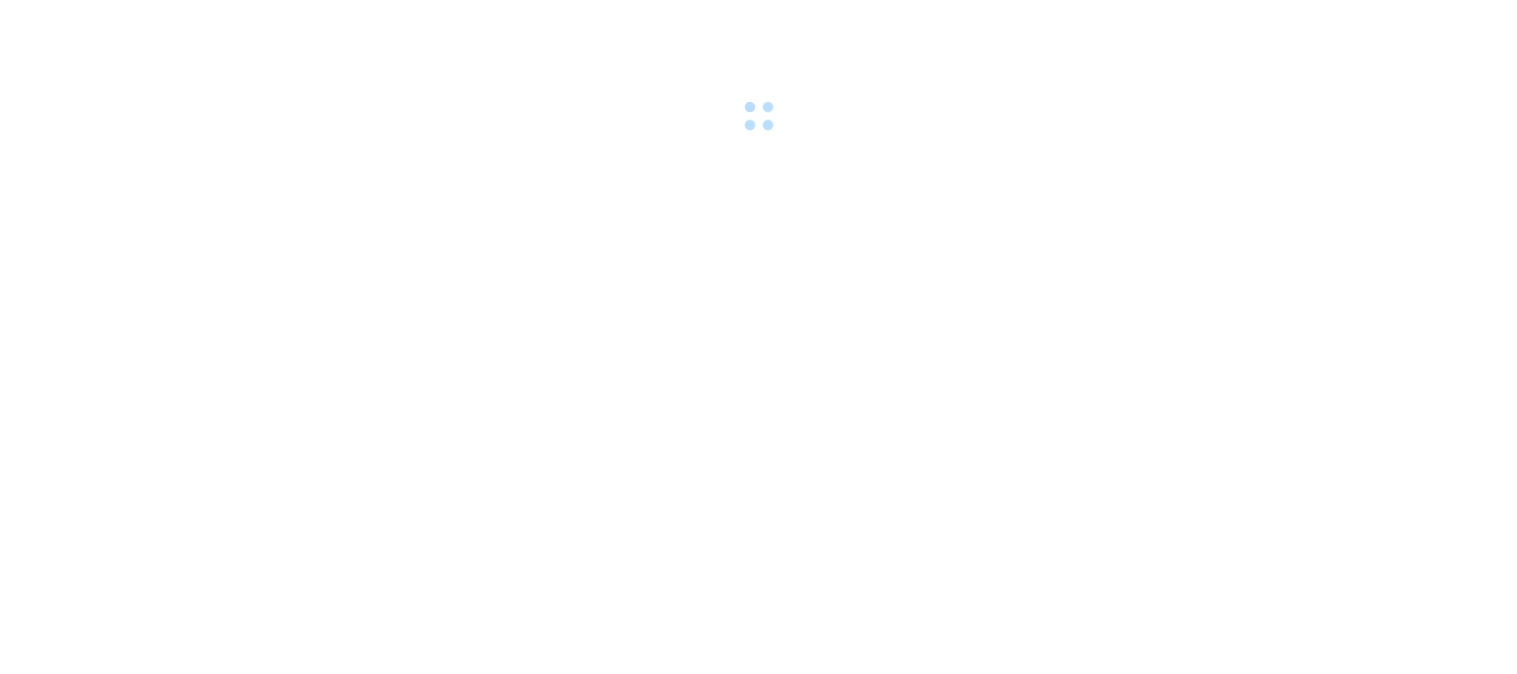 scroll, scrollTop: 0, scrollLeft: 0, axis: both 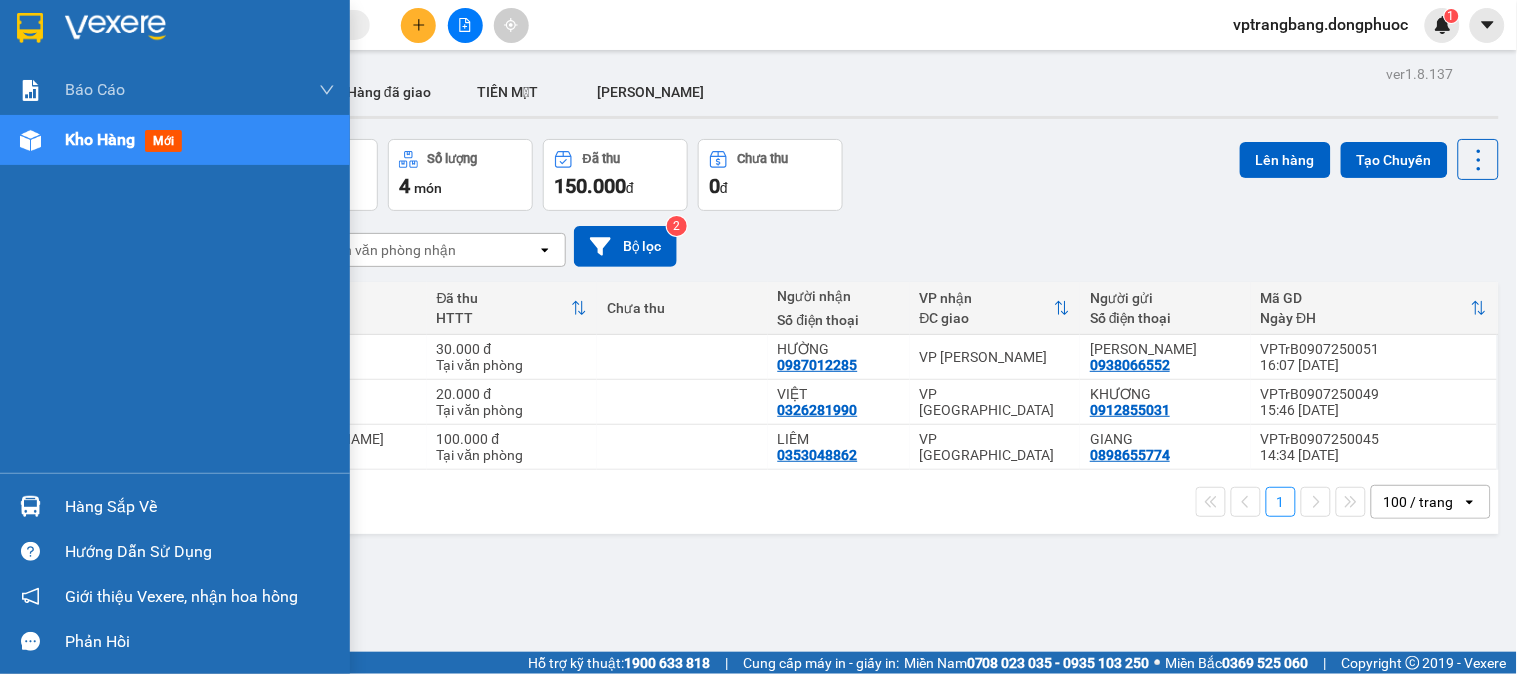 click on "Hàng sắp về" at bounding box center (200, 507) 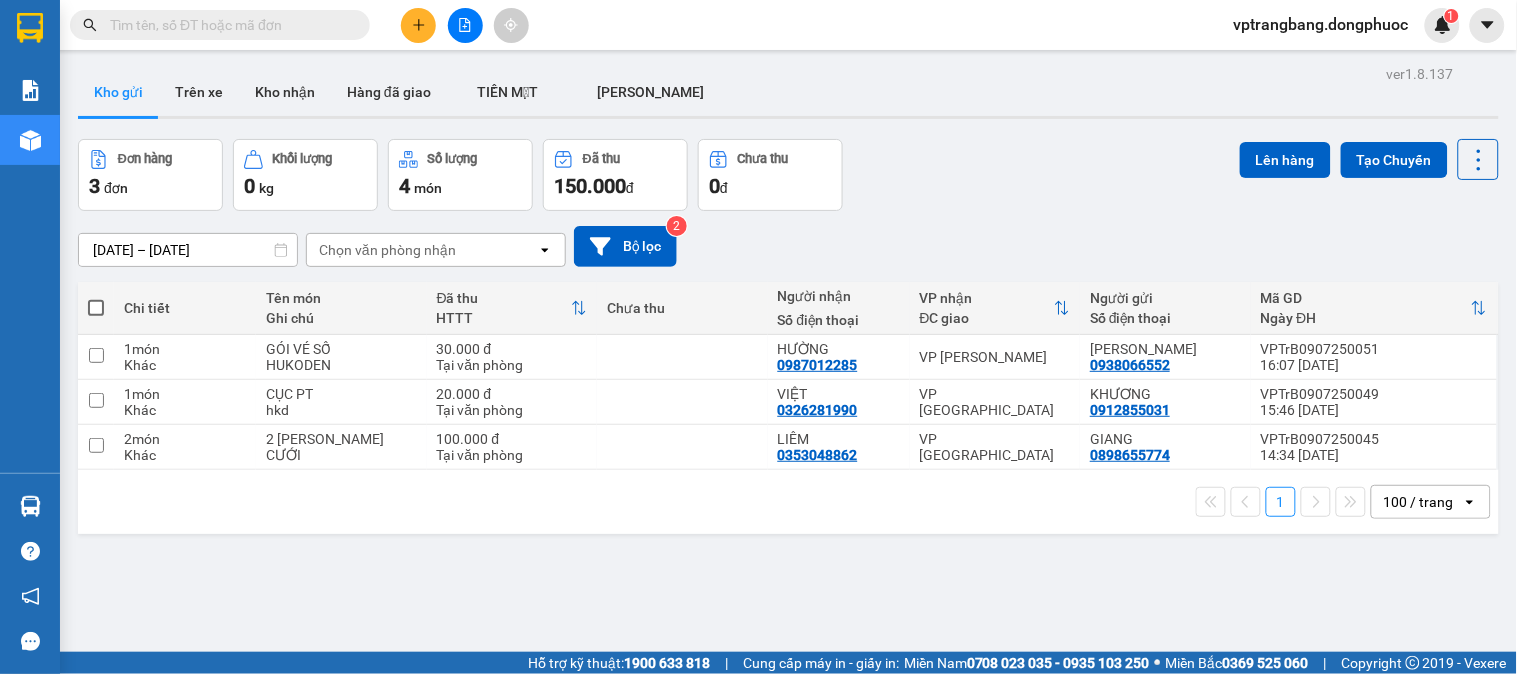 click on "Kết quả [PERSON_NAME] ( 0 )  Bộ lọc  No Data vptrangbang.dongphuoc 1     [PERSON_NAME] [PERSON_NAME] 1: [PERSON_NAME] [PERSON_NAME] [PERSON_NAME] [PERSON_NAME] 1: [PERSON_NAME] dòng [PERSON_NAME] [PERSON_NAME] (VP) [PERSON_NAME] 2: [PERSON_NAME] số [PERSON_NAME] [PERSON_NAME], [PERSON_NAME] - [PERSON_NAME] hàng mới Hàng sắp về [PERSON_NAME] [PERSON_NAME] [PERSON_NAME] Vexere, [PERSON_NAME] hồng [PERSON_NAME] [PERSON_NAME] mềm hỗ trợ bạn tốt chứ? ver  1.8.137 Kho gửi Trên xe [PERSON_NAME] Hàng đã [PERSON_NAME] MẶT  ĐƠN [PERSON_NAME] hàng 3 đơn [PERSON_NAME] 0 kg Số [PERSON_NAME] 4 món Đã thu 150.000  [PERSON_NAME] thu 0  đ Lên hàng Tạo Chuyến [DATE] – [DATE] Press the down arrow key to interact with the calendar and select a date. Press the escape button to close the calendar. Selected date range is from [DATE] to [DATE]. Chọn văn [PERSON_NAME] open Bộ lọc 2 [PERSON_NAME] Tên món Ghi chú Đã thu HTTT Chưa thu Người [PERSON_NAME] Số điện thoại [PERSON_NAME] ĐC [PERSON_NAME] Người gửi Mã GD Ngày ĐH 1" at bounding box center [758, 337] 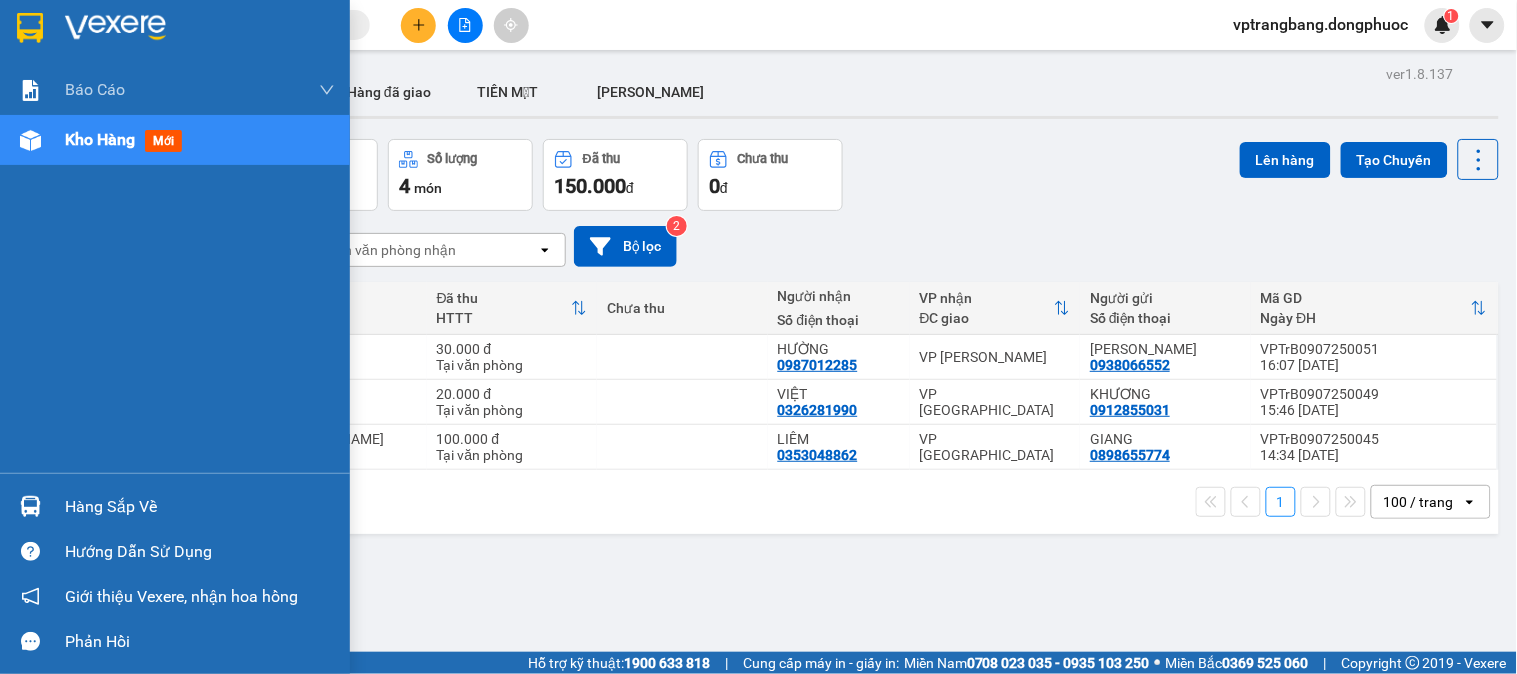 click on "Hàng sắp về" at bounding box center (200, 507) 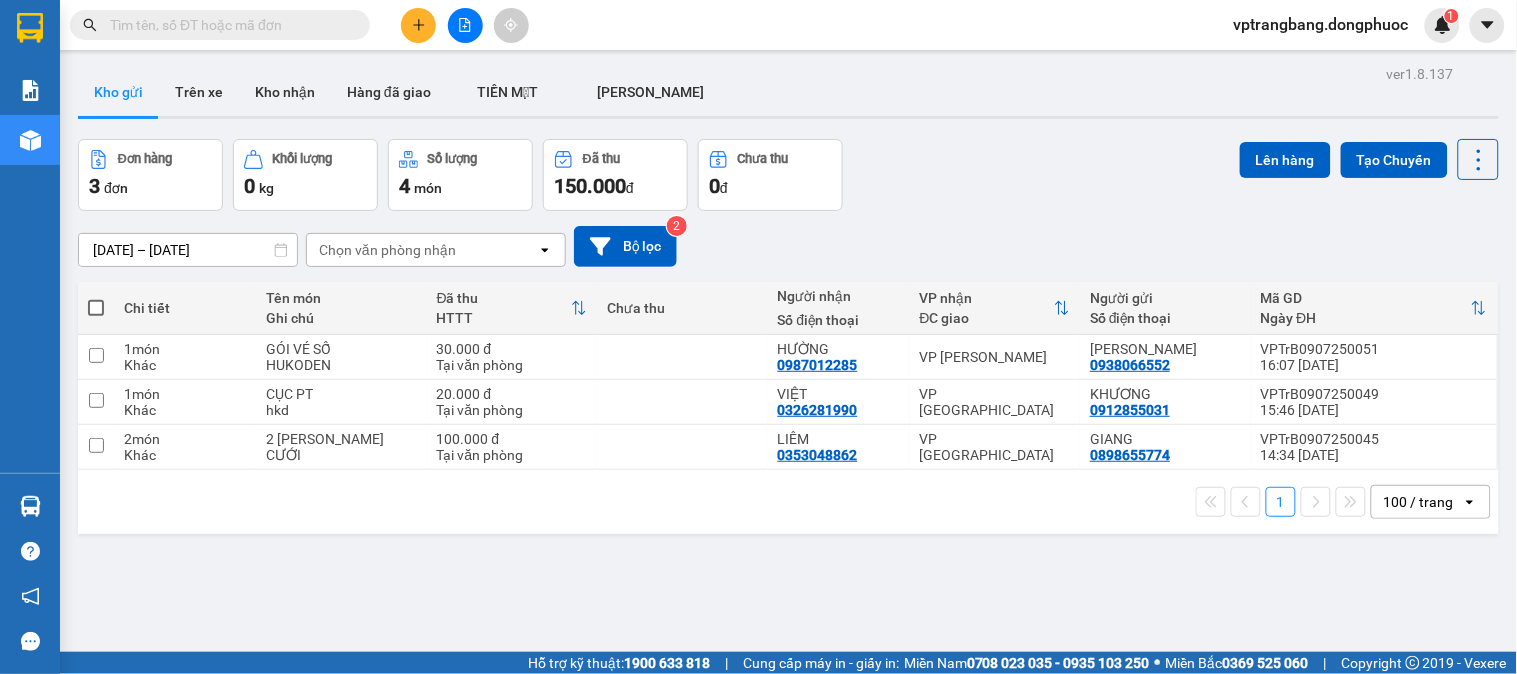 click on "Kết quả [PERSON_NAME] ( 0 )  Bộ lọc  No Data vptrangbang.dongphuoc 1     [PERSON_NAME] [PERSON_NAME] 1: [PERSON_NAME] [PERSON_NAME] [PERSON_NAME] [PERSON_NAME] 1: [PERSON_NAME] dòng [PERSON_NAME] [PERSON_NAME] (VP) [PERSON_NAME] 2: [PERSON_NAME] số [PERSON_NAME] [PERSON_NAME], [PERSON_NAME] - [PERSON_NAME] hàng mới Hàng sắp về [PERSON_NAME] [PERSON_NAME] [PERSON_NAME] Vexere, [PERSON_NAME] hồng [PERSON_NAME] [PERSON_NAME] mềm hỗ trợ bạn tốt chứ? ver  1.8.137 Kho gửi Trên xe [PERSON_NAME] Hàng đã [PERSON_NAME] MẶT  ĐƠN [PERSON_NAME] hàng 3 đơn [PERSON_NAME] 0 kg Số [PERSON_NAME] 4 món Đã thu 150.000  [PERSON_NAME] thu 0  đ Lên hàng Tạo Chuyến [DATE] – [DATE] Press the down arrow key to interact with the calendar and select a date. Press the escape button to close the calendar. Selected date range is from [DATE] to [DATE]. Chọn văn [PERSON_NAME] open Bộ lọc 2 [PERSON_NAME] Tên món Ghi chú Đã thu HTTT Chưa thu Người [PERSON_NAME] Số điện thoại [PERSON_NAME] ĐC [PERSON_NAME] Người gửi Mã GD Ngày ĐH 1" at bounding box center (758, 337) 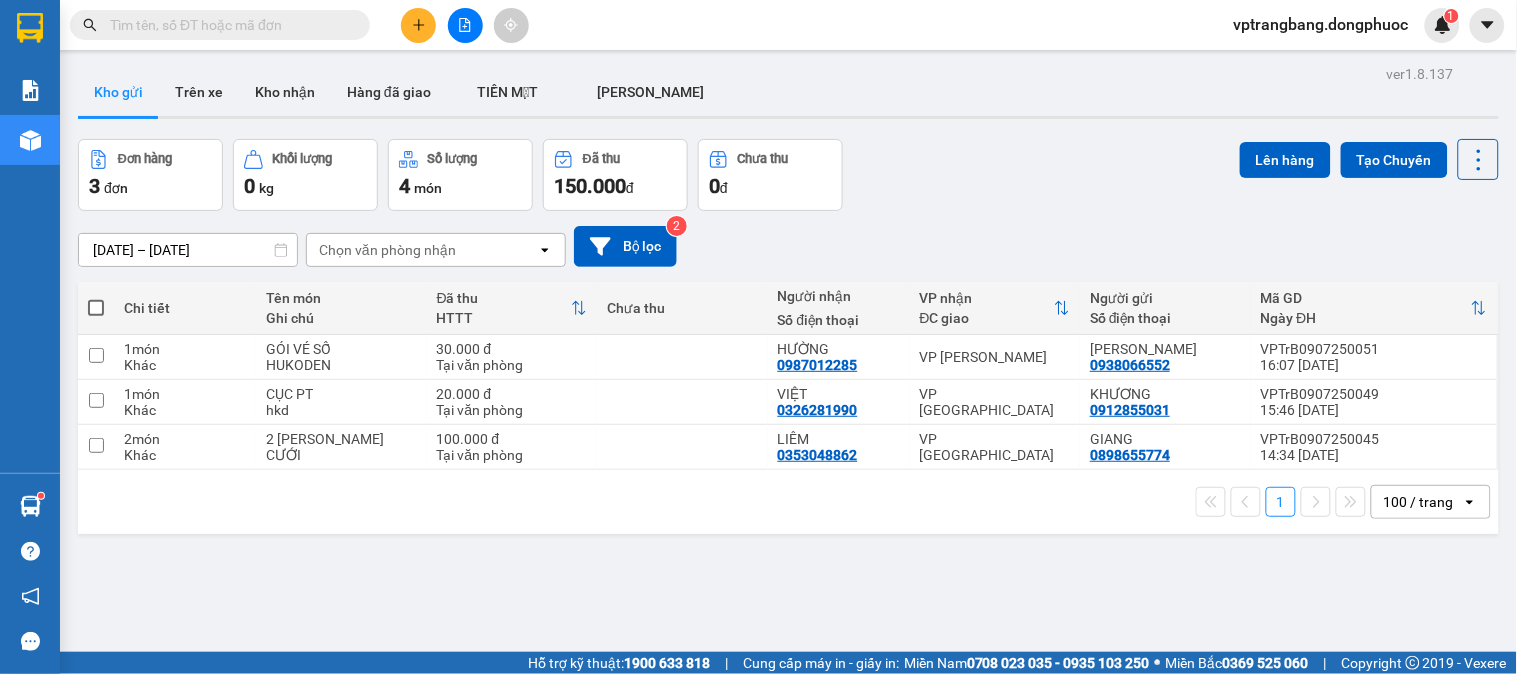 click on "Đơn hàng 3 đơn [PERSON_NAME] 0 kg Số [PERSON_NAME] 4 món Đã thu 150.000  [PERSON_NAME] thu 0  đ Lên hàng Tạo Chuyến" at bounding box center [788, 175] 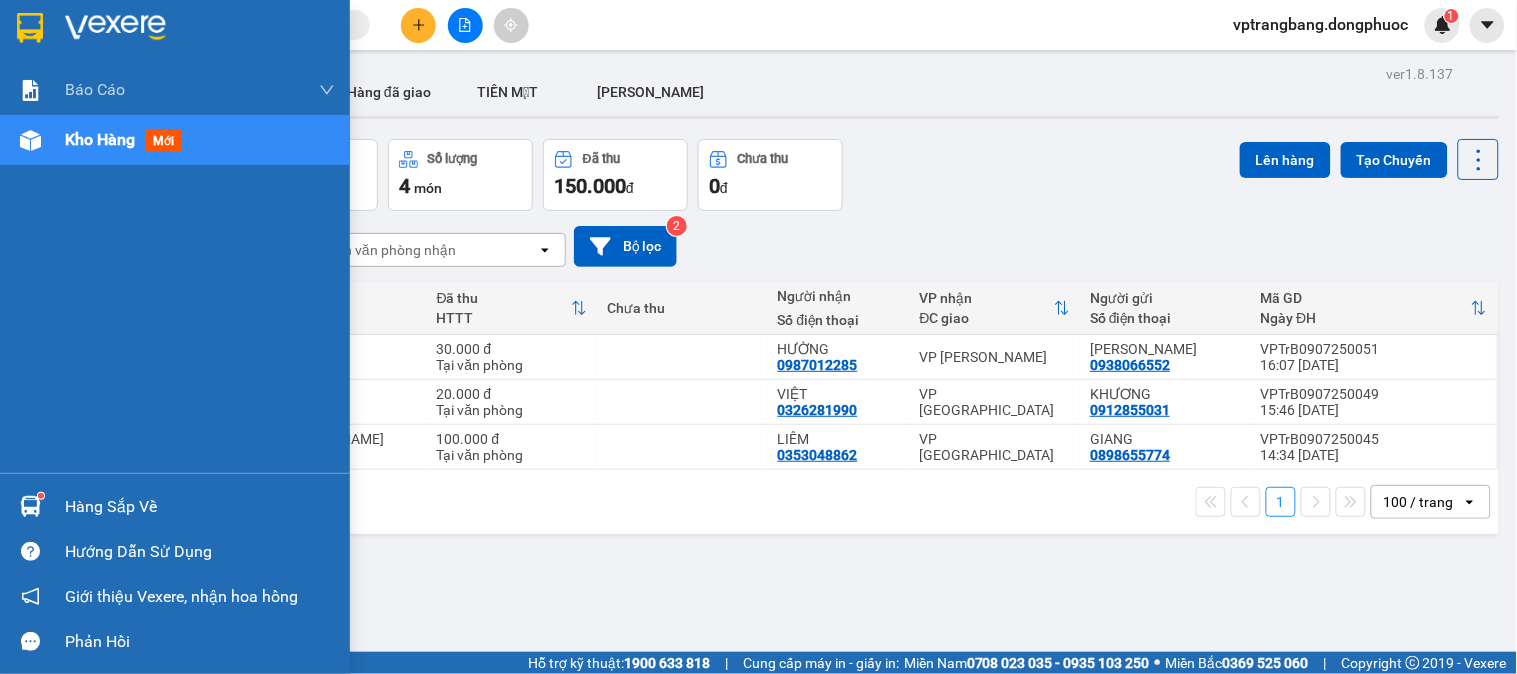 click on "Hàng sắp về [PERSON_NAME] [PERSON_NAME] [PERSON_NAME] Vexere, [PERSON_NAME] hồng [PERSON_NAME]" at bounding box center (175, 568) 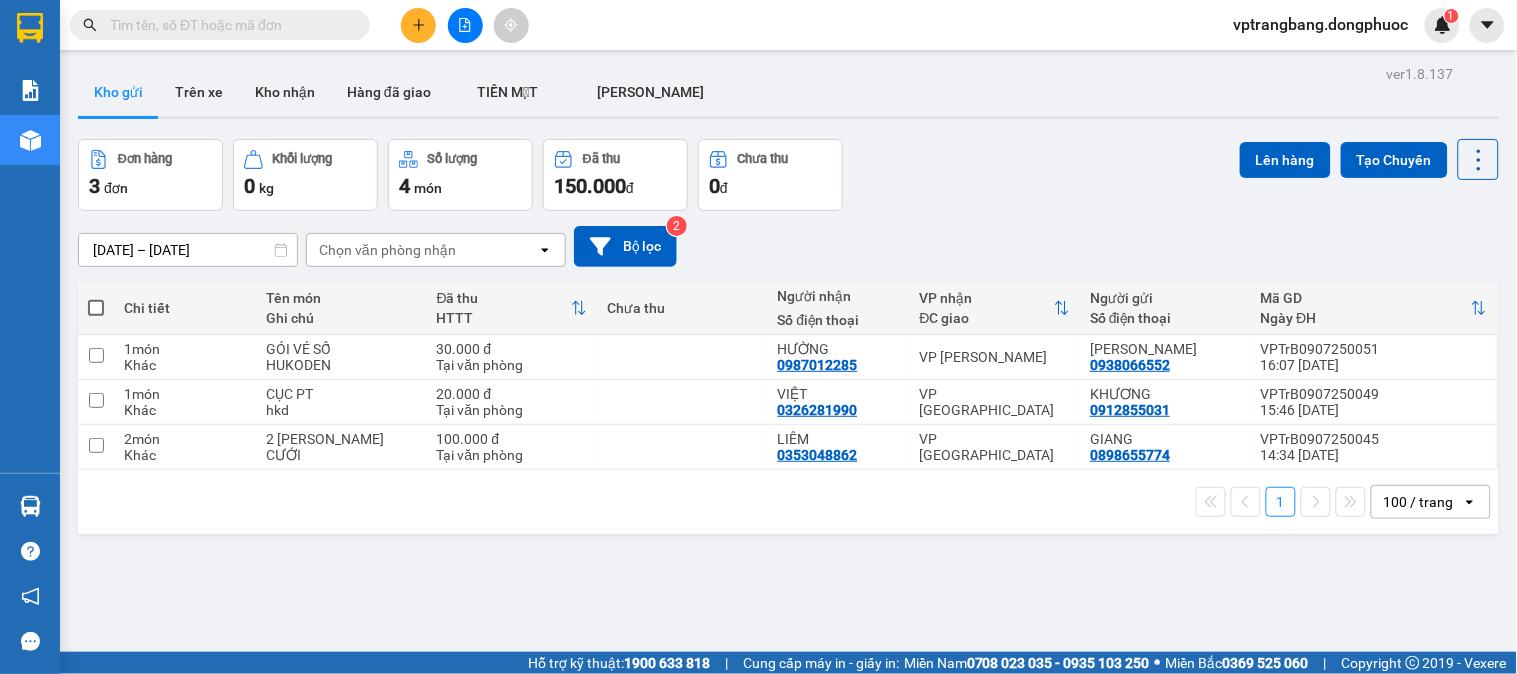 click on "Kết quả [PERSON_NAME] ( 0 )  Bộ lọc  No Data vptrangbang.dongphuoc 1     [PERSON_NAME] [PERSON_NAME] 1: [PERSON_NAME] [PERSON_NAME] [PERSON_NAME] [PERSON_NAME] 1: [PERSON_NAME] dòng [PERSON_NAME] [PERSON_NAME] (VP) [PERSON_NAME] 2: [PERSON_NAME] số [PERSON_NAME] [PERSON_NAME], [PERSON_NAME] - [PERSON_NAME] hàng mới Hàng sắp về [PERSON_NAME] [PERSON_NAME] [PERSON_NAME] Vexere, [PERSON_NAME] hồng [PERSON_NAME] [PERSON_NAME] mềm hỗ trợ bạn tốt chứ? ver  1.8.137 Kho gửi Trên xe [PERSON_NAME] Hàng đã [PERSON_NAME] MẶT  ĐƠN [PERSON_NAME] hàng 3 đơn [PERSON_NAME] 0 kg Số [PERSON_NAME] 4 món Đã thu 150.000  [PERSON_NAME] thu 0  đ Lên hàng Tạo Chuyến [DATE] – [DATE] Press the down arrow key to interact with the calendar and select a date. Press the escape button to close the calendar. Selected date range is from [DATE] to [DATE]. Chọn văn [PERSON_NAME] open Bộ lọc 2 [PERSON_NAME] Tên món Ghi chú Đã thu HTTT Chưa thu Người [PERSON_NAME] Số điện thoại [PERSON_NAME] ĐC [PERSON_NAME] Người gửi Mã GD Ngày ĐH 1" at bounding box center [758, 337] 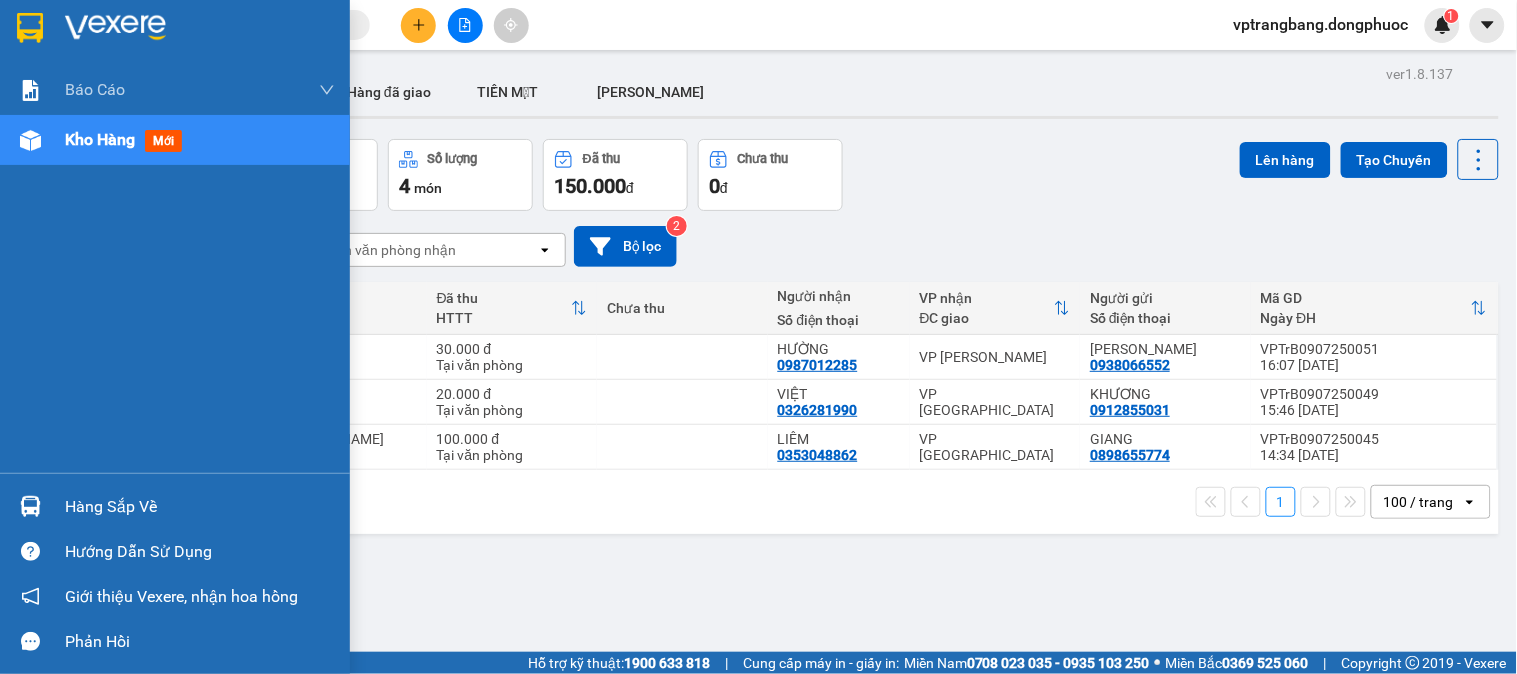 click on "Hàng sắp về" at bounding box center (175, 506) 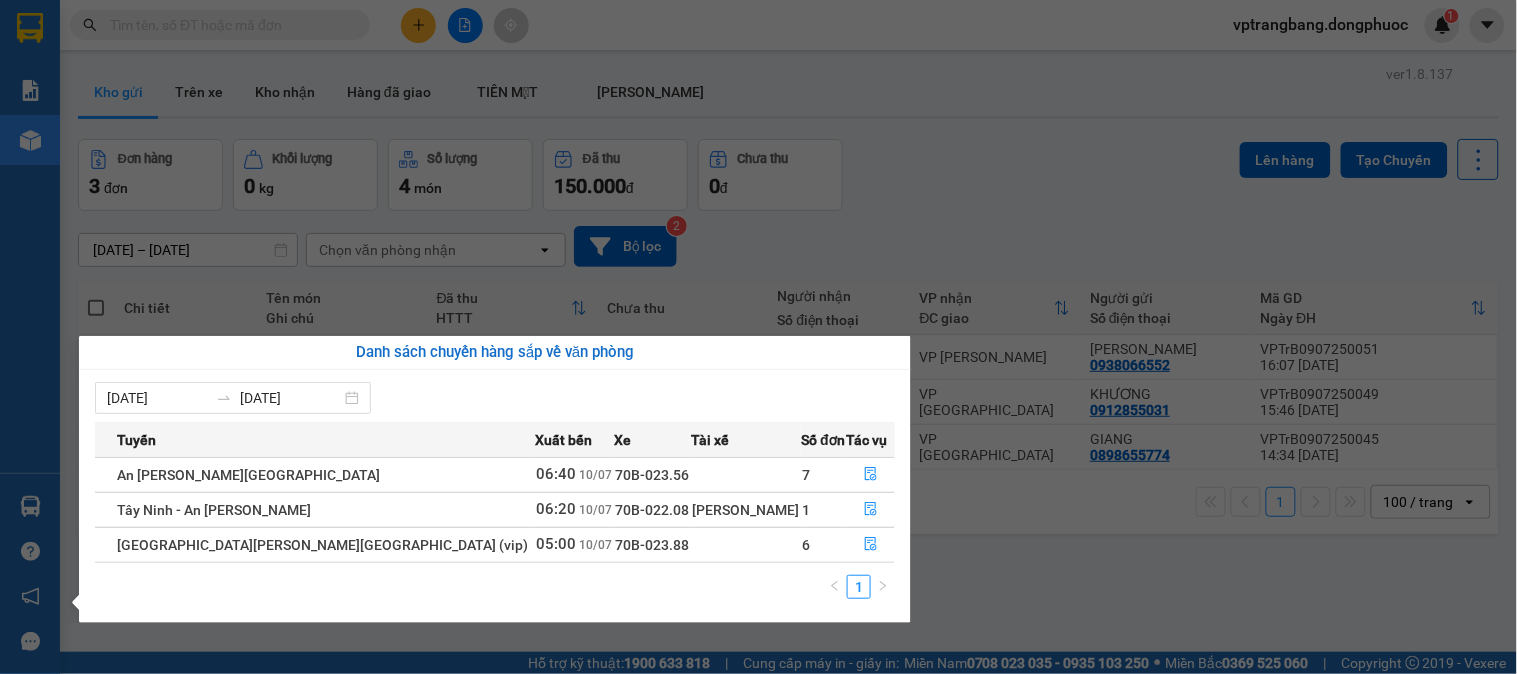 click on "Kết quả [PERSON_NAME] ( 0 )  Bộ lọc  No Data vptrangbang.dongphuoc 1     [PERSON_NAME] [PERSON_NAME] 1: [PERSON_NAME] [PERSON_NAME] [PERSON_NAME] [PERSON_NAME] 1: [PERSON_NAME] dòng [PERSON_NAME] [PERSON_NAME] (VP) [PERSON_NAME] 2: [PERSON_NAME] số [PERSON_NAME] [PERSON_NAME], [PERSON_NAME] - [PERSON_NAME] hàng mới Hàng sắp về [PERSON_NAME] [PERSON_NAME] [PERSON_NAME] Vexere, [PERSON_NAME] hồng [PERSON_NAME] [PERSON_NAME] mềm hỗ trợ bạn tốt chứ? ver  1.8.137 Kho gửi Trên xe [PERSON_NAME] Hàng đã [PERSON_NAME] MẶT  ĐƠN [PERSON_NAME] hàng 3 đơn [PERSON_NAME] 0 kg Số [PERSON_NAME] 4 món Đã thu 150.000  [PERSON_NAME] thu 0  đ Lên hàng Tạo Chuyến [DATE] – [DATE] Press the down arrow key to interact with the calendar and select a date. Press the escape button to close the calendar. Selected date range is from [DATE] to [DATE]. Chọn văn [PERSON_NAME] open Bộ lọc 2 [PERSON_NAME] Tên món Ghi chú Đã thu HTTT Chưa thu Người [PERSON_NAME] Số điện thoại [PERSON_NAME] ĐC [PERSON_NAME] Người gửi Mã GD Ngày ĐH 1" at bounding box center (758, 337) 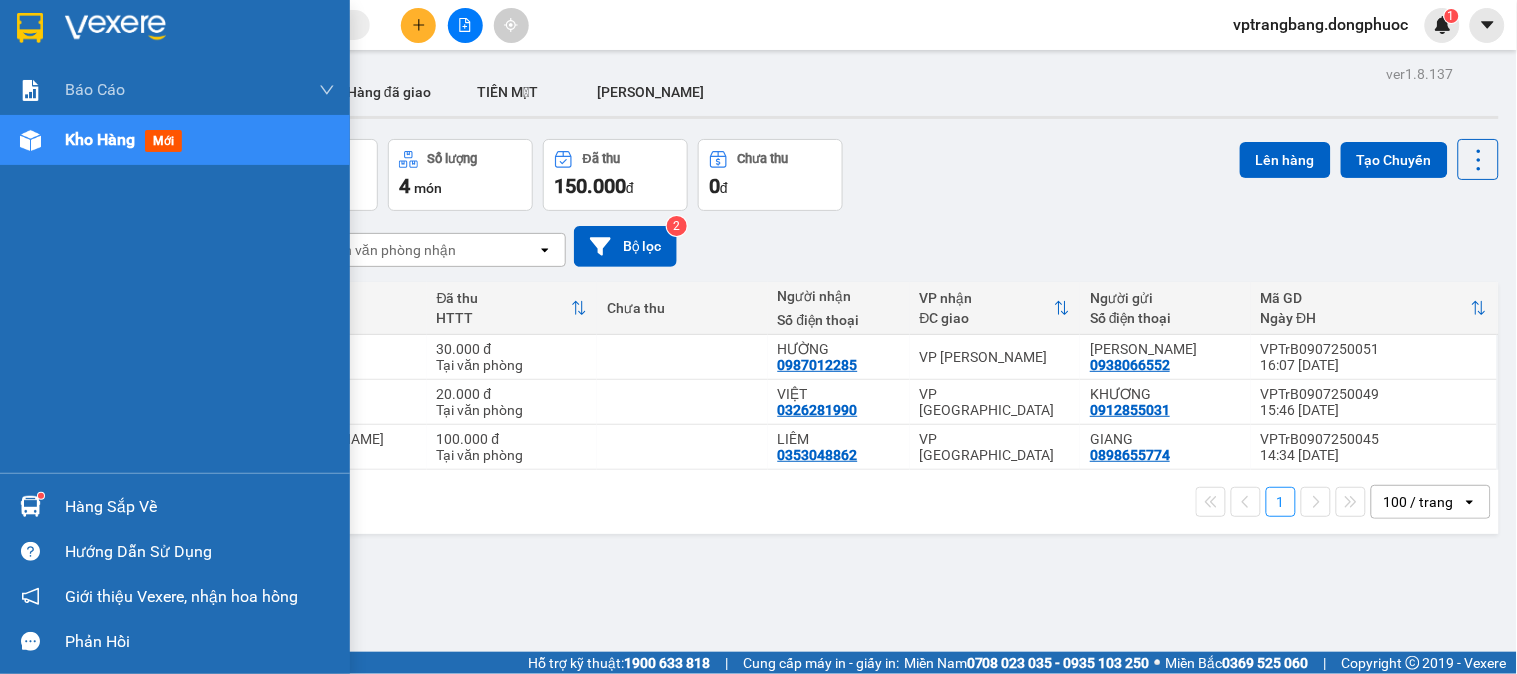 click at bounding box center (30, 506) 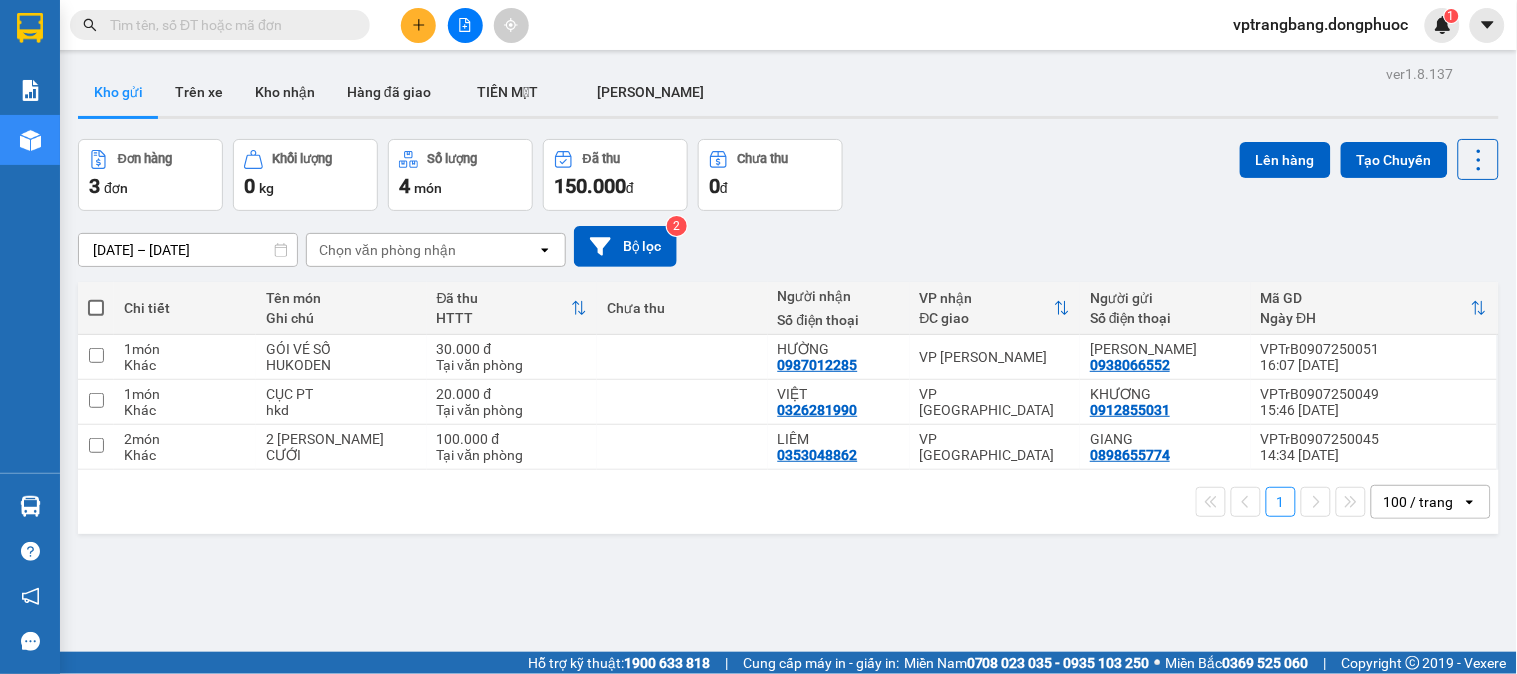 click on "Kết quả [PERSON_NAME] ( 0 )  Bộ lọc  No Data vptrangbang.dongphuoc 1     [PERSON_NAME] [PERSON_NAME] 1: [PERSON_NAME] [PERSON_NAME] [PERSON_NAME] [PERSON_NAME] 1: [PERSON_NAME] dòng [PERSON_NAME] [PERSON_NAME] (VP) [PERSON_NAME] 2: [PERSON_NAME] số [PERSON_NAME] [PERSON_NAME], [PERSON_NAME] - [PERSON_NAME] hàng mới Hàng sắp về [PERSON_NAME] [PERSON_NAME] [PERSON_NAME] Vexere, [PERSON_NAME] hồng [PERSON_NAME] [PERSON_NAME] mềm hỗ trợ bạn tốt chứ? ver  1.8.137 Kho gửi Trên xe [PERSON_NAME] Hàng đã [PERSON_NAME] MẶT  ĐƠN [PERSON_NAME] hàng 3 đơn [PERSON_NAME] 0 kg Số [PERSON_NAME] 4 món Đã thu 150.000  [PERSON_NAME] thu 0  đ Lên hàng Tạo Chuyến [DATE] – [DATE] Press the down arrow key to interact with the calendar and select a date. Press the escape button to close the calendar. Selected date range is from [DATE] to [DATE]. Chọn văn [PERSON_NAME] open Bộ lọc 2 [PERSON_NAME] Tên món Ghi chú Đã thu HTTT Chưa thu Người [PERSON_NAME] Số điện thoại [PERSON_NAME] ĐC [PERSON_NAME] Người gửi Mã GD Ngày ĐH 1" at bounding box center (758, 337) 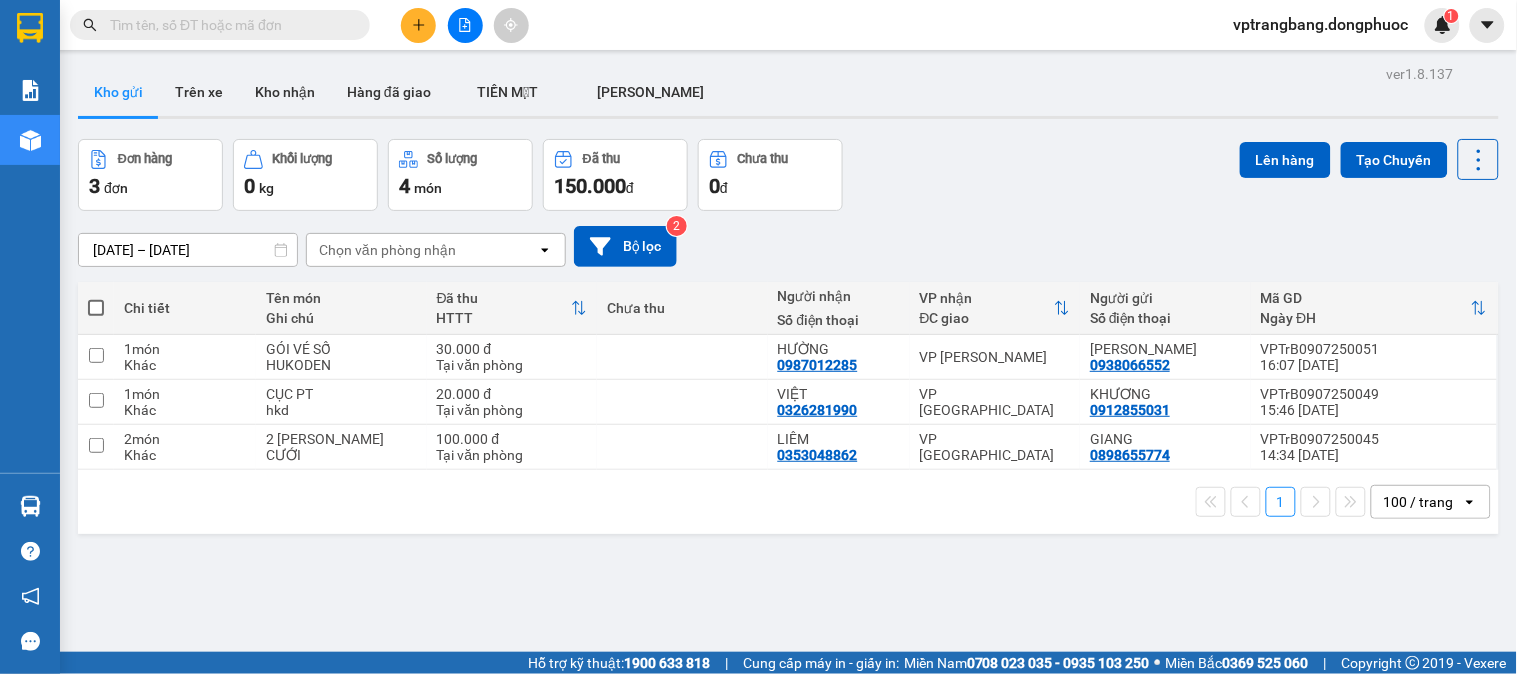 click on "Đơn hàng 3 đơn [PERSON_NAME] 0 kg Số [PERSON_NAME] 4 món Đã thu 150.000  [PERSON_NAME] thu 0  đ Lên hàng Tạo Chuyến" at bounding box center (788, 175) 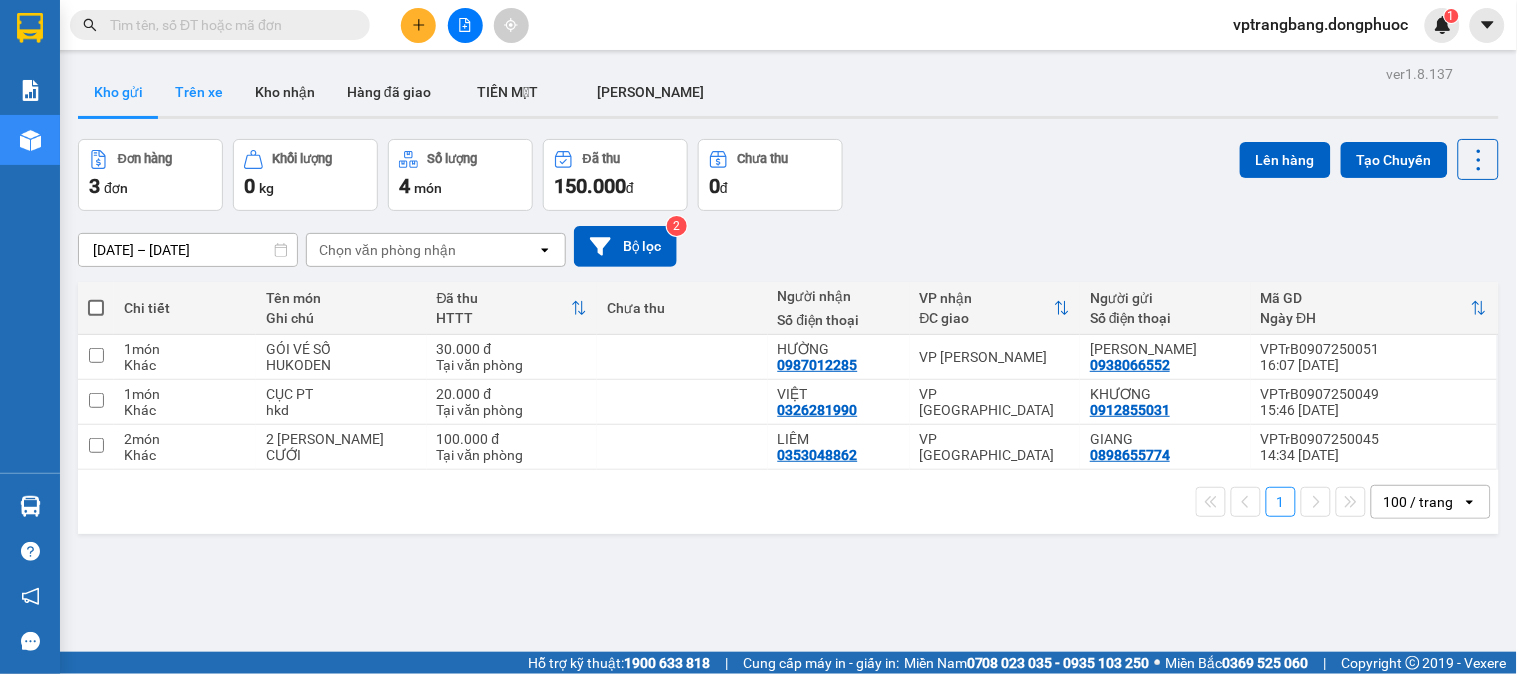 click on "Trên xe" at bounding box center [199, 92] 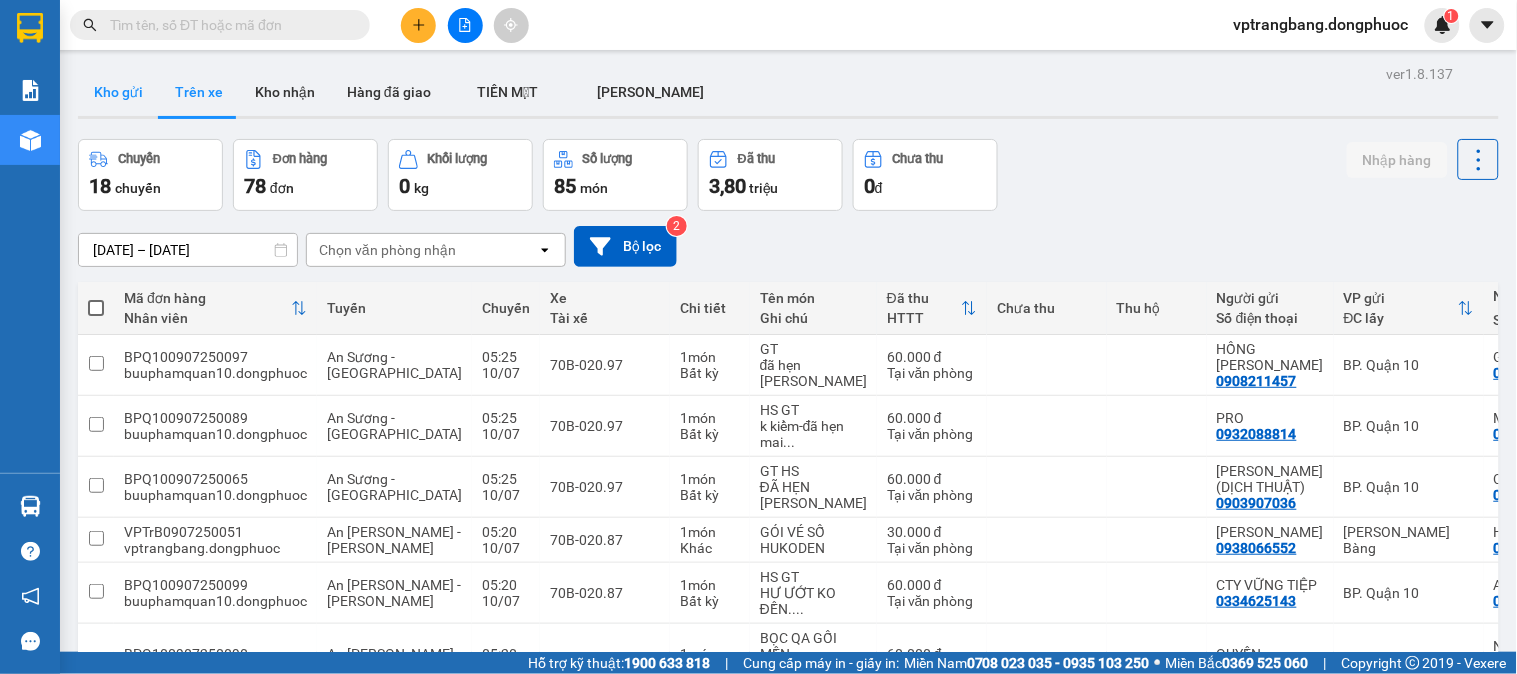 click on "Kho gửi" at bounding box center [118, 92] 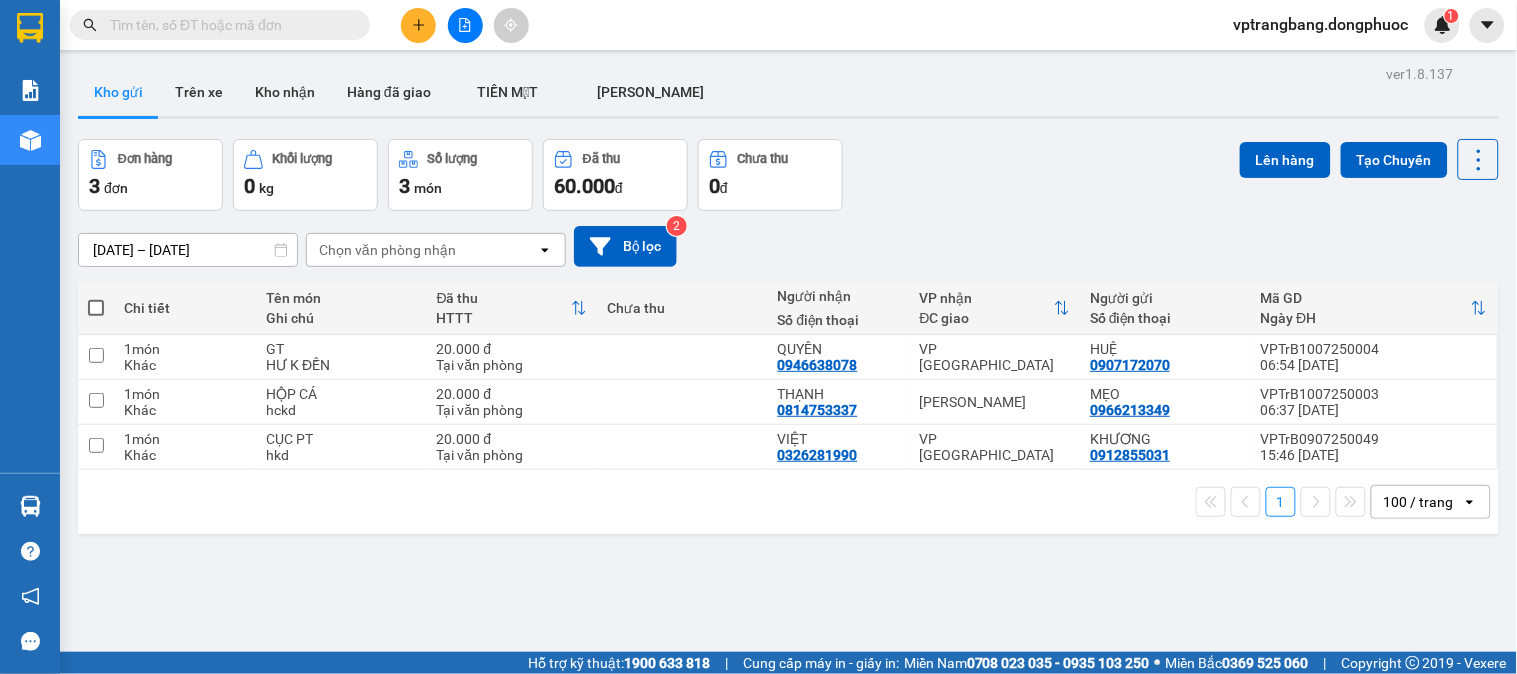 click on "[DATE] – [DATE] Press the down arrow key to interact with the calendar and select a date. Press the escape button to close the calendar. Selected date range is from [DATE] to [DATE]. Chọn văn [PERSON_NAME] open Bộ lọc 2" at bounding box center [788, 246] 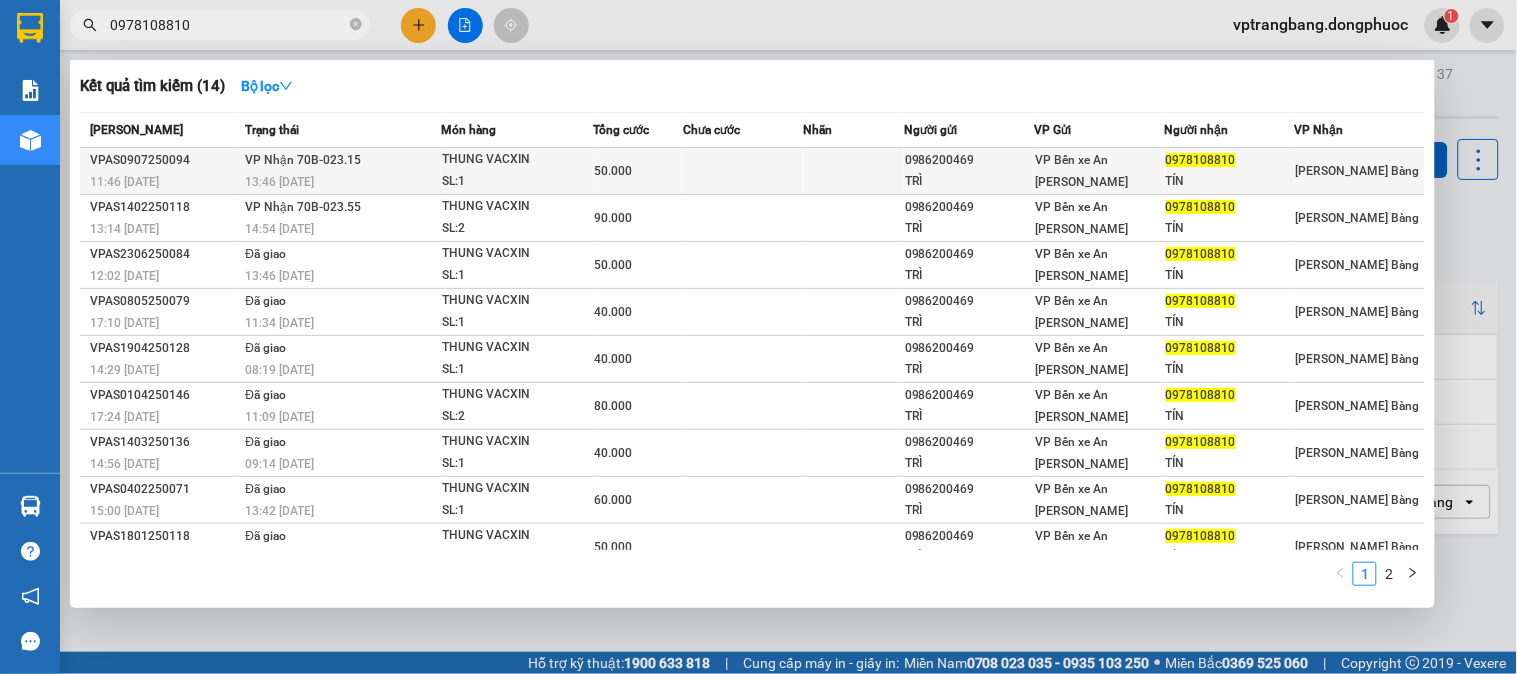 type on "0978108810" 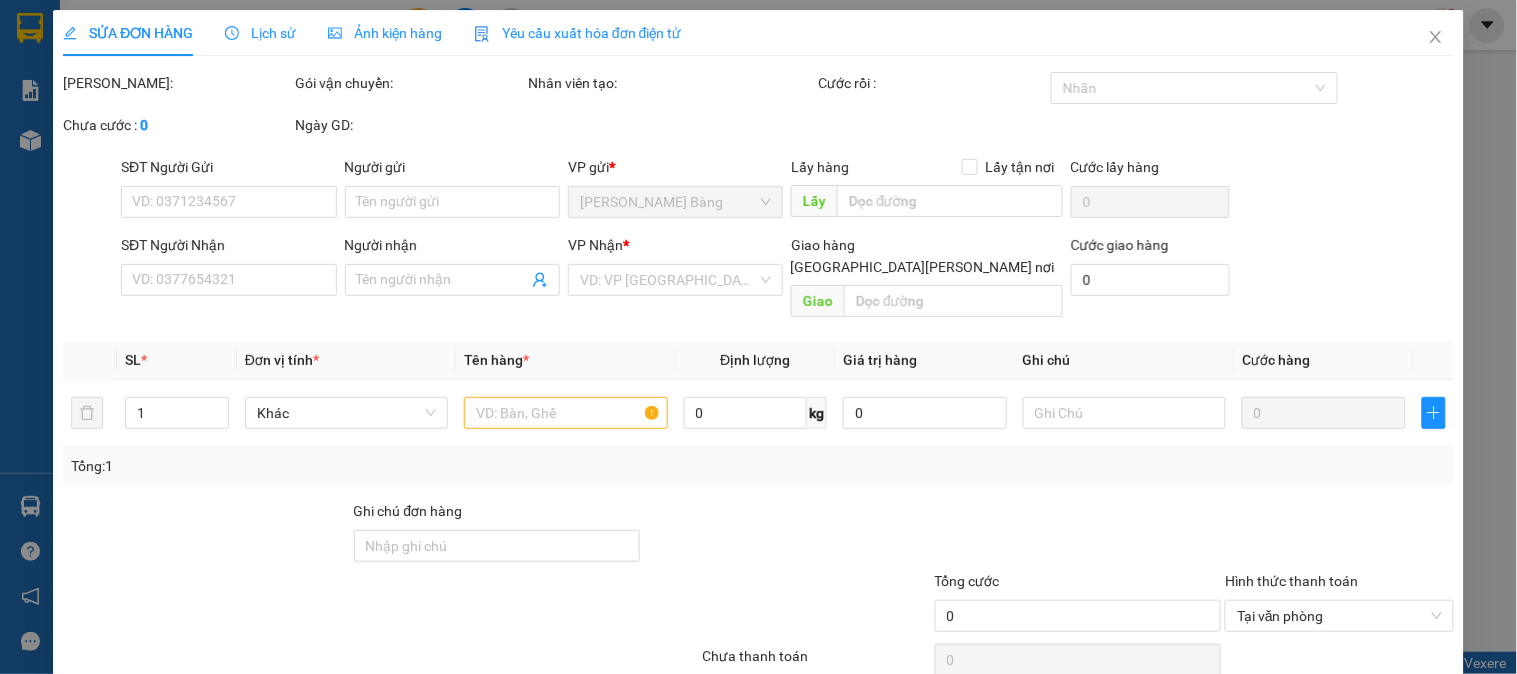 type on "0986200469" 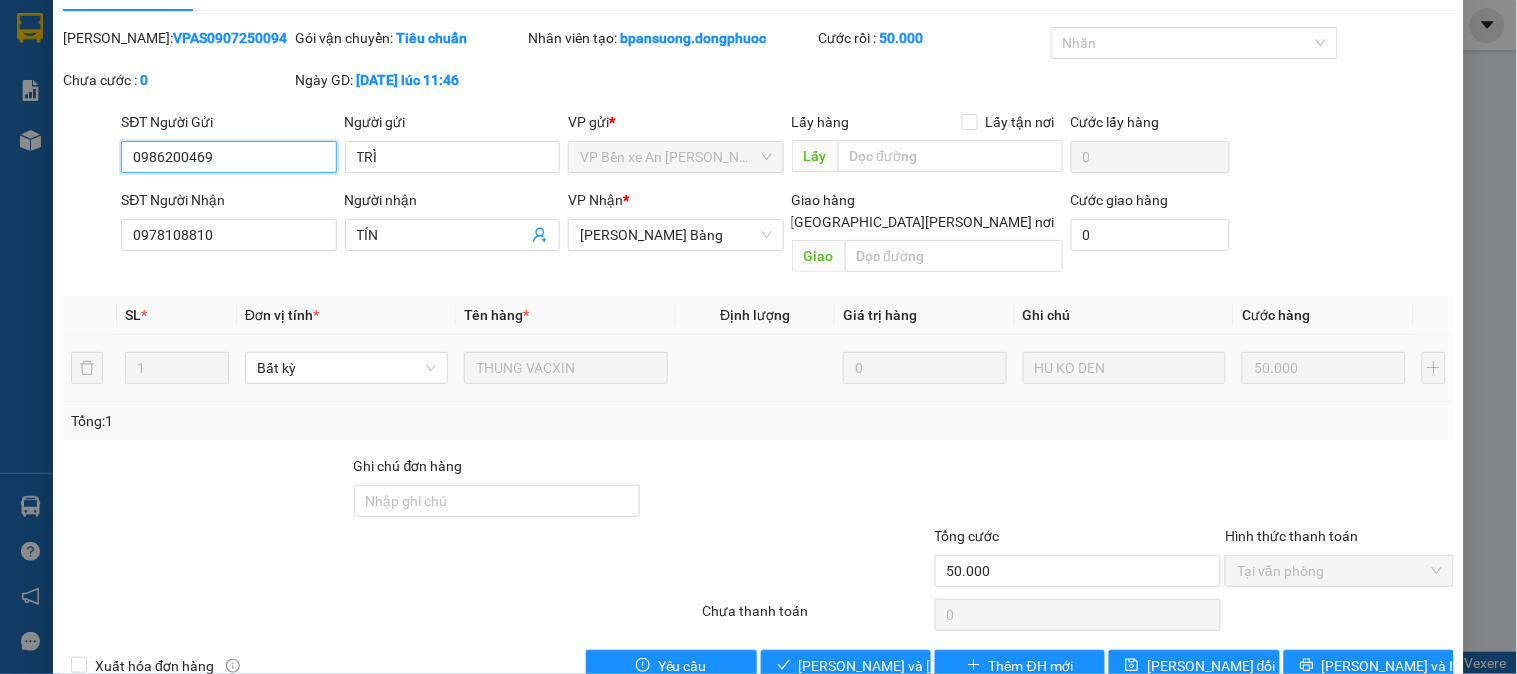 scroll, scrollTop: 70, scrollLeft: 0, axis: vertical 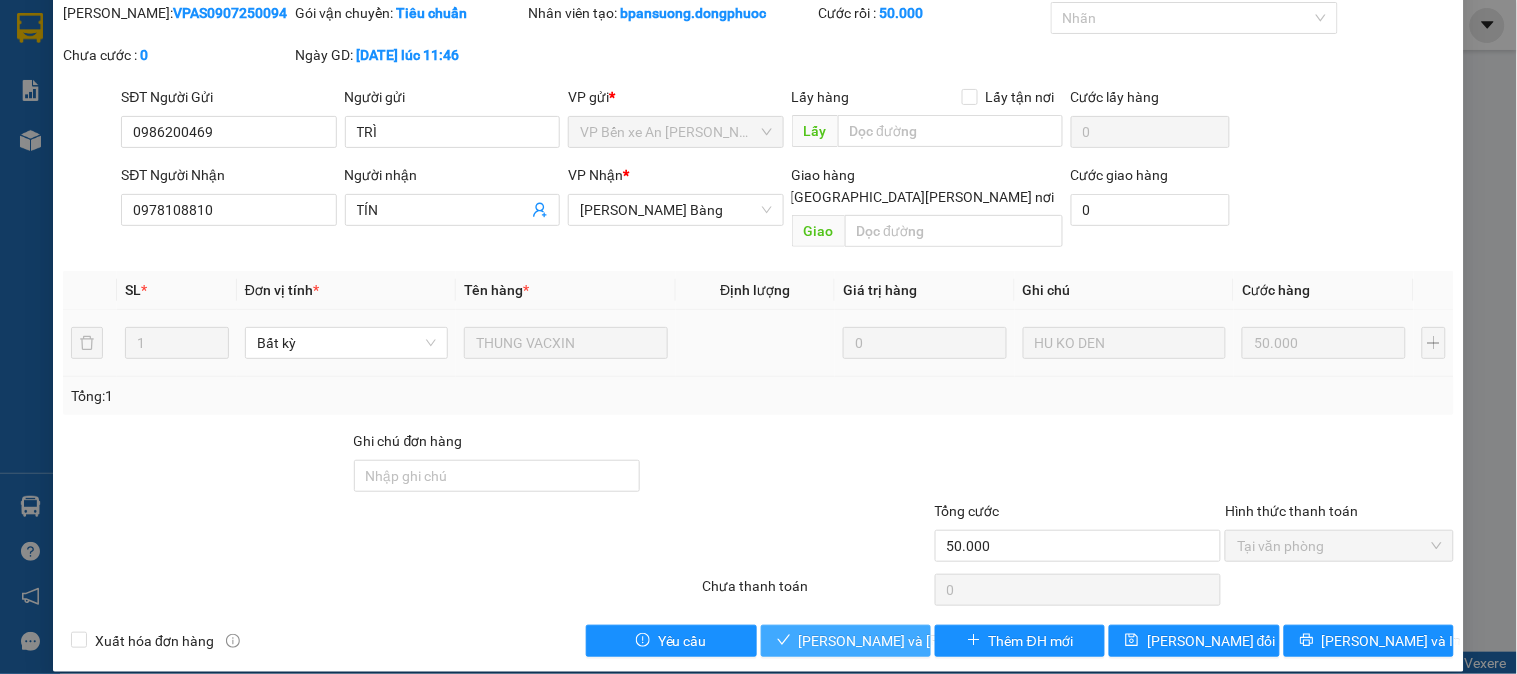 click on "[PERSON_NAME] và [PERSON_NAME] hàng" at bounding box center [846, 641] 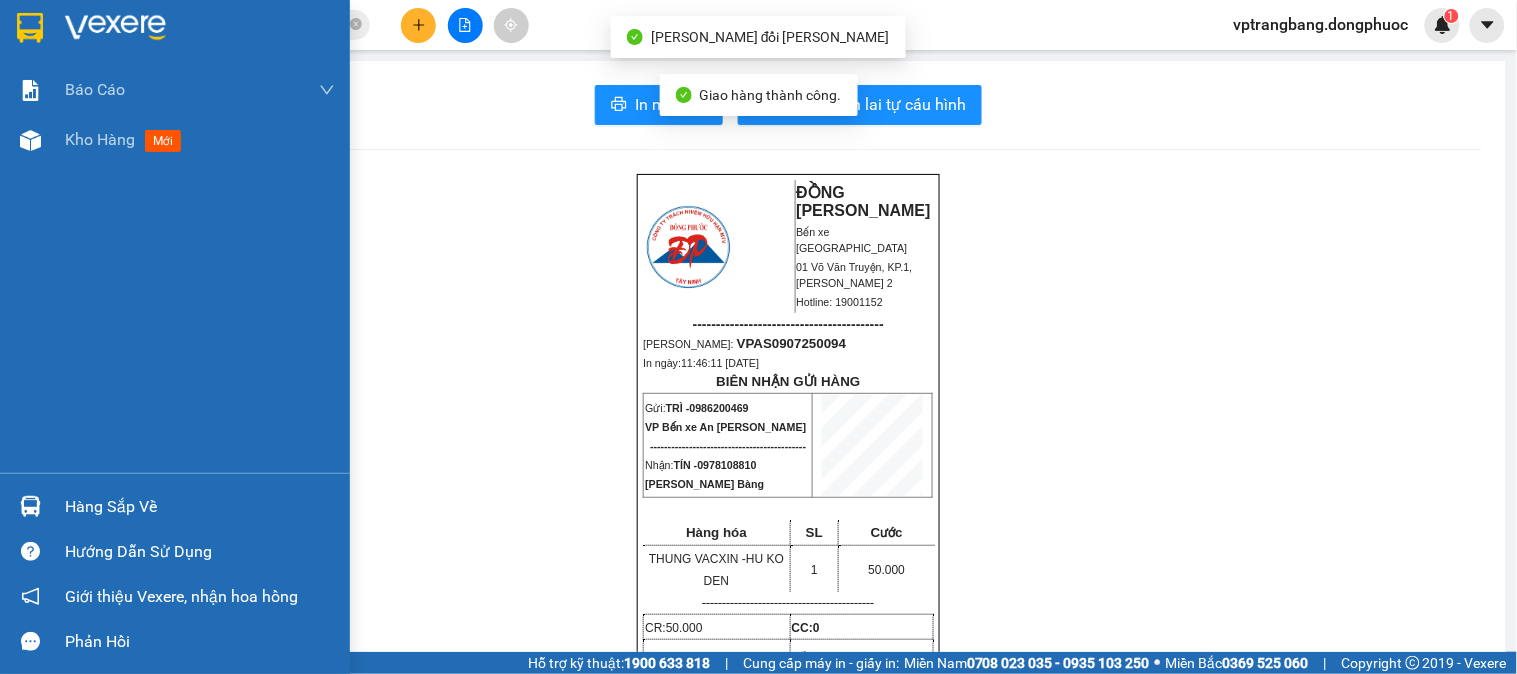 click at bounding box center (30, 140) 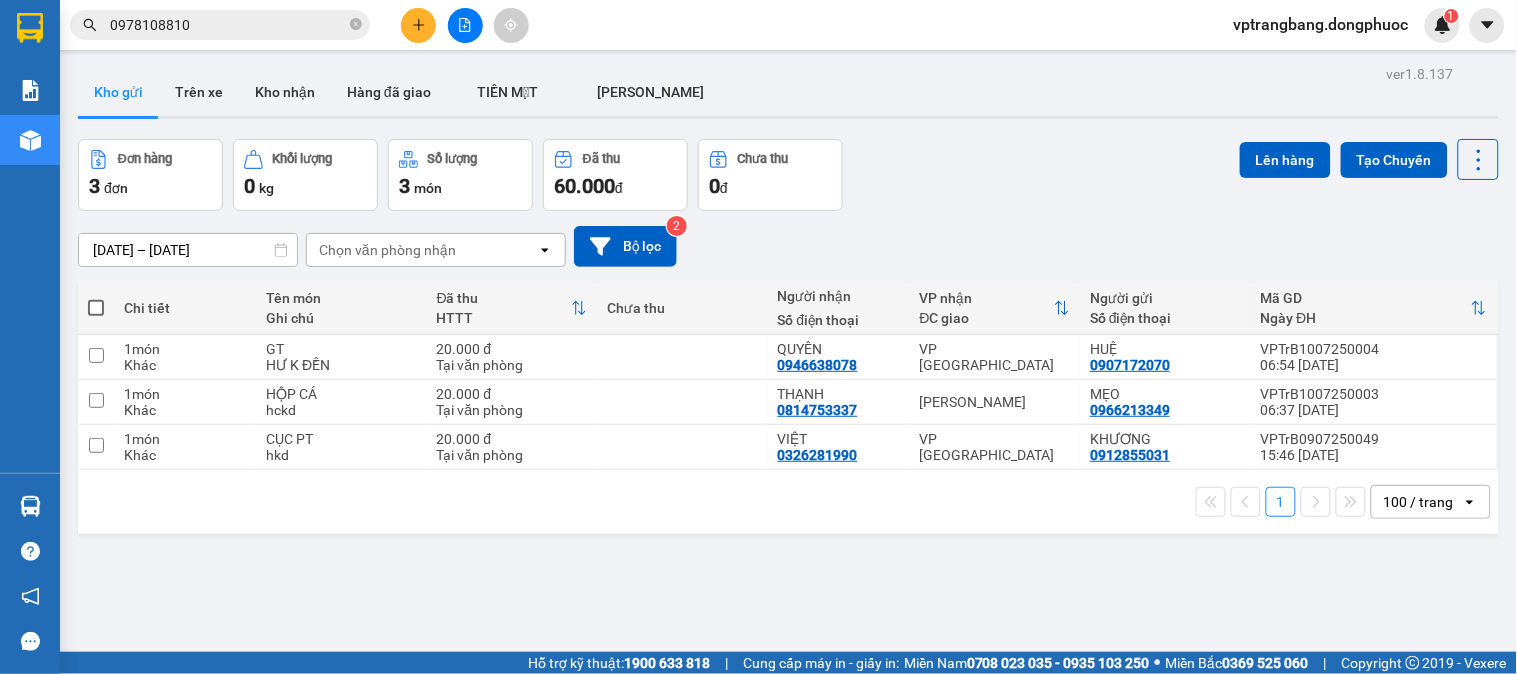 click on "Đơn hàng 3 đơn [PERSON_NAME] 0 kg Số [PERSON_NAME] 3 món Đã thu 60.000  [PERSON_NAME] thu 0  đ Lên hàng Tạo Chuyến" at bounding box center [788, 175] 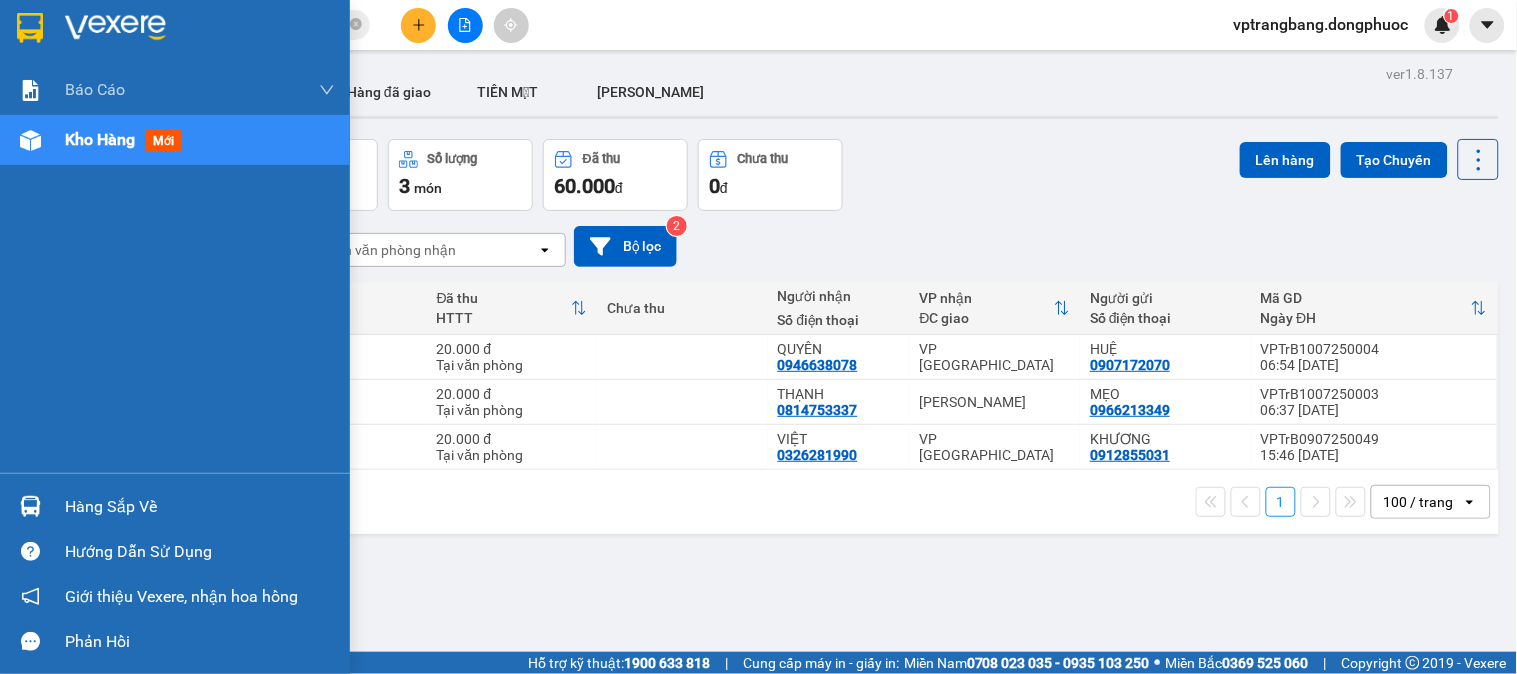click at bounding box center [30, 506] 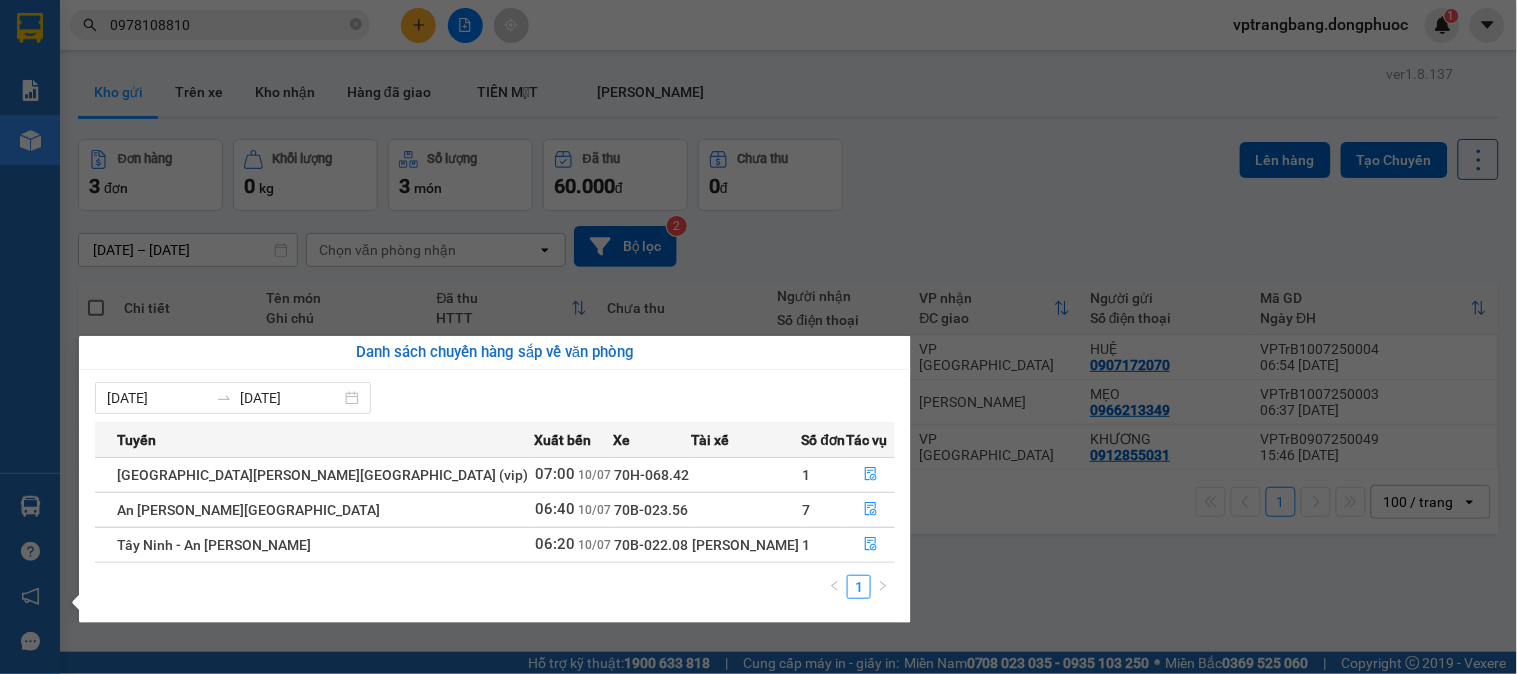click on "Kết quả [PERSON_NAME] ( 14 )  Bộ lọc  Mã ĐH Trạng thái Món hàng Tổng [PERSON_NAME] [PERSON_NAME] Người gửi VP Gửi Người [PERSON_NAME] [PERSON_NAME] VPAS0907250094 11:46 [DATE] [PERSON_NAME]   70B-023.15 13:46 [DATE] THUNG VACXIN SL:  1 50.000 0986200469 TRÌ VP Bến xe An [PERSON_NAME] 0978108810 TÍN [PERSON_NAME] Bàng VPAS1402250118 13:14 [DATE] [PERSON_NAME]   70B-023.55 14:54 [DATE] THUNG VACXIN SL:  2 90.000 0986200469 TRÌ VP Bến xe An [PERSON_NAME] 0978108810 TÍN [PERSON_NAME] Bàng VPAS2306250084 12:02 [DATE] Đã giao   13:46 [DATE] THUNG VACXIN SL:  1 50.000 0986200469 TRÌ VP Bến xe An [PERSON_NAME] 0978108810 TÍN [PERSON_NAME] Bàng VPAS0805250079 17:10 [DATE] Đã giao   11:34 [DATE] THUNG VACXIN SL:  1 40.000 0986200469 TRÌ VP Bến xe An [PERSON_NAME] 0978108810 TÍN [PERSON_NAME] Bàng VPAS1904250128 14:29 [DATE] Đã giao   08:19 [DATE] THUNG VACXIN SL:  1 40.000 0986200469 TRÌ VP Bến xe An [PERSON_NAME] 0978108810 TÍN [PERSON_NAME] Bàng VPAS0104250146 17:24 [DATE] Đã giao   11:09 [DATE] THUNG VACXIN 2" at bounding box center [758, 337] 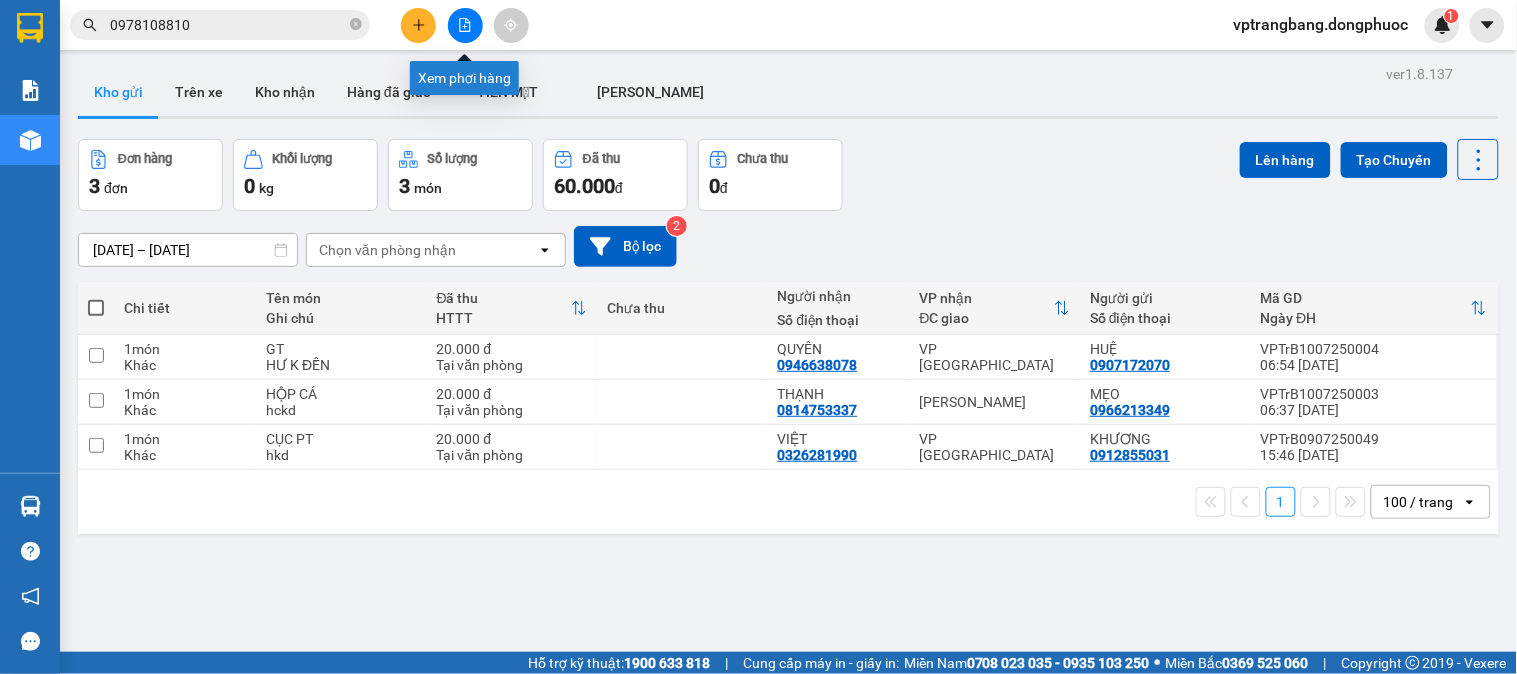click at bounding box center [465, 25] 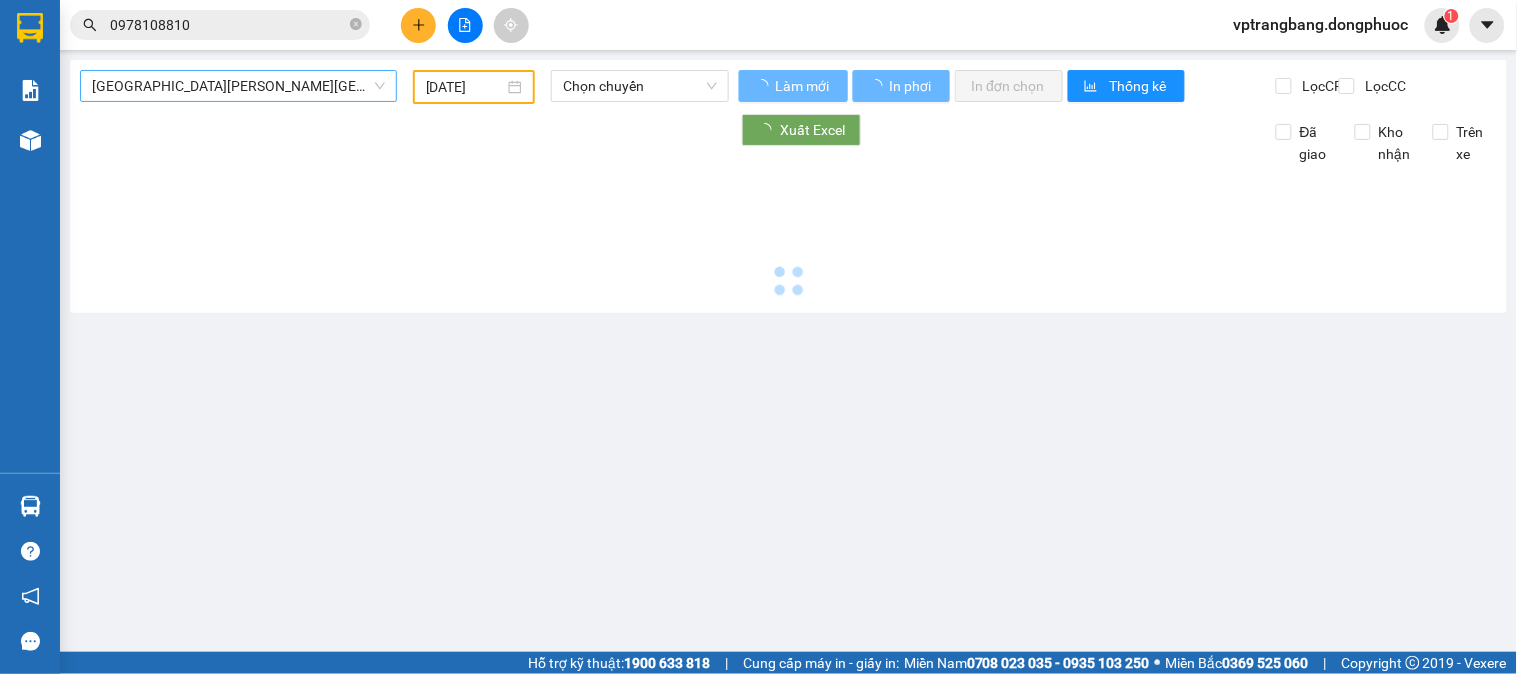 type on "[DATE]" 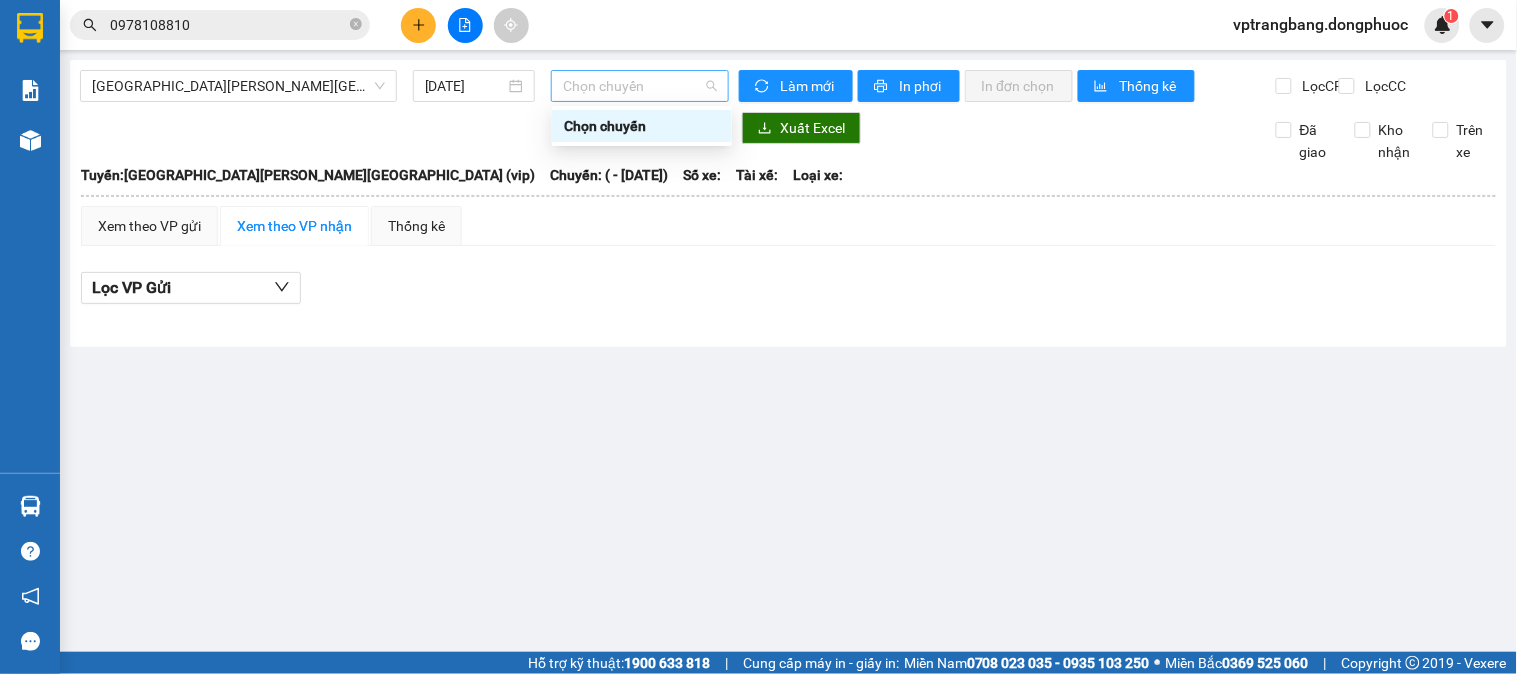 click on "Chọn chuyến" at bounding box center [640, 86] 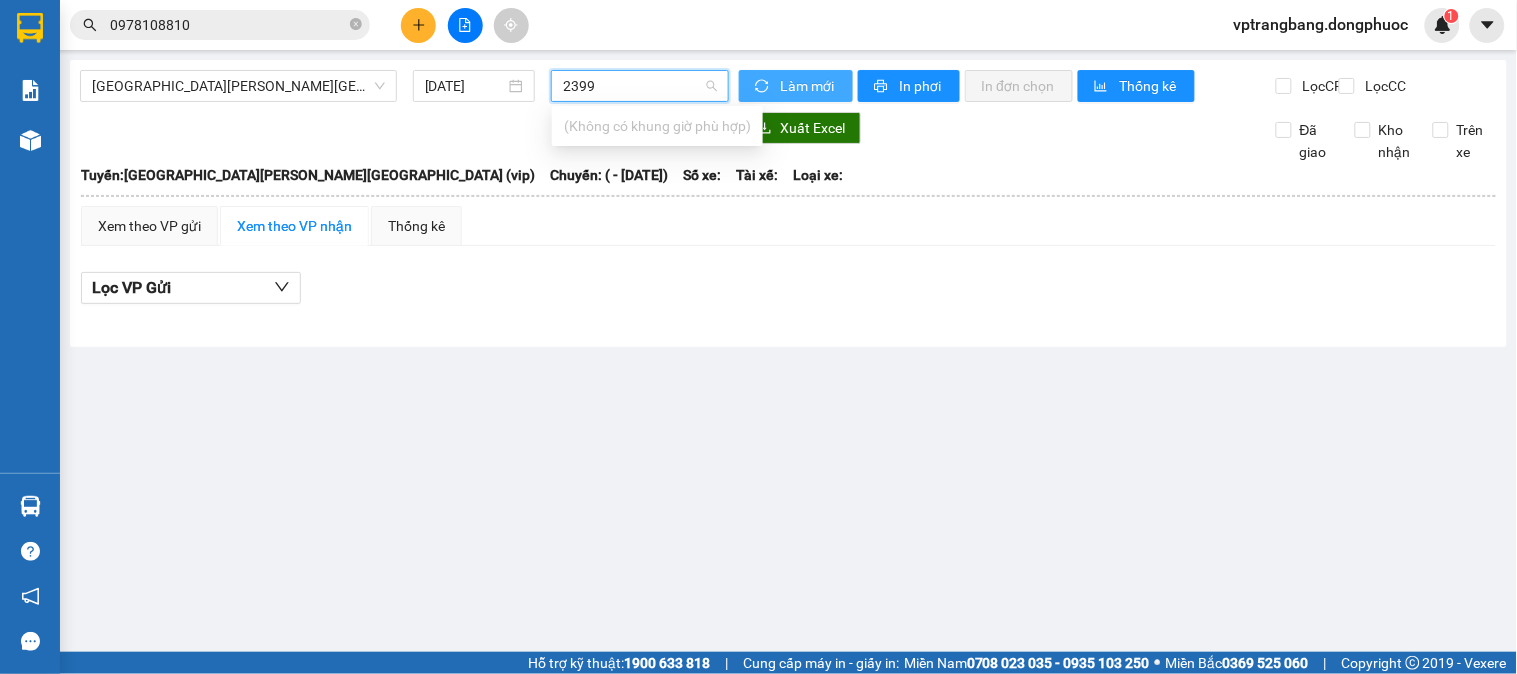 type on "2399" 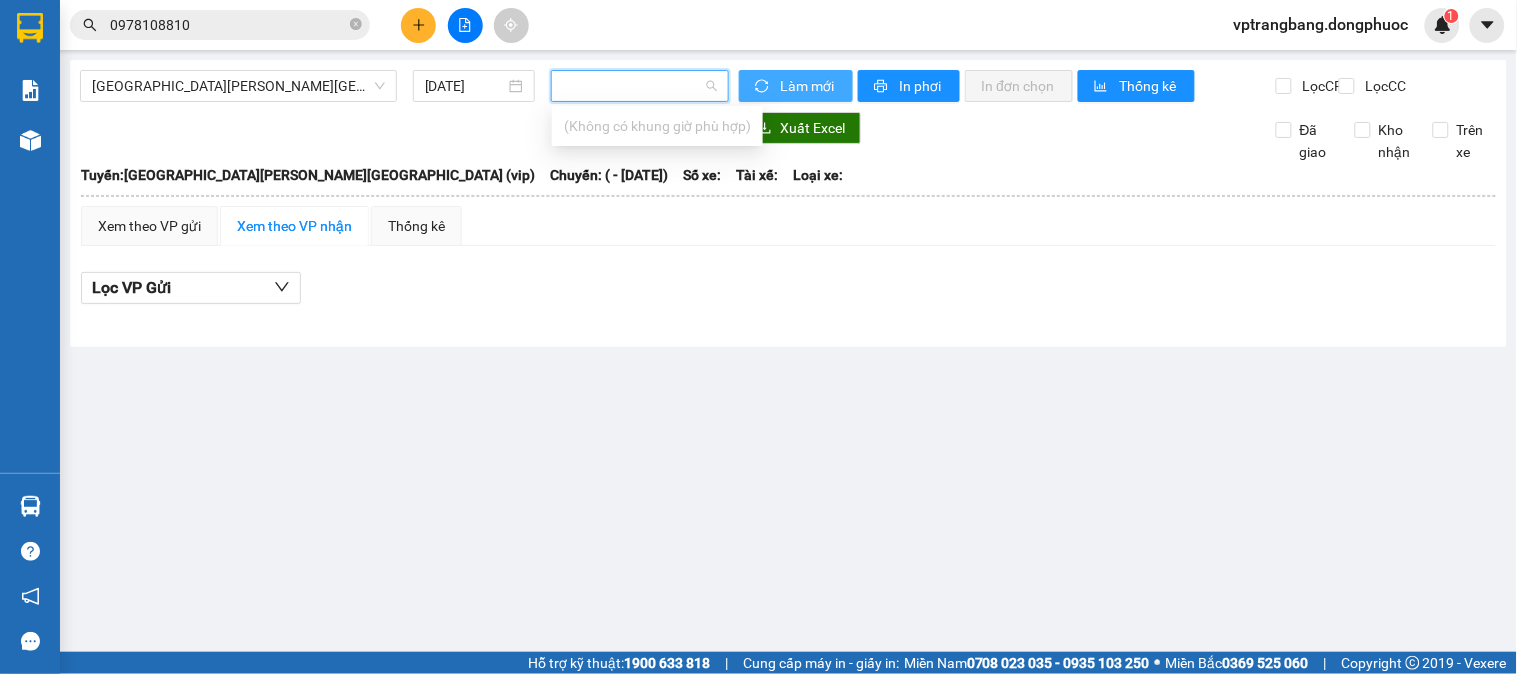 click on "Làm mới" at bounding box center [808, 86] 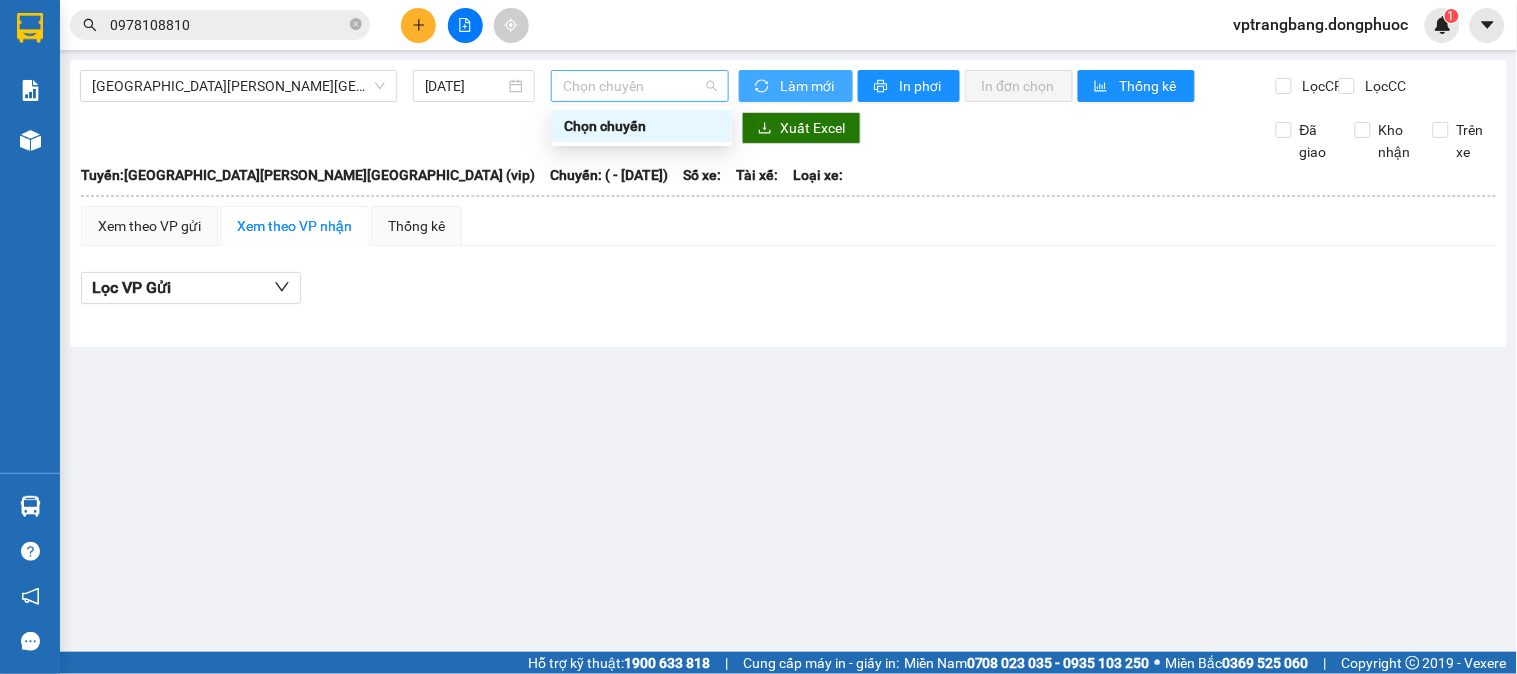 click on "Chọn chuyến" at bounding box center [640, 86] 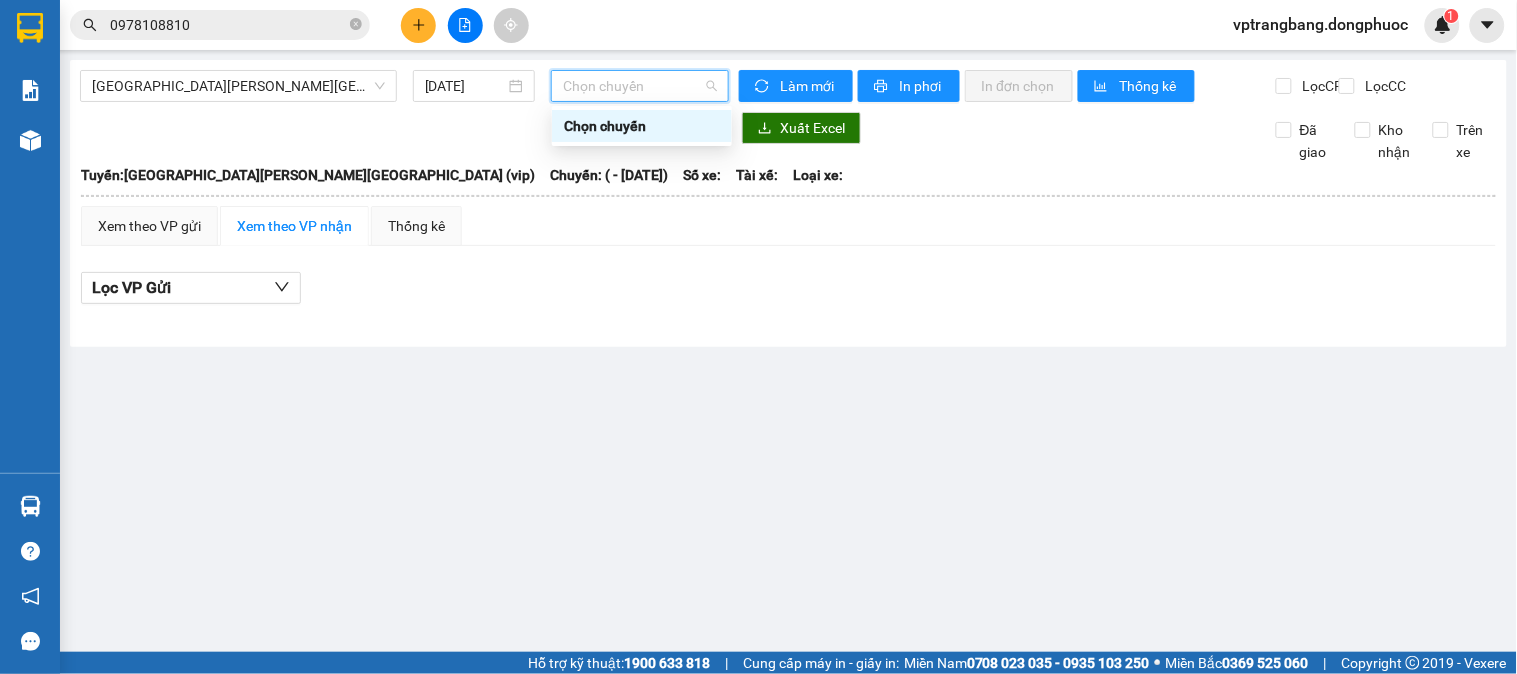 click on "Chọn chuyến" at bounding box center [642, 126] 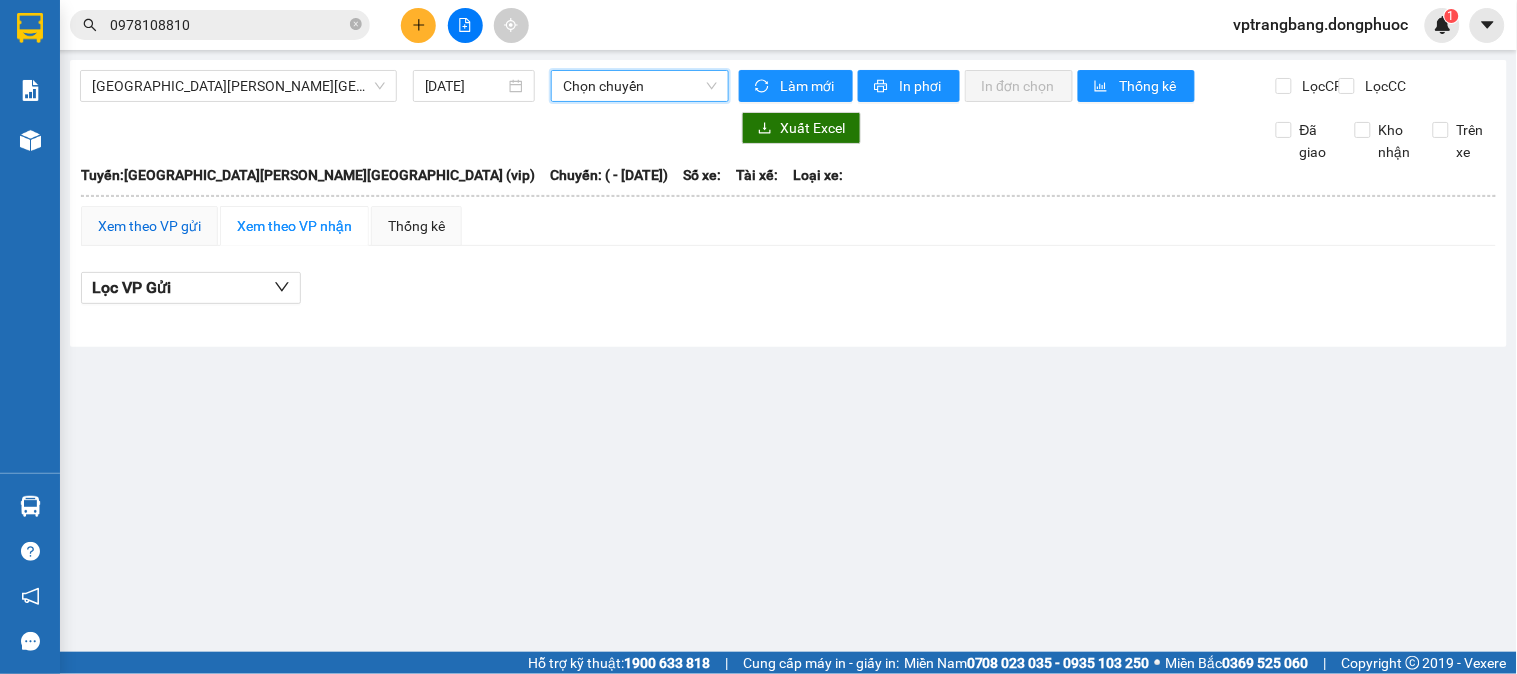 click on "Xem theo VP gửi" at bounding box center (149, 226) 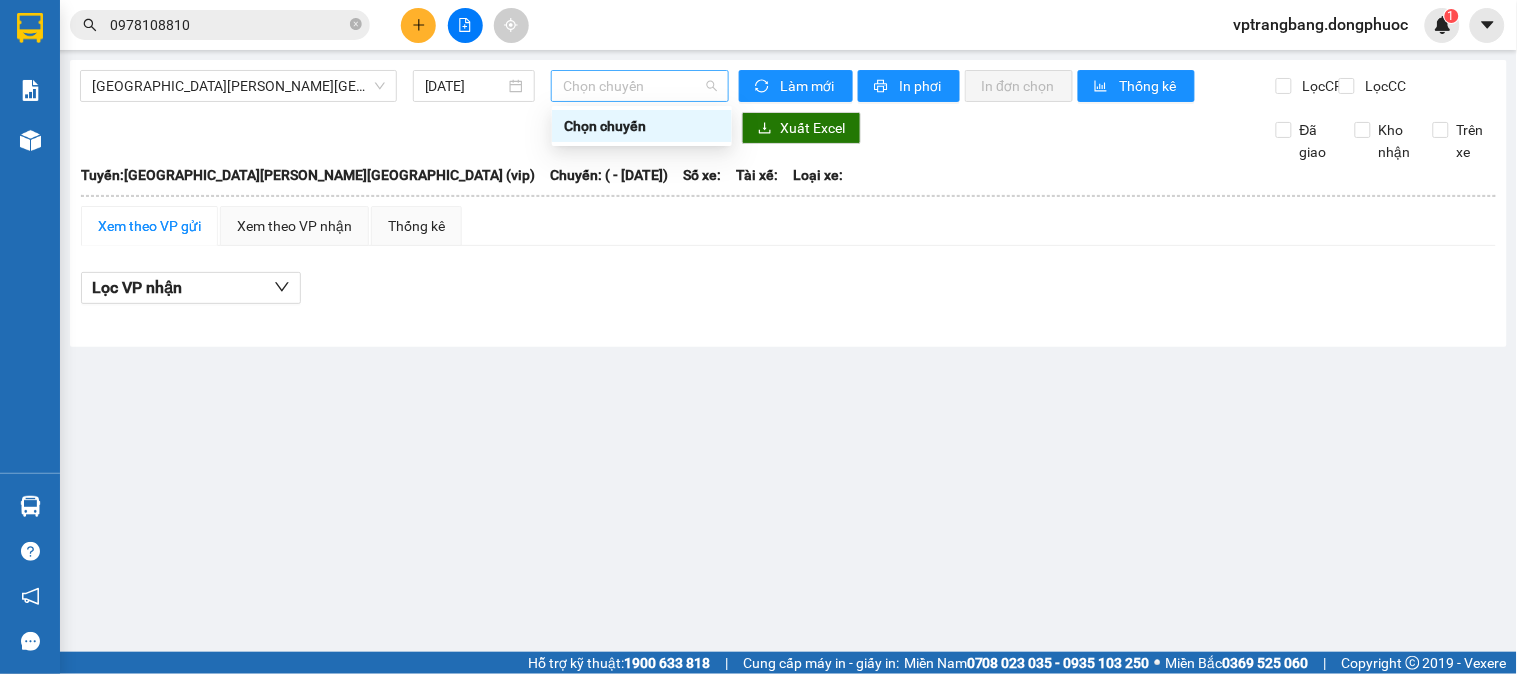 click on "Chọn chuyến" at bounding box center [640, 86] 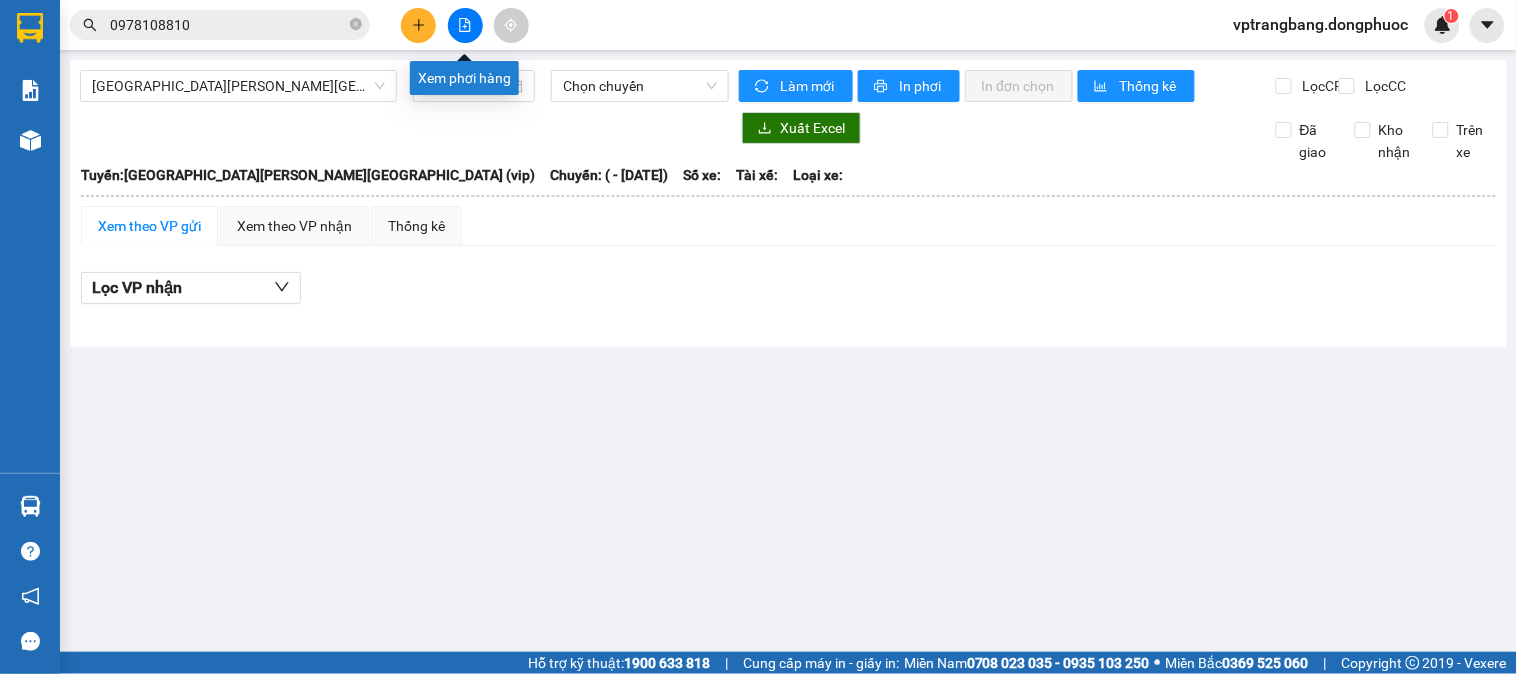 click at bounding box center (465, 25) 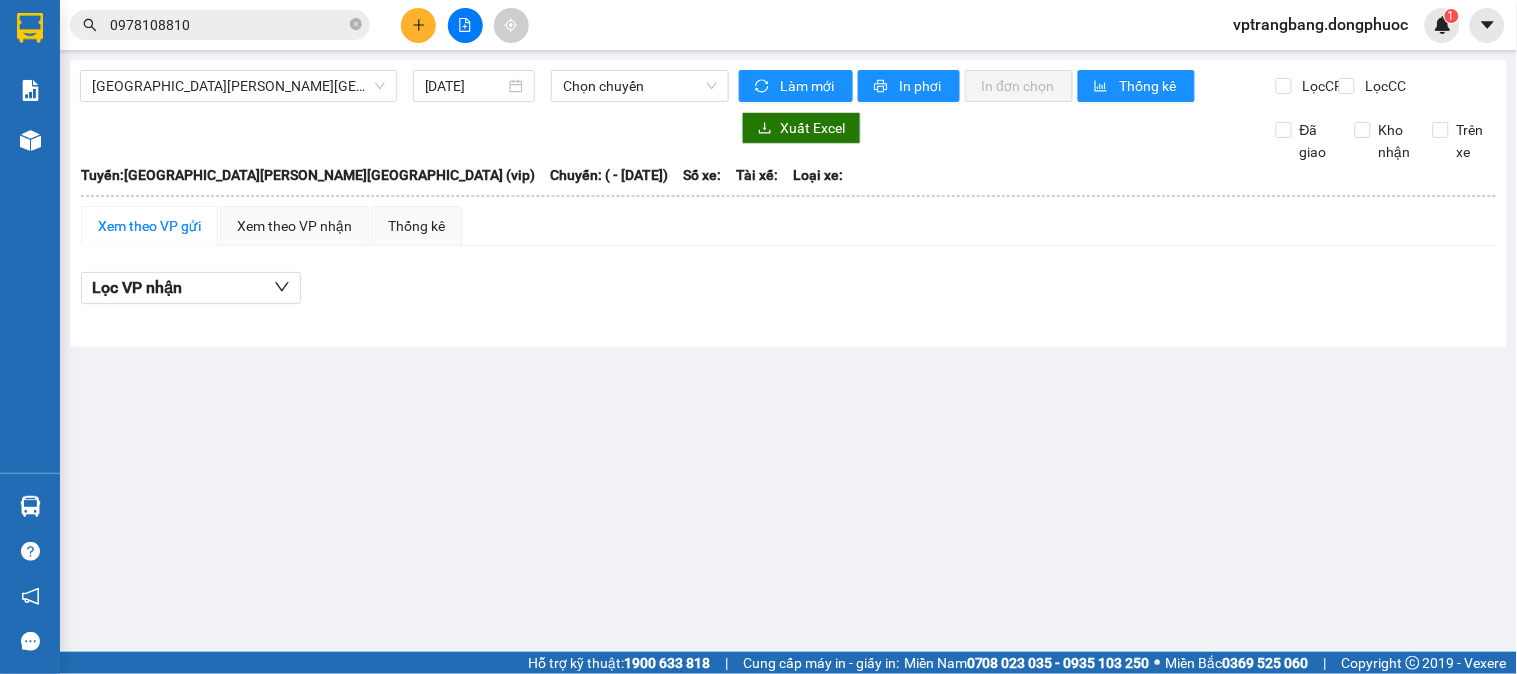 click at bounding box center (465, 25) 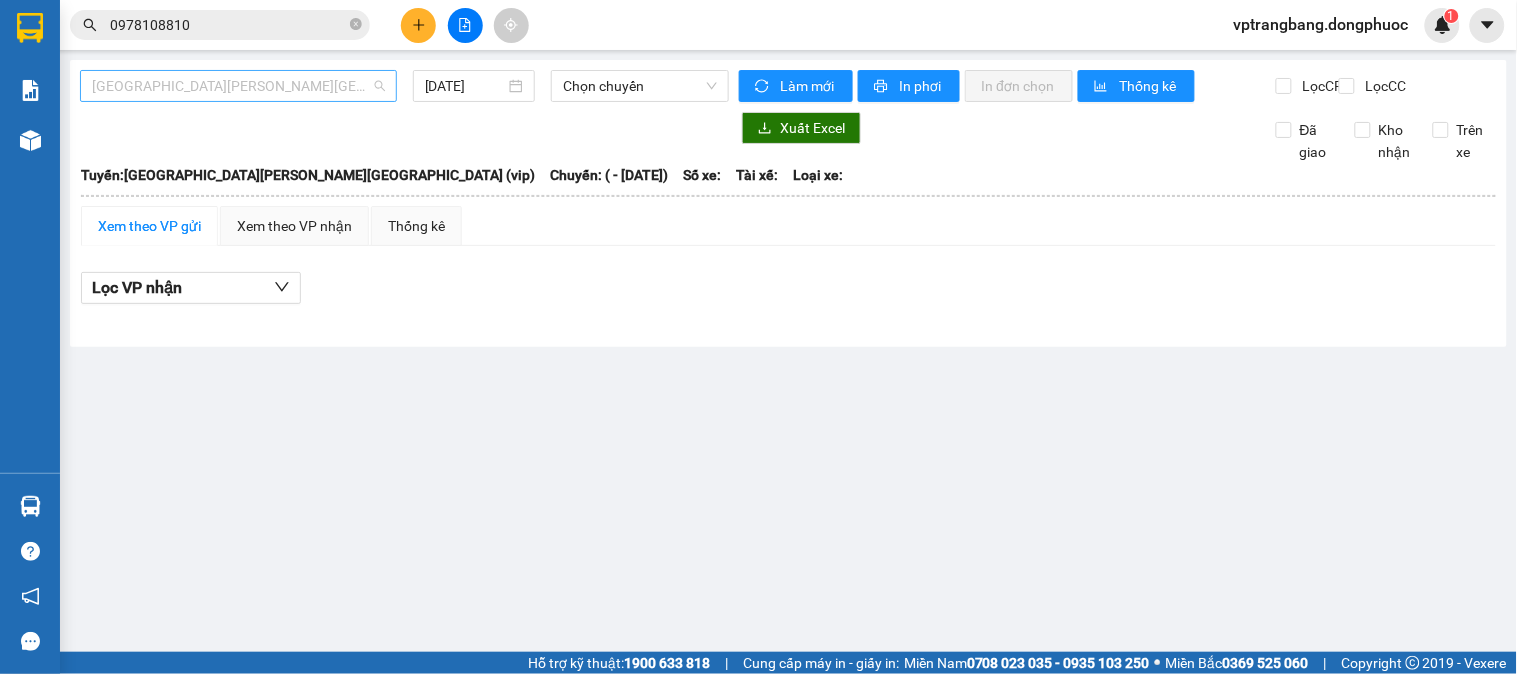 click on "[GEOGRAPHIC_DATA][PERSON_NAME][GEOGRAPHIC_DATA] (vip)" at bounding box center (238, 86) 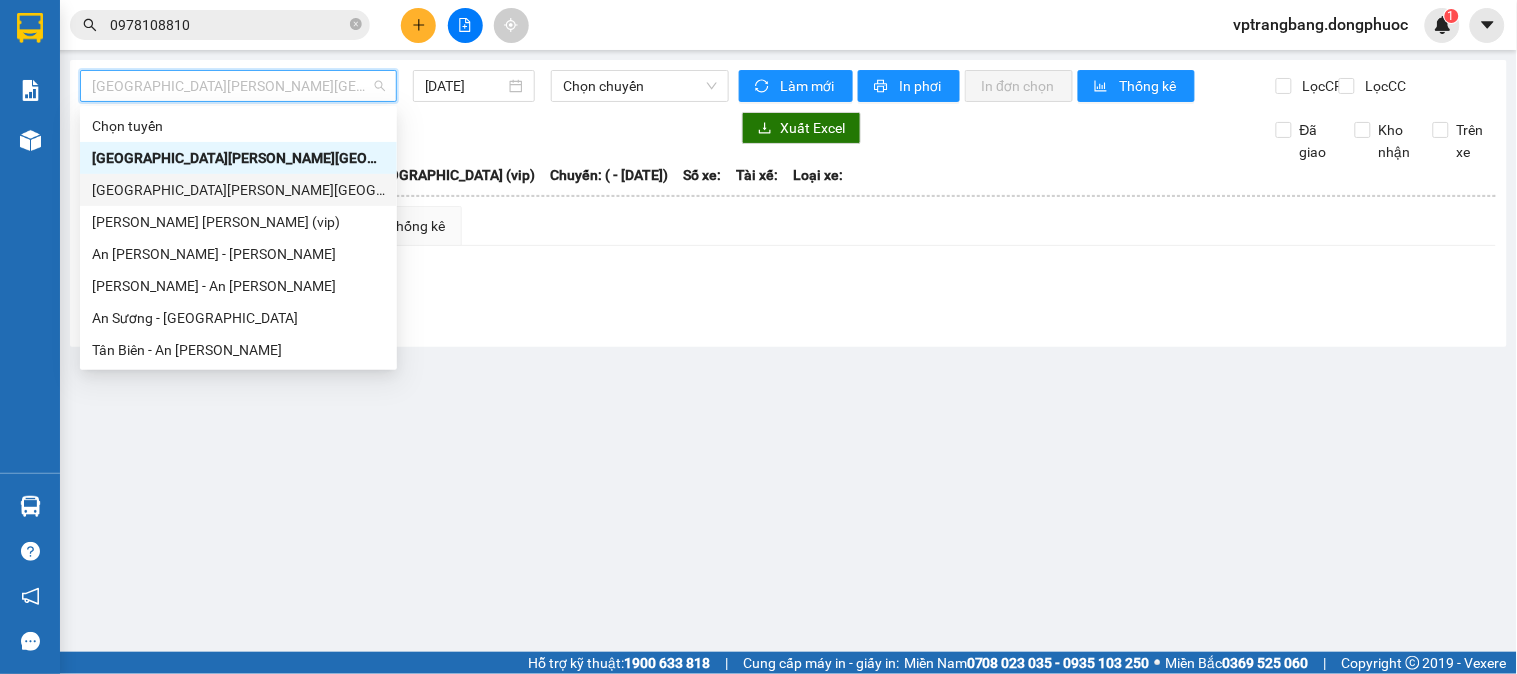 click on "[GEOGRAPHIC_DATA][PERSON_NAME][GEOGRAPHIC_DATA] (vip)" at bounding box center [238, 190] 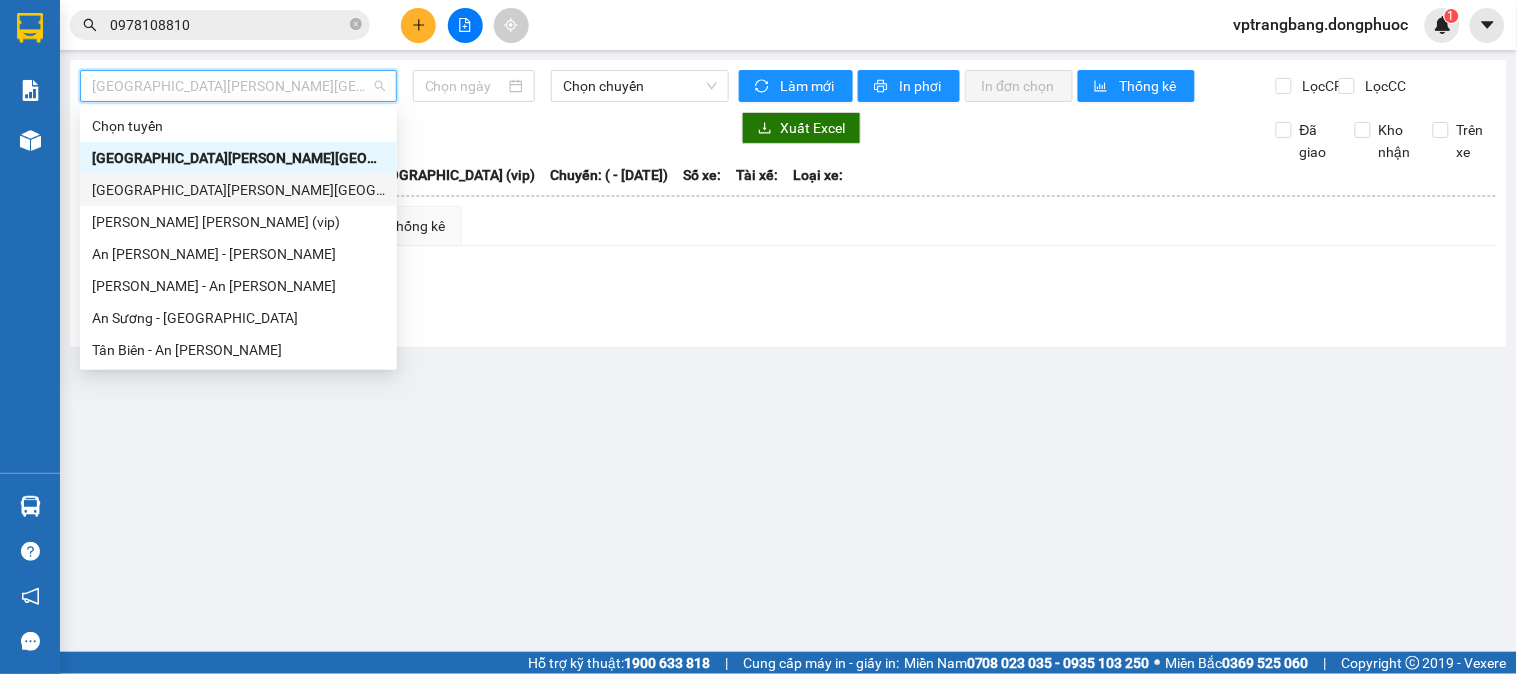 type on "[DATE]" 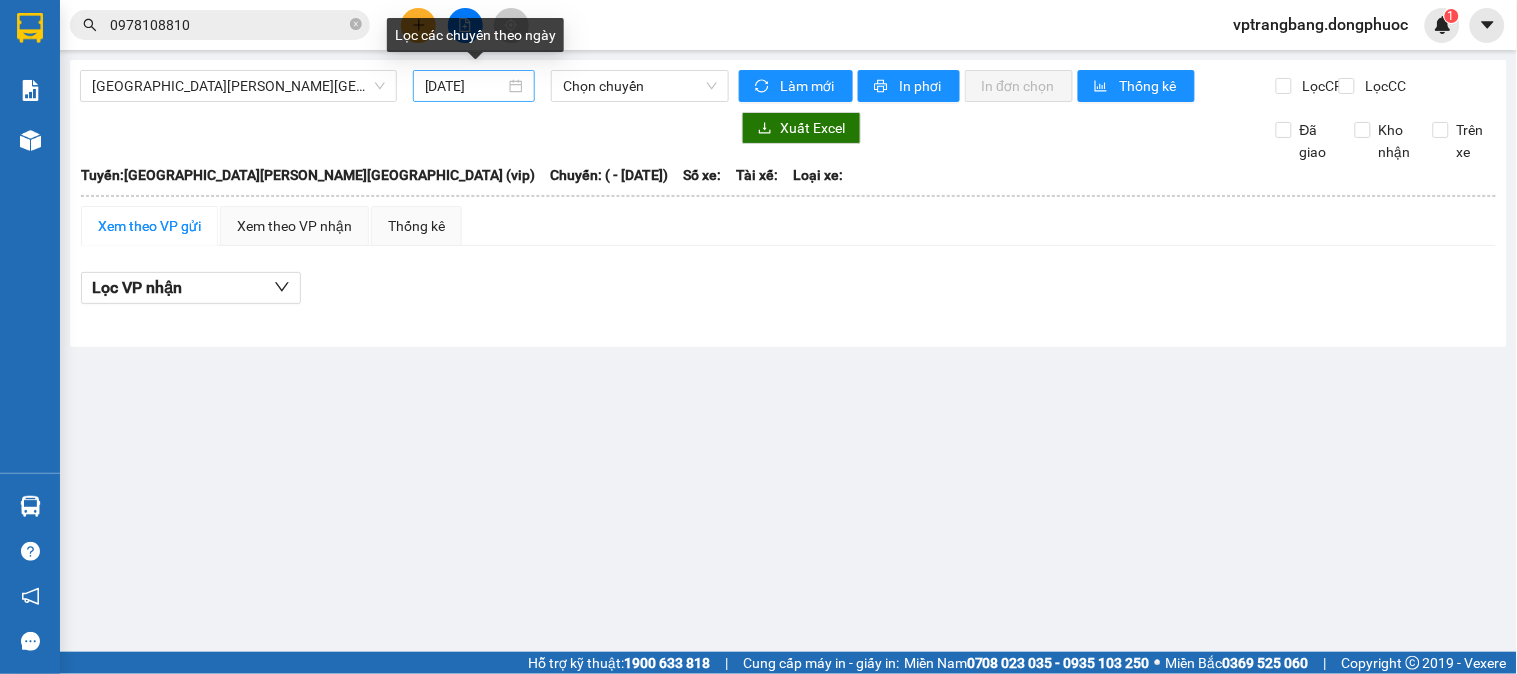 click on "[DATE]" at bounding box center [474, 86] 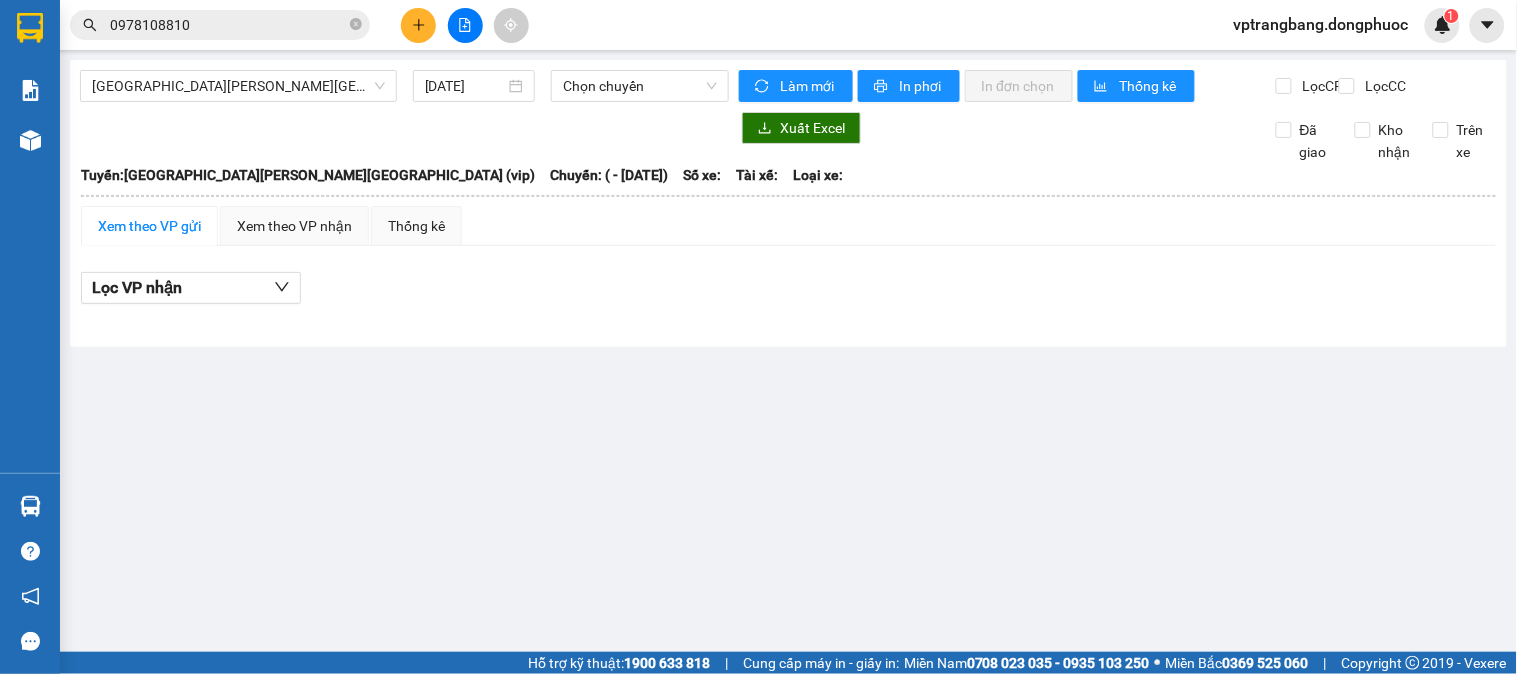 click on "[GEOGRAPHIC_DATA][PERSON_NAME][GEOGRAPHIC_DATA] (vip) [DATE] Chọn [PERSON_NAME] mới In phơi In [PERSON_NAME] Thống kê Lọc  CR Lọc  CC Xuất Excel Đã giao [PERSON_NAME] Trên xe [GEOGRAPHIC_DATA][PERSON_NAME]   19001152   [GEOGRAPHIC_DATA], 01 Võ Văn Truyện, KP 1, [PERSON_NAME] 2 07:18 [DATE] [GEOGRAPHIC_DATA]:  [GEOGRAPHIC_DATA] - [GEOGRAPHIC_DATA] (vip) [GEOGRAPHIC_DATA]:   ( - [DATE]) [GEOGRAPHIC_DATA]:  [GEOGRAPHIC_DATA][PERSON_NAME][GEOGRAPHIC_DATA] (vip) [GEOGRAPHIC_DATA]:   ( - [DATE]) Số xe:  Tài xế:  [PERSON_NAME] xe:  Xem theo VP gửi Xem theo [PERSON_NAME] Thống kê Lọc VP [PERSON_NAME] rồi :   0  VNĐ [PERSON_NAME] :   0  VNĐ Thu hộ:  0  VNĐ Đồng [PERSON_NAME]   19001152   Bến xe [GEOGRAPHIC_DATA], 01 Võ Văn Truyện, KP 1, [PERSON_NAME] 2 [PERSON_NAME] Bàng  -  07:18 [DATE] [PERSON_NAME]:  [GEOGRAPHIC_DATA][PERSON_NAME][GEOGRAPHIC_DATA] (vip) [GEOGRAPHIC_DATA]:   ( - [DATE]) STT Mã GD SĐT người [PERSON_NAME] Người [PERSON_NAME] Tên người [PERSON_NAME] Người gửi SL Tên hàng Ghi chú ĐC [PERSON_NAME] thái Ký [PERSON_NAME] rồi :   0  VNĐ [PERSON_NAME] :   0  VNĐ Thu hộ:  0  VNĐ VP Gửi Tài xế" at bounding box center (788, 203) 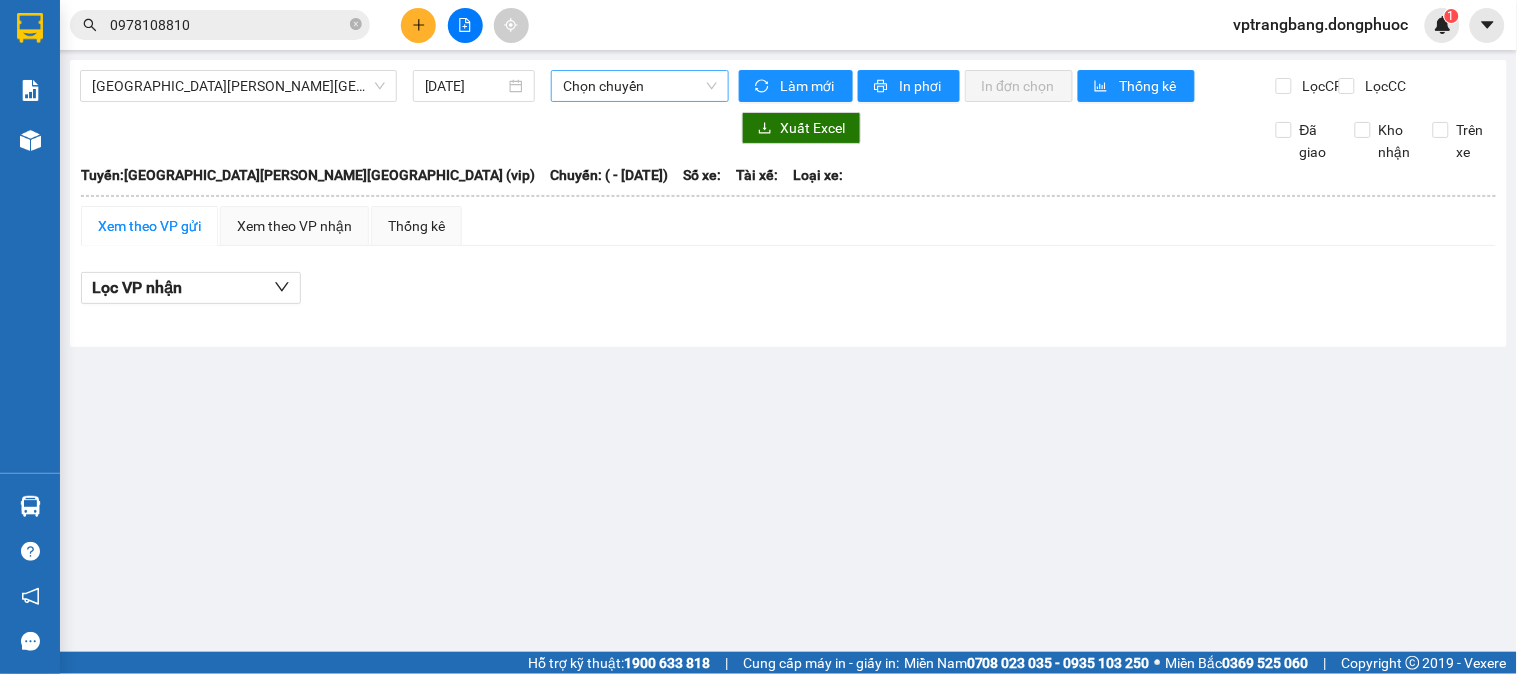 click on "Chọn chuyến" at bounding box center (640, 86) 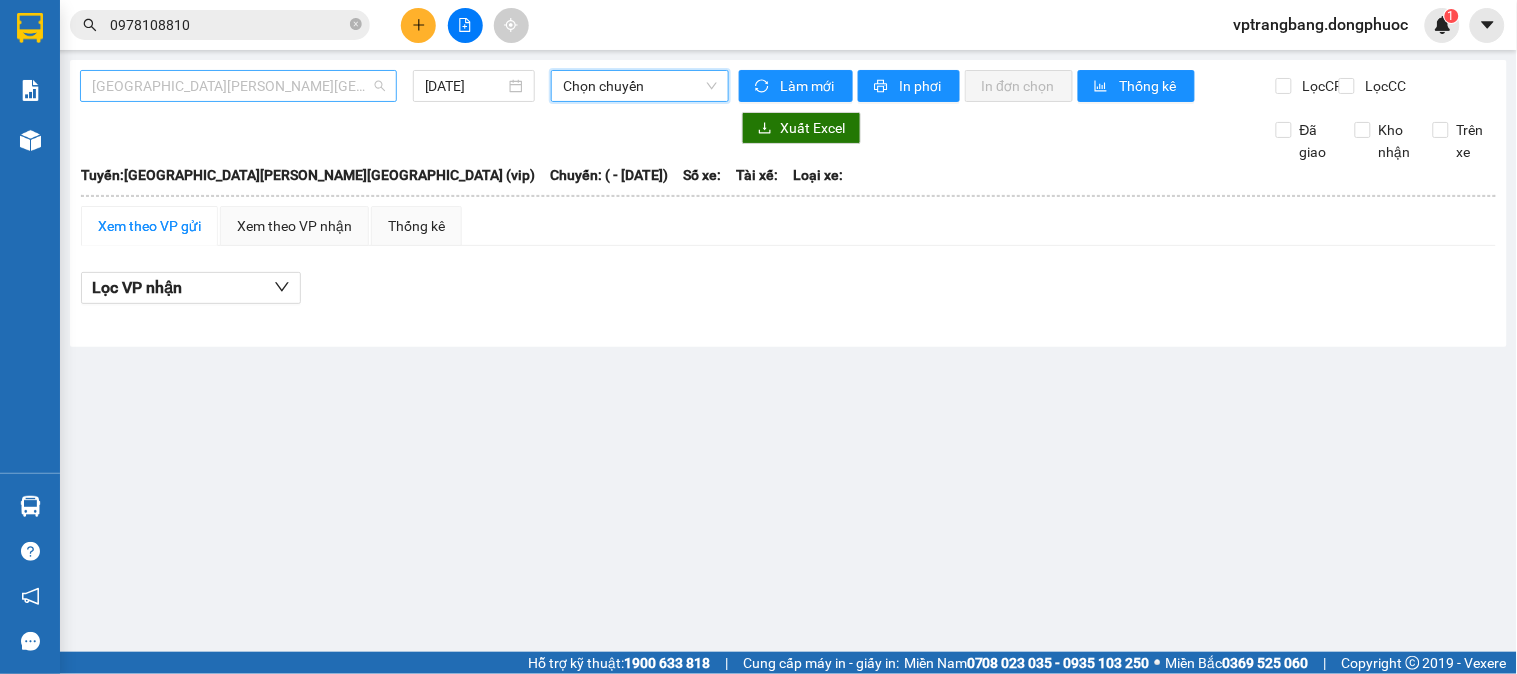 click on "[GEOGRAPHIC_DATA][PERSON_NAME][GEOGRAPHIC_DATA] (vip)" at bounding box center (238, 86) 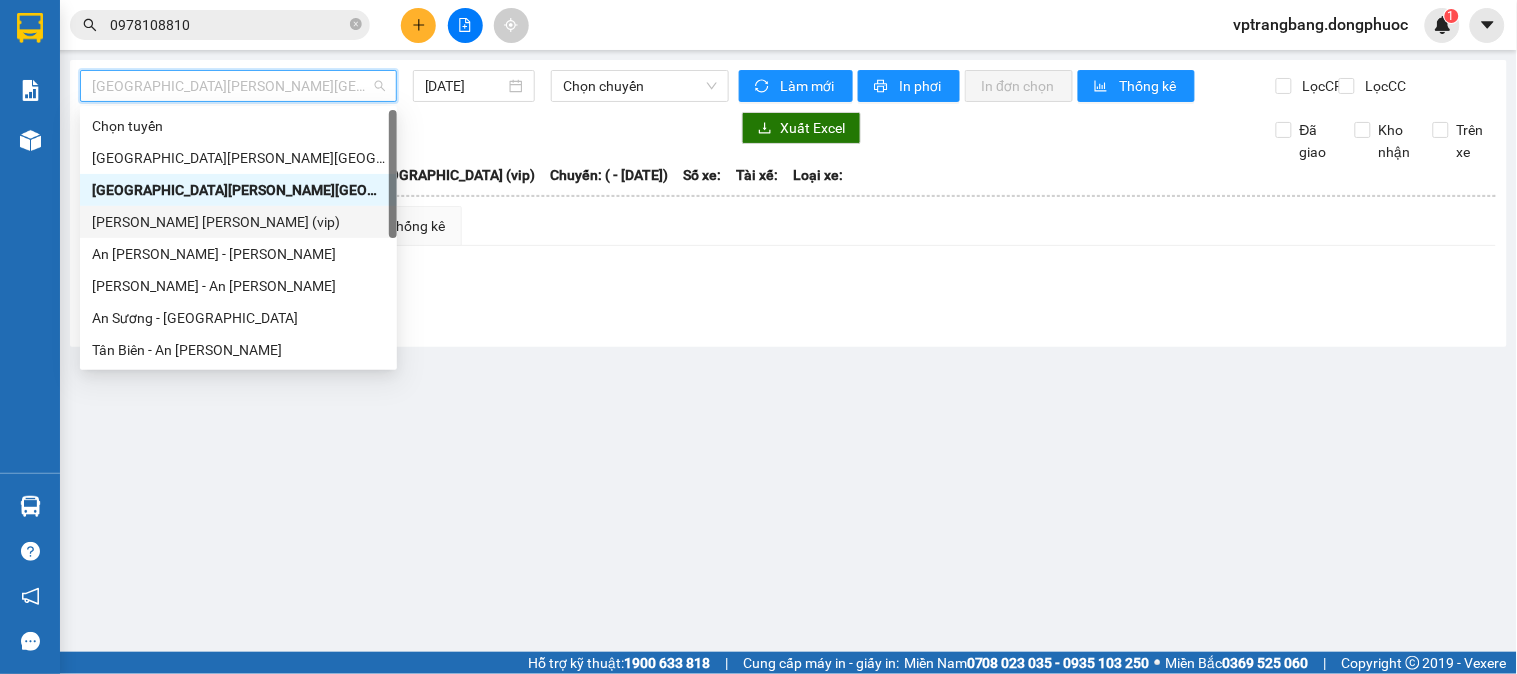 click on "[PERSON_NAME] [PERSON_NAME] (vip)" at bounding box center (238, 222) 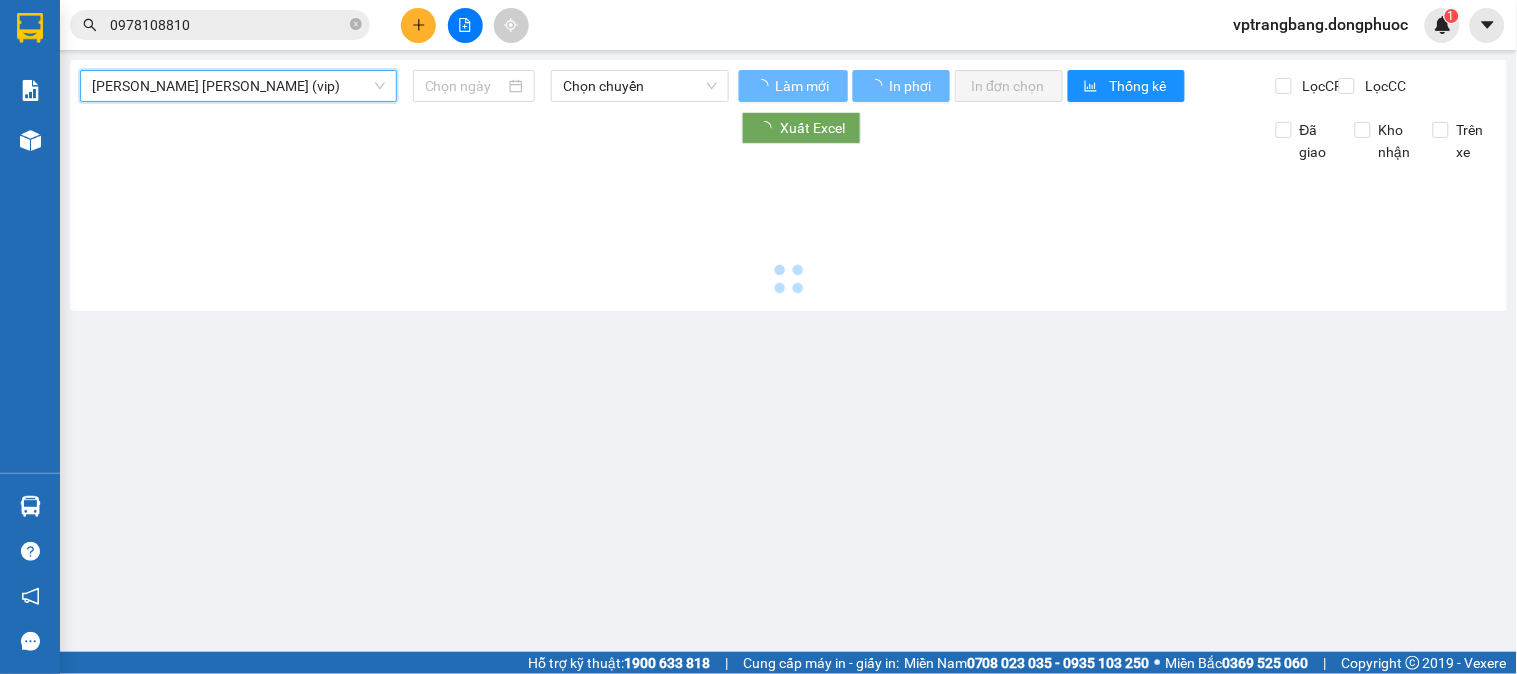 type on "[DATE]" 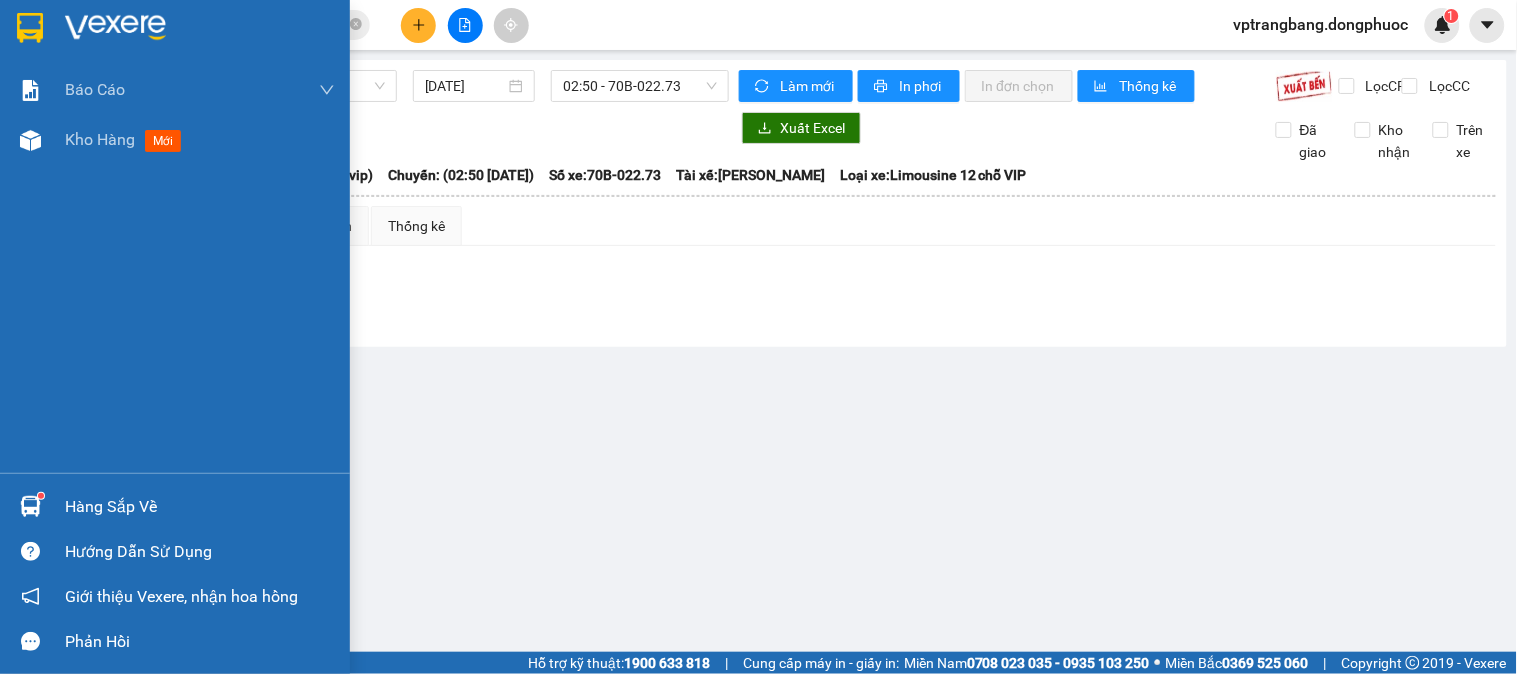 click at bounding box center (30, 506) 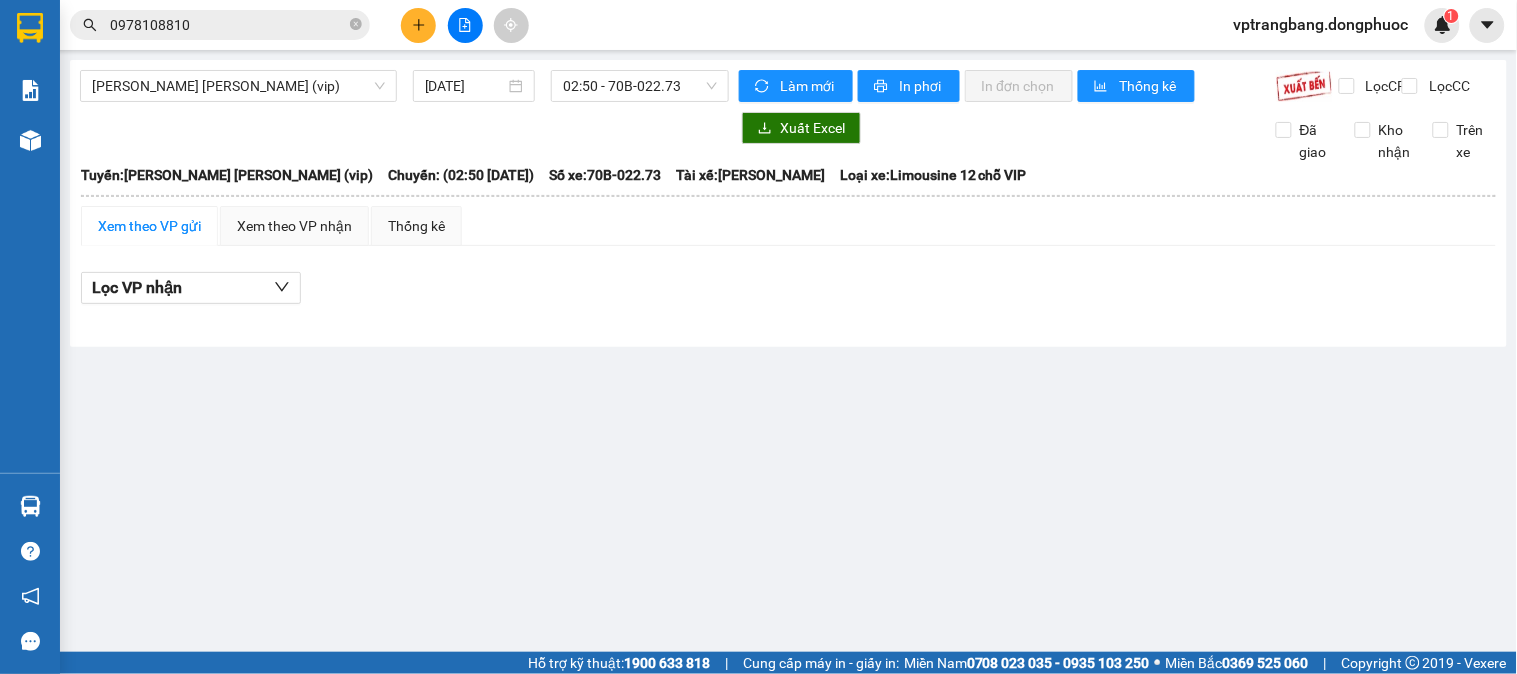 click on "Kết quả [PERSON_NAME] ( 14 )  Bộ lọc  Mã ĐH Trạng thái Món hàng Tổng [PERSON_NAME] [PERSON_NAME] Người gửi VP Gửi Người [PERSON_NAME] [PERSON_NAME] VPAS0907250094 11:46 [DATE] [PERSON_NAME]   70B-023.15 13:46 [DATE] THUNG VACXIN SL:  1 50.000 0986200469 TRÌ VP Bến xe An [PERSON_NAME] 0978108810 TÍN [PERSON_NAME] Bàng VPAS1402250118 13:14 [DATE] [PERSON_NAME]   70B-023.55 14:54 [DATE] THUNG VACXIN SL:  2 90.000 0986200469 TRÌ VP Bến xe An [PERSON_NAME] 0978108810 TÍN [PERSON_NAME] Bàng VPAS2306250084 12:02 [DATE] Đã giao   13:46 [DATE] THUNG VACXIN SL:  1 50.000 0986200469 TRÌ VP Bến xe An [PERSON_NAME] 0978108810 TÍN [PERSON_NAME] Bàng VPAS0805250079 17:10 [DATE] Đã giao   11:34 [DATE] THUNG VACXIN SL:  1 40.000 0986200469 TRÌ VP Bến xe An [PERSON_NAME] 0978108810 TÍN [PERSON_NAME] Bàng VPAS1904250128 14:29 [DATE] Đã giao   08:19 [DATE] THUNG VACXIN SL:  1 40.000 0986200469 TRÌ VP Bến xe An [PERSON_NAME] 0978108810 TÍN [PERSON_NAME] Bàng VPAS0104250146 17:24 [DATE] Đã giao   11:09 [DATE] THUNG VACXIN 2" at bounding box center [758, 337] 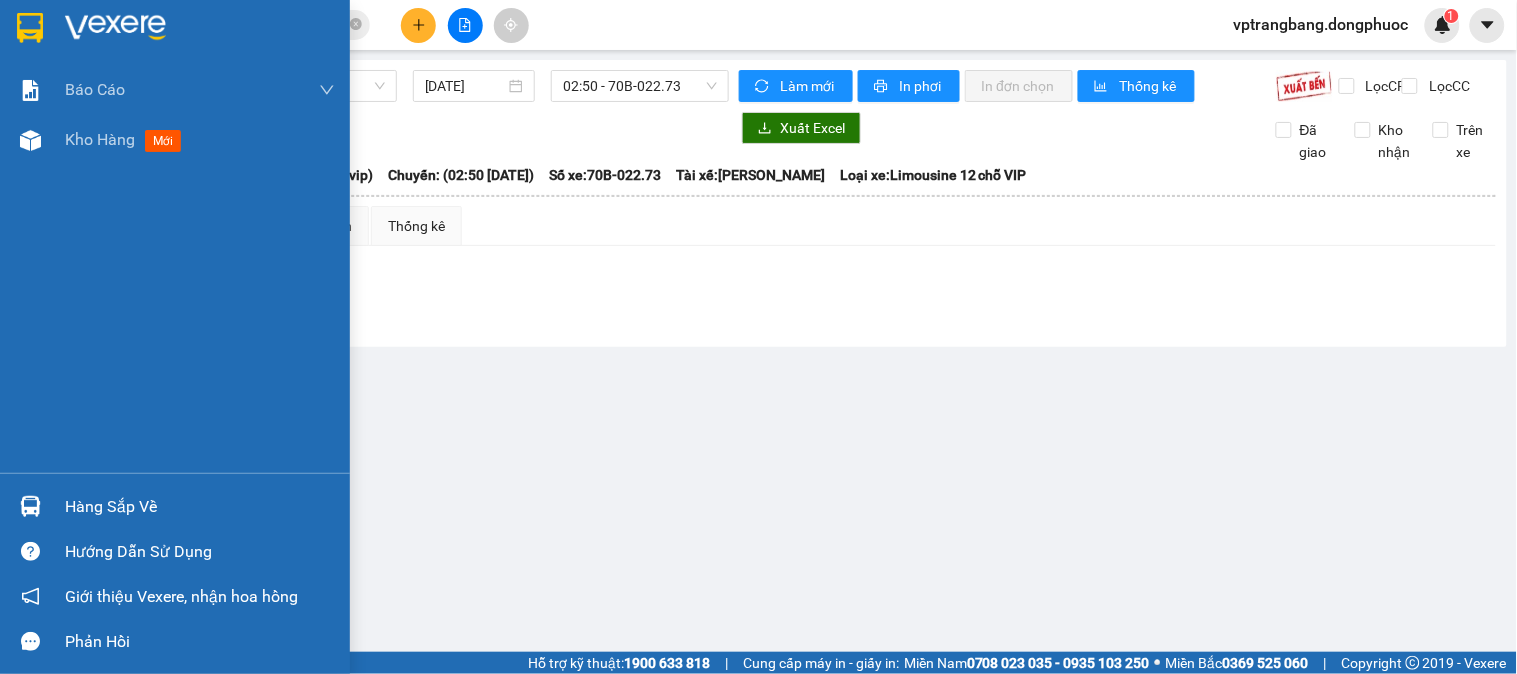 click at bounding box center (30, 506) 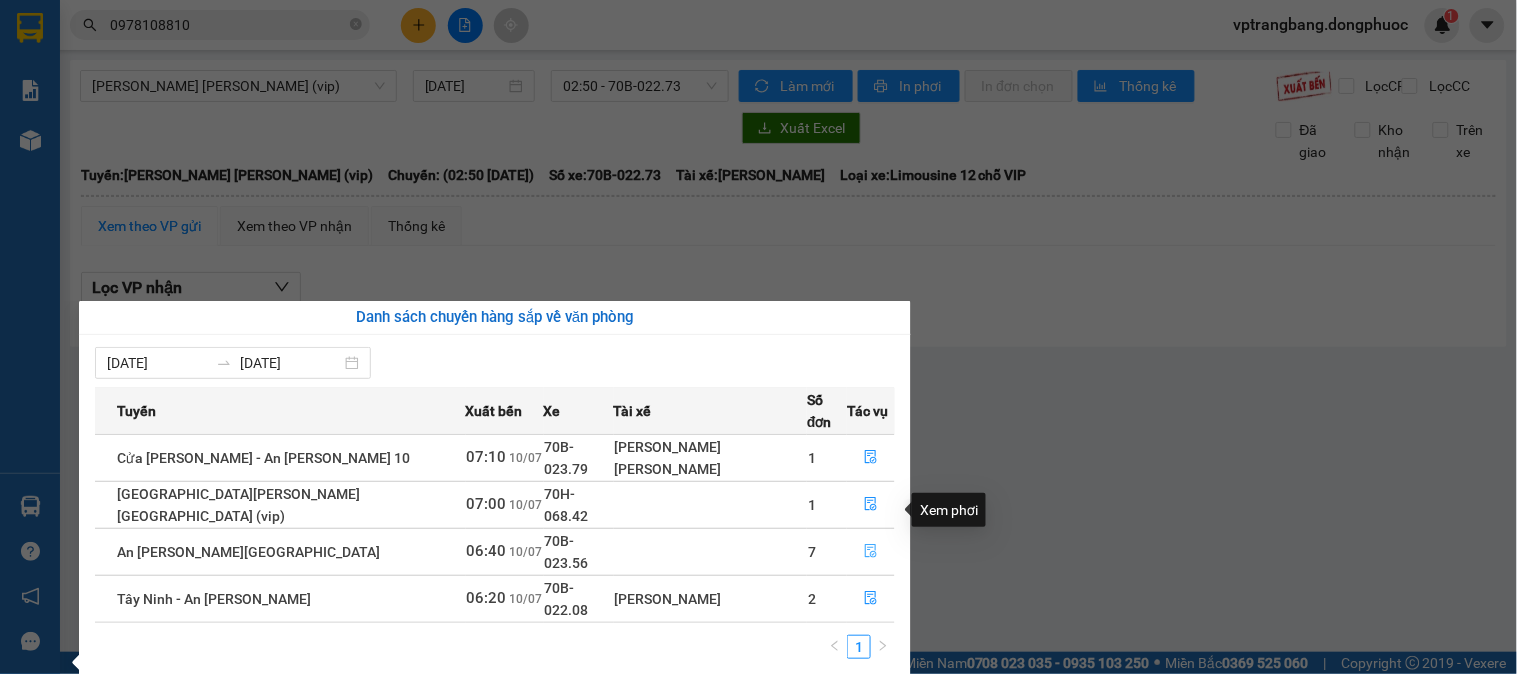 click 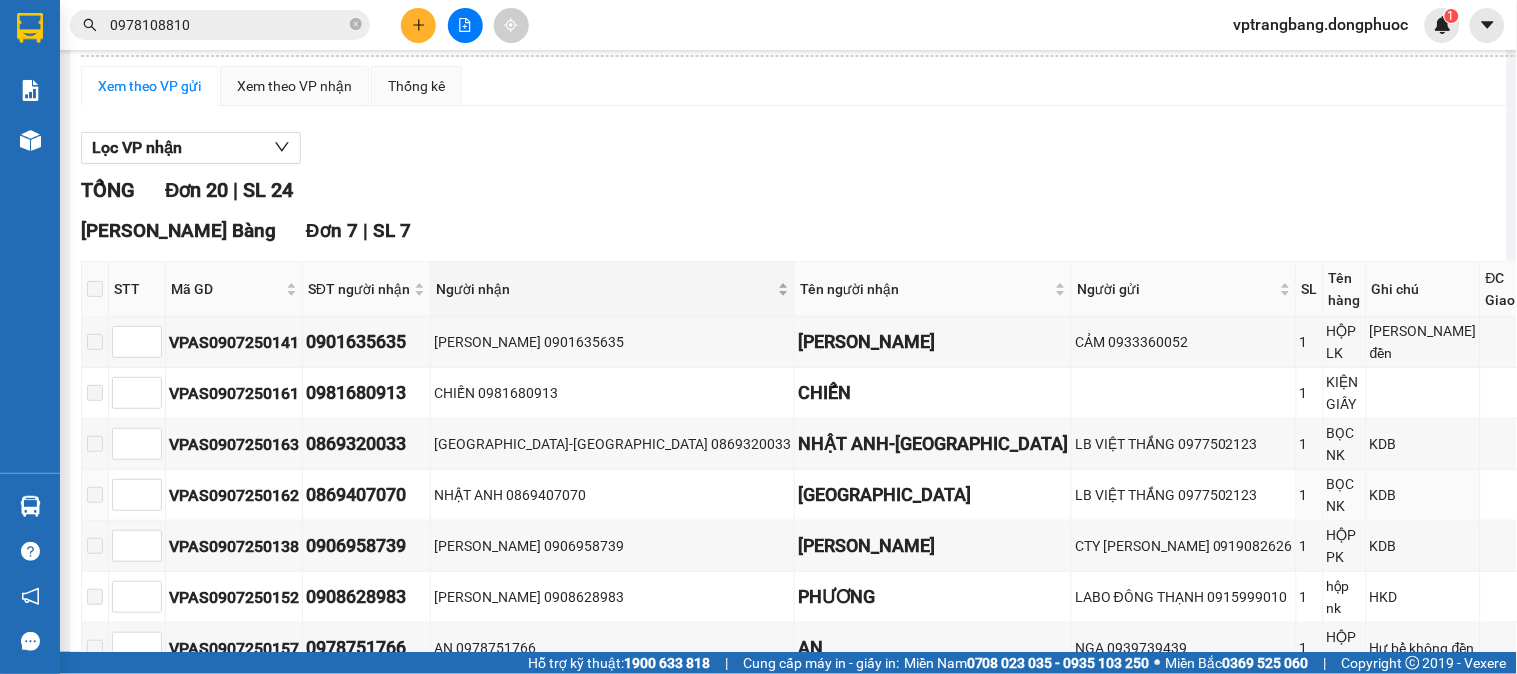 scroll, scrollTop: 222, scrollLeft: 0, axis: vertical 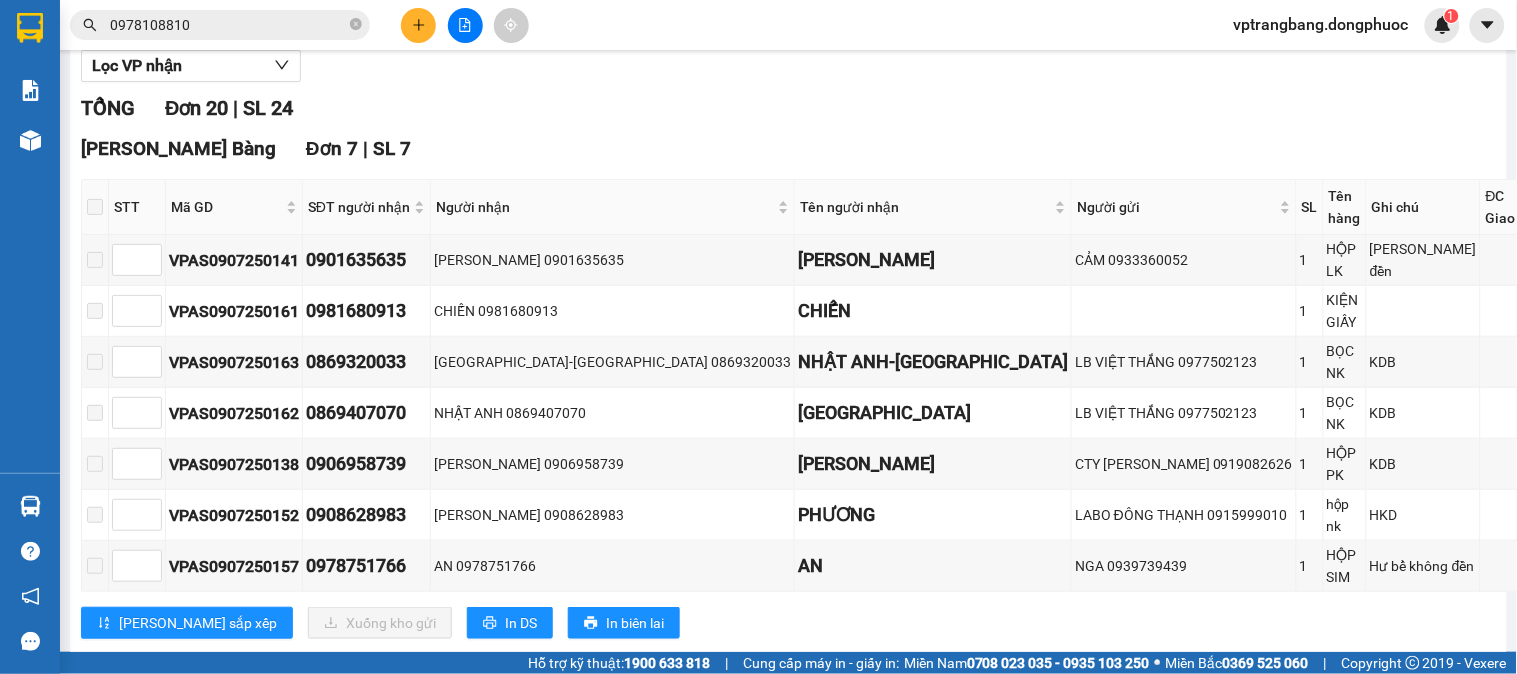 click on "0978108810" at bounding box center (228, 25) 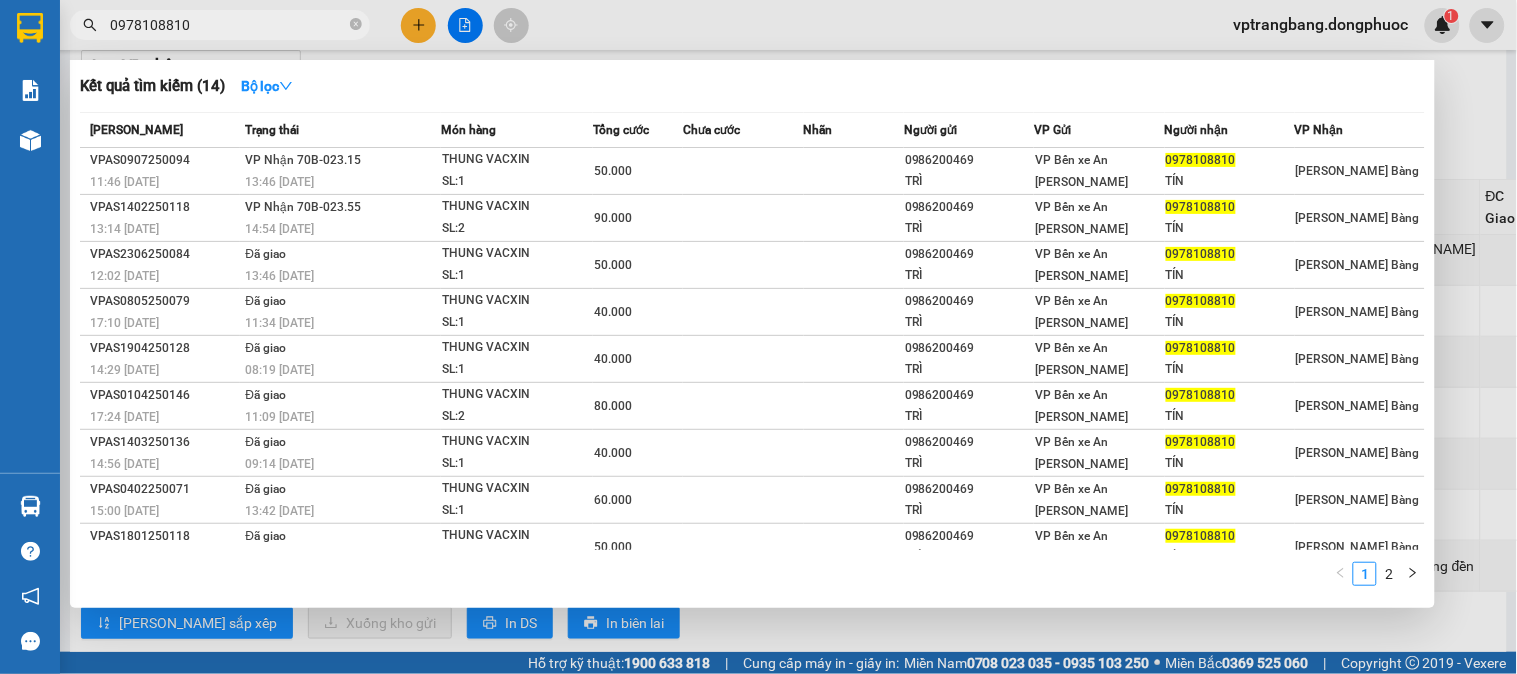 click on "0978108810" at bounding box center (228, 25) 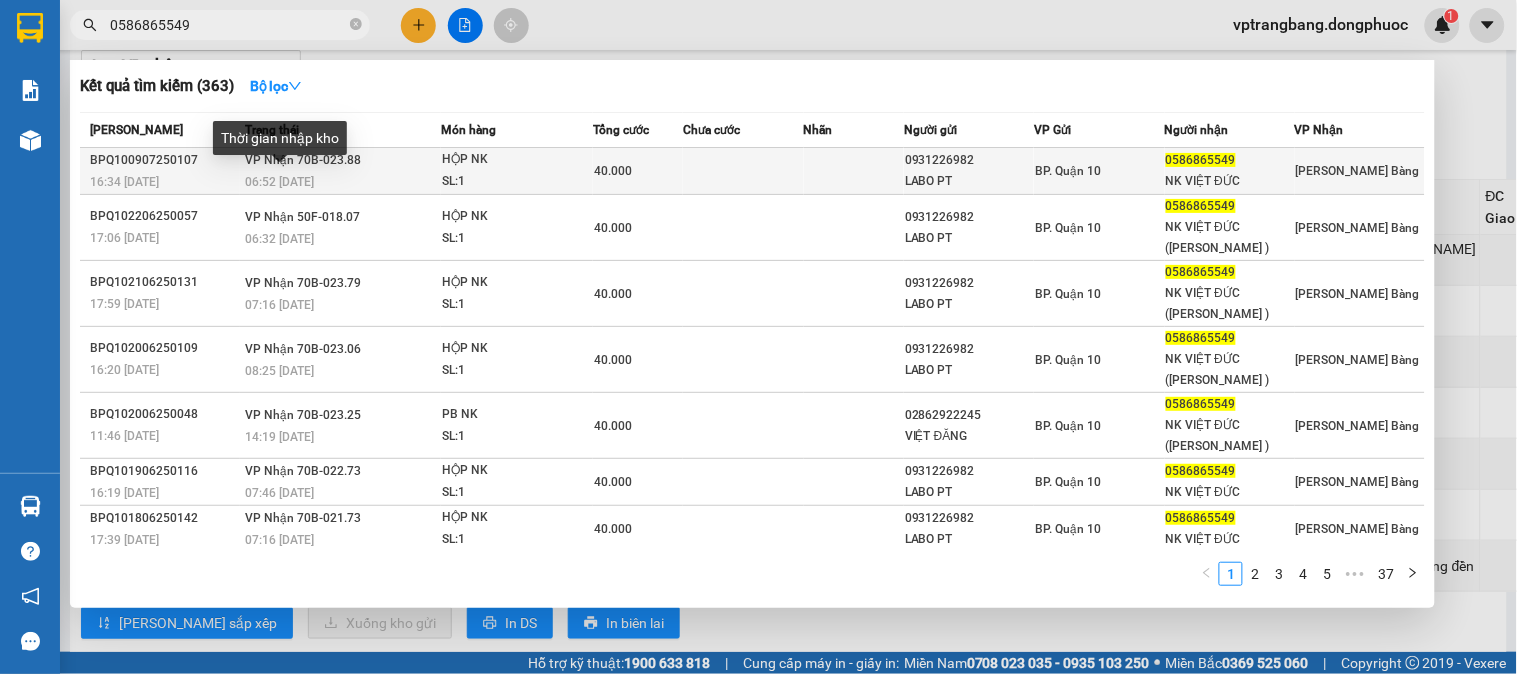 type on "0586865549" 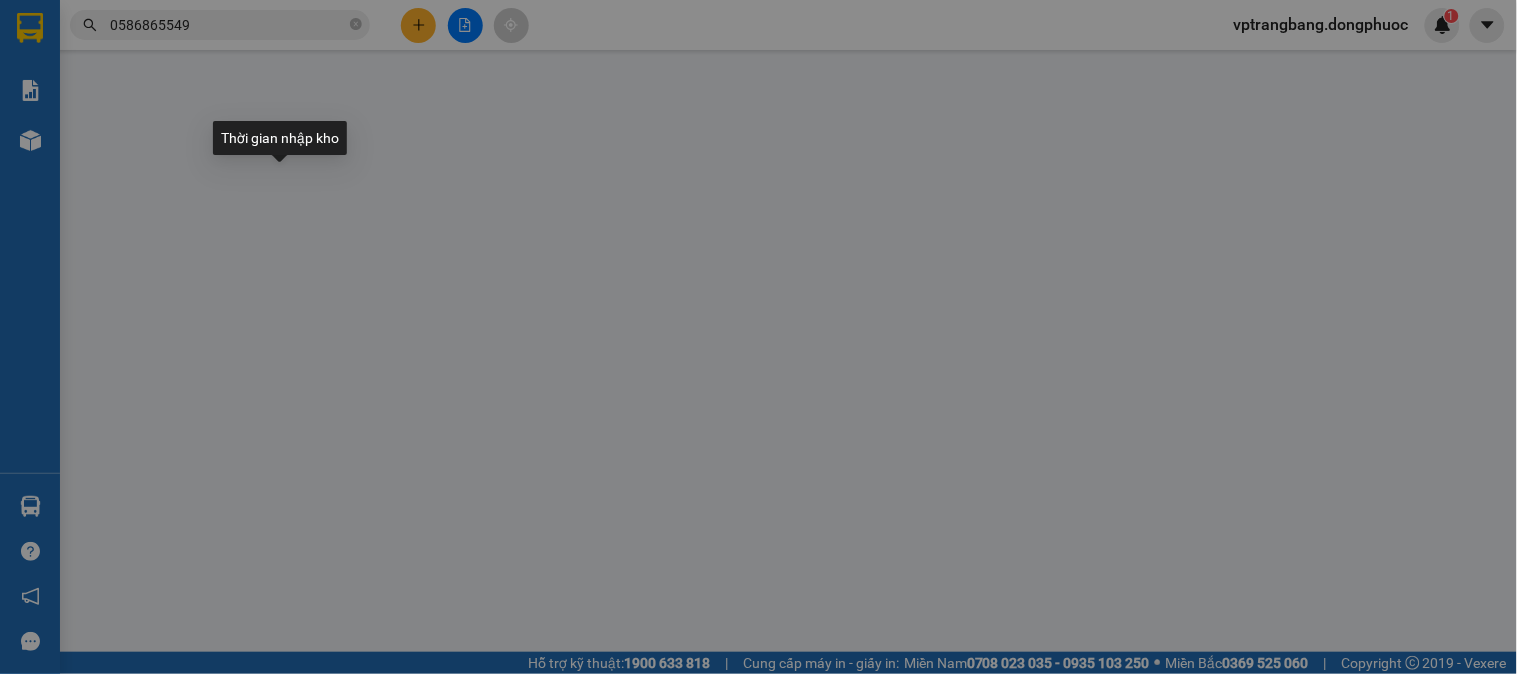 scroll, scrollTop: 0, scrollLeft: 0, axis: both 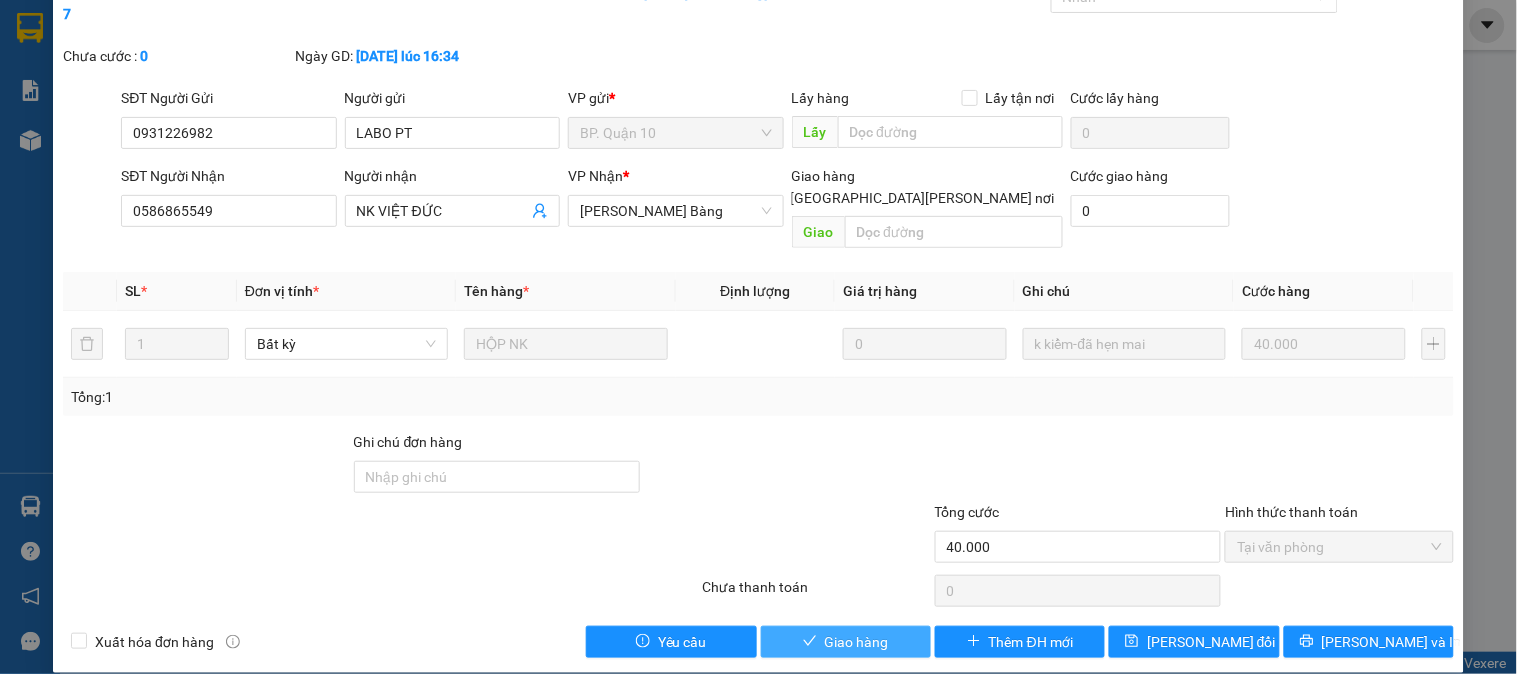 click on "Giao hàng" at bounding box center [857, 642] 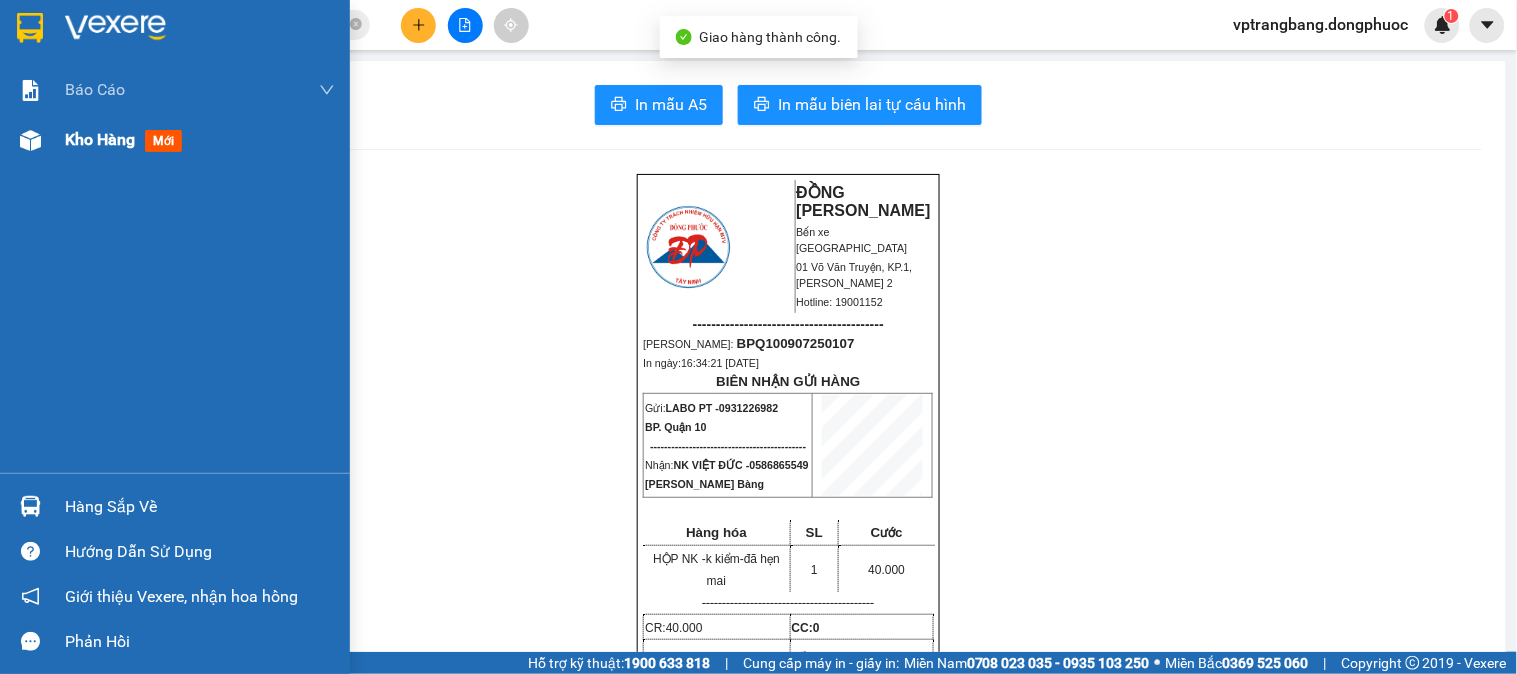 click on "Kho hàng mới" at bounding box center (175, 140) 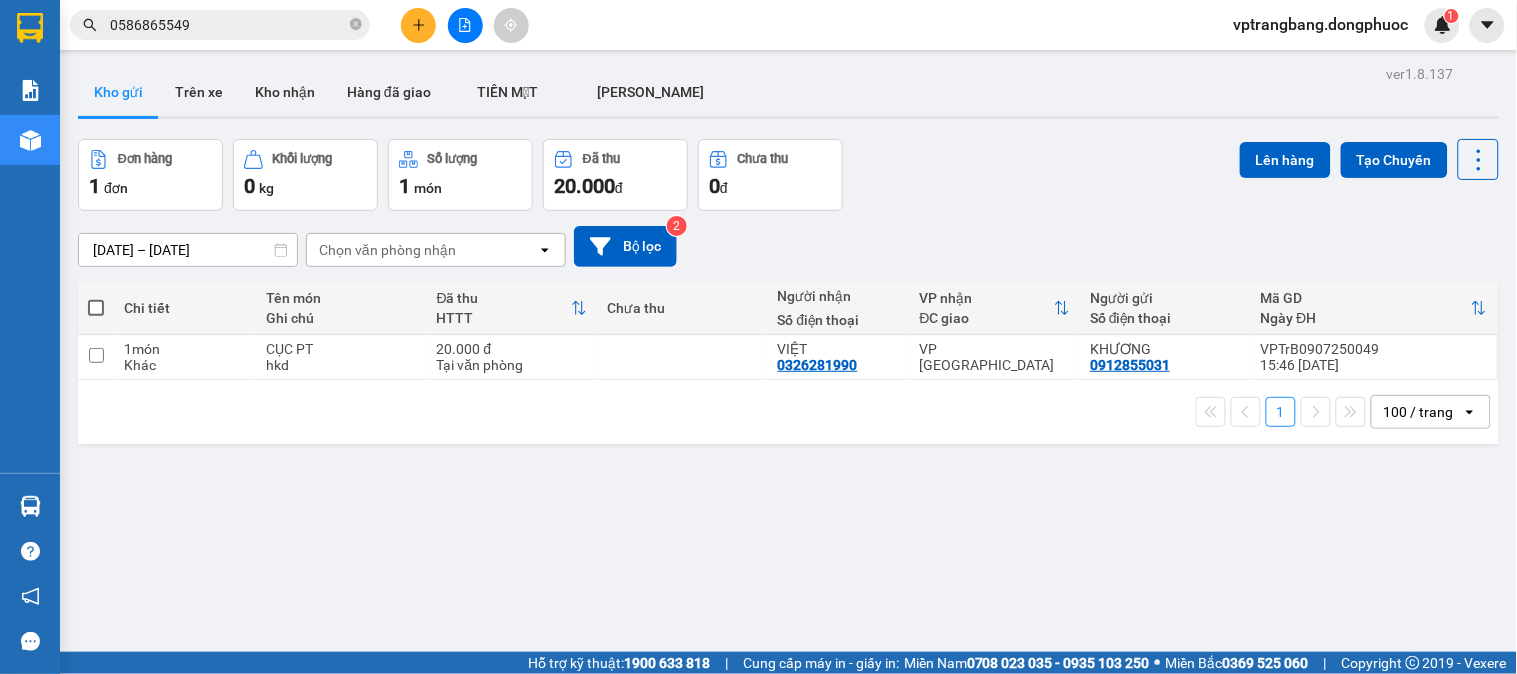 click on "Đơn hàng 1 đơn [PERSON_NAME] 0 kg Số [PERSON_NAME] 1 món Đã thu 20.000  [PERSON_NAME] thu 0  đ Lên hàng Tạo Chuyến" at bounding box center [788, 175] 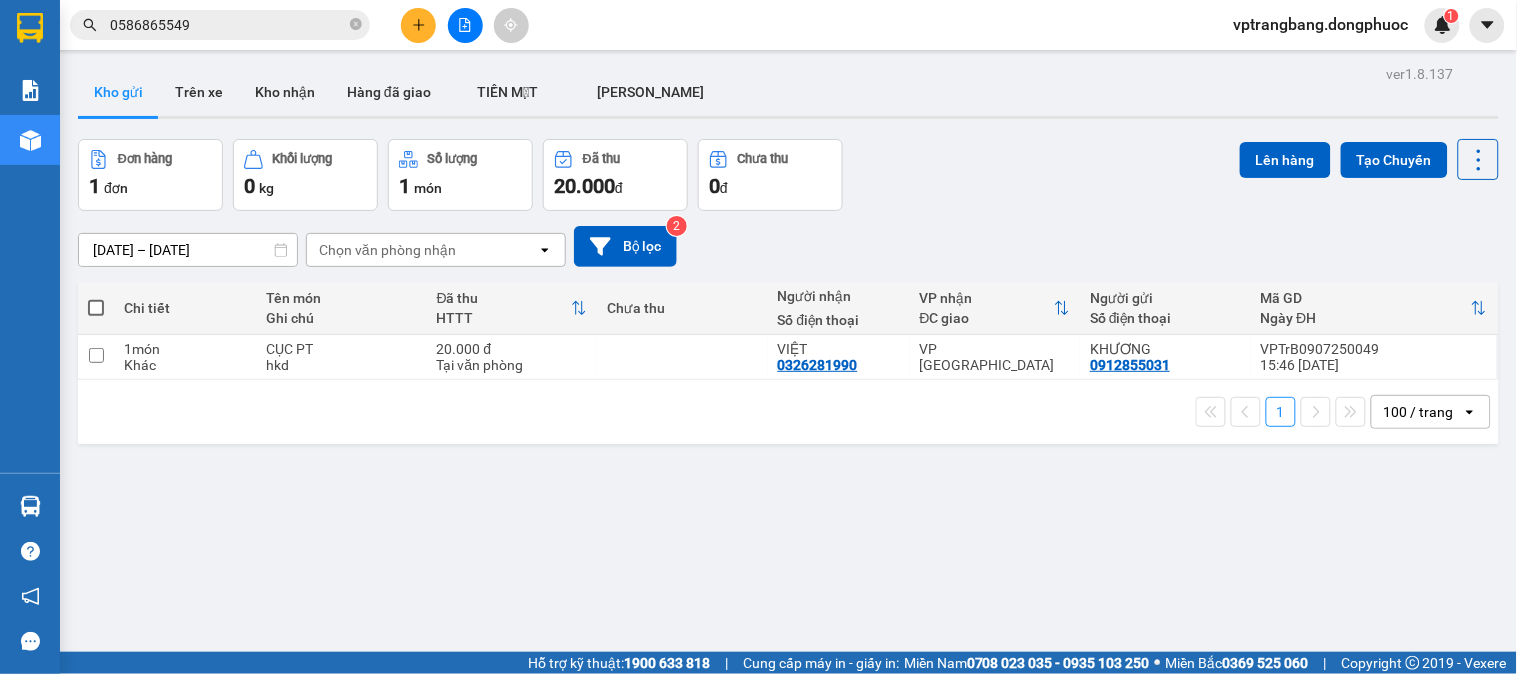 click on "Đơn hàng 1 đơn [PERSON_NAME] 0 kg Số [PERSON_NAME] 1 món Đã thu 20.000  [PERSON_NAME] thu 0  đ Lên hàng Tạo Chuyến" at bounding box center [788, 175] 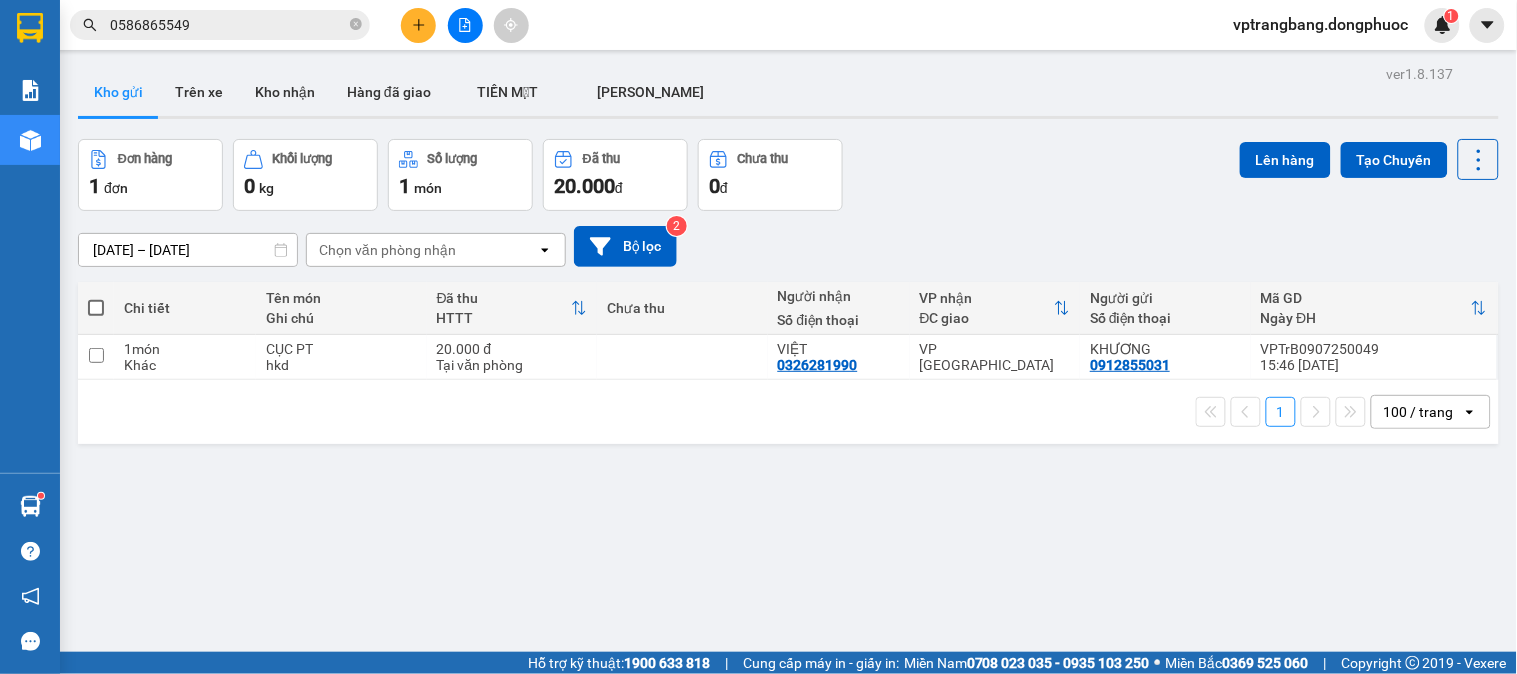 click on "Đơn hàng 1 đơn [PERSON_NAME] 0 kg Số [PERSON_NAME] 1 món Đã thu 20.000  [PERSON_NAME] thu 0  đ Lên hàng Tạo Chuyến" at bounding box center (788, 175) 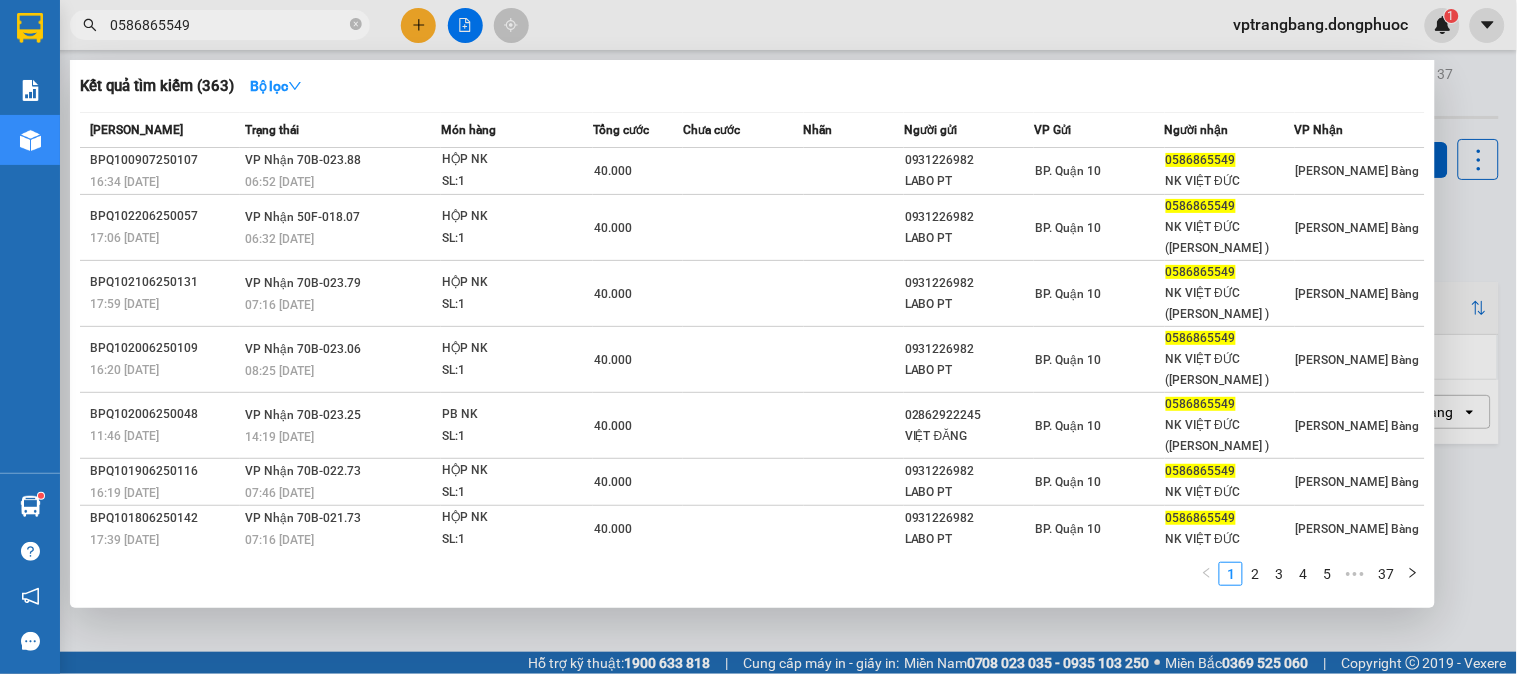 click on "0586865549" at bounding box center [228, 25] 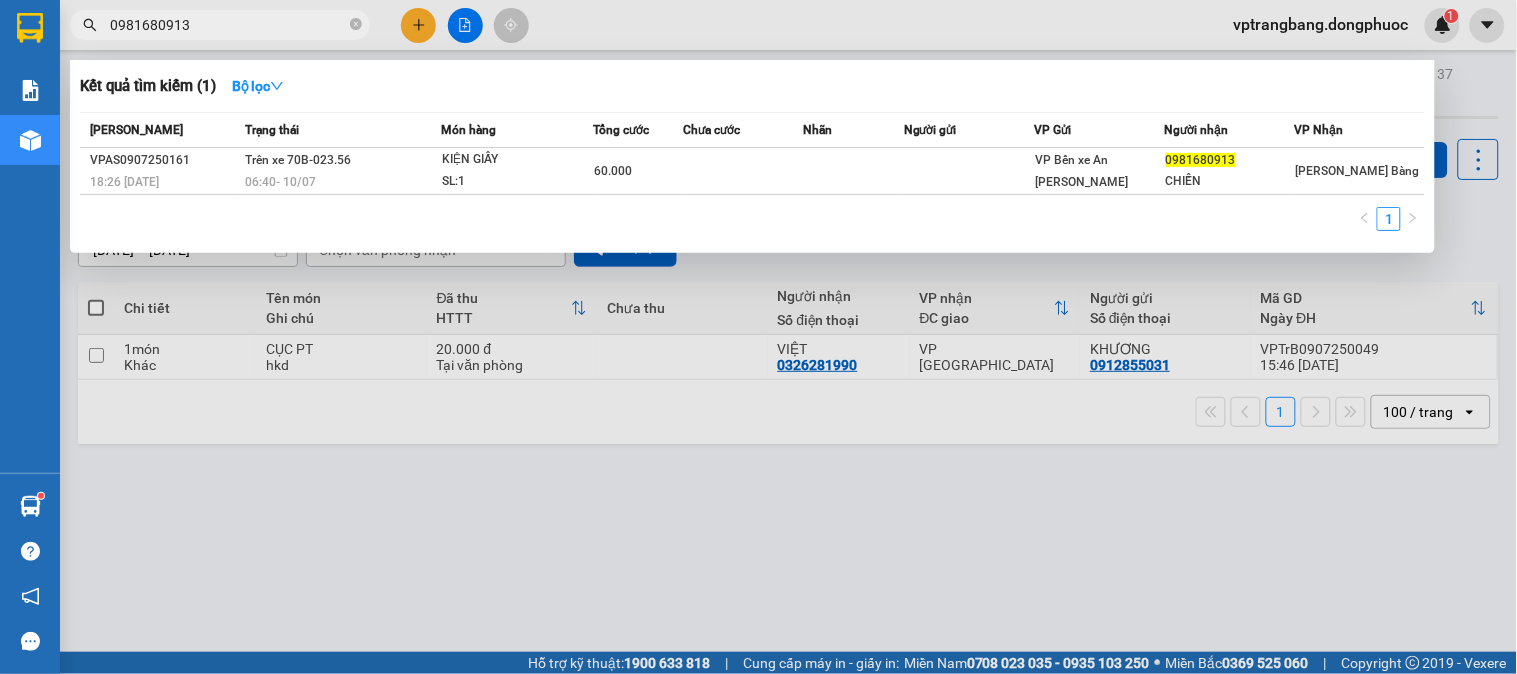 click on "0981680913" at bounding box center (228, 25) 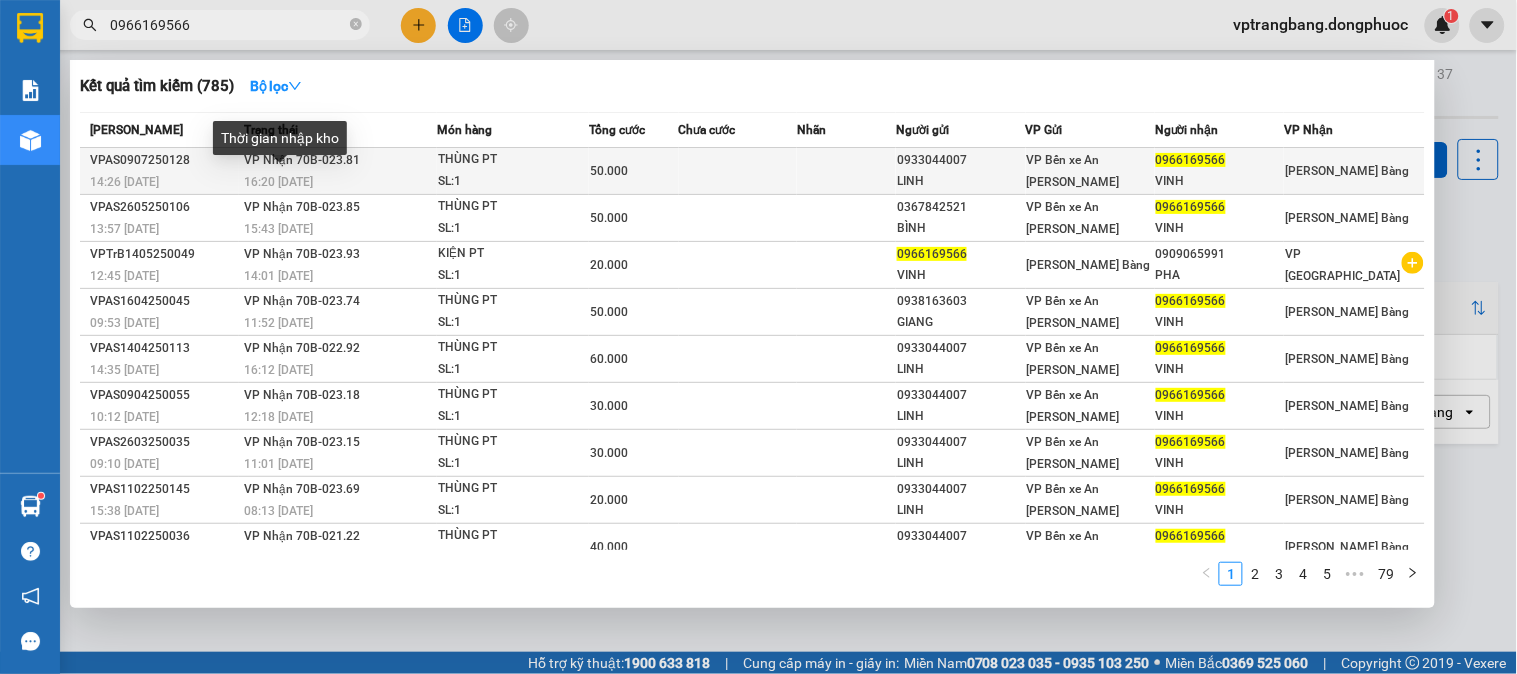 type on "0966169566" 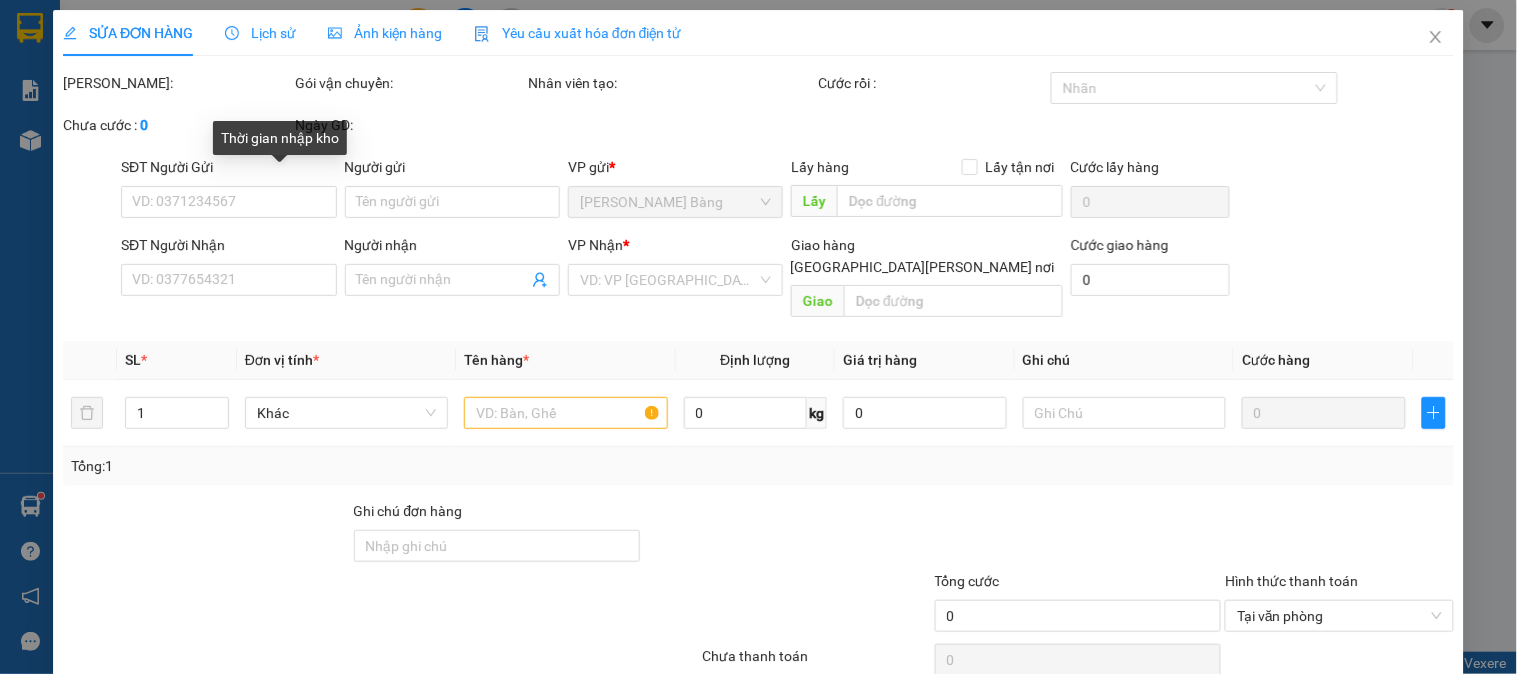 type on "0933044007" 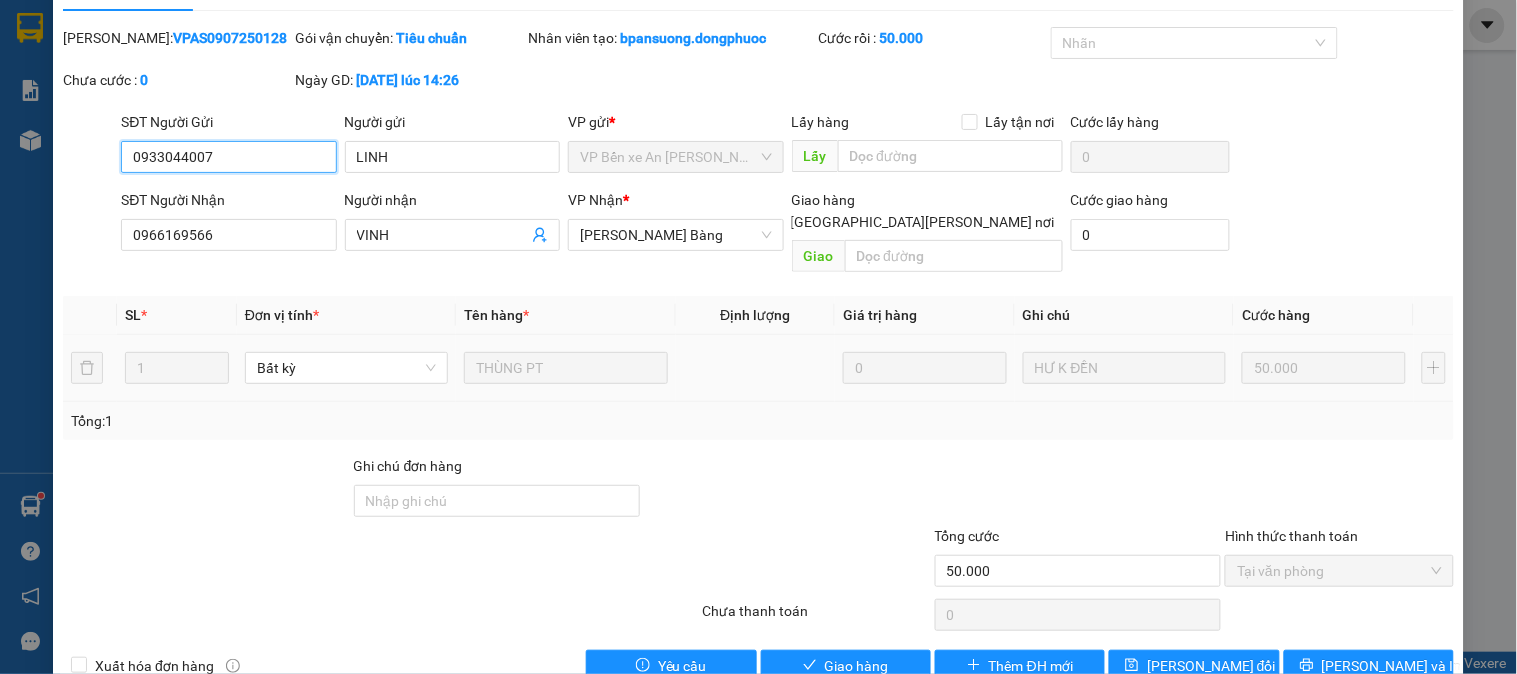 scroll, scrollTop: 70, scrollLeft: 0, axis: vertical 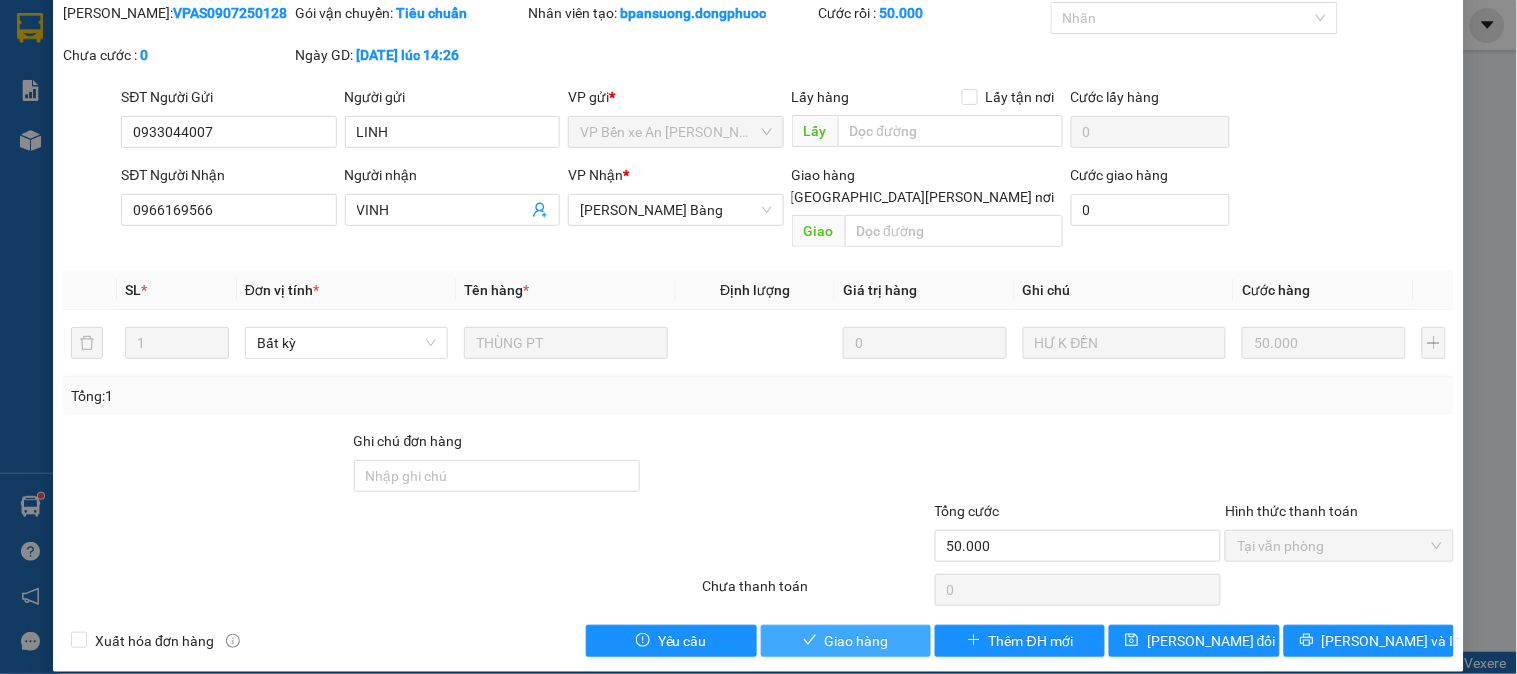 click on "Giao hàng" at bounding box center (846, 641) 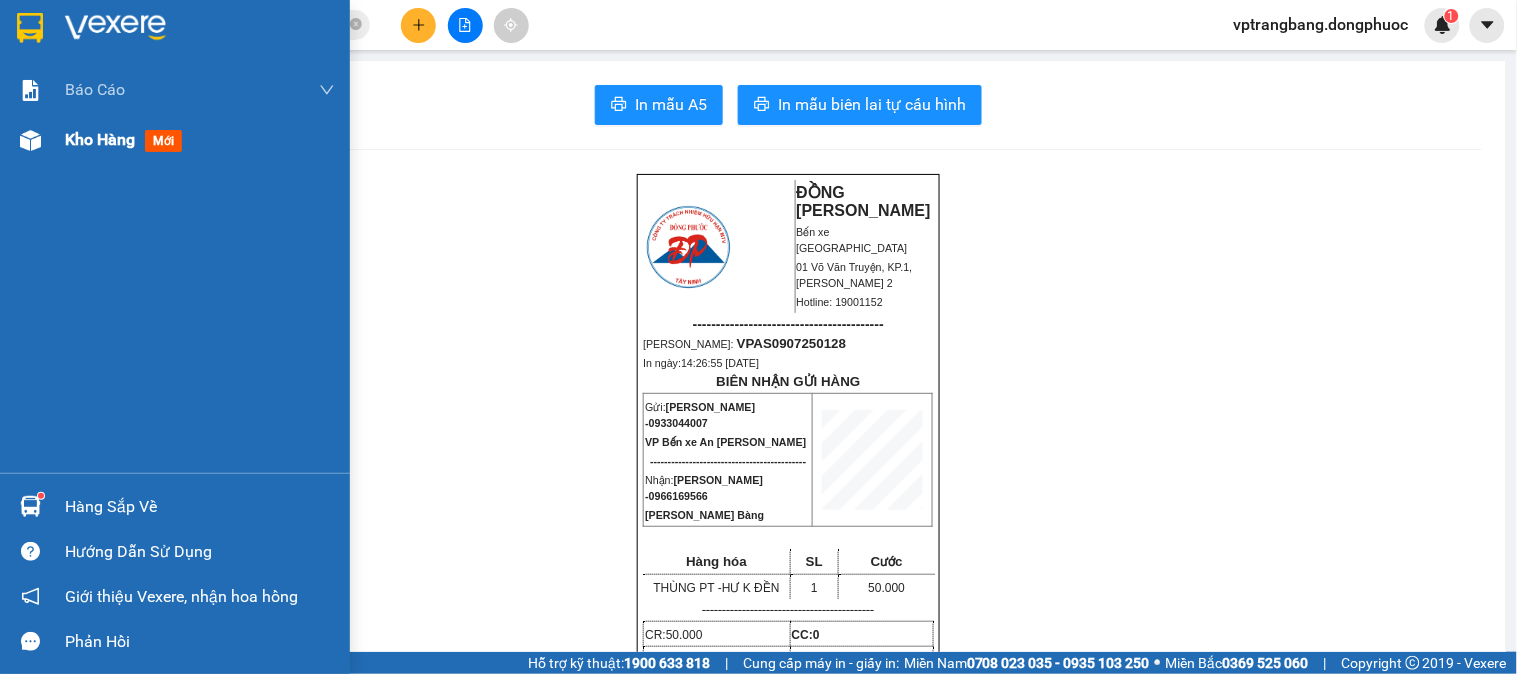click on "Kho hàng mới" at bounding box center (175, 140) 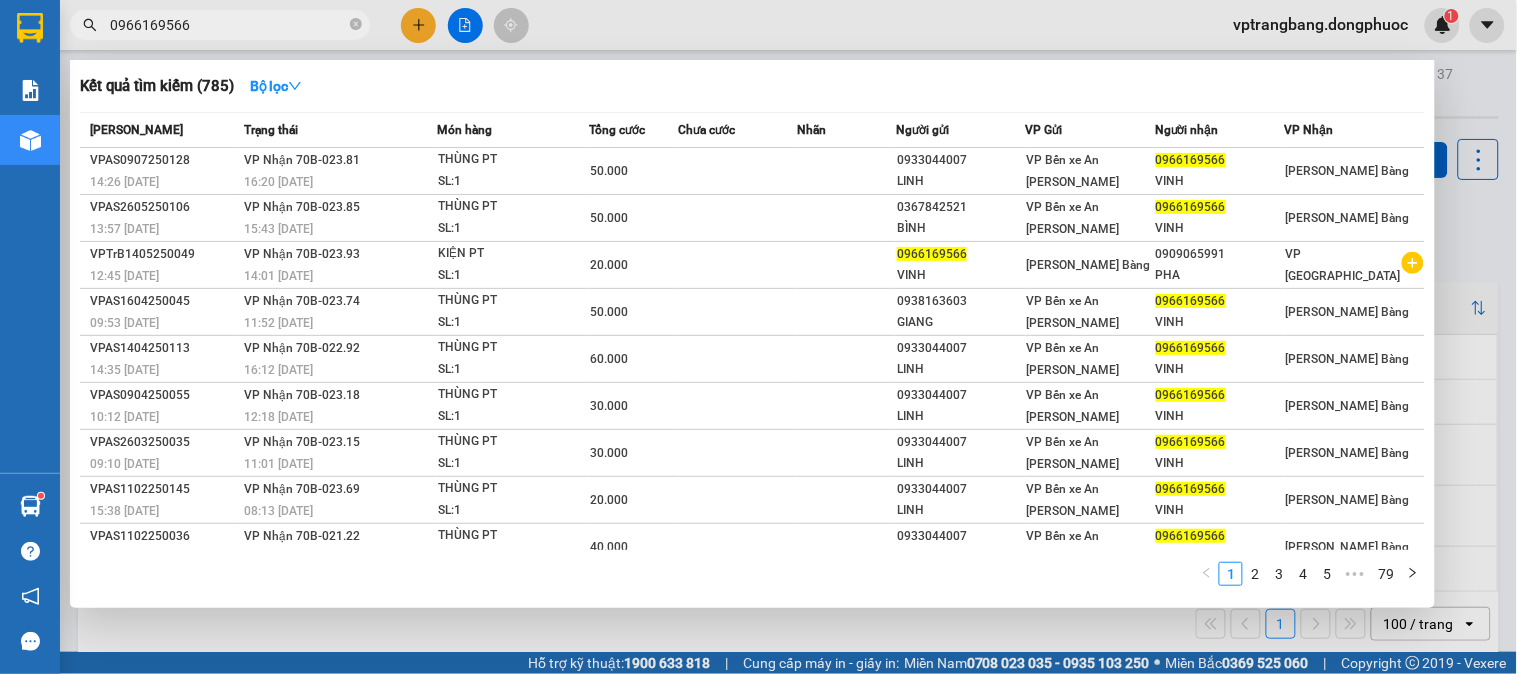 click on "0966169566" at bounding box center [228, 25] 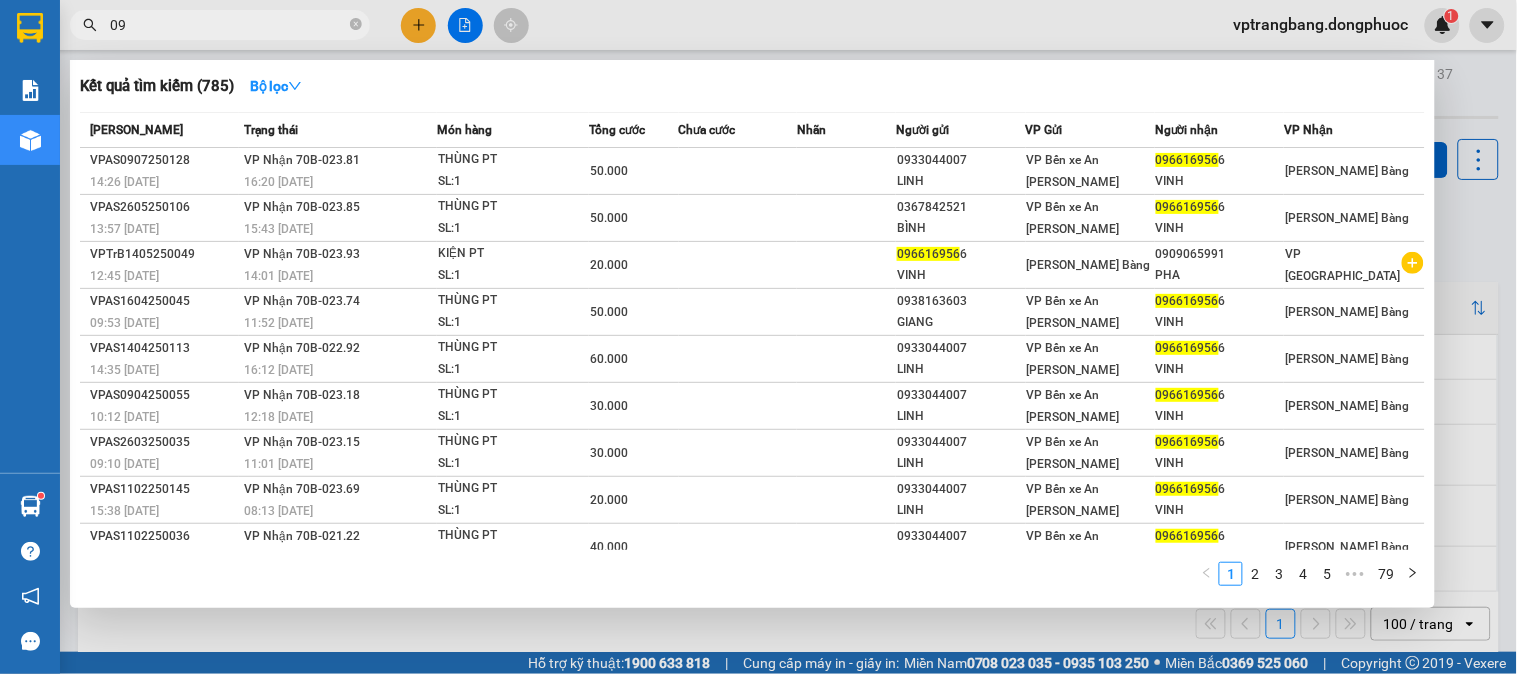 type on "0" 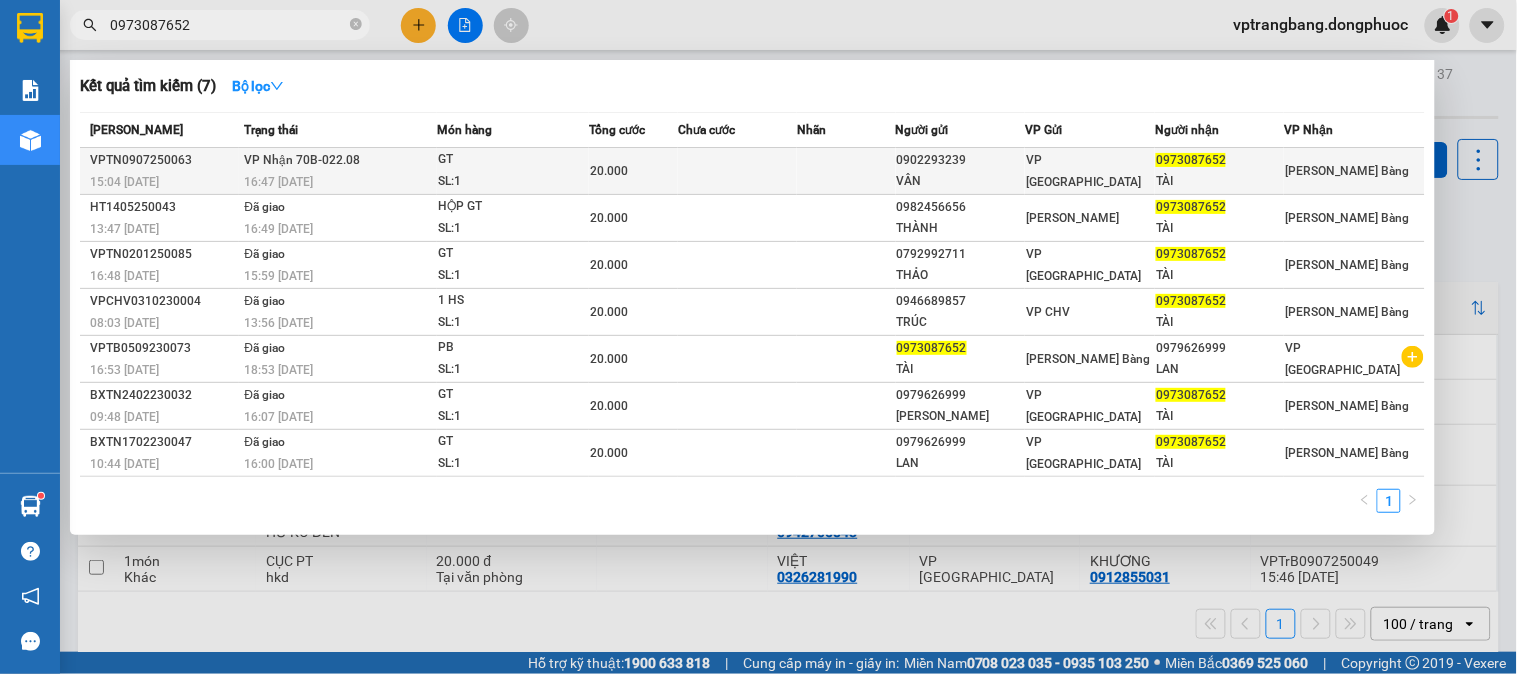 type on "0973087652" 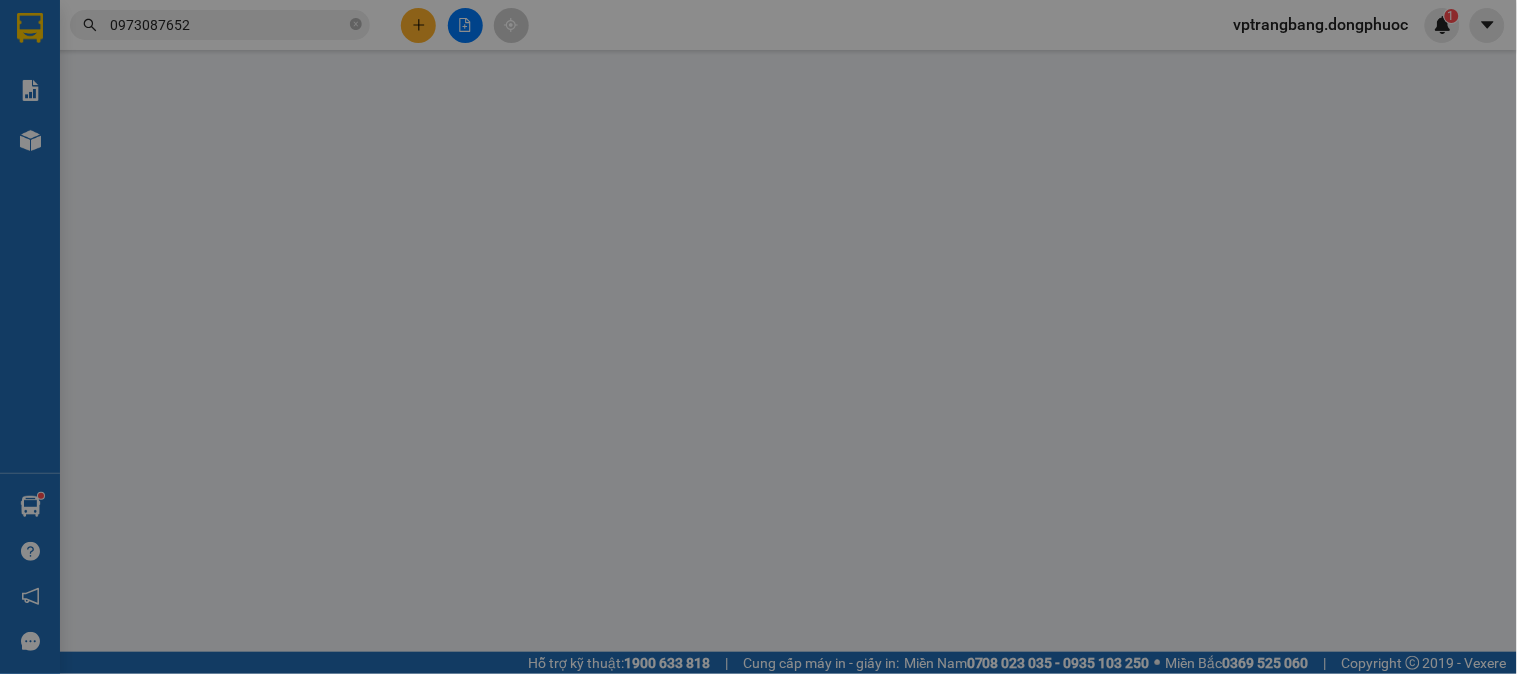 type on "0902293239" 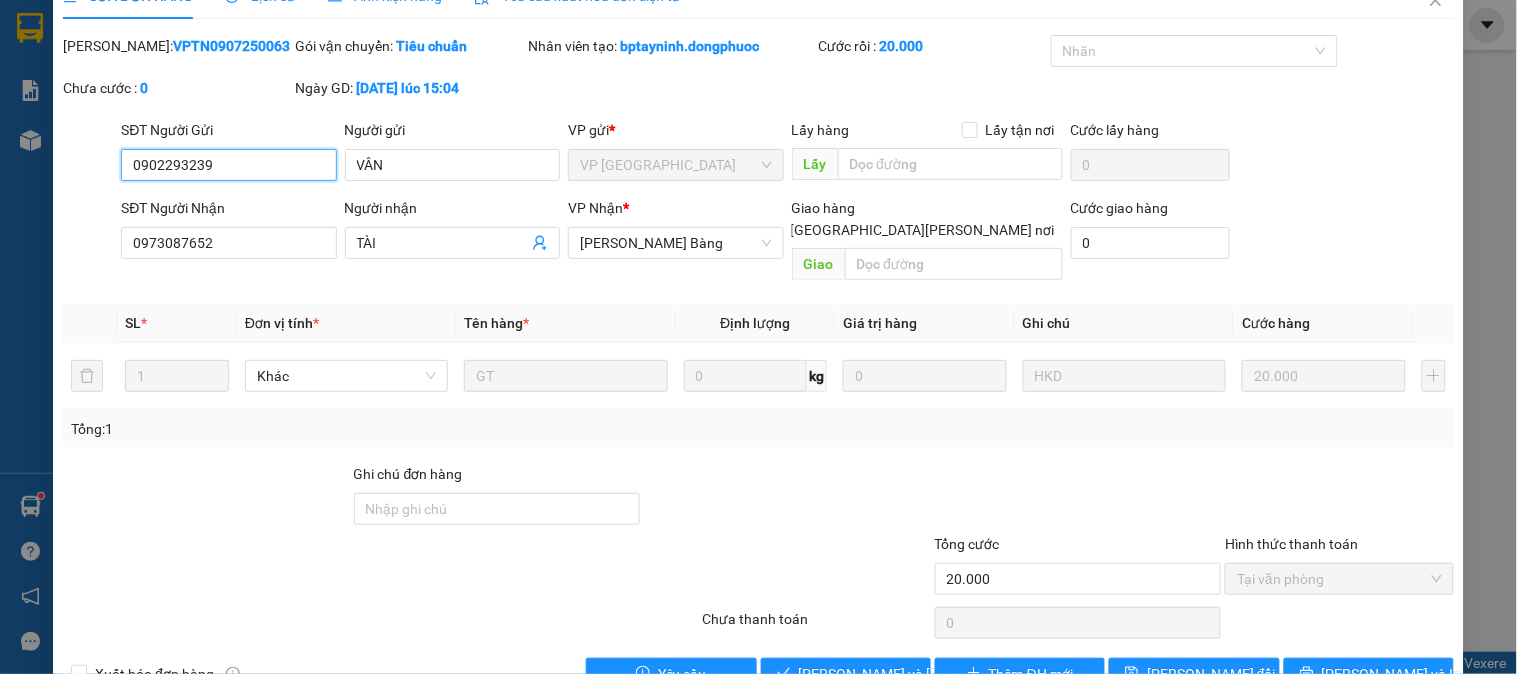scroll, scrollTop: 70, scrollLeft: 0, axis: vertical 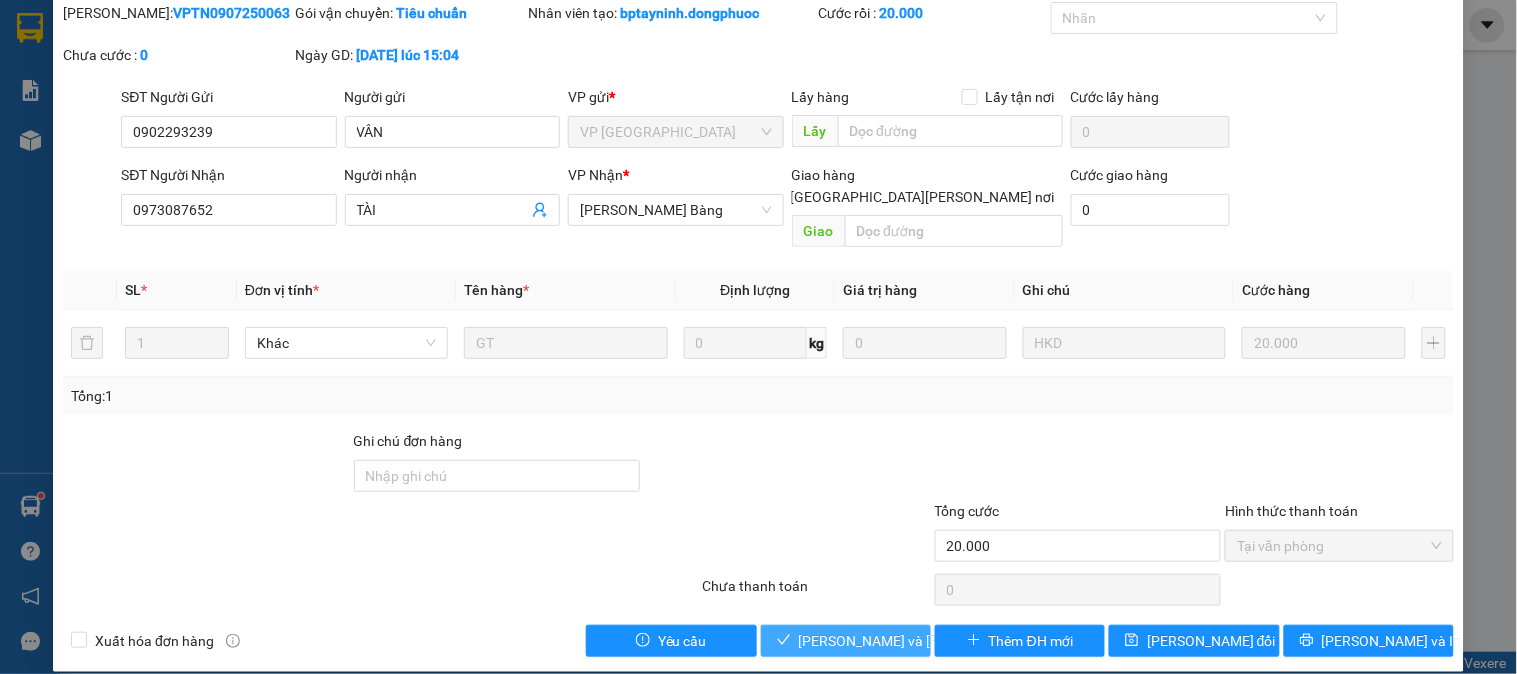 click on "[PERSON_NAME] và [PERSON_NAME] hàng" at bounding box center [934, 641] 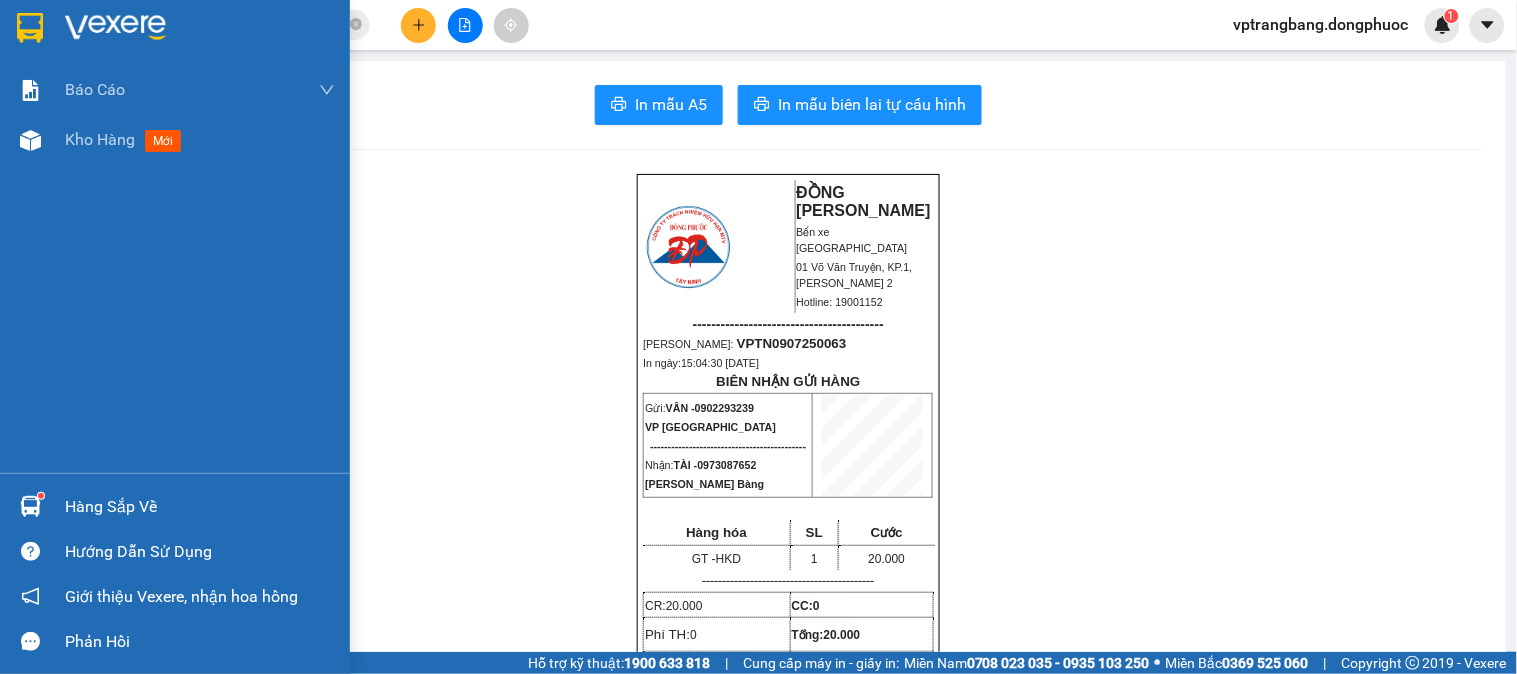 click on "Hàng sắp về" at bounding box center [175, 506] 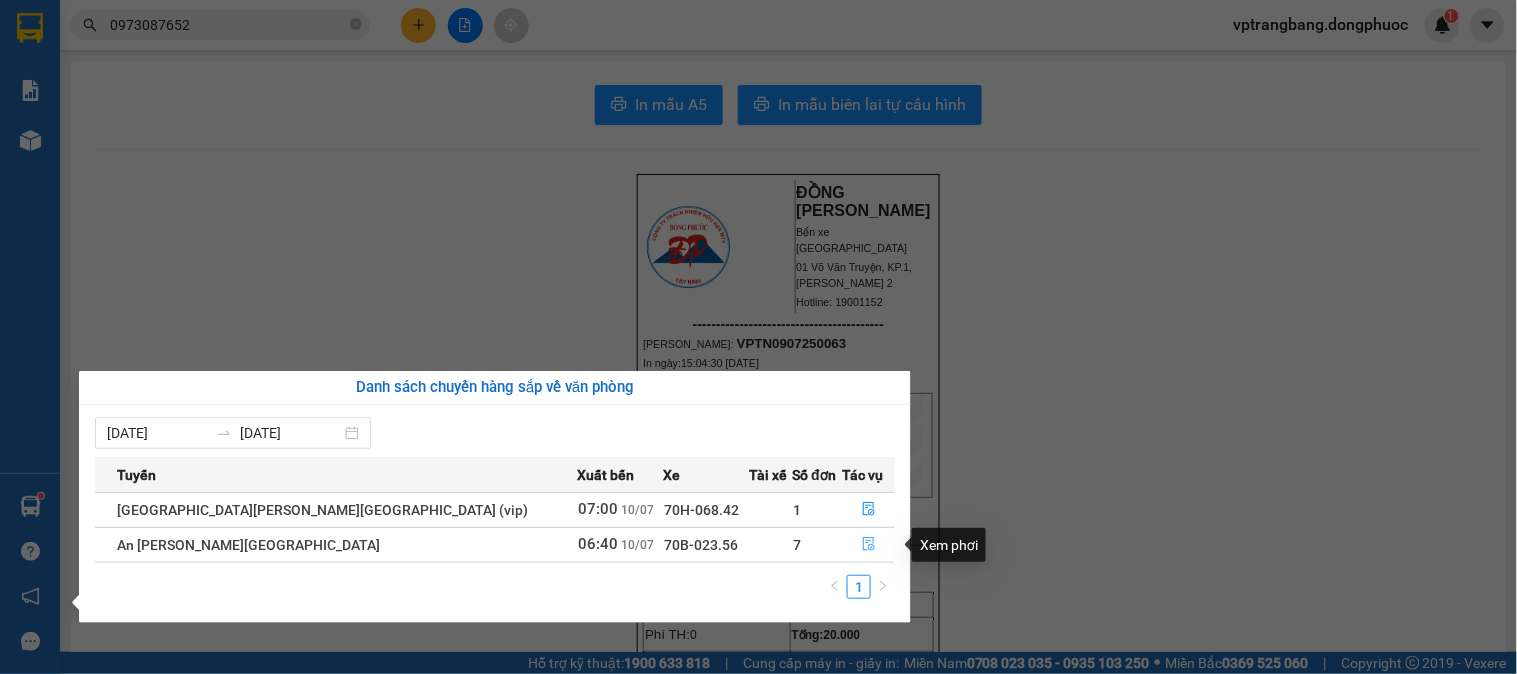 click 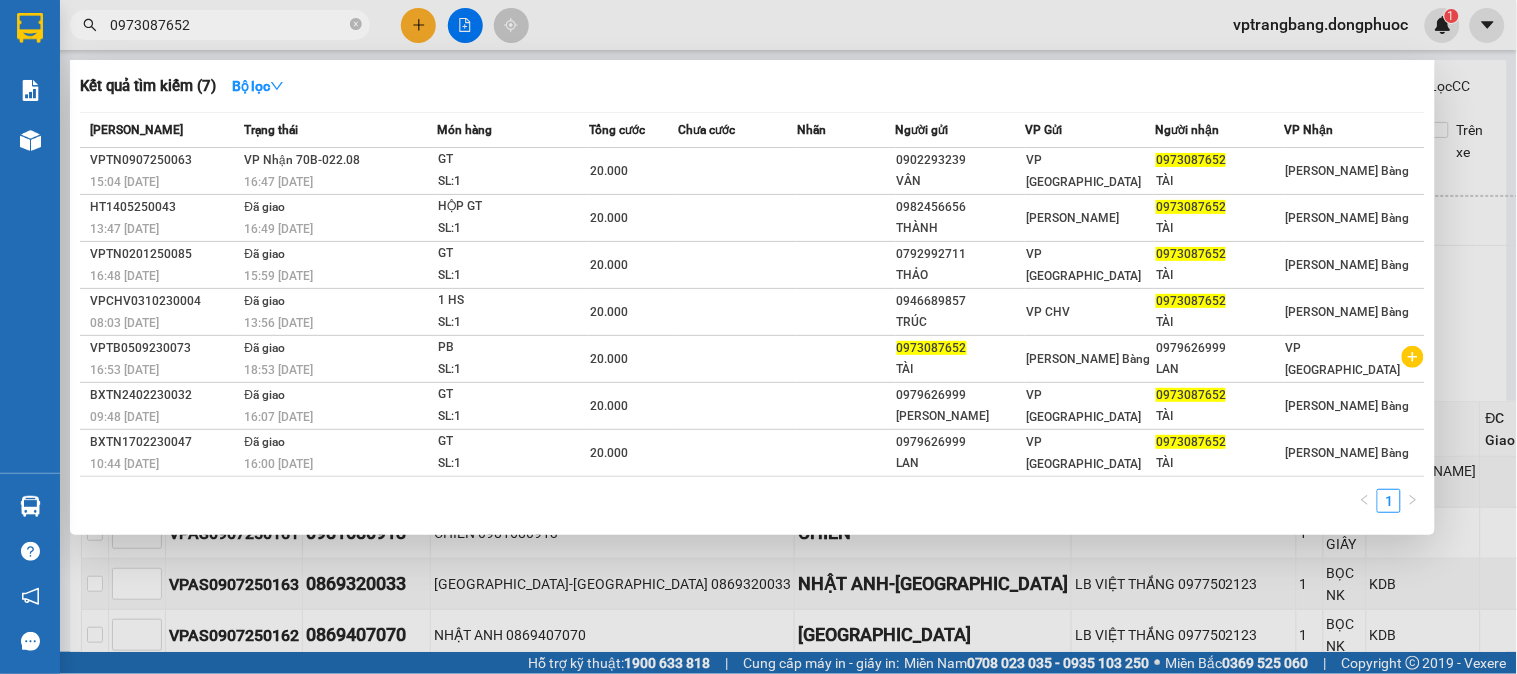 click on "0973087652" at bounding box center [228, 25] 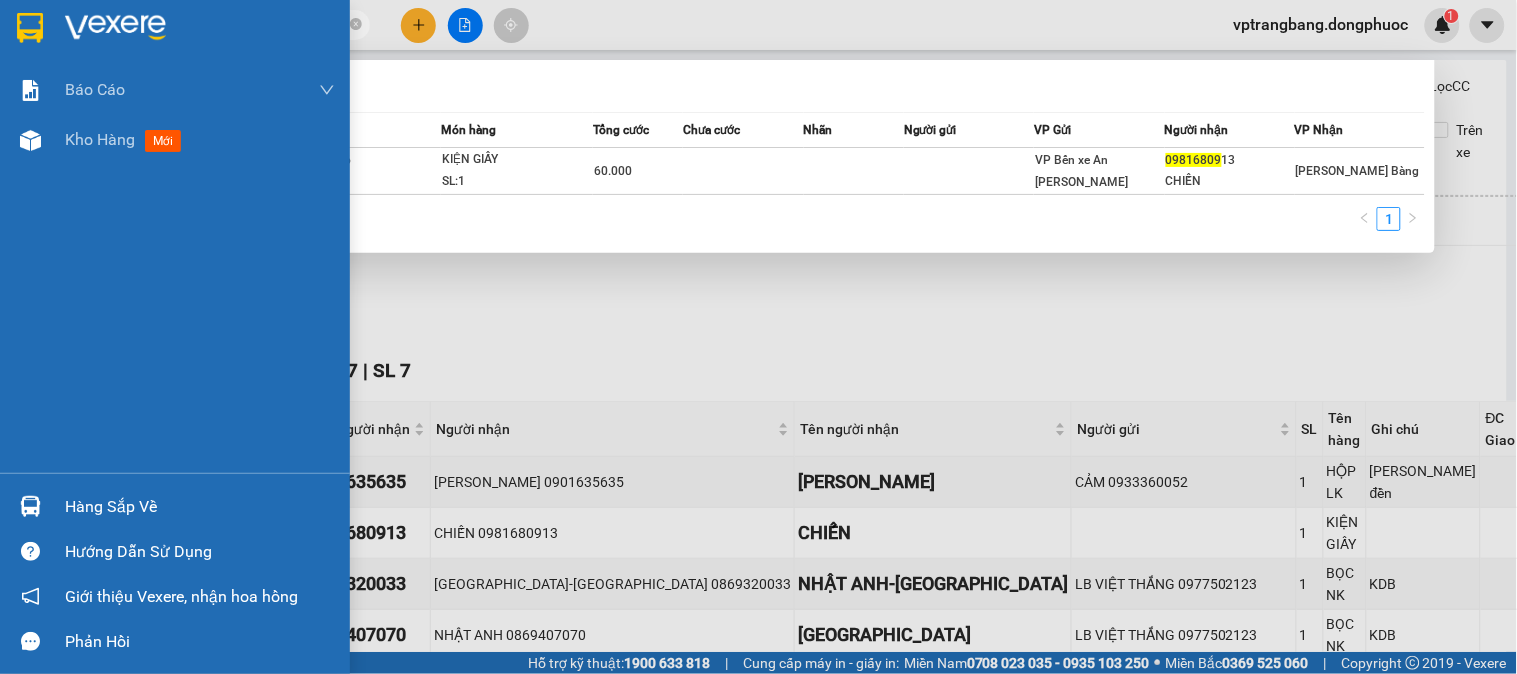 type on "09816809" 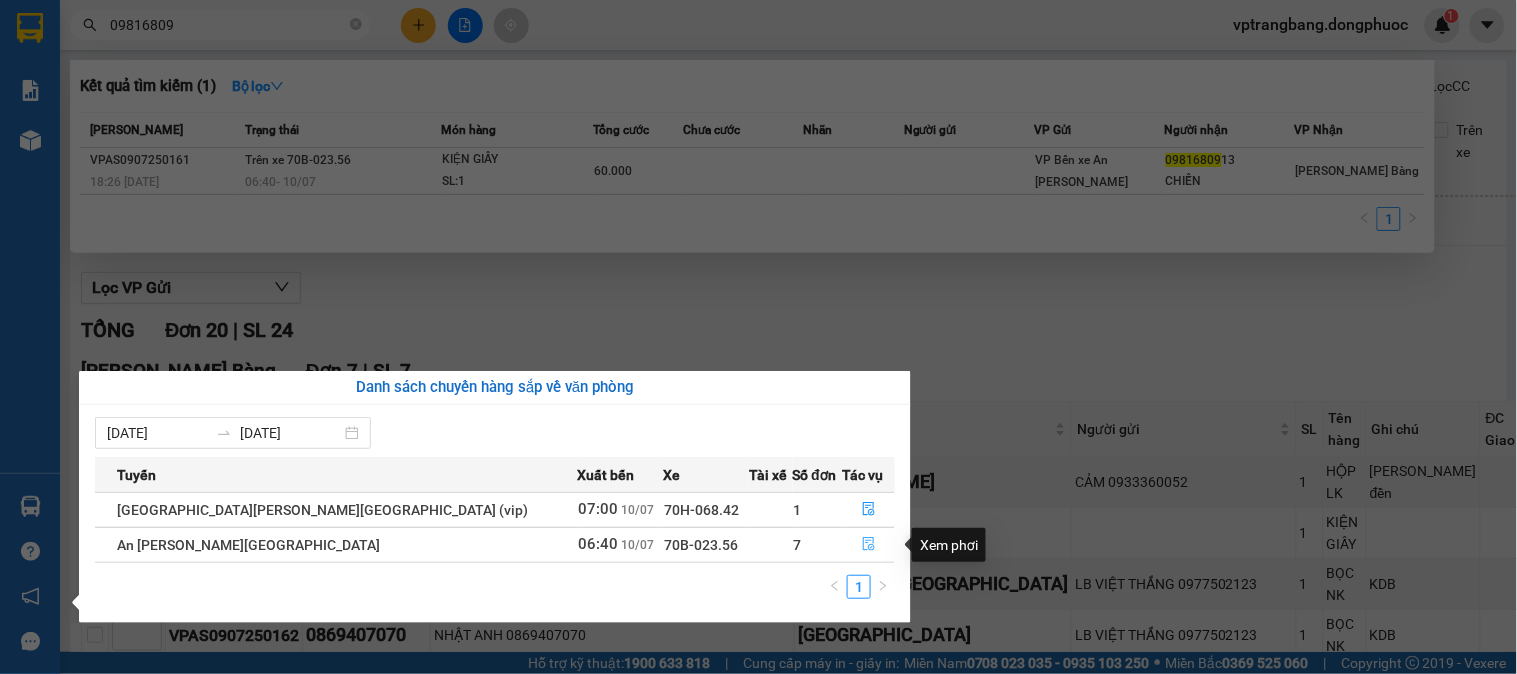 click 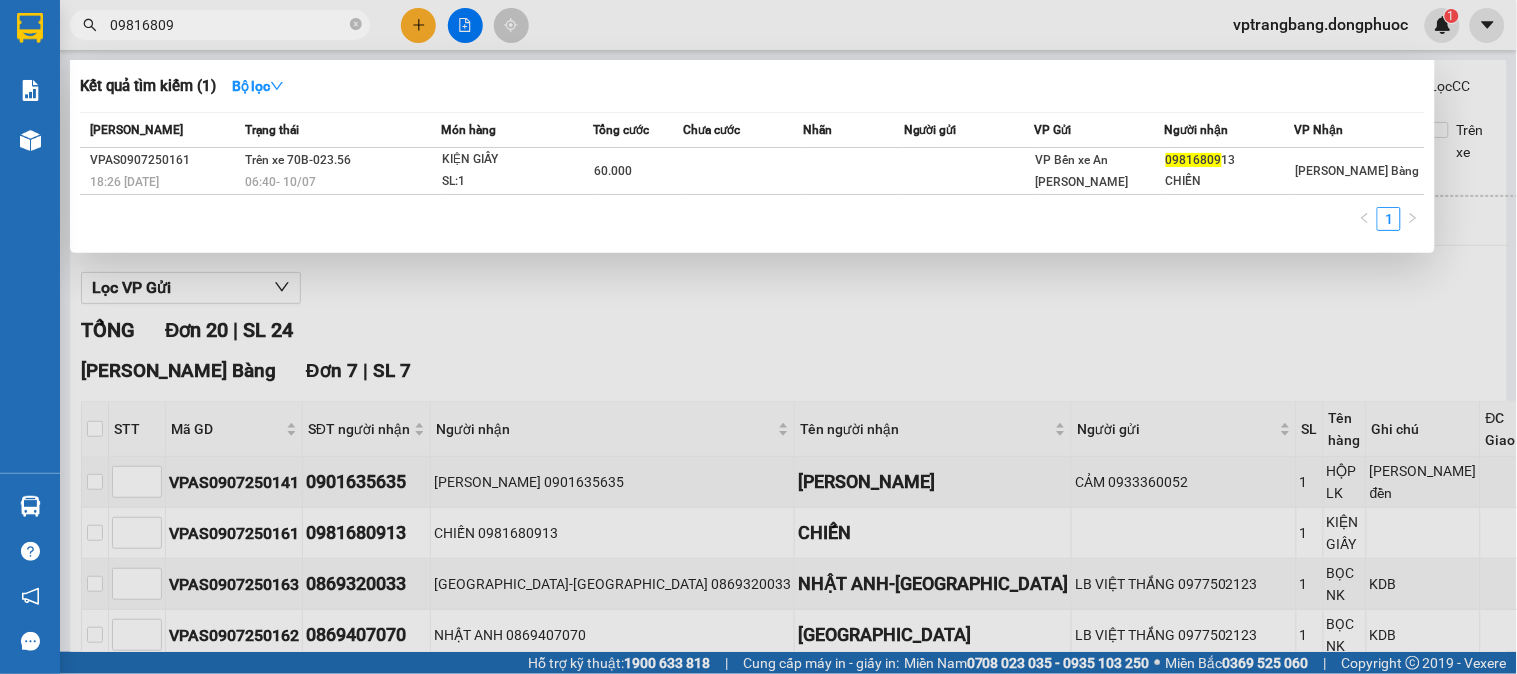 click at bounding box center (758, 337) 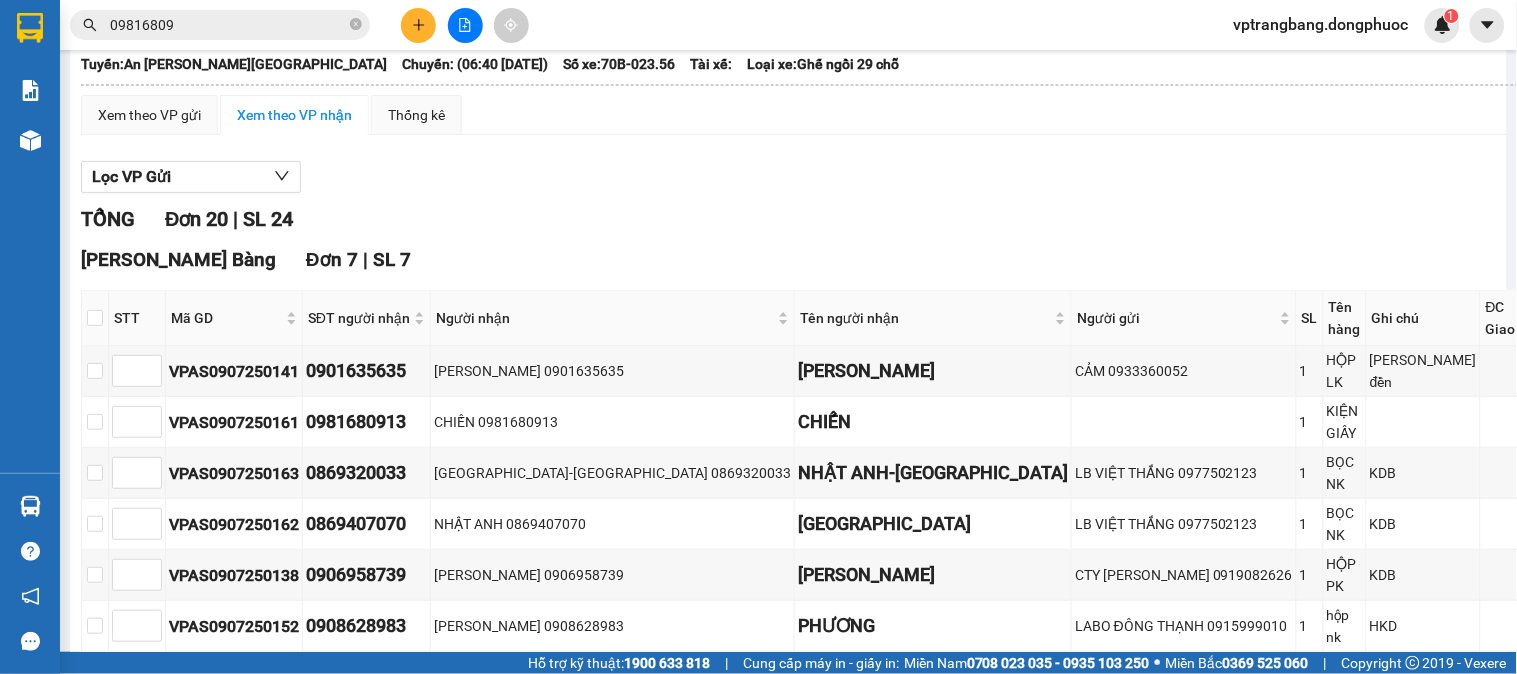 scroll, scrollTop: 222, scrollLeft: 0, axis: vertical 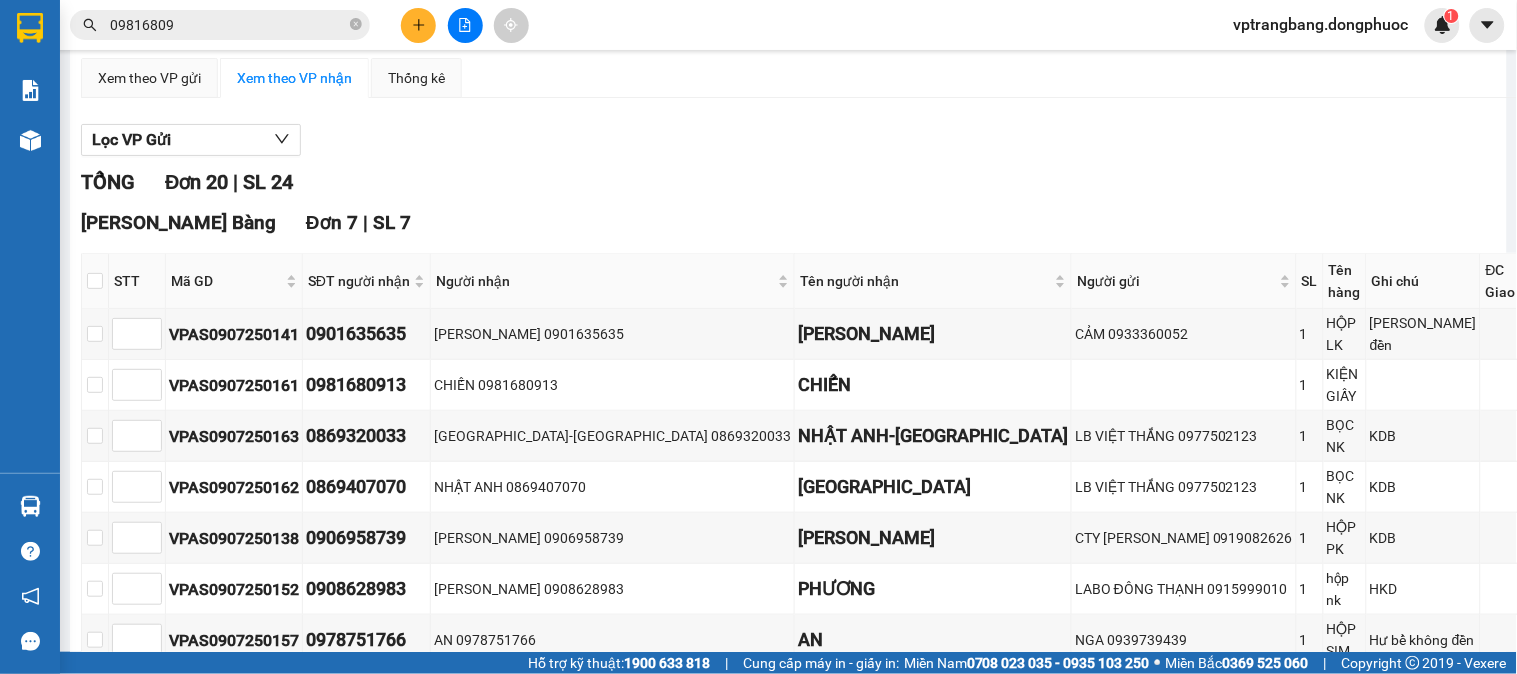 click at bounding box center (95, 281) 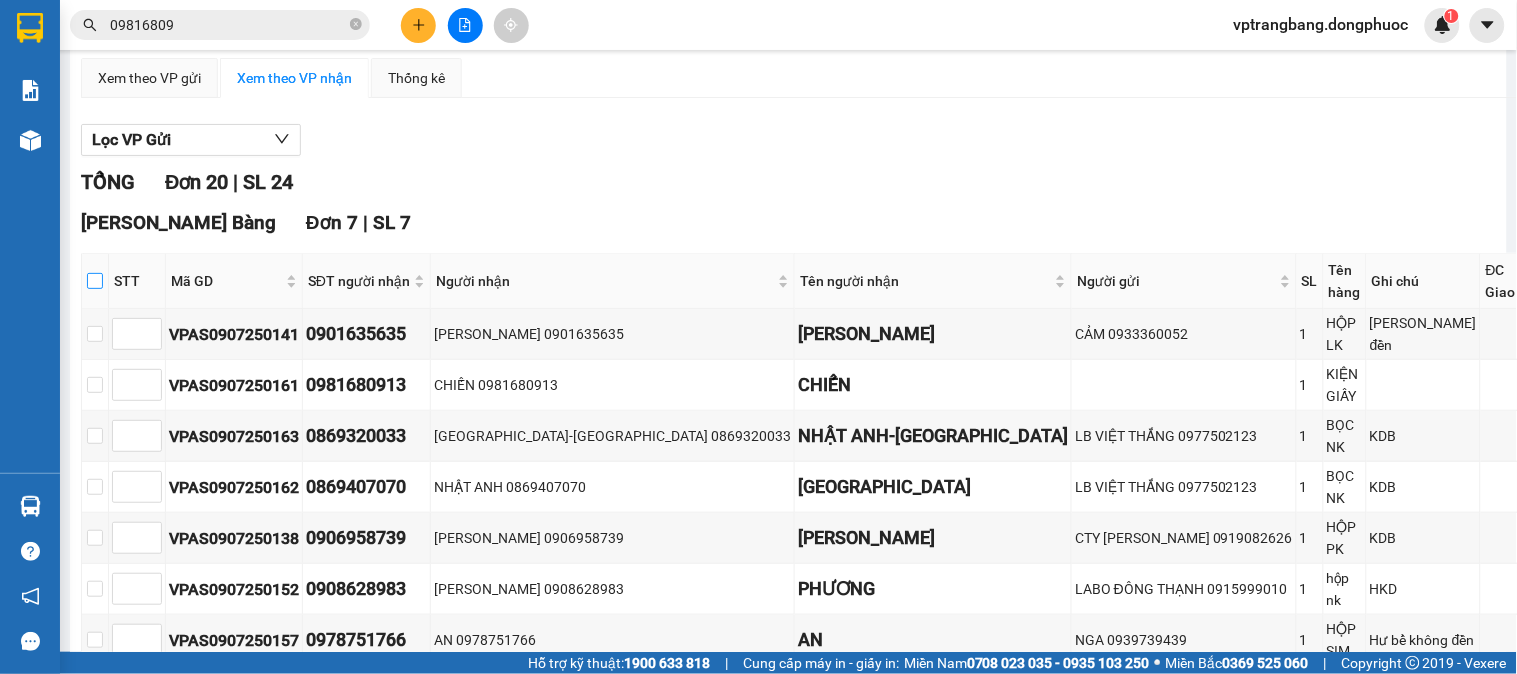 click at bounding box center [95, 281] 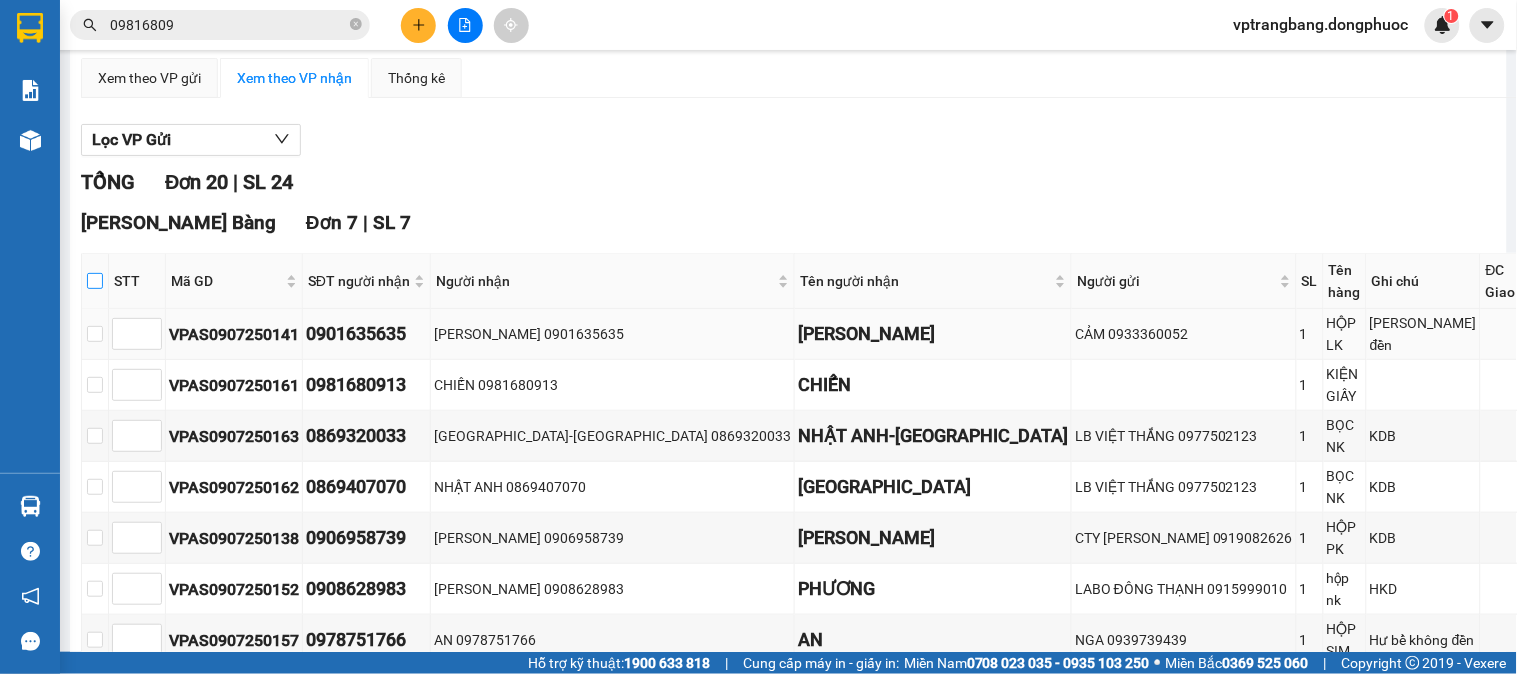 checkbox on "true" 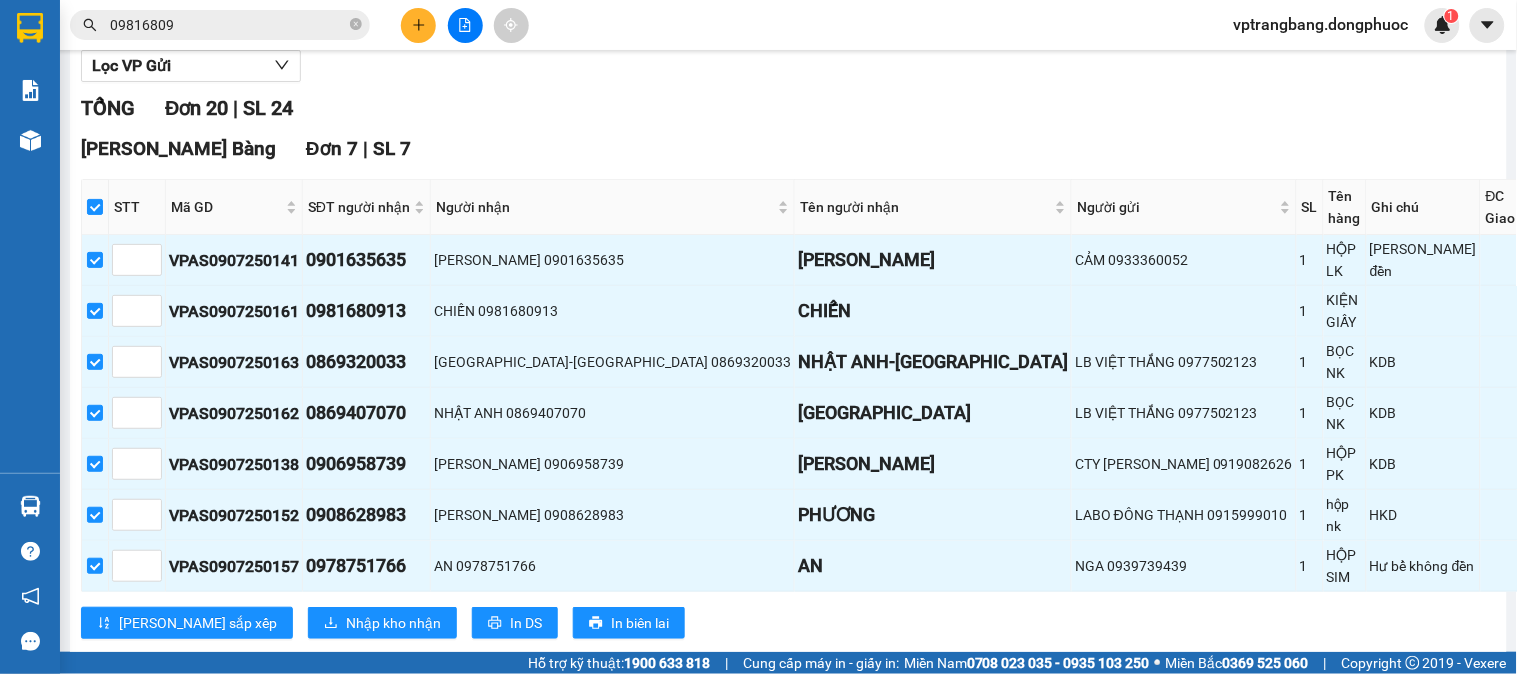scroll, scrollTop: 260, scrollLeft: 0, axis: vertical 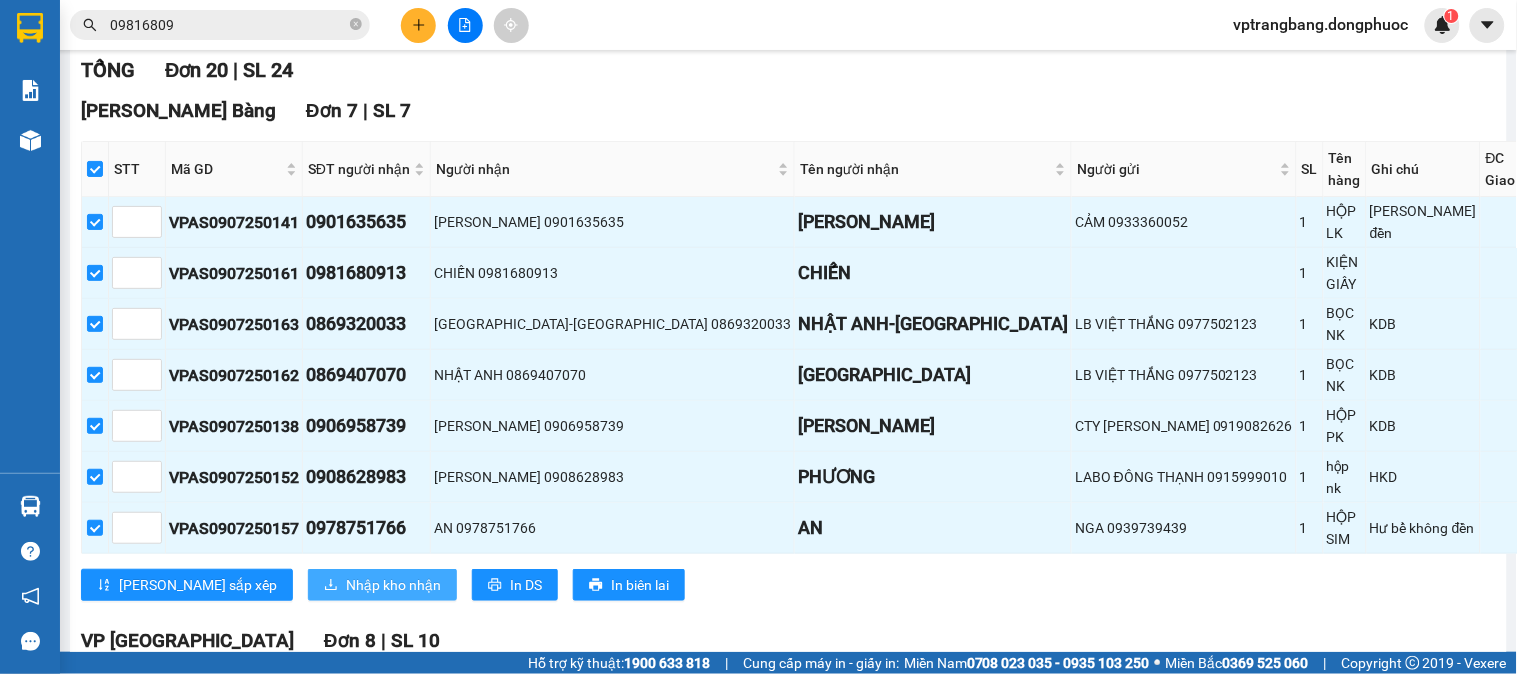 click on "Nhập kho nhận" at bounding box center (393, 585) 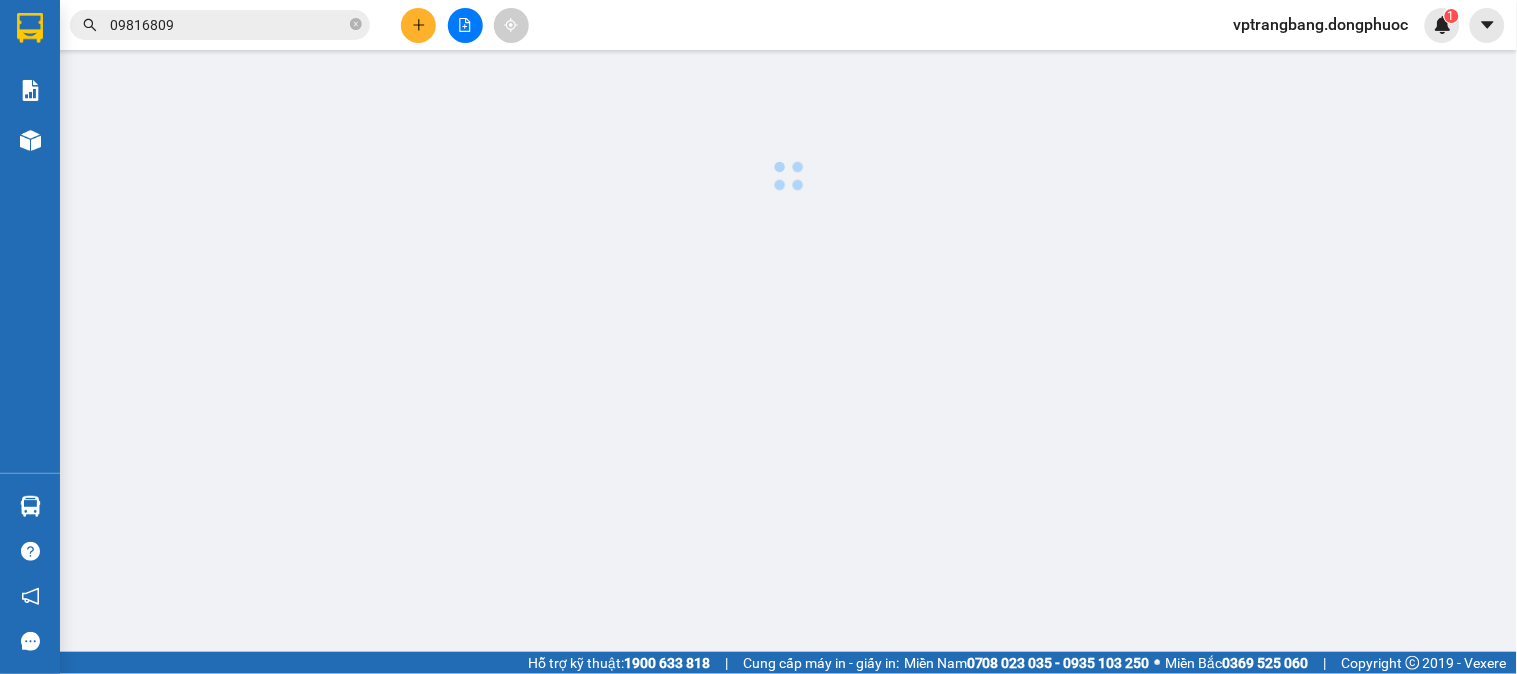scroll, scrollTop: 0, scrollLeft: 0, axis: both 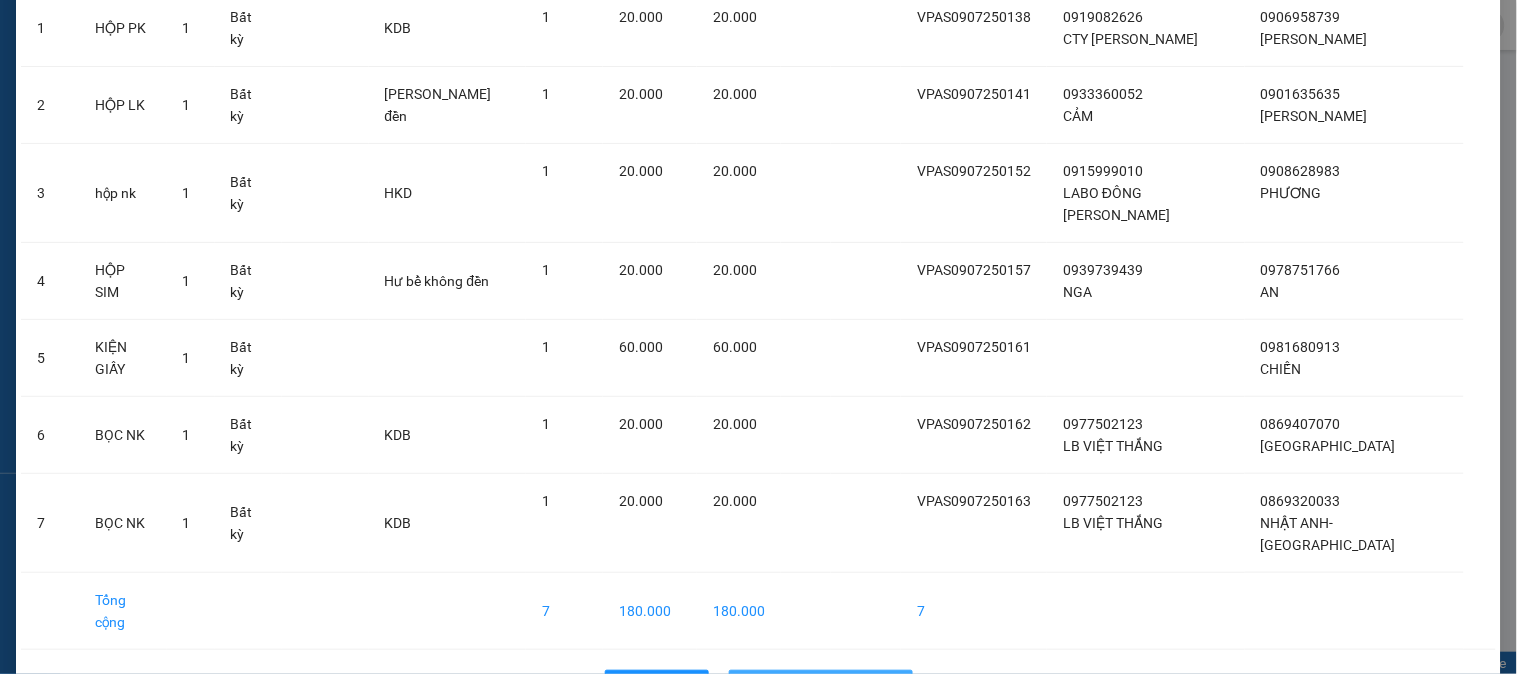 click on "Nhập hàng kho nhận" at bounding box center (832, 686) 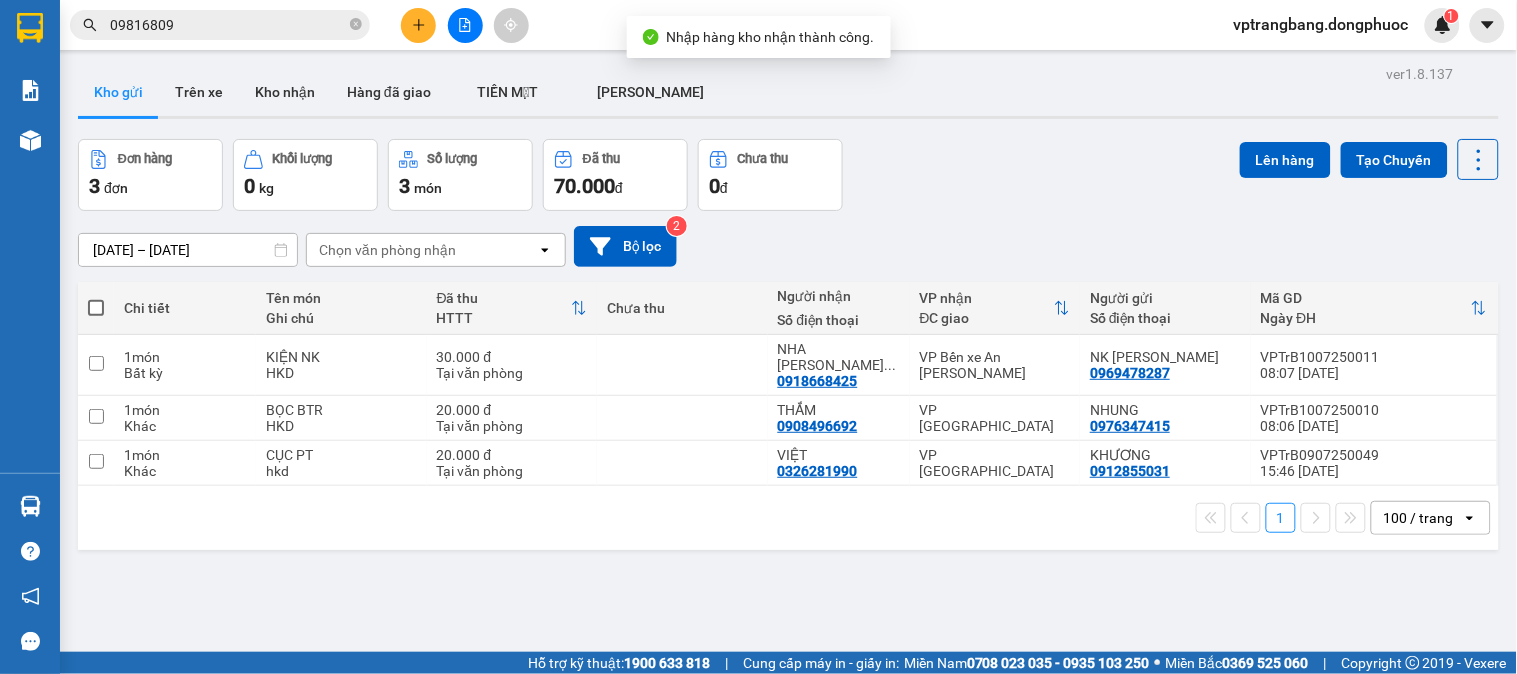 click on "[DATE] – [DATE] Press the down arrow key to interact with the calendar and select a date. Press the escape button to close the calendar. Selected date range is from [DATE] to [DATE]. Chọn văn [PERSON_NAME] open Bộ lọc 2" at bounding box center [788, 246] 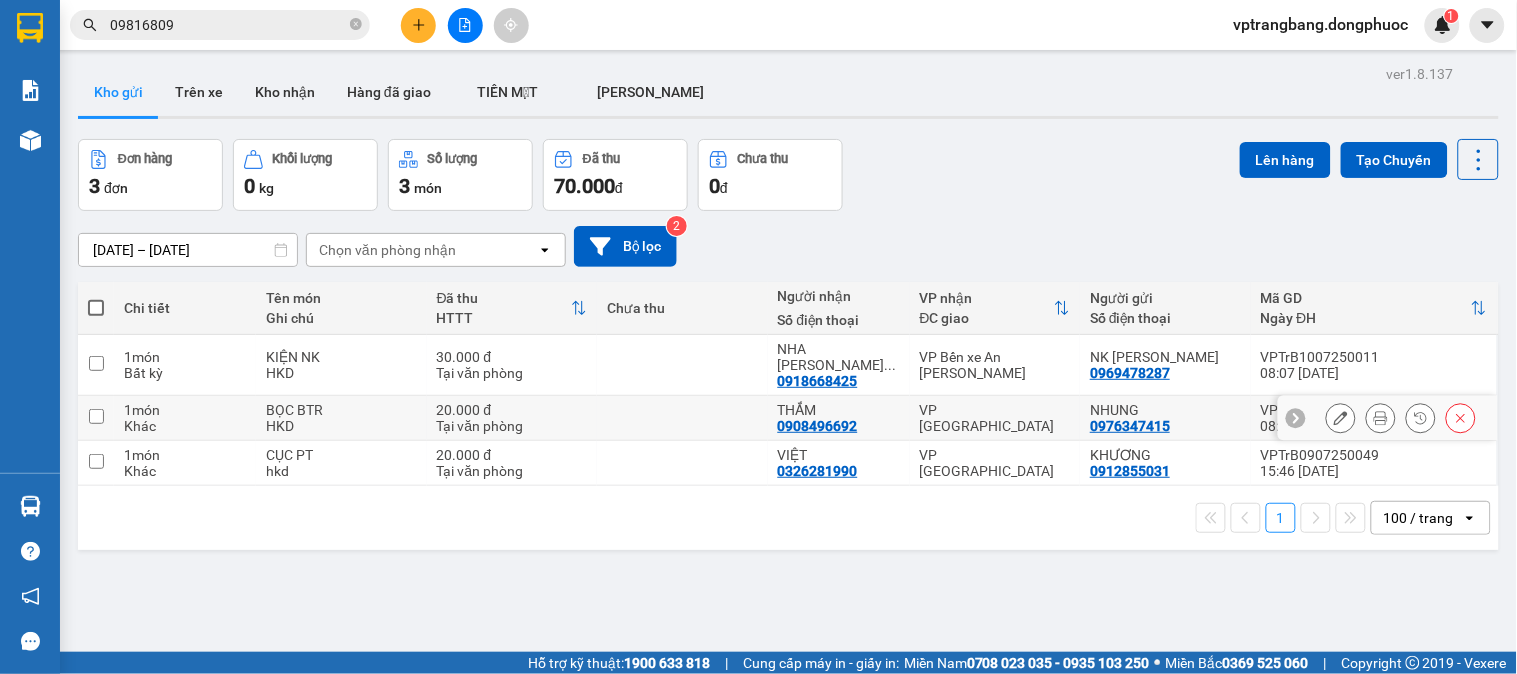click on "Tại văn phòng" at bounding box center (512, 426) 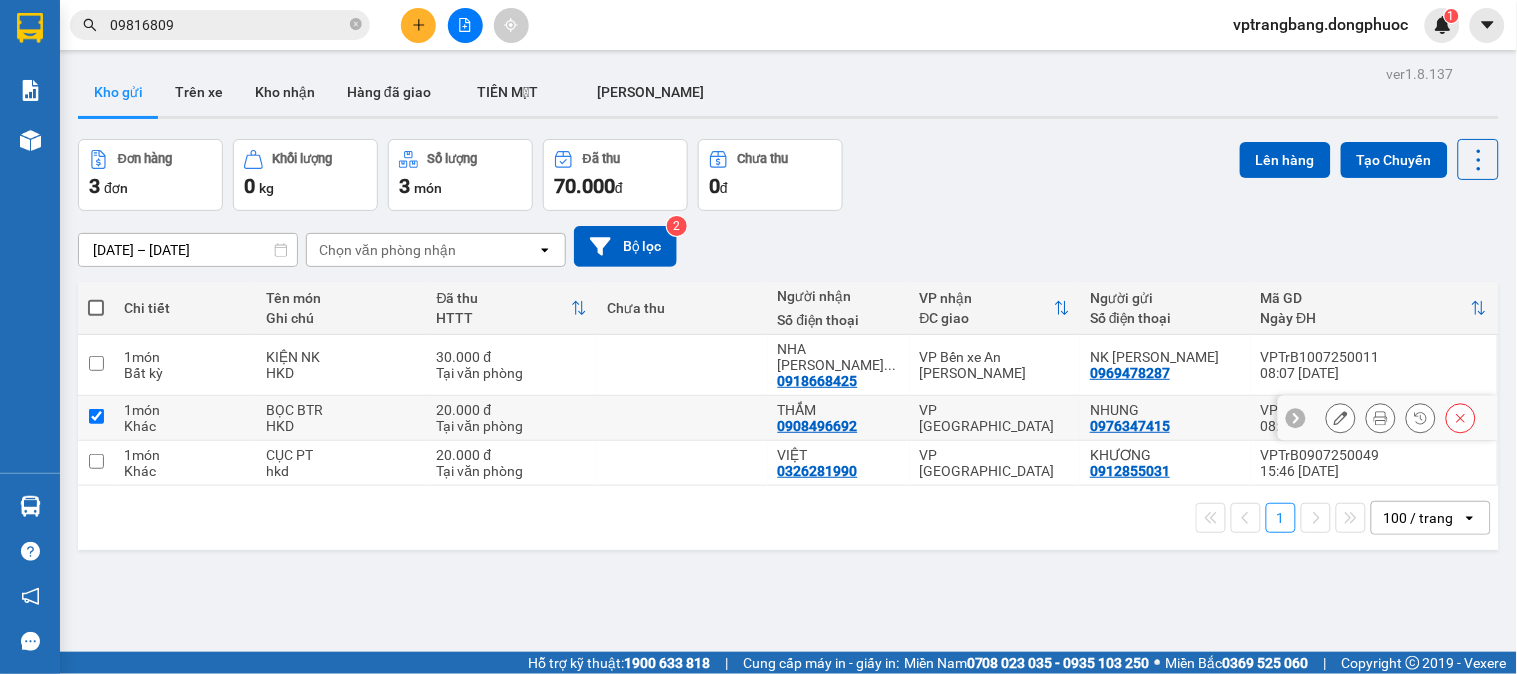 checkbox on "true" 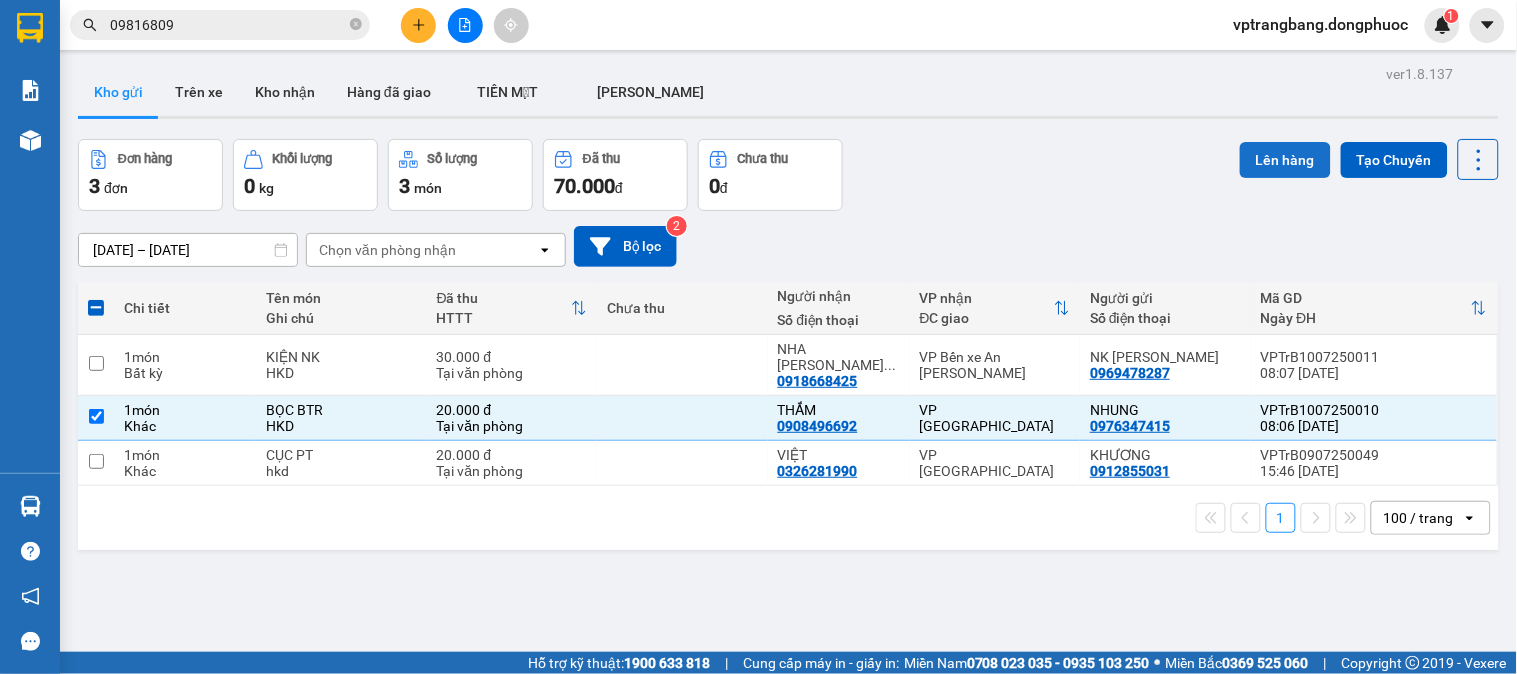 click on "Lên hàng" at bounding box center (1285, 160) 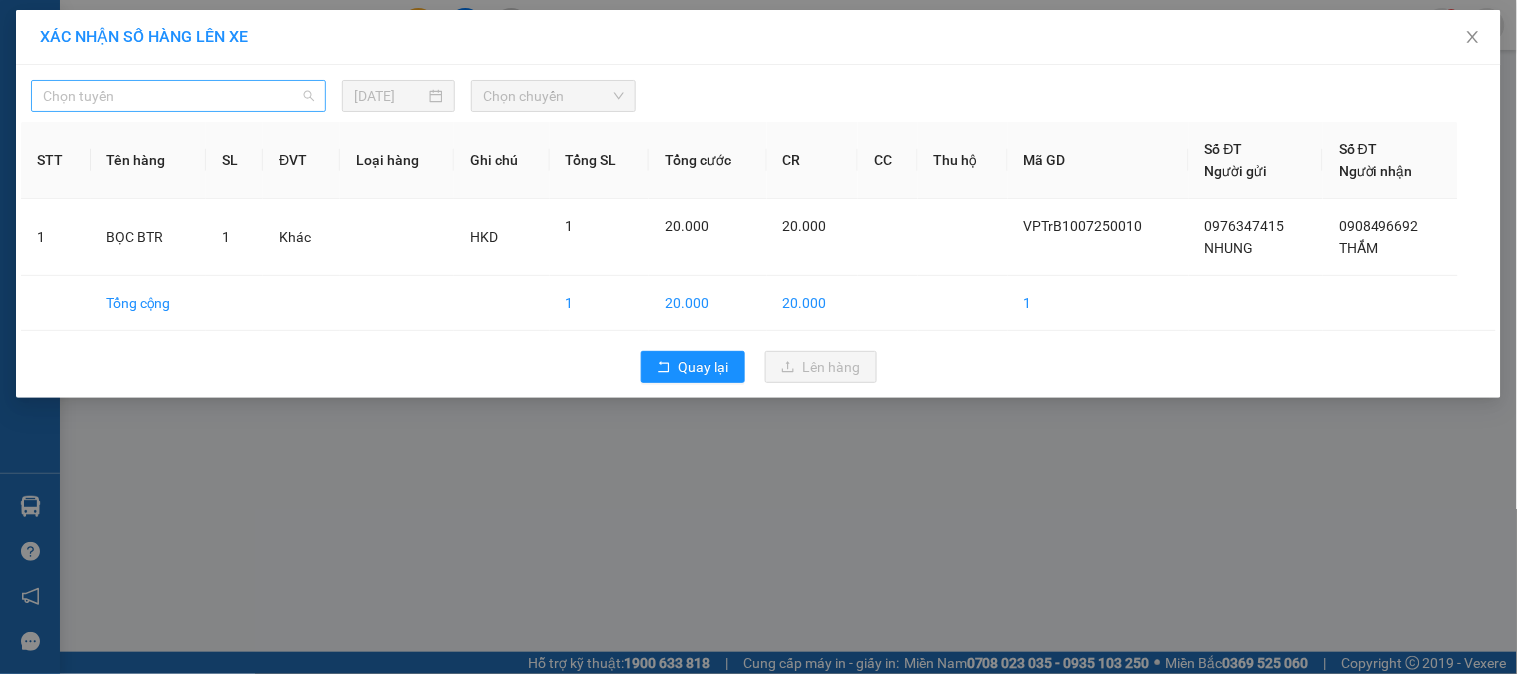 click on "Chọn tuyến" at bounding box center [178, 96] 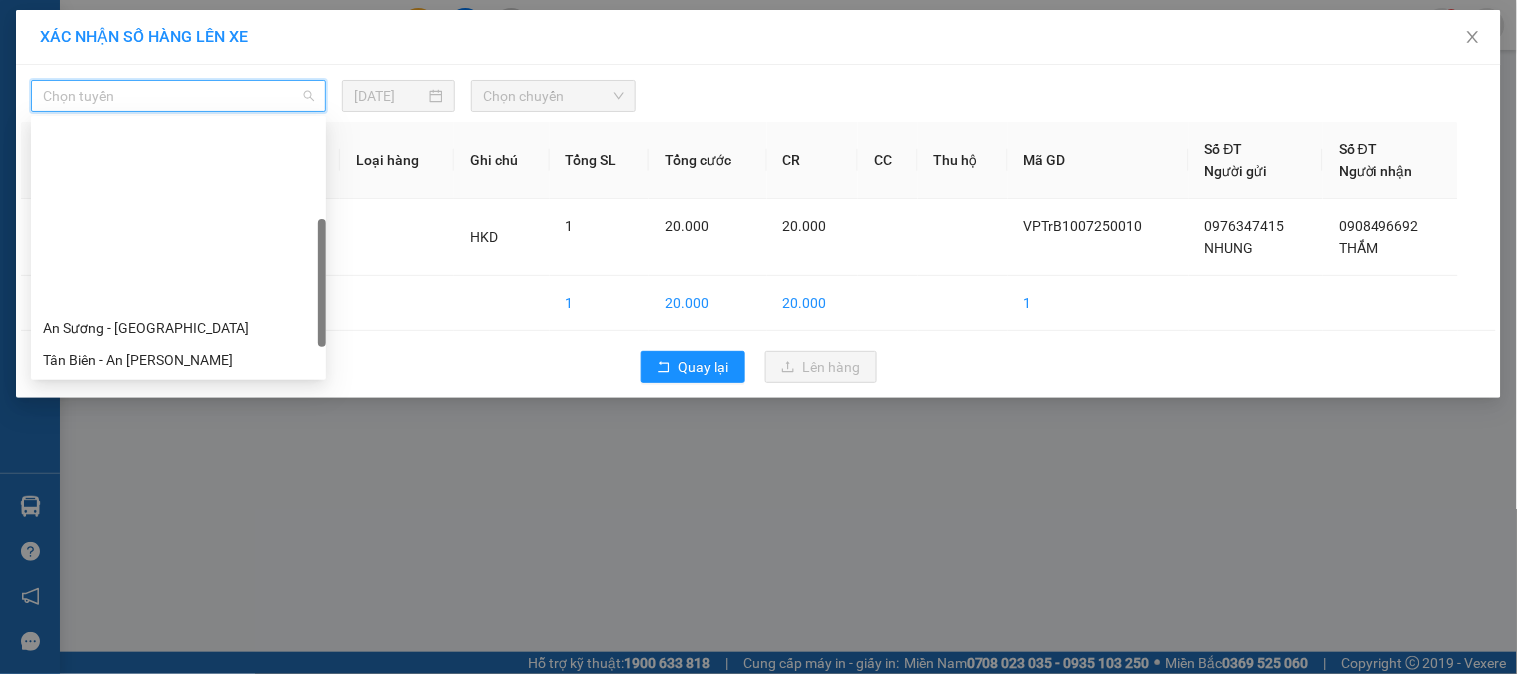 scroll, scrollTop: 222, scrollLeft: 0, axis: vertical 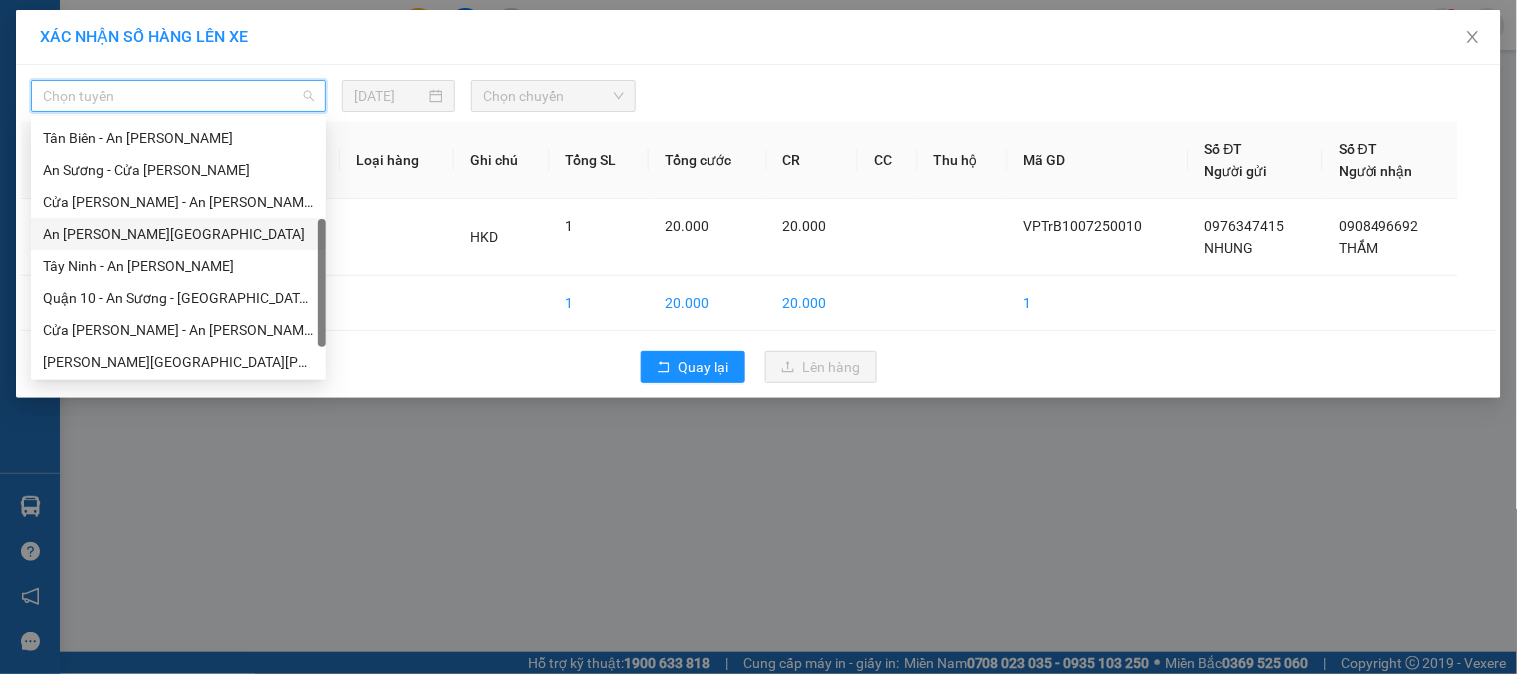 click on "An [PERSON_NAME][GEOGRAPHIC_DATA]" at bounding box center [178, 234] 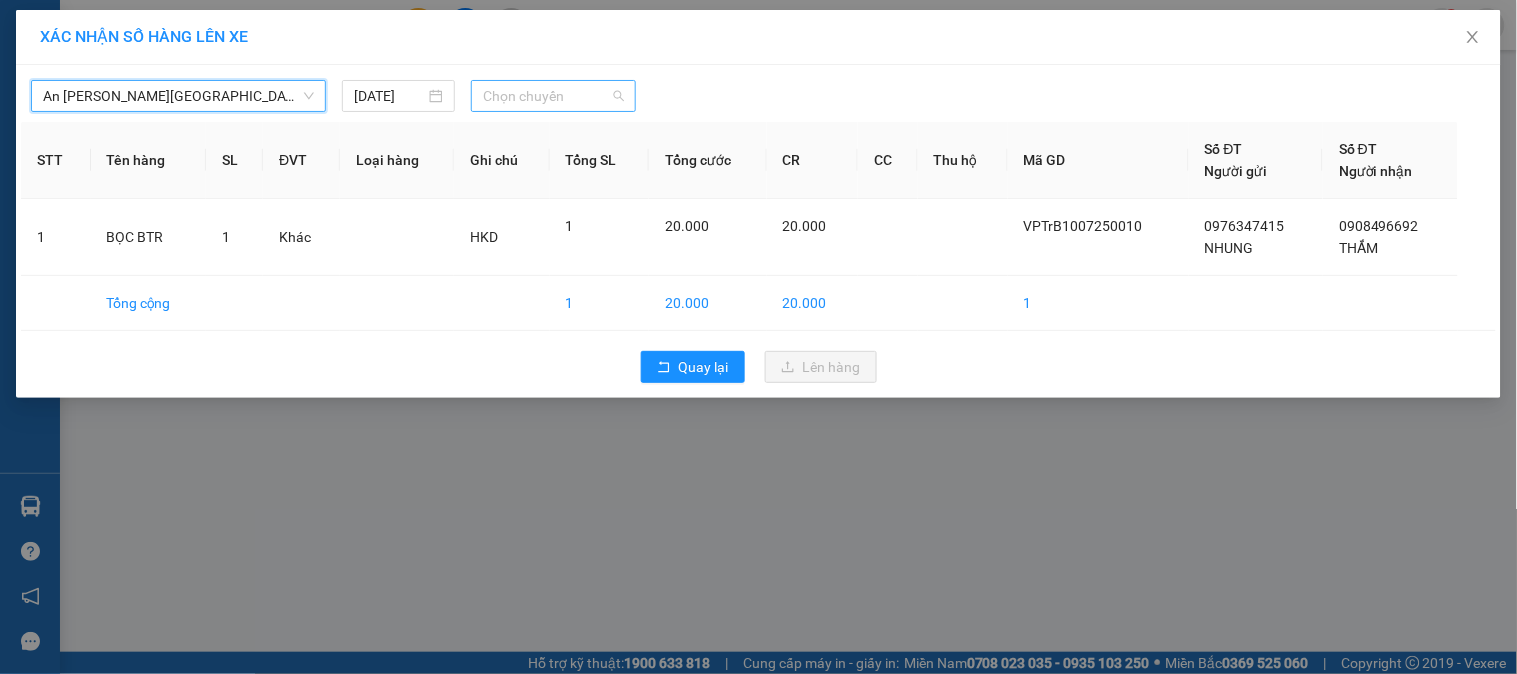 click on "Chọn chuyến" at bounding box center (553, 96) 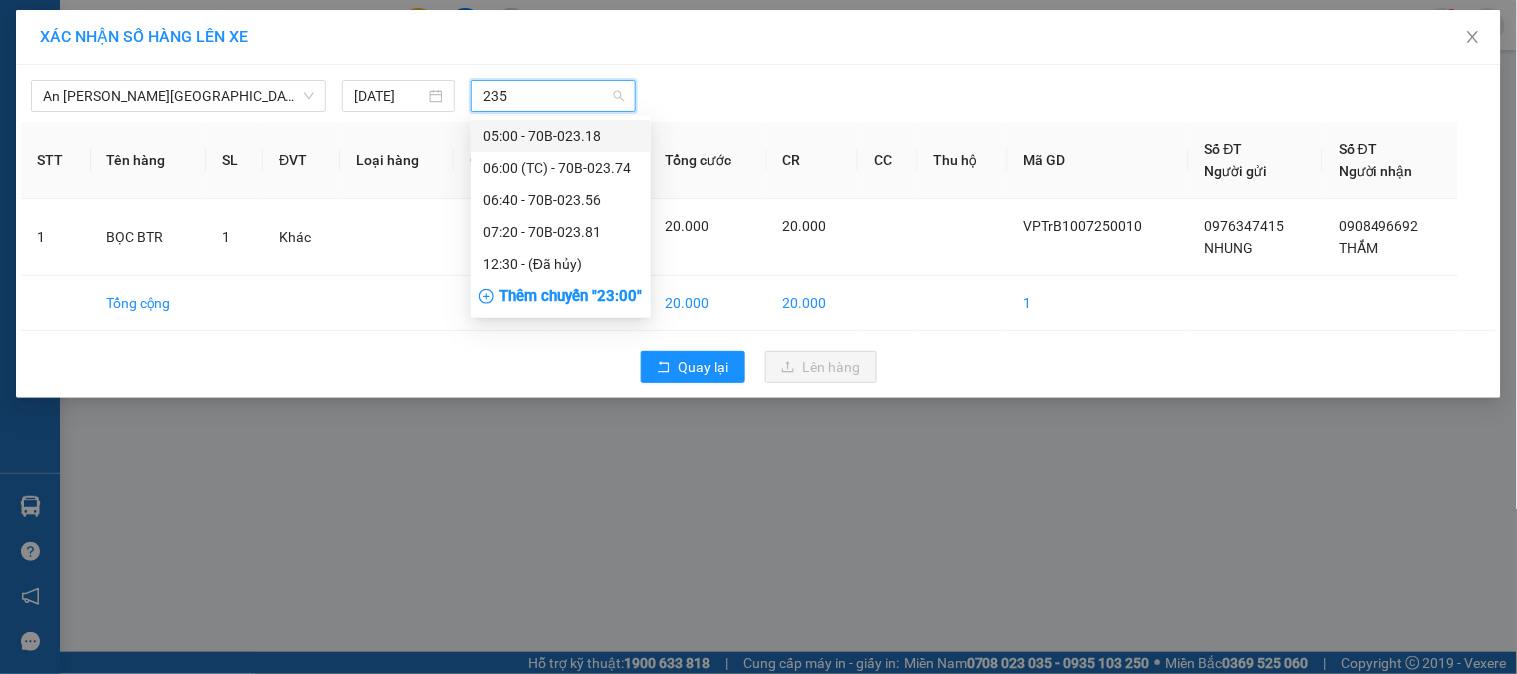 type on "2356" 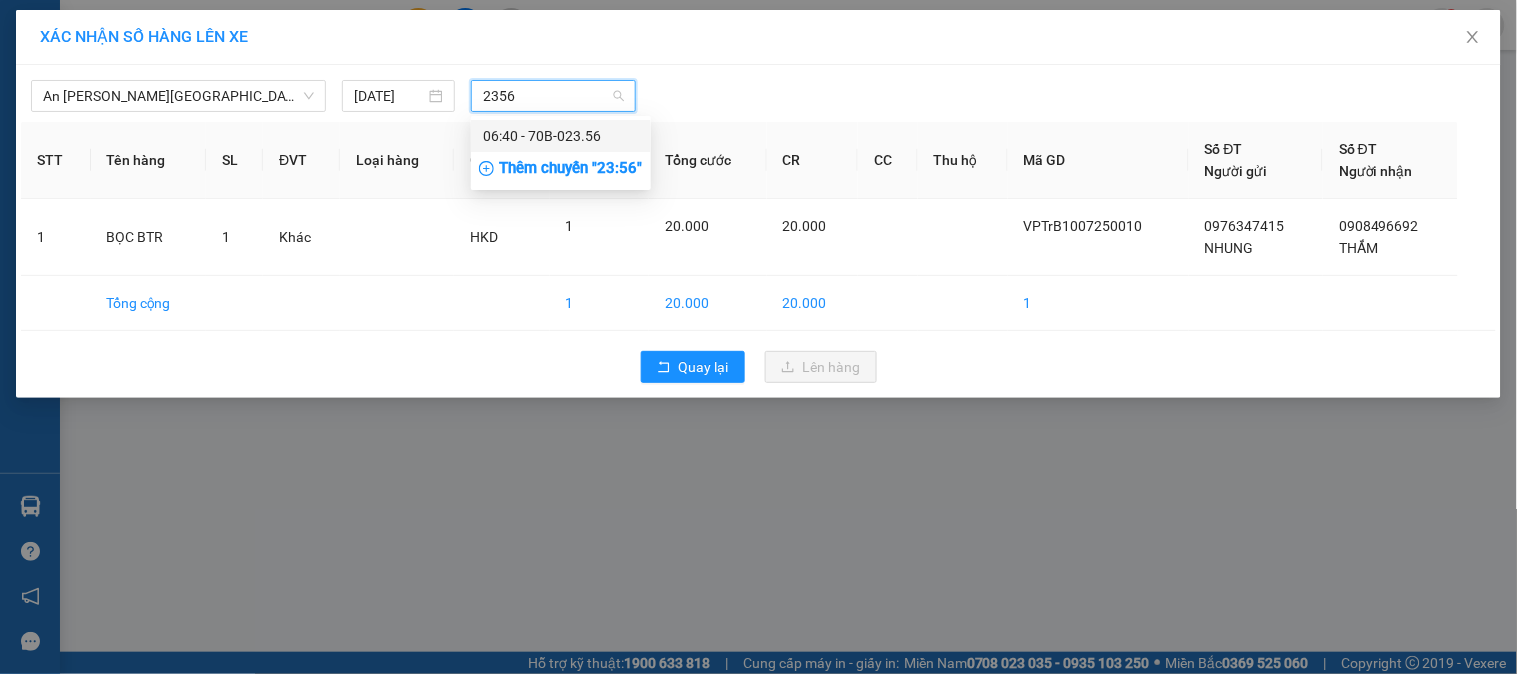 click on "06:40     - 70B-023.56" at bounding box center (561, 136) 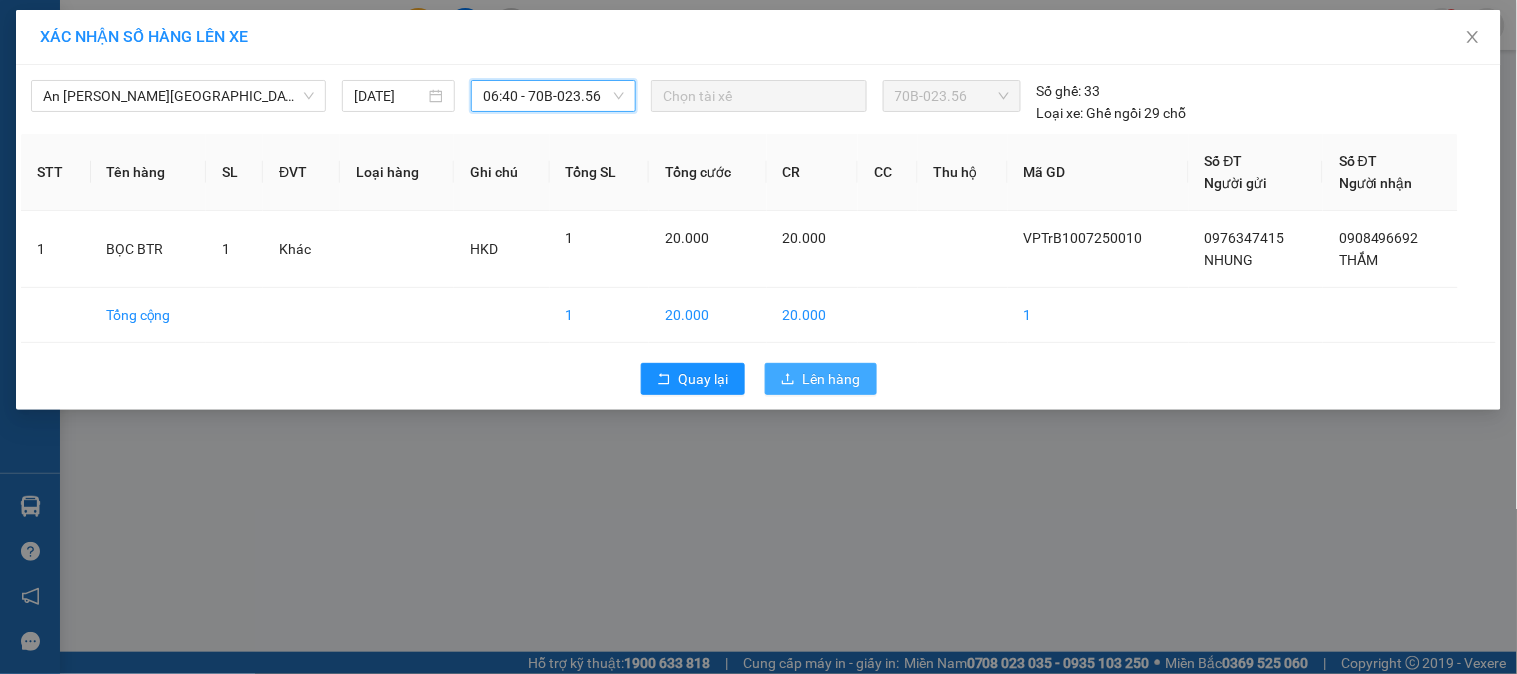 click on "Lên hàng" at bounding box center (821, 379) 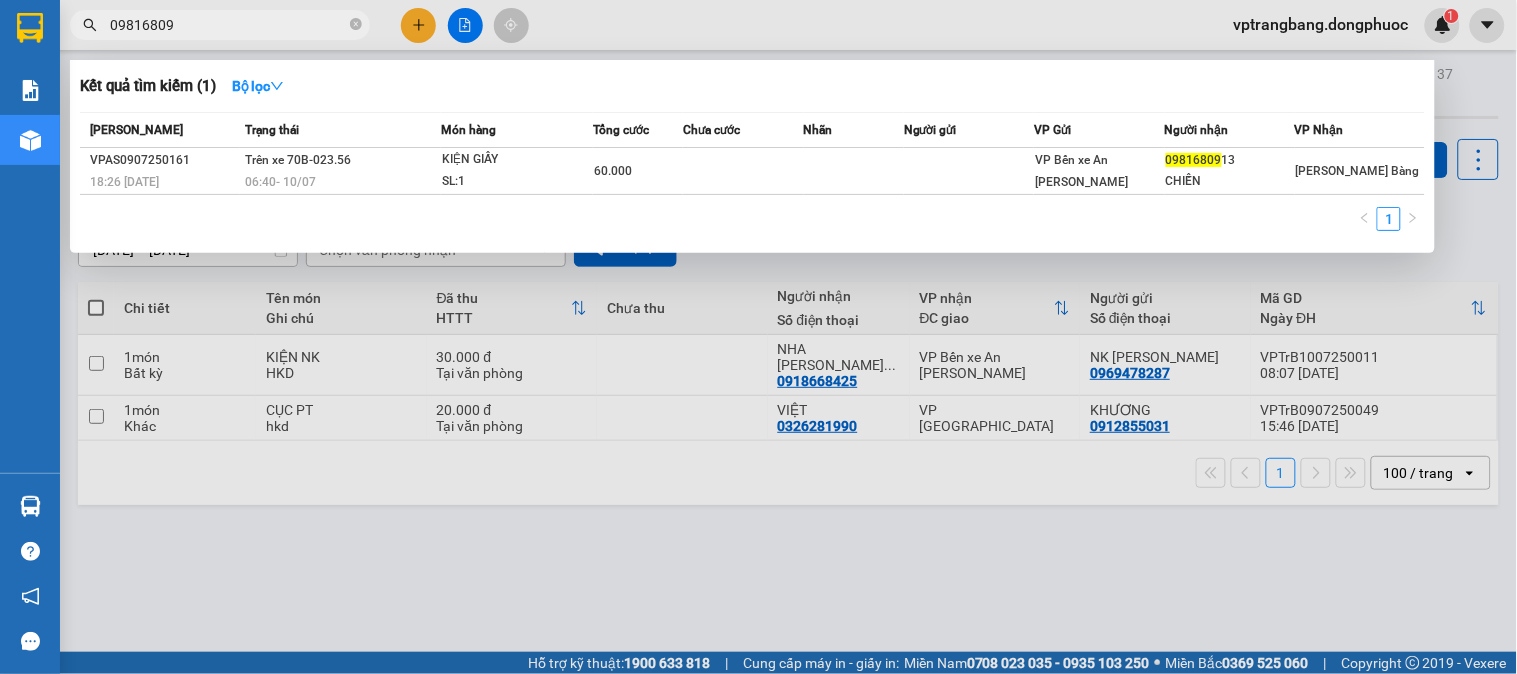 click on "09816809" at bounding box center [228, 25] 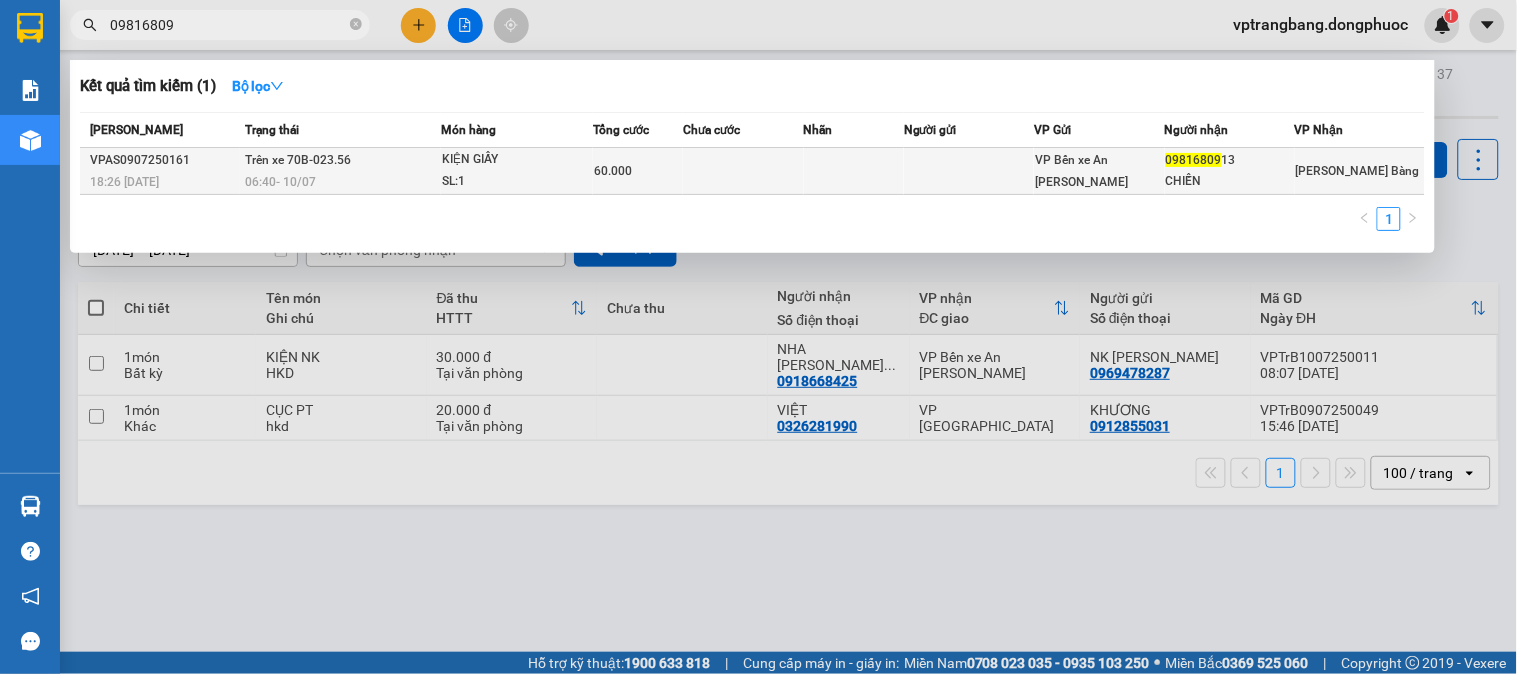 click on "Trên xe   70B-023.56 06:40  [DATE]" at bounding box center (340, 171) 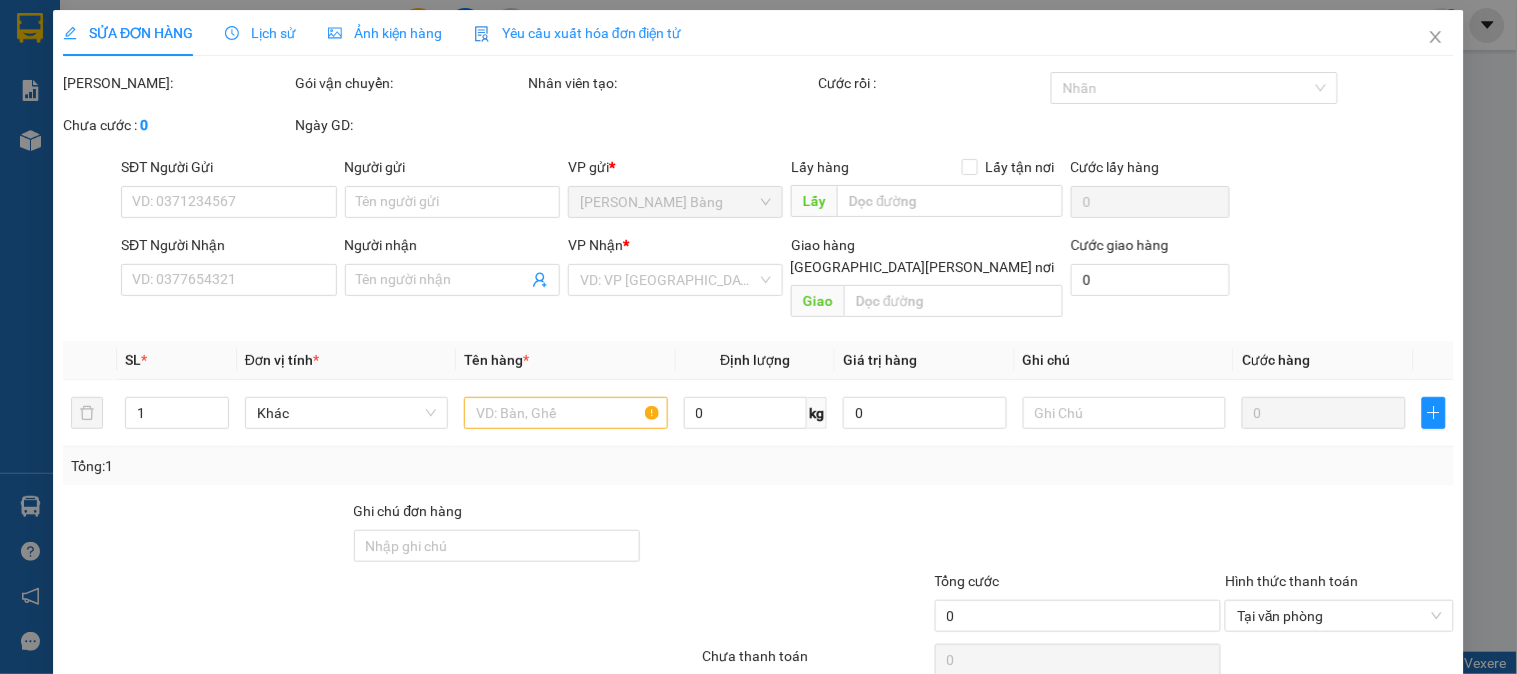 type on "0981680913" 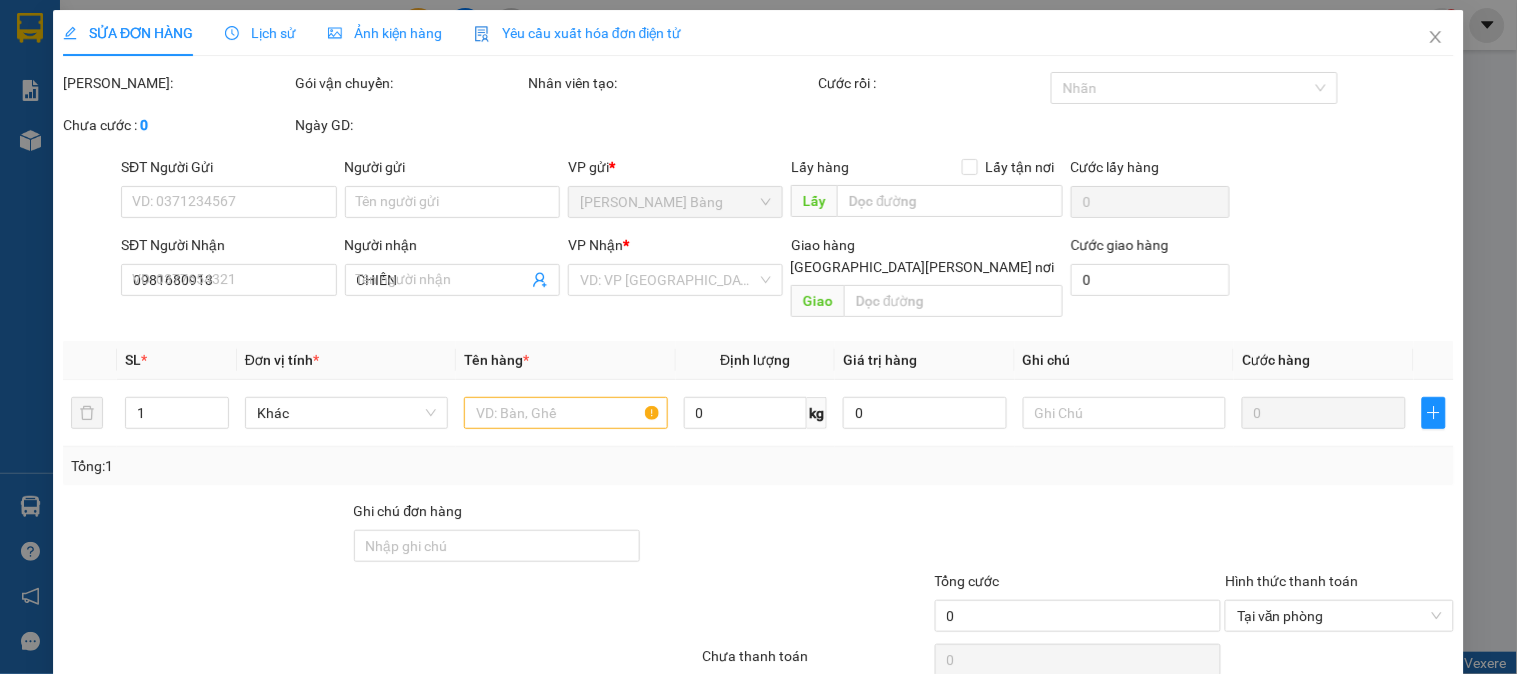 type on "60.000" 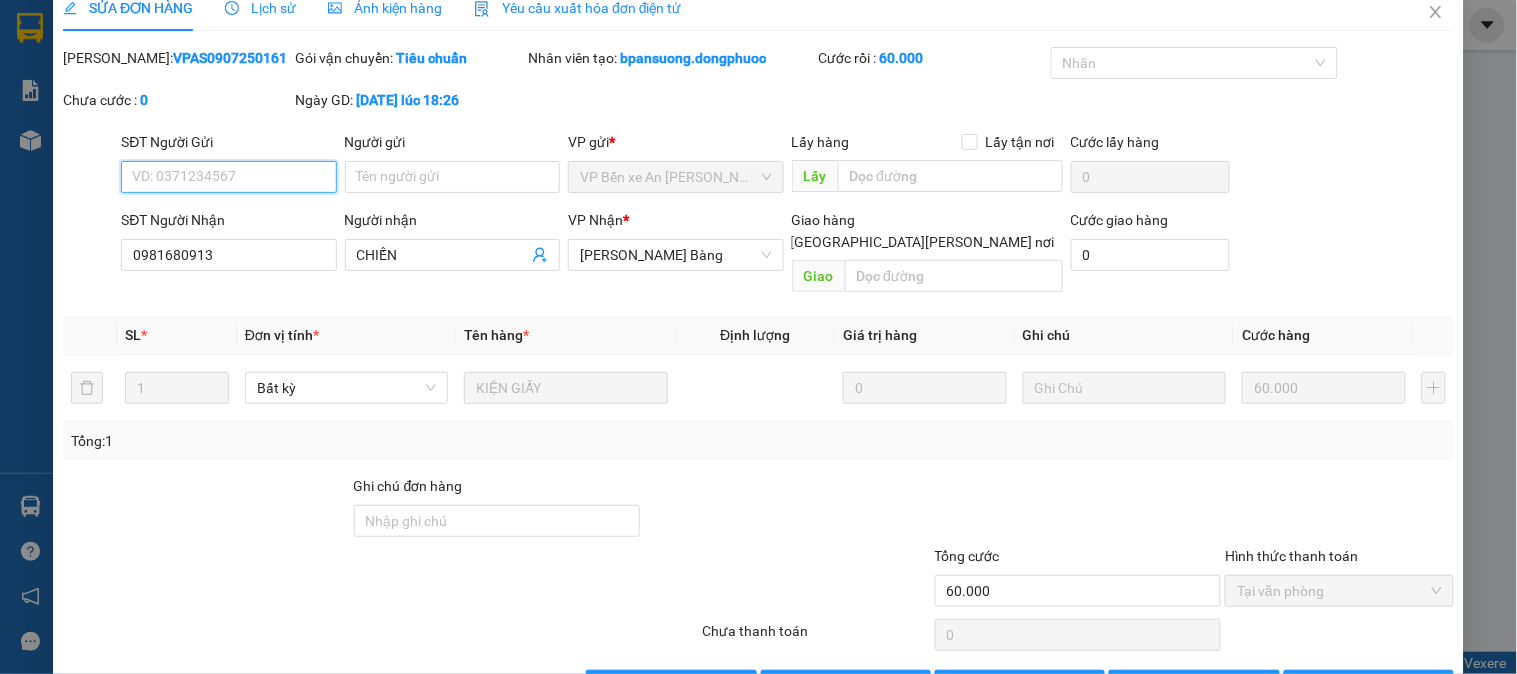 scroll, scrollTop: 70, scrollLeft: 0, axis: vertical 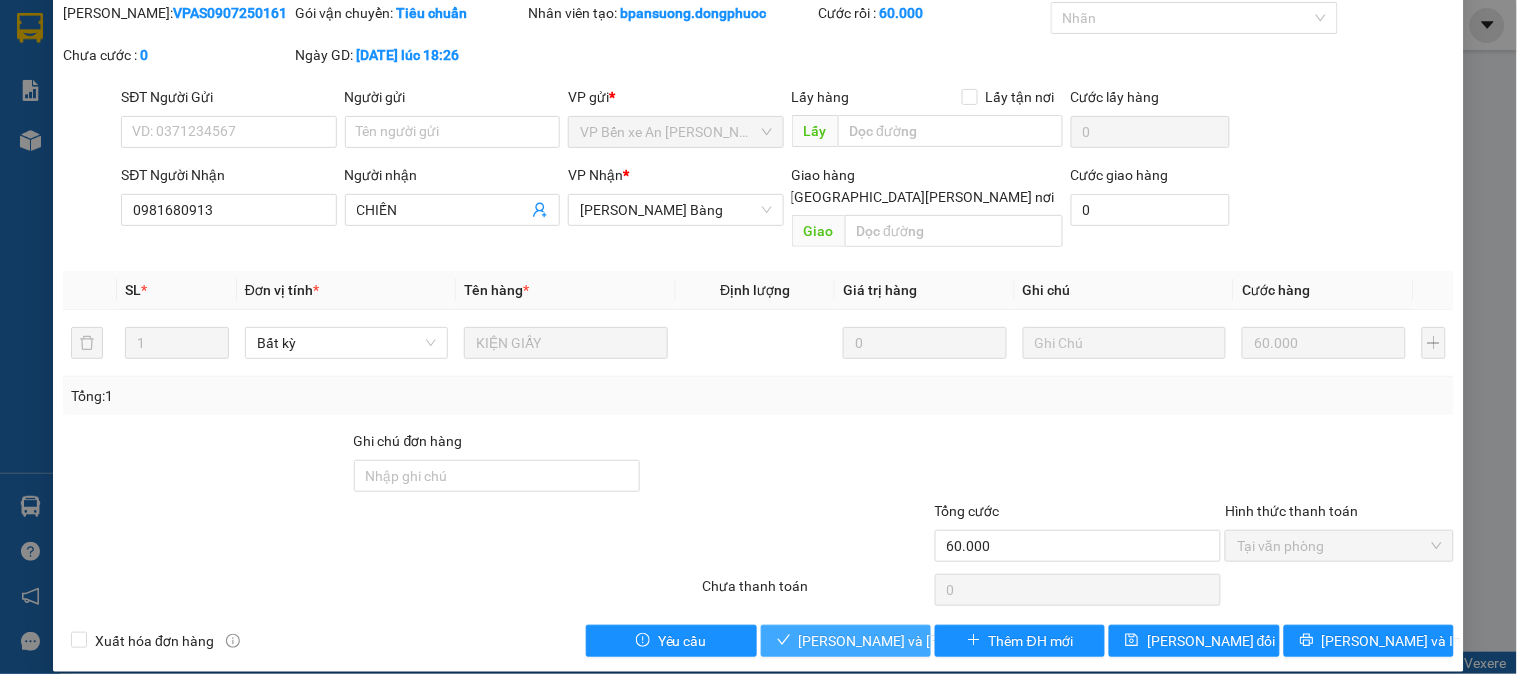 click on "[PERSON_NAME] và [PERSON_NAME] hàng" at bounding box center (846, 641) 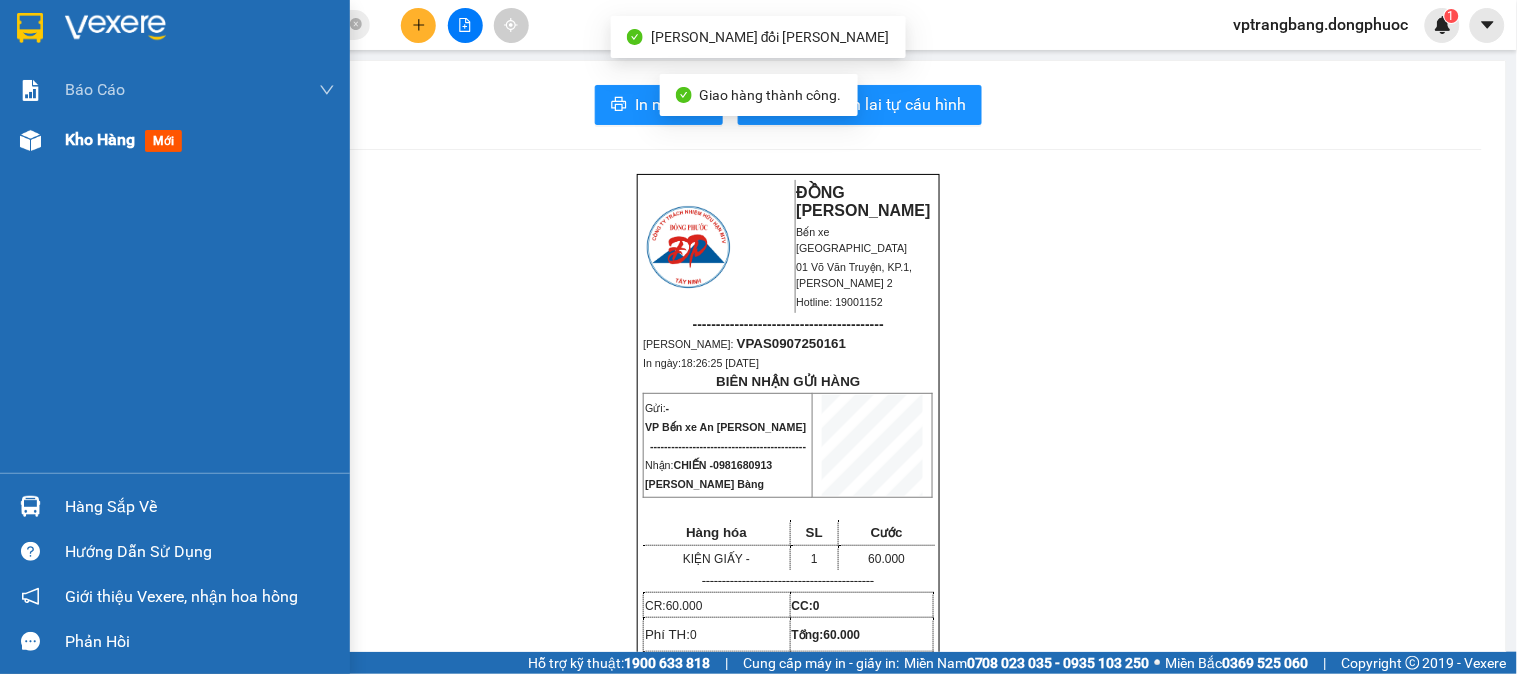 click on "Kho hàng mới" at bounding box center (175, 140) 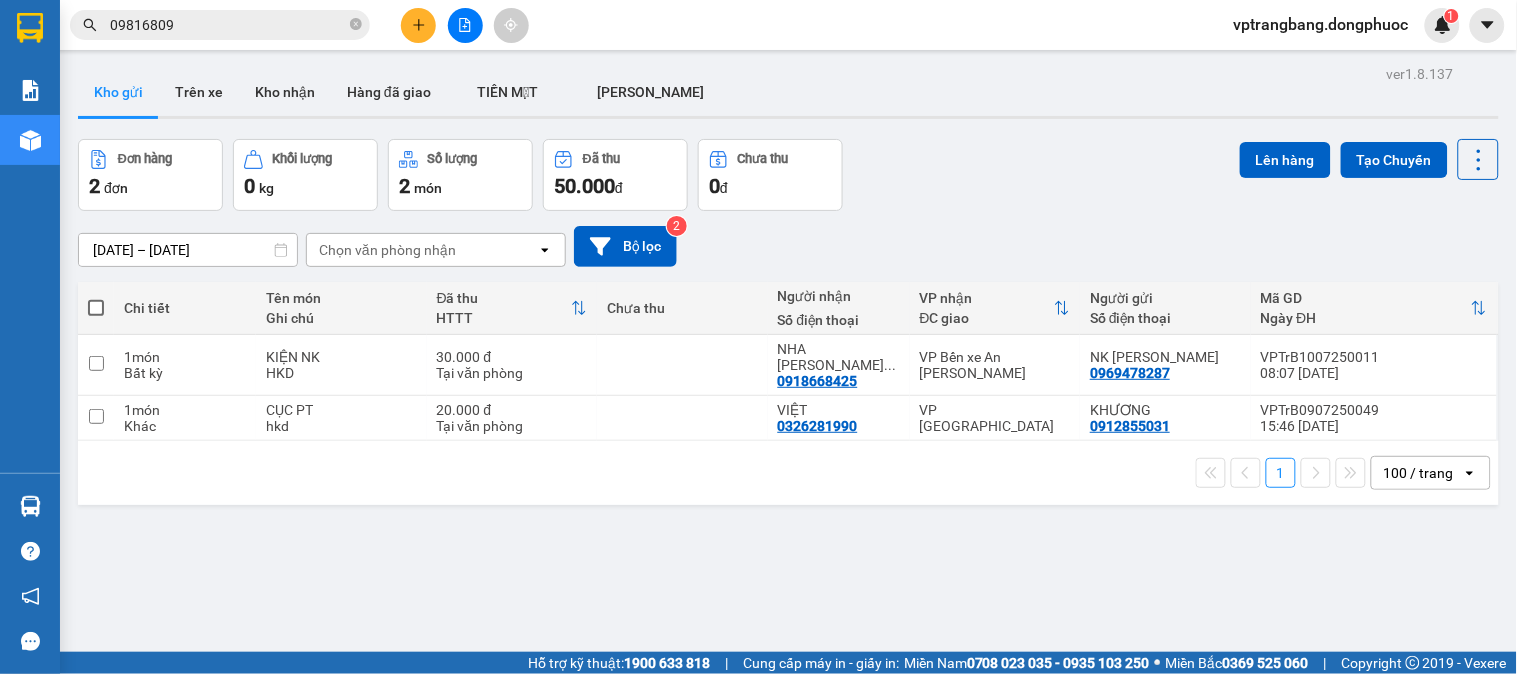 click on "Đơn hàng 2 đơn Khối lượng 0 kg Số lượng 2 món Đã thu 50.000  đ Chưa thu 0  đ Lên hàng Tạo Chuyến" at bounding box center [788, 175] 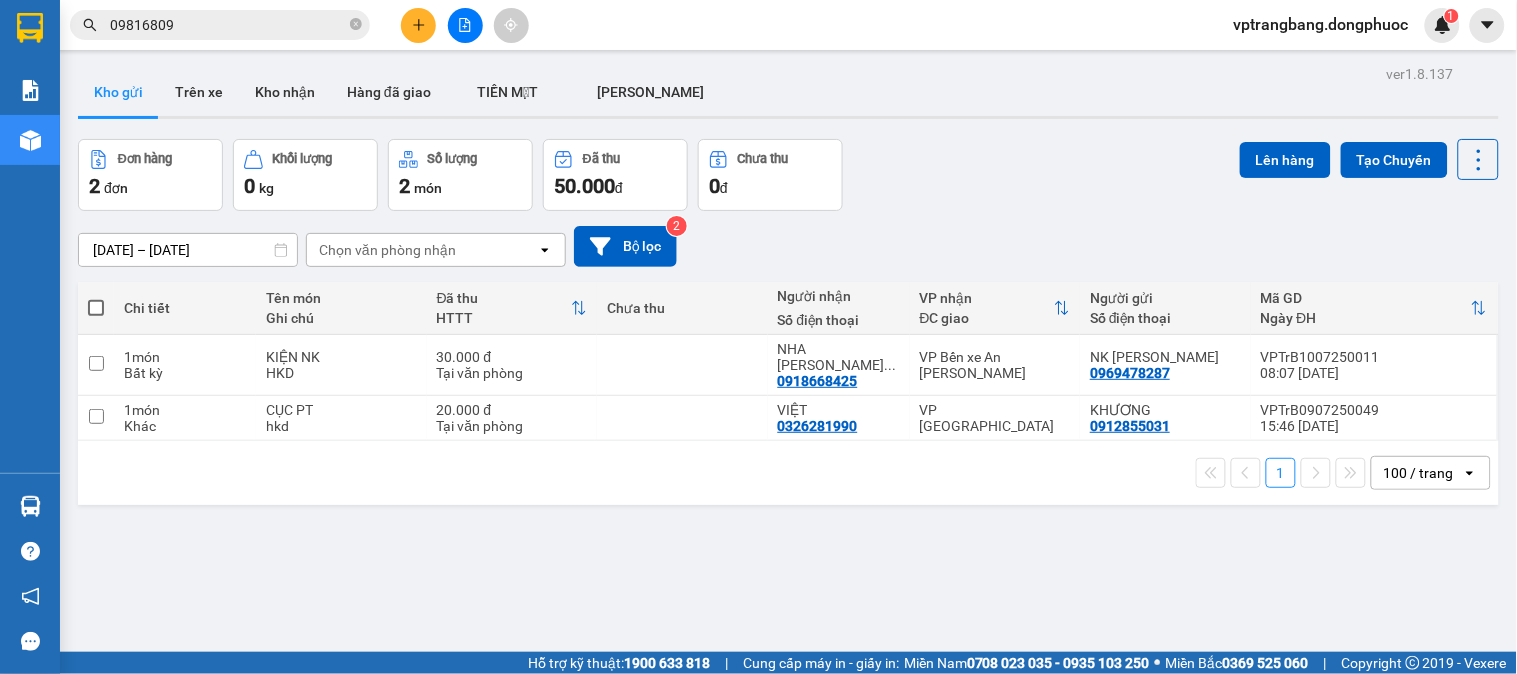 click on "ver  1.8.137 Kho gửi Trên xe [PERSON_NAME] Hàng đã [PERSON_NAME] MẶT  ĐƠN [PERSON_NAME] hàng 2 đơn [PERSON_NAME] 0 kg Số [PERSON_NAME] 2 món Đã thu 50.000  [PERSON_NAME] thu 0  đ Lên hàng Tạo Chuyến [DATE] – [DATE] Press the down arrow key to interact with the calendar and select a date. Press the escape button to close the calendar. Selected date range is from [DATE] to [DATE]. Chọn văn [PERSON_NAME] open Bộ lọc 2 [PERSON_NAME] Tên món Ghi chú Đã thu HTTT Chưa thu Người [PERSON_NAME] Số điện thoại [PERSON_NAME] ĐC [PERSON_NAME] Người gửi Số điện thoại Mã GD Ngày ĐH 1  món Bất kỳ KIỆN NK HKD 30.000 đ [PERSON_NAME] NHA [PERSON_NAME] ... 0918668425 VP Bến xe An [PERSON_NAME] [PERSON_NAME] 0969478287 VPTrB1007250011 08:07 [DATE] 1  món Khác CỤC PT hkd 20.000 đ [PERSON_NAME] VIỆT 0326281990 VP [GEOGRAPHIC_DATA][PERSON_NAME] 0912855031 VPTrB0907250049 15:46 [DATE] 1 100 / trang open Đang tải dữ liệu" at bounding box center (788, 397) 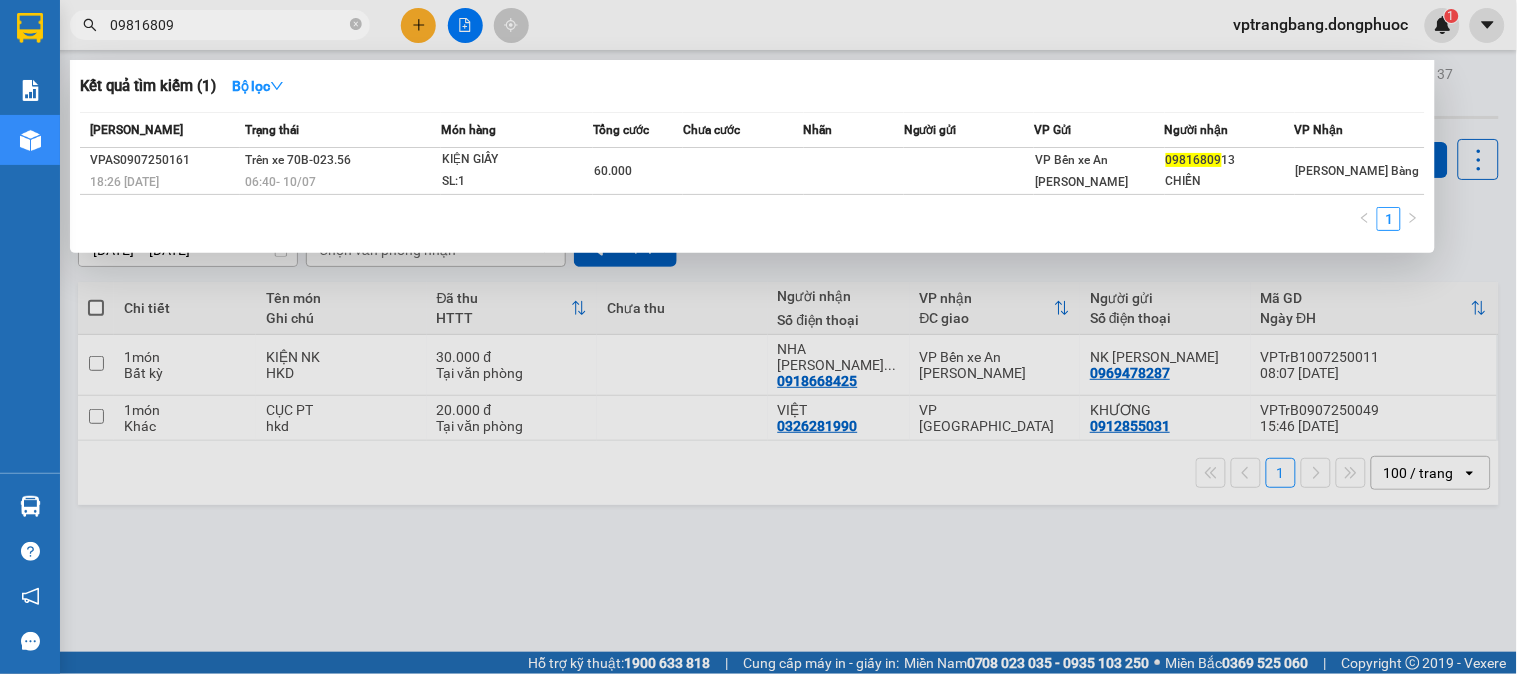 click on "09816809" at bounding box center [228, 25] 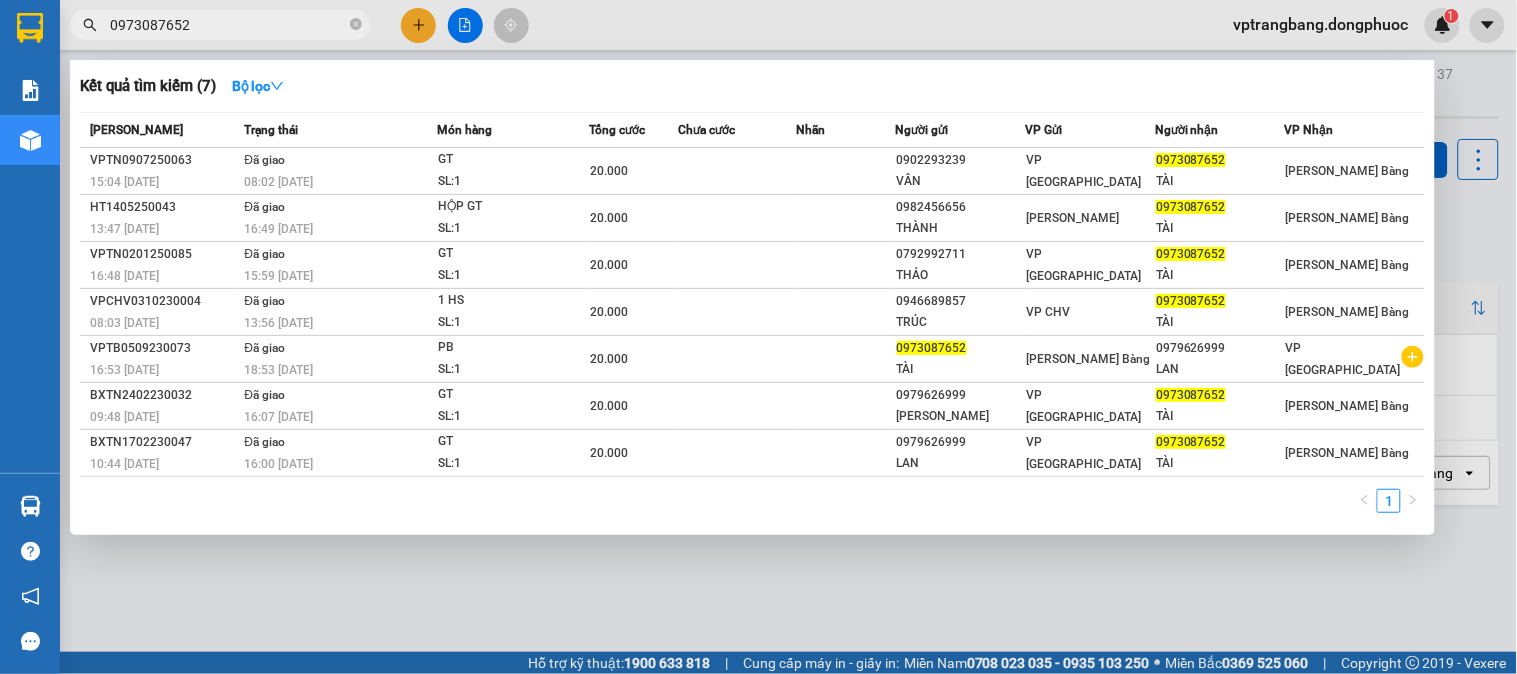 click at bounding box center [758, 337] 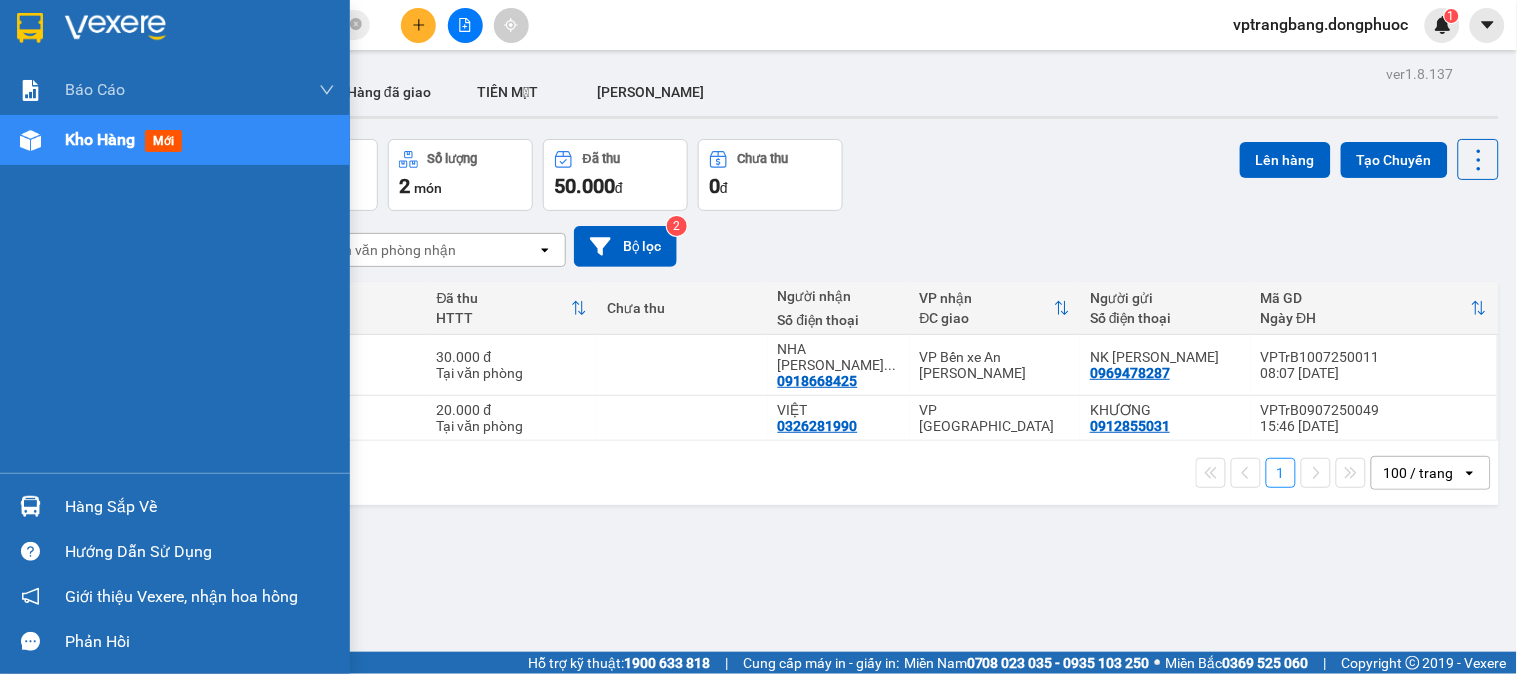 click on "Hàng sắp về" at bounding box center (175, 506) 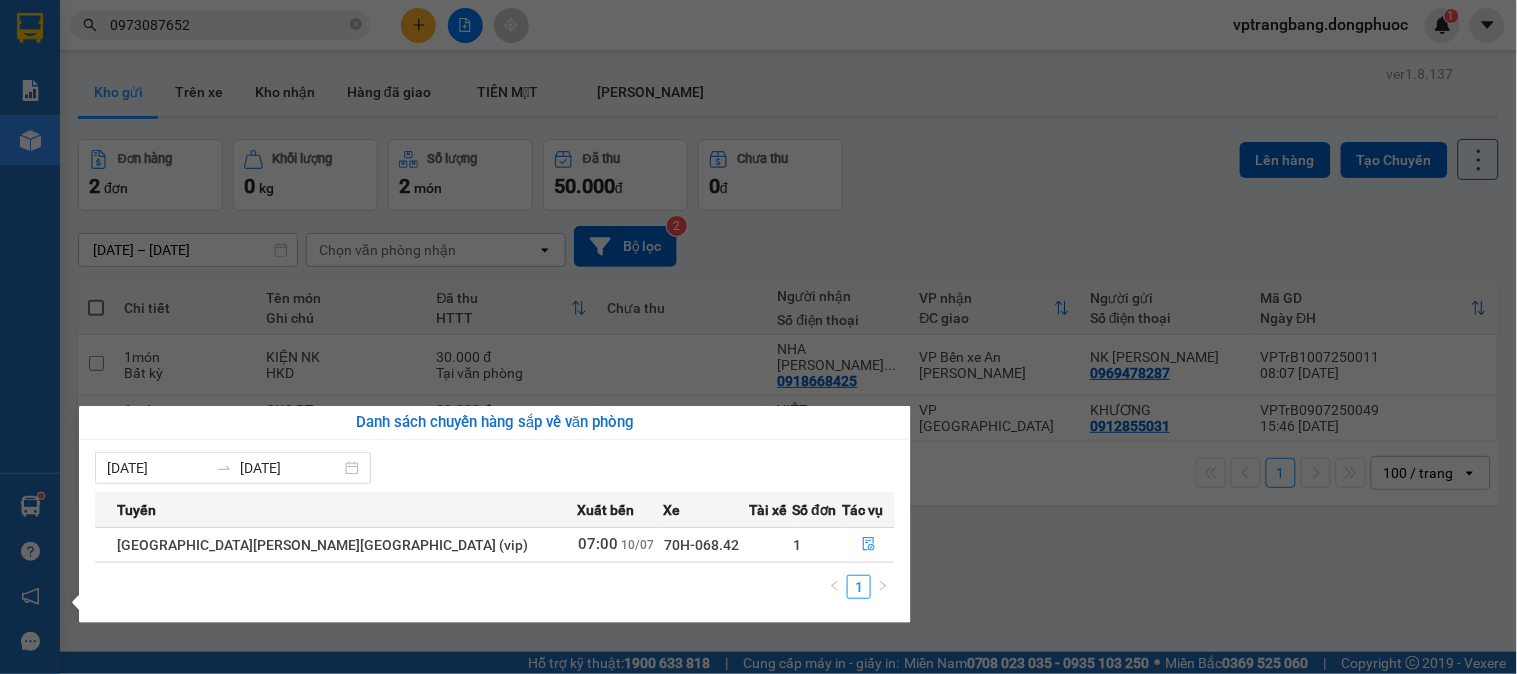 click on "Kết quả [PERSON_NAME] ( 7 )  Bộ lọc  Mã ĐH Trạng thái Món hàng Tổng [PERSON_NAME] [PERSON_NAME] Người gửi VP Gửi Người [PERSON_NAME] [PERSON_NAME] VPTN0907250063 15:04 [DATE] Đã giao   08:02 [DATE] GT SL:  1 20.000 0902293239 VÂN VP [GEOGRAPHIC_DATA] 0973087652 TÀI [PERSON_NAME] Bàng HT1405250043 13:47 [DATE] Đã giao   16:49 [DATE] HỘP GT SL:  1 20.000 0982456656 [PERSON_NAME] 0973087652 TÀI [PERSON_NAME] Bàng VPTN0201250085 16:48 [DATE] Đã giao   15:59 [DATE] GT SL:  1 20.000 0792992711 [PERSON_NAME] [GEOGRAPHIC_DATA][PERSON_NAME] 0973087652 TÀI [PERSON_NAME] Bàng VPCHV0310230004 08:03 [DATE] Đã giao   13:56 [DATE] 1 HS SL:  1 20.000 0946689857 TRÚC VP CHV 0973087652 TÀI [PERSON_NAME] Bàng VPTB0509230073 16:53 [DATE] Đã giao   18:53 [DATE] PB SL:  1 20.000 0973087652 TÀI [PERSON_NAME] Bàng 0979626999 LAN VP [GEOGRAPHIC_DATA] 09:48 [DATE] Đã giao   16:07 [DATE] GT SL:  1 20.000 0979626999 [PERSON_NAME] [PERSON_NAME][GEOGRAPHIC_DATA][PERSON_NAME] 0973087652 TÀI [PERSON_NAME] Bàng BXTN1702230047 10:44 [DATE] Đã giao   GT SL:" at bounding box center (758, 337) 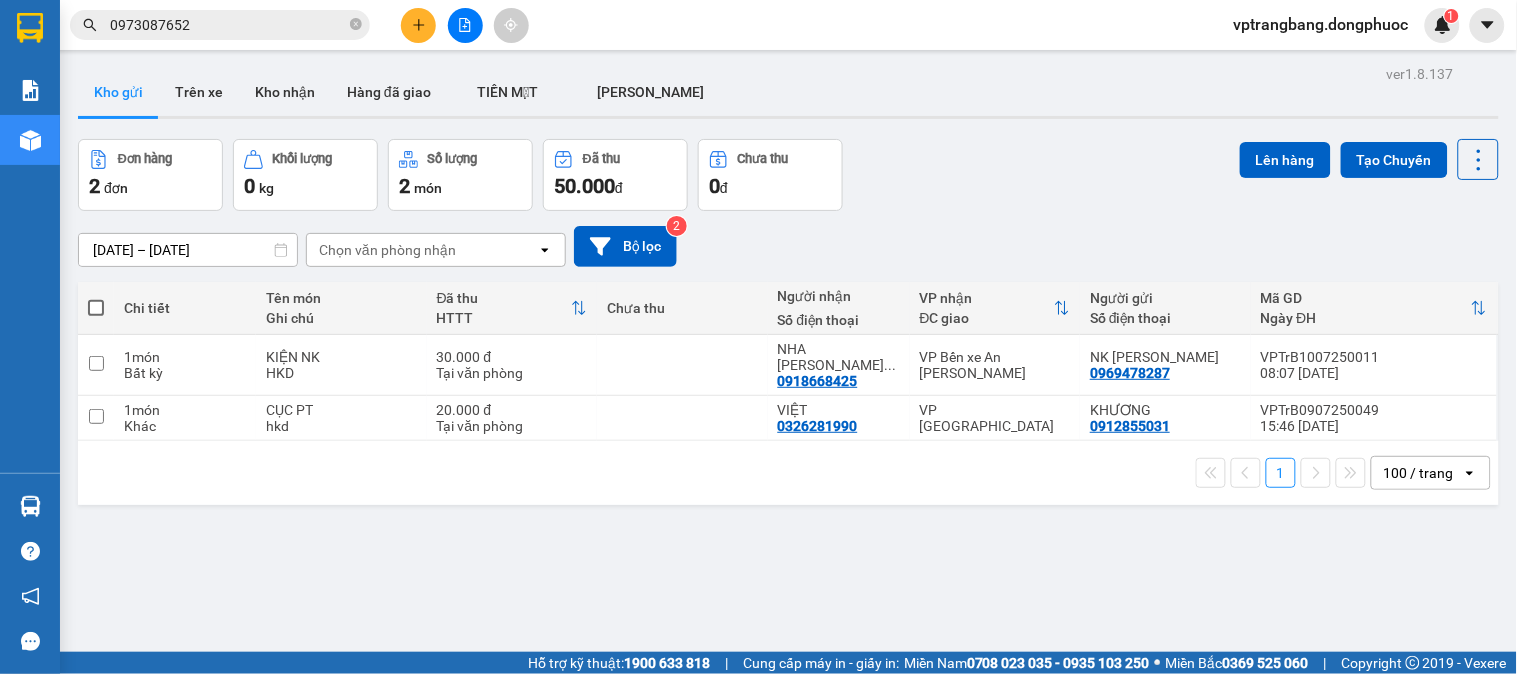 click on "0973087652" at bounding box center [228, 25] 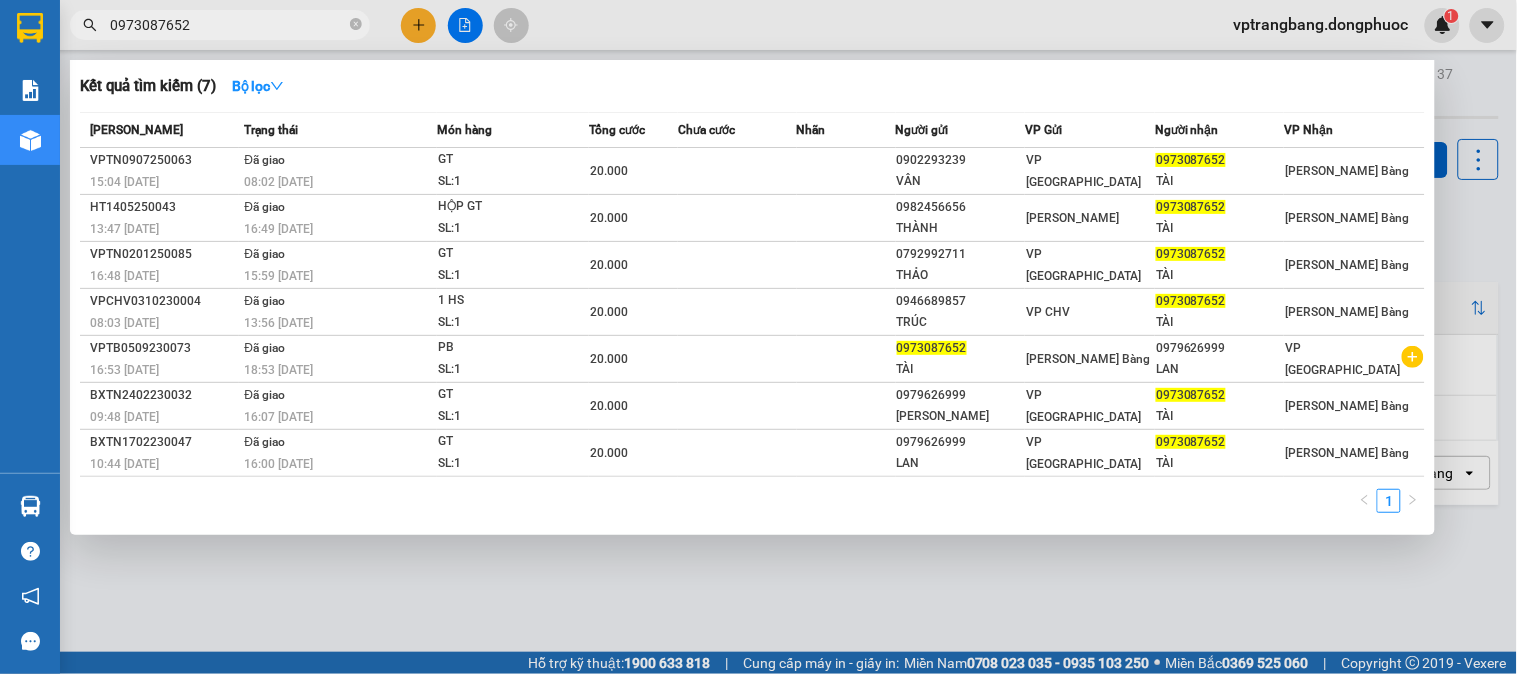 click on "0973087652" at bounding box center [228, 25] 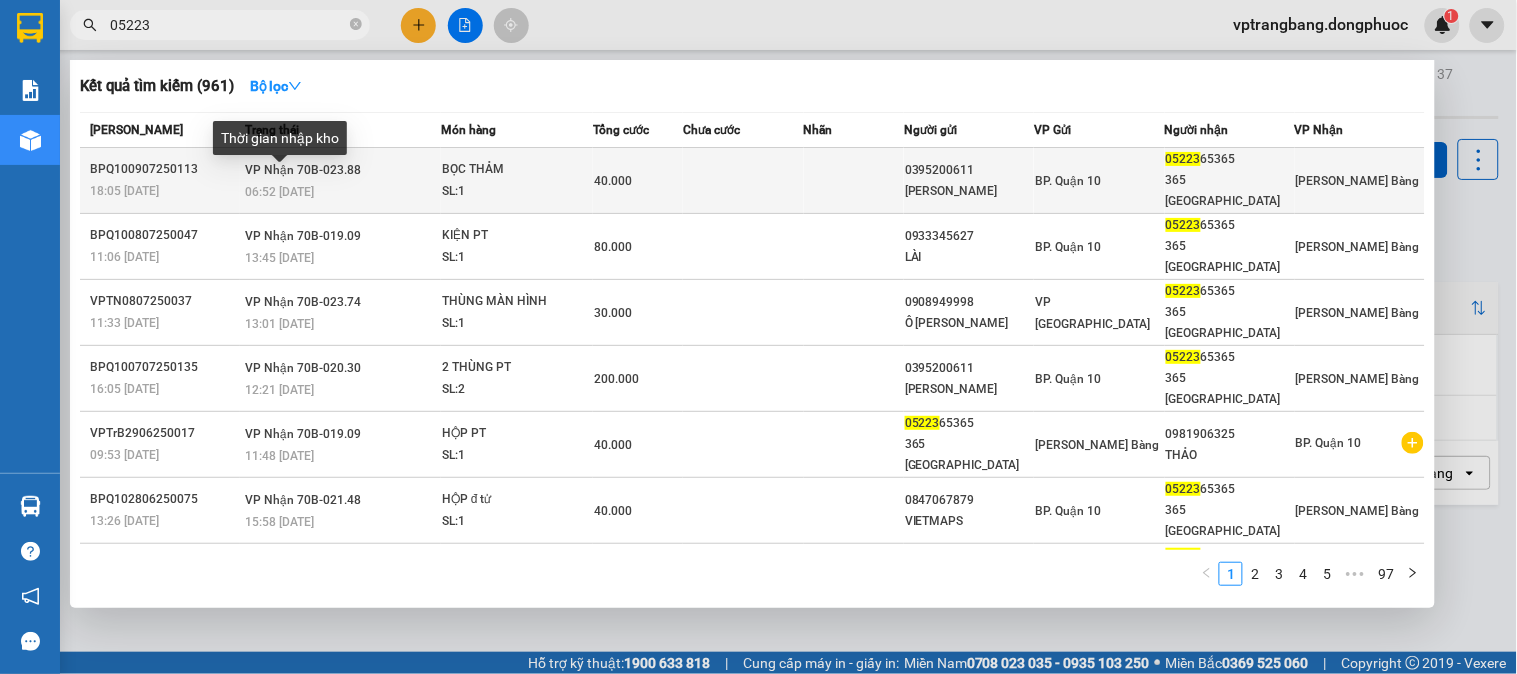 type on "05223" 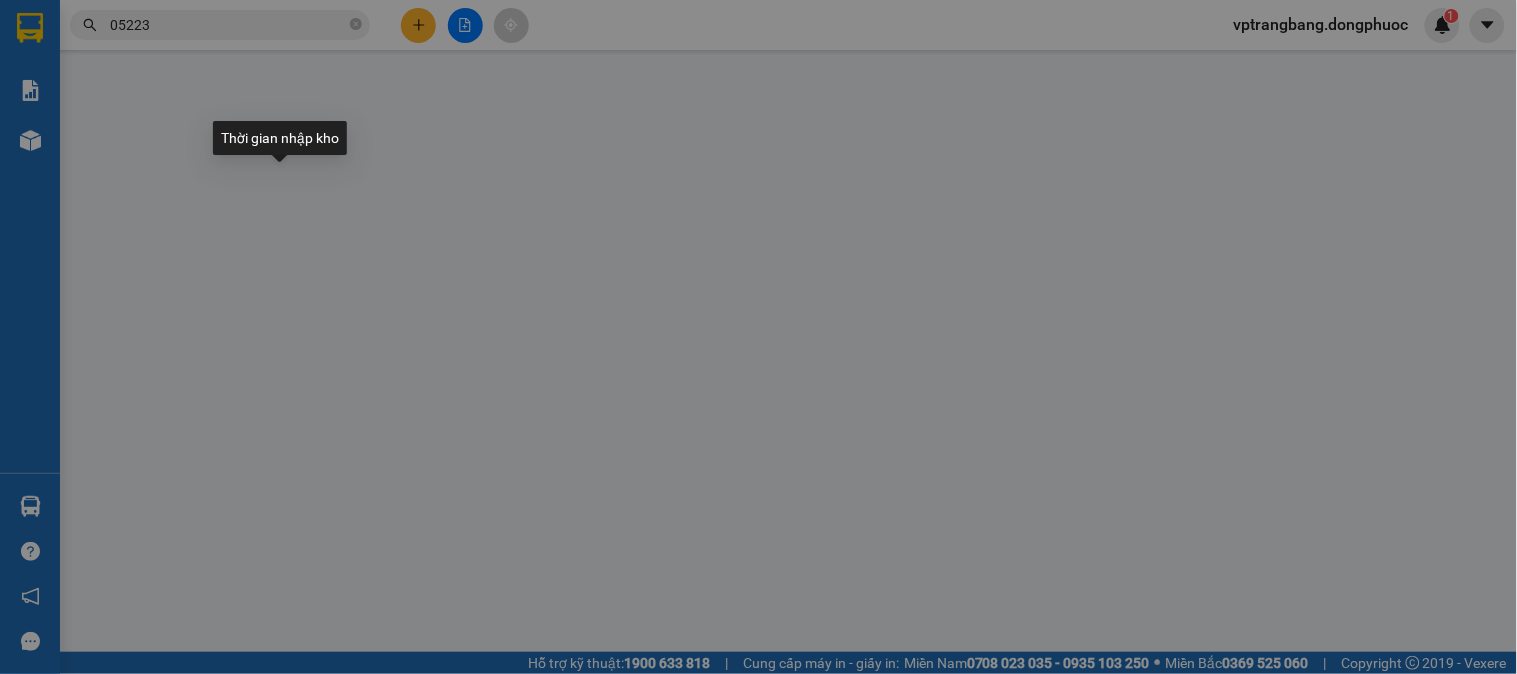 type on "0395200611" 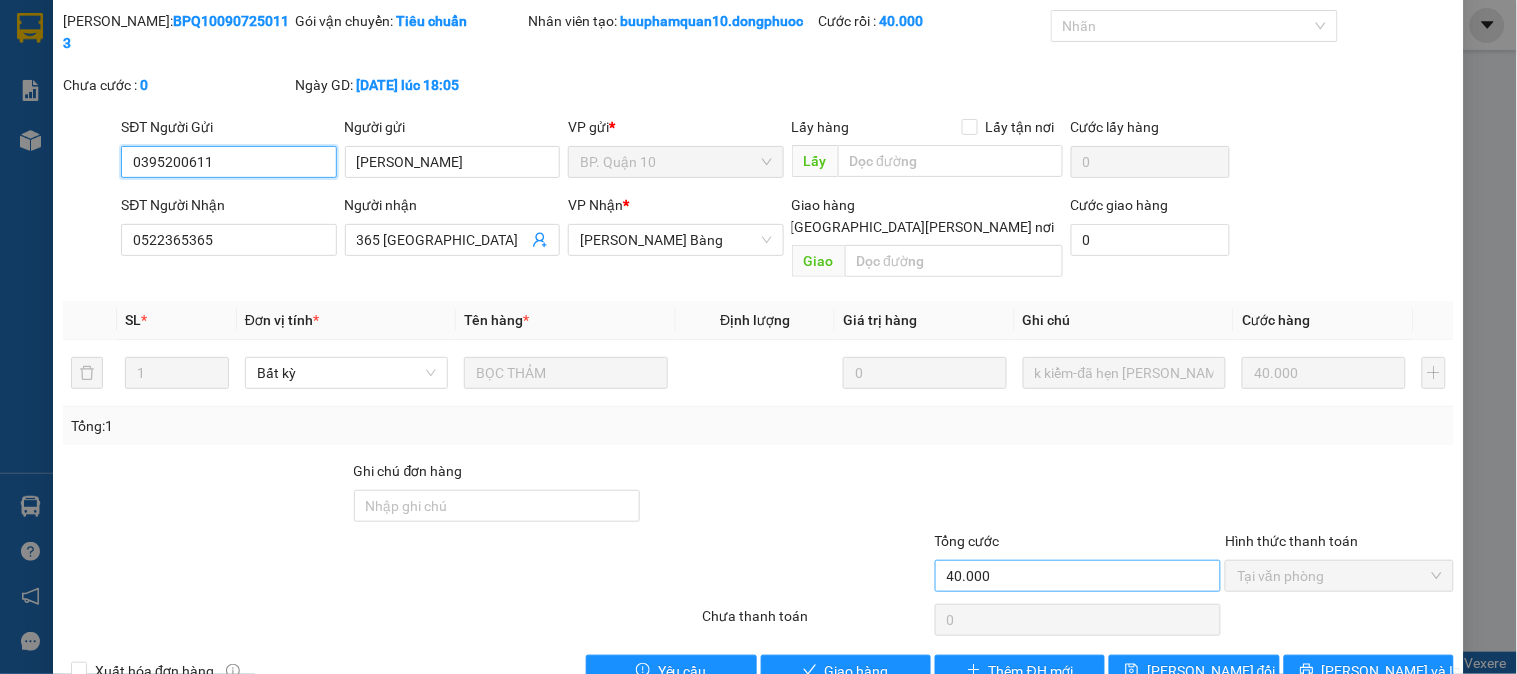 scroll, scrollTop: 91, scrollLeft: 0, axis: vertical 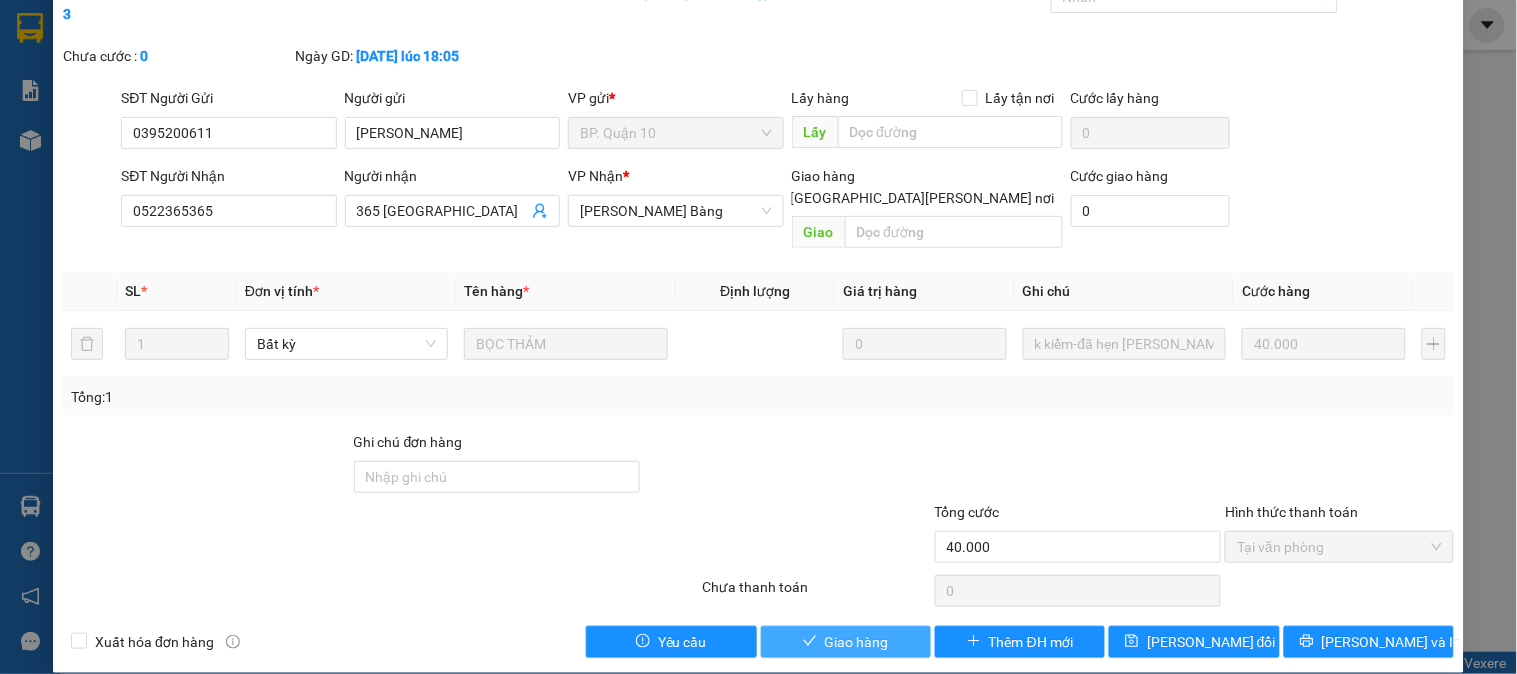 click on "Giao hàng" at bounding box center (846, 642) 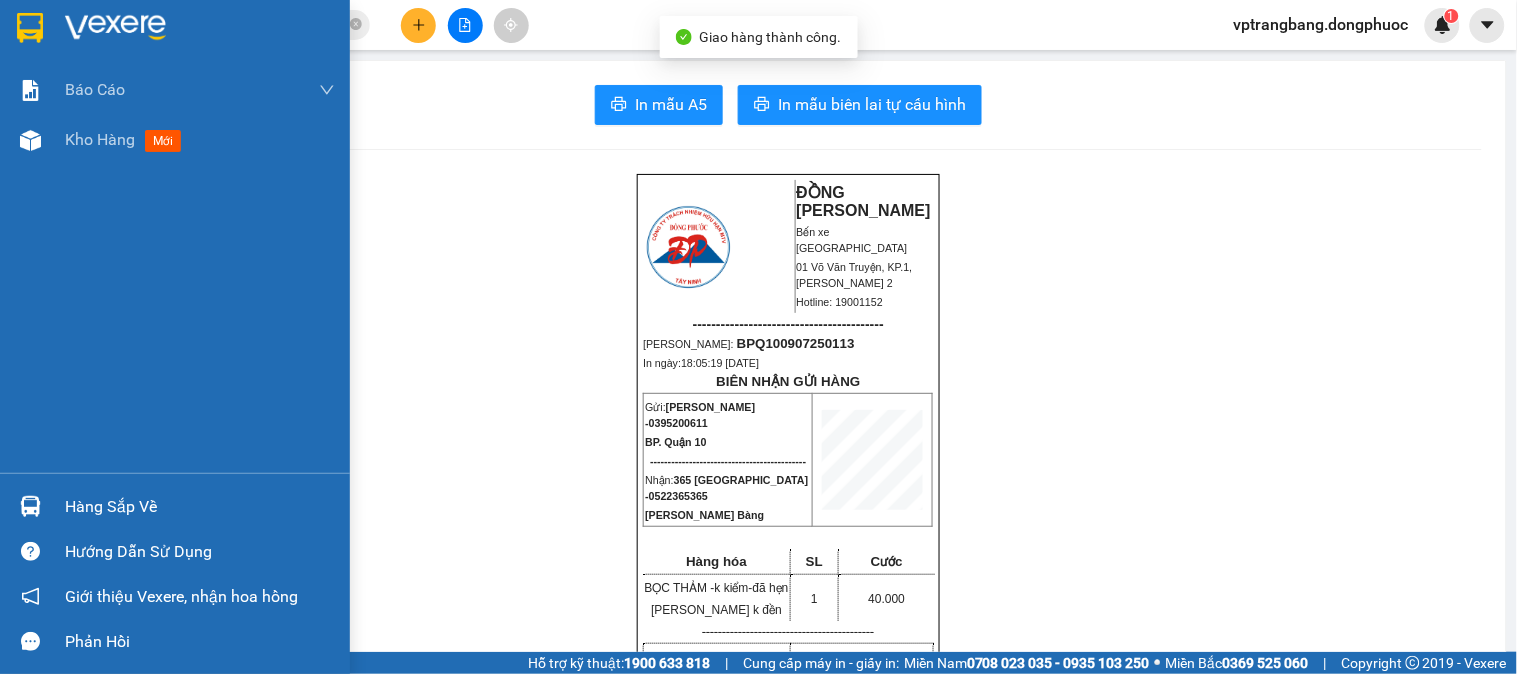 click on "Kho hàng mới" at bounding box center [175, 140] 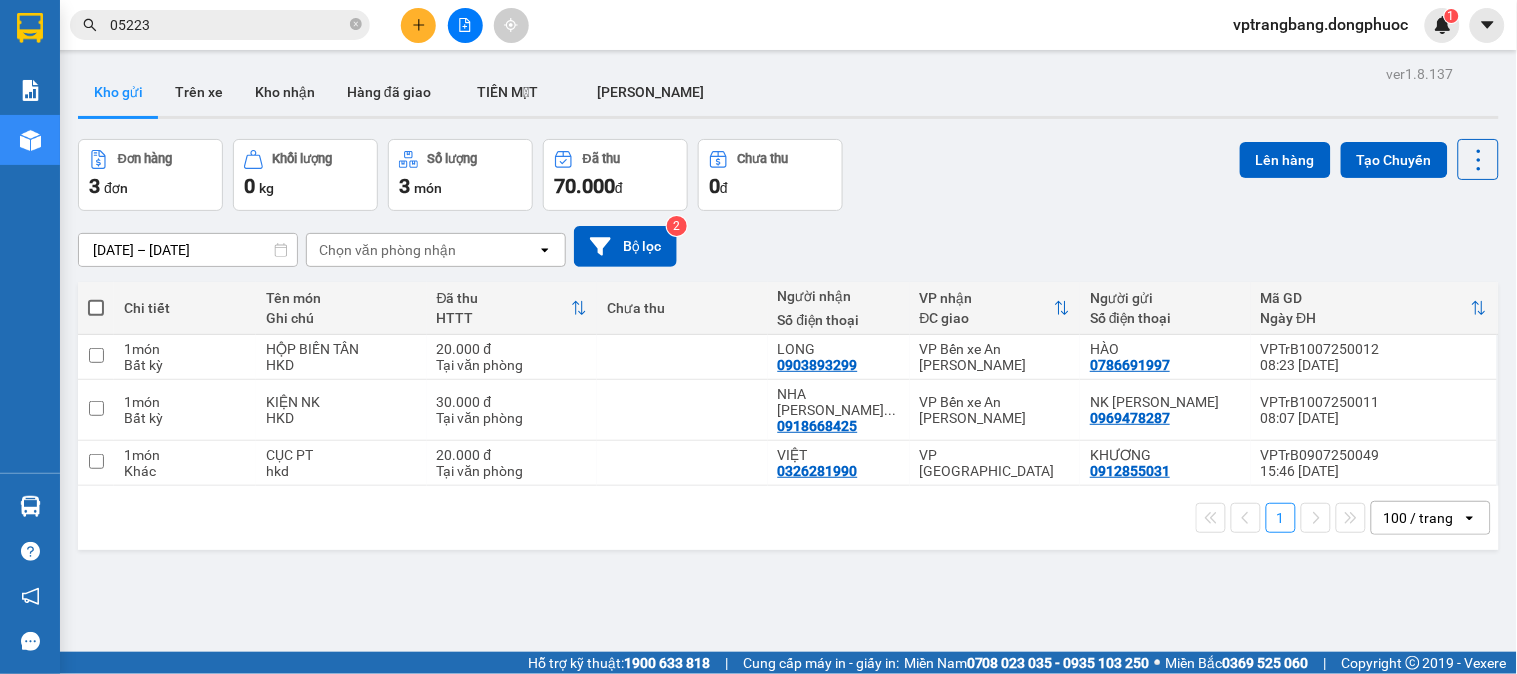 click on "Đơn hàng 3 đơn [PERSON_NAME] 0 kg Số [PERSON_NAME] 3 món Đã thu 70.000  [PERSON_NAME] thu 0  đ Lên hàng Tạo Chuyến" at bounding box center [788, 175] 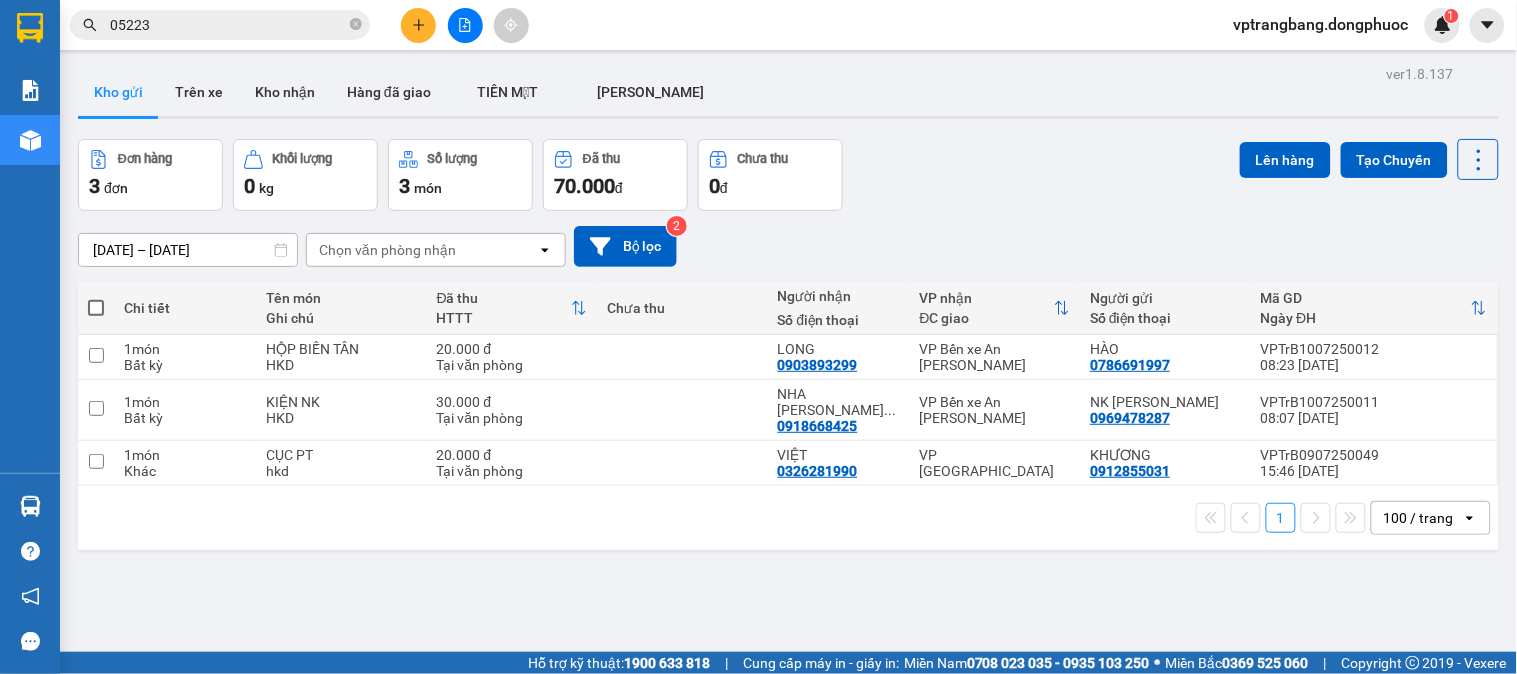 click on "05223" at bounding box center (220, 25) 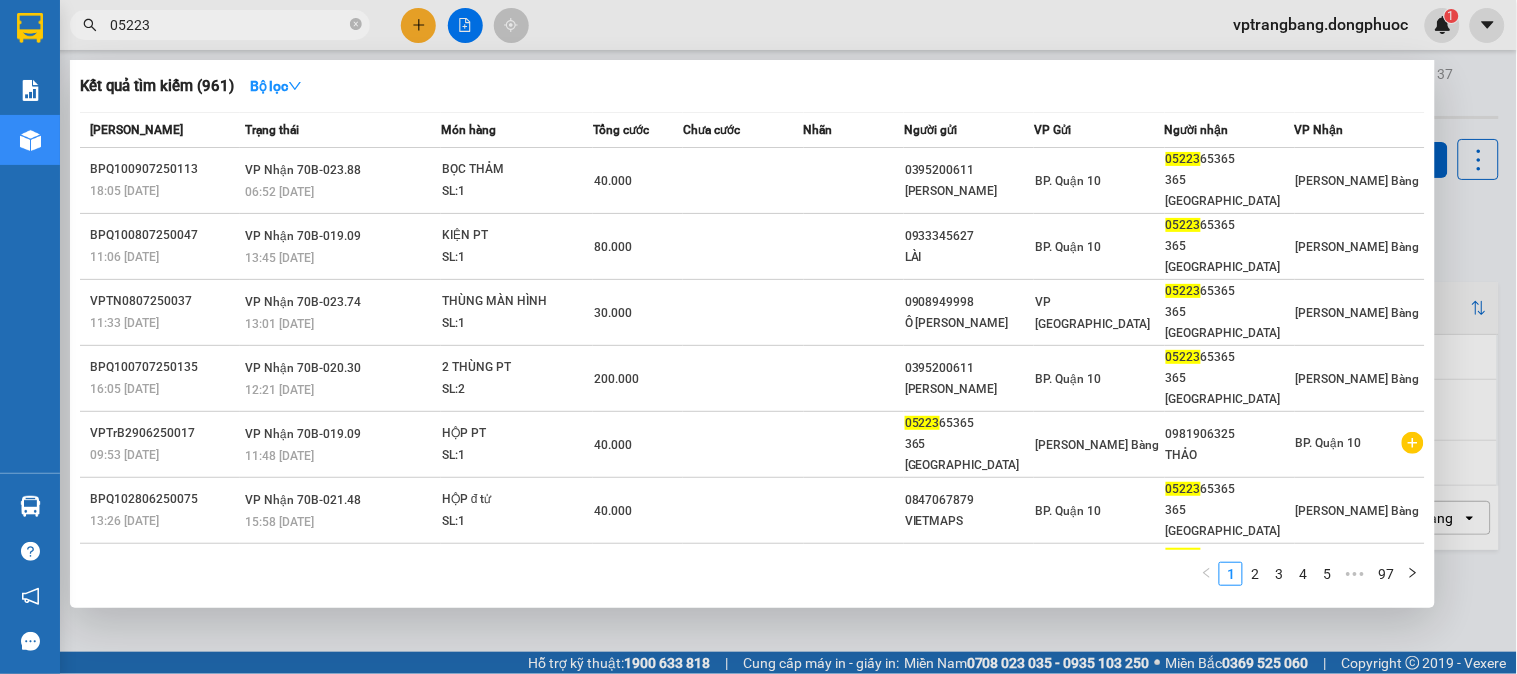 click at bounding box center [758, 337] 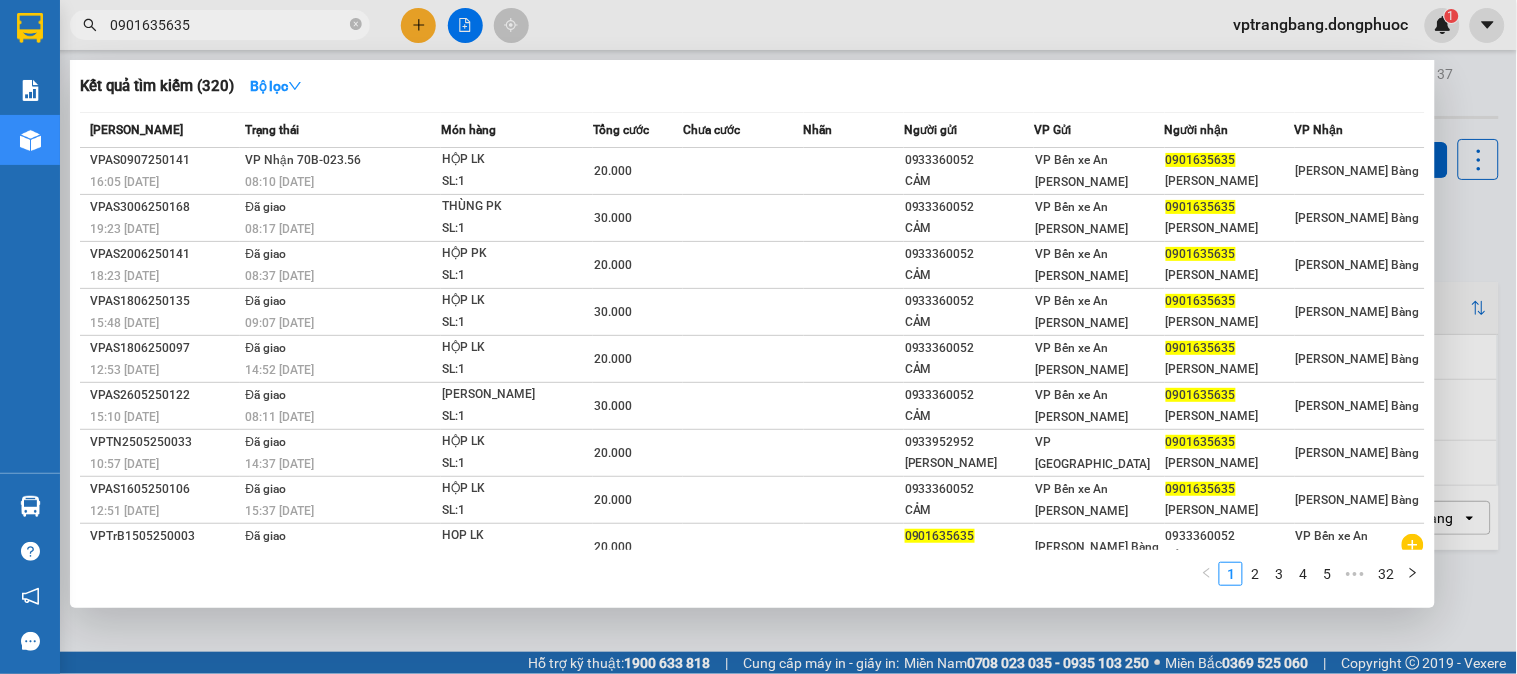 type on "0901635635" 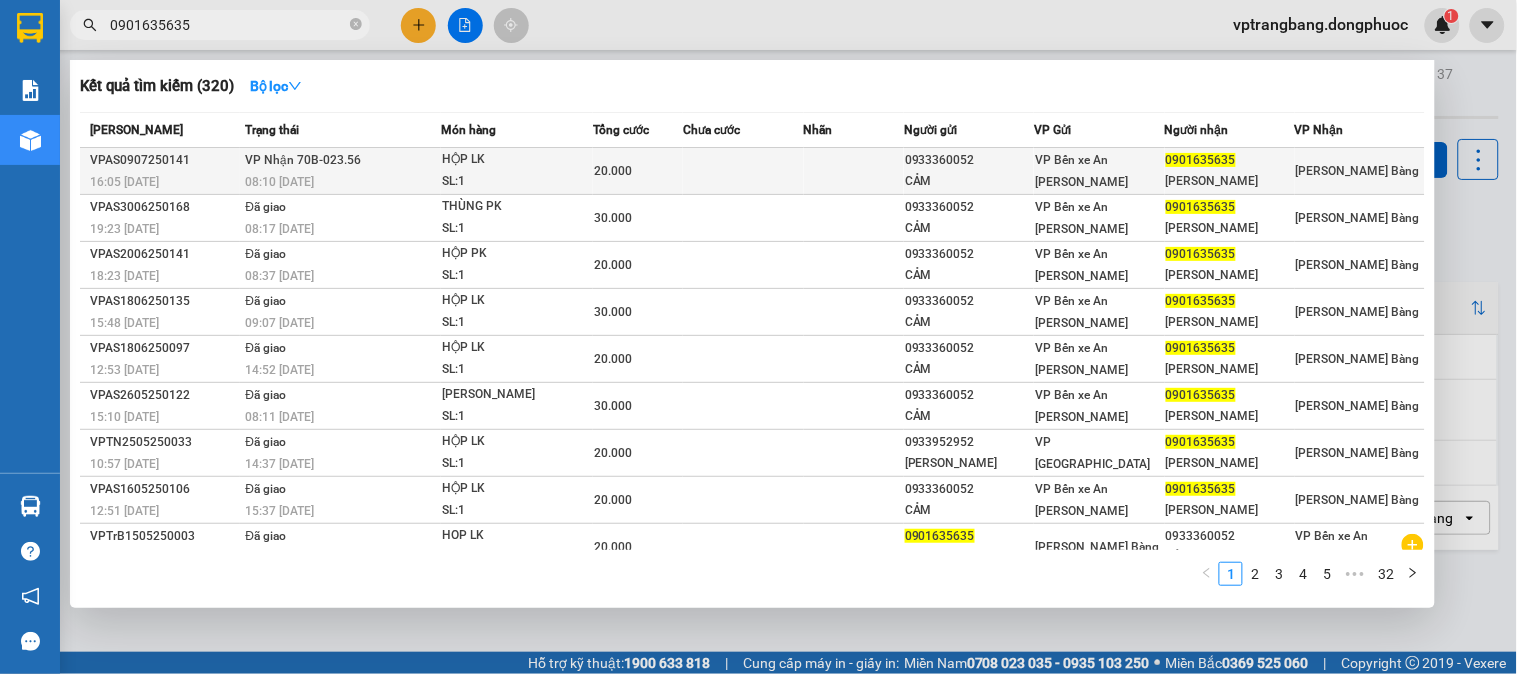 click on "20.000" at bounding box center (638, 171) 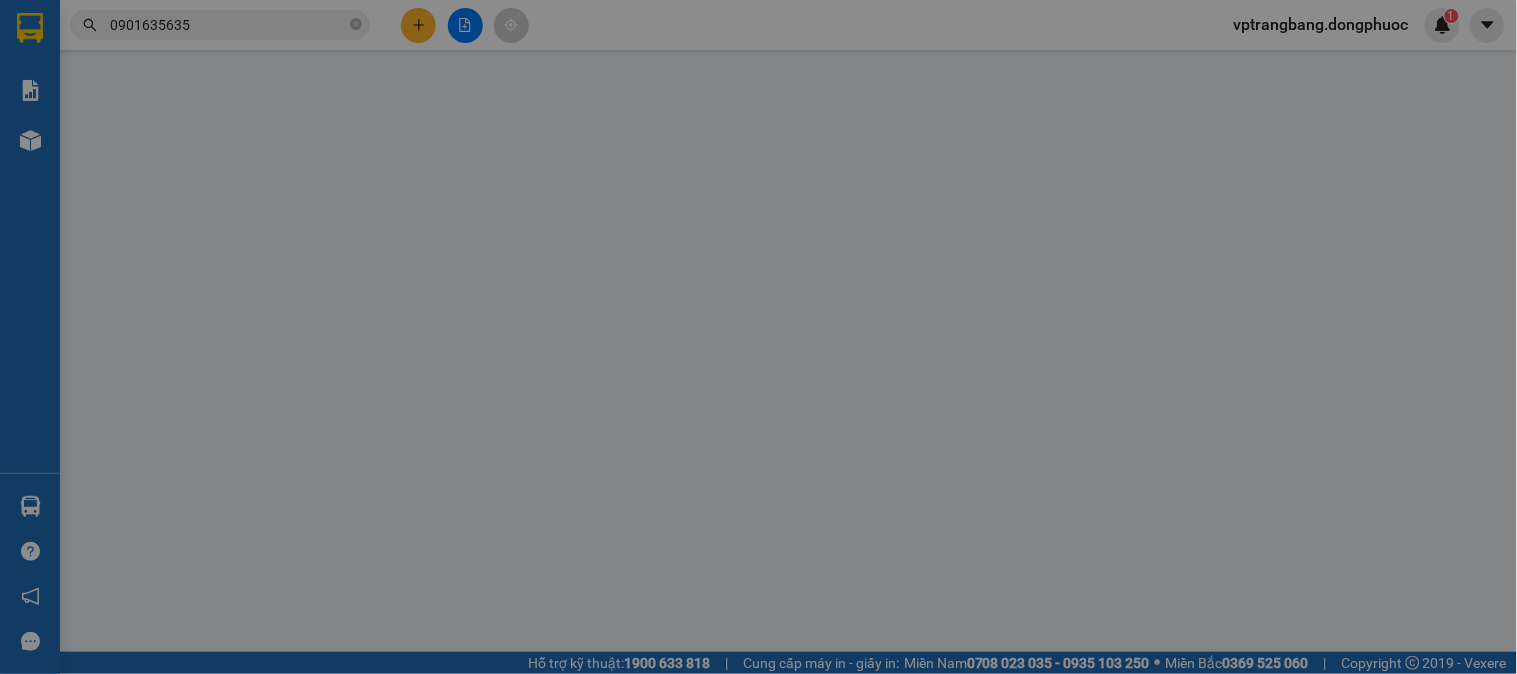 type on "0933360052" 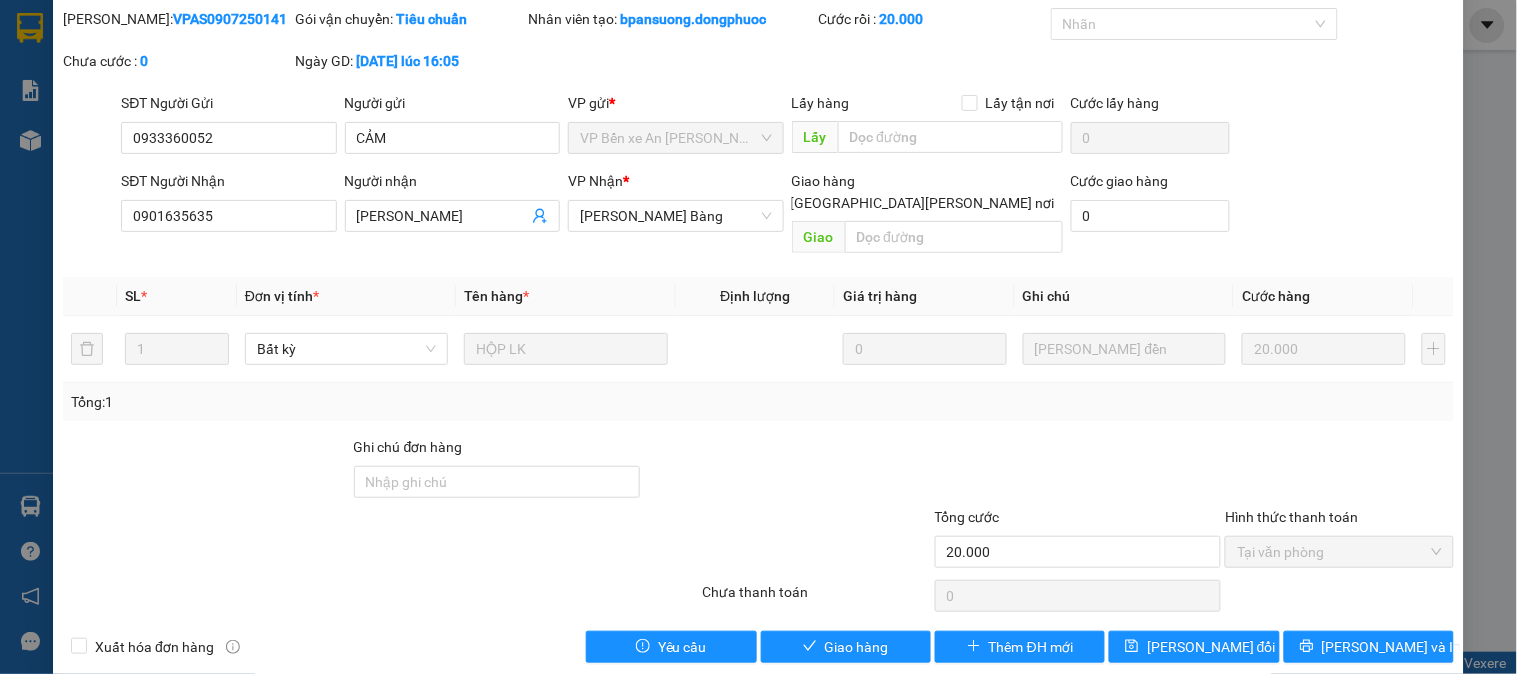 scroll, scrollTop: 70, scrollLeft: 0, axis: vertical 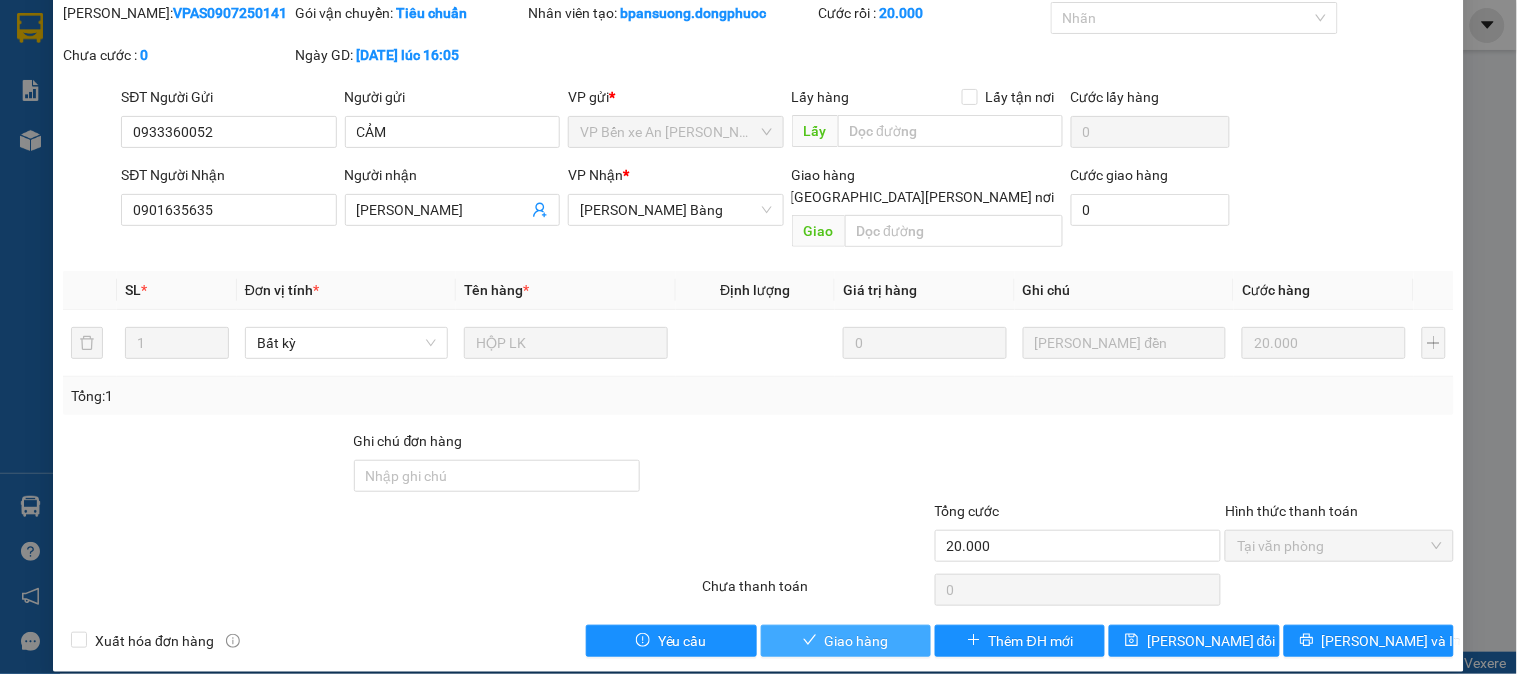 click on "Giao hàng" at bounding box center (857, 641) 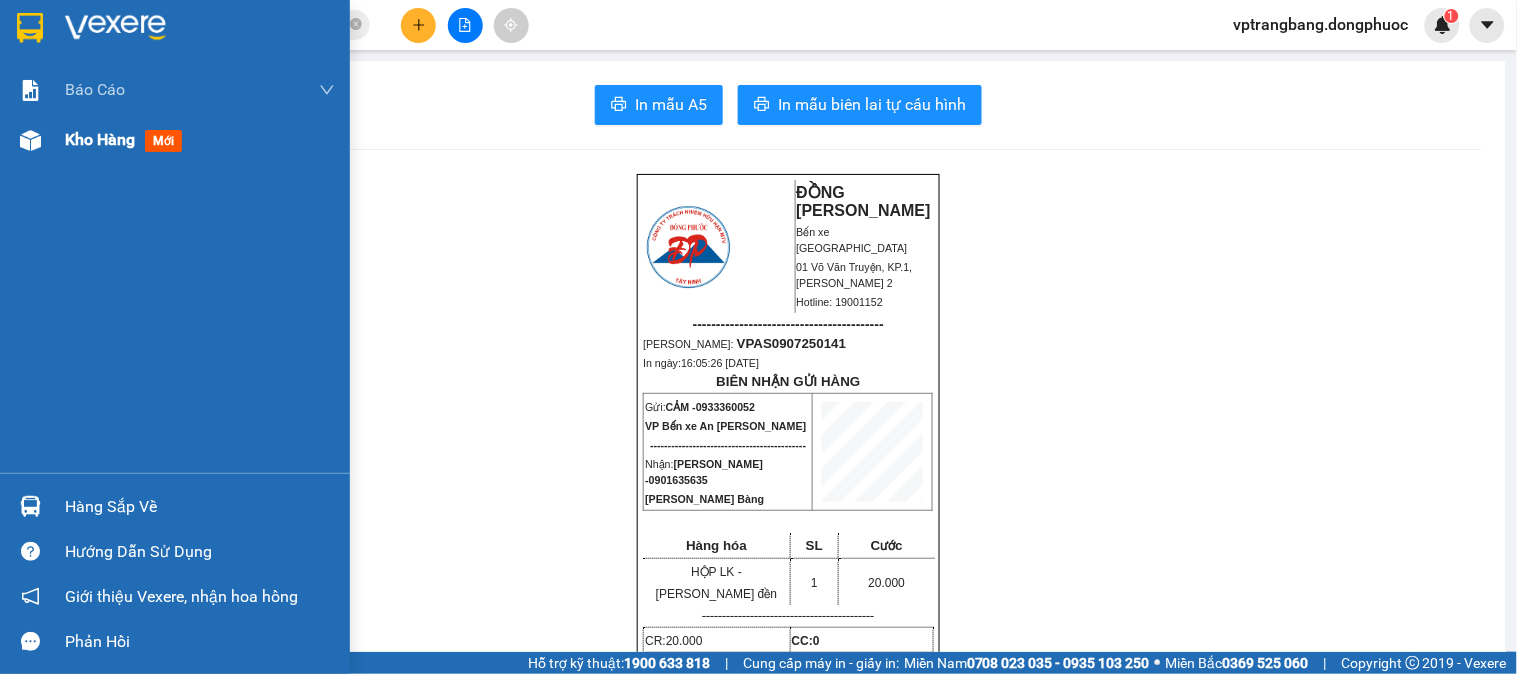 click on "Kho hàng" at bounding box center (100, 139) 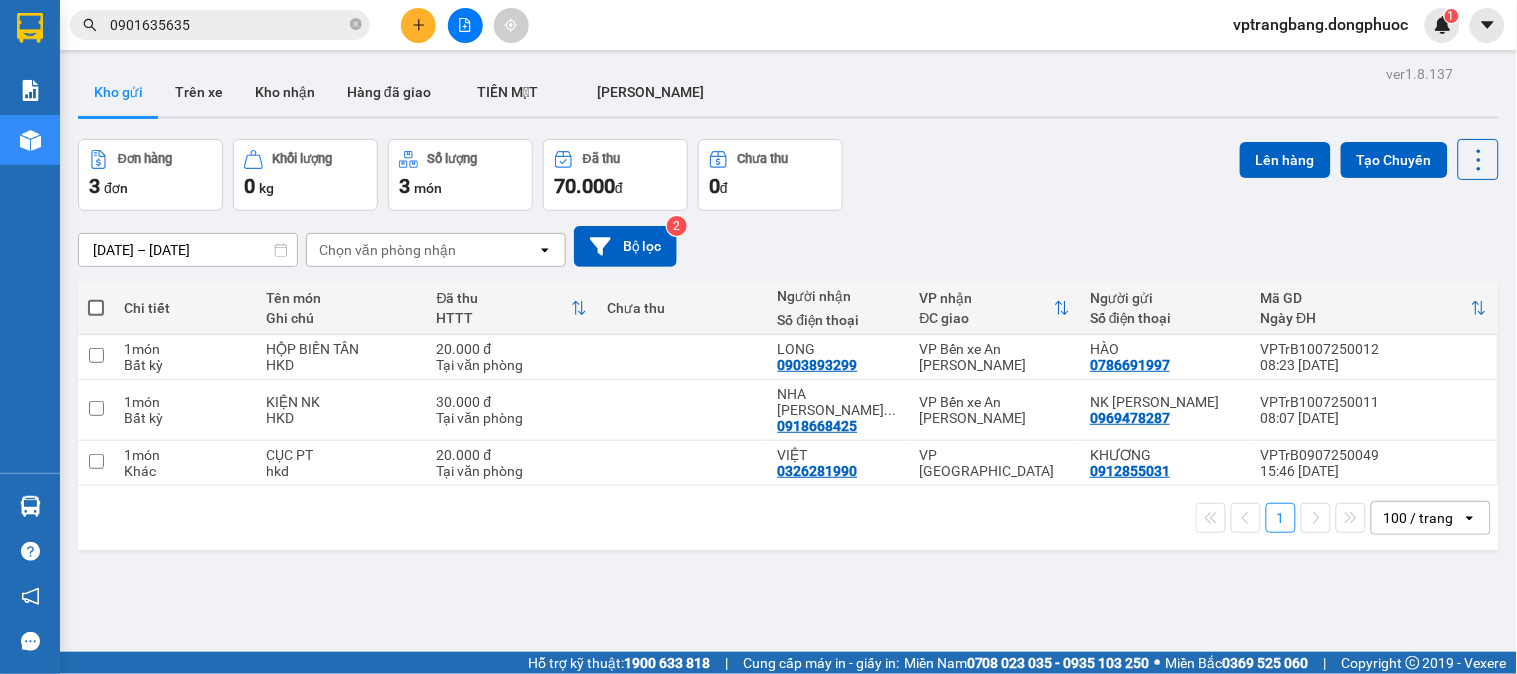 click on "Đơn hàng 3 đơn [PERSON_NAME] 0 kg Số [PERSON_NAME] 3 món Đã thu 70.000  [PERSON_NAME] thu 0  đ Lên hàng Tạo Chuyến" at bounding box center [788, 175] 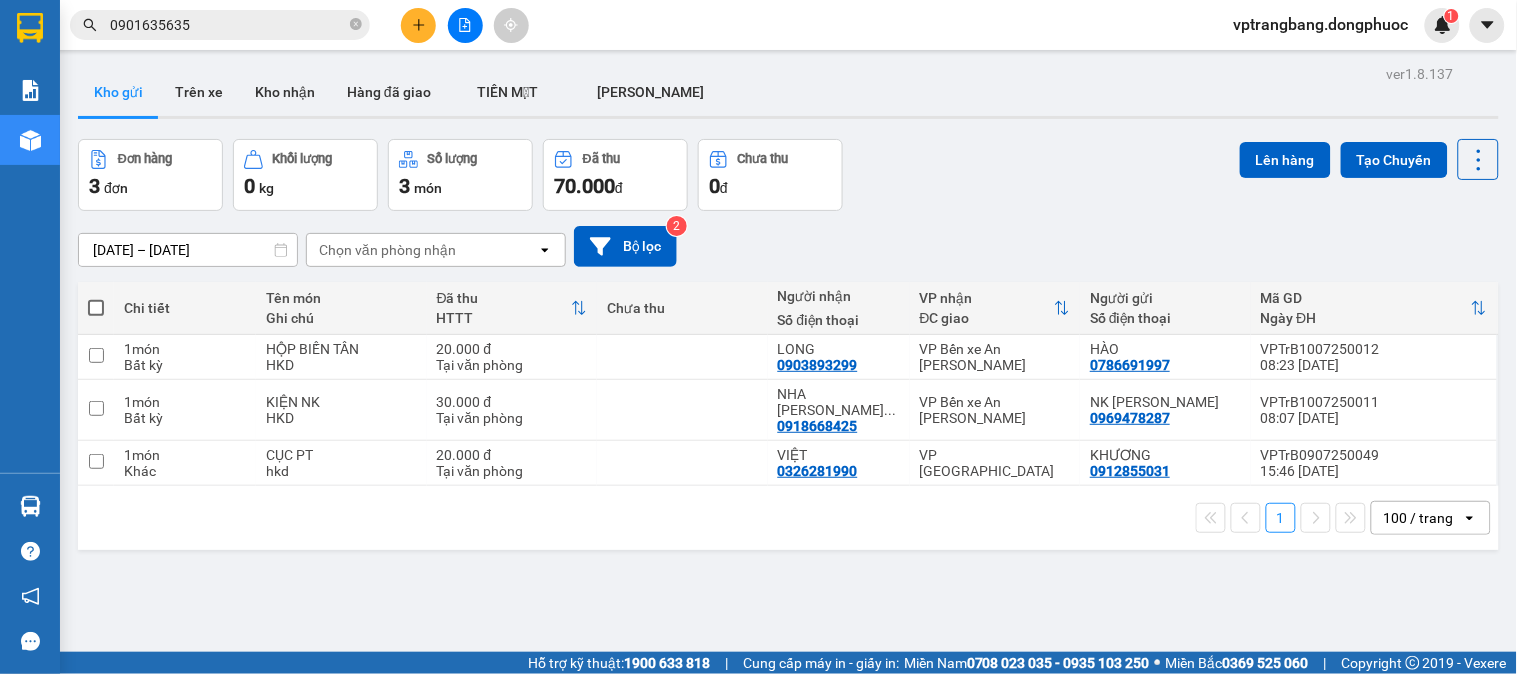 click on "0901635635" at bounding box center (228, 25) 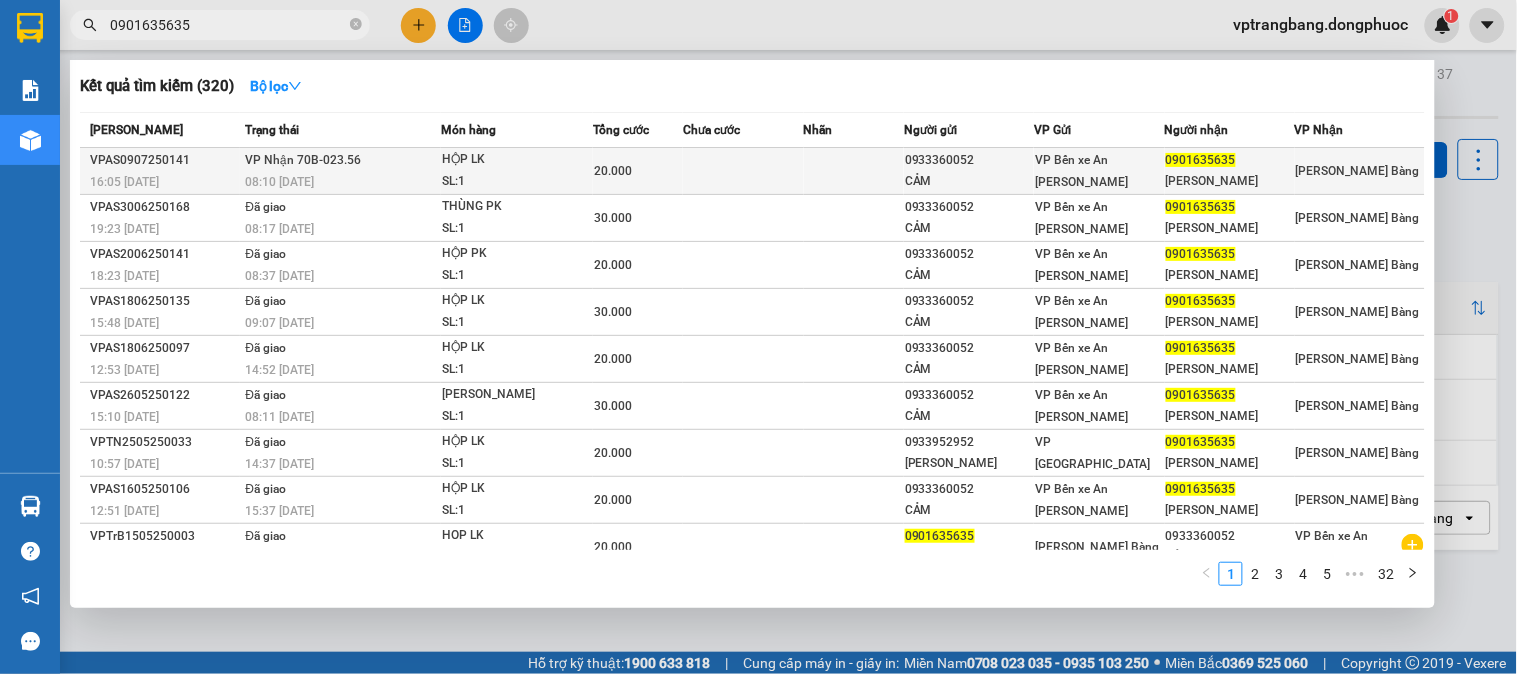 click on "[PERSON_NAME]   70B-023.56" at bounding box center (303, 160) 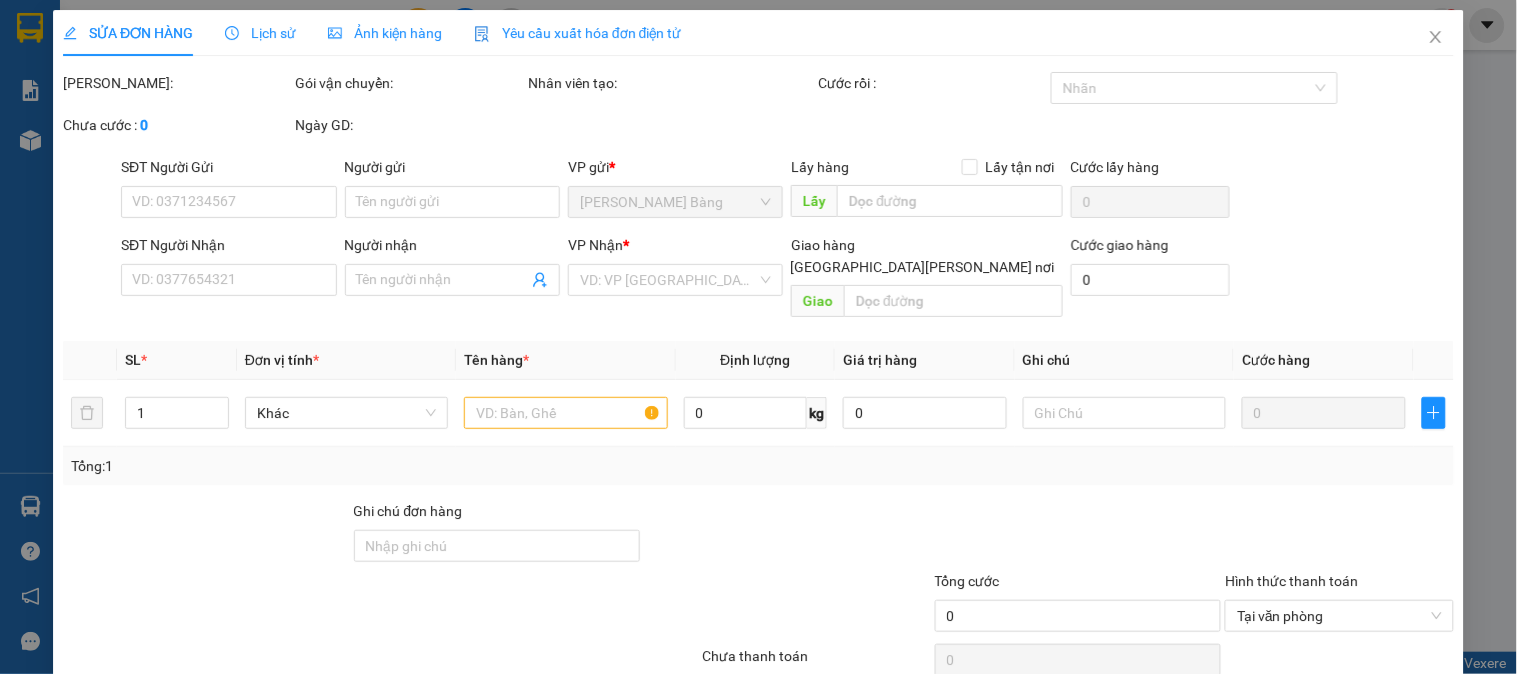 type on "0933360052" 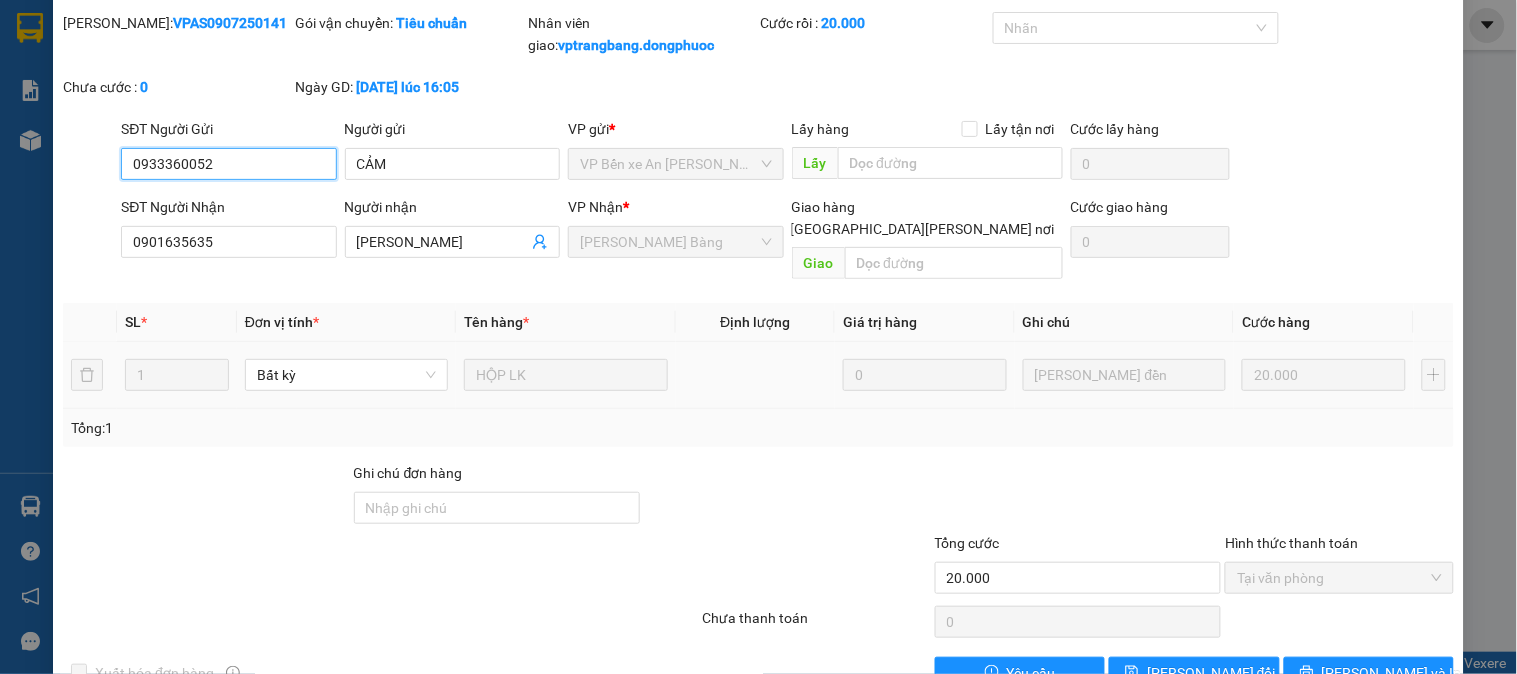 scroll, scrollTop: 91, scrollLeft: 0, axis: vertical 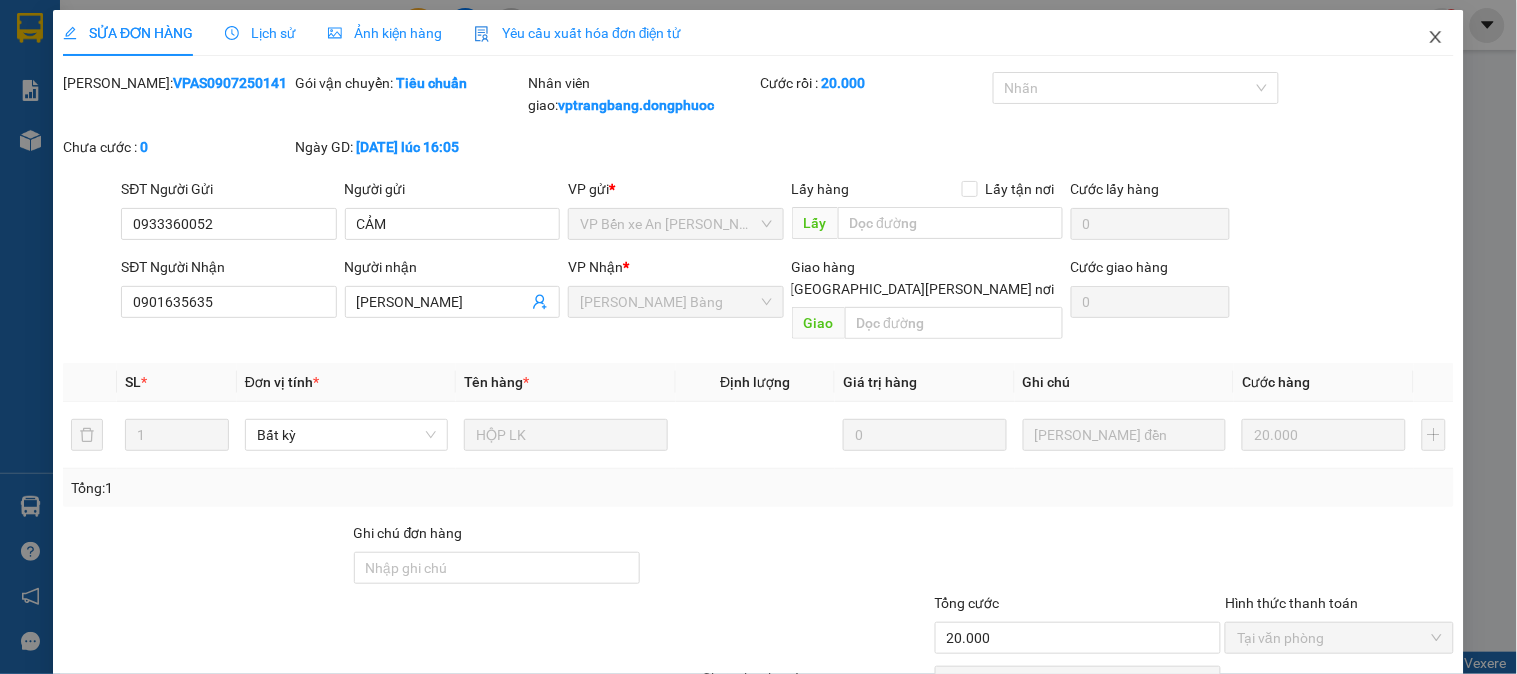 click 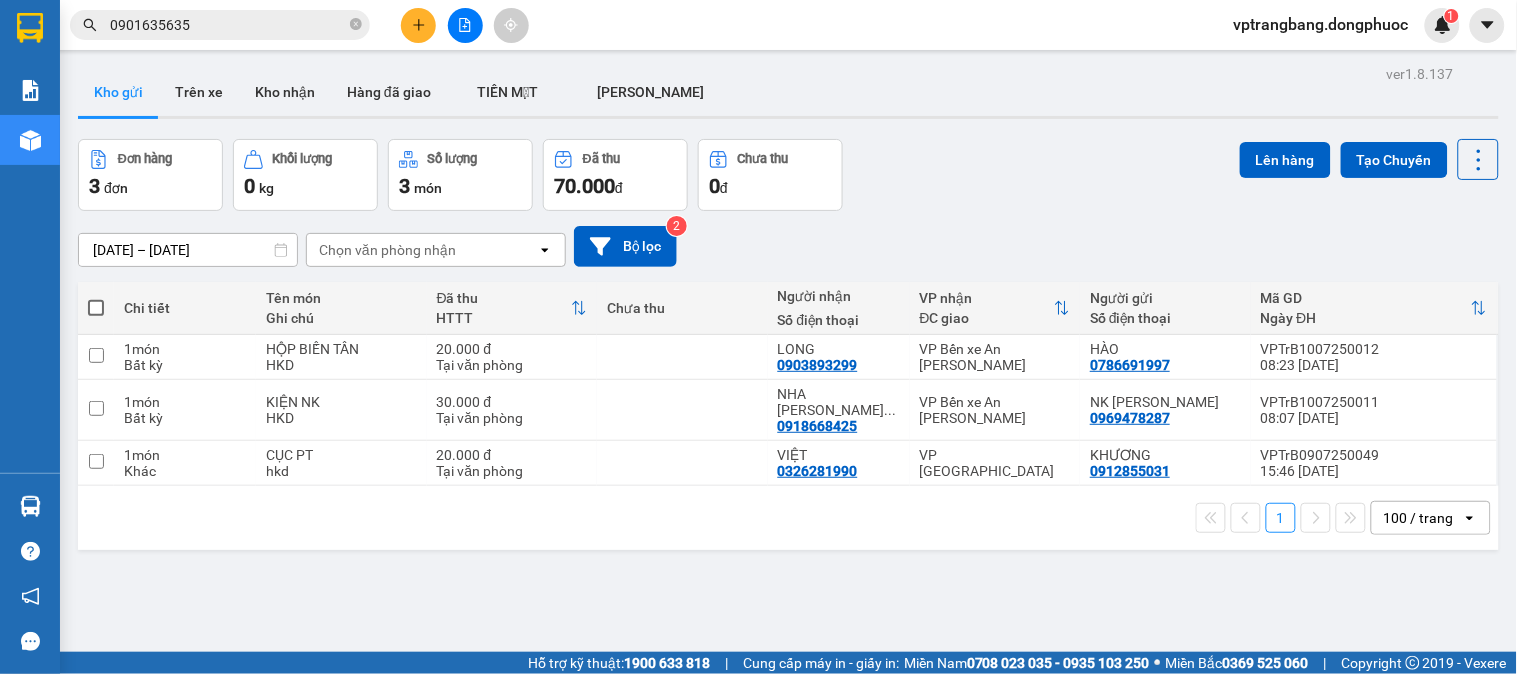 click on "0901635635" at bounding box center (228, 25) 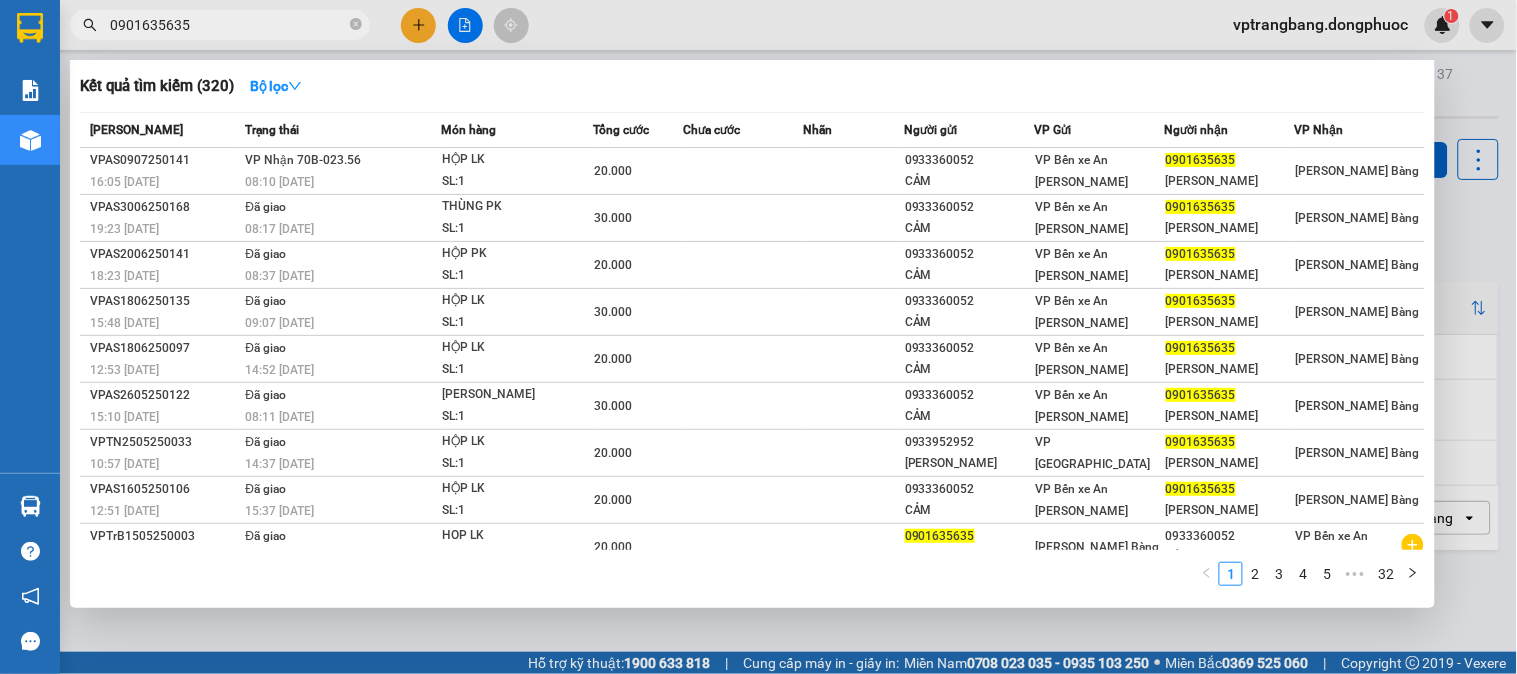 click on "0901635635" at bounding box center (228, 25) 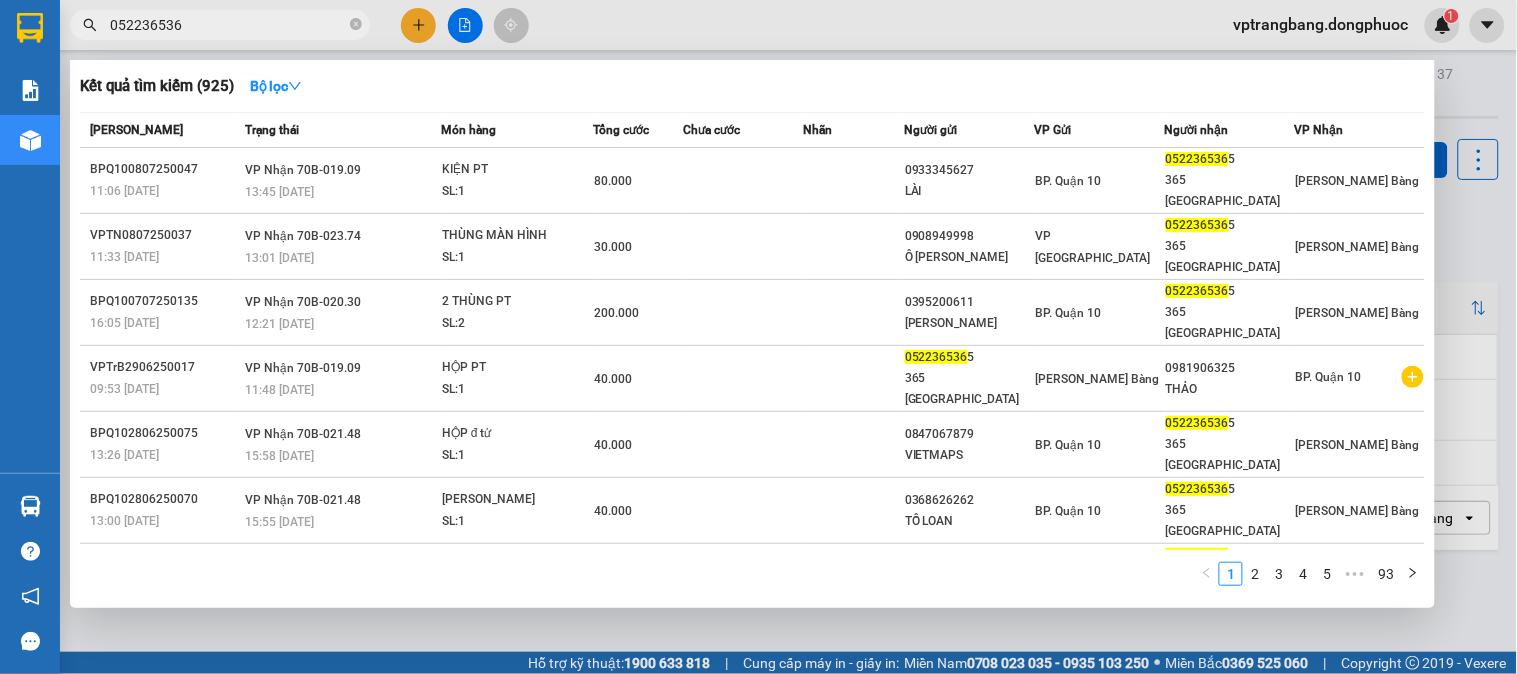 type on "0522365365" 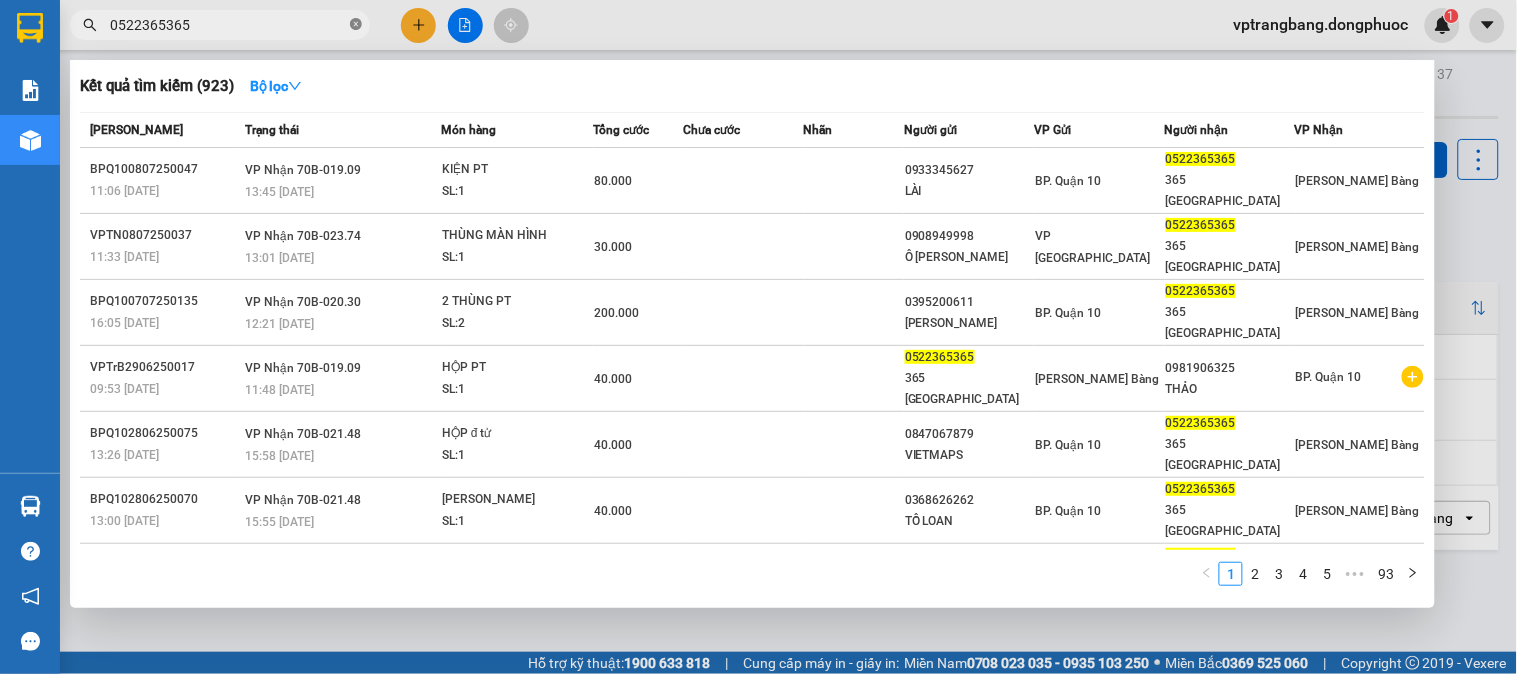 click 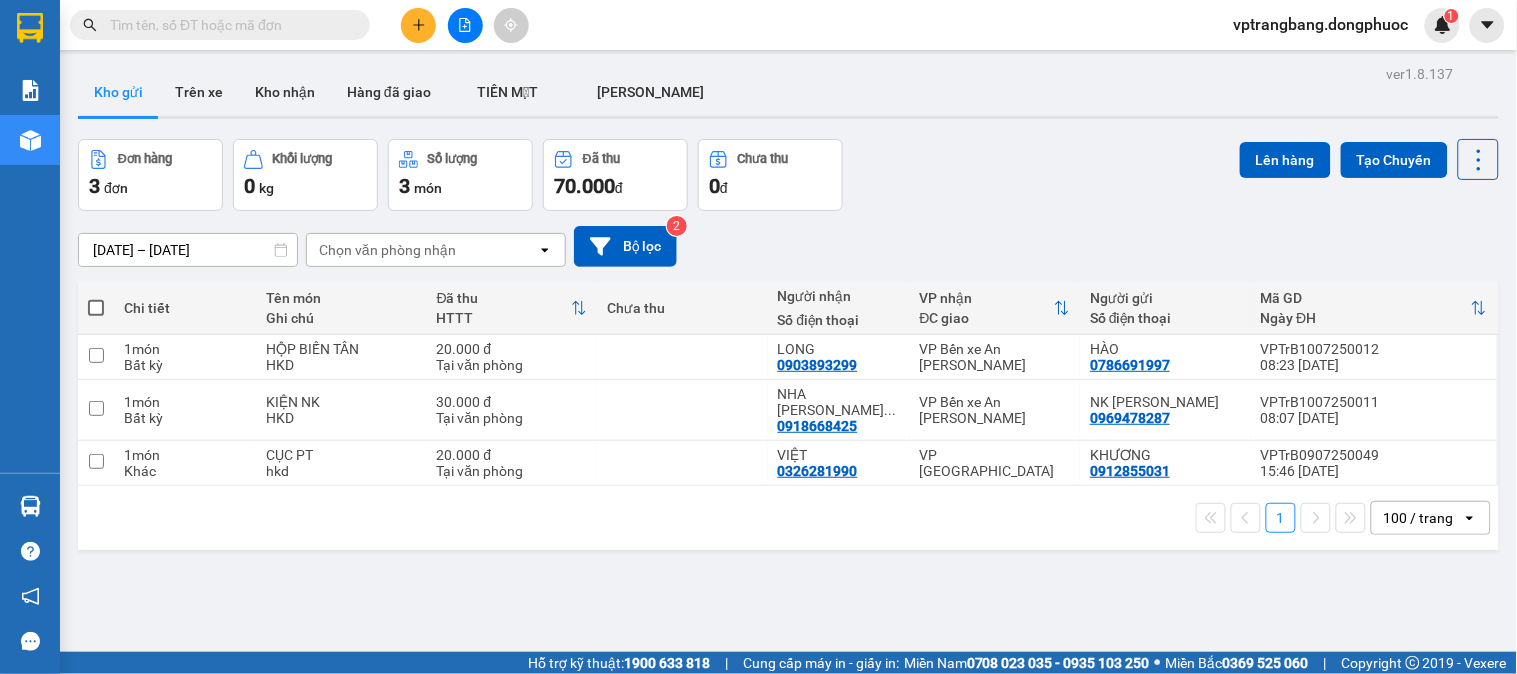 click at bounding box center [228, 25] 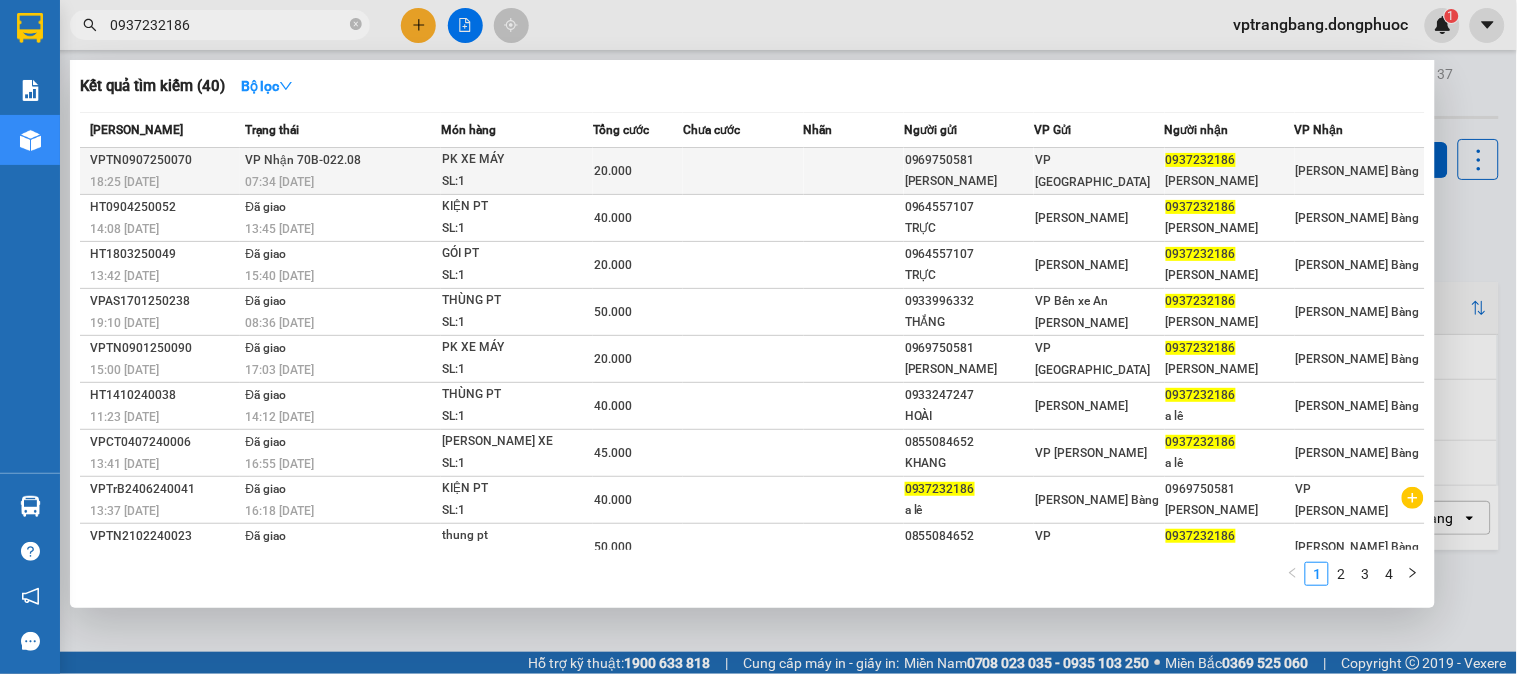 type on "0937232186" 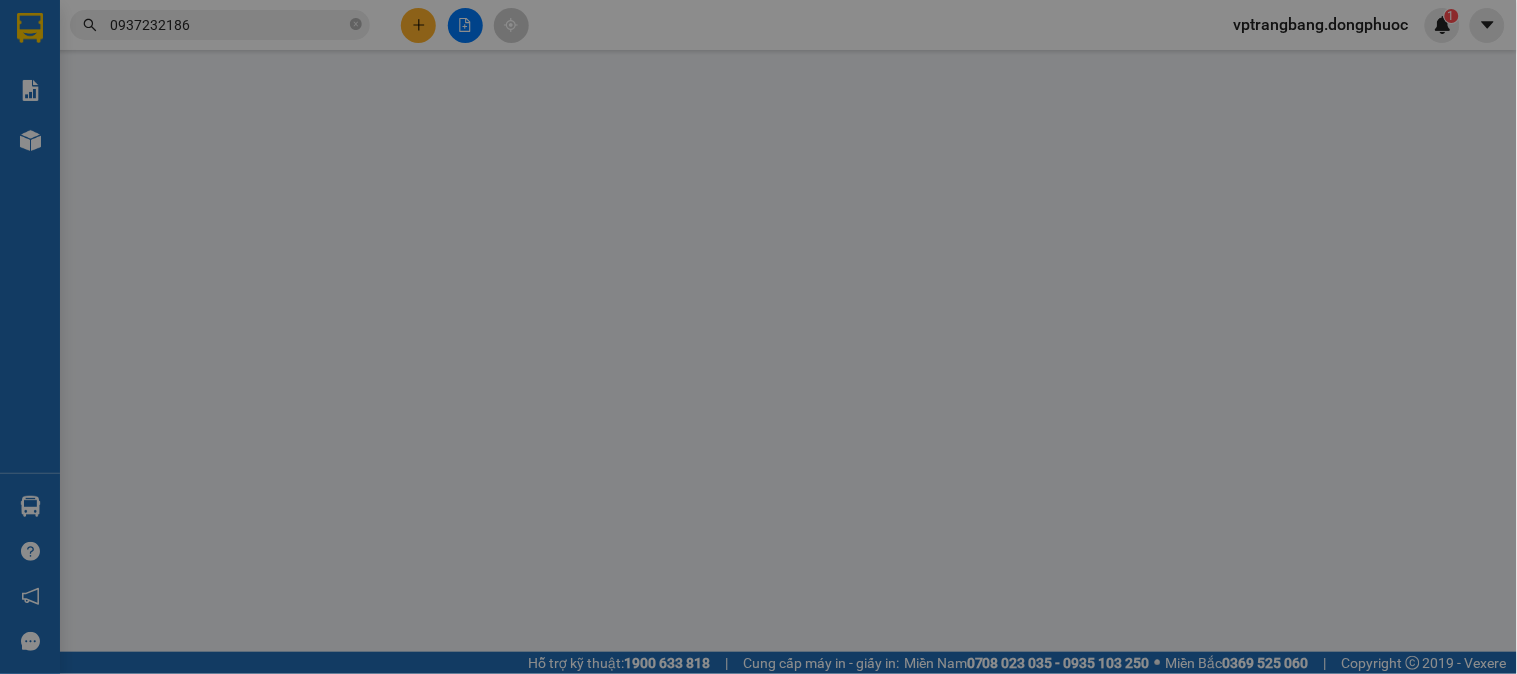 type on "0969750581" 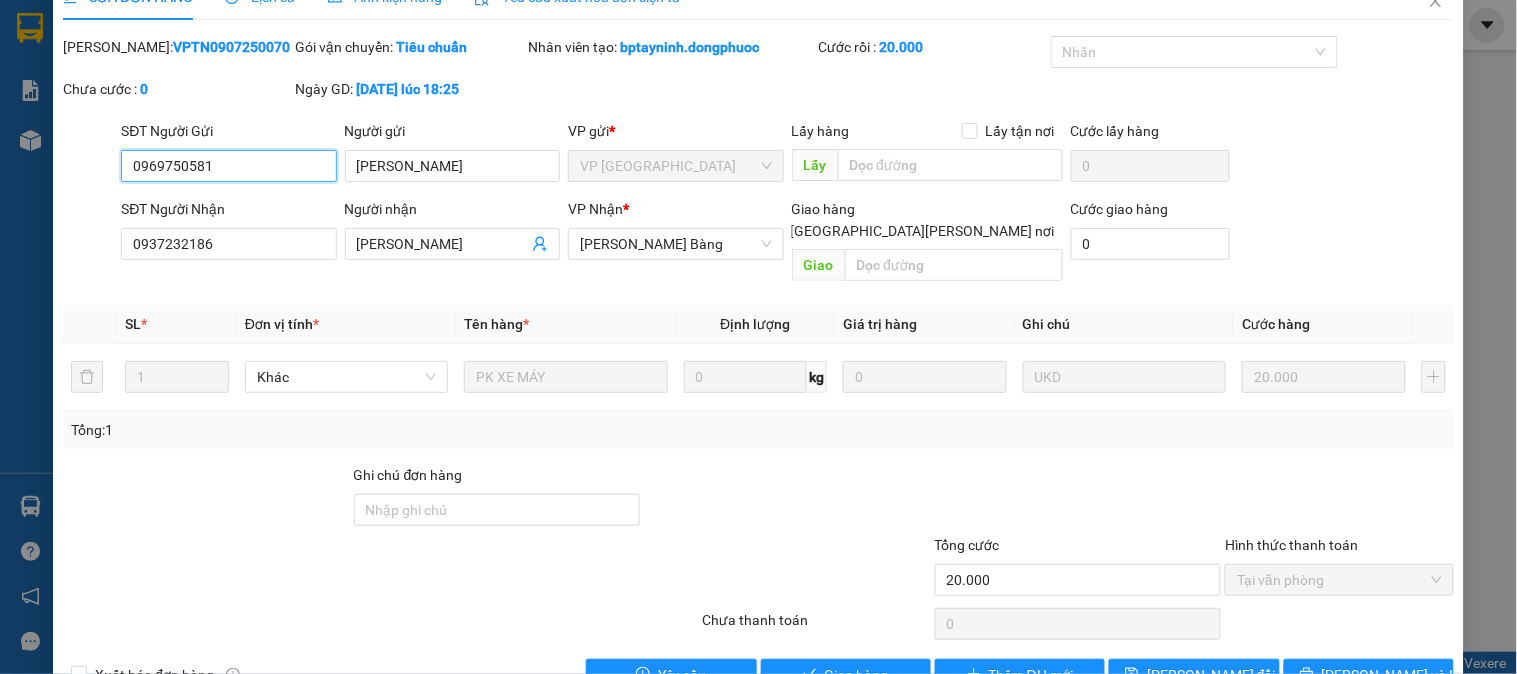 scroll, scrollTop: 70, scrollLeft: 0, axis: vertical 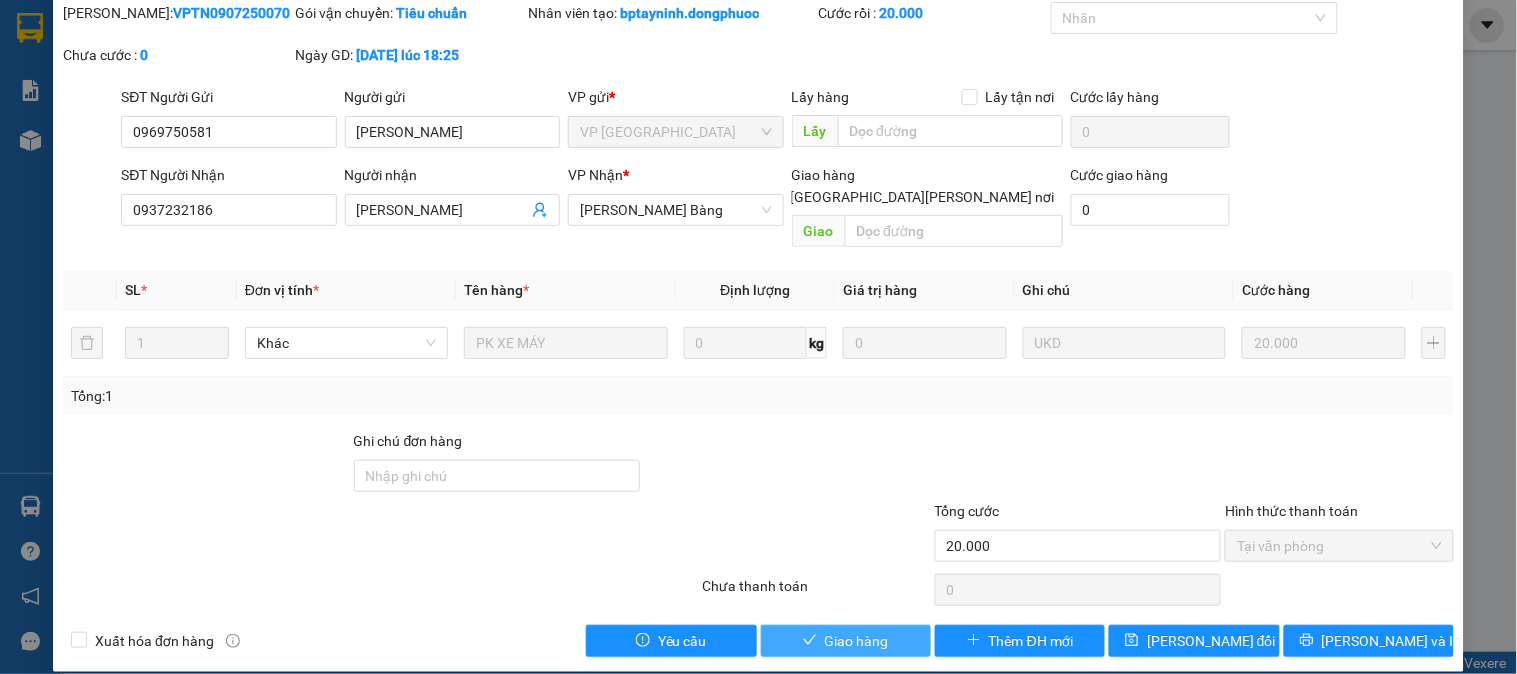 click on "Giao hàng" at bounding box center [857, 641] 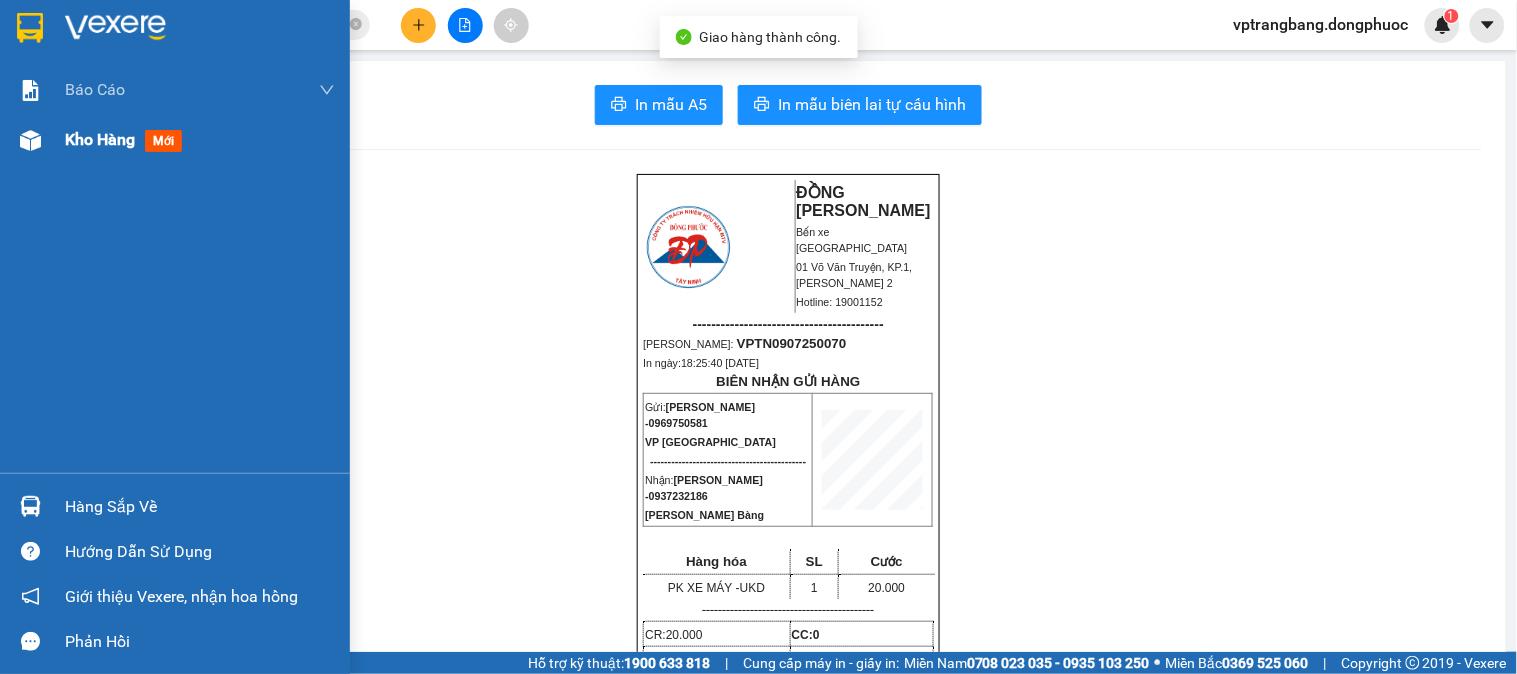 click on "Kho hàng" at bounding box center (100, 139) 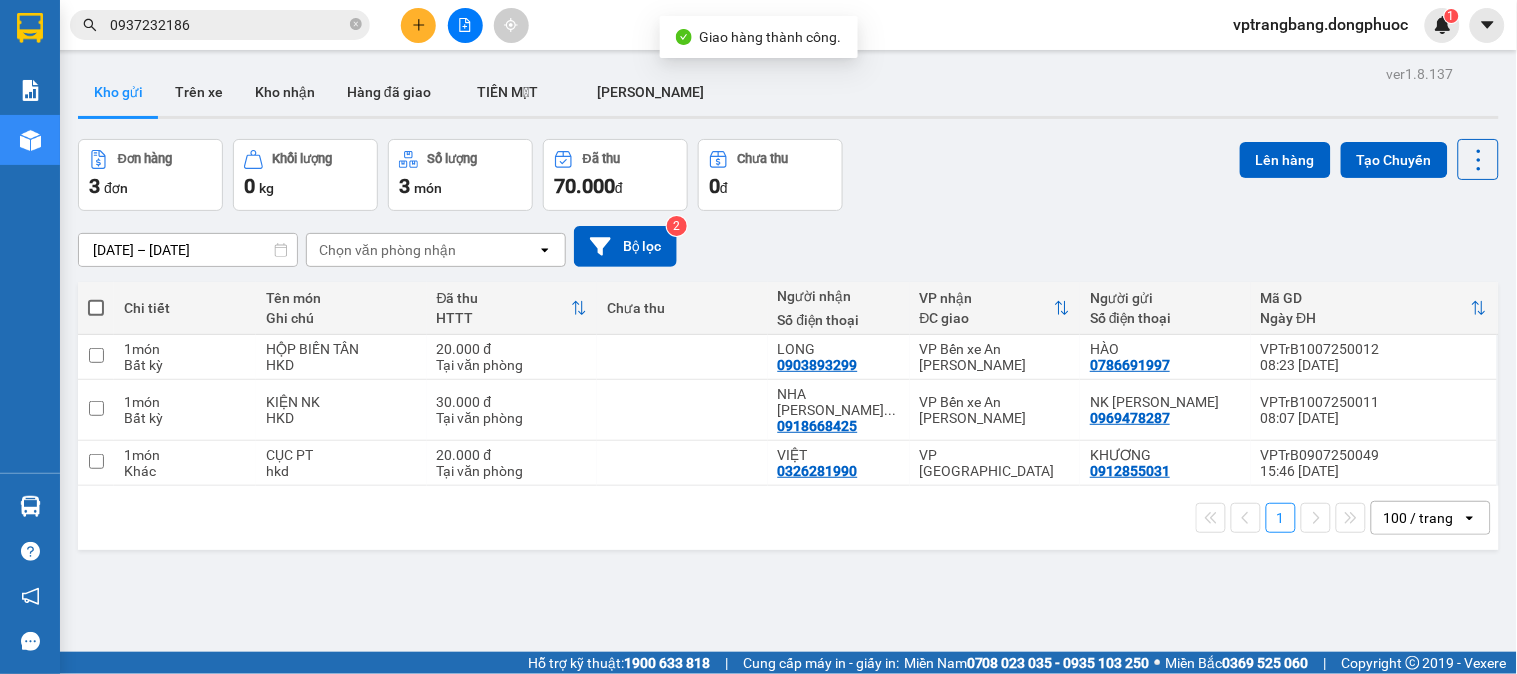 click on "Đơn hàng 3 đơn [PERSON_NAME] 0 kg Số [PERSON_NAME] 3 món Đã thu 70.000  [PERSON_NAME] thu 0  đ Lên hàng Tạo Chuyến" at bounding box center [788, 175] 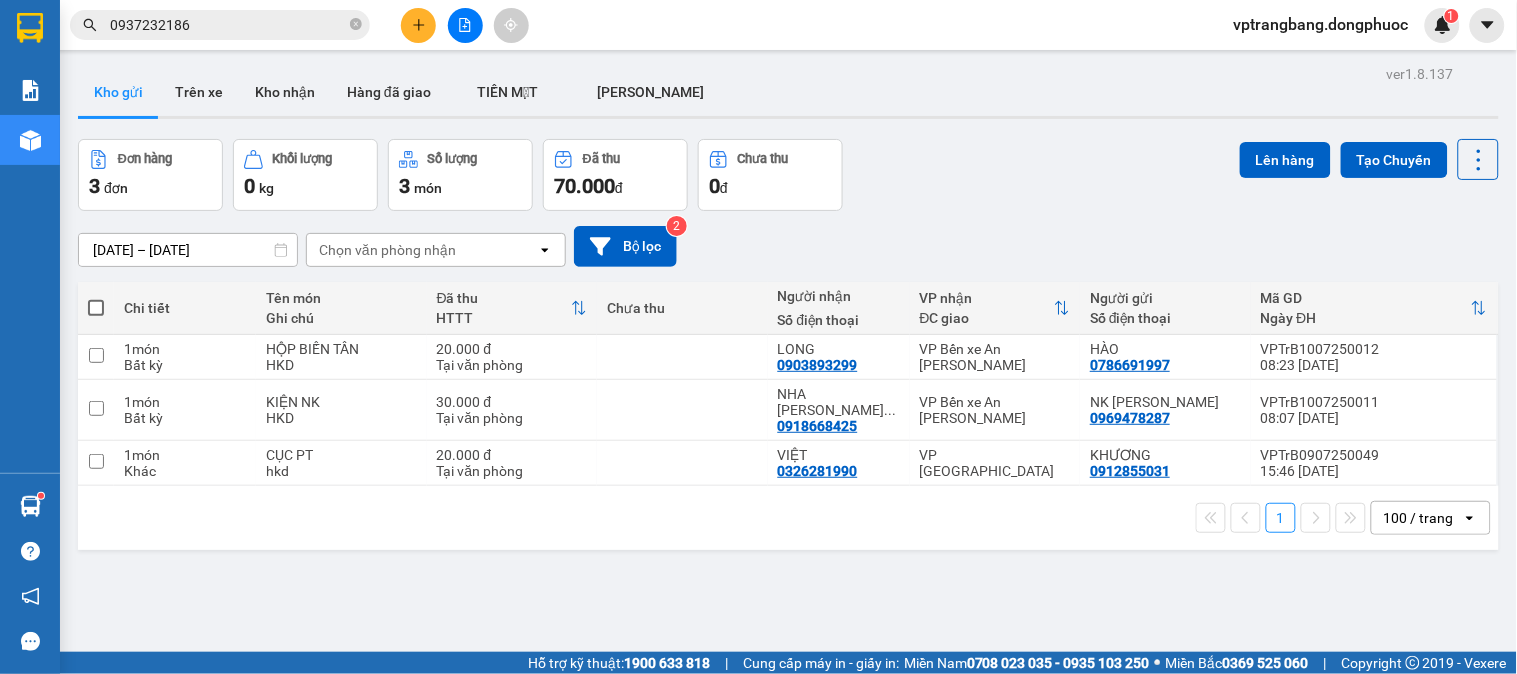 click on "0937232186" at bounding box center [228, 25] 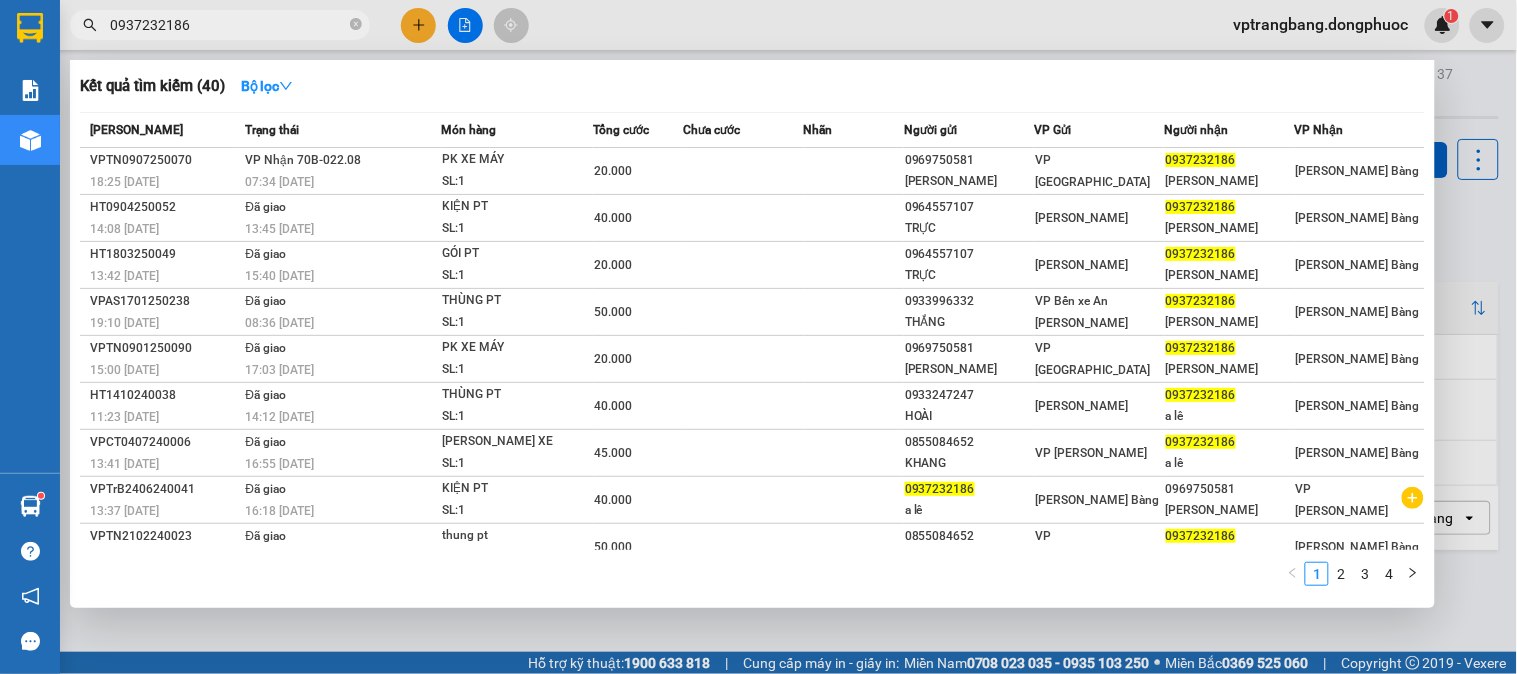 click on "0937232186" at bounding box center [228, 25] 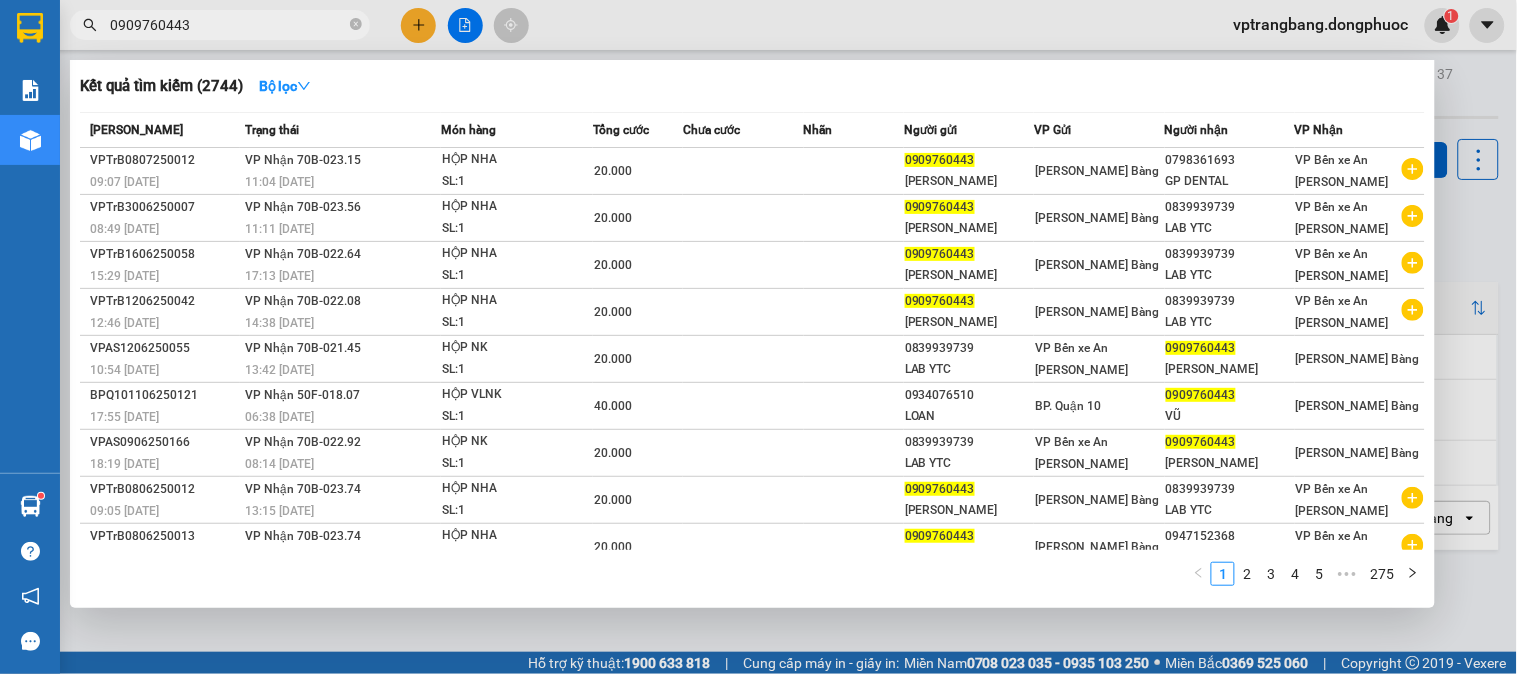 click at bounding box center (758, 337) 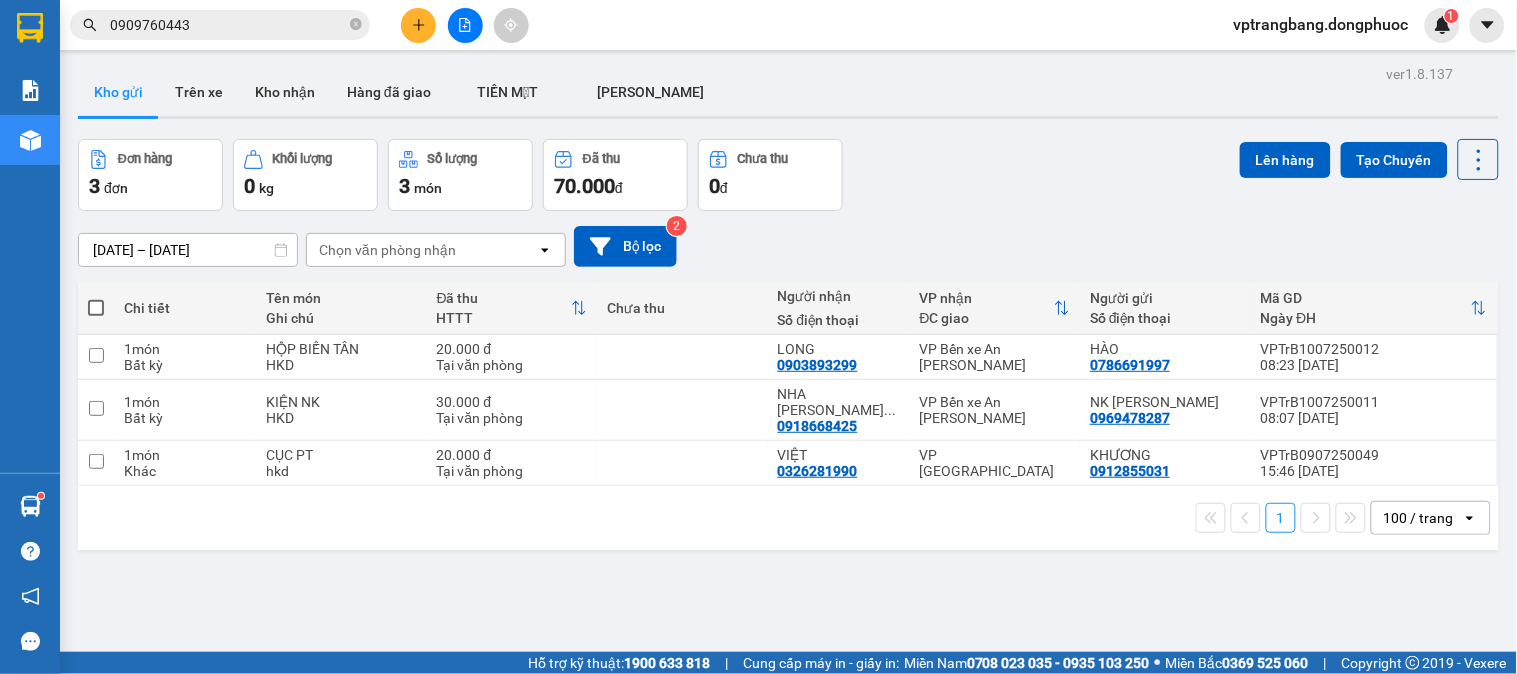 click on "[DATE] – [DATE] Press the down arrow key to interact with the calendar and select a date. Press the escape button to close the calendar. Selected date range is from [DATE] to [DATE]. Chọn văn [PERSON_NAME] open Bộ lọc 2" at bounding box center (788, 246) 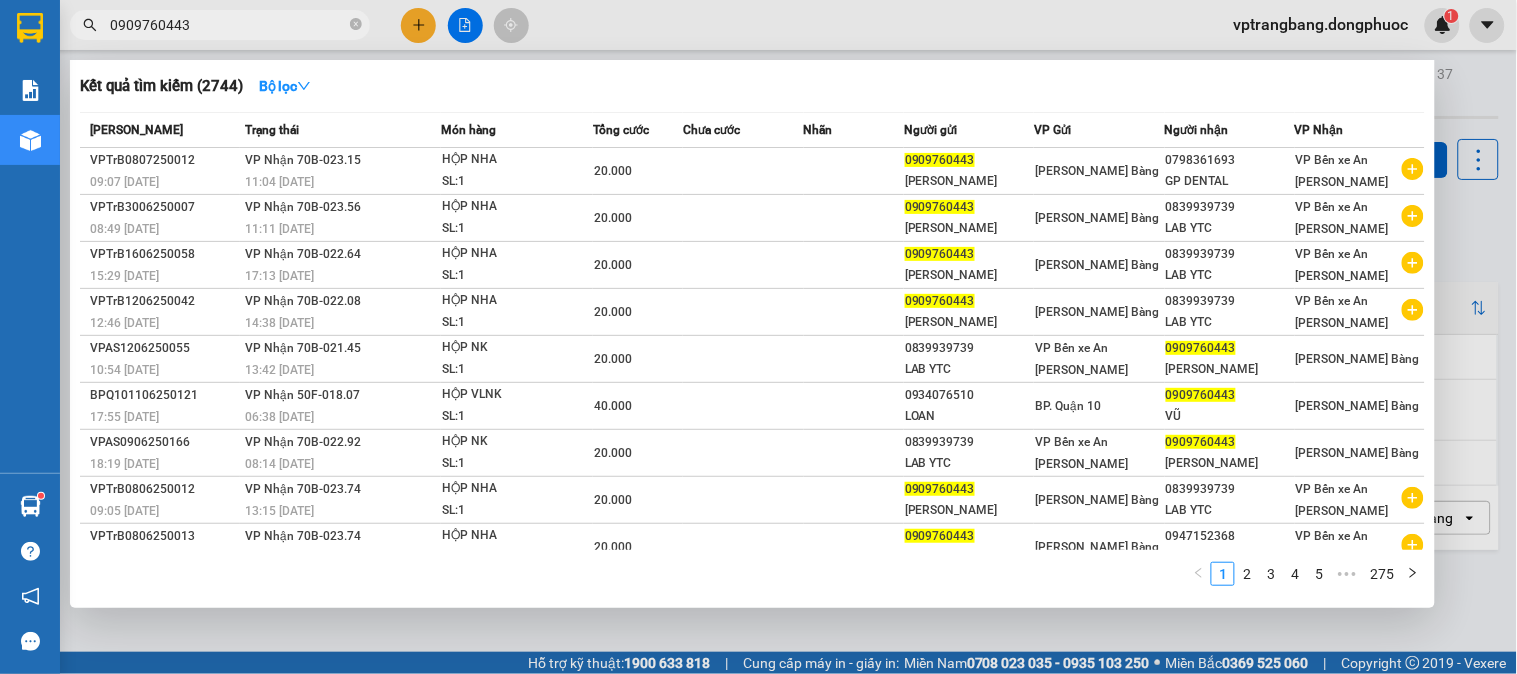 click on "0909760443" at bounding box center (228, 25) 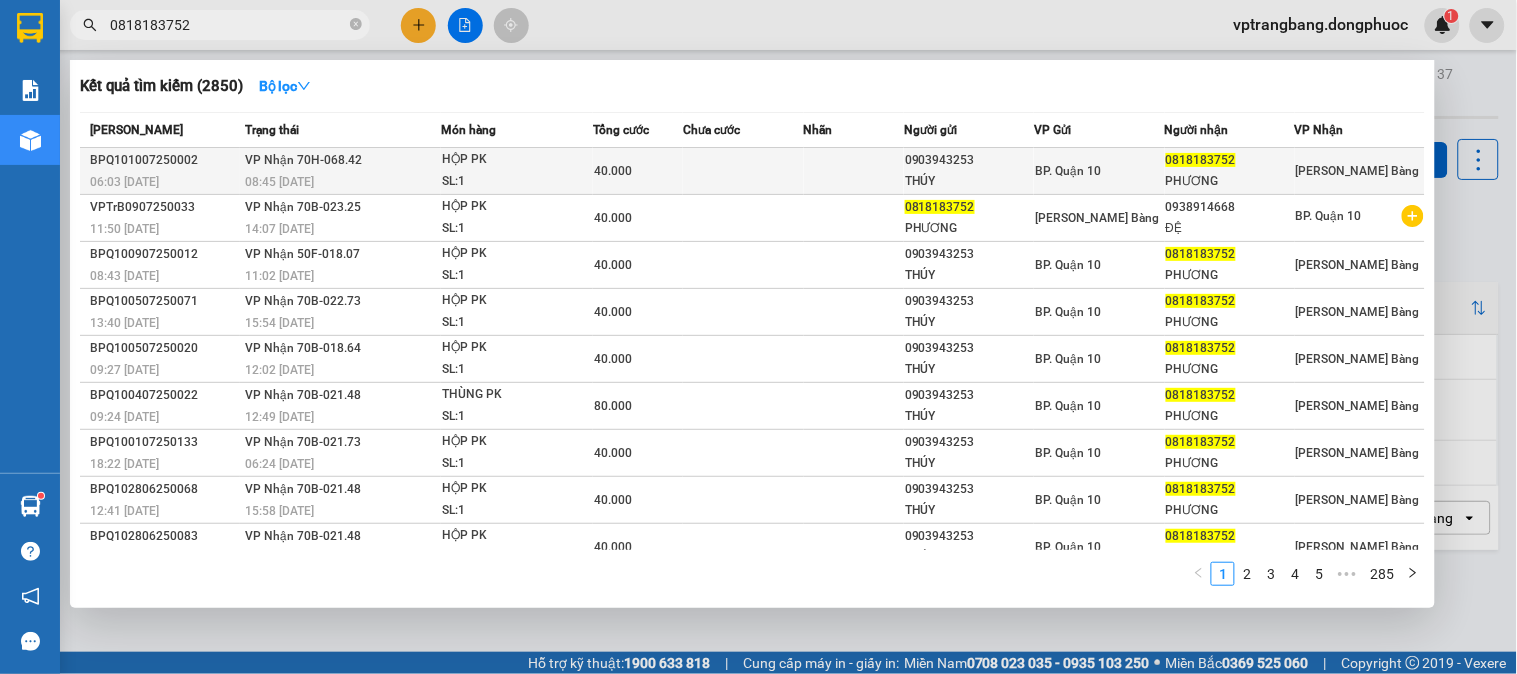 type on "0818183752" 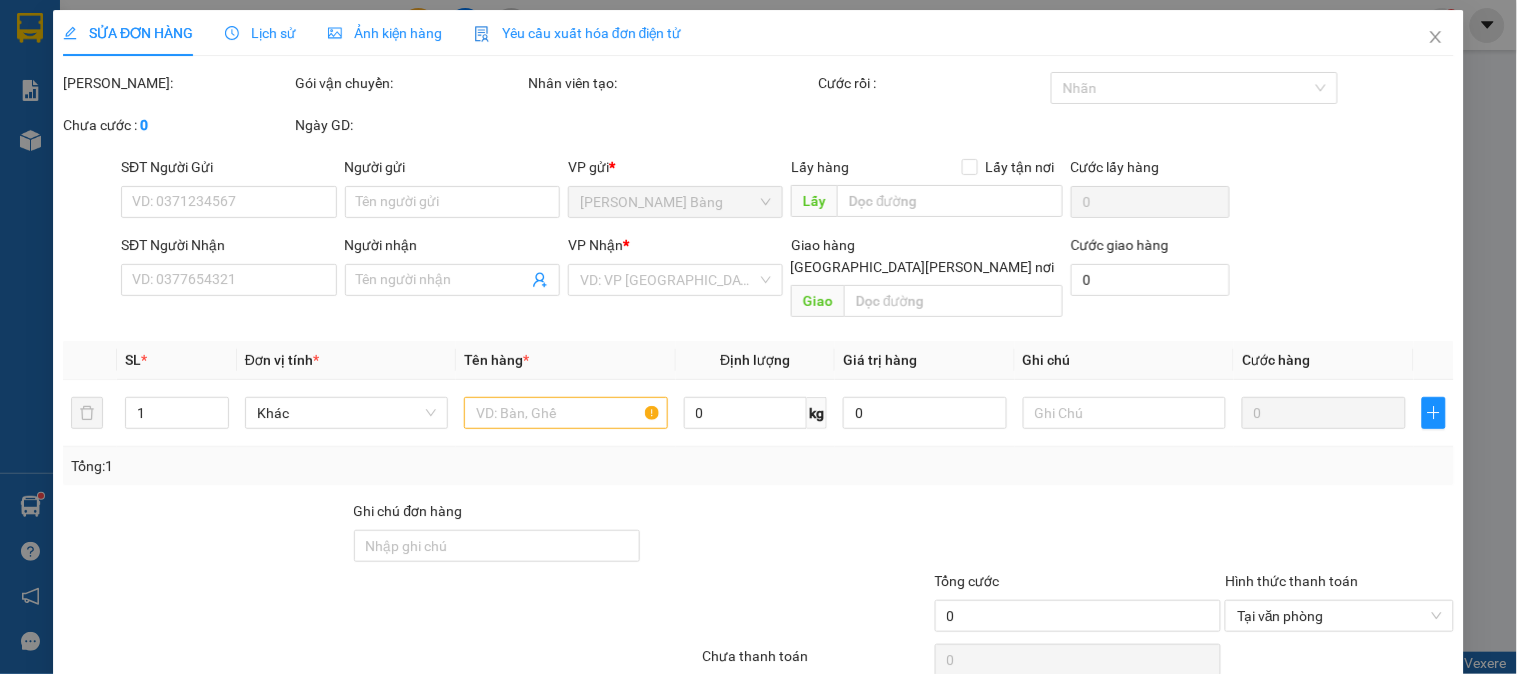 type on "0903943253" 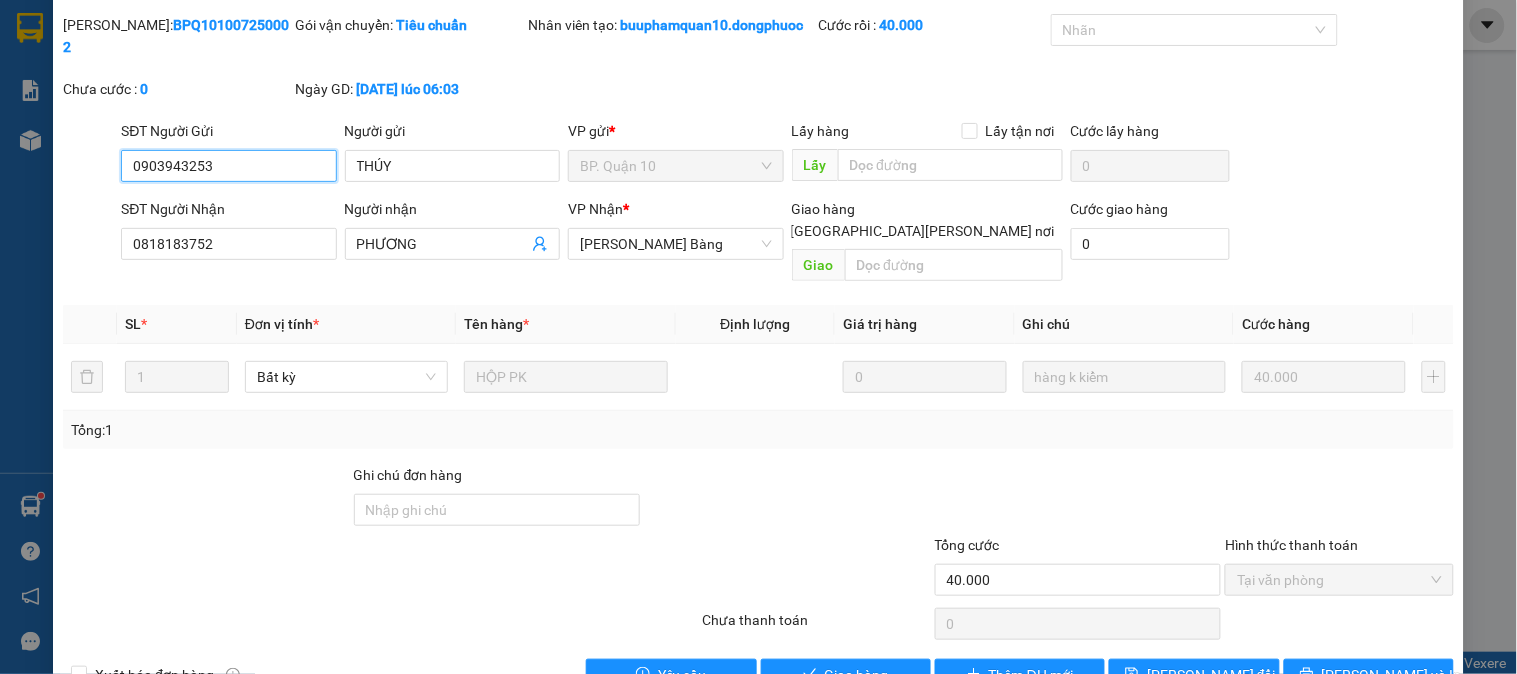 scroll, scrollTop: 91, scrollLeft: 0, axis: vertical 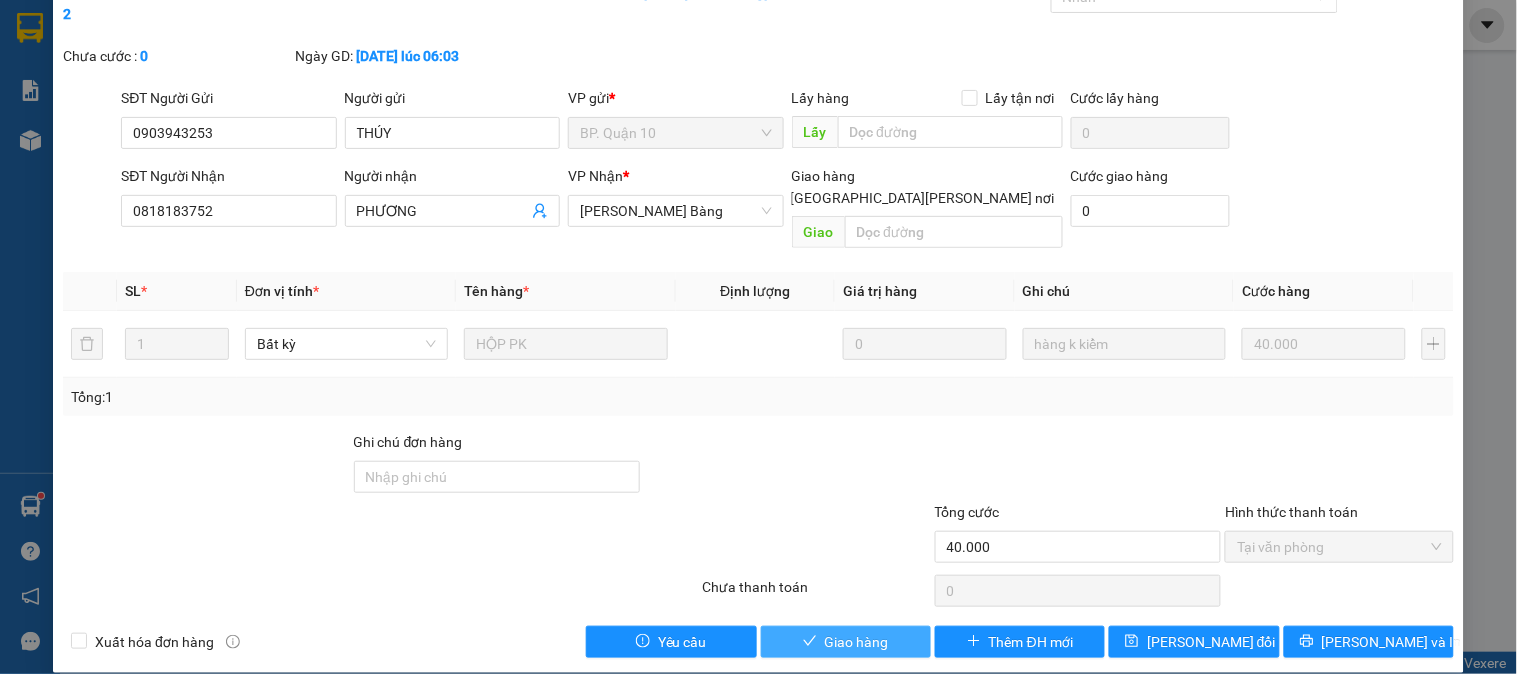 click on "Giao hàng" at bounding box center (857, 642) 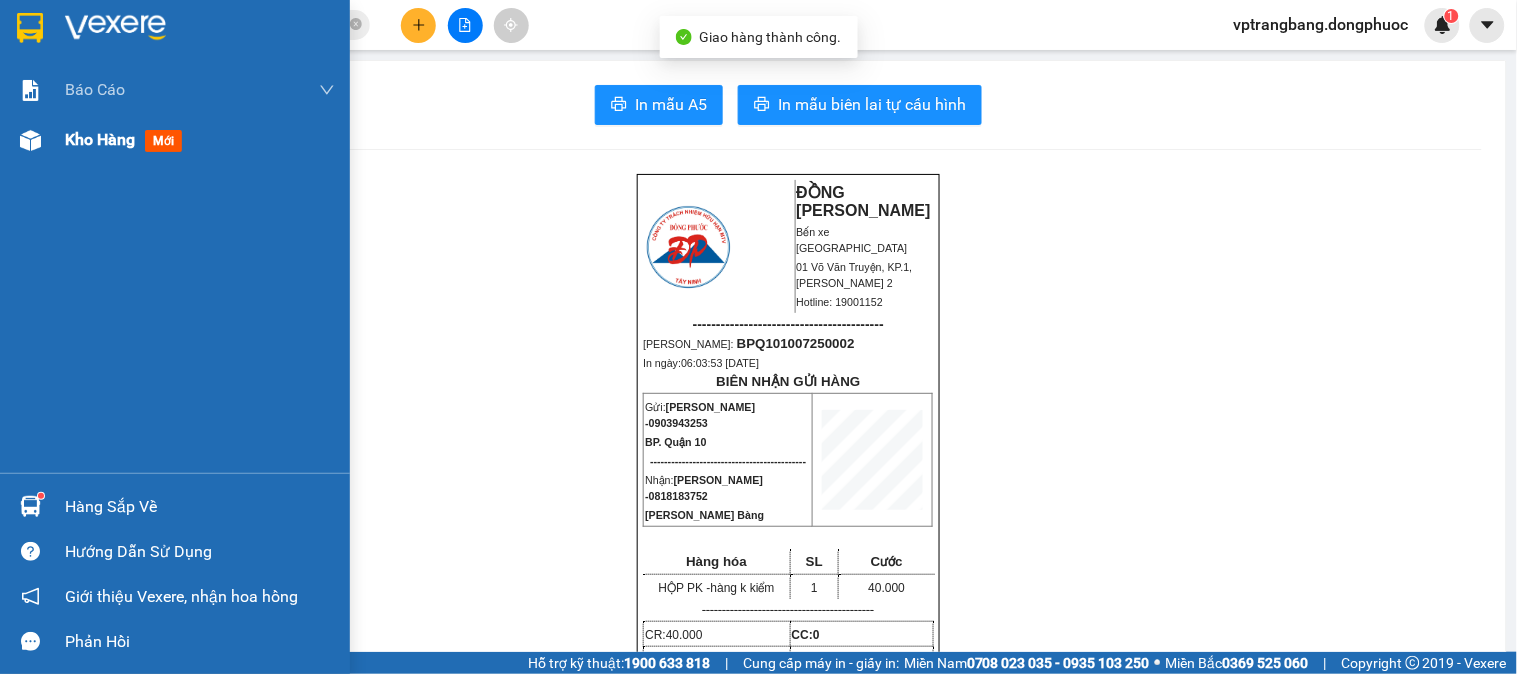 click on "Kho hàng mới" at bounding box center (175, 140) 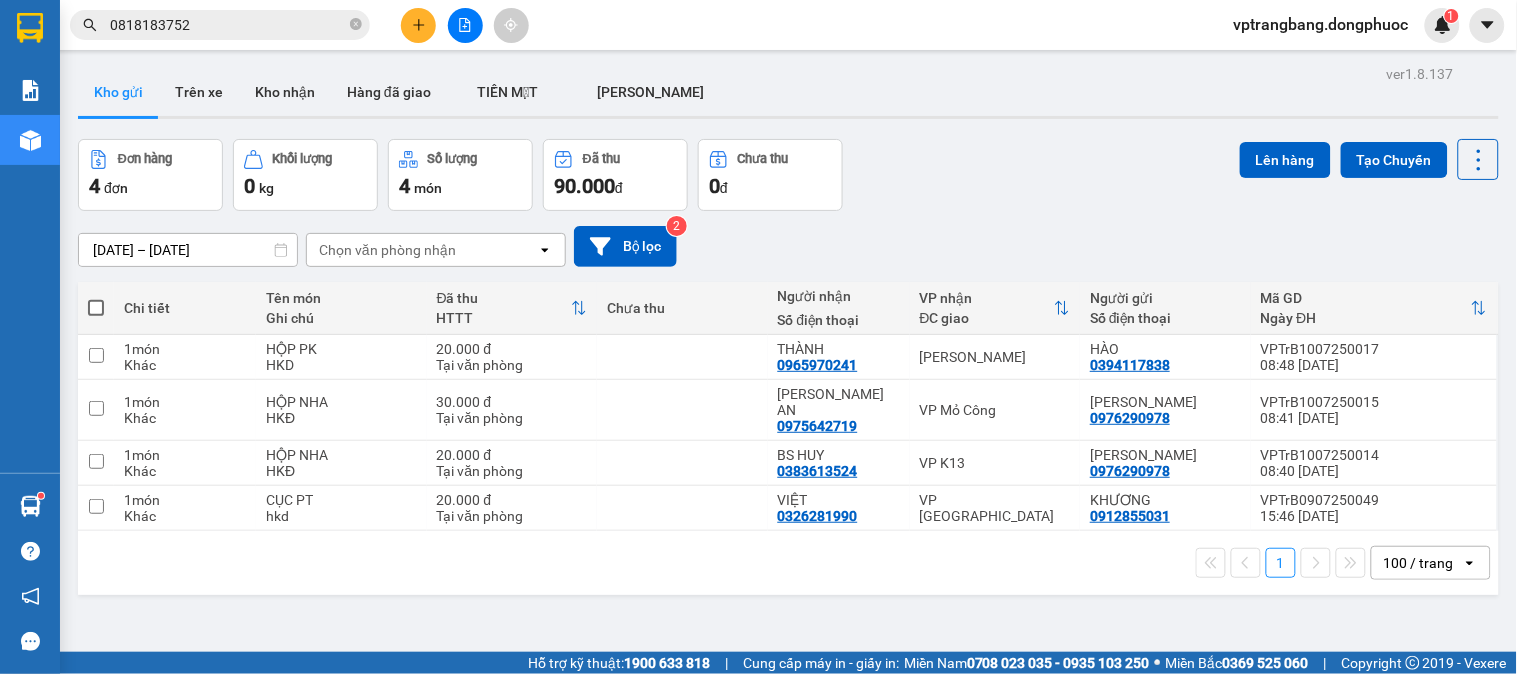 click on "Kết quả [PERSON_NAME] ( 2850 )  Bộ lọc  Mã ĐH Trạng thái Món hàng Tổng [PERSON_NAME] [PERSON_NAME] Người gửi VP Gửi Người [PERSON_NAME] [PERSON_NAME] BPQ101007250002 06:03 [DATE] [PERSON_NAME]   70H-068.42 08:45 [DATE] HỘP PK SL:  1 40.000 0903943253 [PERSON_NAME] BP. [PERSON_NAME] 10 0818183752 [PERSON_NAME] [PERSON_NAME] Bàng VPTrB0907250033 11:50 [DATE] [PERSON_NAME]   70B-023.25 14:07 [DATE] HỘP PK SL:  1 40.000 0818183752 [PERSON_NAME] [PERSON_NAME] Bàng 0938914668 ĐỆ BP. Quận 10 BPQ100907250012 08:43 [DATE] [PERSON_NAME]   50F-018.07 11:02 [DATE] HỘP PK SL:  1 40.000 0903943253 [PERSON_NAME] BP. [PERSON_NAME] 10 0818183752 [PERSON_NAME] [PERSON_NAME] Bàng BPQ100507250071 13:40 [DATE] [PERSON_NAME]   70B-022.73 15:54 [DATE] HỘP PK SL:  1 40.000 0903943253 [PERSON_NAME] BP. [PERSON_NAME] 10 0818183752 [PERSON_NAME] [PERSON_NAME] Bàng BPQ100507250020 09:27 [DATE] [PERSON_NAME]   70B-018.64 12:02 [DATE] HỘP PK SL:  1 40.000 0903943253 [PERSON_NAME] BP. [PERSON_NAME] 10 0818183752 [PERSON_NAME] [PERSON_NAME] Bàng BPQ100407250022 09:24 [DATE] [PERSON_NAME]   70B-021.48 12:49 [DATE] 1" at bounding box center (195, 25) 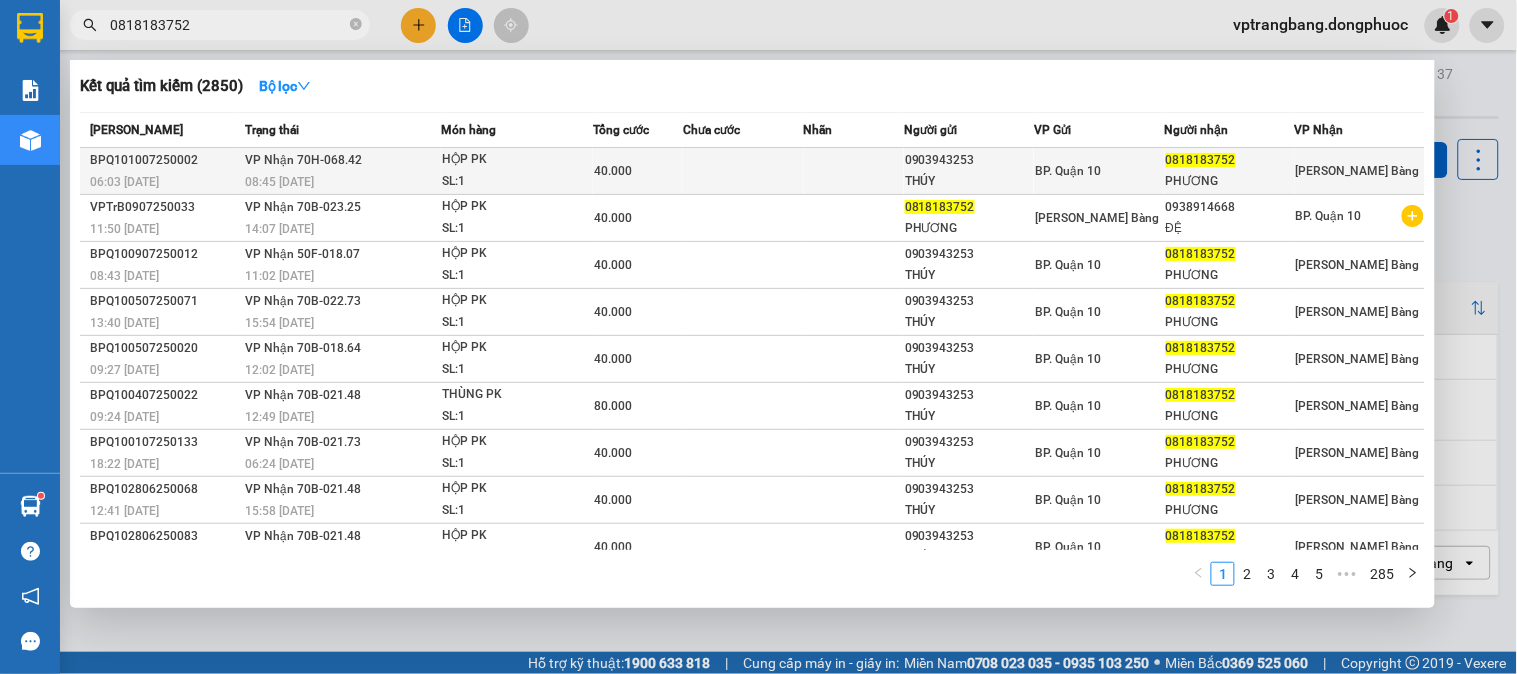 click on "08:45 [DATE]" at bounding box center (342, 182) 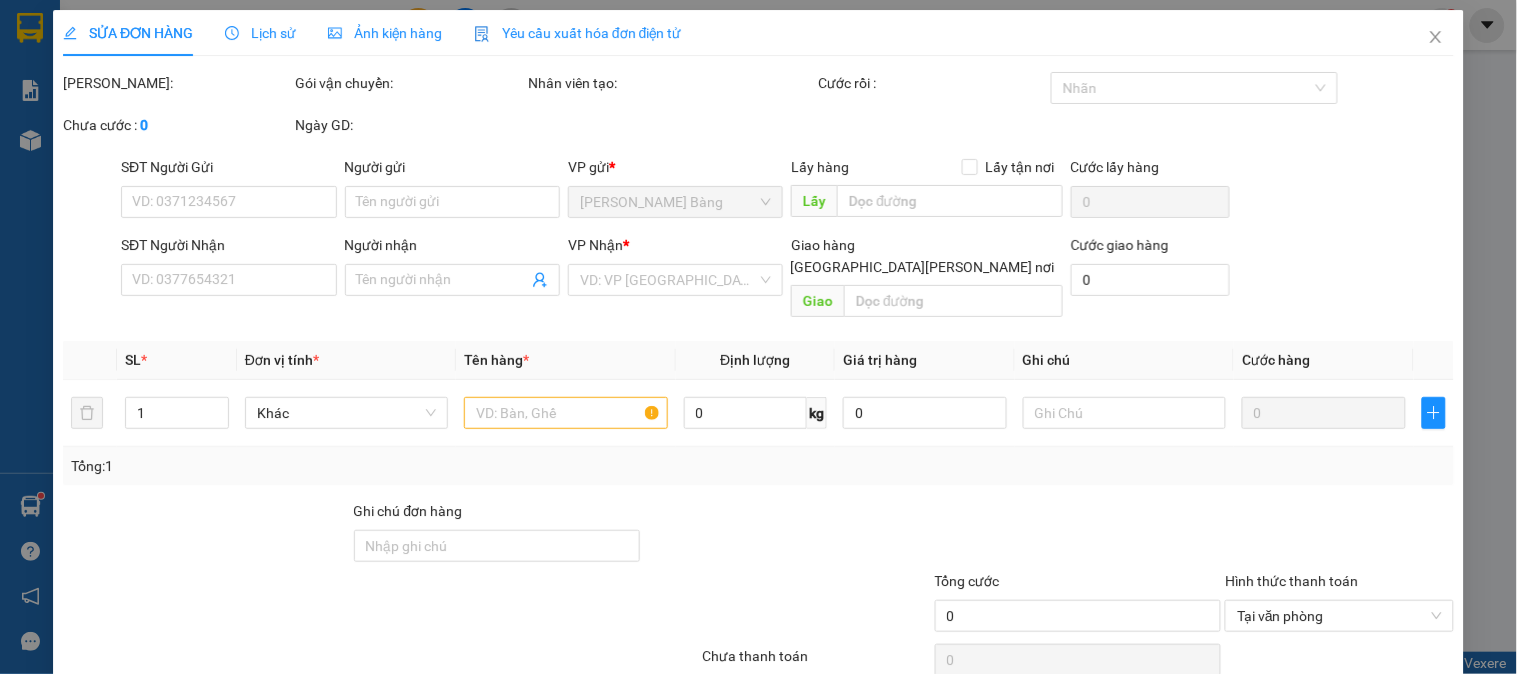 type on "0903943253" 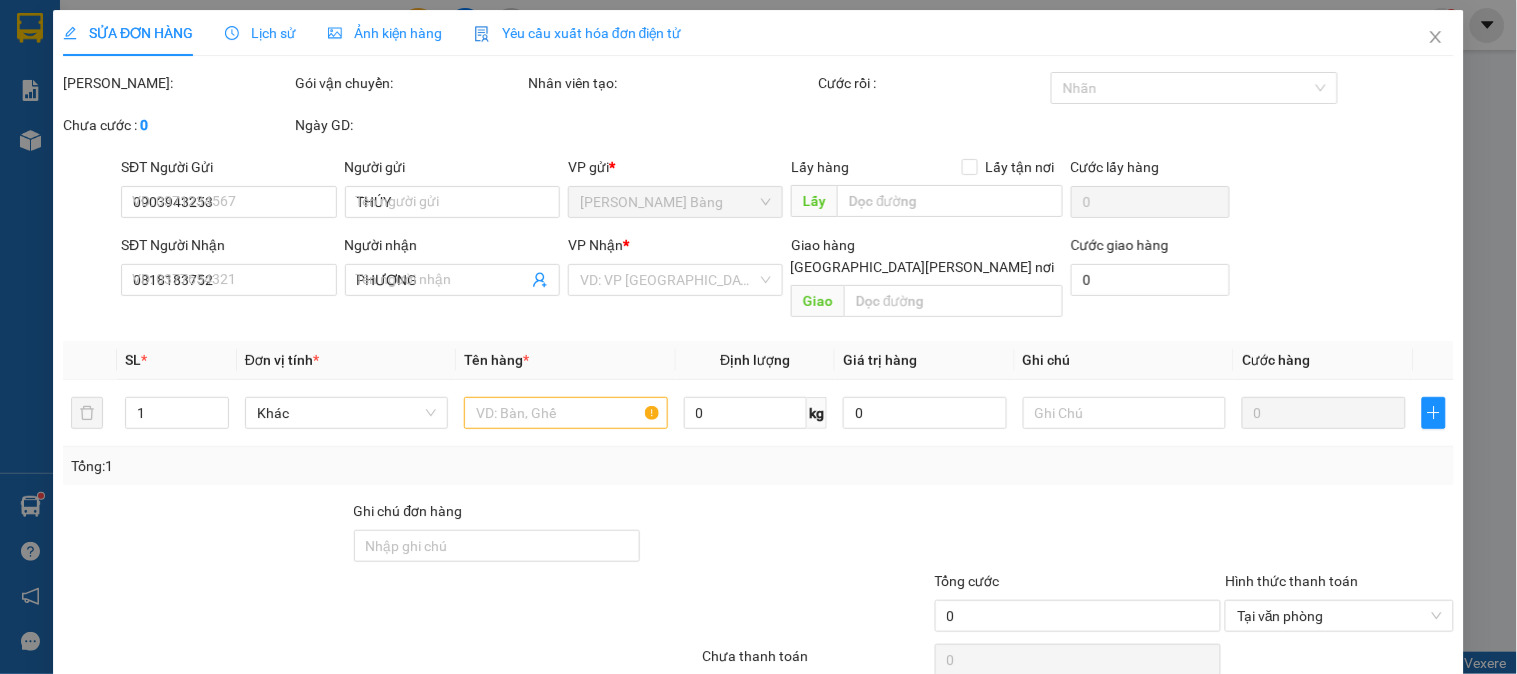 type on "40.000" 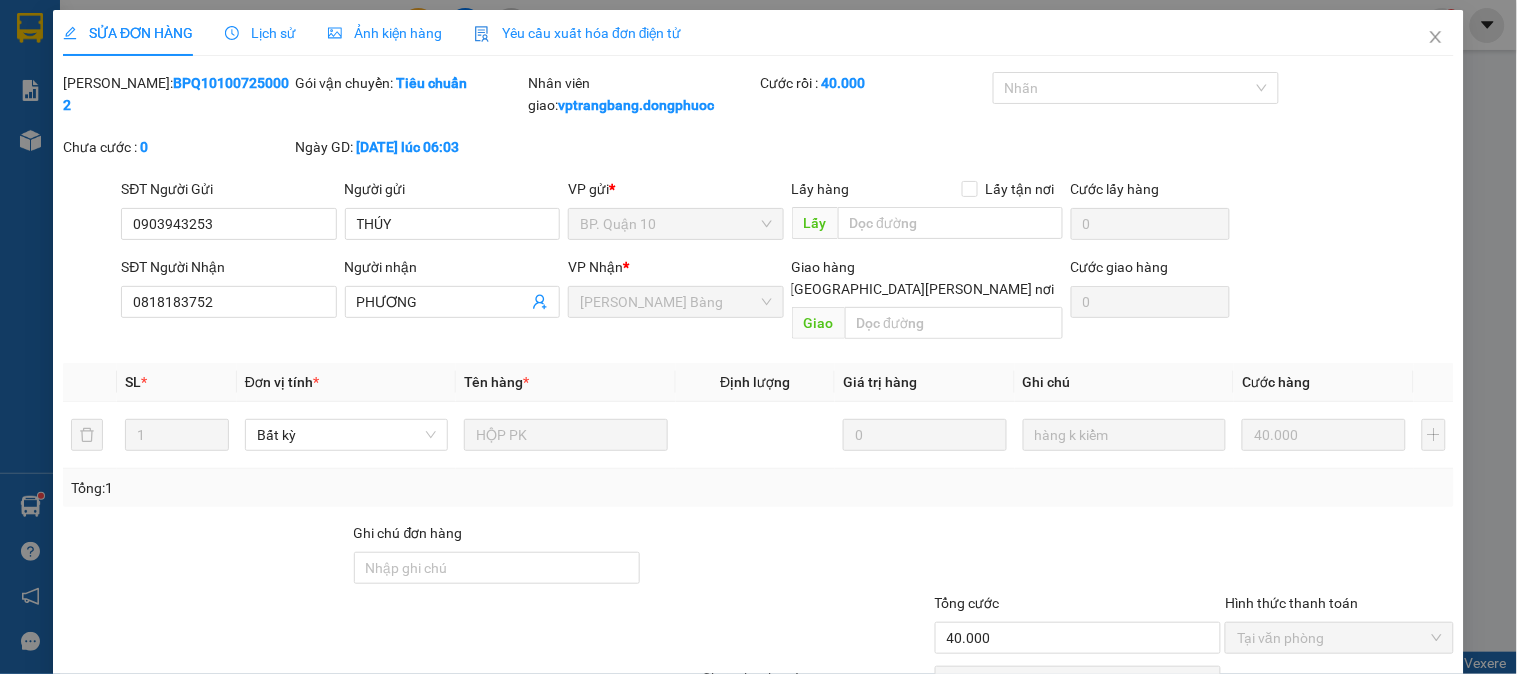 click at bounding box center (787, 557) 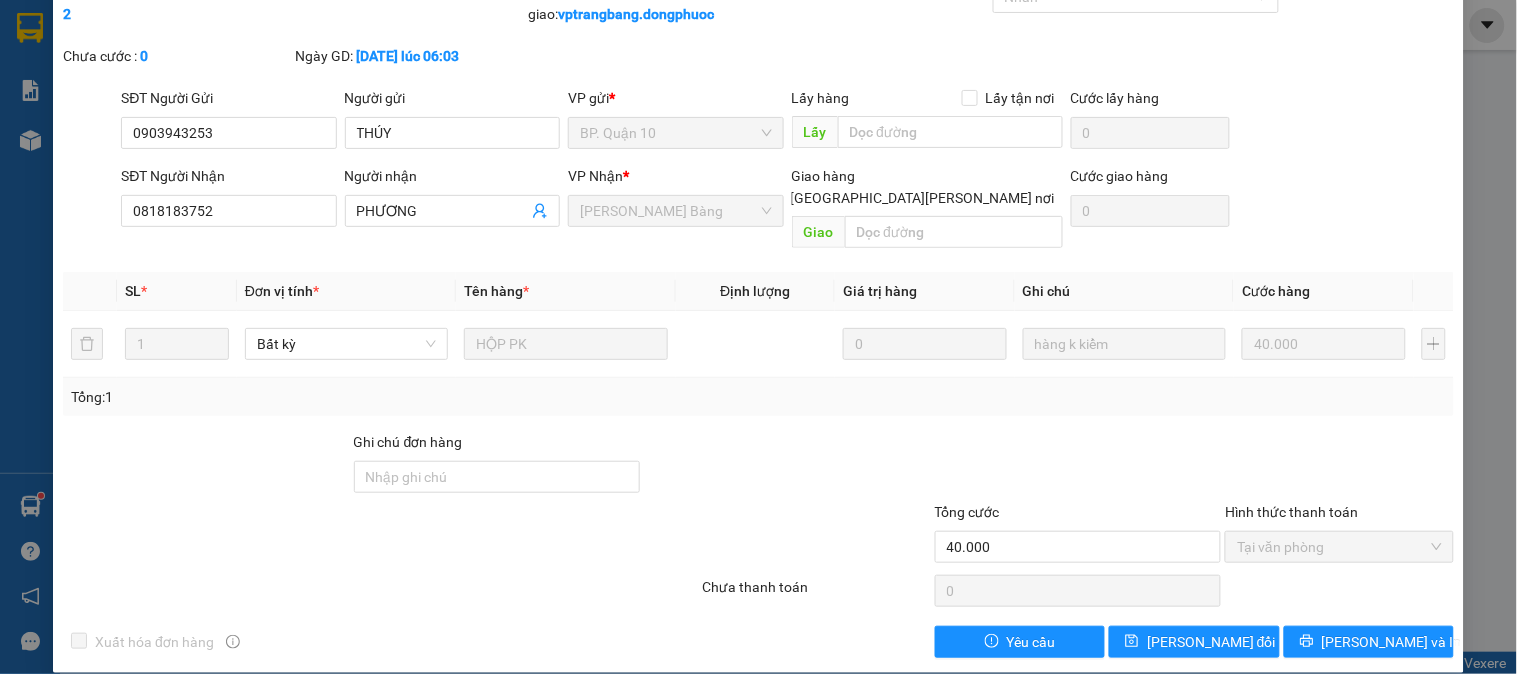 click on "SỬA ĐƠN HÀNG Lịch sử [PERSON_NAME] hàng Yêu cầu xuất [PERSON_NAME] điện tử Total Paid Fee 40.000 Total UnPaid Fee 0 Cash Collection Total Fee Mã ĐH:  BPQ101007250002 Gói vận chuyển:   [PERSON_NAME] [PERSON_NAME] [PERSON_NAME]: vptrangbang.dongphuoc Cước rồi :   40.000   [PERSON_NAME] cước :   0 Ngày GD:   [DATE] lúc 06:03 SĐT Người Gửi 0903943253 Người gửi [PERSON_NAME] VP gửi  * BP. Quận 10 Lấy hàng Lấy tận nơi Lấy [PERSON_NAME] hàng 0 SĐT Người [PERSON_NAME] 0818183752 Người [PERSON_NAME] [PERSON_NAME]  * [PERSON_NAME] Bàng [PERSON_NAME] hàng [PERSON_NAME] nơi [PERSON_NAME] [PERSON_NAME] hàng 0 SL  * Đơn vị tính  * Tên hàng  * Định [PERSON_NAME] trị hàng Ghi [PERSON_NAME] hàng                   1 Bất kỳ HỘP PK 0 hàng k kiểm 40.000 Tổng:  1 Ghi [PERSON_NAME] hàng [PERSON_NAME] 40.000 [PERSON_NAME] [PERSON_NAME] [PERSON_NAME] Số [PERSON_NAME] thu trước 40.000 [PERSON_NAME] [PERSON_NAME] [PERSON_NAME] 0 [PERSON_NAME] [PERSON_NAME] Xuất [PERSON_NAME] hàng Yêu cầu" at bounding box center [758, 337] 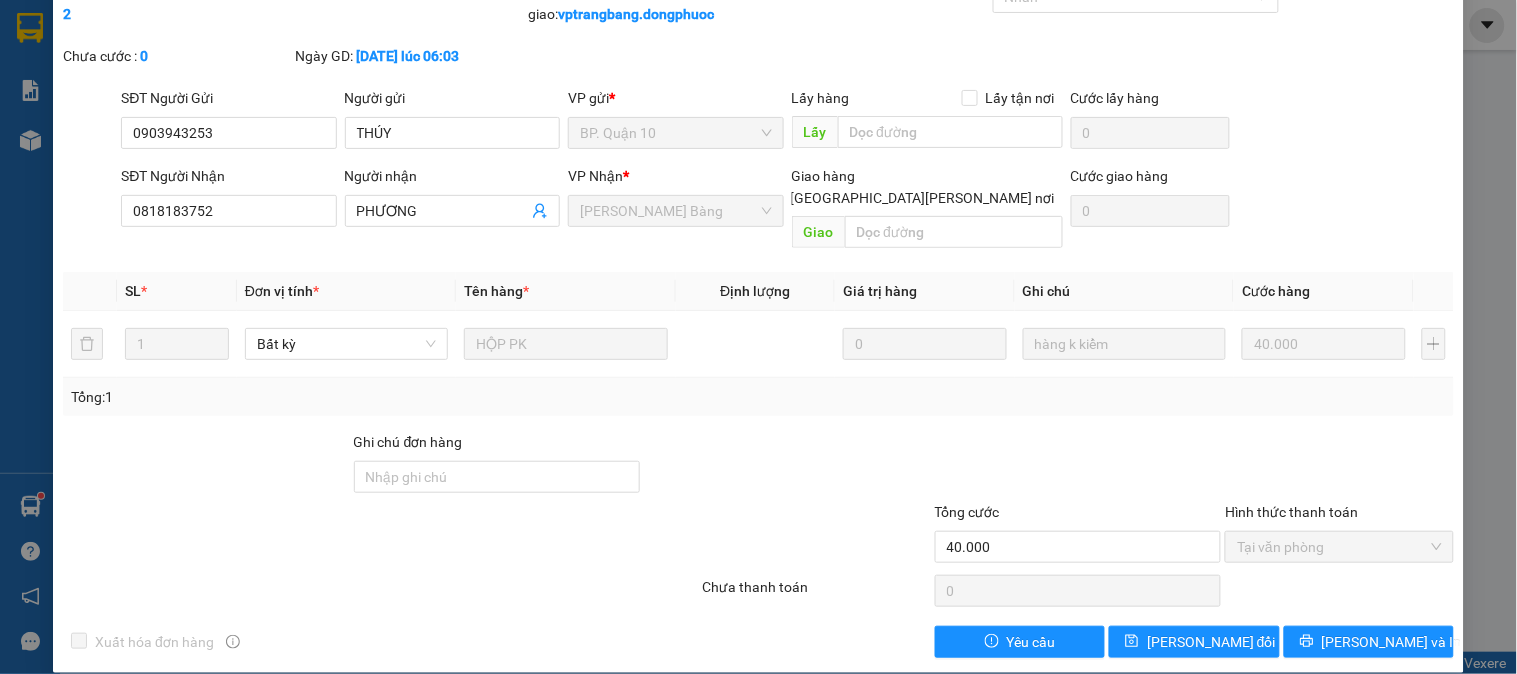 scroll, scrollTop: 0, scrollLeft: 0, axis: both 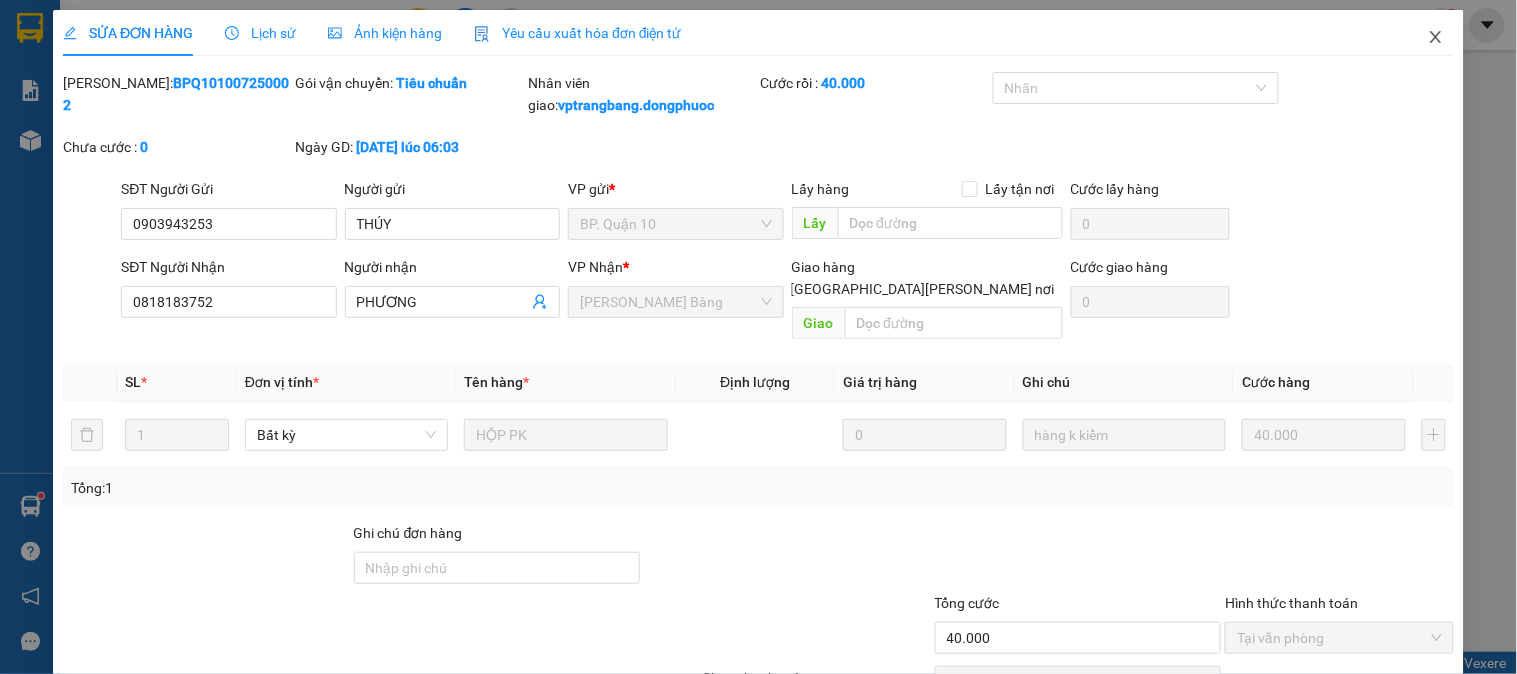 click 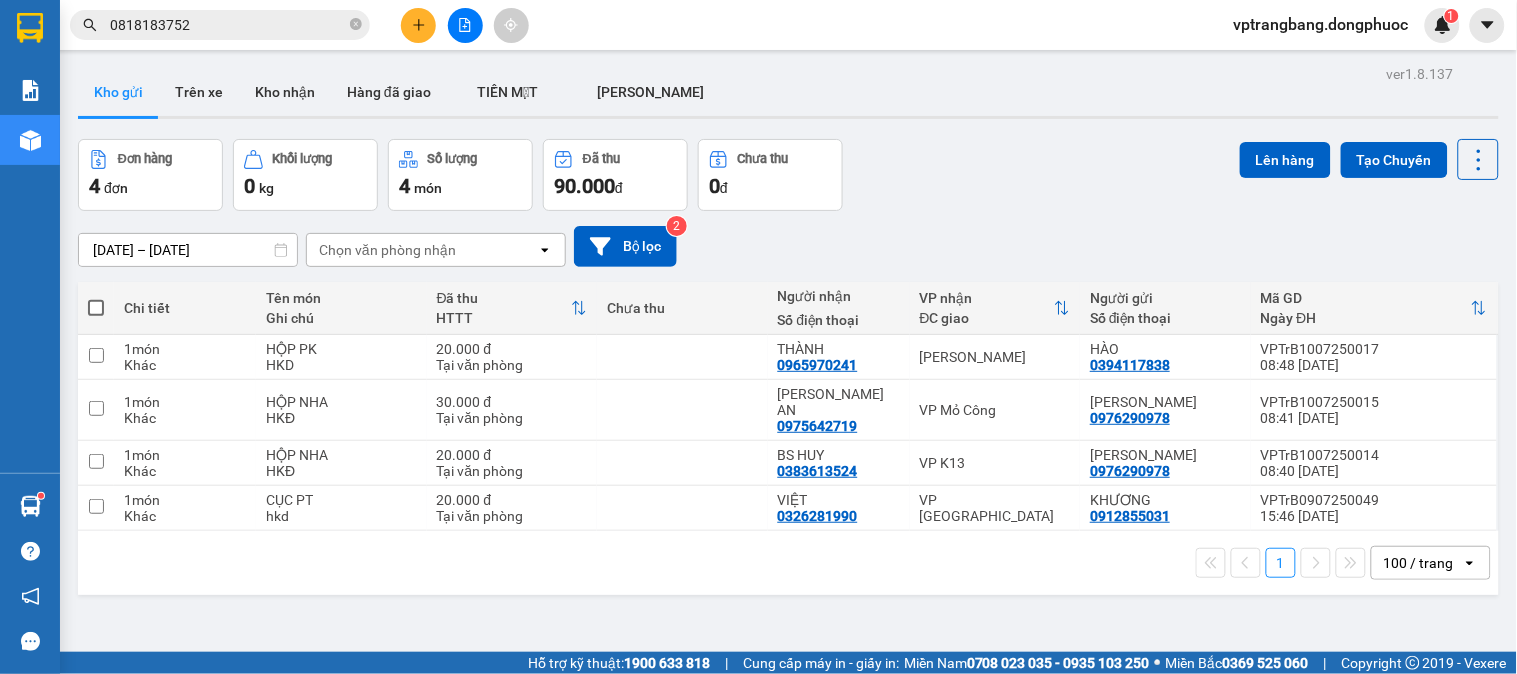 click on "0818183752" at bounding box center [228, 25] 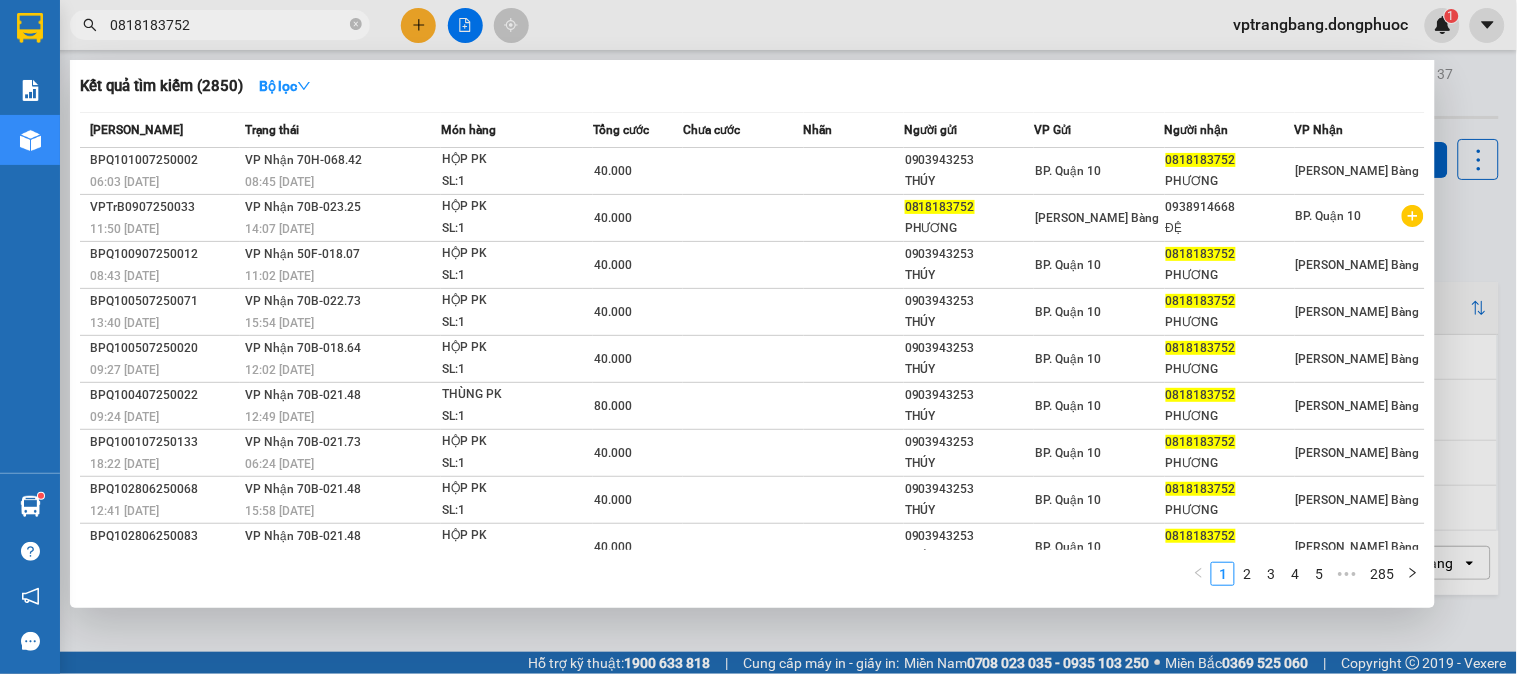 click on "0818183752" at bounding box center (228, 25) 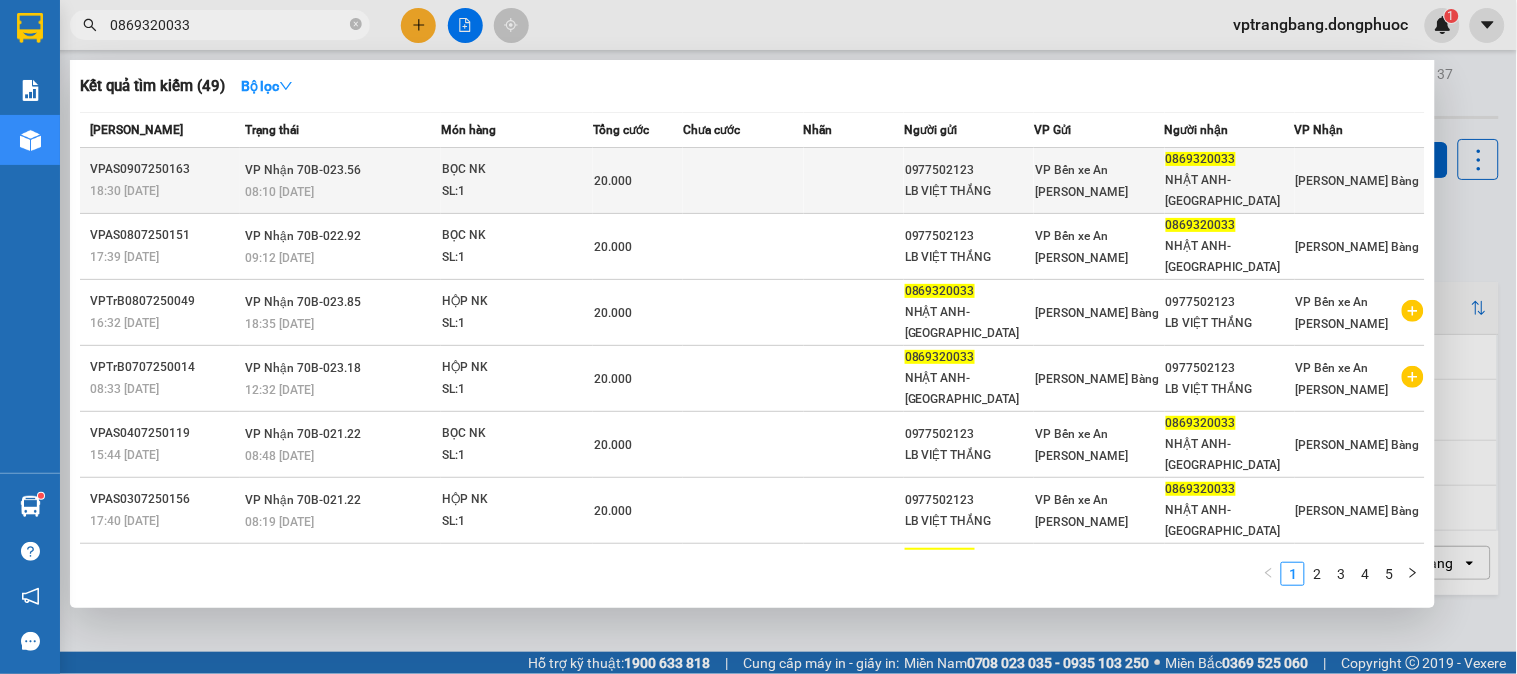 type on "0869320033" 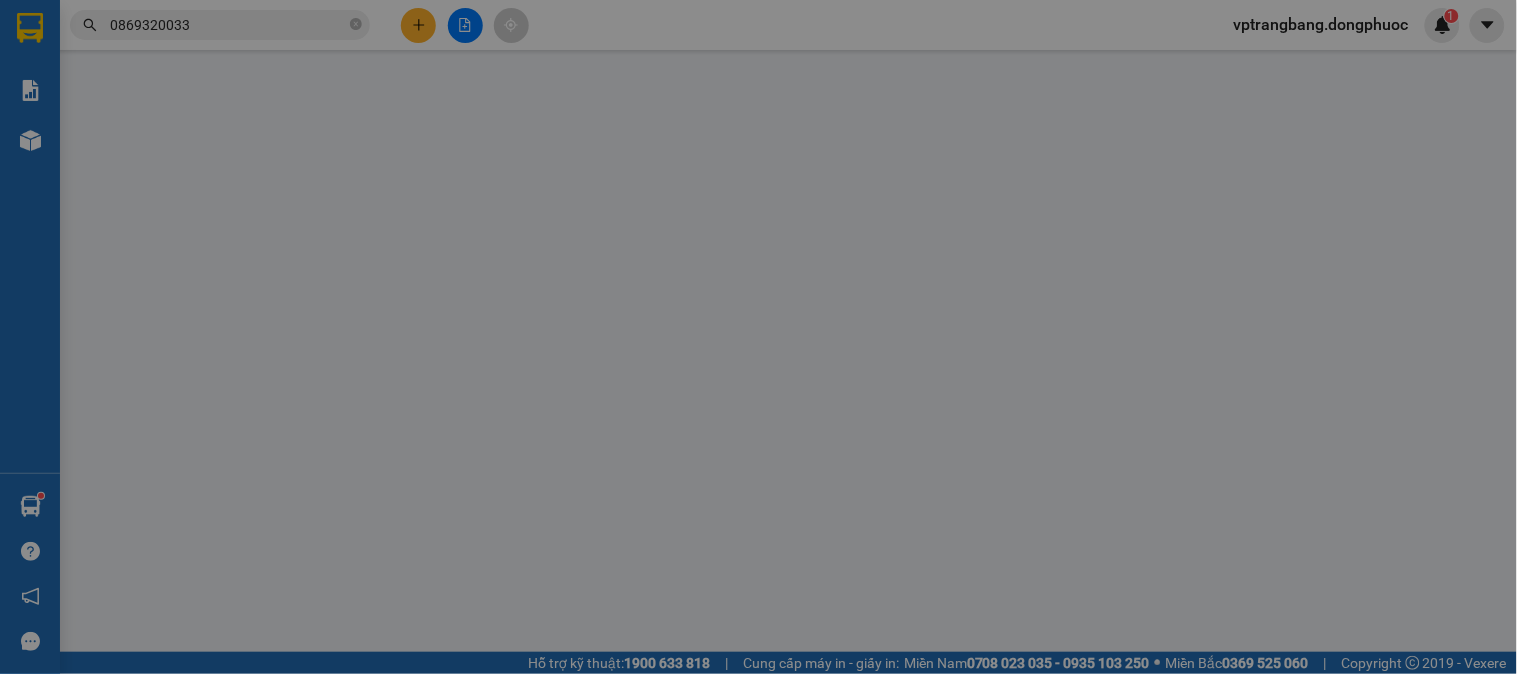 type on "0977502123" 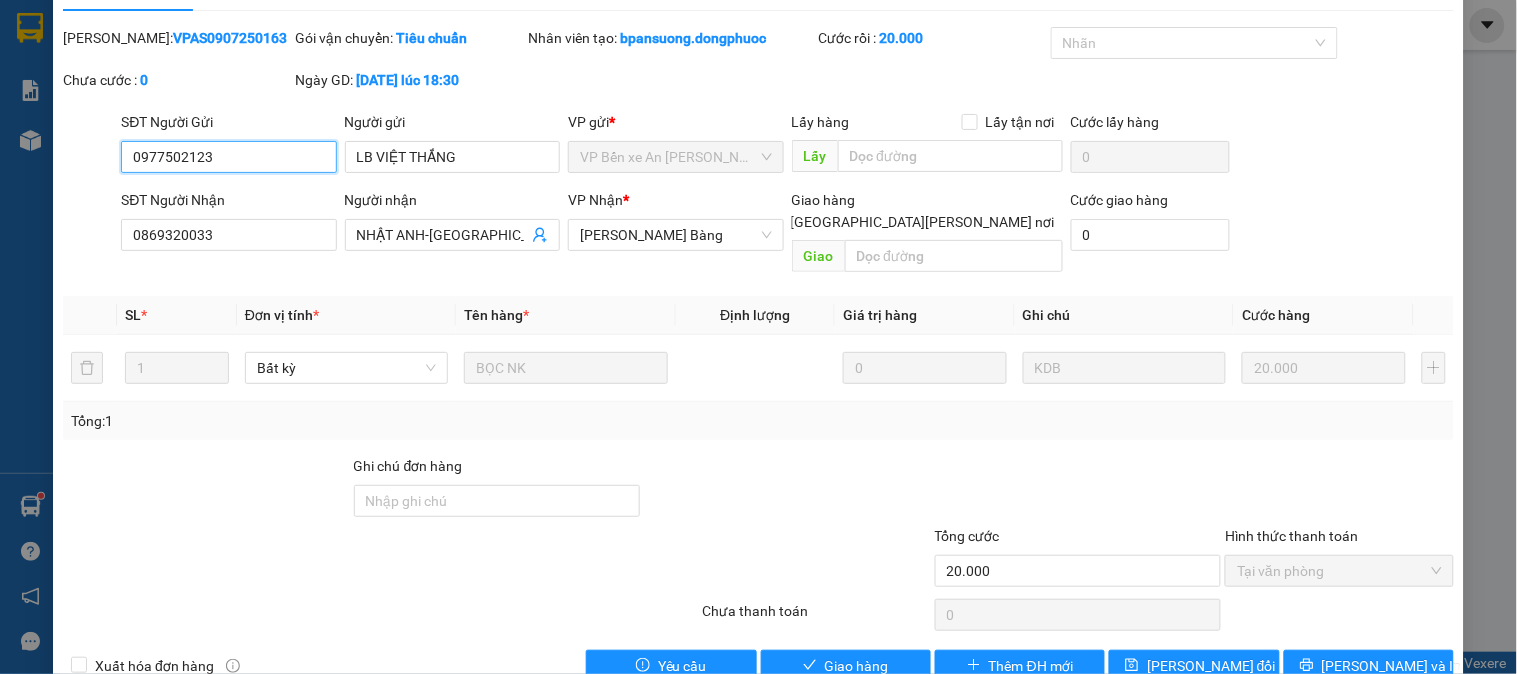 scroll, scrollTop: 70, scrollLeft: 0, axis: vertical 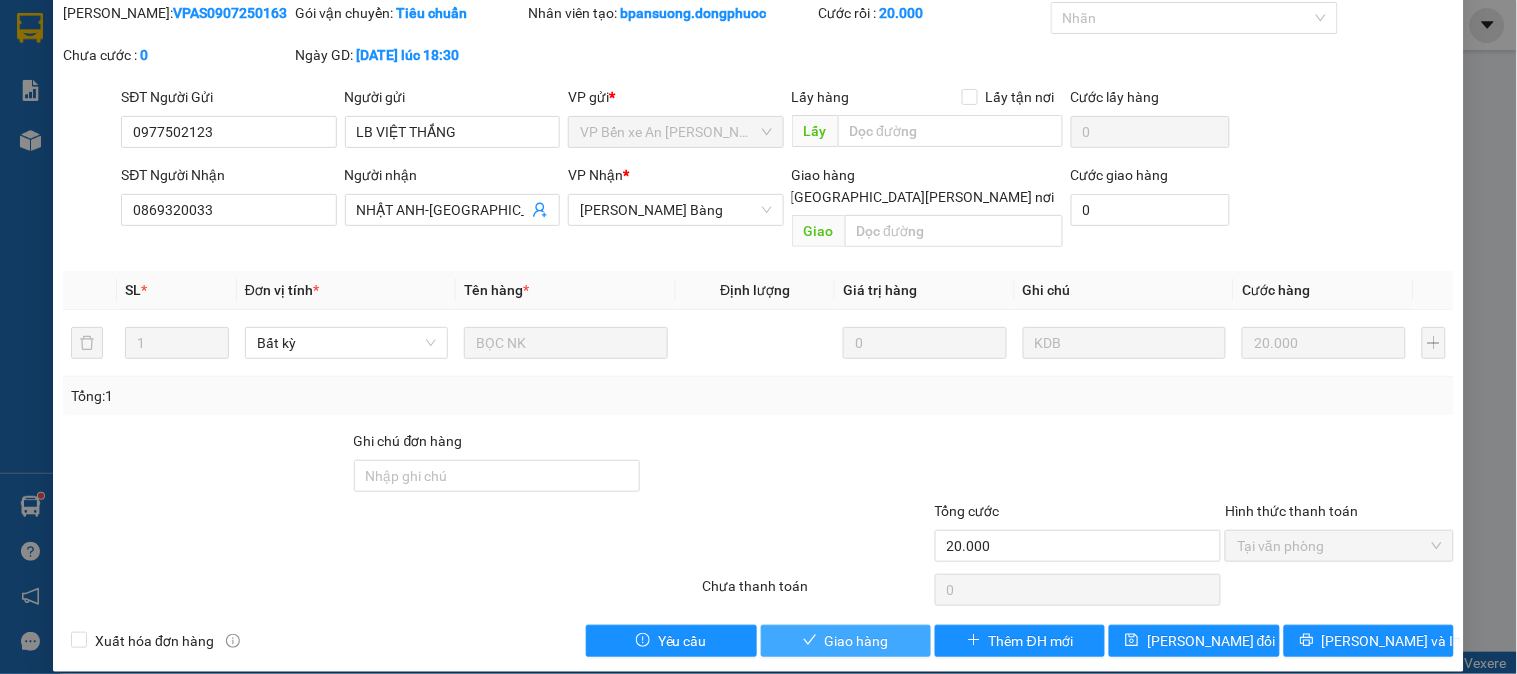 click on "Giao hàng" at bounding box center [857, 641] 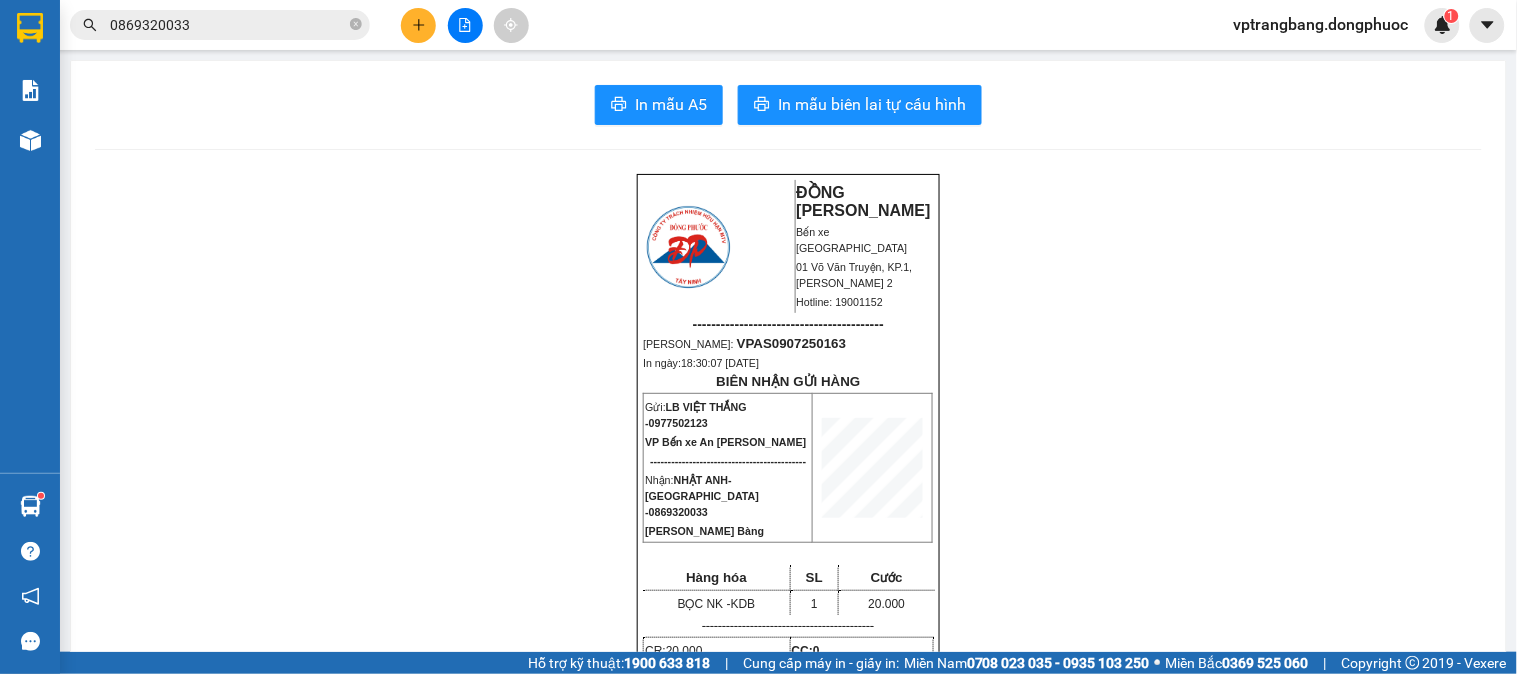 click on "Kết quả [PERSON_NAME] ( 49 )  Bộ lọc  Mã ĐH Trạng thái Món hàng Tổng [PERSON_NAME] [PERSON_NAME] Người gửi VP Gửi Người [PERSON_NAME] [PERSON_NAME] VPAS0907250163 18:30 [DATE] [PERSON_NAME]   70B-023.56 08:10 [DATE] BỌC NK SL:  1 20.000 0977502123 LB VIỆT THẮNG VP Bến xe An [PERSON_NAME] 0869320033 [GEOGRAPHIC_DATA]-LỘC HƯNG [PERSON_NAME] Bàng VPAS0807250151 17:39 [DATE] [PERSON_NAME]   70B-022.92 09:12 [DATE] BỌC NK SL:  1 20.000 0977502123 LB VIỆT THẮNG VP Bến xe An [PERSON_NAME] 0869320033 [GEOGRAPHIC_DATA]-[GEOGRAPHIC_DATA][PERSON_NAME] Bàng VPTrB0807250049 16:32 [DATE] [PERSON_NAME]   70B-023.85 18:35 [DATE] HỘP NK SL:  1 20.000 0869320033 [GEOGRAPHIC_DATA]-[GEOGRAPHIC_DATA][PERSON_NAME] 0977502123 LB VIỆT THẮNG VP Bến xe An [PERSON_NAME] VPTrB0707250014 08:33 [DATE] [PERSON_NAME]   70B-023.18 12:32 [DATE] HỘP NK SL:  1 20.000 0869320033 [GEOGRAPHIC_DATA]-[GEOGRAPHIC_DATA][PERSON_NAME] 0977502123 LB VIỆT THẮNG VP Bến xe An [PERSON_NAME] VPAS0407250119 15:44 [DATE] [PERSON_NAME]   70B-021.22 08:48 [DATE] BỌC NK SL:  1 20.000   1" at bounding box center [758, 25] 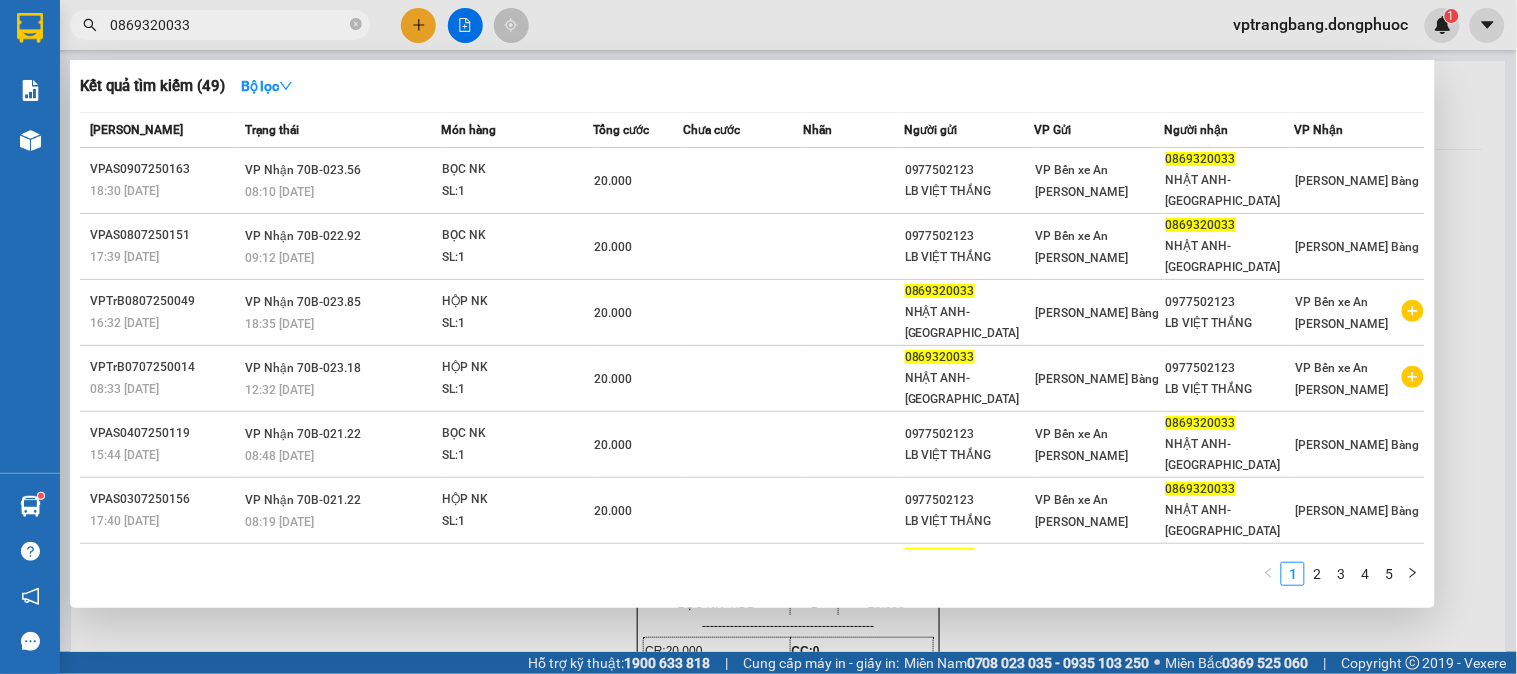 click on "0869320033" at bounding box center (228, 25) 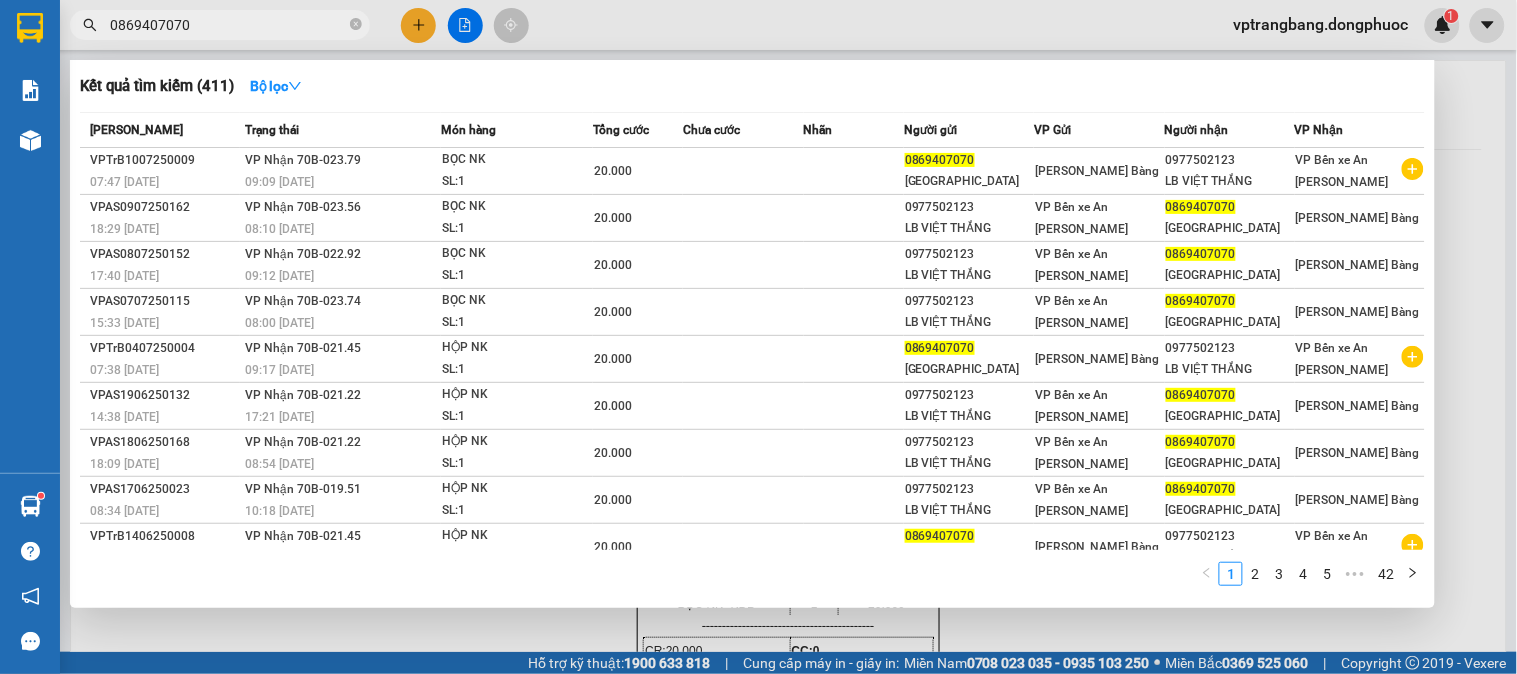 type on "0869407070" 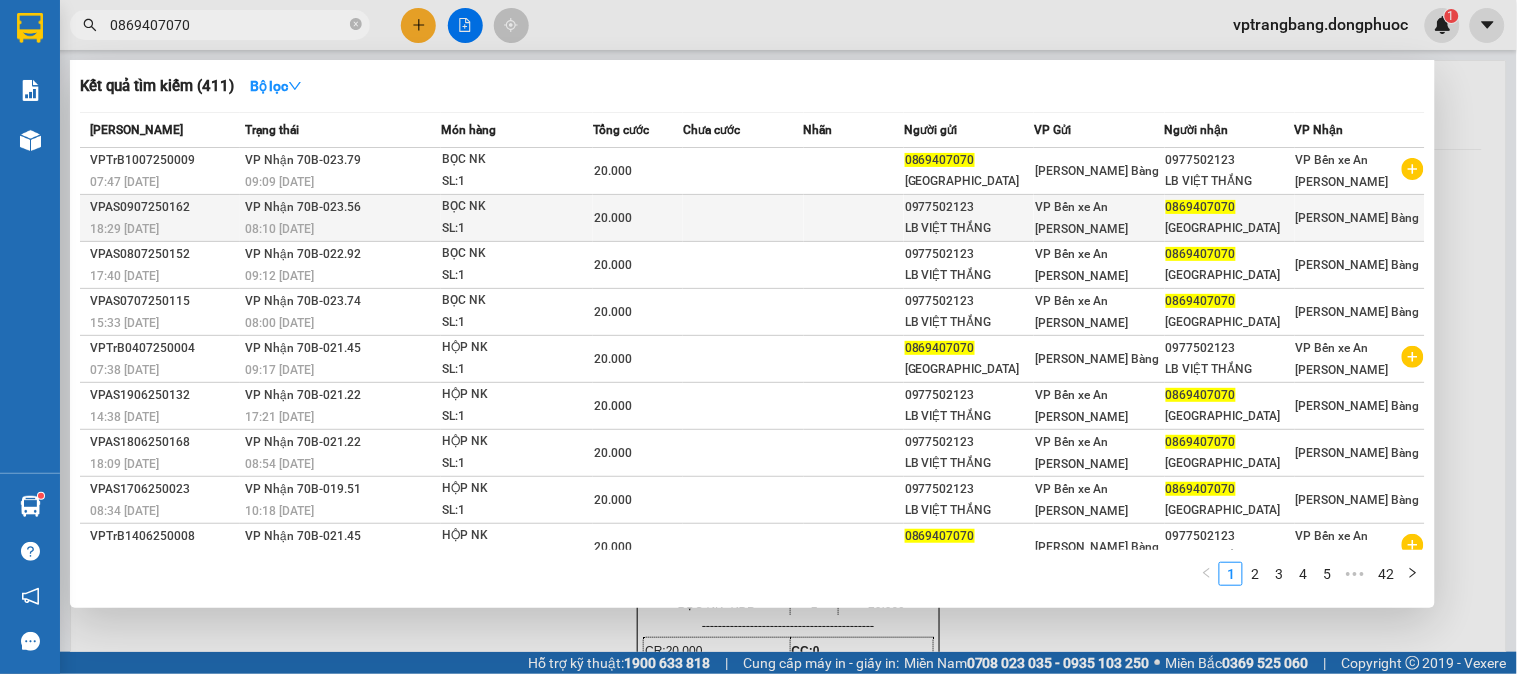 click on "18:29 [DATE]" at bounding box center (164, 229) 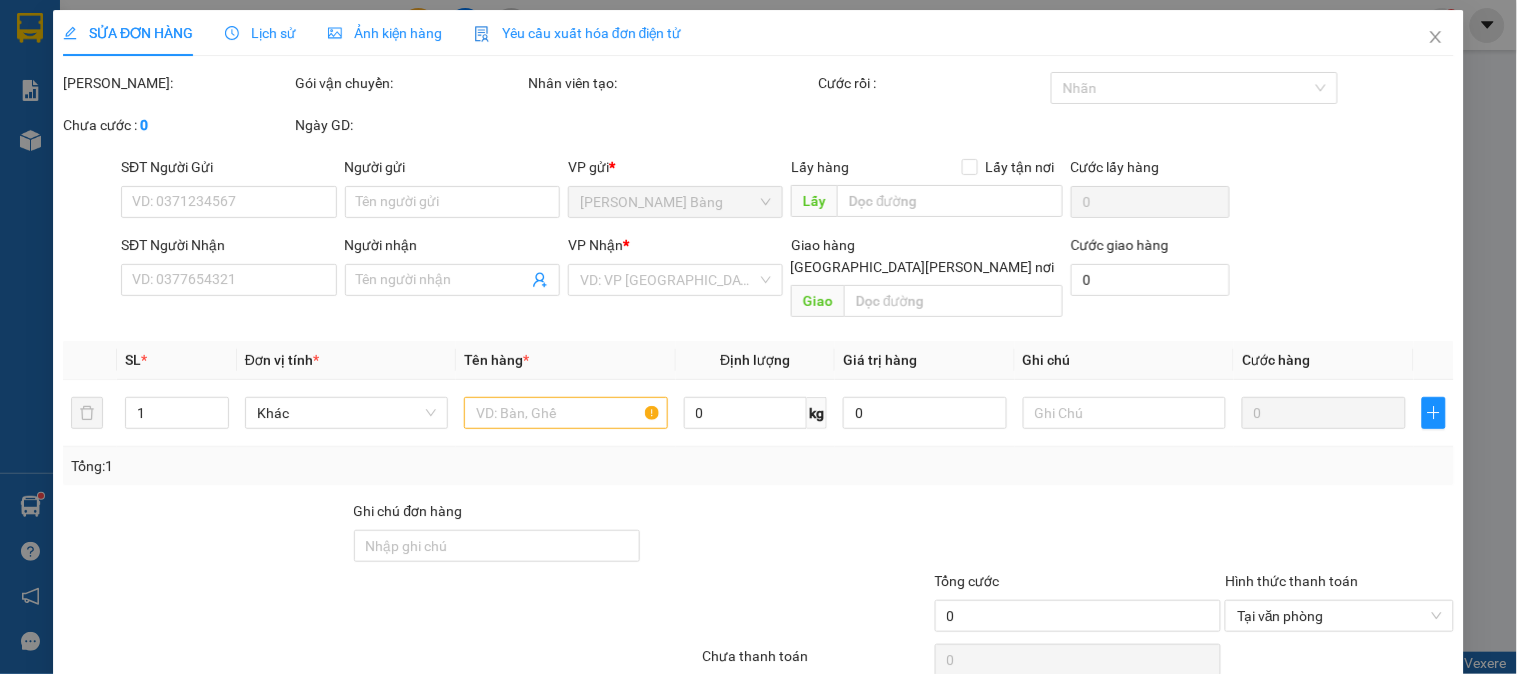 type on "0977502123" 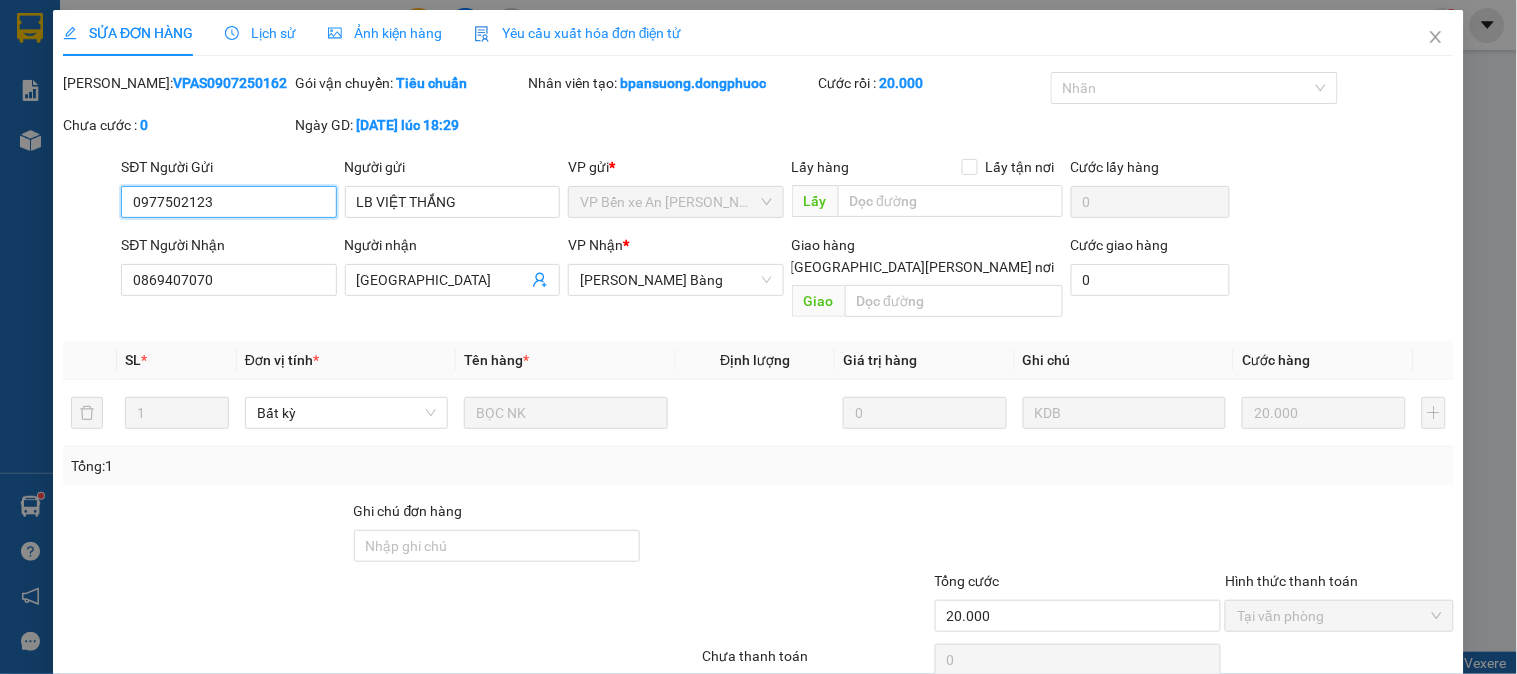 scroll, scrollTop: 70, scrollLeft: 0, axis: vertical 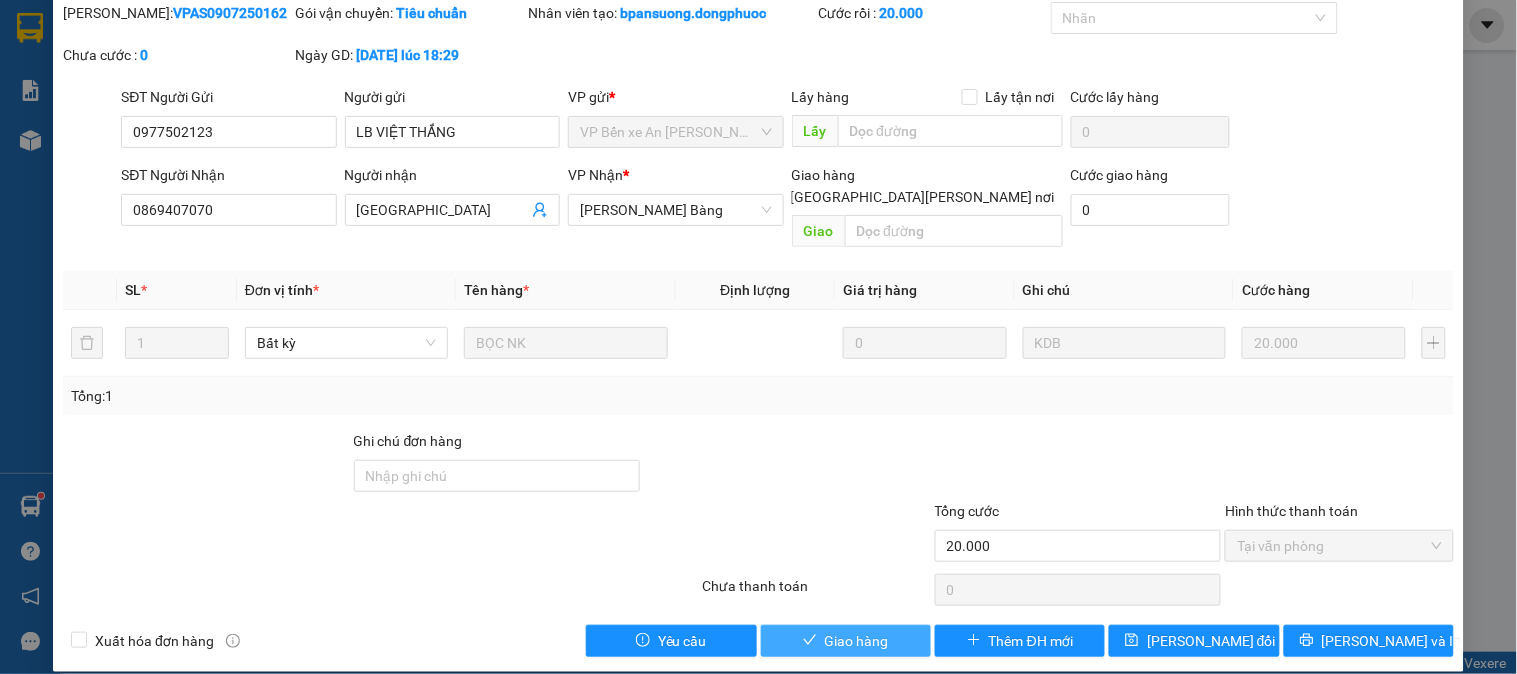 click on "Giao hàng" at bounding box center [857, 641] 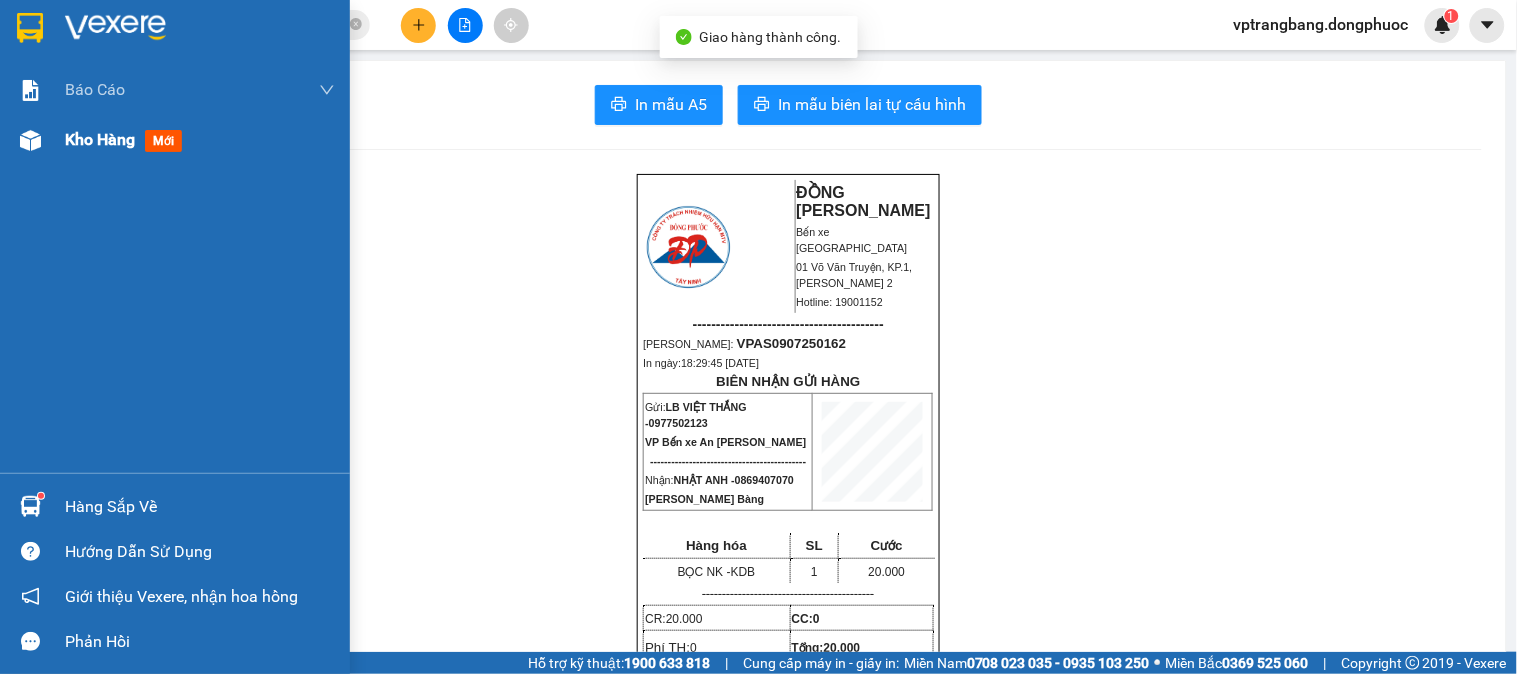 click at bounding box center [30, 140] 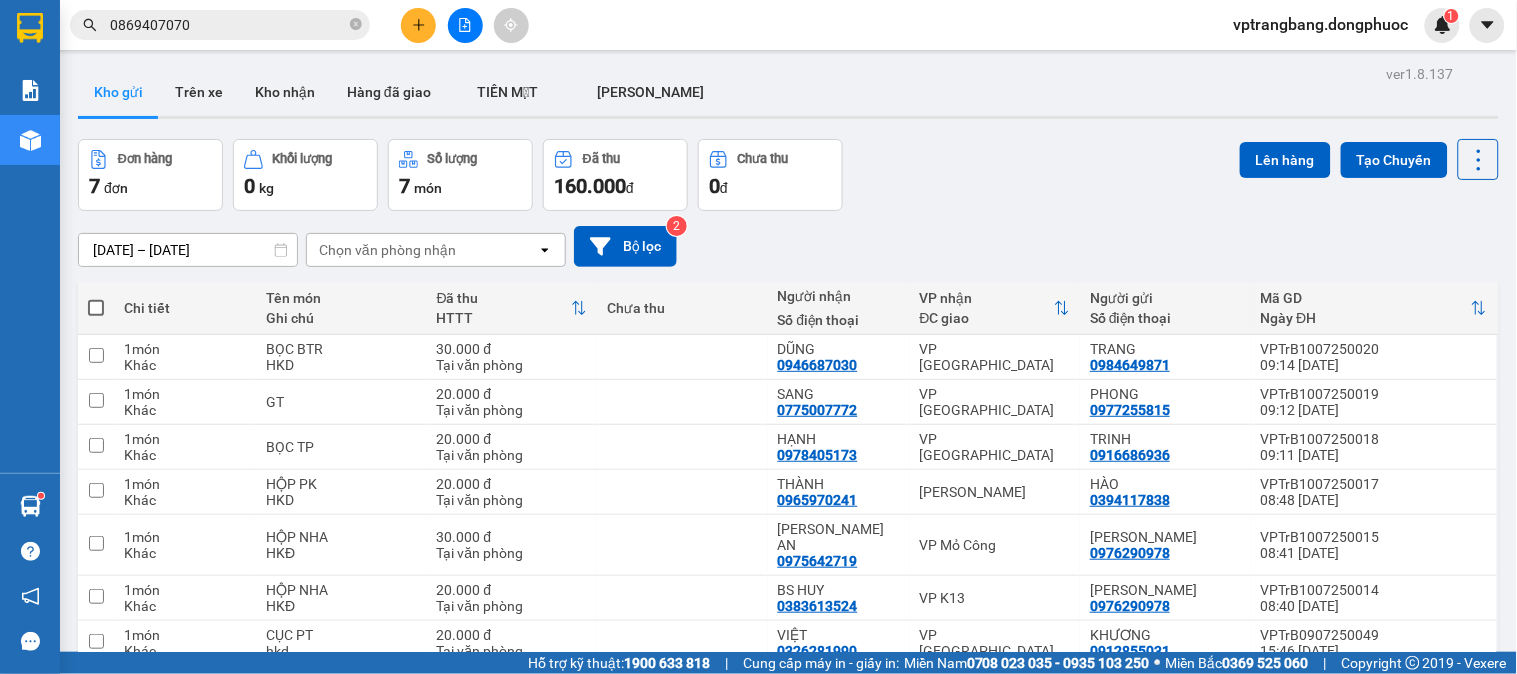 click on "Đơn hàng 7 đơn [PERSON_NAME] 0 kg Số [PERSON_NAME] 7 món Đã thu 160.000  [PERSON_NAME] thu 0  đ Lên hàng Tạo Chuyến" at bounding box center (788, 175) 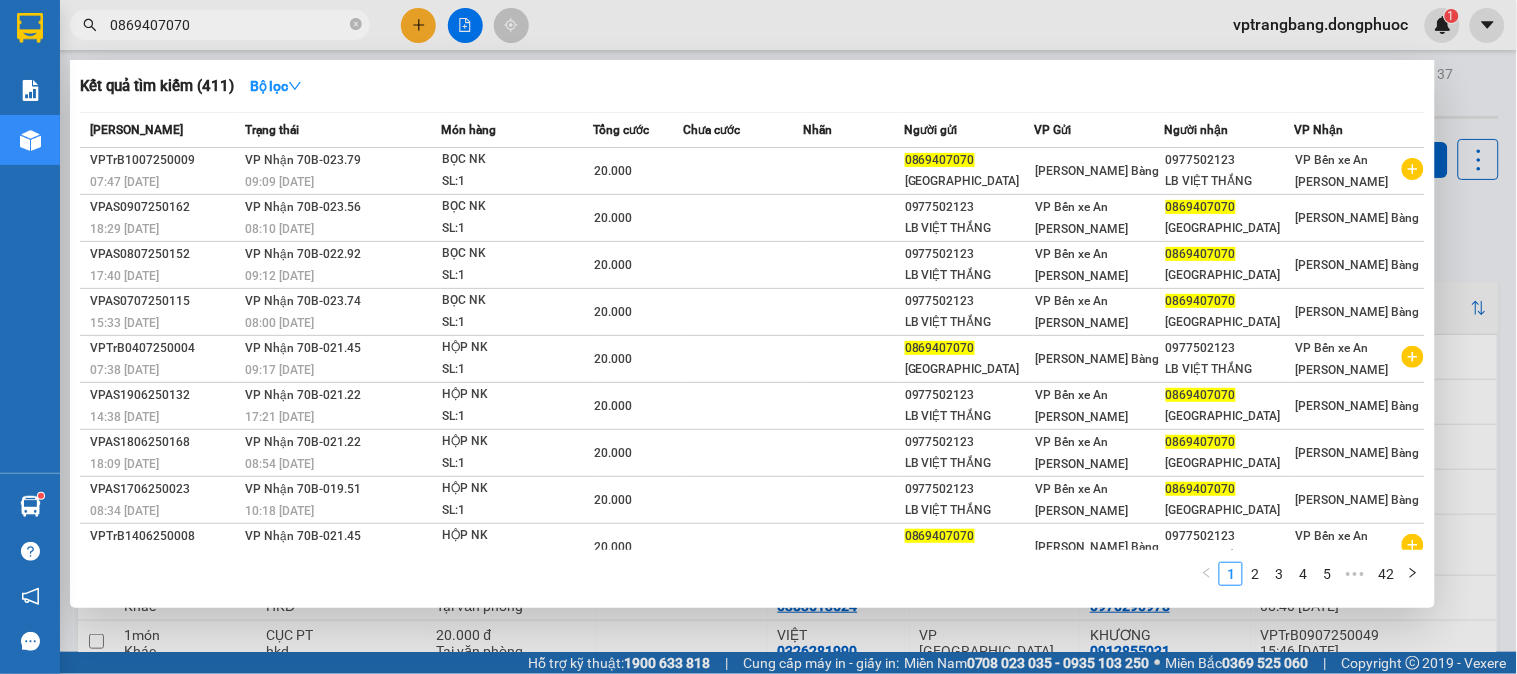 click on "0869407070" at bounding box center [220, 25] 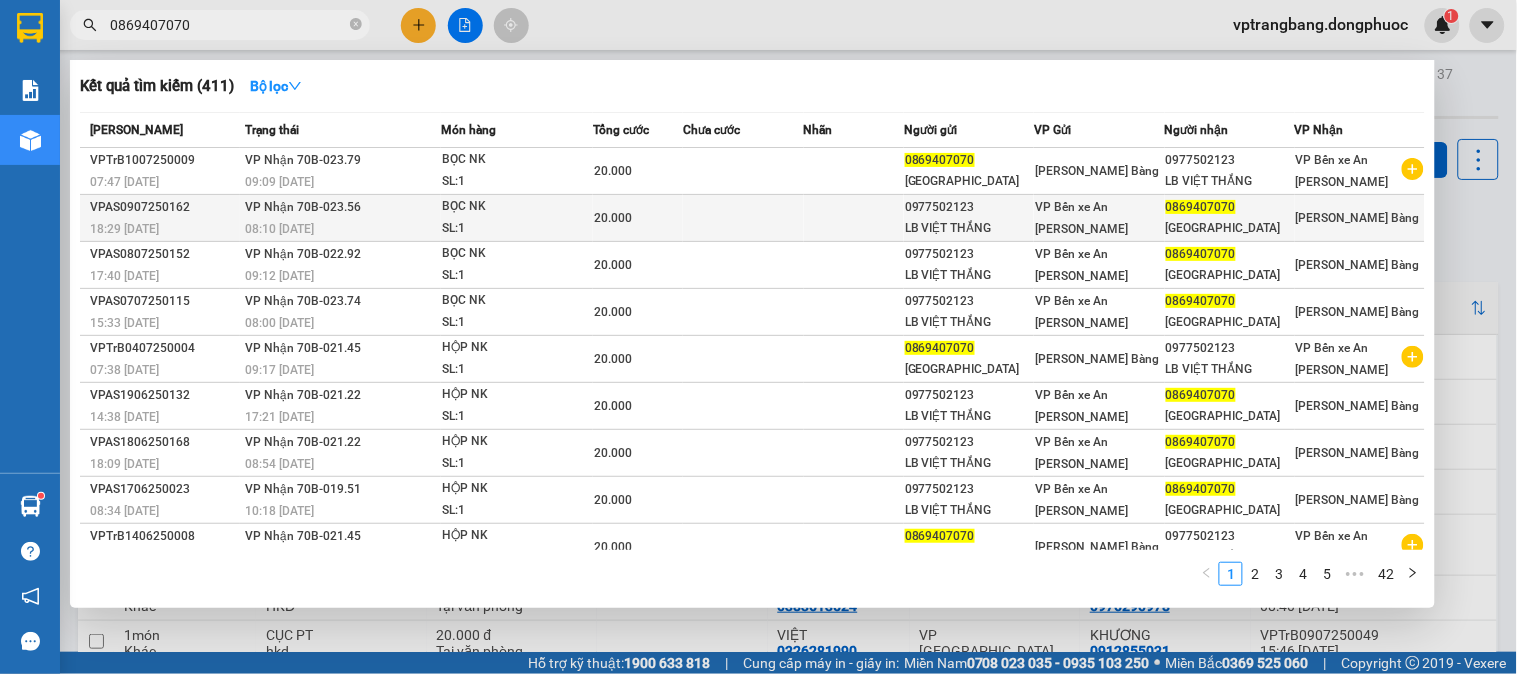 click on "VPAS0907250162" at bounding box center (164, 207) 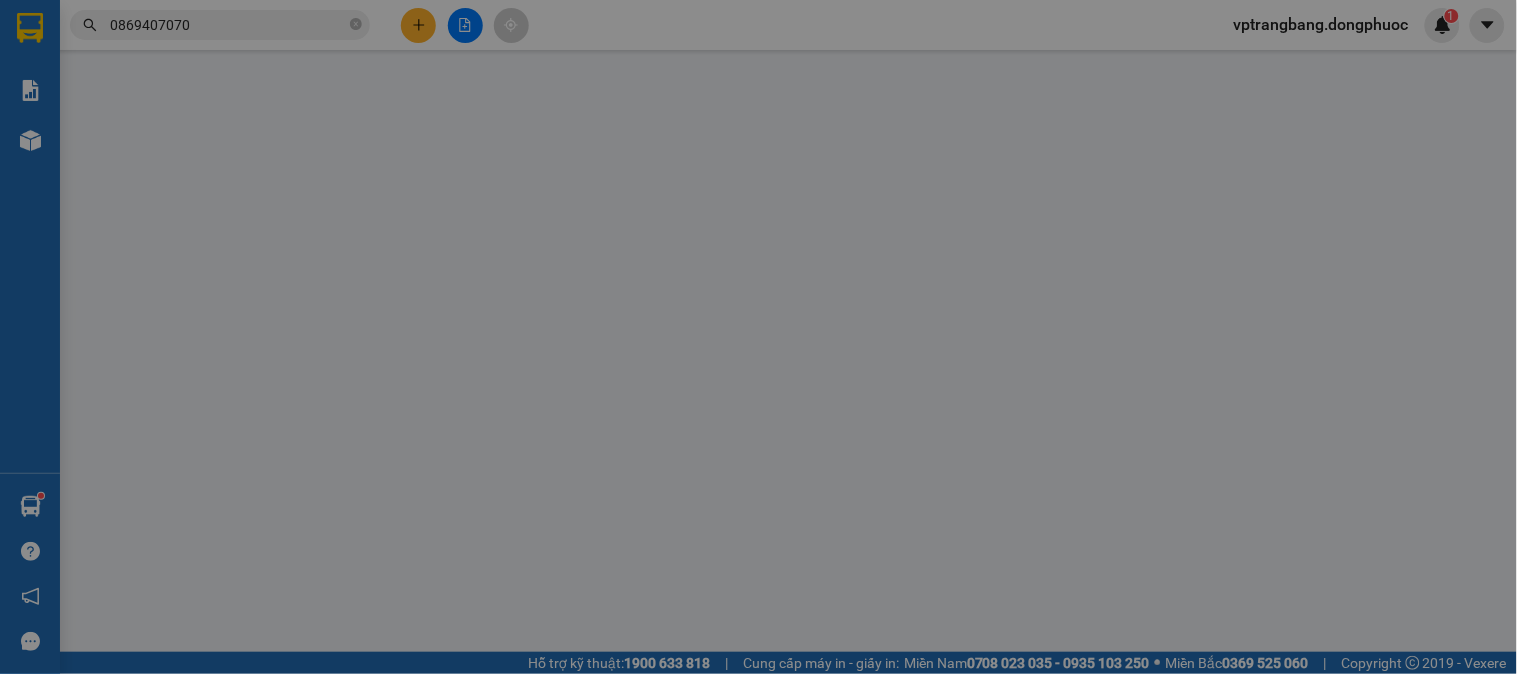 type on "0977502123" 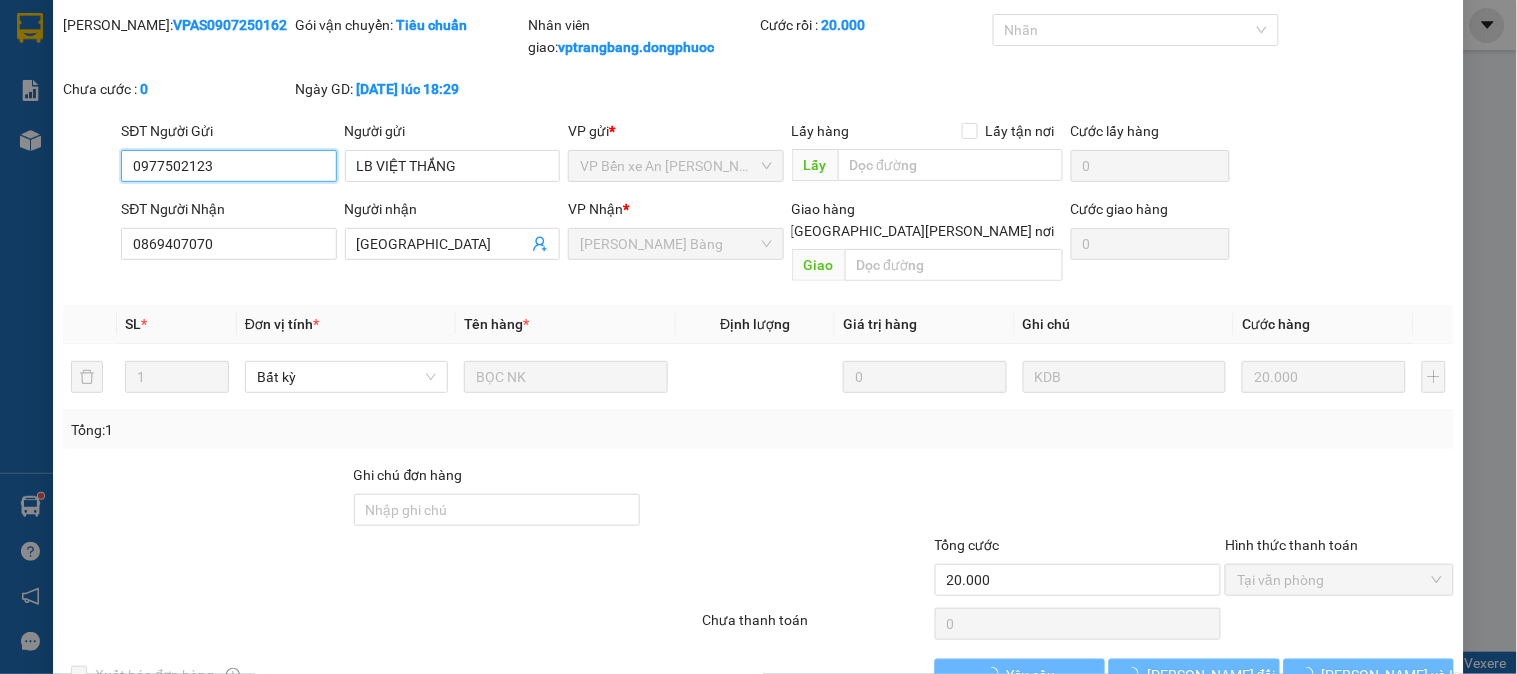 scroll, scrollTop: 91, scrollLeft: 0, axis: vertical 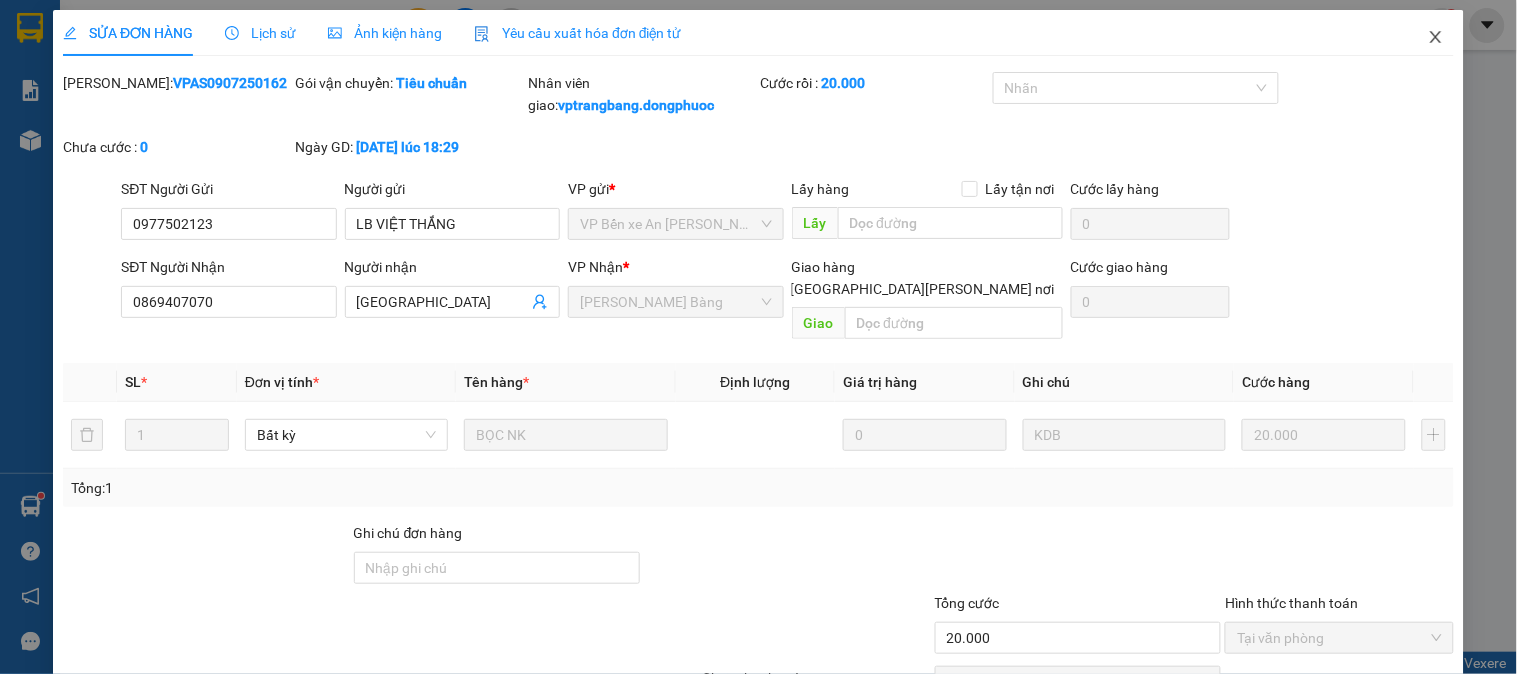 click 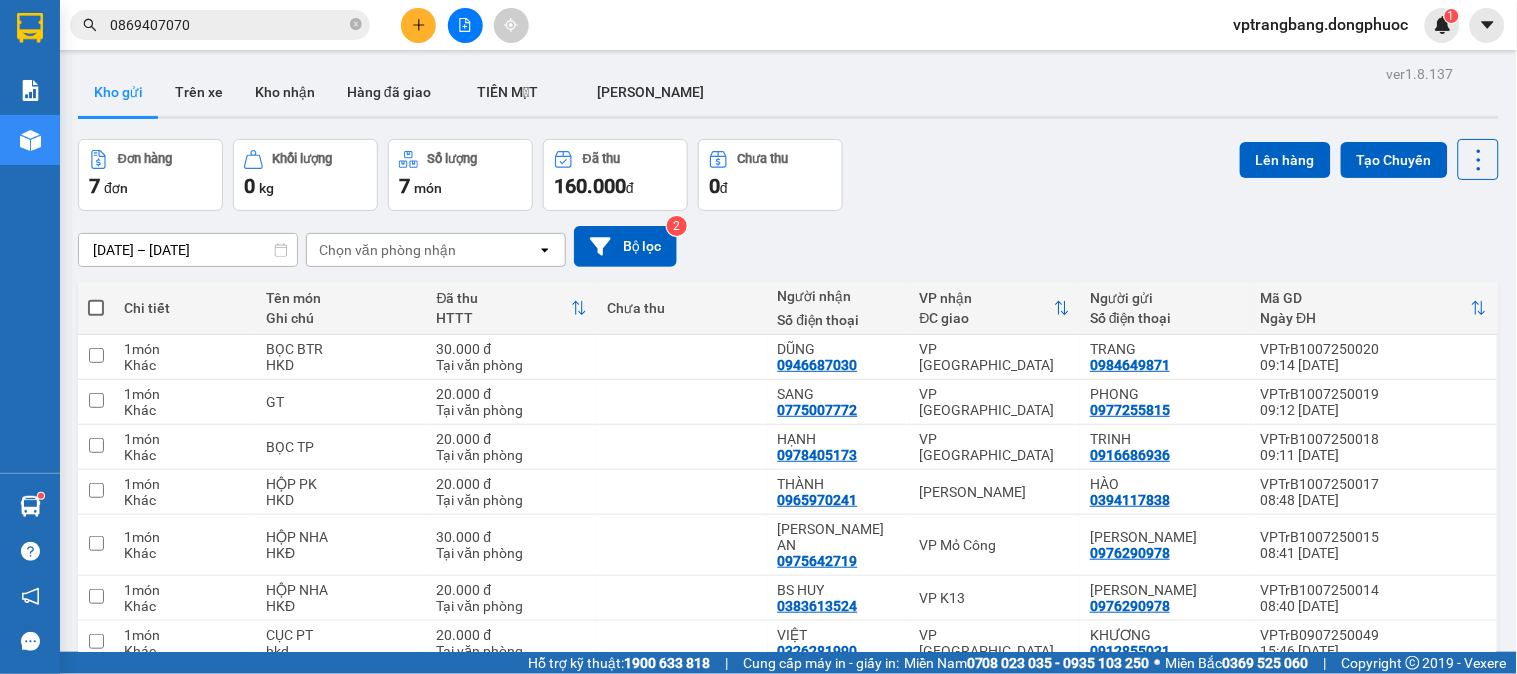 click on "0869407070" at bounding box center (228, 25) 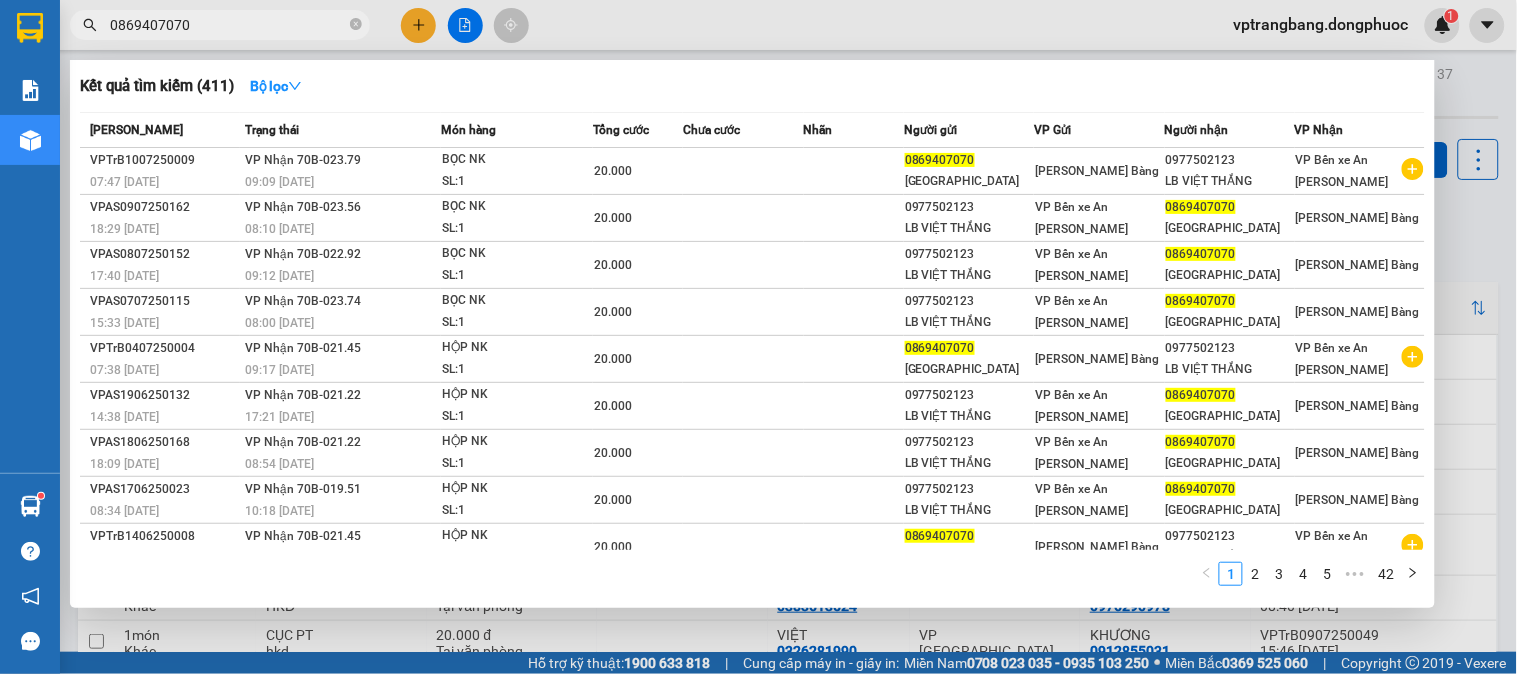click on "0869407070" at bounding box center [228, 25] 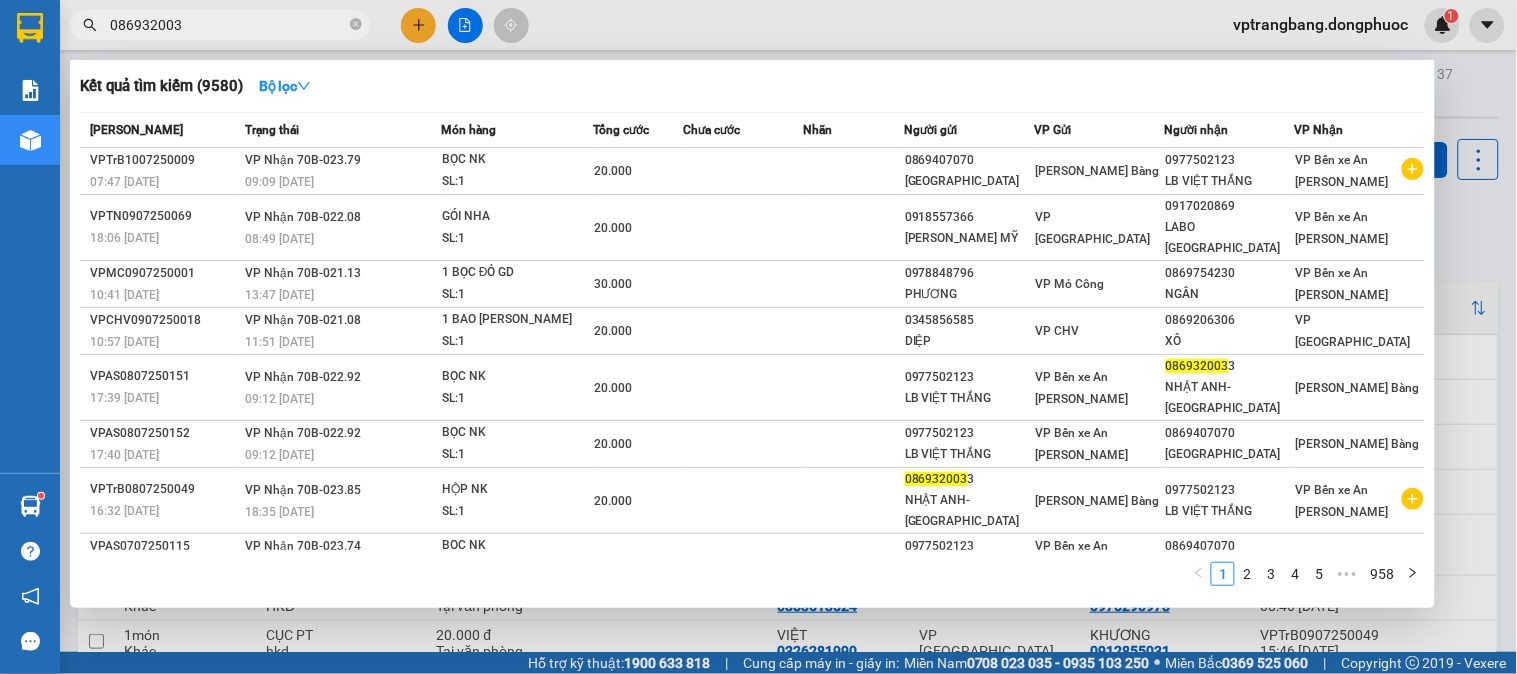 type on "0869320033" 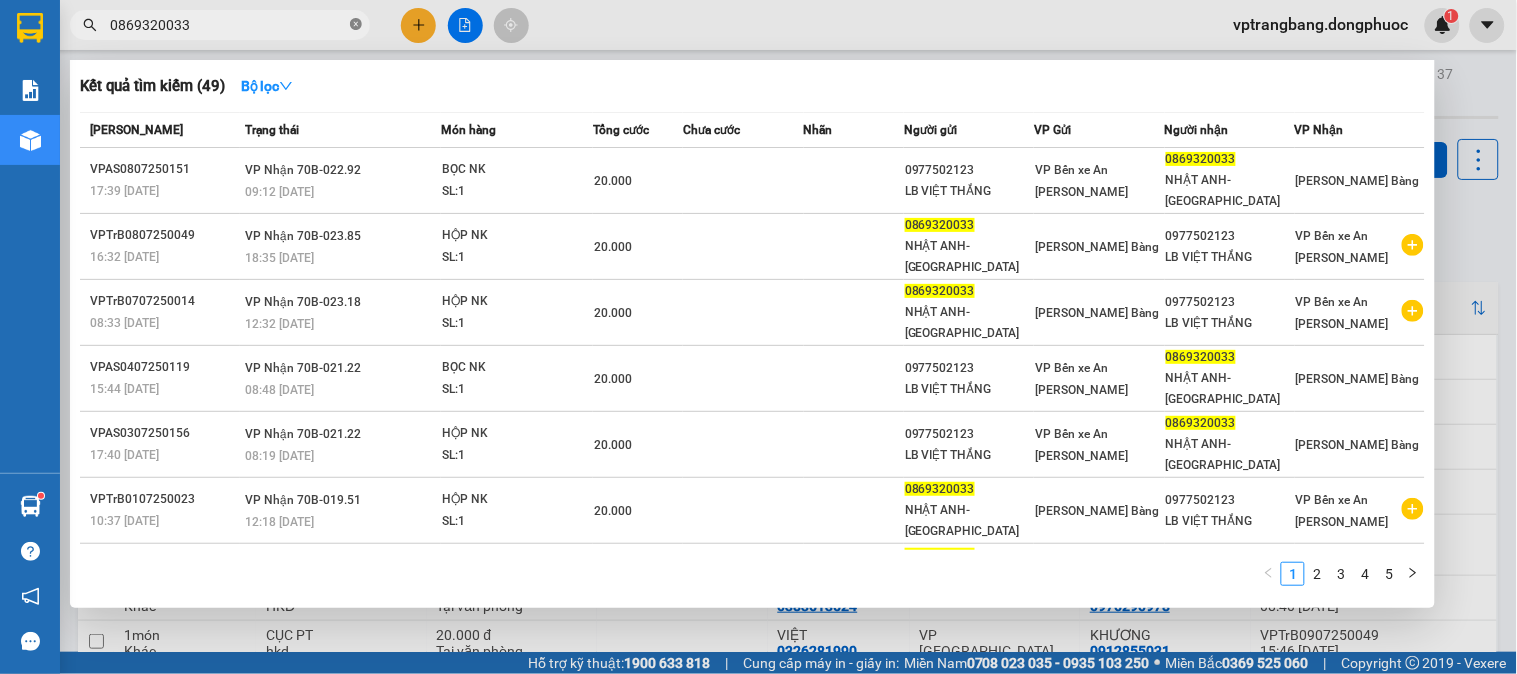 click 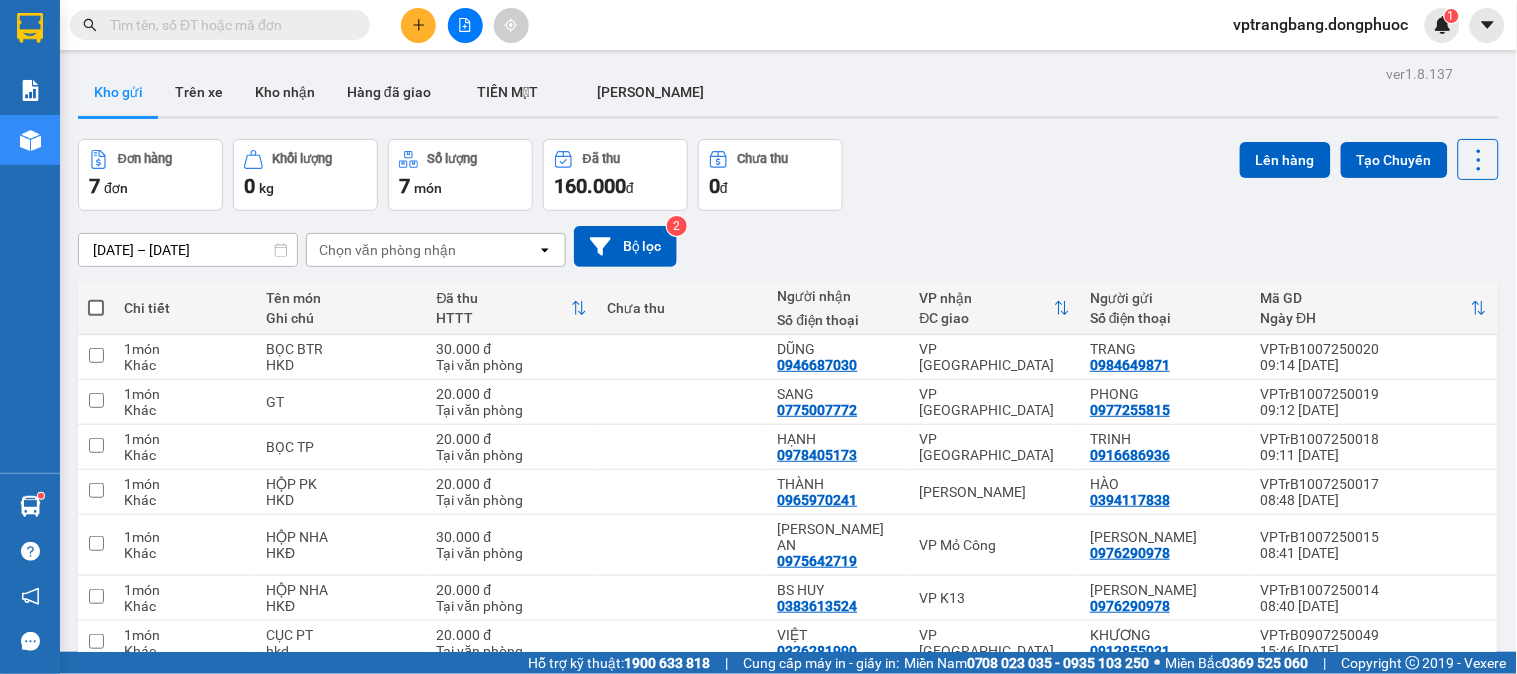 click on "[DATE] – [DATE] Press the down arrow key to interact with the calendar and select a date. Press the escape button to close the calendar. Selected date range is from [DATE] to [DATE]. Chọn văn [PERSON_NAME] open Bộ lọc 2" at bounding box center [788, 246] 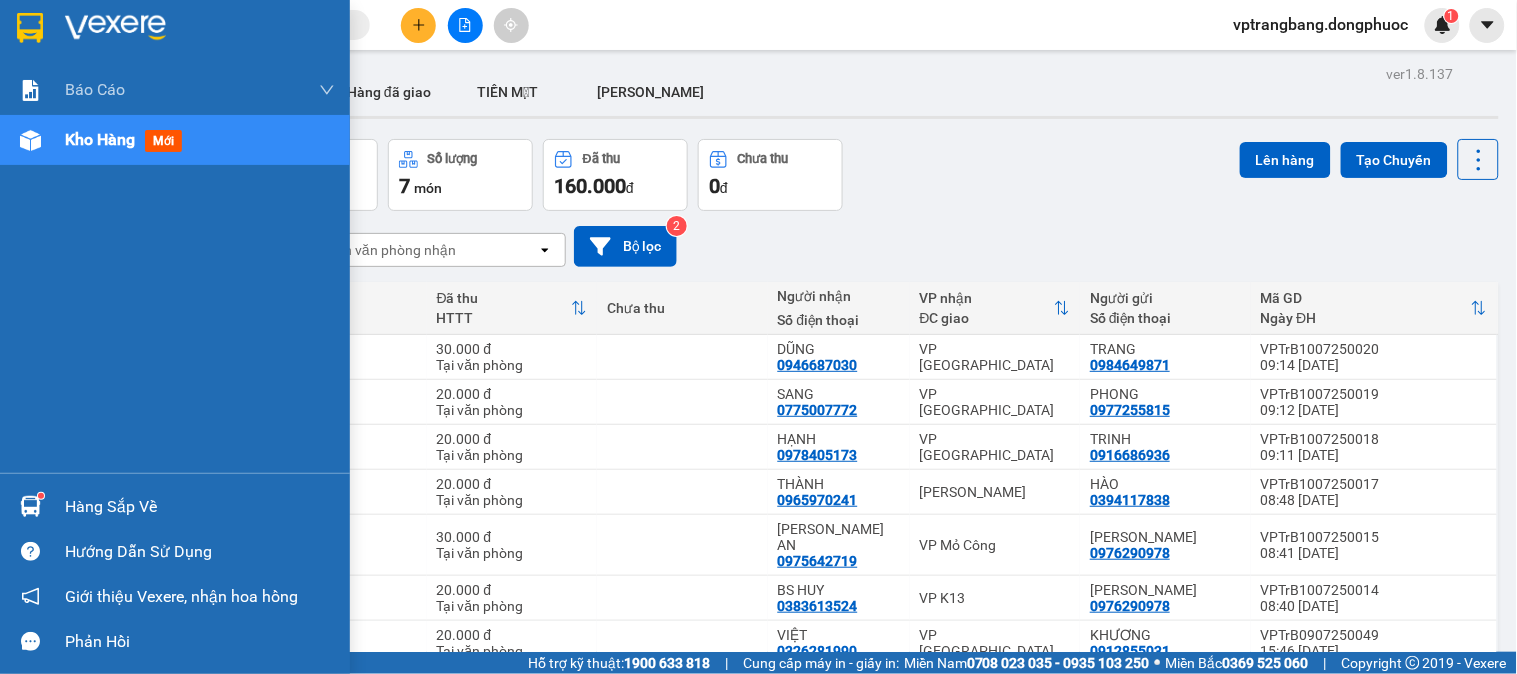 click at bounding box center [30, 506] 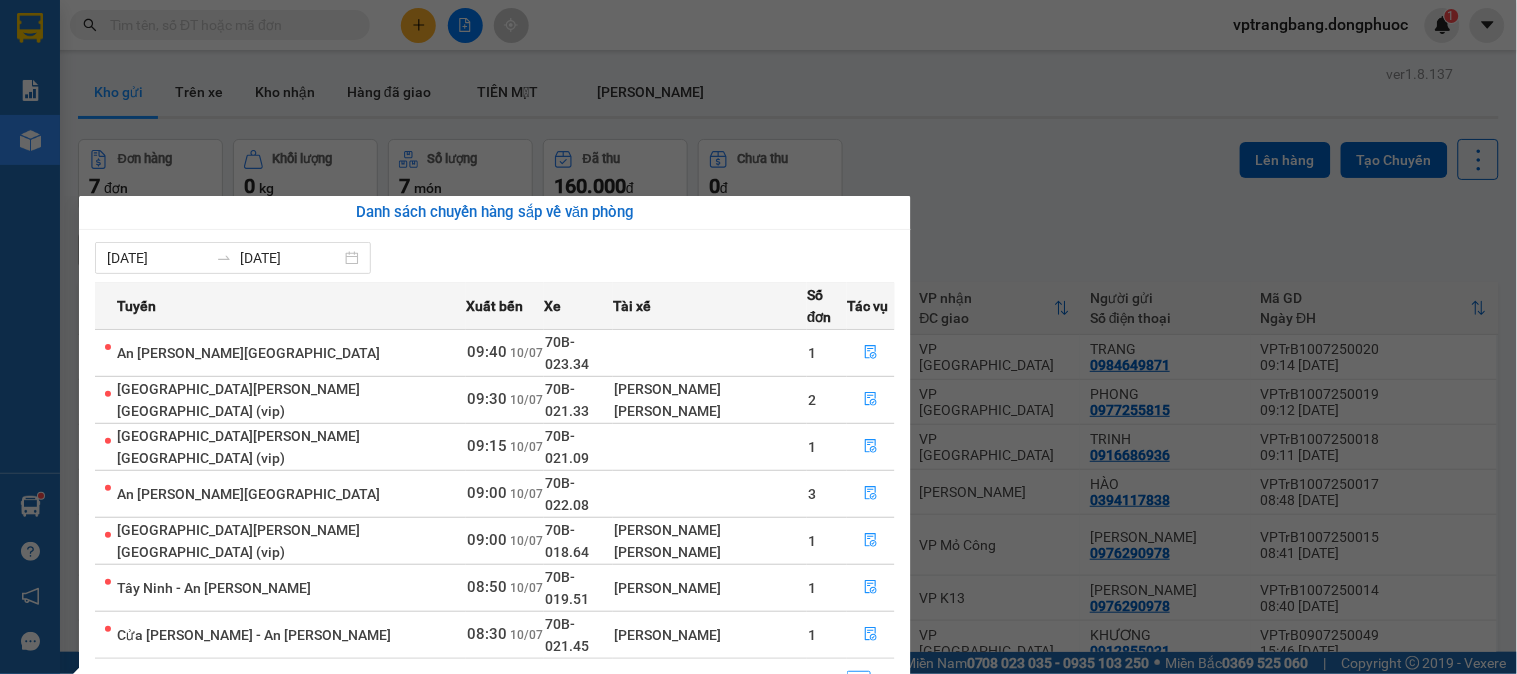 click on "Kết quả [PERSON_NAME] ( 49 )  Bộ lọc  Mã ĐH Trạng thái Món hàng Tổng [PERSON_NAME] [PERSON_NAME] Người gửi VP Gửi Người [PERSON_NAME] [PERSON_NAME] VPAS0807250151 17:39 [DATE] [PERSON_NAME]   70B-022.92 09:12 [DATE] BỌC NK SL:  1 20.000 0977502123 LB VIỆT THẮNG VP Bến xe An [PERSON_NAME] 0869320033 [GEOGRAPHIC_DATA]-LỘC HƯNG [PERSON_NAME] Bàng VPTrB0807250049 16:32 [DATE] [PERSON_NAME]   70B-023.85 18:35 [DATE] HỘP NK SL:  1 20.000 0869320033 [GEOGRAPHIC_DATA]-[GEOGRAPHIC_DATA][PERSON_NAME] 0977502123 LB VIỆT THẮNG VP Bến xe An [PERSON_NAME] VPTrB0707250014 08:33 [DATE] [PERSON_NAME]   70B-023.18 12:32 [DATE] HỘP NK SL:  1 20.000 0869320033 [GEOGRAPHIC_DATA]-[GEOGRAPHIC_DATA][PERSON_NAME] 0977502123 LB VIỆT THẮNG VP Bến xe An [PERSON_NAME] VPAS0407250119 15:44 [DATE] [PERSON_NAME]   70B-021.22 08:48 [DATE] BỌC NK SL:  1 20.000 0977502123 LB VIỆT THẮNG VP Bến xe An [PERSON_NAME] 0869320033 [GEOGRAPHIC_DATA]-LỘC [GEOGRAPHIC_DATA][PERSON_NAME] 17:40 [DATE] [PERSON_NAME]   70B-021.22 08:19 [DATE] HỘP NK SL:  1 20.000   1" at bounding box center (758, 337) 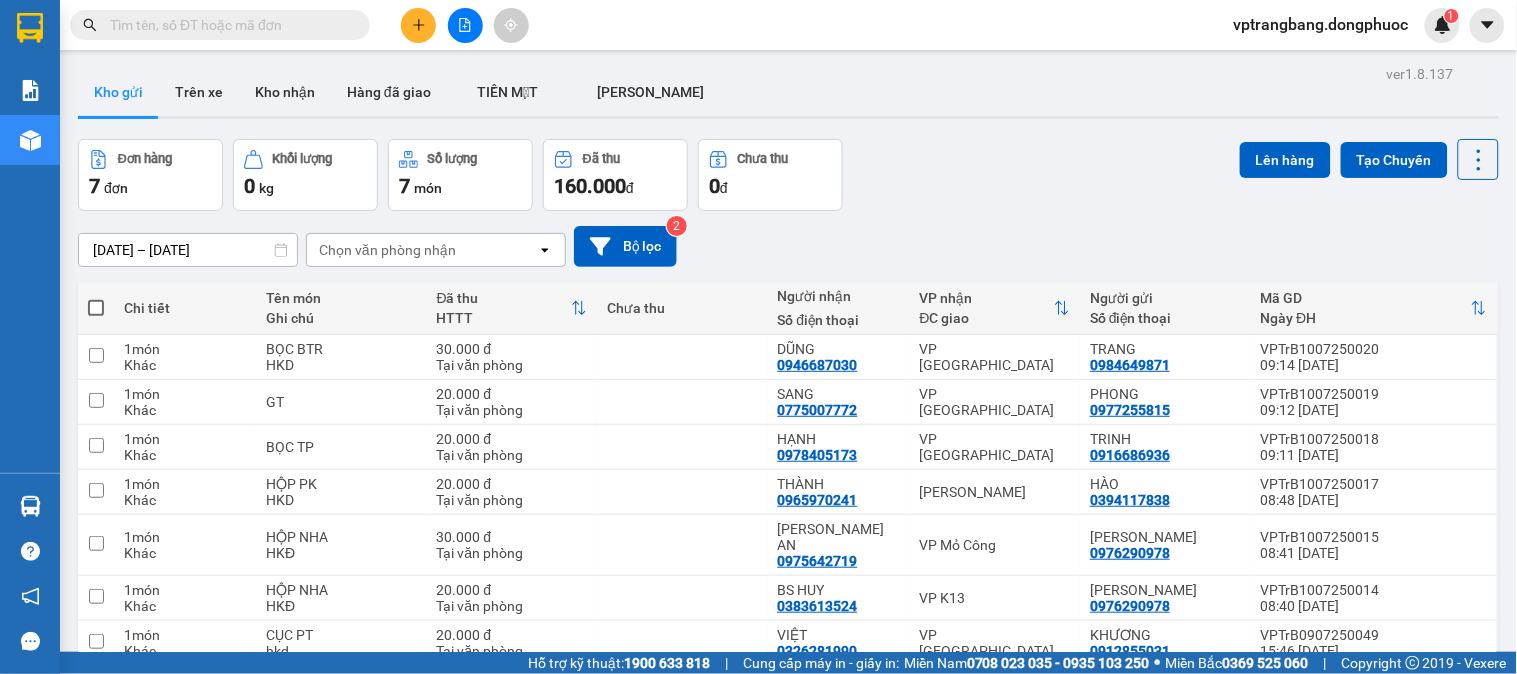 click on "[DATE] – [DATE] Press the down arrow key to interact with the calendar and select a date. Press the escape button to close the calendar. Selected date range is from [DATE] to [DATE]. Chọn văn [PERSON_NAME] open Bộ lọc 2" at bounding box center (788, 246) 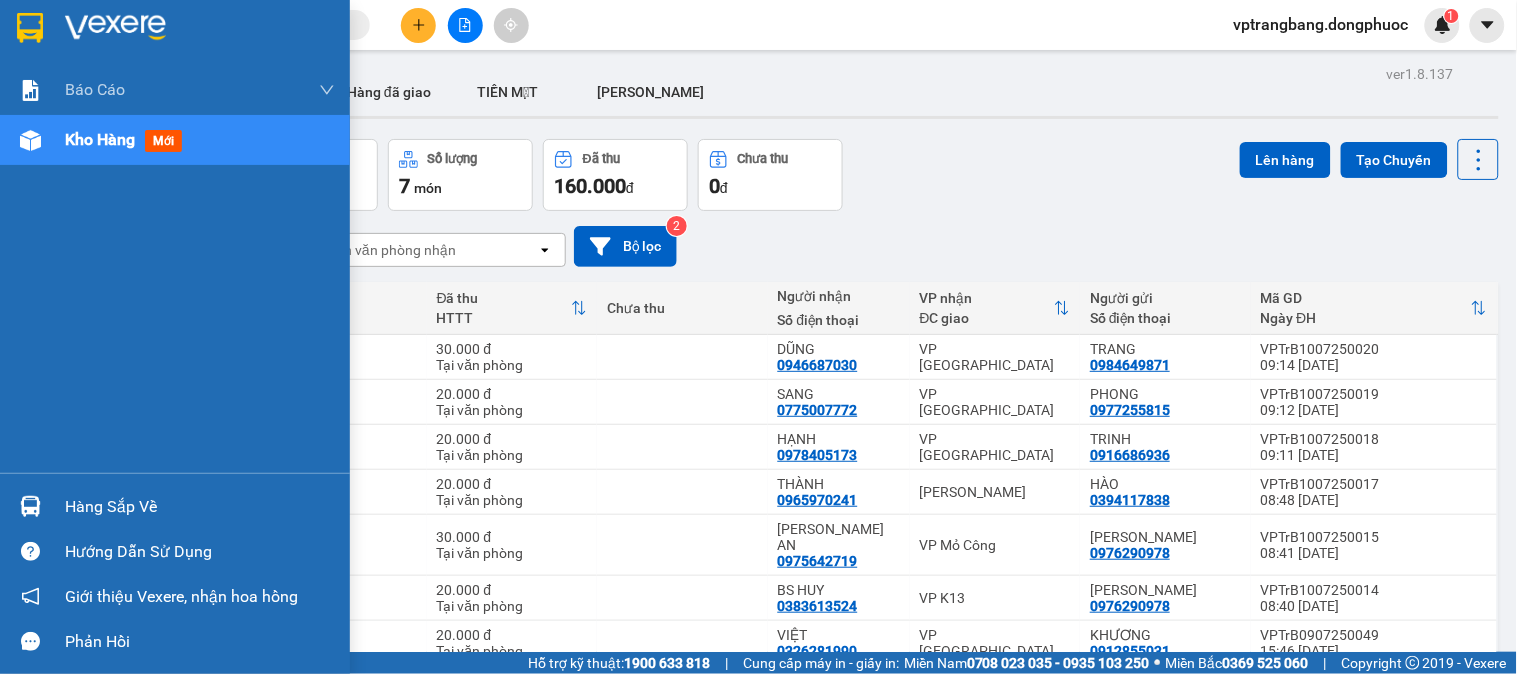 click on "Hàng sắp về" at bounding box center [175, 506] 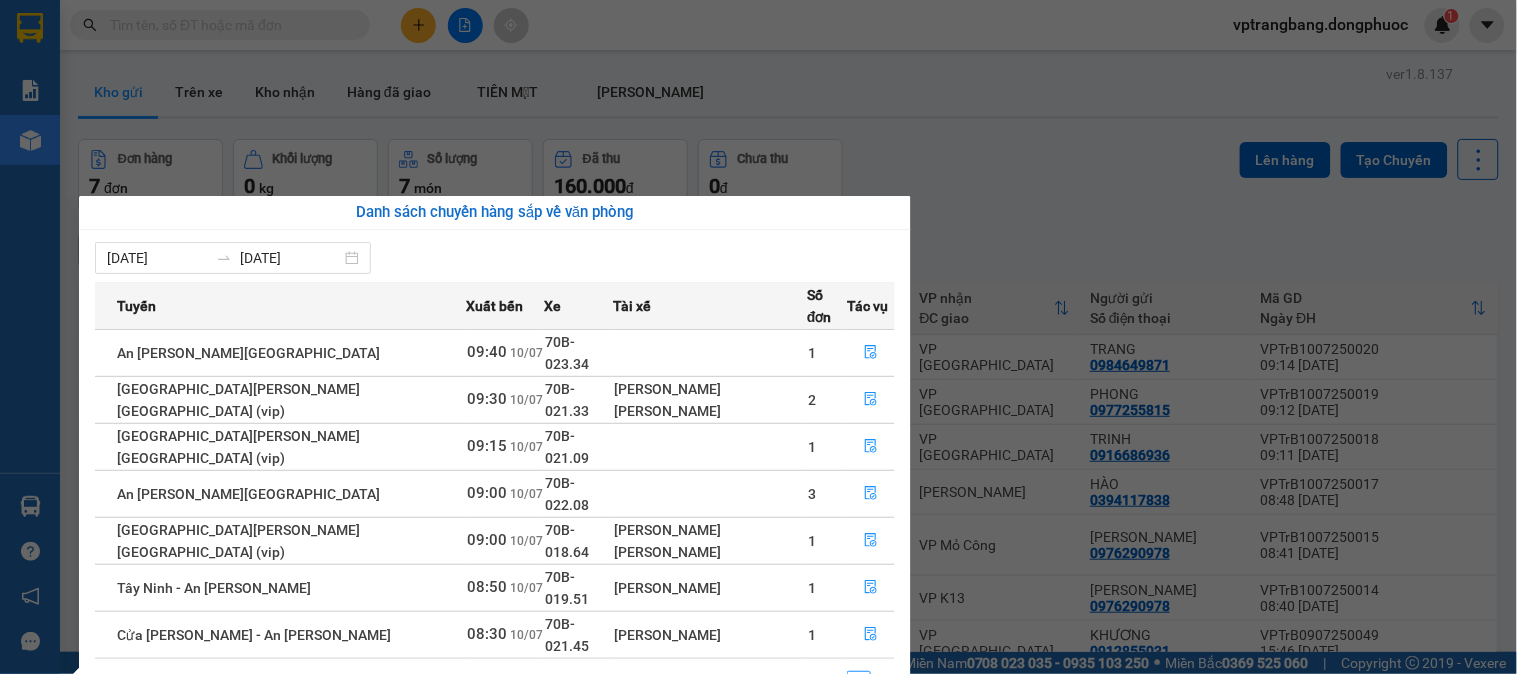 click on "Kết quả [PERSON_NAME] ( 49 )  Bộ lọc  Mã ĐH Trạng thái Món hàng Tổng [PERSON_NAME] [PERSON_NAME] Người gửi VP Gửi Người [PERSON_NAME] [PERSON_NAME] VPAS0807250151 17:39 [DATE] [PERSON_NAME]   70B-022.92 09:12 [DATE] BỌC NK SL:  1 20.000 0977502123 LB VIỆT THẮNG VP Bến xe An [PERSON_NAME] 0869320033 [GEOGRAPHIC_DATA]-LỘC HƯNG [PERSON_NAME] Bàng VPTrB0807250049 16:32 [DATE] [PERSON_NAME]   70B-023.85 18:35 [DATE] HỘP NK SL:  1 20.000 0869320033 [GEOGRAPHIC_DATA]-[GEOGRAPHIC_DATA][PERSON_NAME] 0977502123 LB VIỆT THẮNG VP Bến xe An [PERSON_NAME] VPTrB0707250014 08:33 [DATE] [PERSON_NAME]   70B-023.18 12:32 [DATE] HỘP NK SL:  1 20.000 0869320033 [GEOGRAPHIC_DATA]-[GEOGRAPHIC_DATA][PERSON_NAME] 0977502123 LB VIỆT THẮNG VP Bến xe An [PERSON_NAME] VPAS0407250119 15:44 [DATE] [PERSON_NAME]   70B-021.22 08:48 [DATE] BỌC NK SL:  1 20.000 0977502123 LB VIỆT THẮNG VP Bến xe An [PERSON_NAME] 0869320033 [GEOGRAPHIC_DATA]-LỘC [GEOGRAPHIC_DATA][PERSON_NAME] 17:40 [DATE] [PERSON_NAME]   70B-021.22 08:19 [DATE] HỘP NK SL:  1 20.000   1" at bounding box center [758, 337] 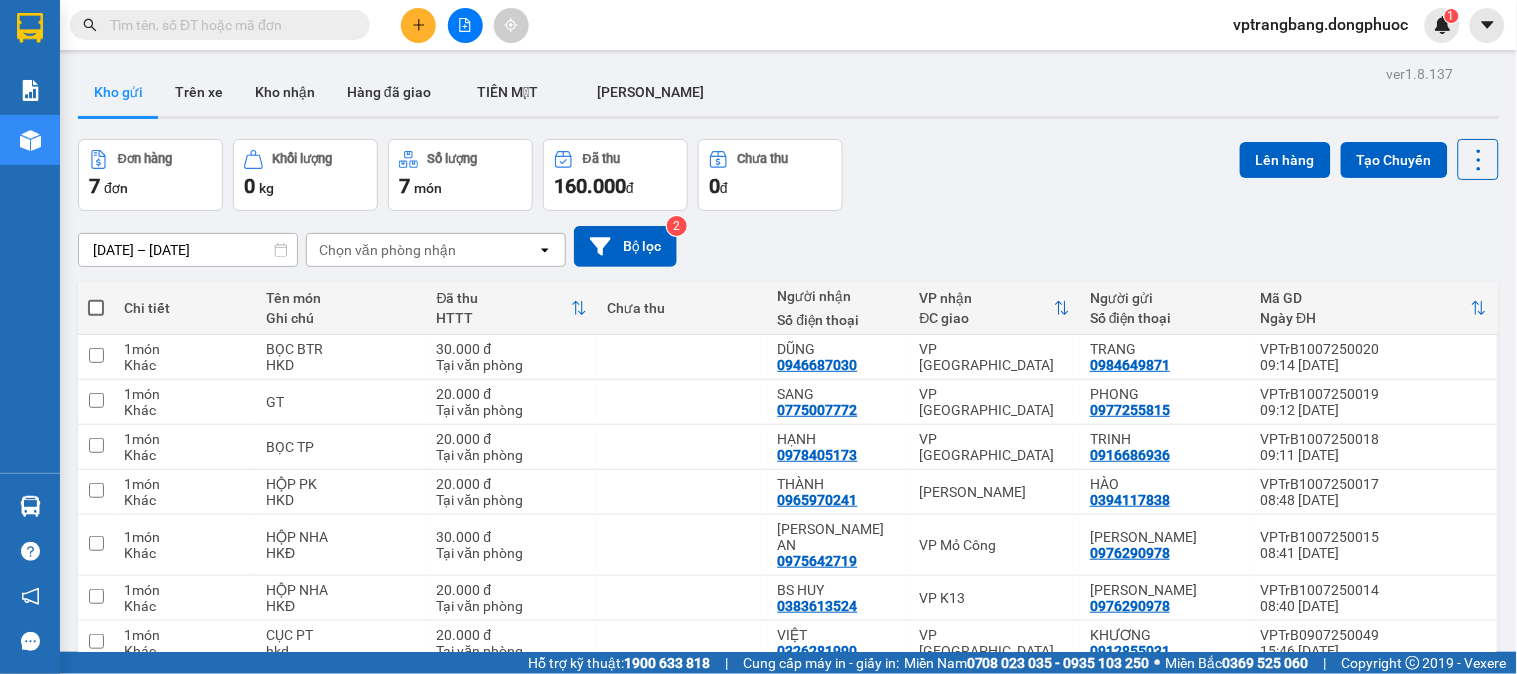 click on "Đơn hàng 7 đơn [PERSON_NAME] 0 kg Số [PERSON_NAME] 7 món Đã thu 160.000  [PERSON_NAME] thu 0  đ Lên hàng Tạo Chuyến" at bounding box center [788, 175] 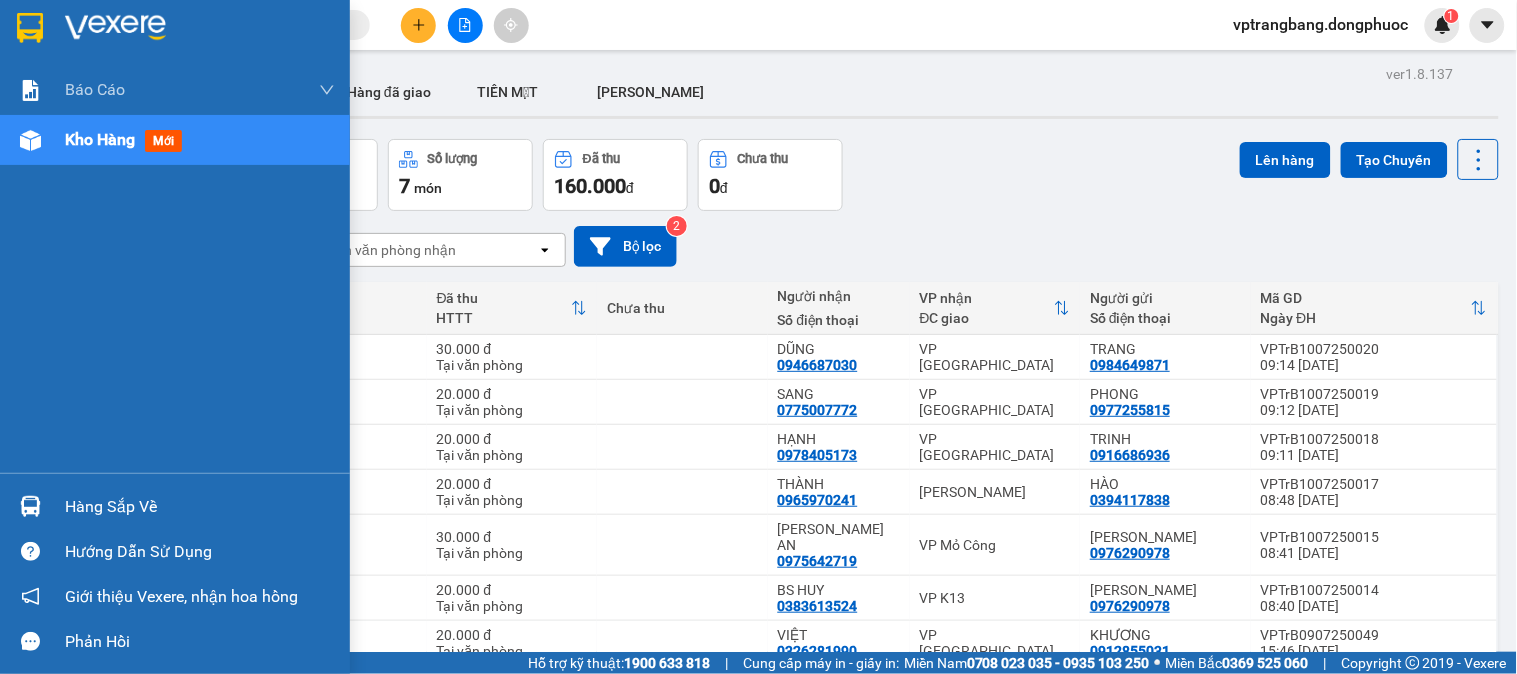 click on "Hàng sắp về" at bounding box center (200, 507) 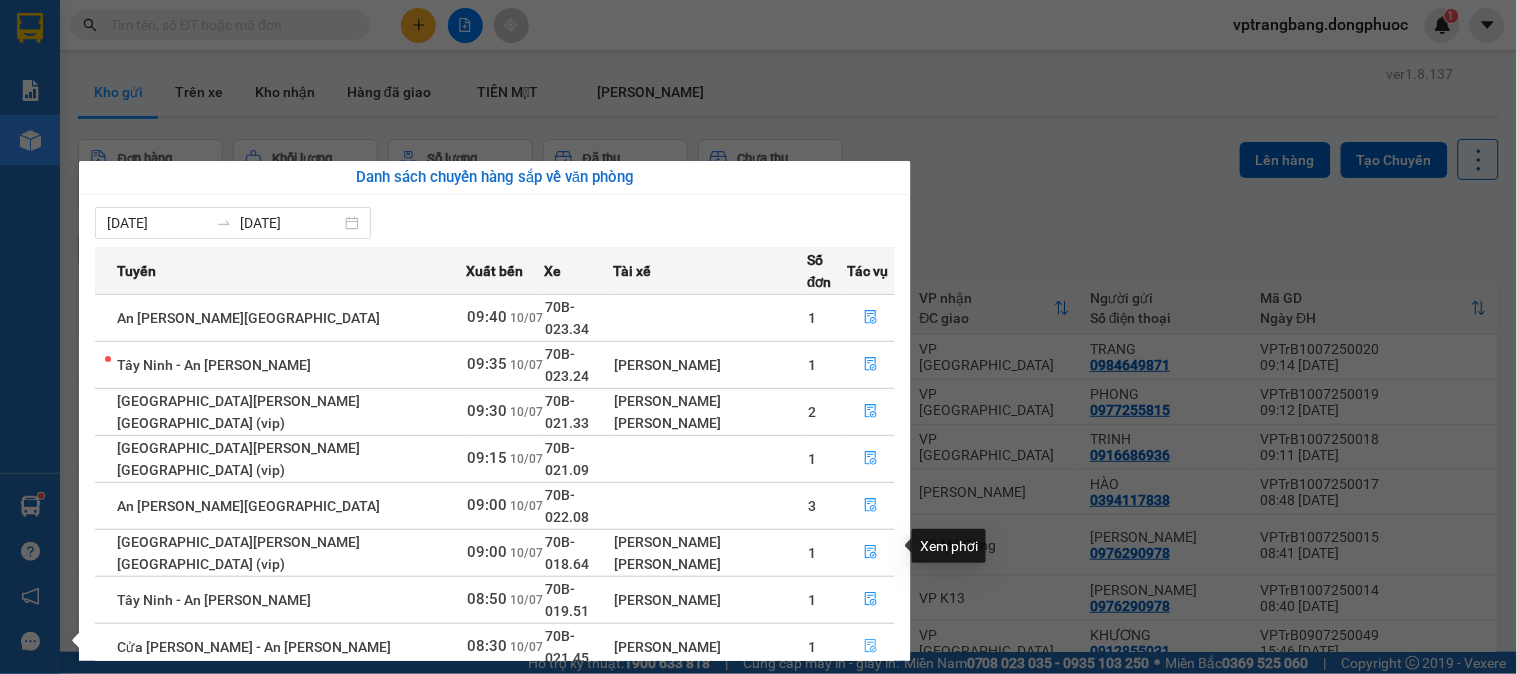 click 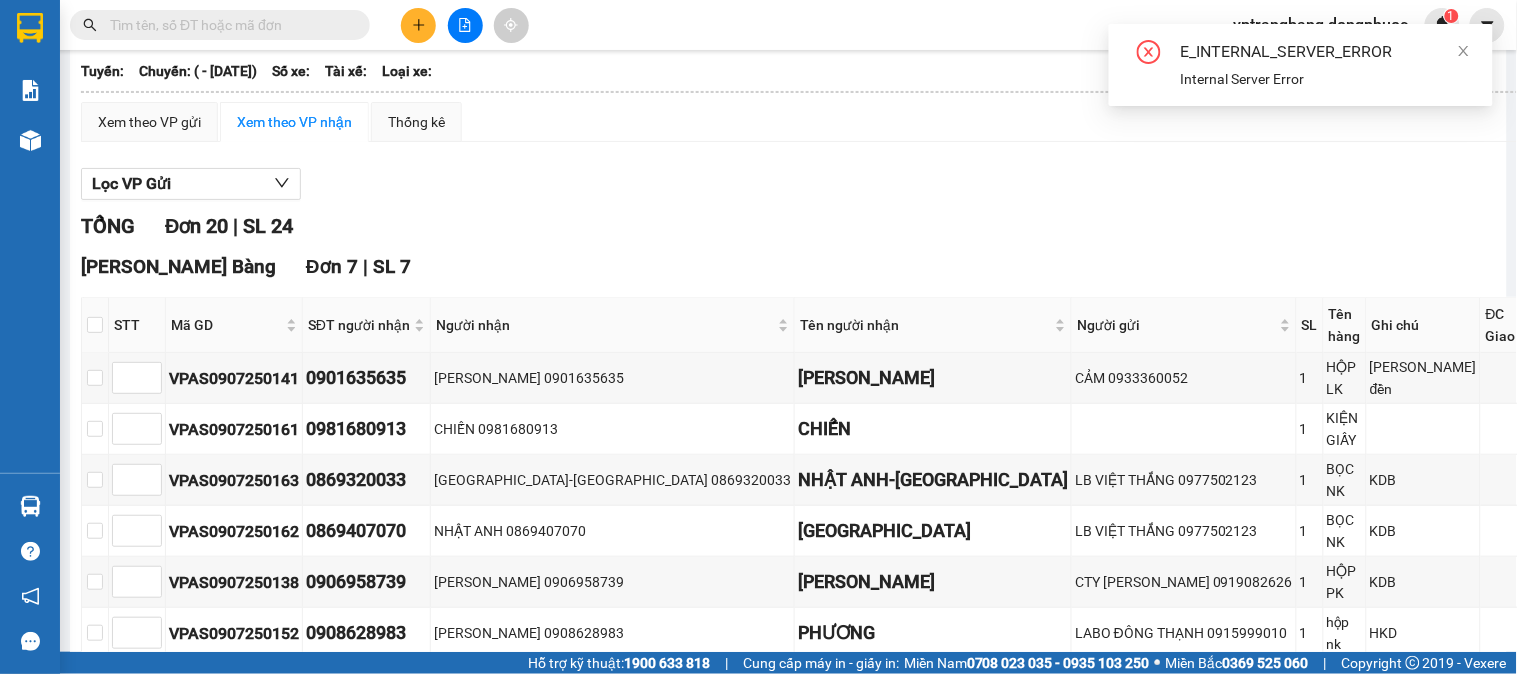 scroll, scrollTop: 80, scrollLeft: 0, axis: vertical 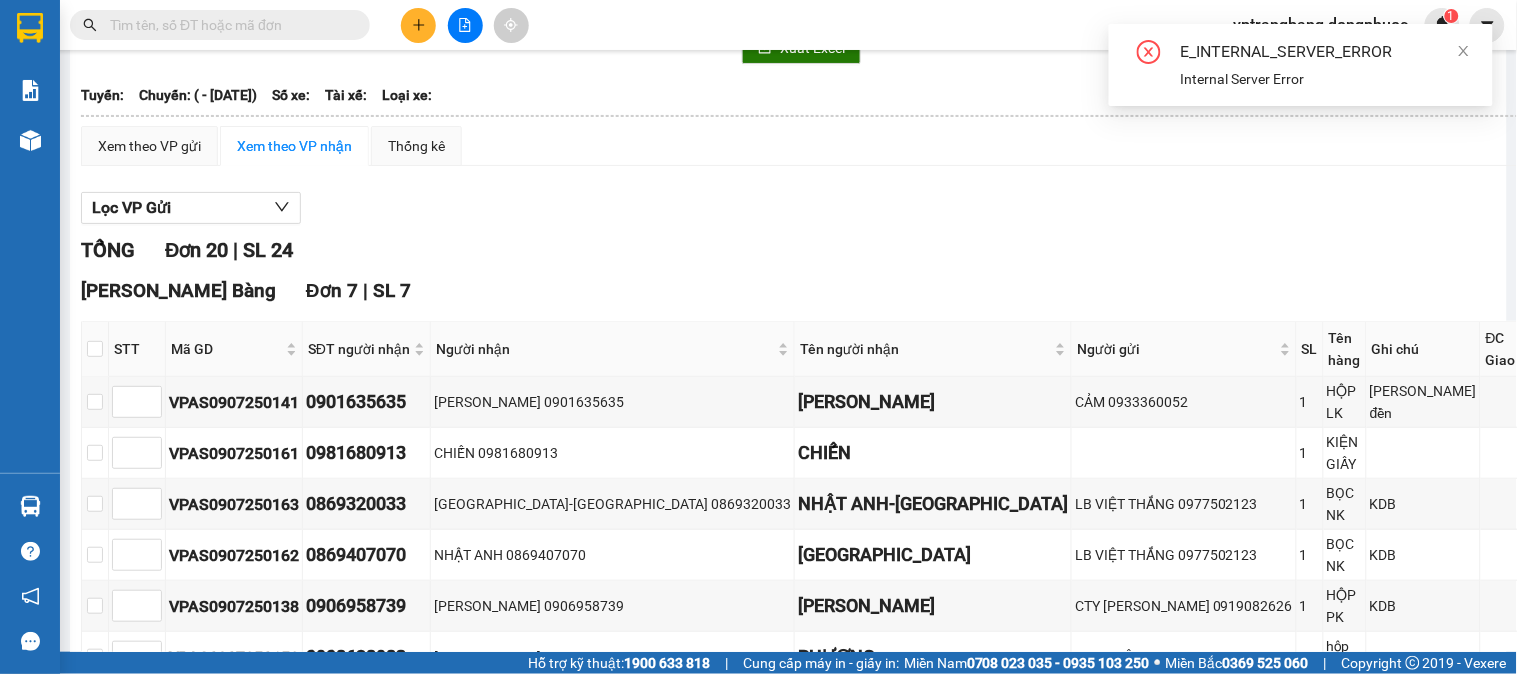 click on "[PERSON_NAME]   20 | SL   24" at bounding box center [855, 250] 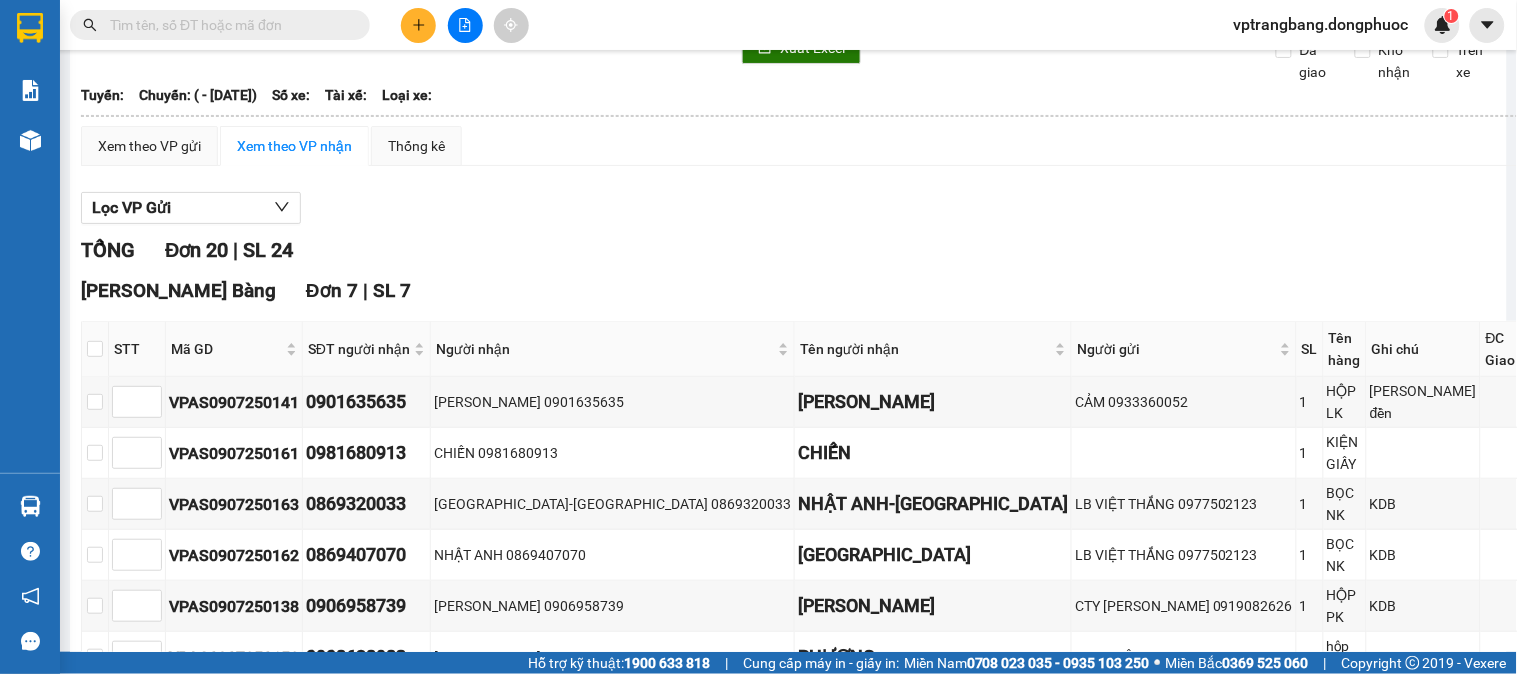 click on "Lọc VP Gửi [PERSON_NAME]   20 | SL   24 [PERSON_NAME][GEOGRAPHIC_DATA]   7 | SL   7 STT Mã GD SĐT người [PERSON_NAME] Người [PERSON_NAME] Tên người [PERSON_NAME] Người gửi SL Tên hàng Ghi chú ĐC [PERSON_NAME] thái [PERSON_NAME]                           VPAS0907250141 0901635635 [PERSON_NAME] 0901635635 [PERSON_NAME] CẢM 0933360052 1 HỘP [PERSON_NAME] không đền Trên xe VPAS0907250161 0981680913 CHIẾN 0981680913 CHIẾN   1 KIỆN GIẤY Trên xe VPAS0907250163 0869320033 [GEOGRAPHIC_DATA]-[GEOGRAPHIC_DATA] 0869320033 [GEOGRAPHIC_DATA]-[GEOGRAPHIC_DATA] VIỆT THẮNG 0977502123 1 BỌC NK KDB Trên xe VPAS0907250162 0869407070 NHẬT ANH 0869407070 [GEOGRAPHIC_DATA] LB VIỆT THẮNG 0977502123 1 BỌC NK KDB Trên xe VPAS0907250138 0906958739 [PERSON_NAME] 0906958739 [PERSON_NAME] CTY [PERSON_NAME] 0919082626 1 HỘP PK KDB Trên xe VPAS0907250152 0908628983 [PERSON_NAME] 0908628983 [PERSON_NAME] ĐÔNG [PERSON_NAME] 0915999010 1 hộp nk HKD Trên xe VPAS0907250157 0978751766 AN 0978751766 AN NGA 0939739439 1 HỘP SIM Hư bể không đền Trên xe" at bounding box center [855, 898] 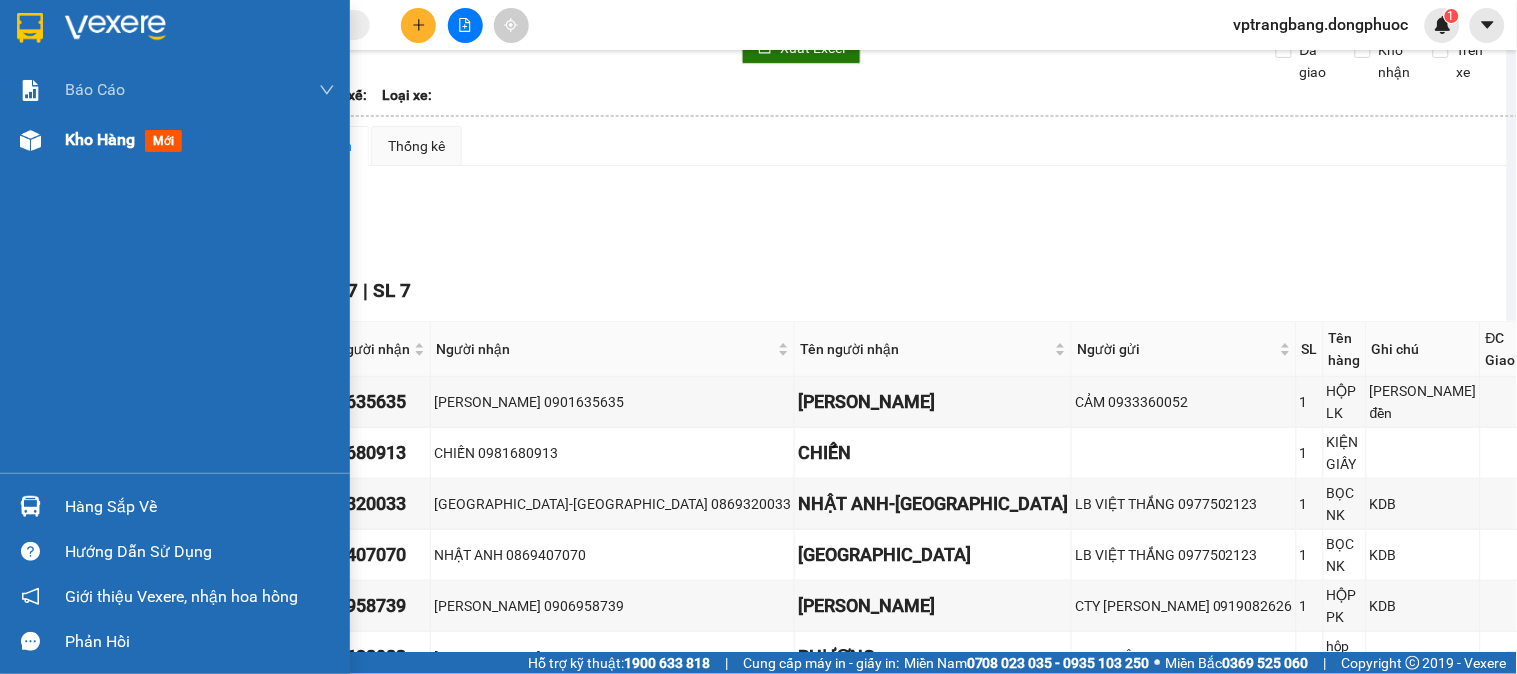 click on "Kho hàng" at bounding box center (100, 139) 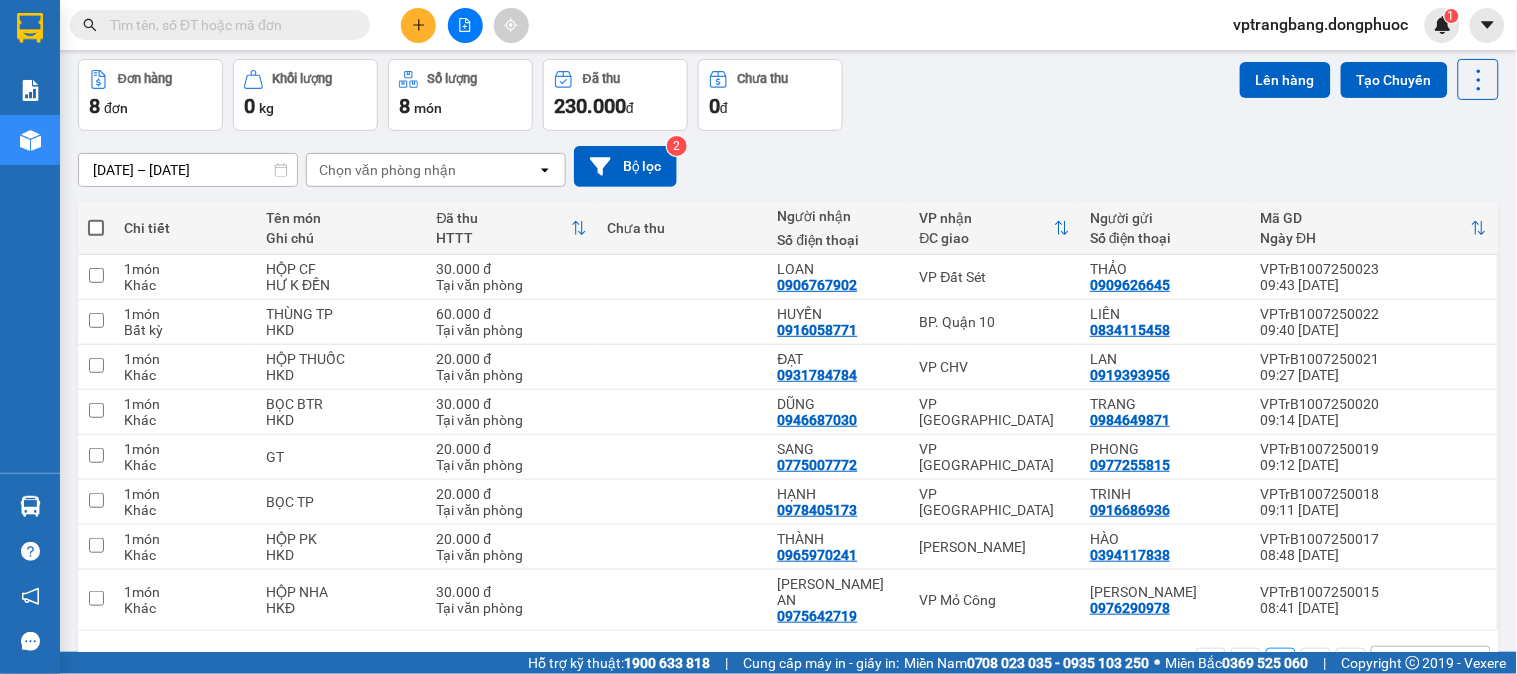 click on "Đơn hàng 8 đơn [PERSON_NAME] 0 kg Số [PERSON_NAME] 8 món Đã thu 230.000  [PERSON_NAME] thu 0  đ Lên hàng Tạo Chuyến" at bounding box center (788, 95) 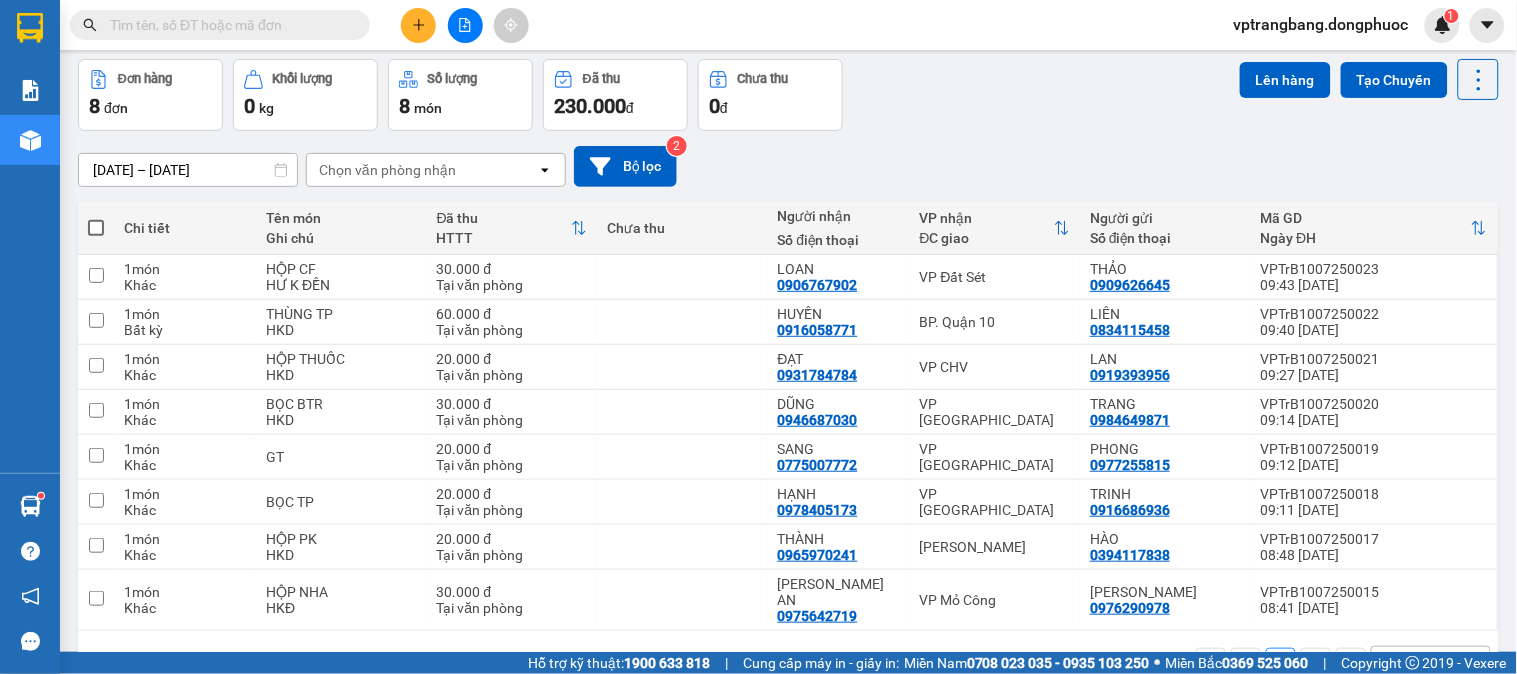 click on "Kết quả [PERSON_NAME] ( 49 )  Bộ lọc  Mã ĐH Trạng thái Món hàng Tổng [PERSON_NAME] [PERSON_NAME] Người gửi VP Gửi Người [PERSON_NAME] [PERSON_NAME] VPAS0807250151 17:39 [DATE] [PERSON_NAME]   70B-022.92 09:12 [DATE] BỌC NK SL:  1 20.000 0977502123 LB VIỆT THẮNG VP Bến xe An [PERSON_NAME] 0869320033 [GEOGRAPHIC_DATA]-LỘC HƯNG [PERSON_NAME] Bàng VPTrB0807250049 16:32 [DATE] [PERSON_NAME]   70B-023.85 18:35 [DATE] HỘP NK SL:  1 20.000 0869320033 [GEOGRAPHIC_DATA]-[GEOGRAPHIC_DATA][PERSON_NAME] 0977502123 LB VIỆT THẮNG VP Bến xe An [PERSON_NAME] VPTrB0707250014 08:33 [DATE] [PERSON_NAME]   70B-023.18 12:32 [DATE] HỘP NK SL:  1 20.000 0869320033 [GEOGRAPHIC_DATA]-[GEOGRAPHIC_DATA][PERSON_NAME] 0977502123 LB VIỆT THẮNG VP Bến xe An [PERSON_NAME] VPAS0407250119 15:44 [DATE] [PERSON_NAME]   70B-021.22 08:48 [DATE] BỌC NK SL:  1 20.000 0977502123 LB VIỆT THẮNG VP Bến xe An [PERSON_NAME] 0869320033 [GEOGRAPHIC_DATA]-LỘC [GEOGRAPHIC_DATA][PERSON_NAME] 17:40 [DATE] [PERSON_NAME]   70B-021.22 08:19 [DATE] HỘP NK SL:  1 20.000   1" at bounding box center [758, 25] 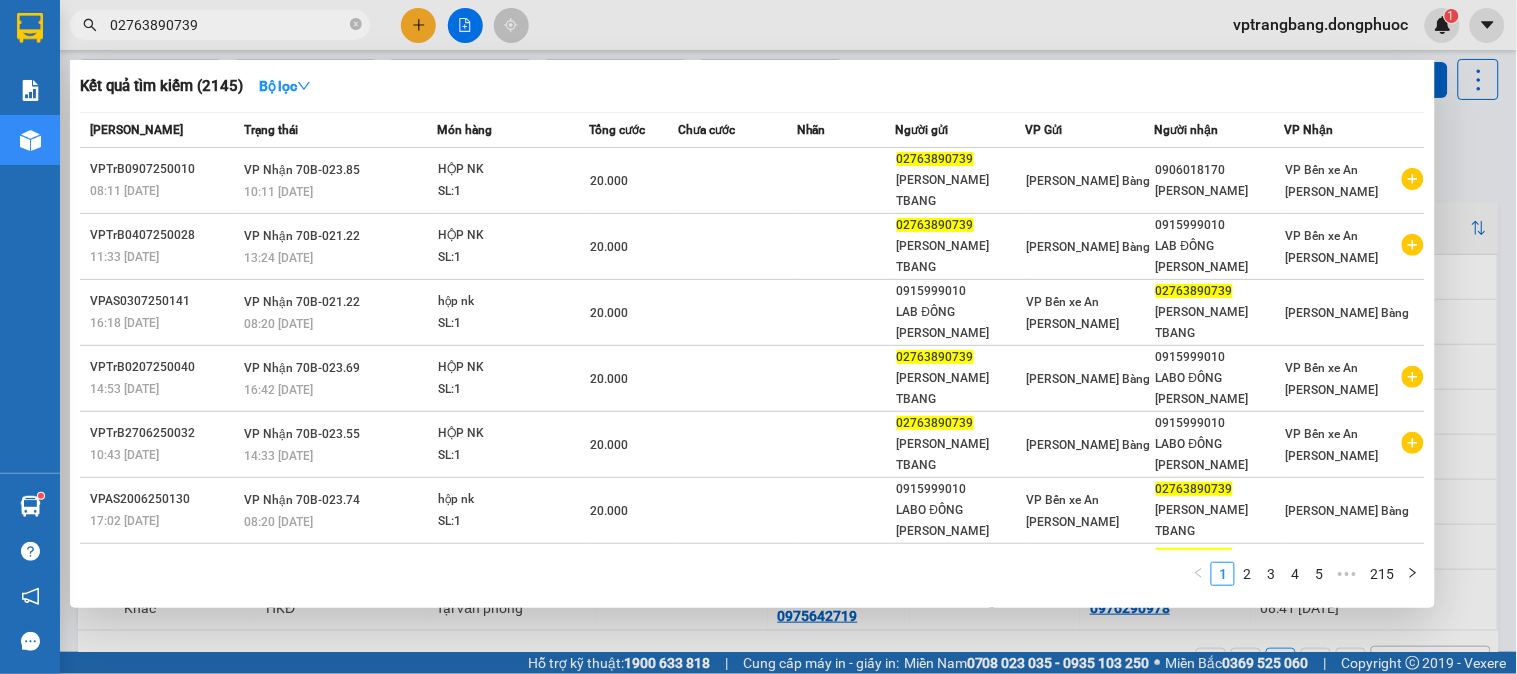 click on "02763890739" at bounding box center (228, 25) 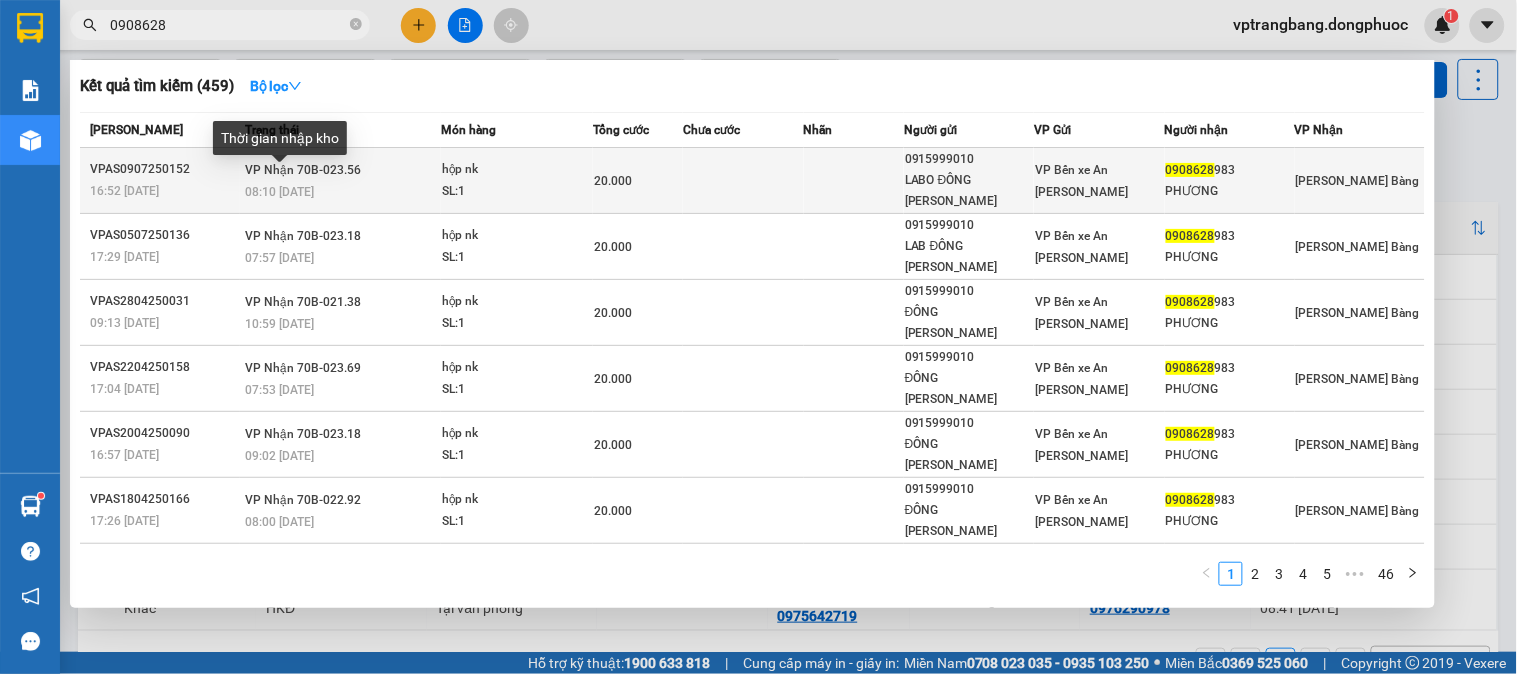 type on "0908628" 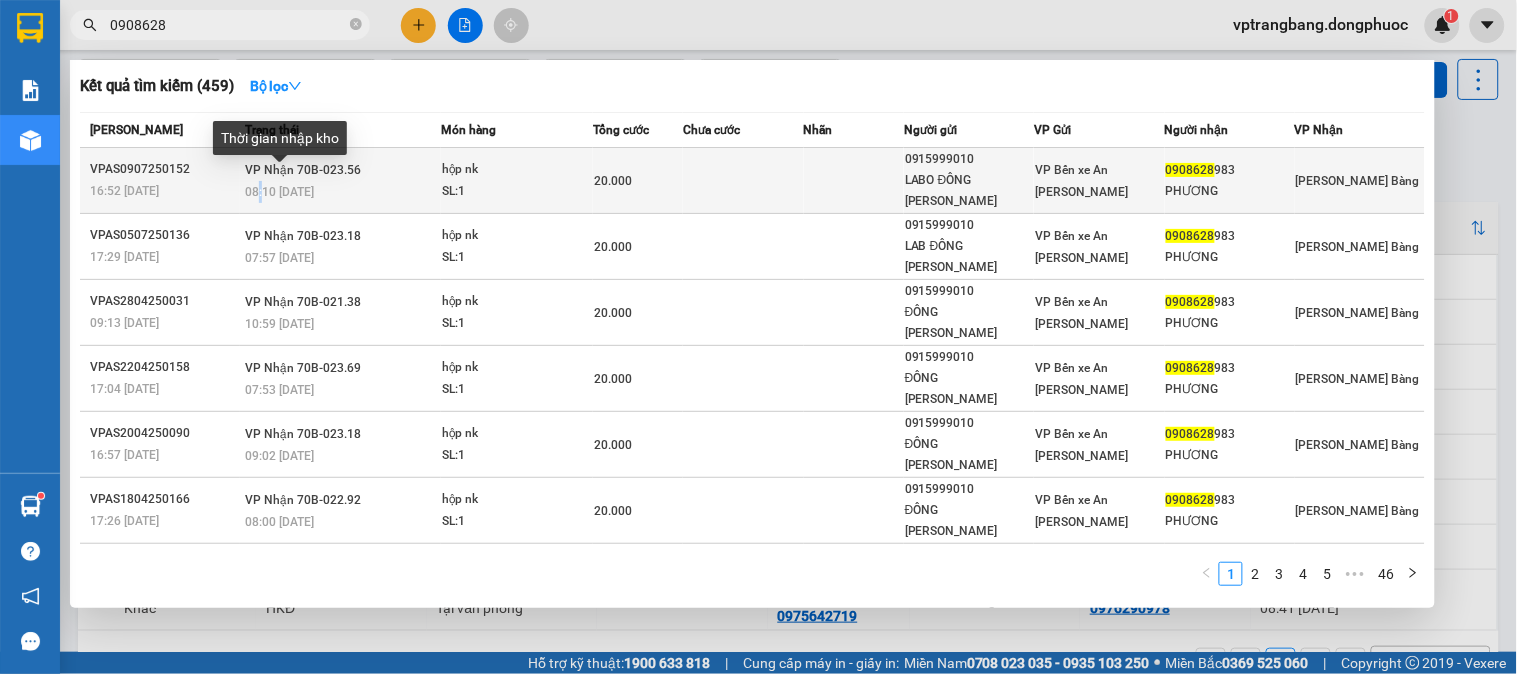 click on "08:10 [DATE]" at bounding box center (279, 192) 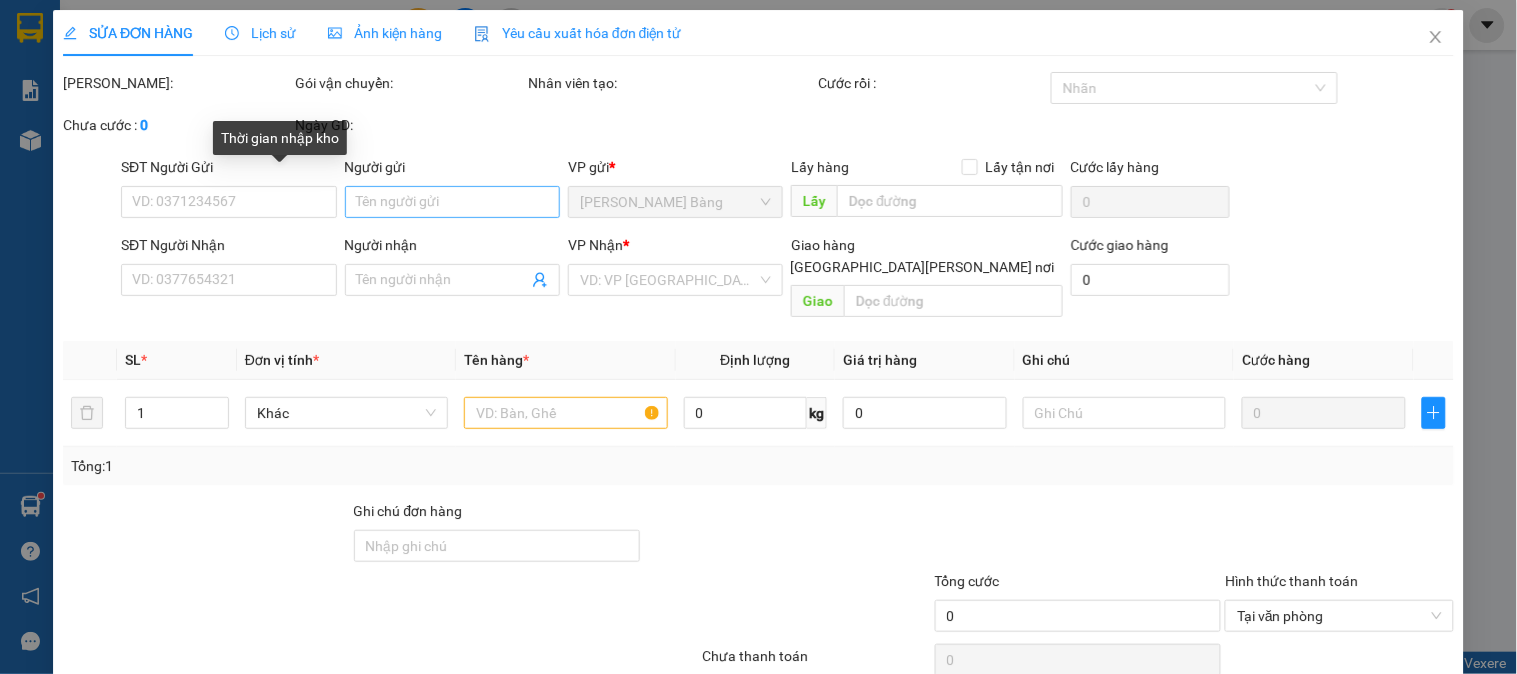 scroll, scrollTop: 0, scrollLeft: 0, axis: both 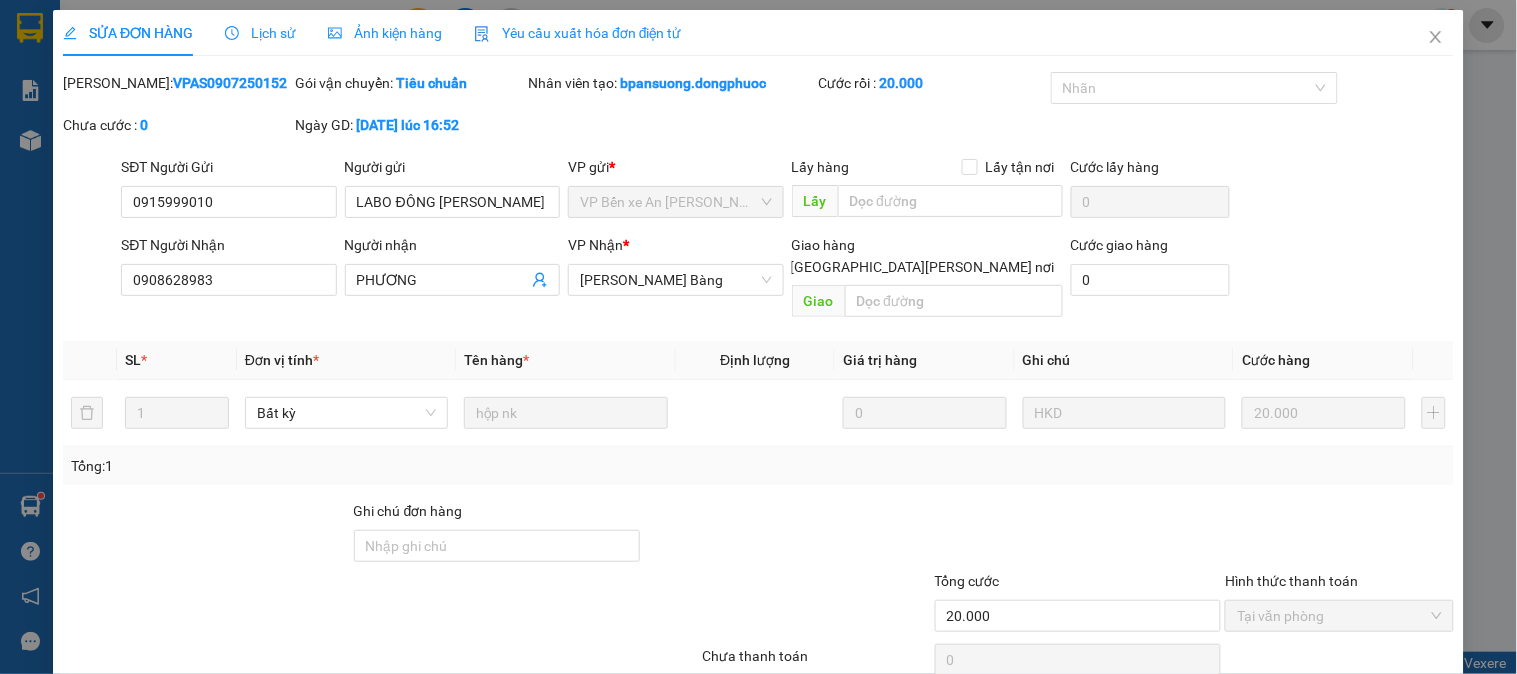 type on "0915999010" 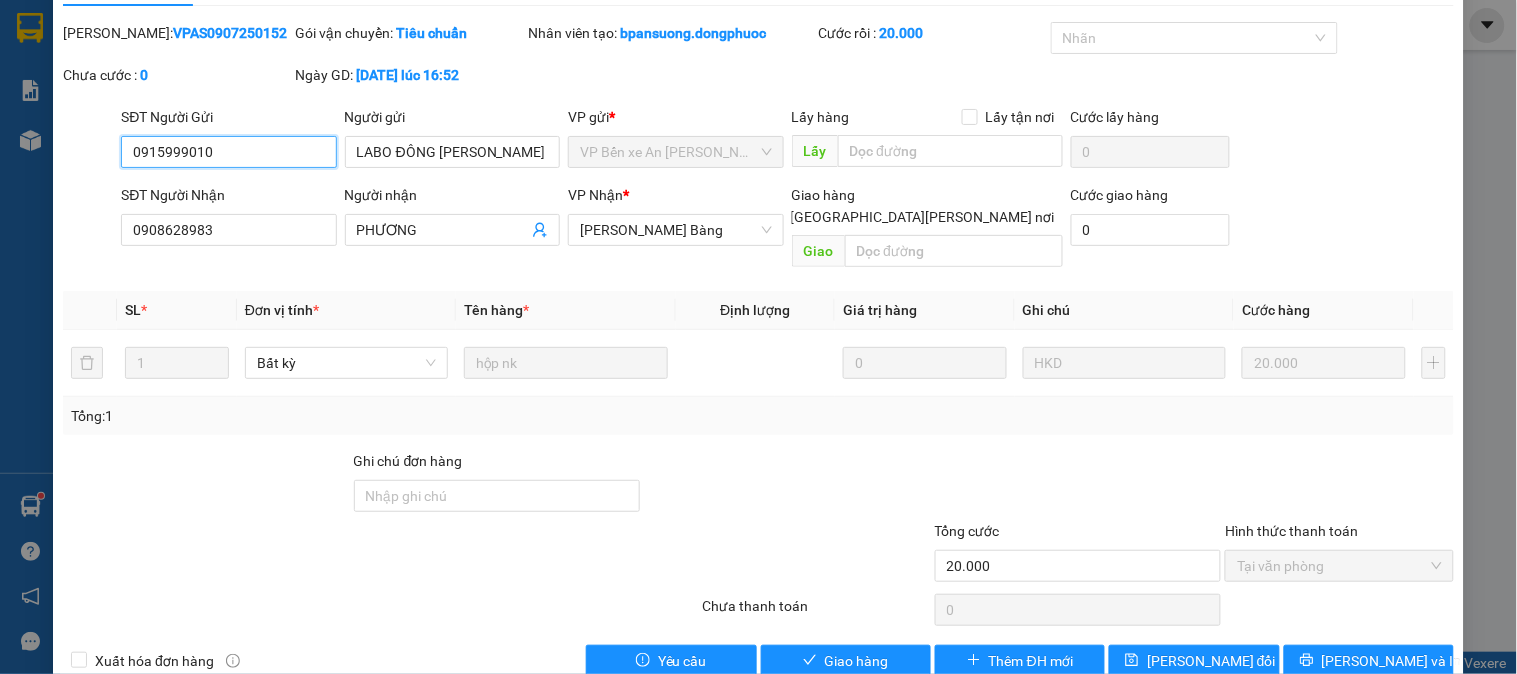 scroll, scrollTop: 70, scrollLeft: 0, axis: vertical 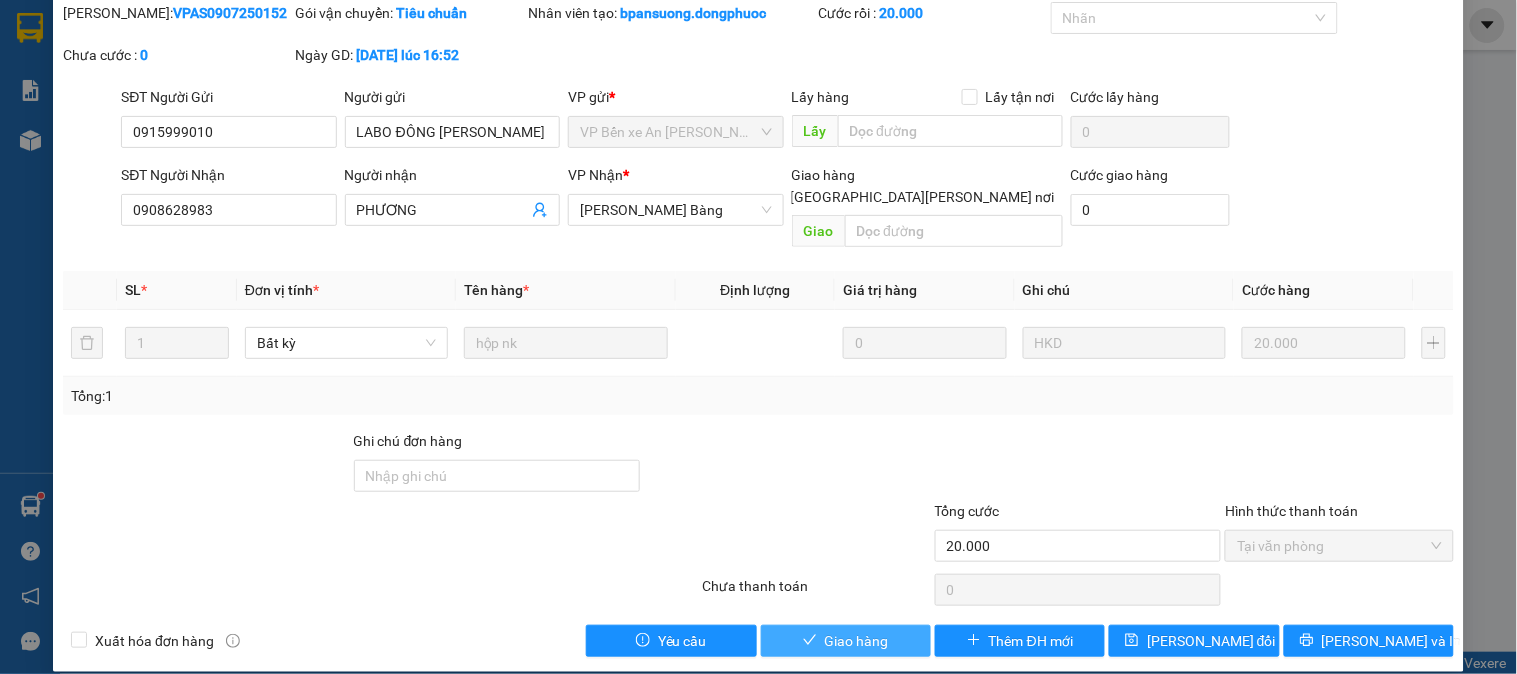 click on "Giao hàng" at bounding box center [857, 641] 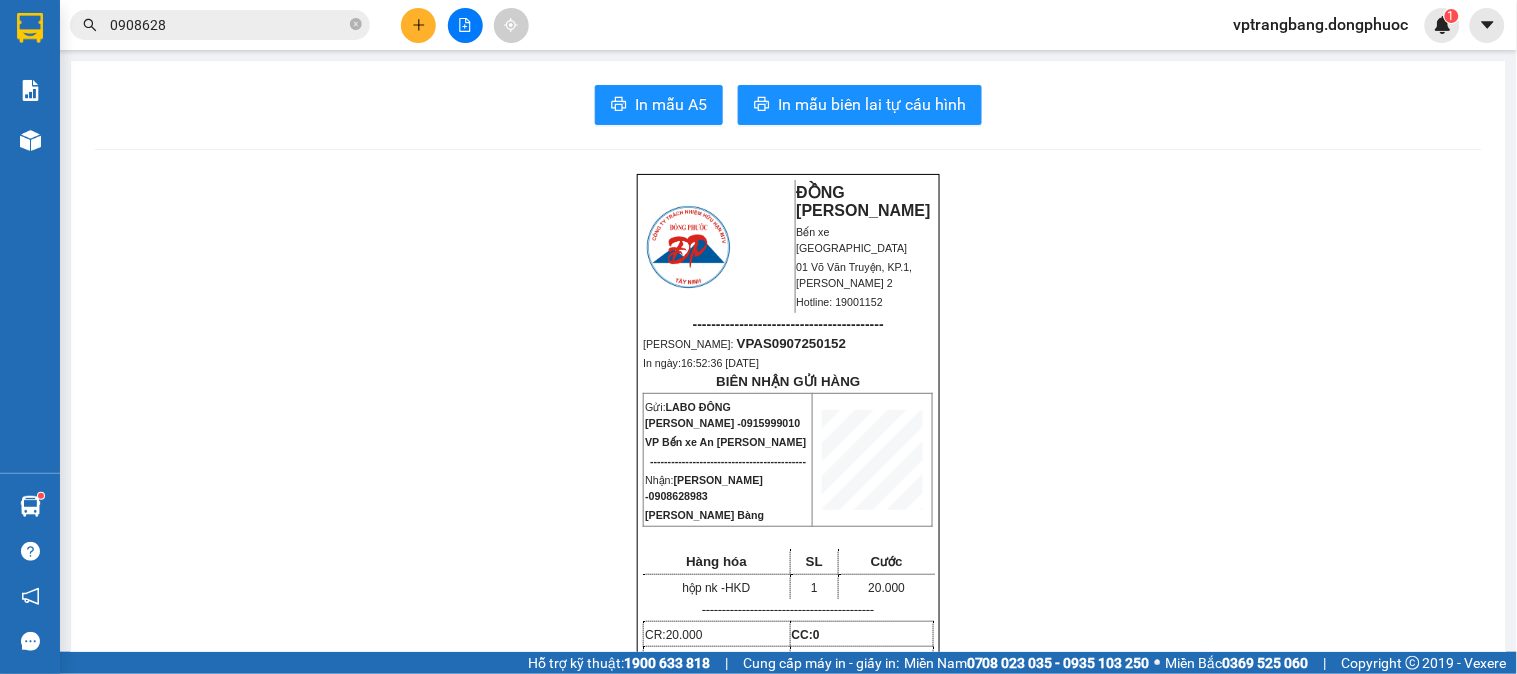 click on "0908628" at bounding box center [220, 25] 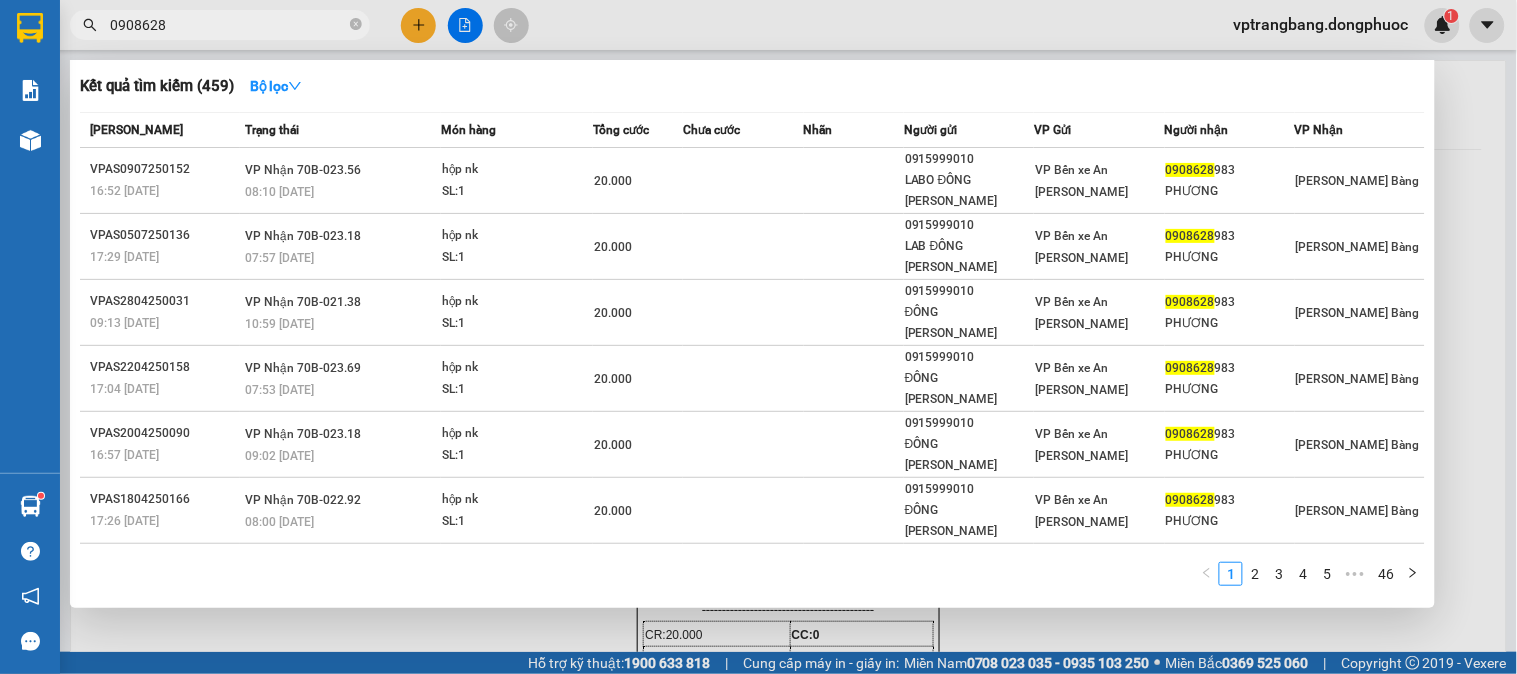 click on "0908628" at bounding box center (220, 25) 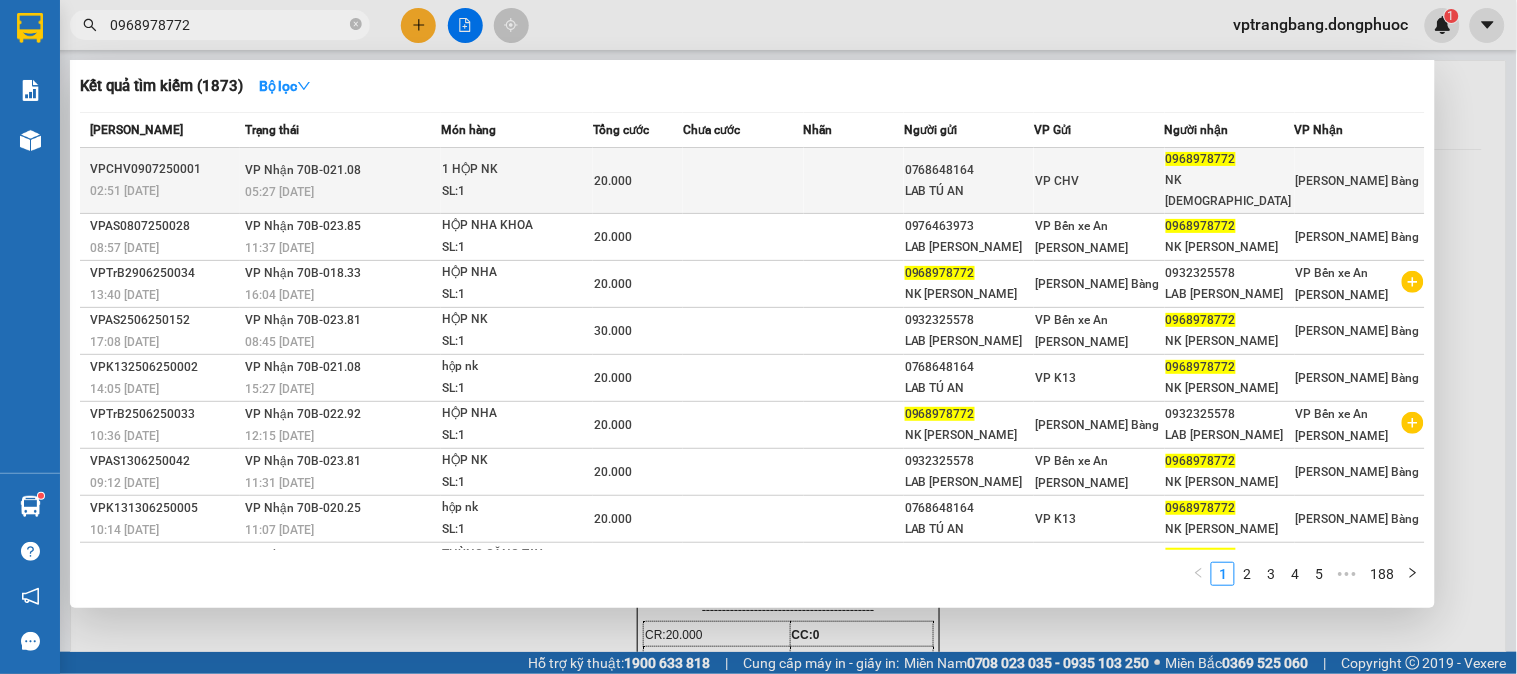 type on "0968978772" 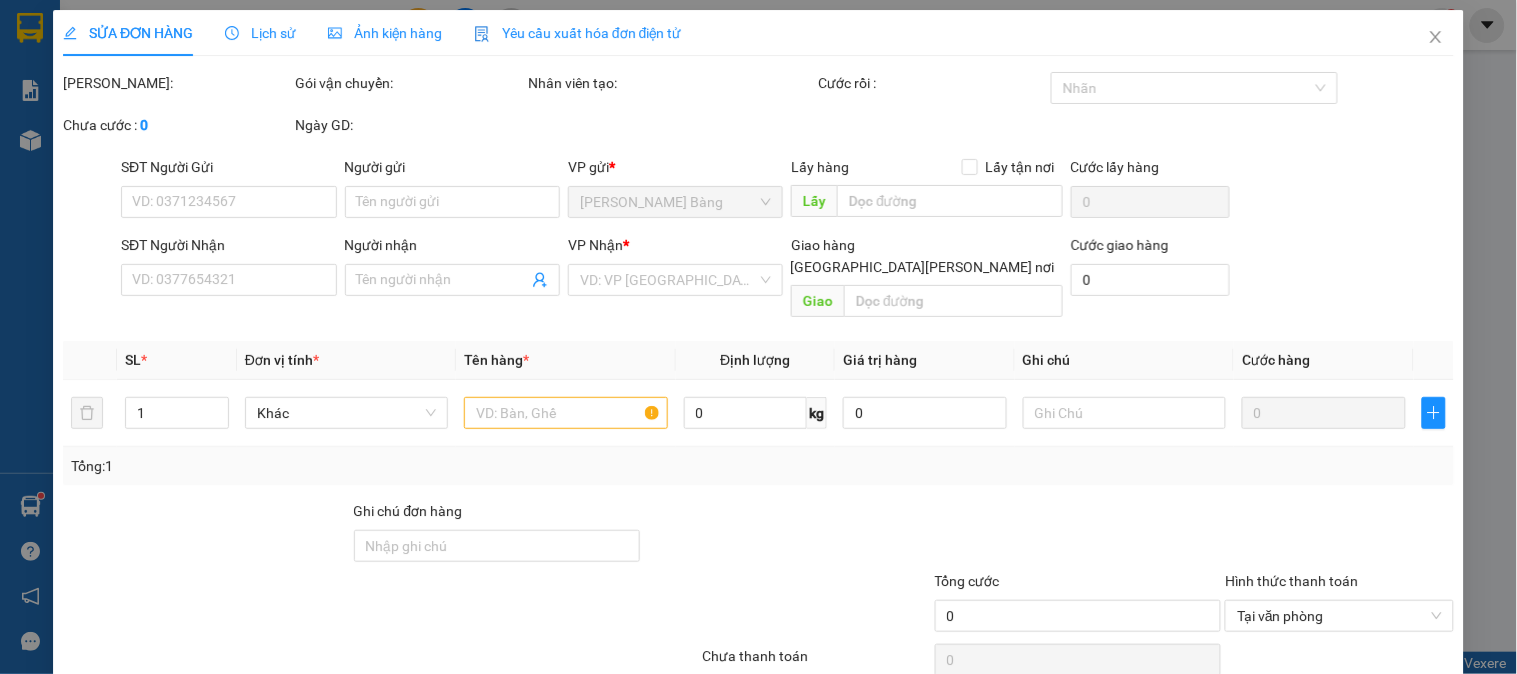 type on "0768648164" 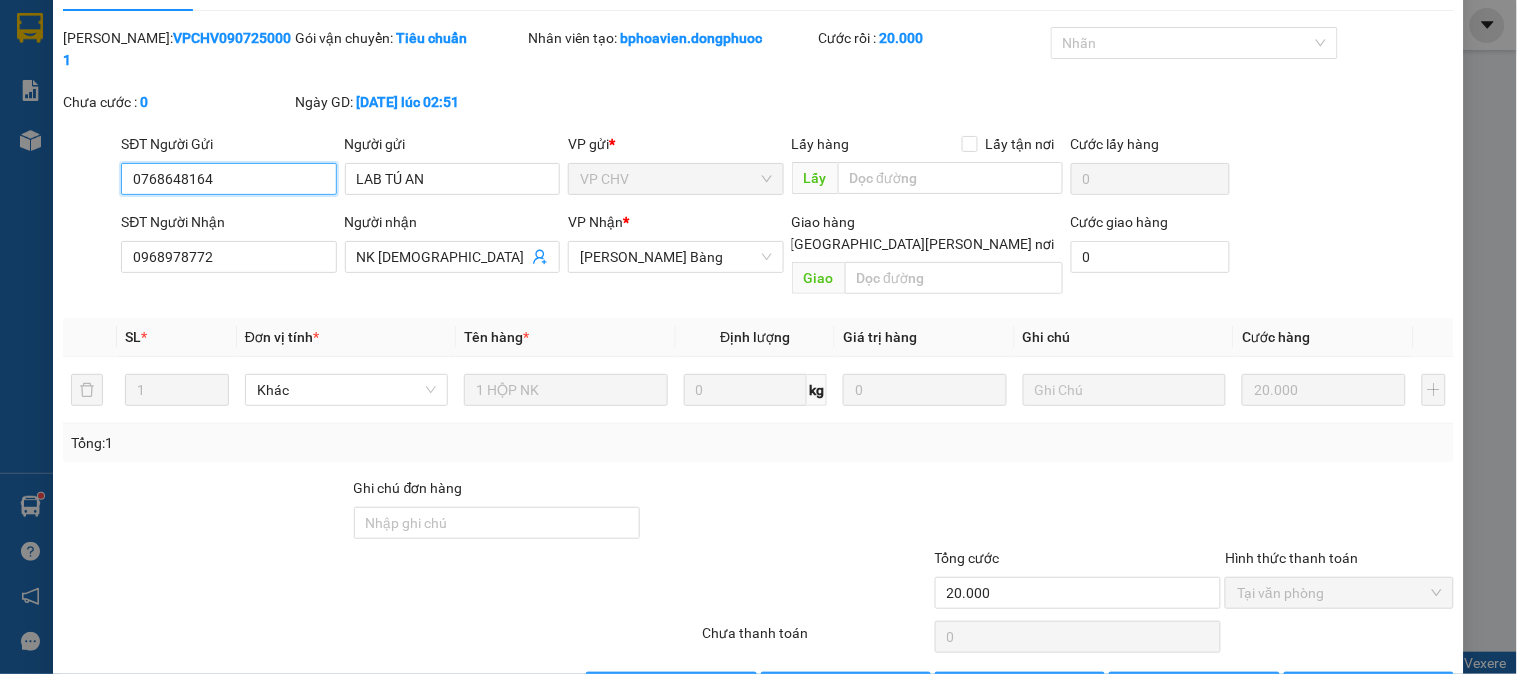 scroll, scrollTop: 70, scrollLeft: 0, axis: vertical 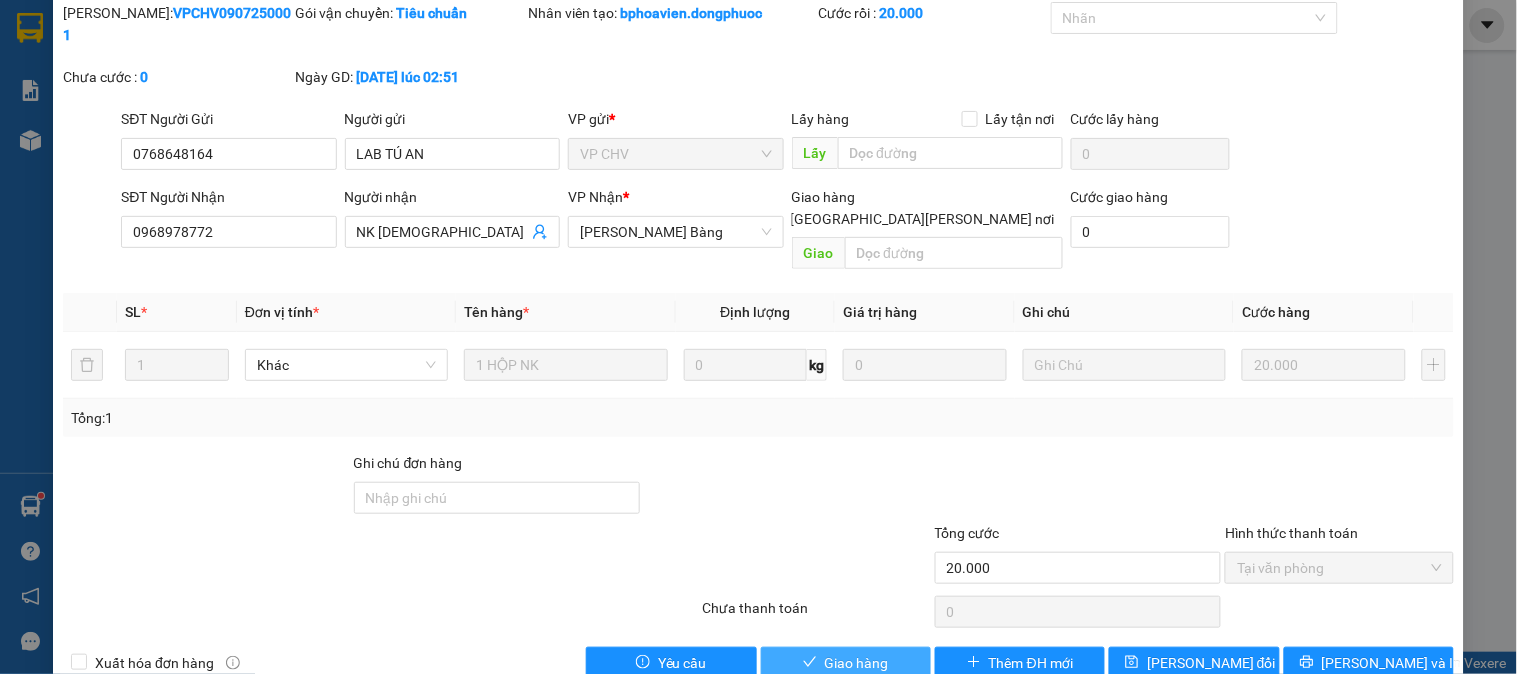click on "Giao hàng" at bounding box center [846, 663] 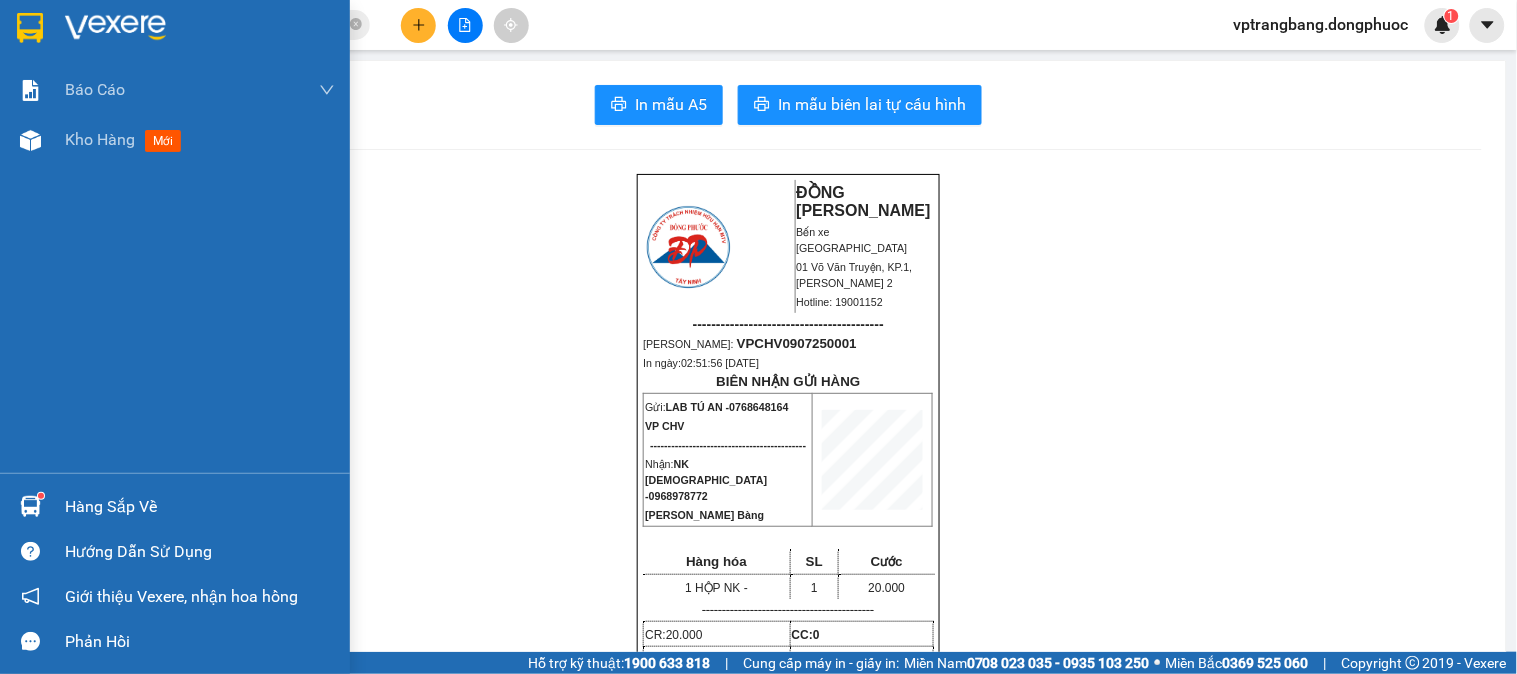 click on "Hàng sắp về" at bounding box center (200, 507) 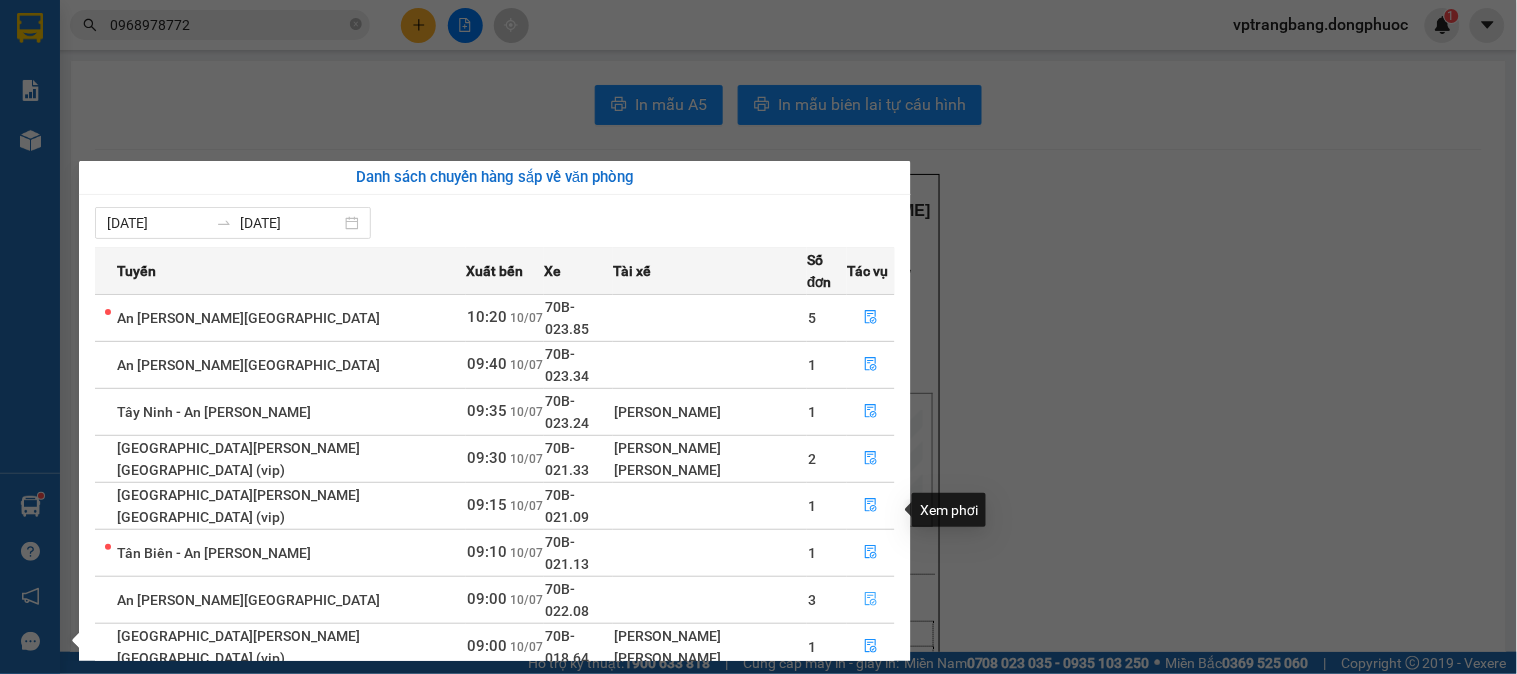 click 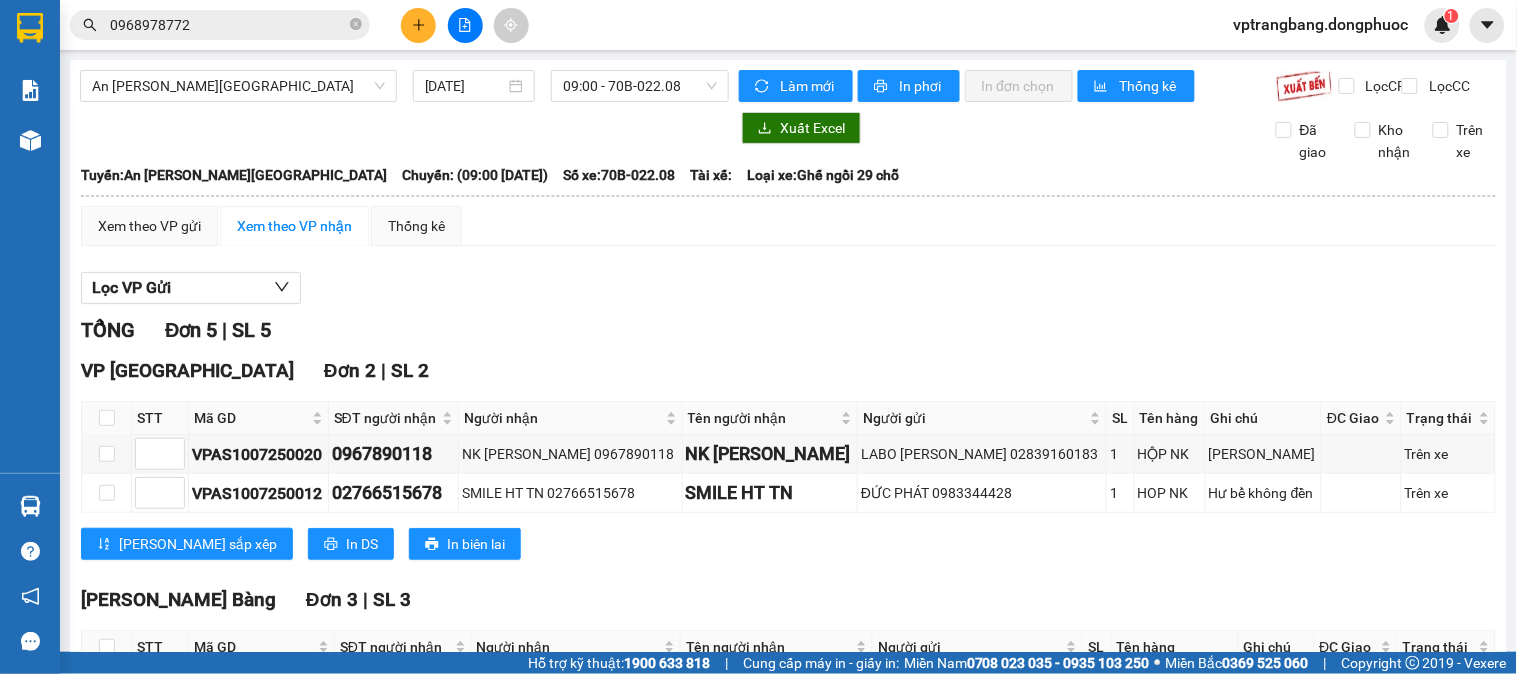 click on "[PERSON_NAME]   5 | SL   5" at bounding box center [788, 330] 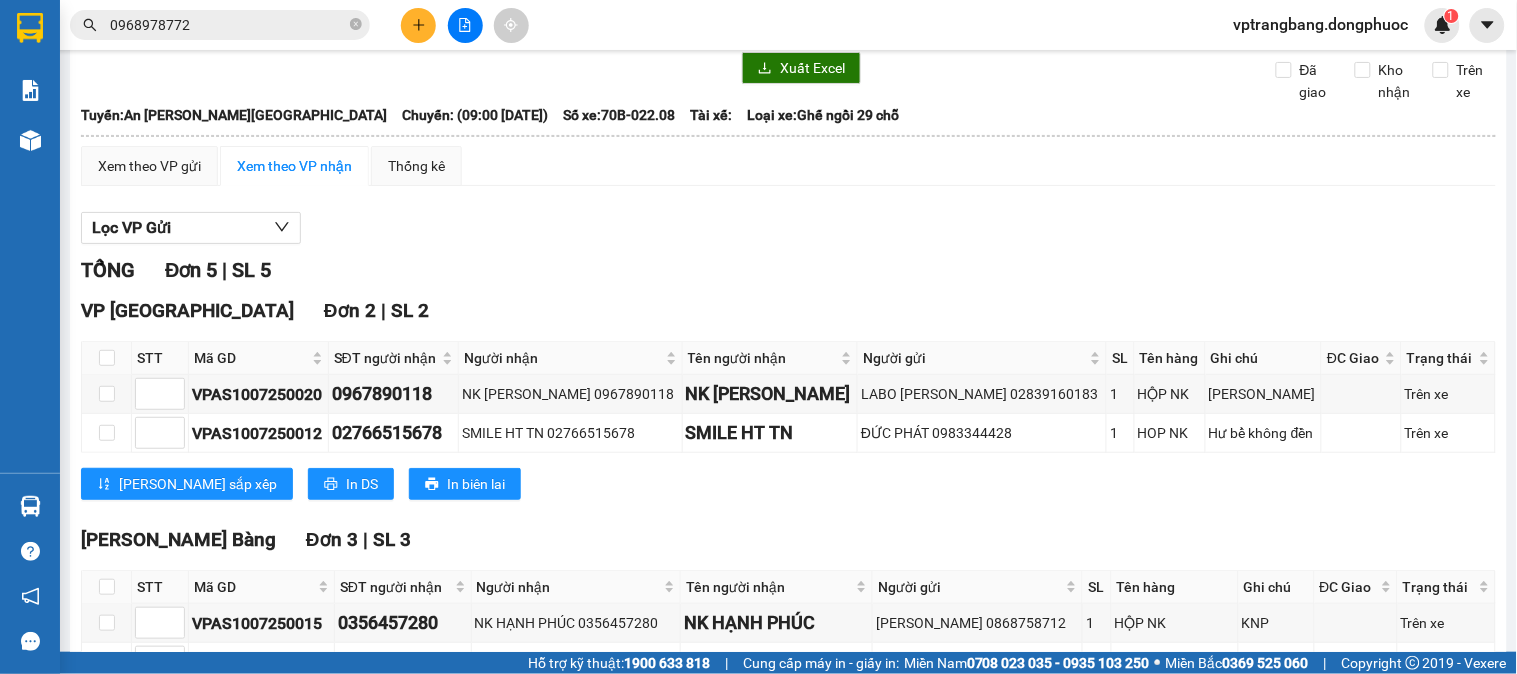 scroll, scrollTop: 111, scrollLeft: 0, axis: vertical 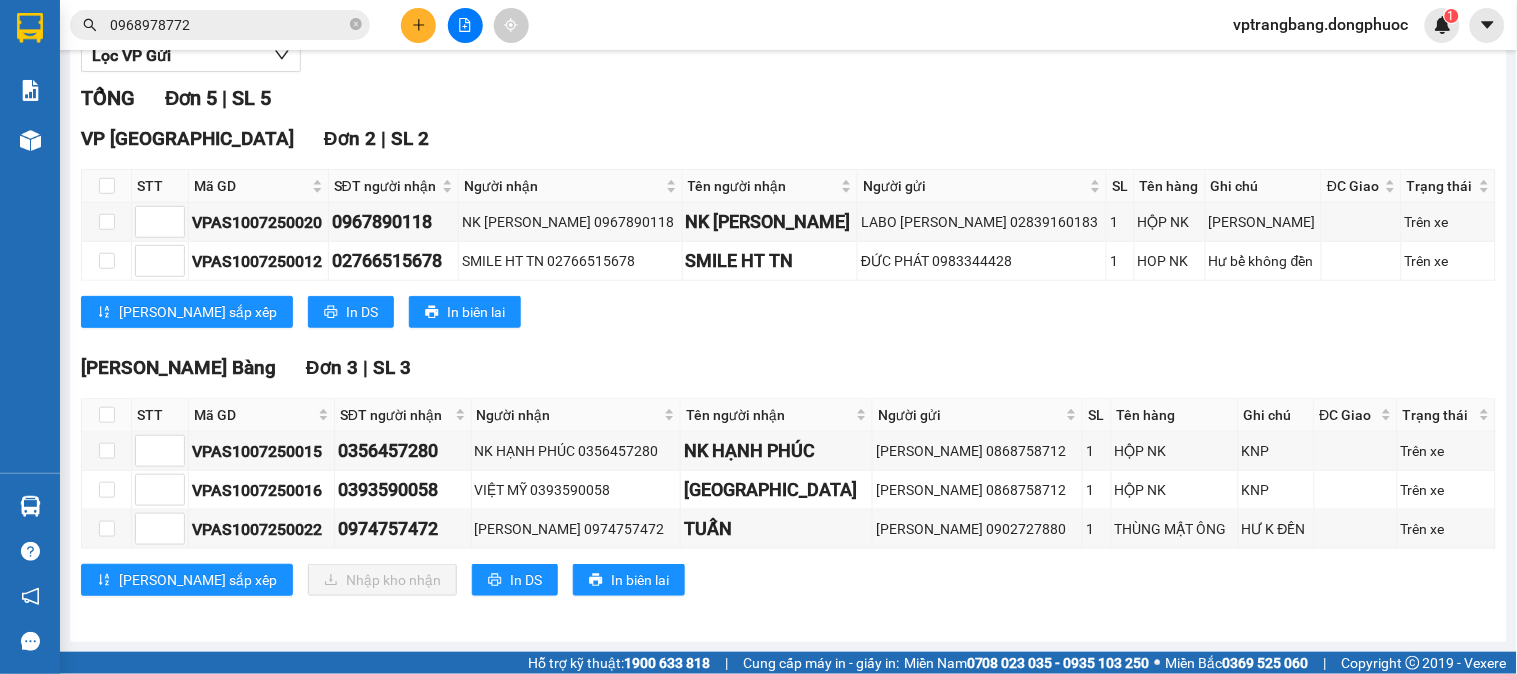 click on "[PERSON_NAME] Bàng Đơn   3 | SL   3" at bounding box center [788, 368] 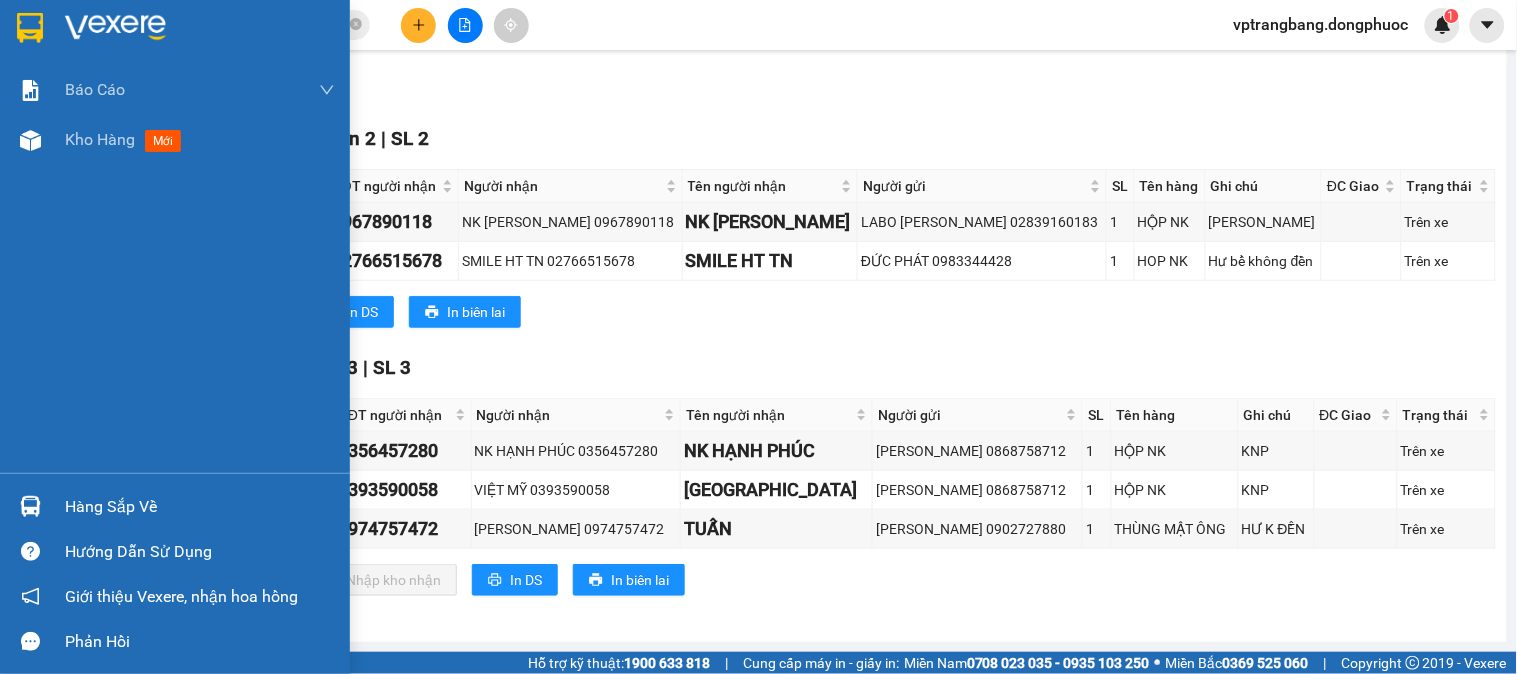 click on "Hàng sắp về" at bounding box center (200, 507) 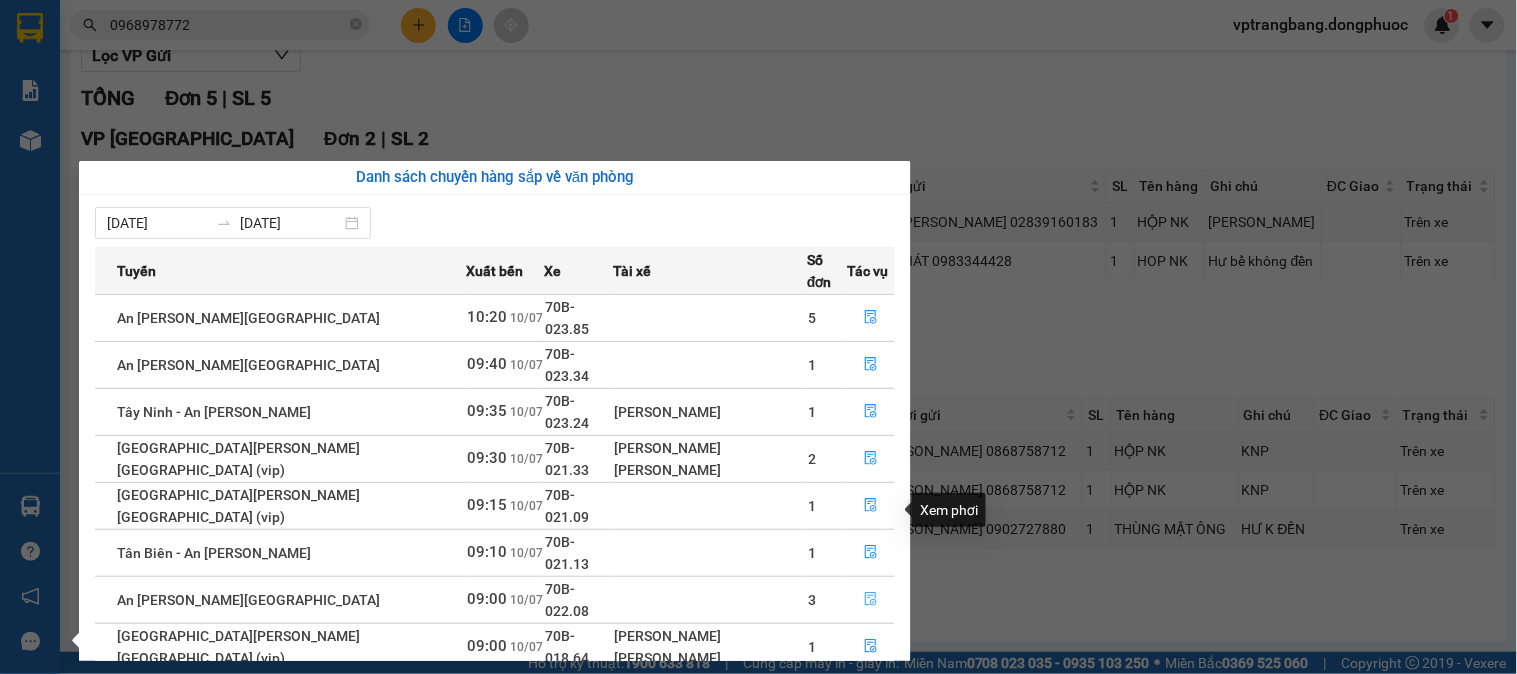click 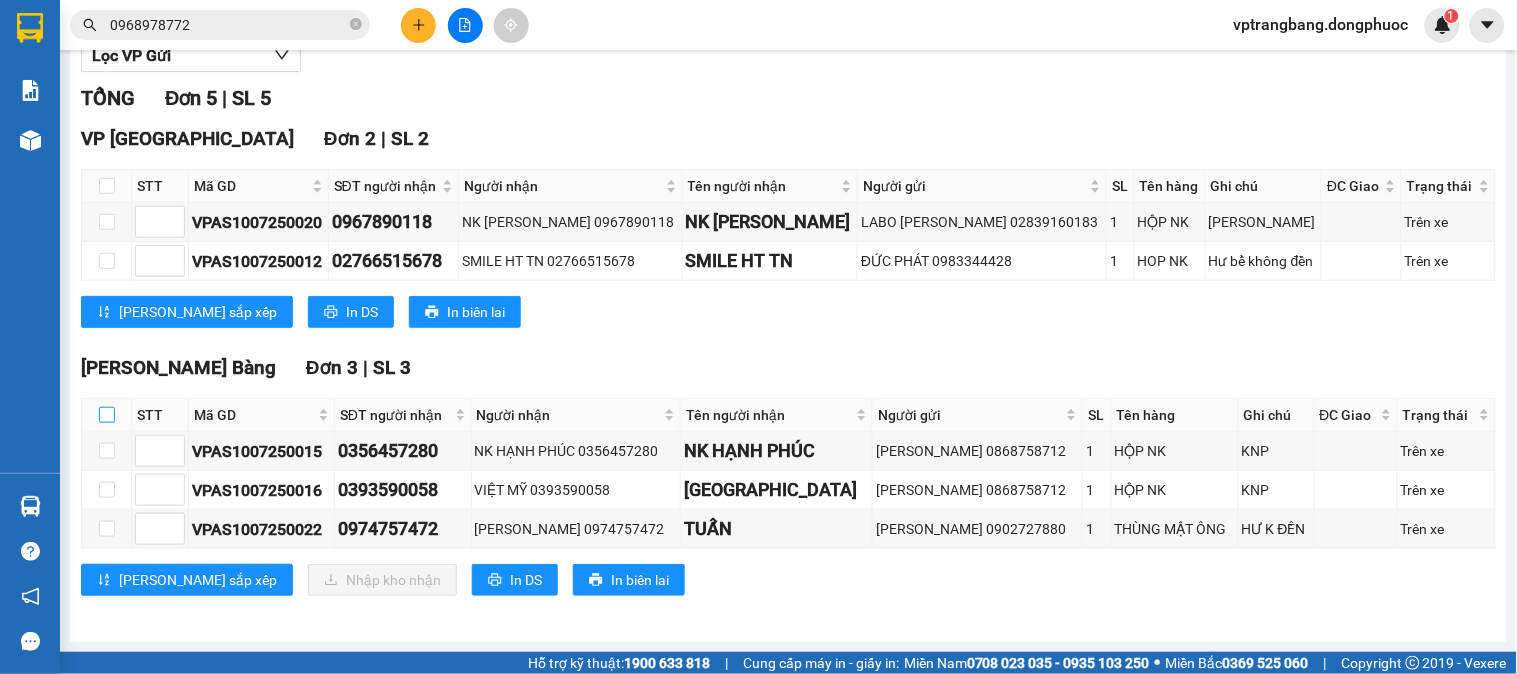 click at bounding box center (107, 415) 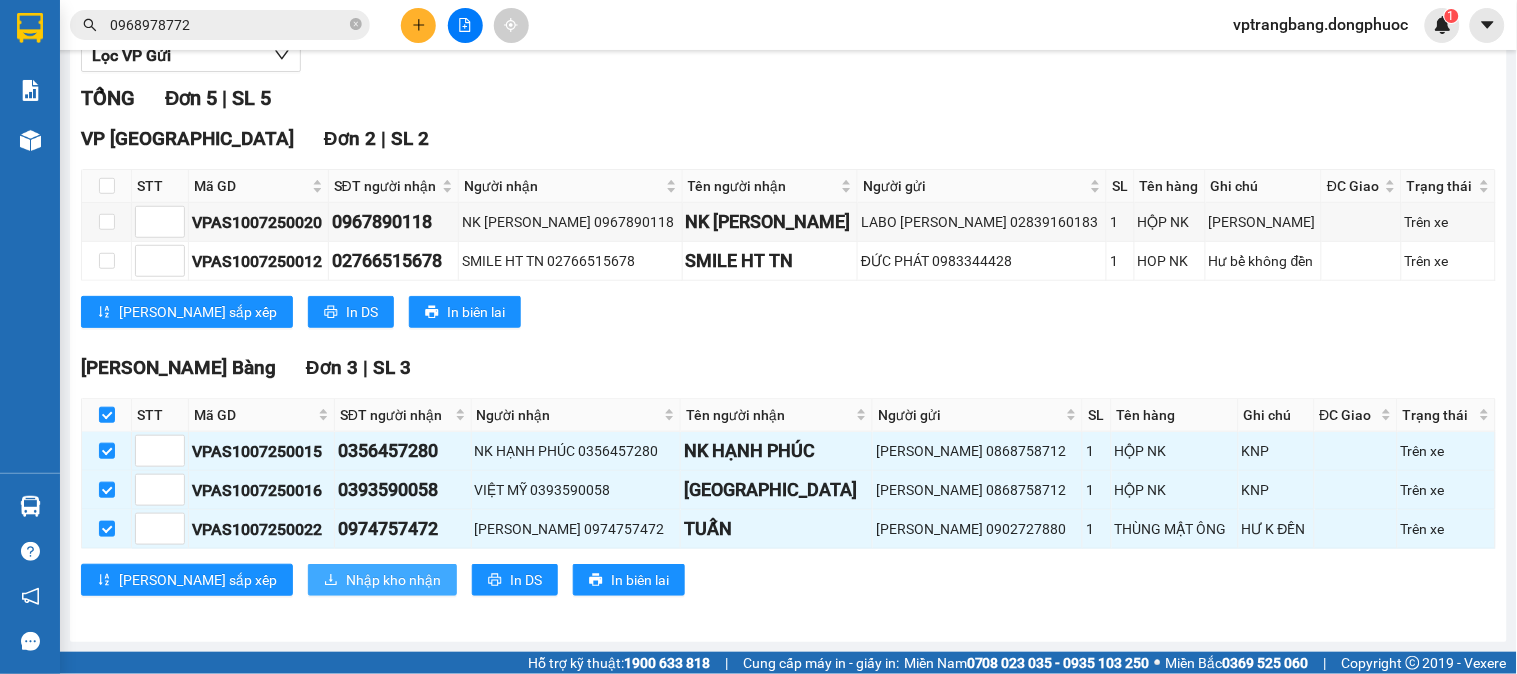 click on "Nhập kho nhận" at bounding box center (393, 580) 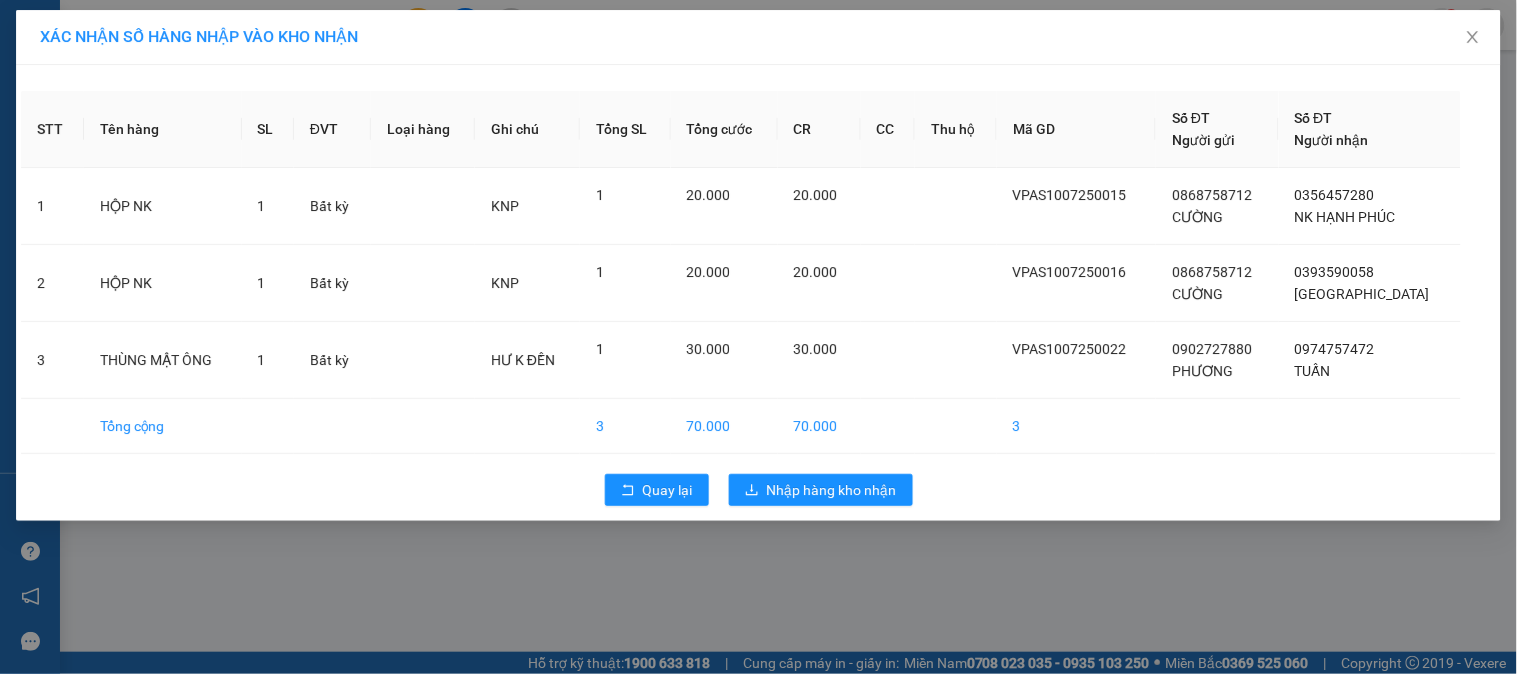 scroll, scrollTop: 0, scrollLeft: 0, axis: both 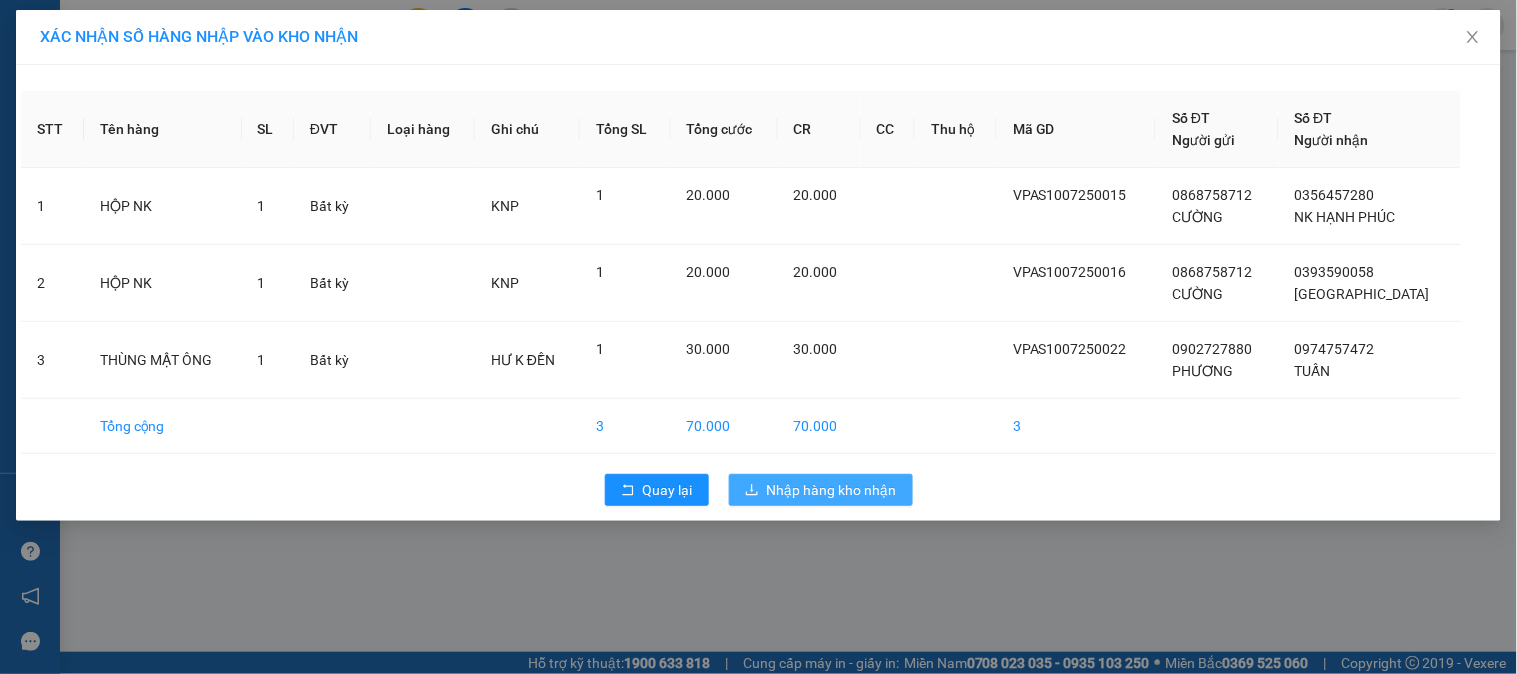 click on "Nhập hàng kho nhận" at bounding box center [832, 490] 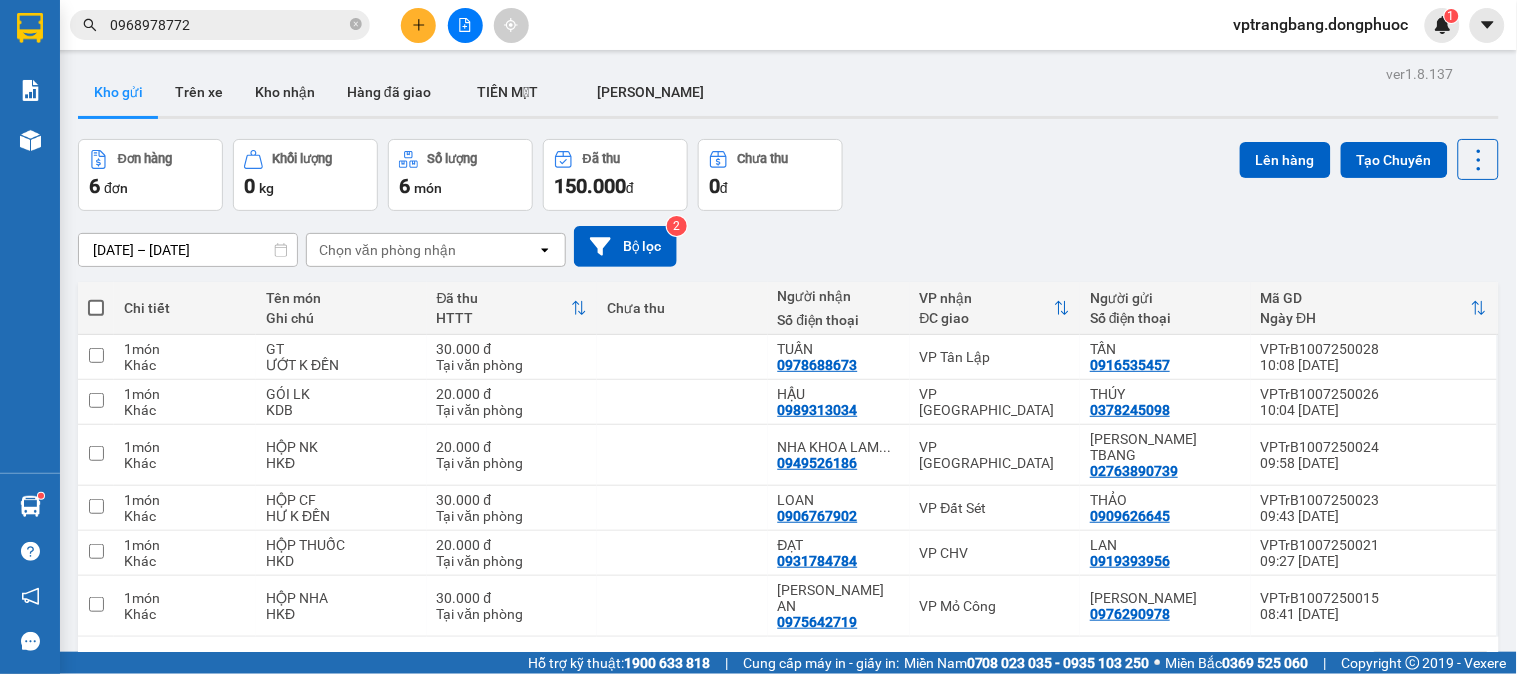 click on "Đơn hàng 6 đơn [PERSON_NAME] 0 kg Số [PERSON_NAME] 6 món Đã thu 150.000  [PERSON_NAME] thu 0  đ Lên hàng Tạo Chuyến" at bounding box center (788, 175) 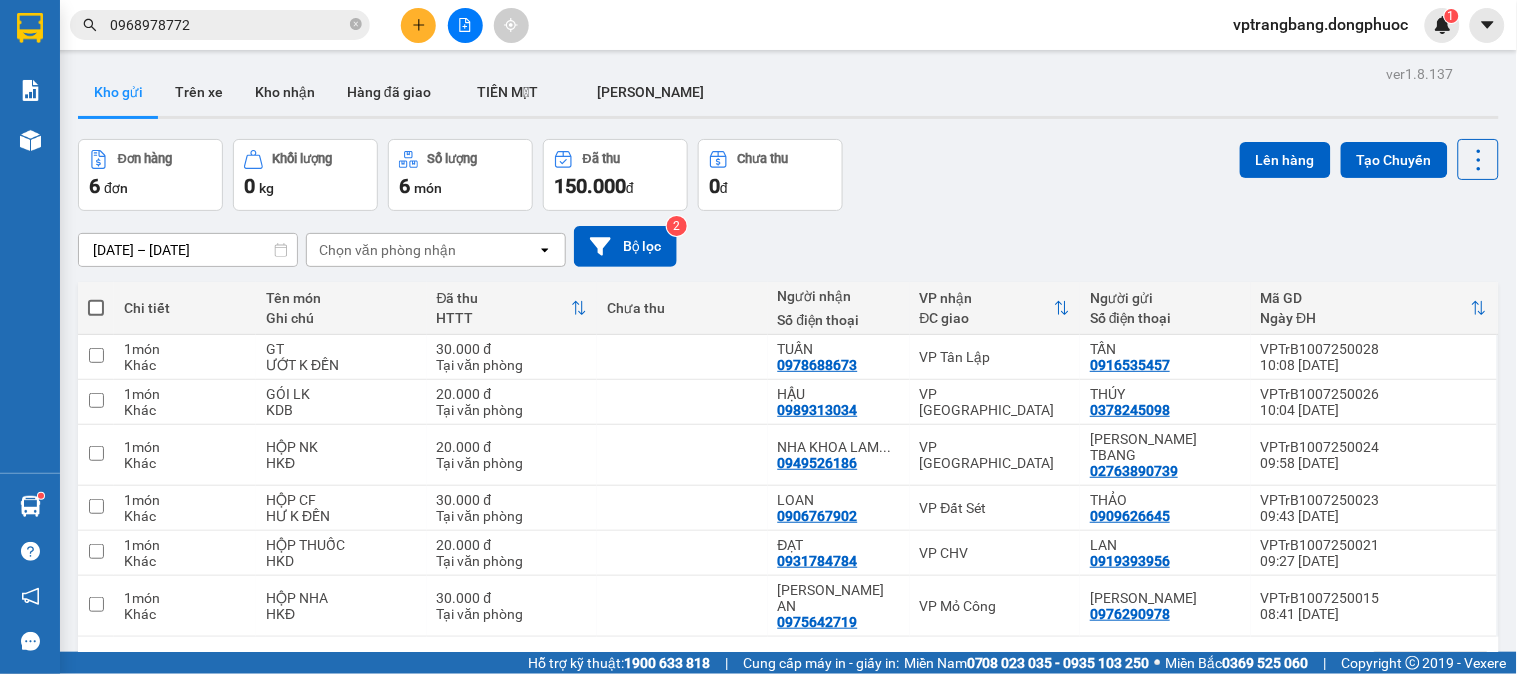 click on "0968978772" at bounding box center (228, 25) 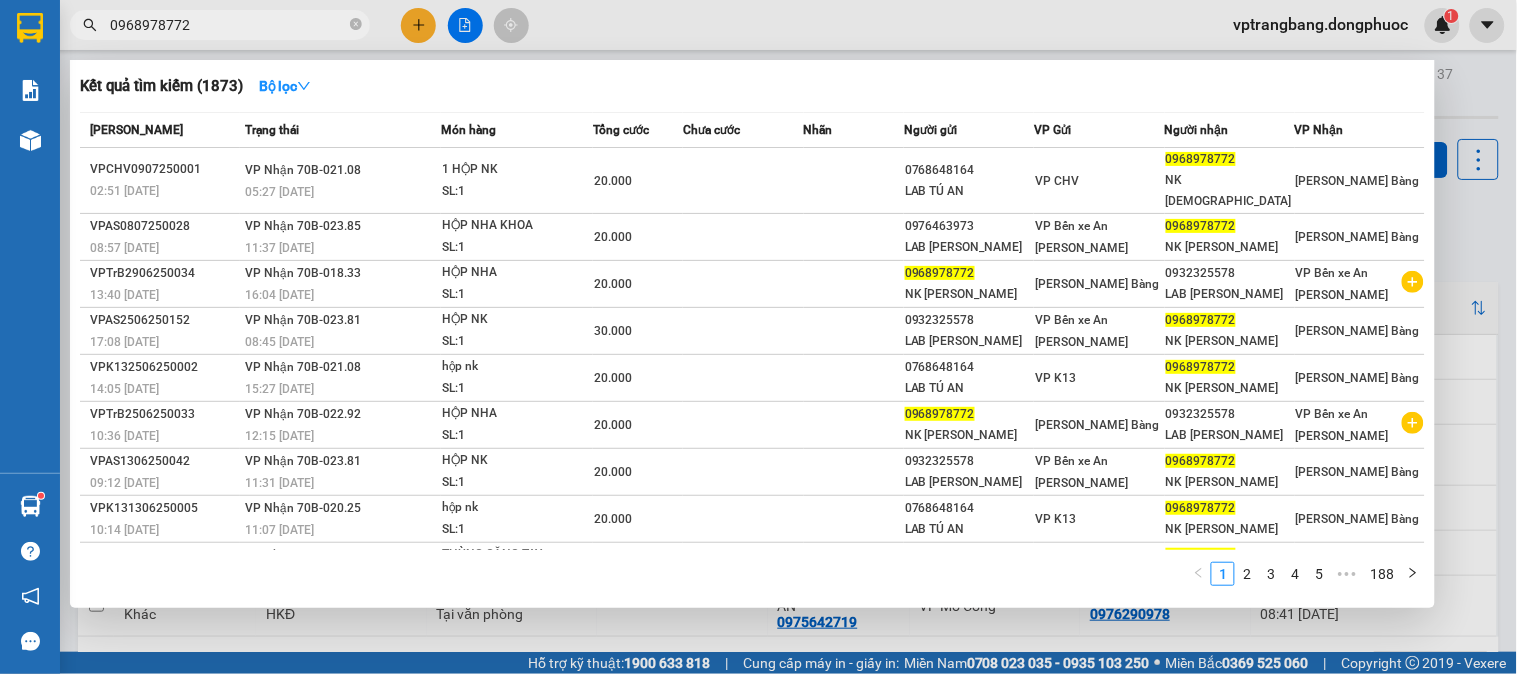 click on "0968978772" at bounding box center (228, 25) 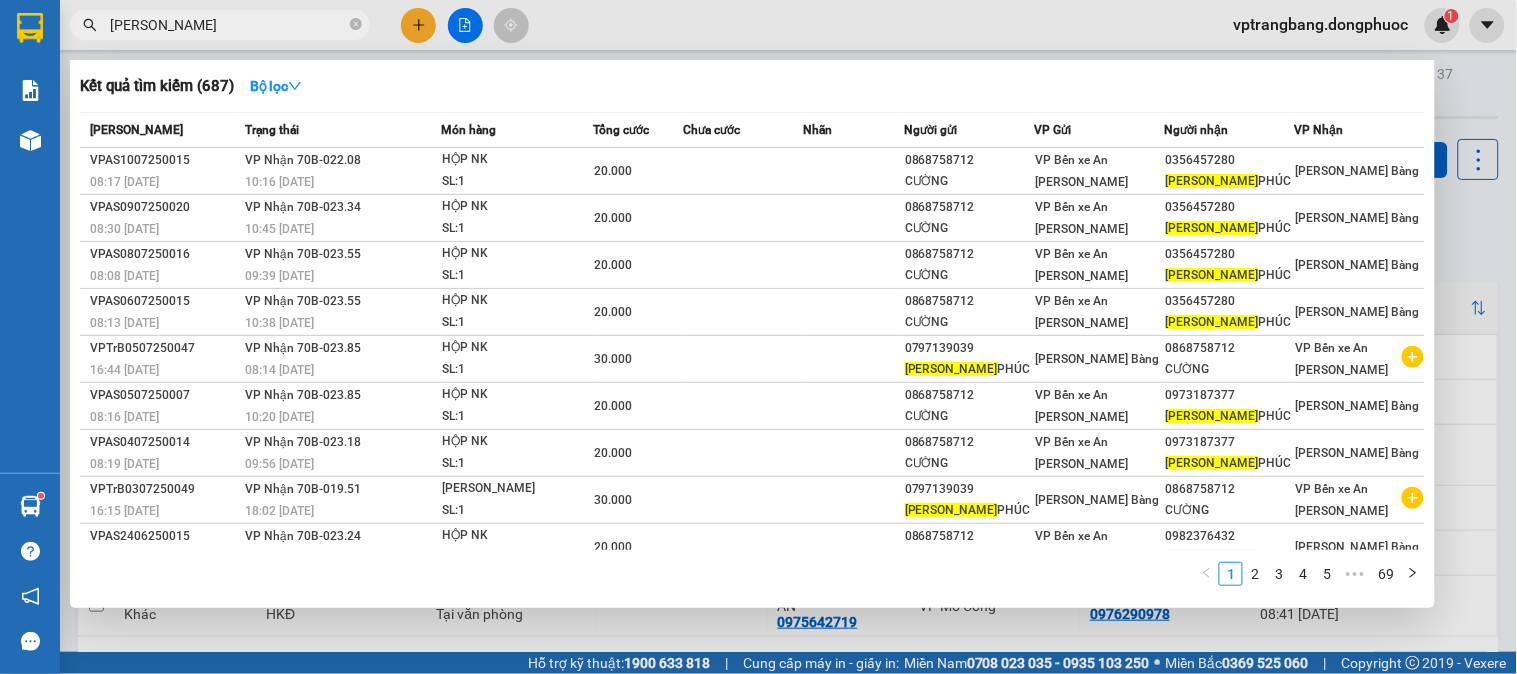 click on "[PERSON_NAME]" at bounding box center [228, 25] 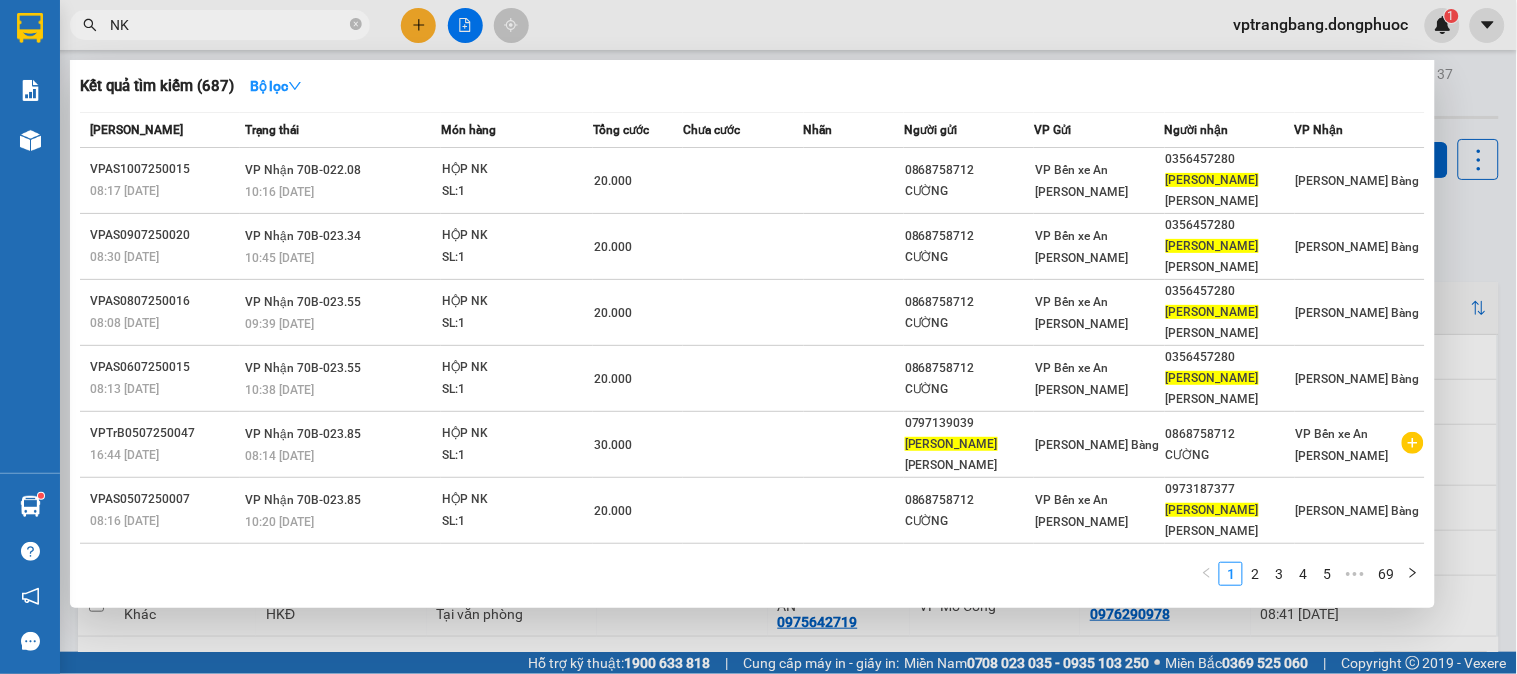 type on "N" 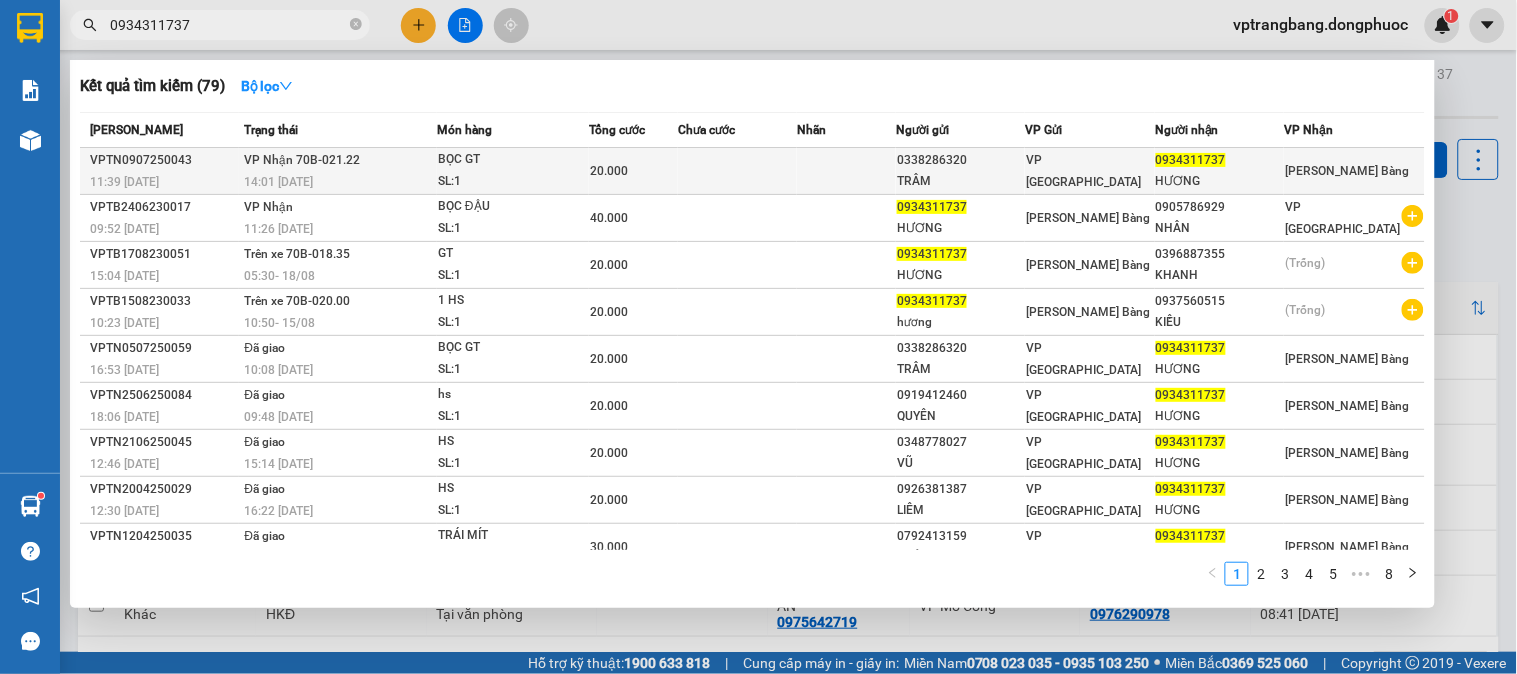 type on "0934311737" 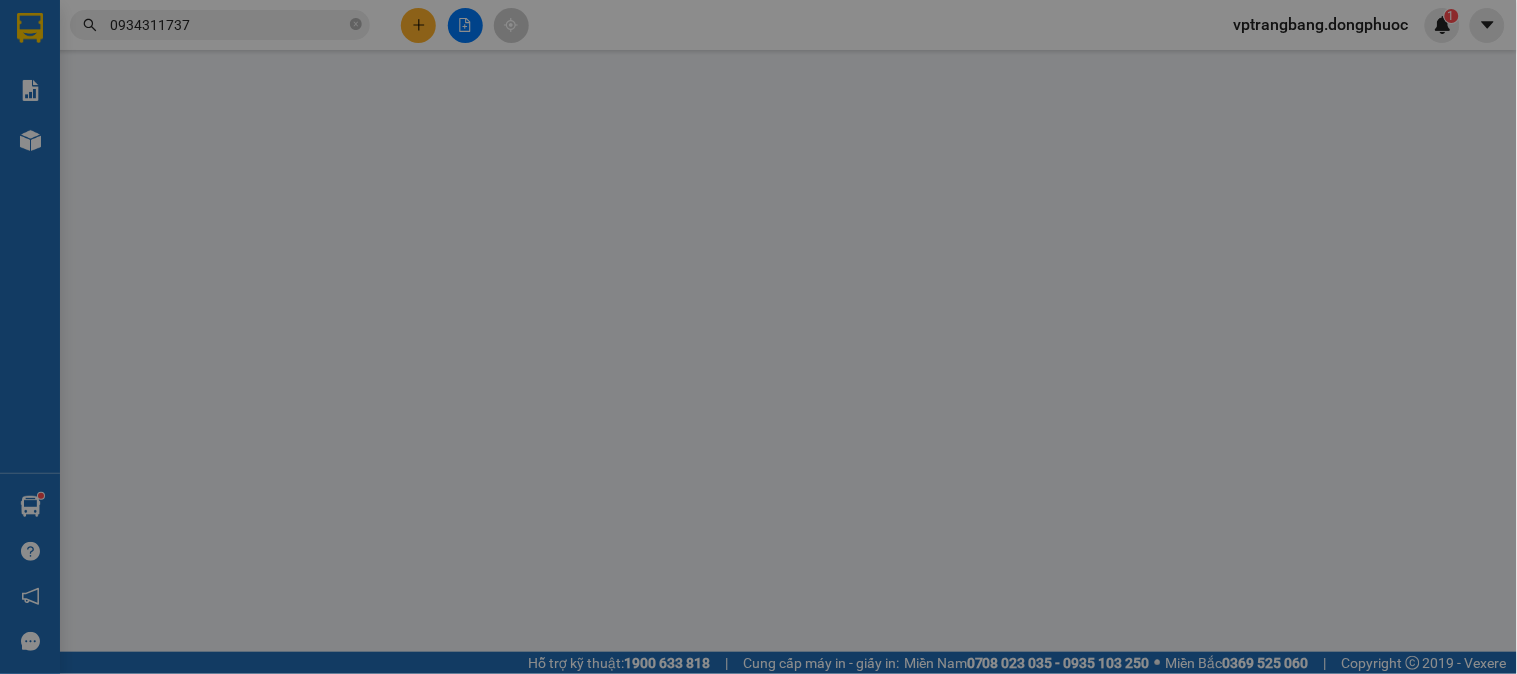 type on "0338286320" 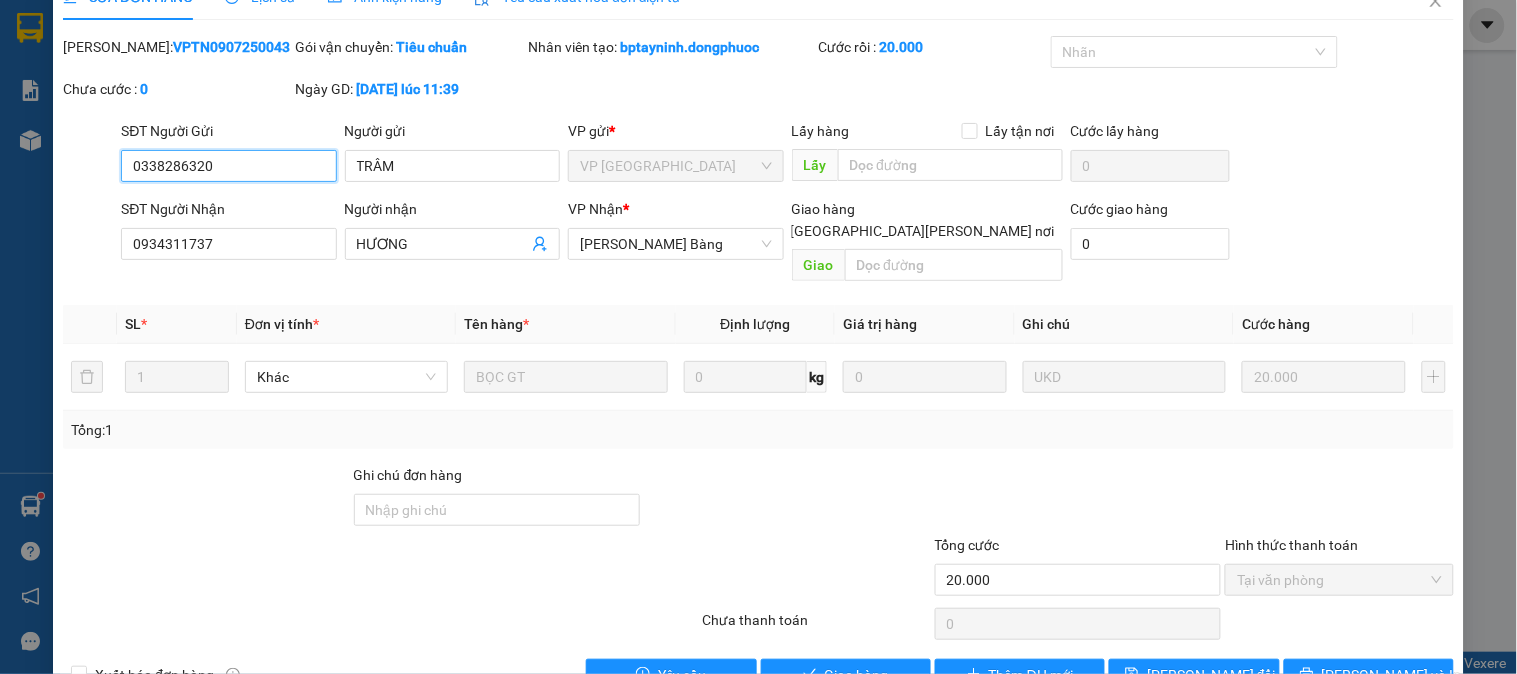scroll, scrollTop: 70, scrollLeft: 0, axis: vertical 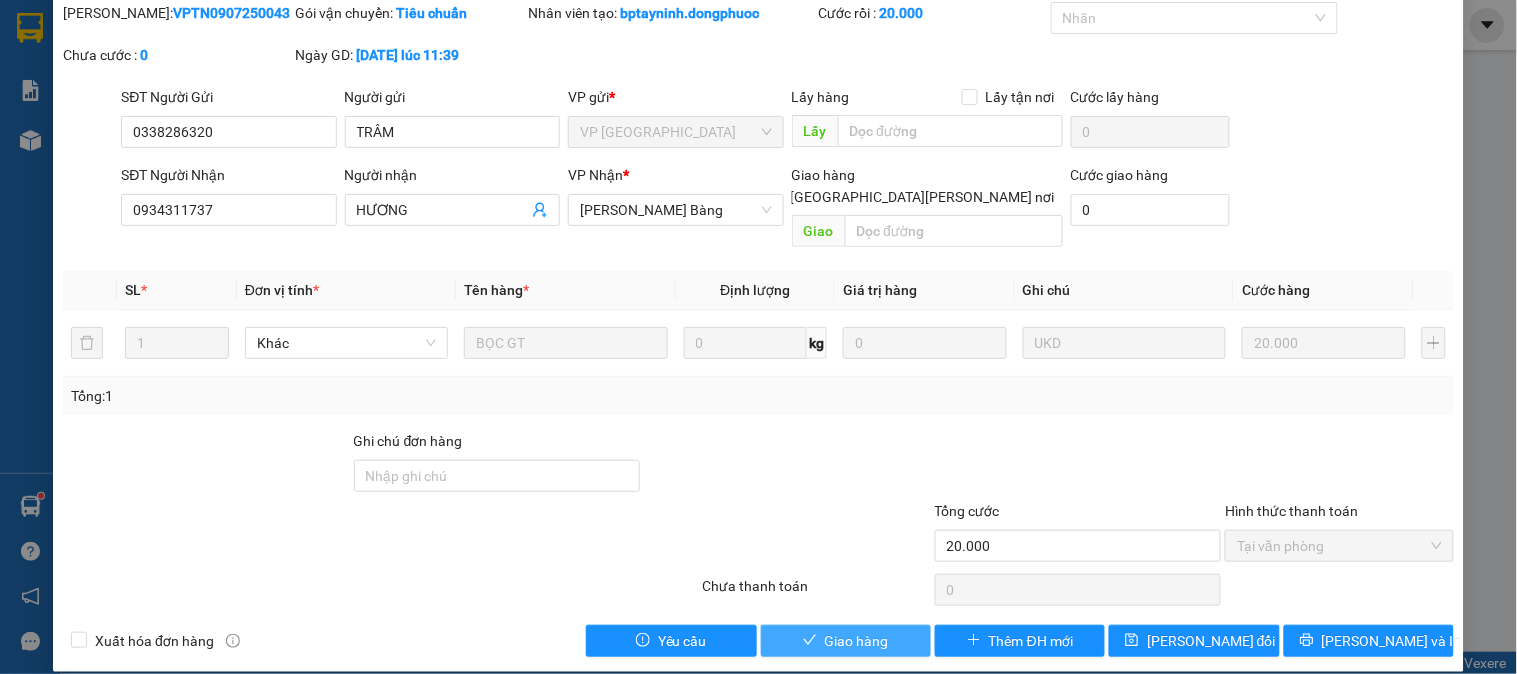 click on "Giao hàng" at bounding box center [846, 641] 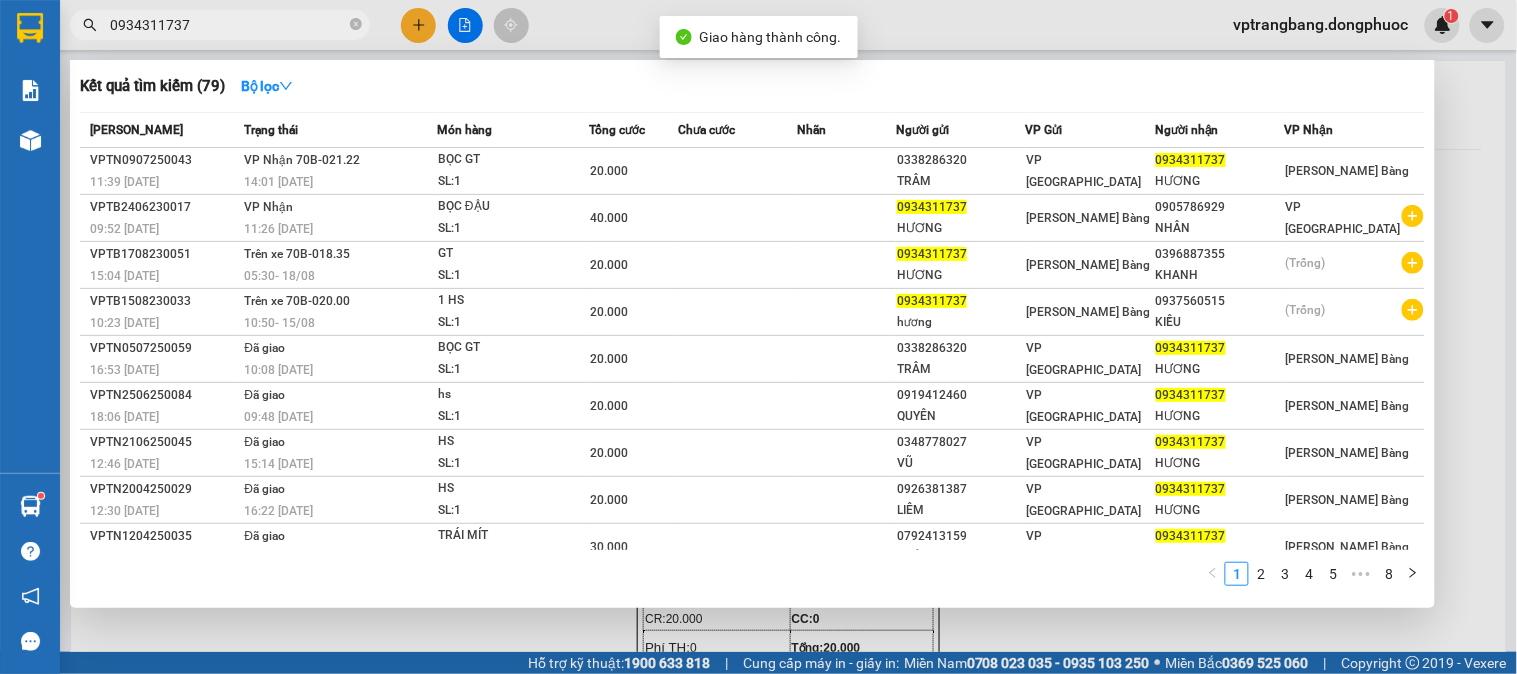 click on "0934311737" at bounding box center [228, 25] 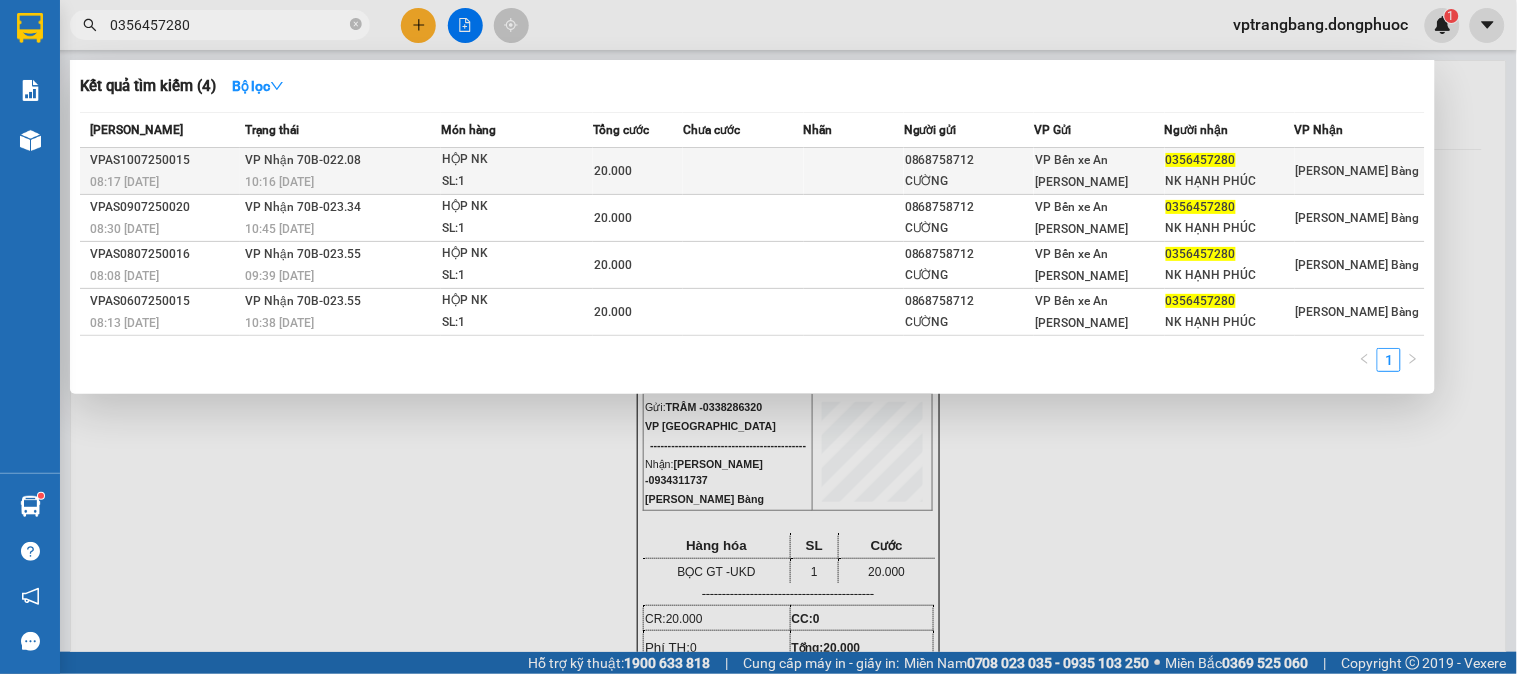 type on "0356457280" 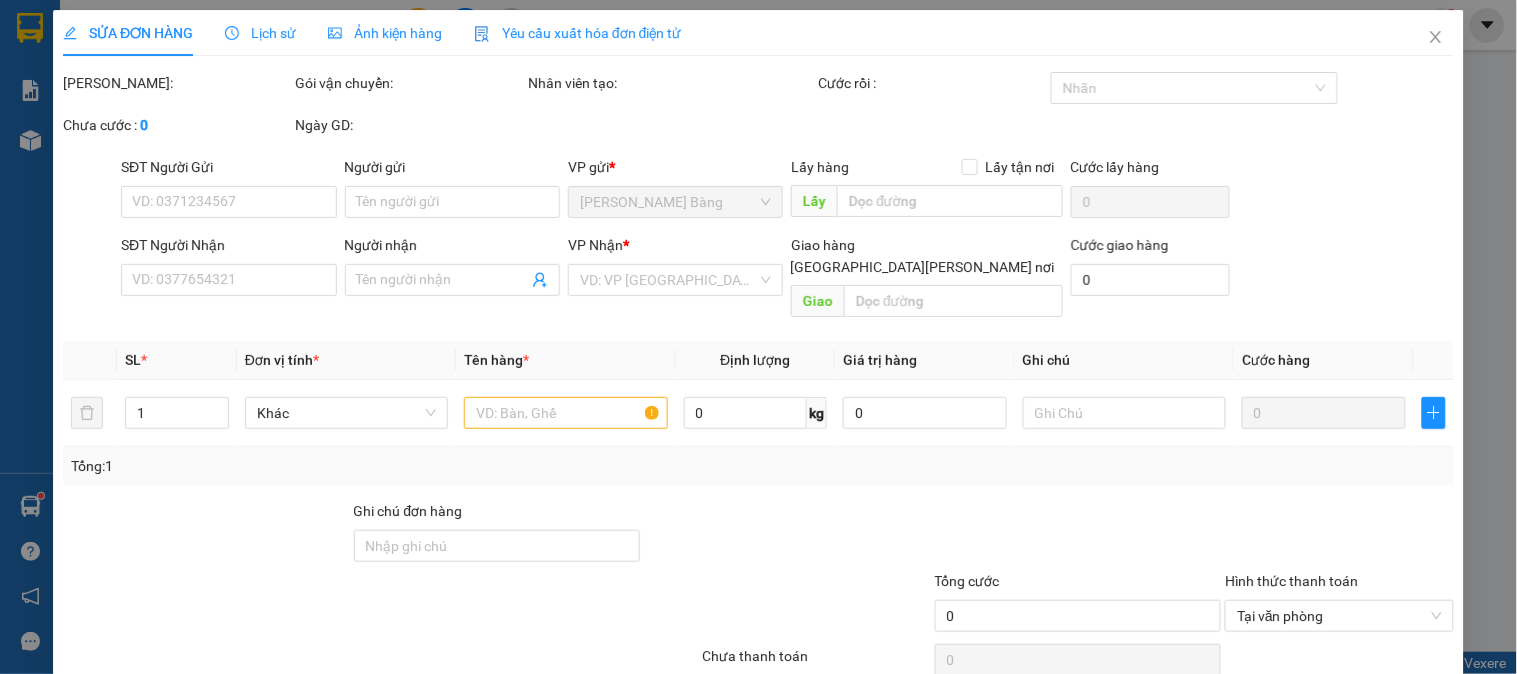 type on "0868758712" 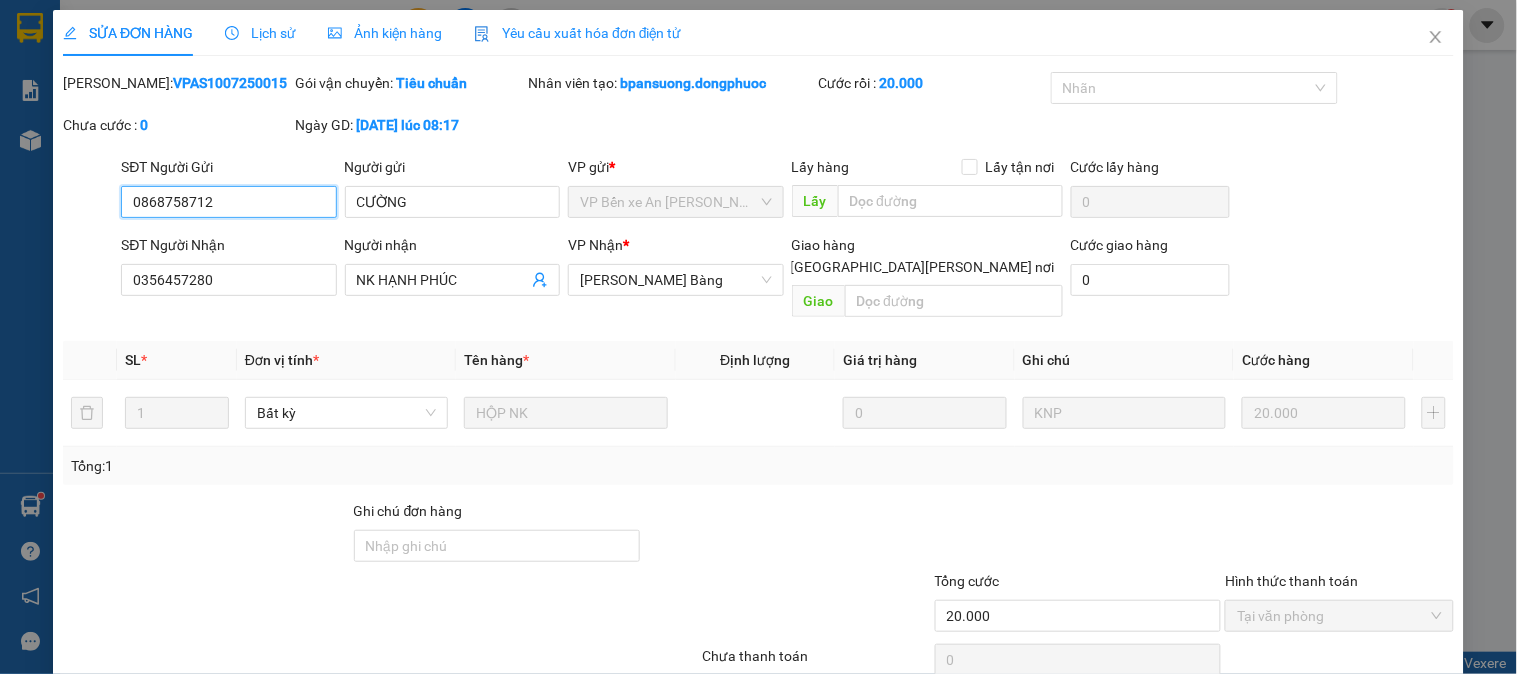 scroll, scrollTop: 70, scrollLeft: 0, axis: vertical 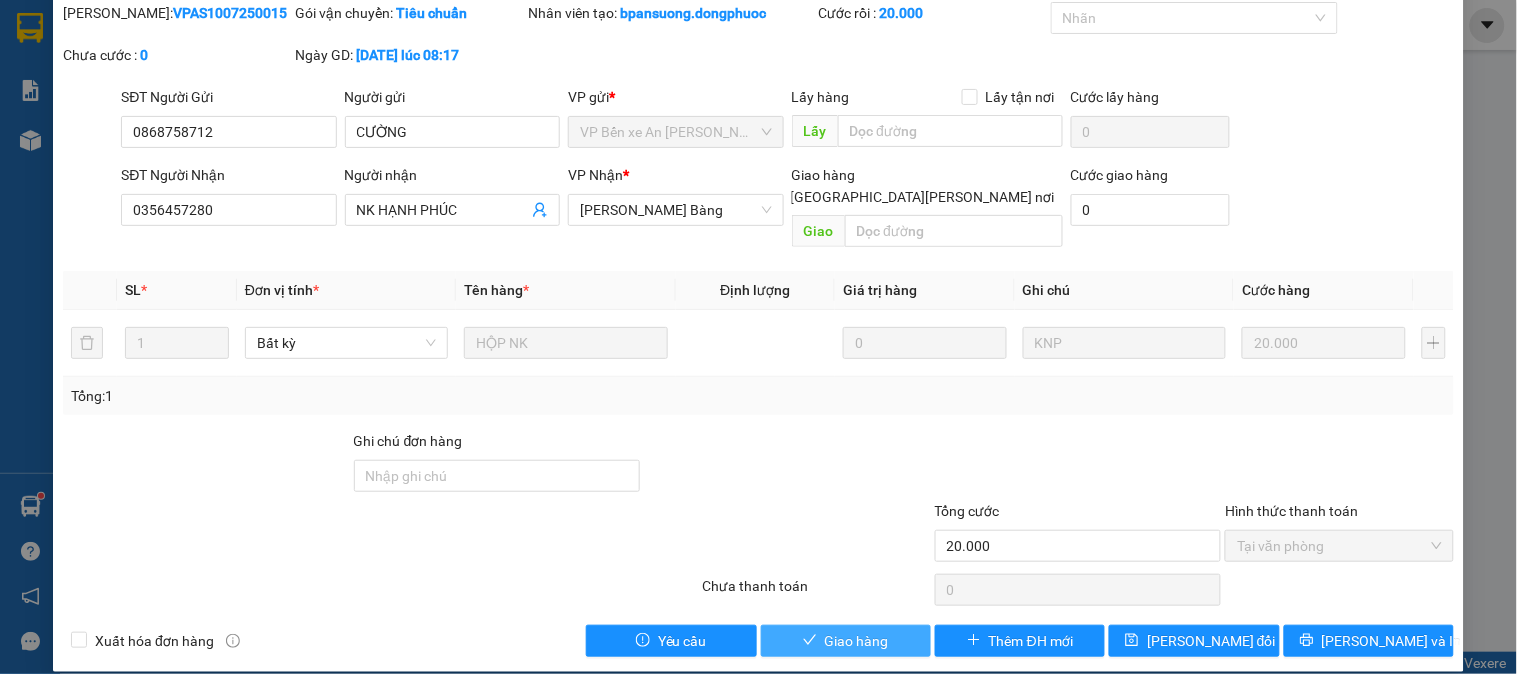 click on "Giao hàng" at bounding box center (857, 641) 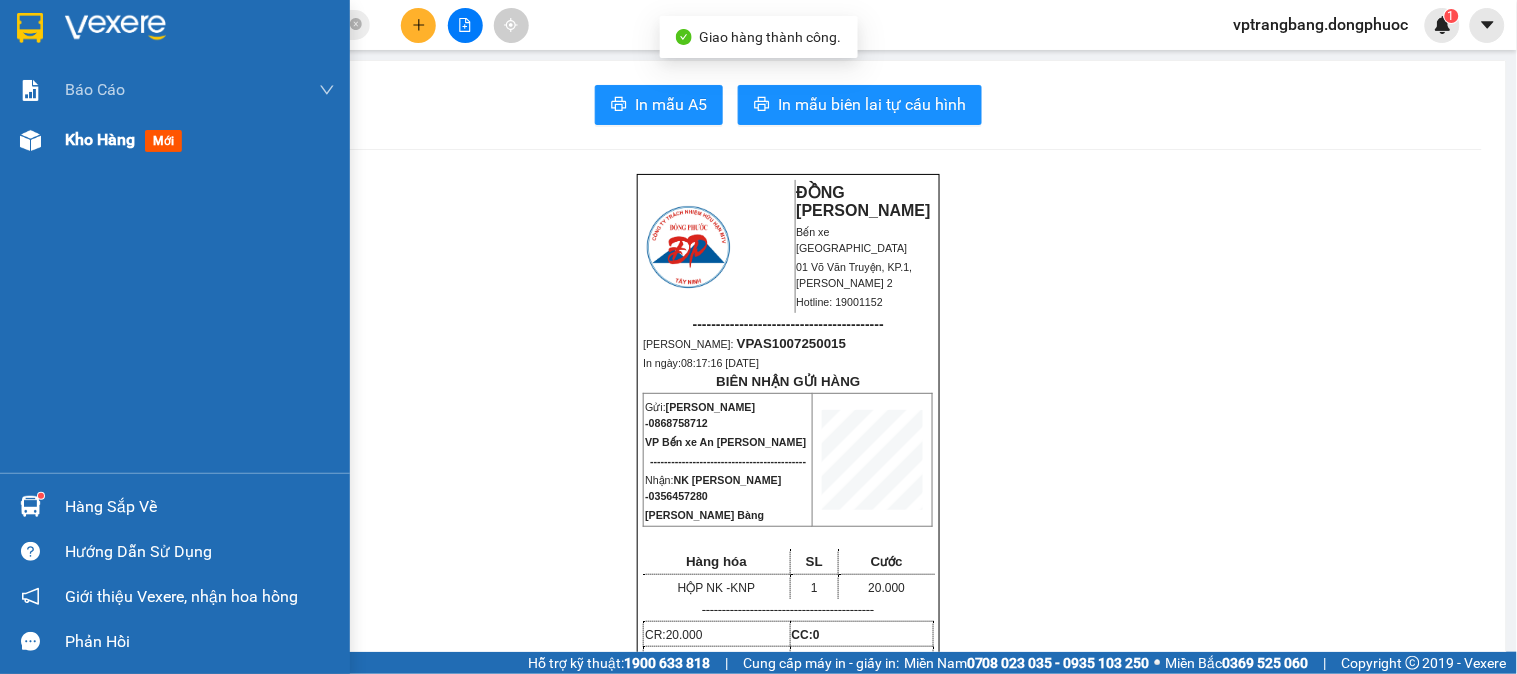 click on "Kho hàng mới" at bounding box center (175, 140) 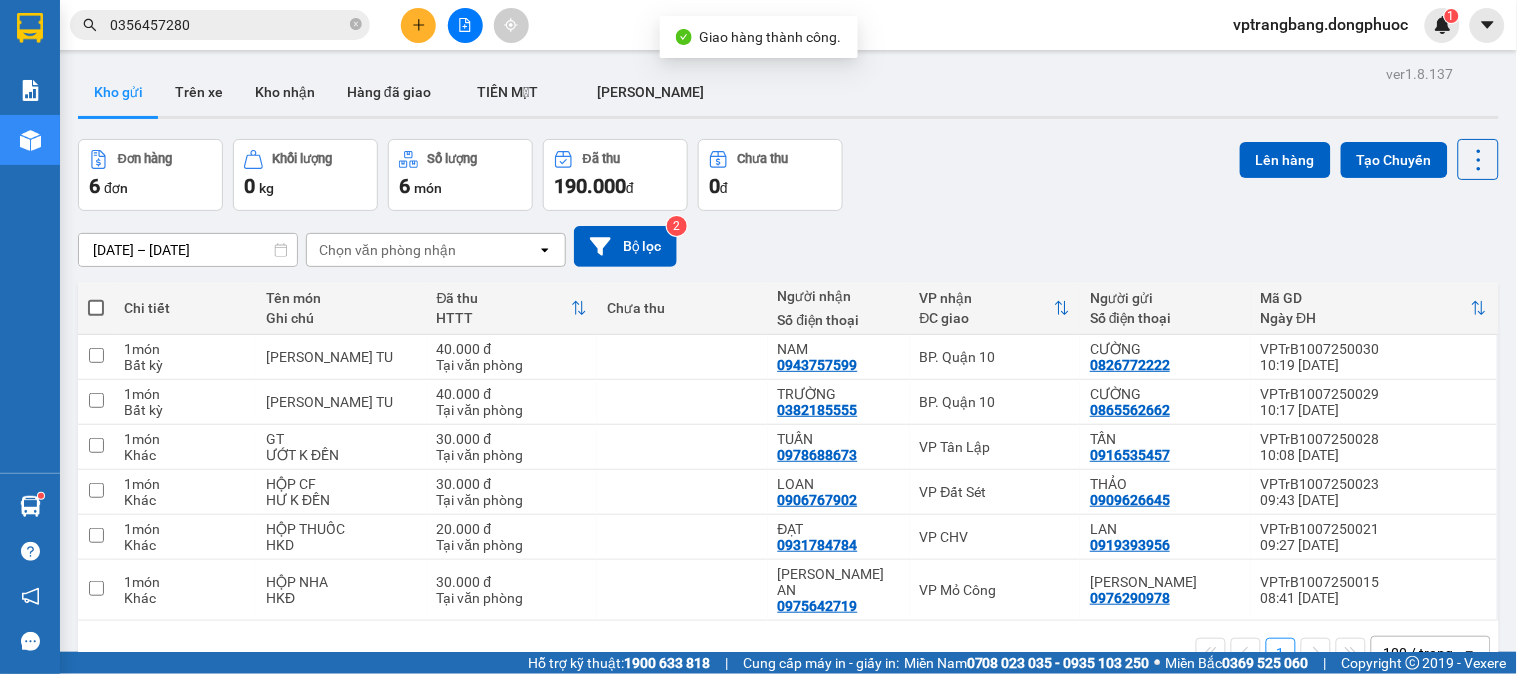 click on "Đơn hàng 6 đơn Khối lượng 0 kg Số lượng 6 món Đã thu 190.000  đ Chưa thu 0  đ Lên hàng Tạo Chuyến" at bounding box center [788, 175] 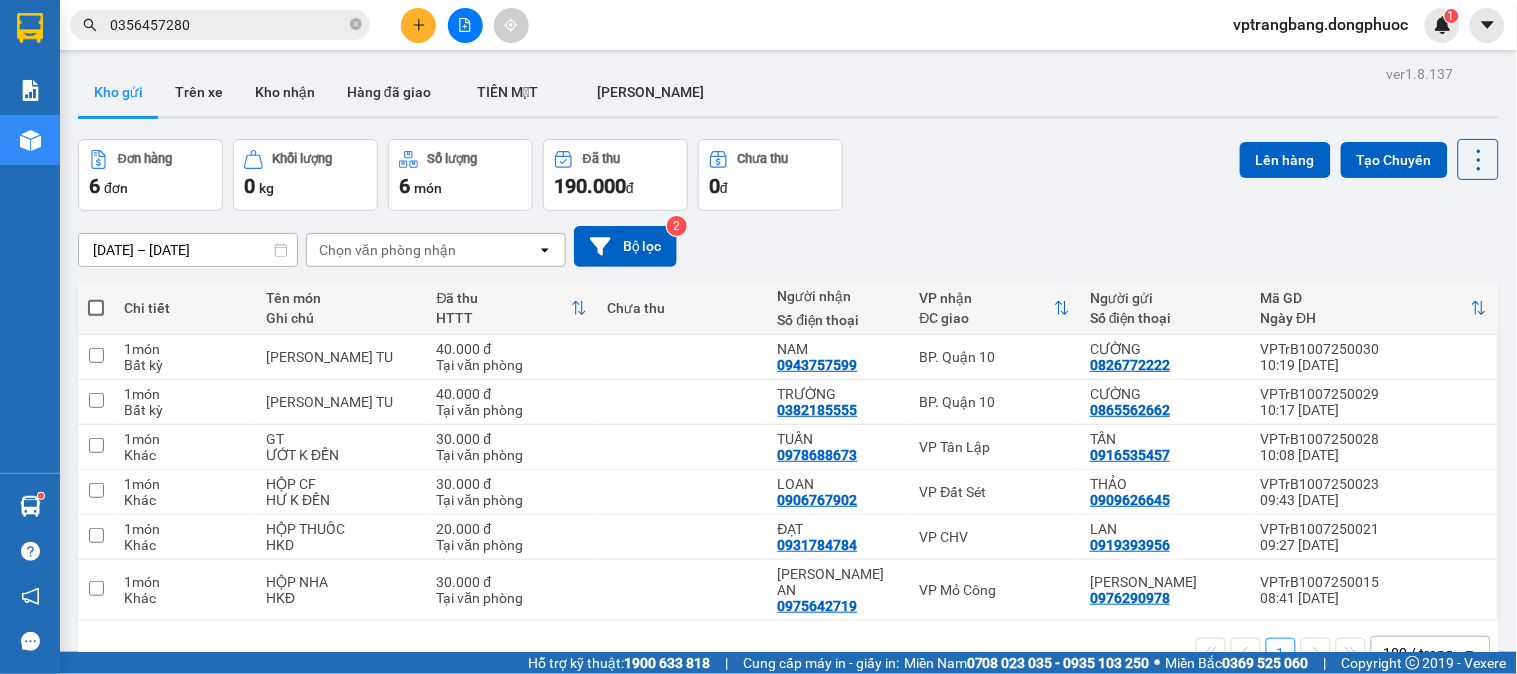 click on "0356457280" at bounding box center [228, 25] 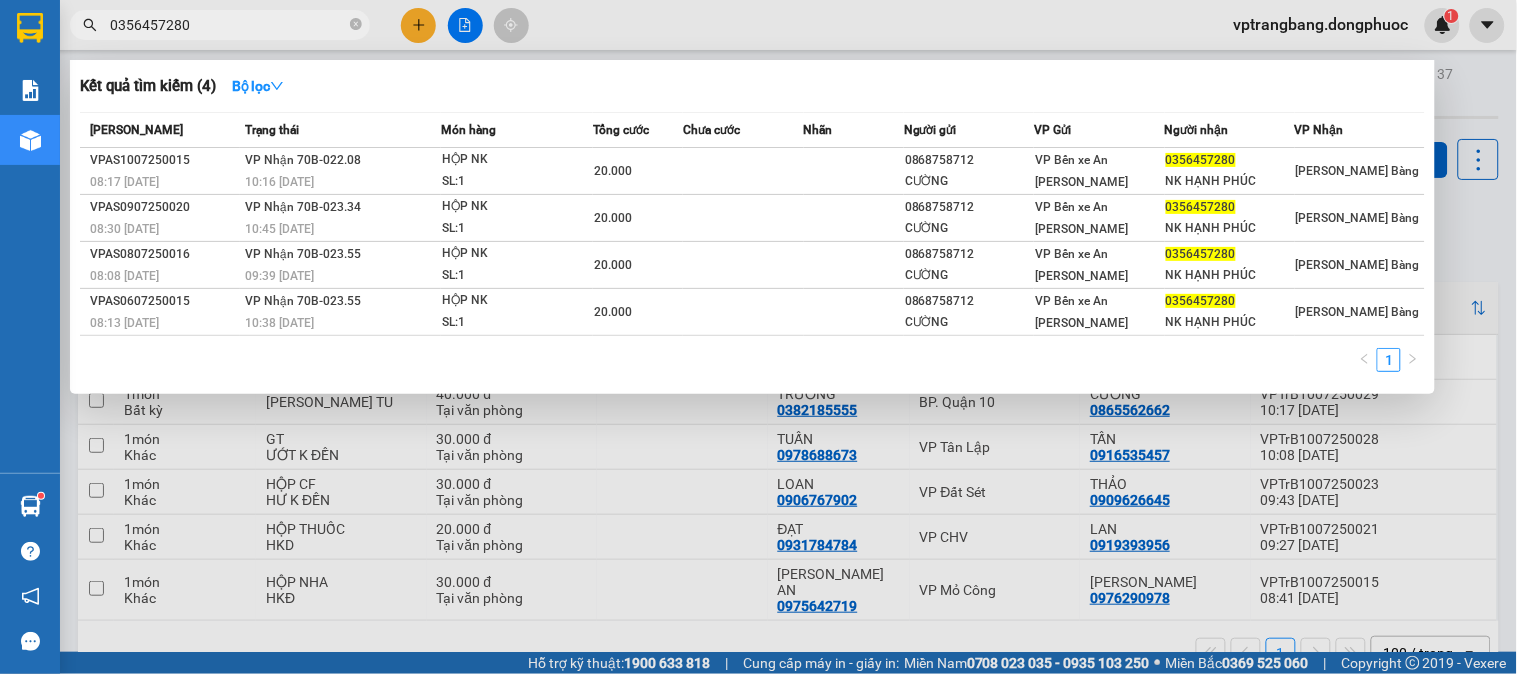click on "0356457280" at bounding box center (228, 25) 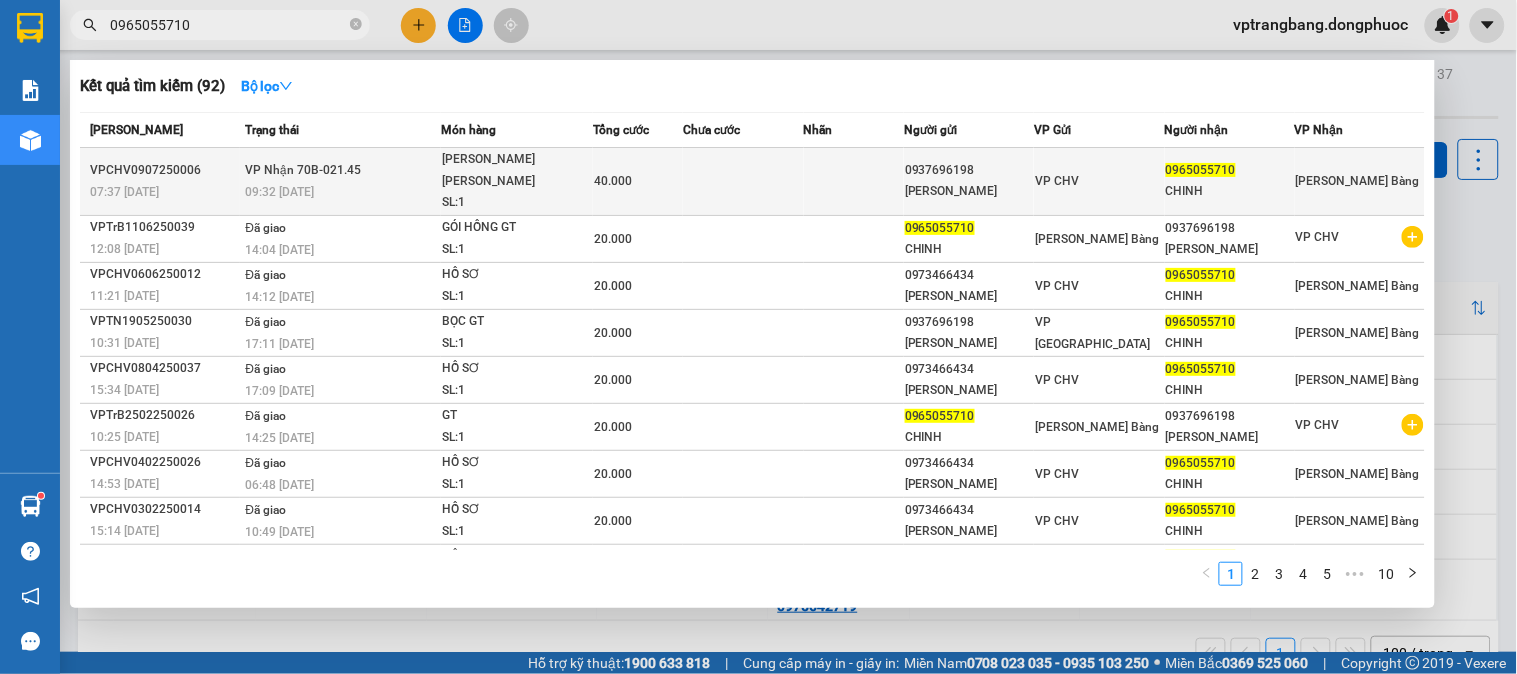 type on "0965055710" 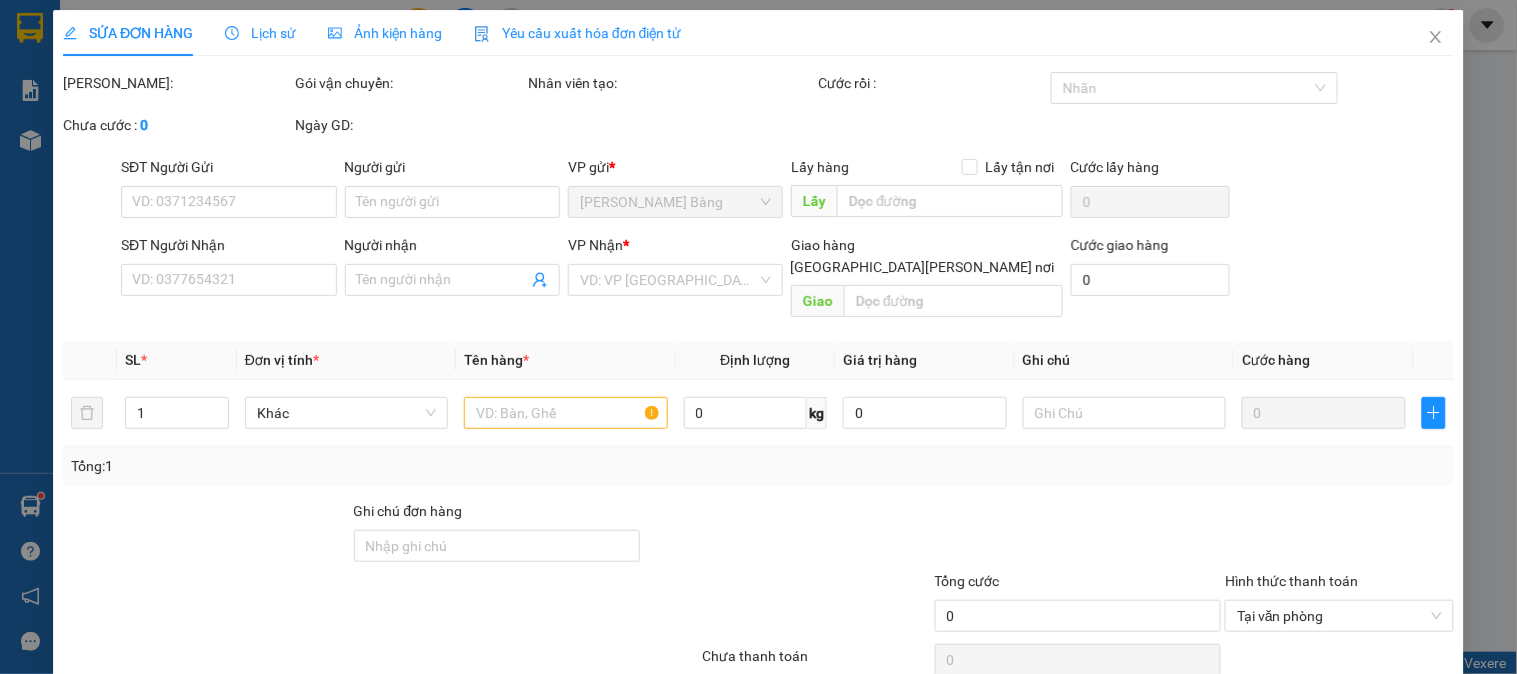 type on "0937696198" 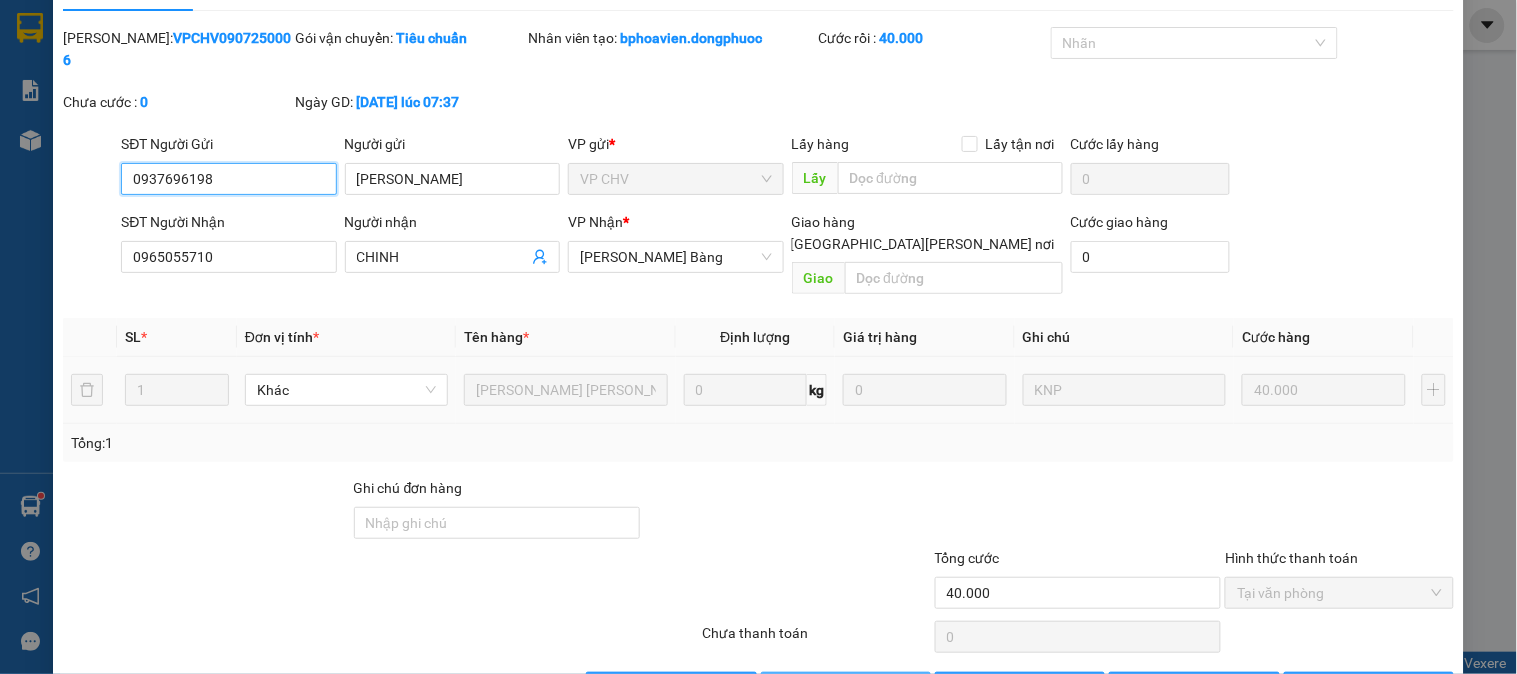scroll, scrollTop: 70, scrollLeft: 0, axis: vertical 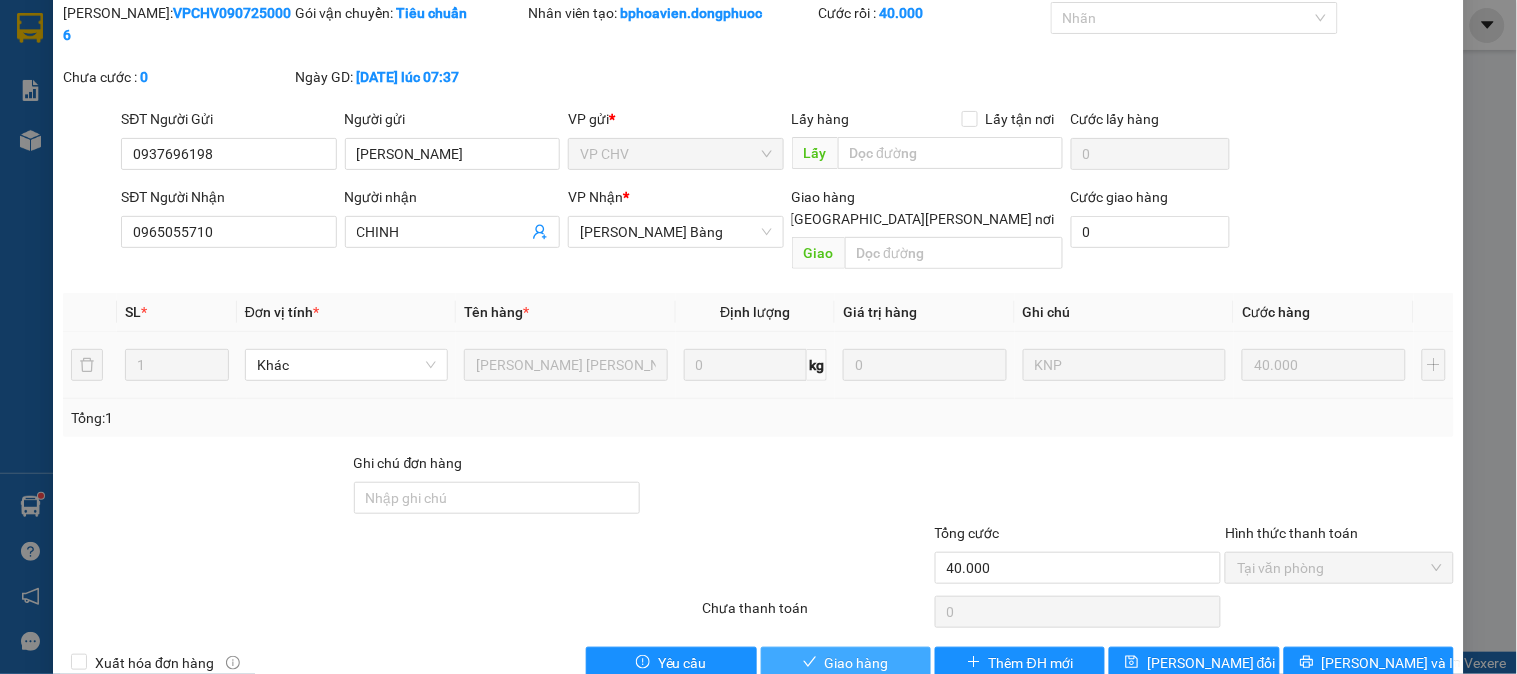 click on "Giao hàng" at bounding box center (846, 663) 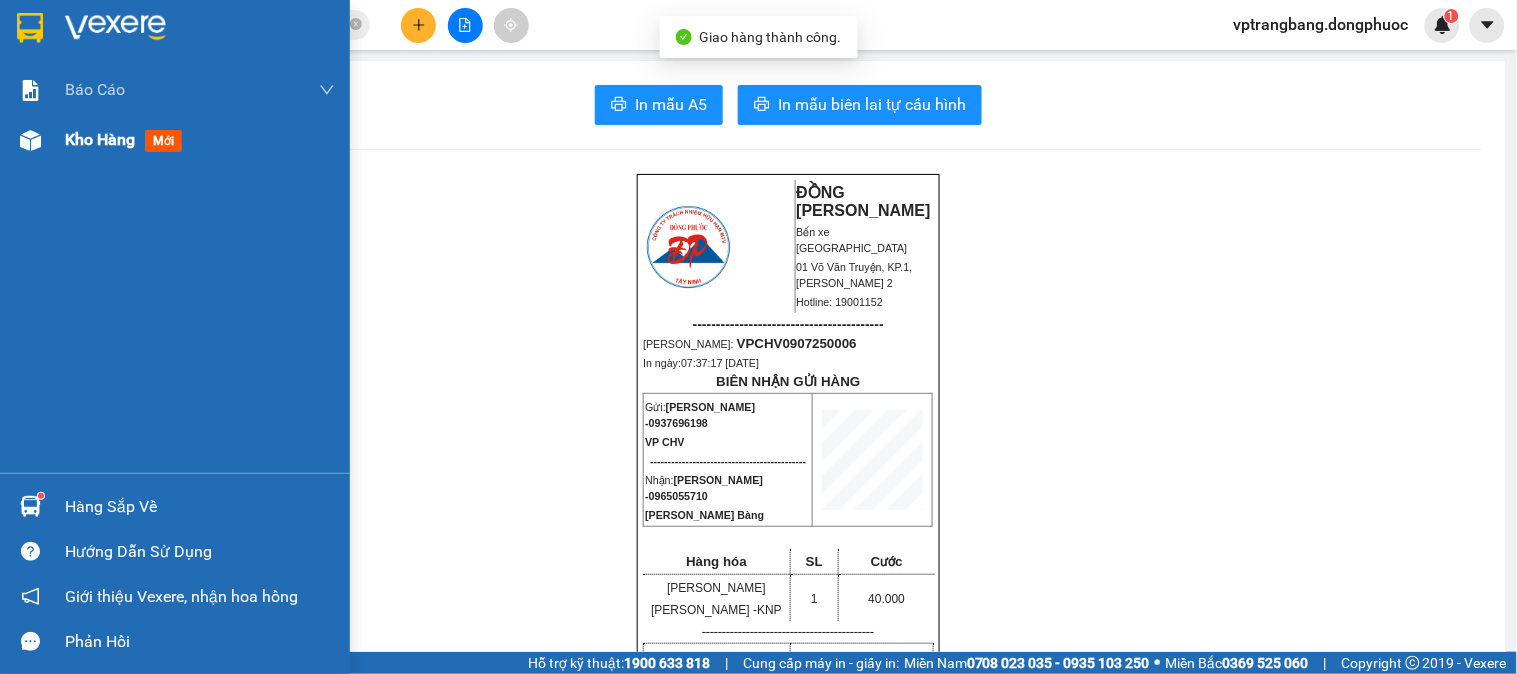 click at bounding box center [30, 140] 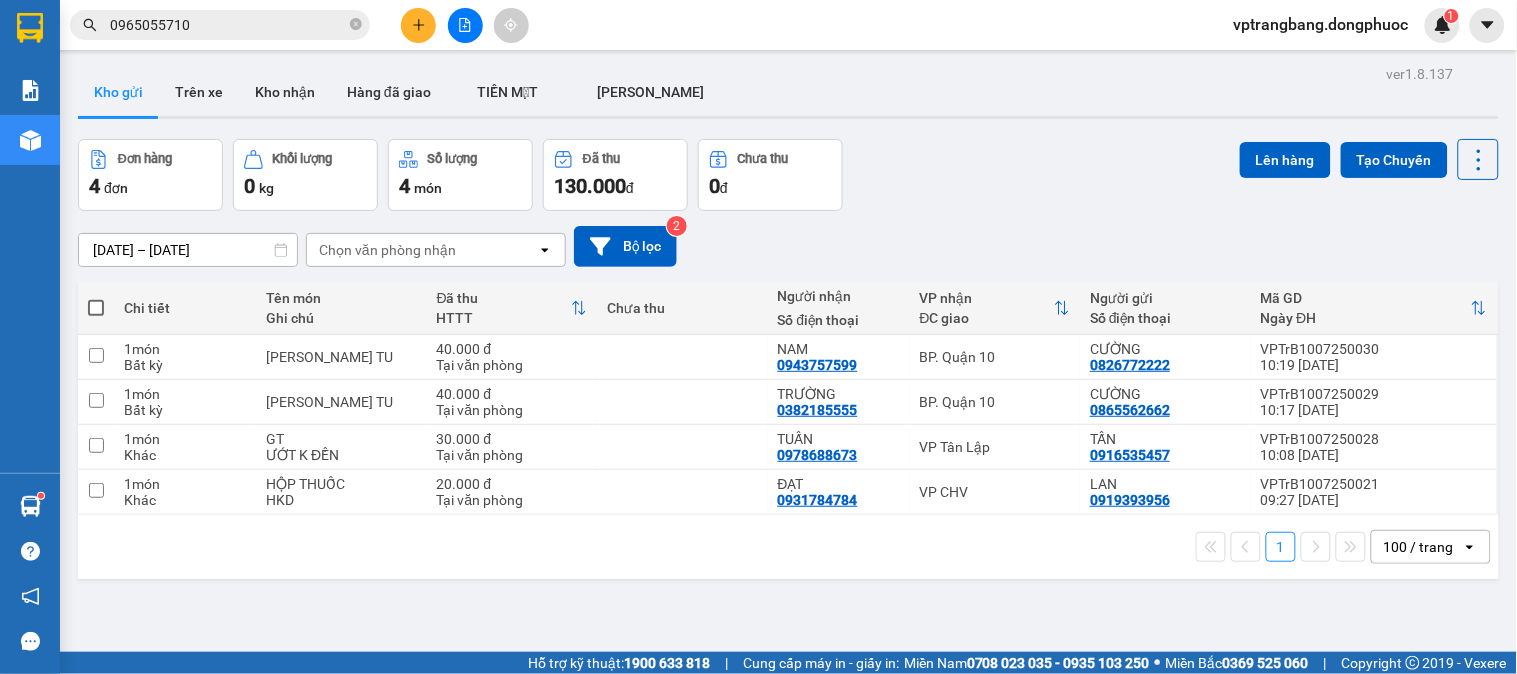 click on "Đơn hàng 4 đơn [PERSON_NAME] 0 kg Số [PERSON_NAME] 4 món Đã thu 130.000  [PERSON_NAME] thu 0  đ Lên hàng Tạo Chuyến" at bounding box center [788, 175] 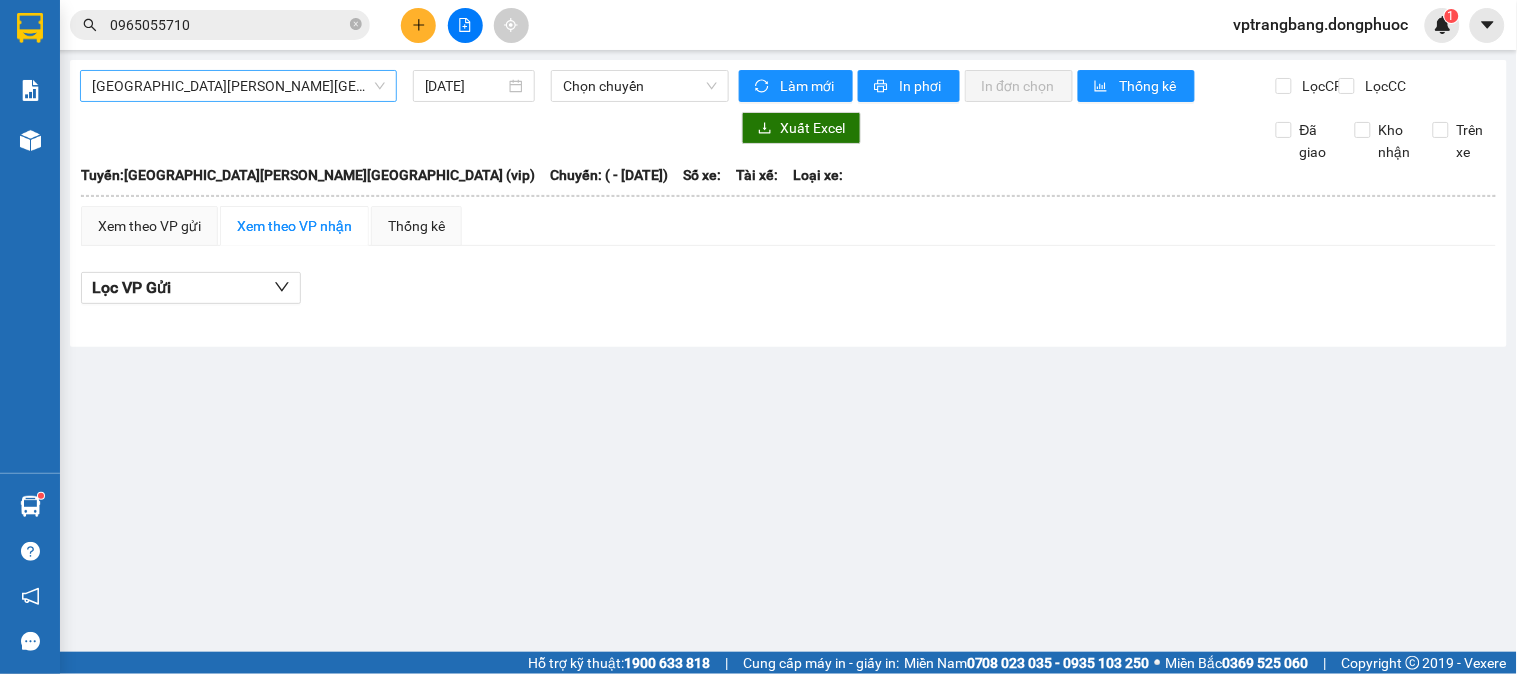 click on "[GEOGRAPHIC_DATA][PERSON_NAME][GEOGRAPHIC_DATA] (vip)" at bounding box center (238, 86) 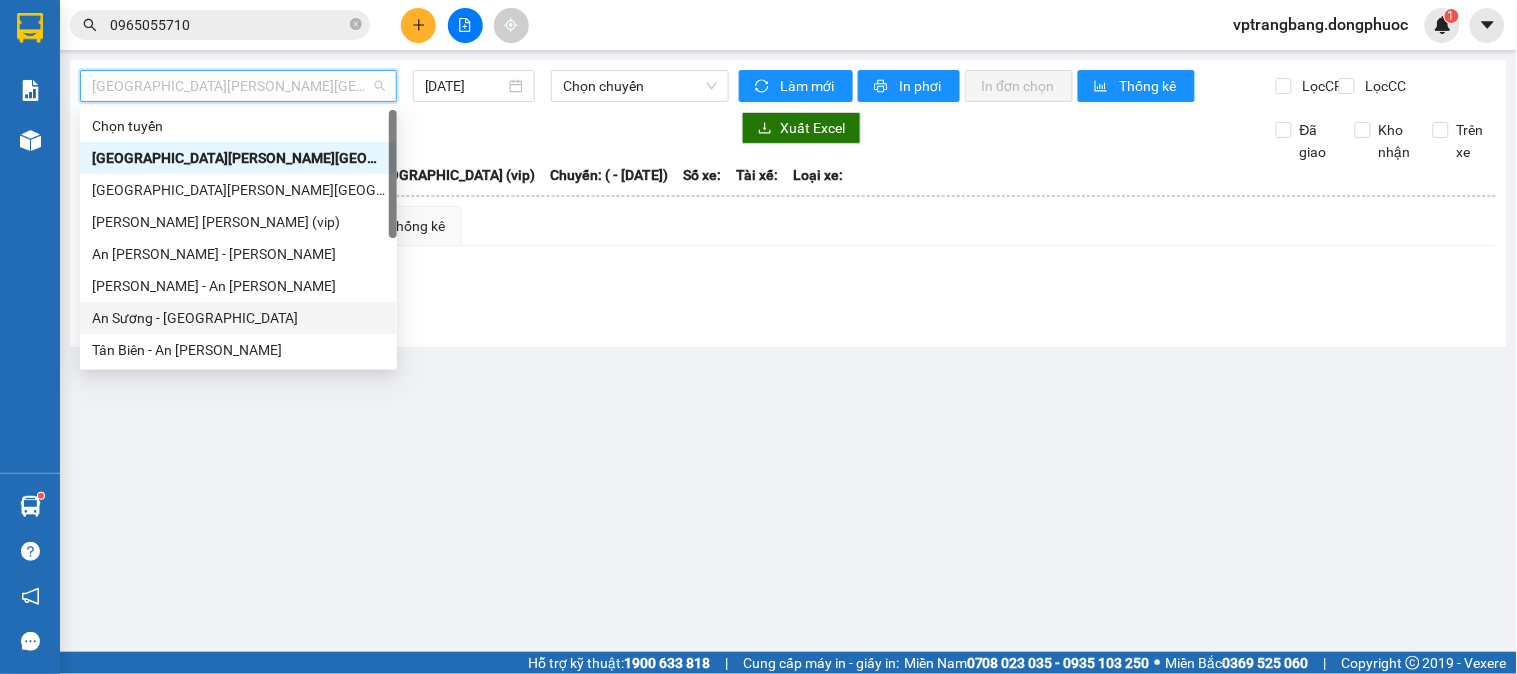 click on "An Sương - [GEOGRAPHIC_DATA]" at bounding box center (238, 318) 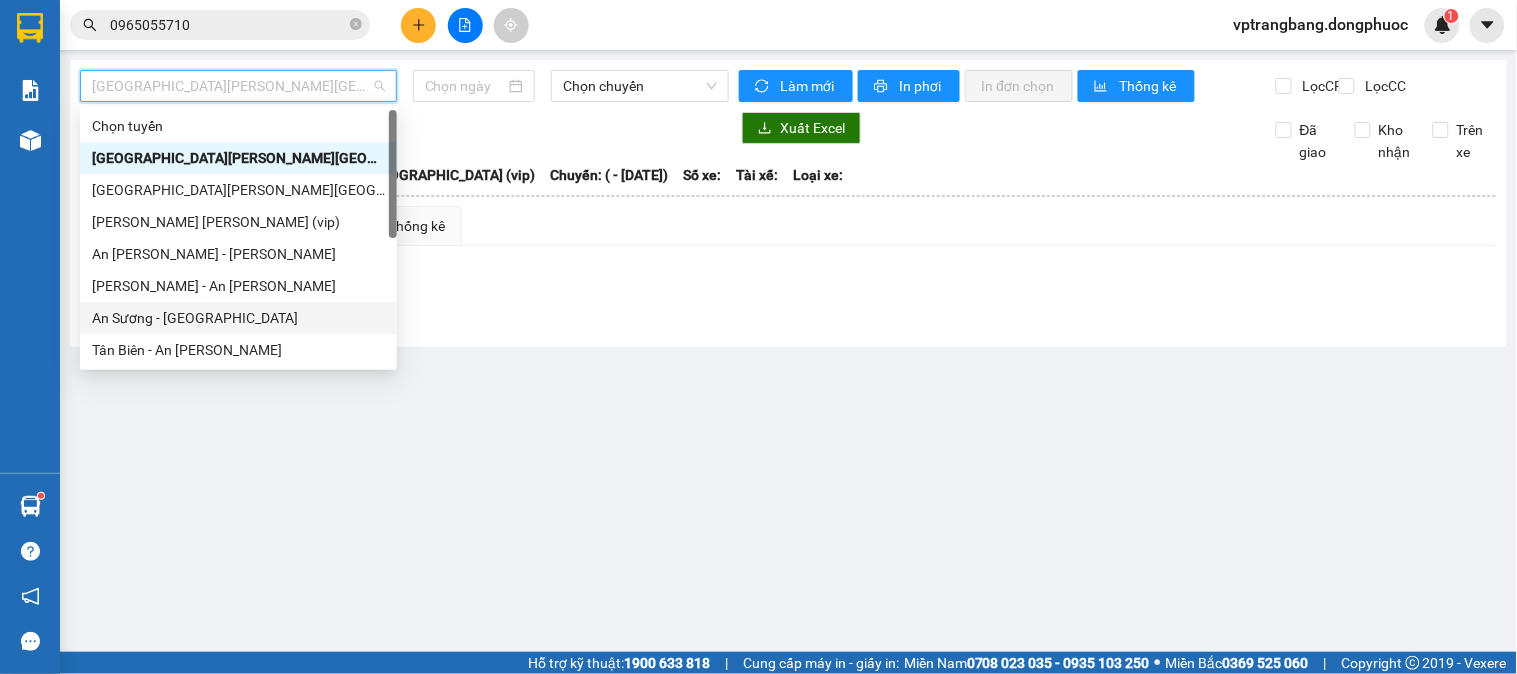 type on "[DATE]" 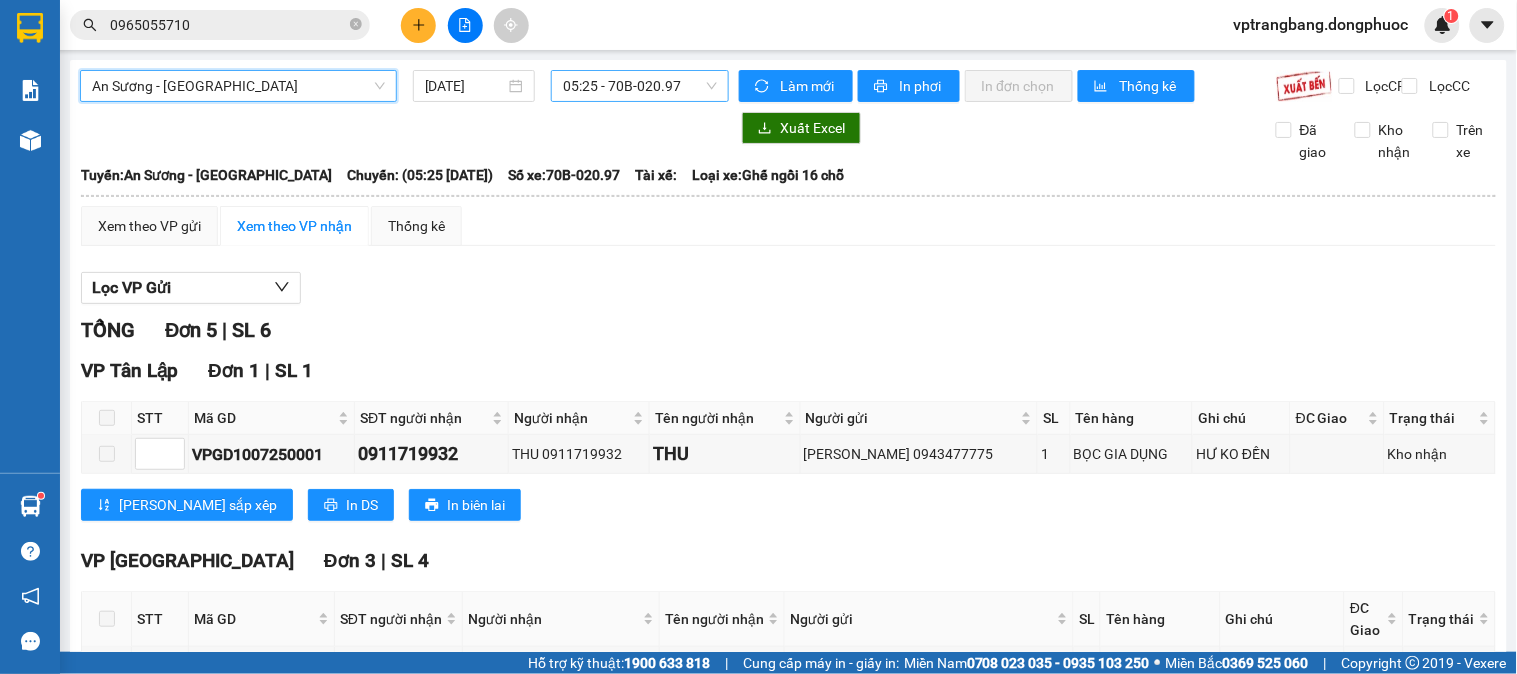 click on "05:25     - 70B-020.97" at bounding box center [640, 86] 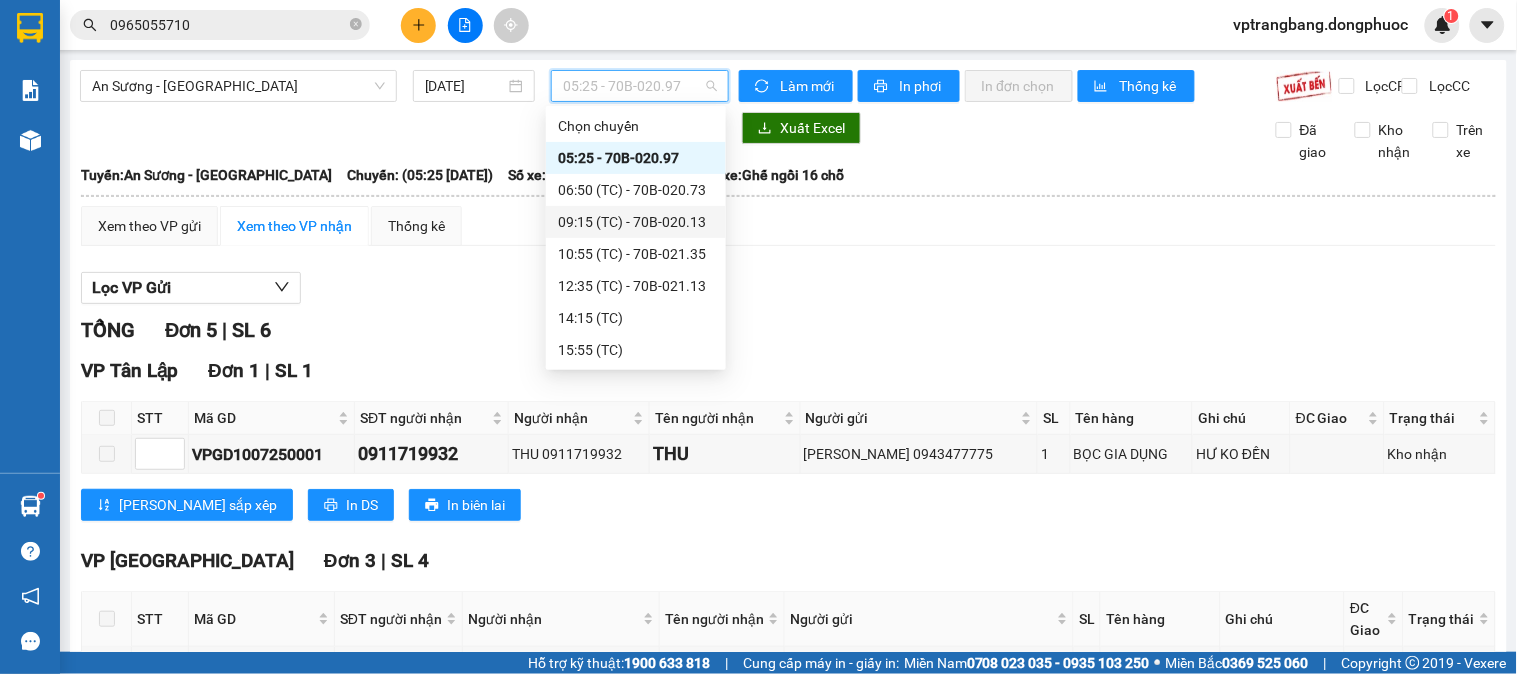 click on "09:15   (TC)   - 70B-020.13" at bounding box center (636, 222) 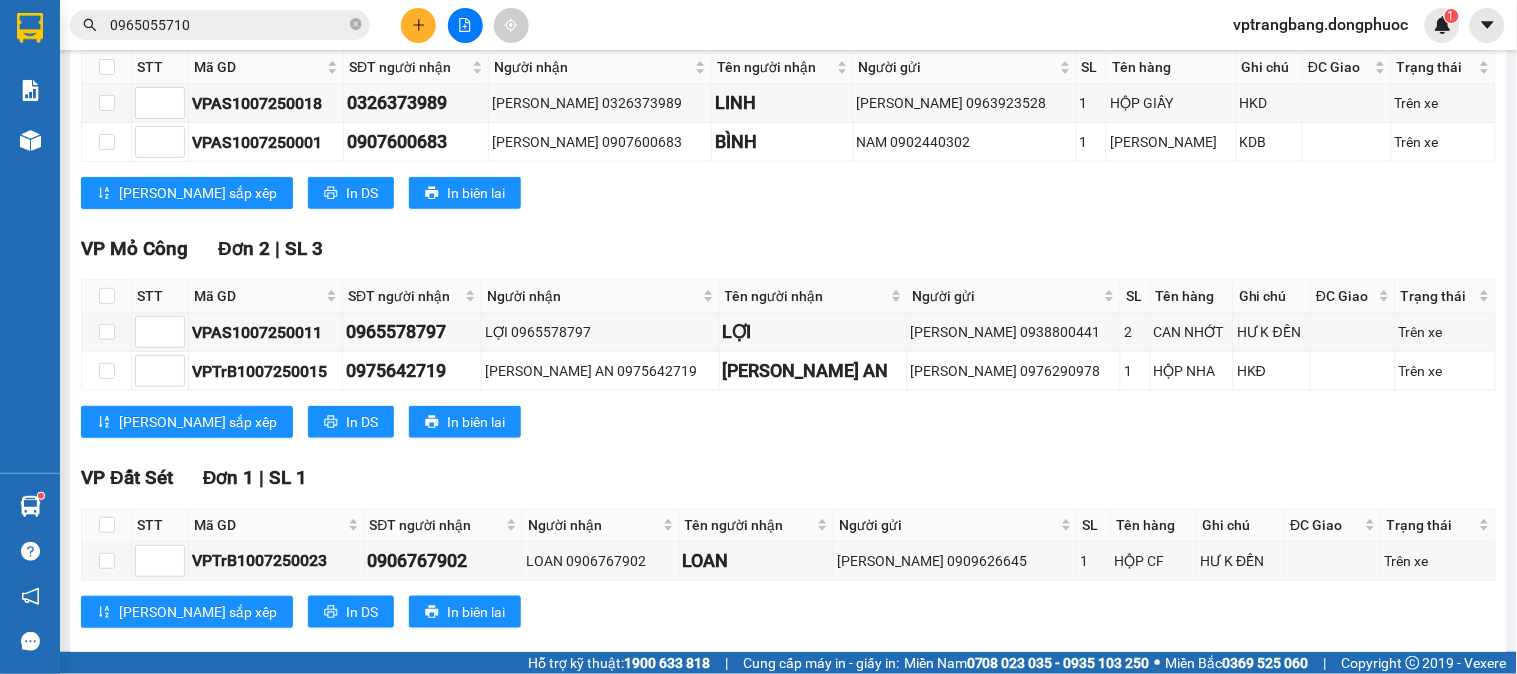scroll, scrollTop: 402, scrollLeft: 0, axis: vertical 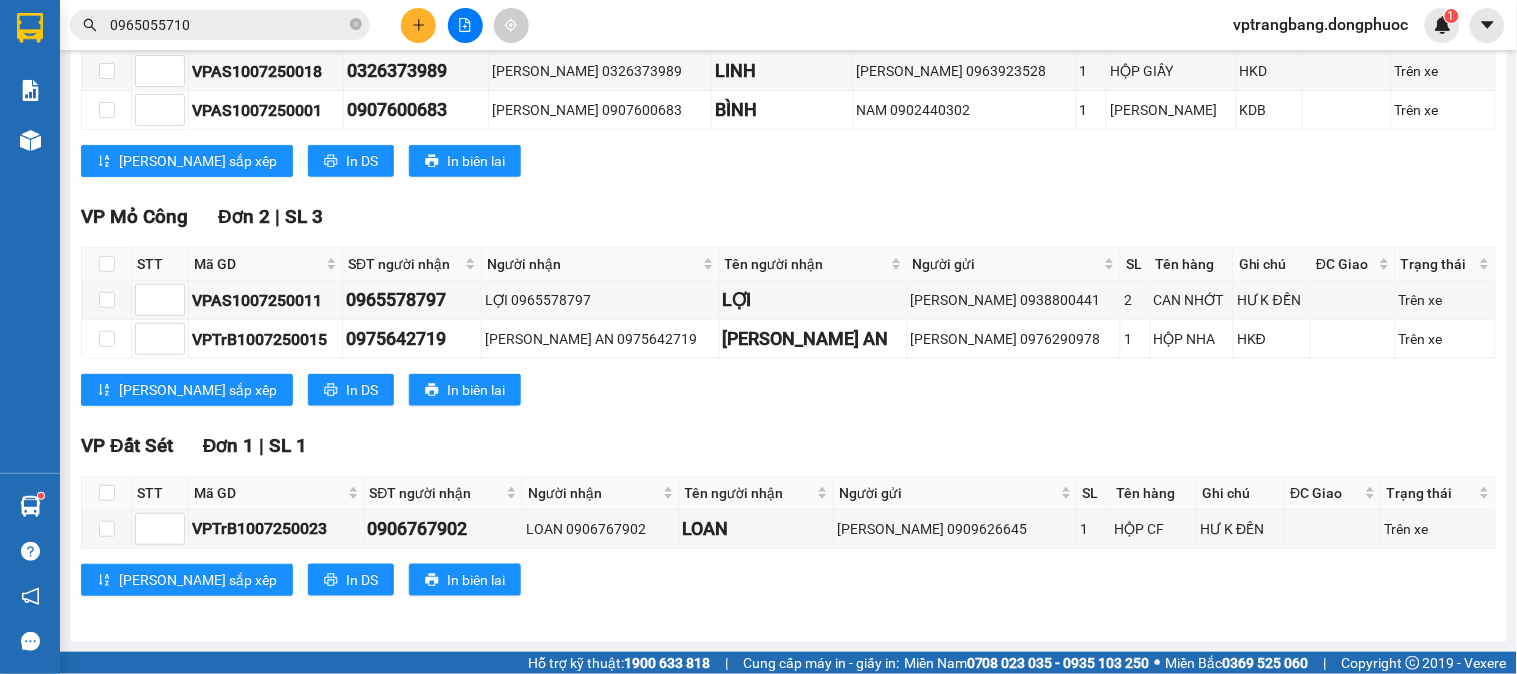 click on "[PERSON_NAME] sắp xếp In DS In biên lai" at bounding box center (788, 390) 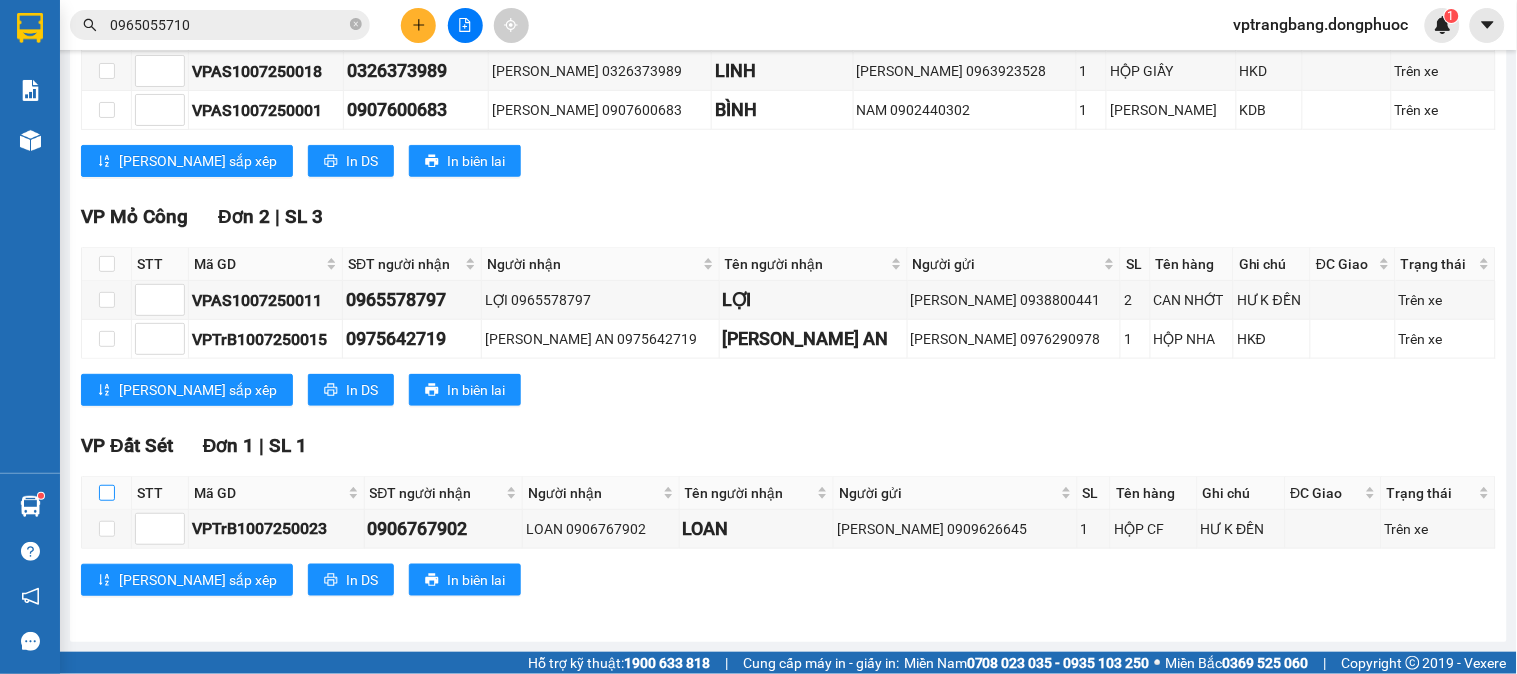 click at bounding box center (107, 493) 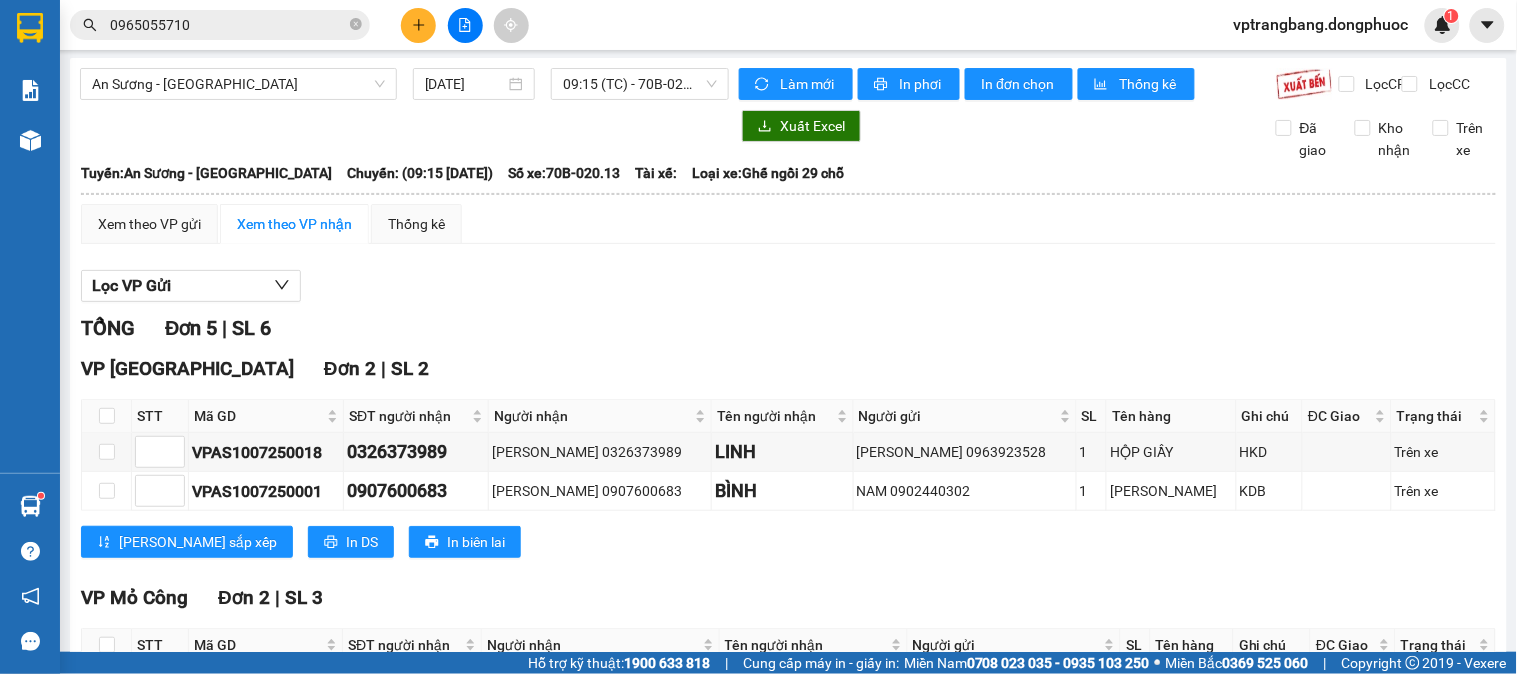 scroll, scrollTop: 0, scrollLeft: 0, axis: both 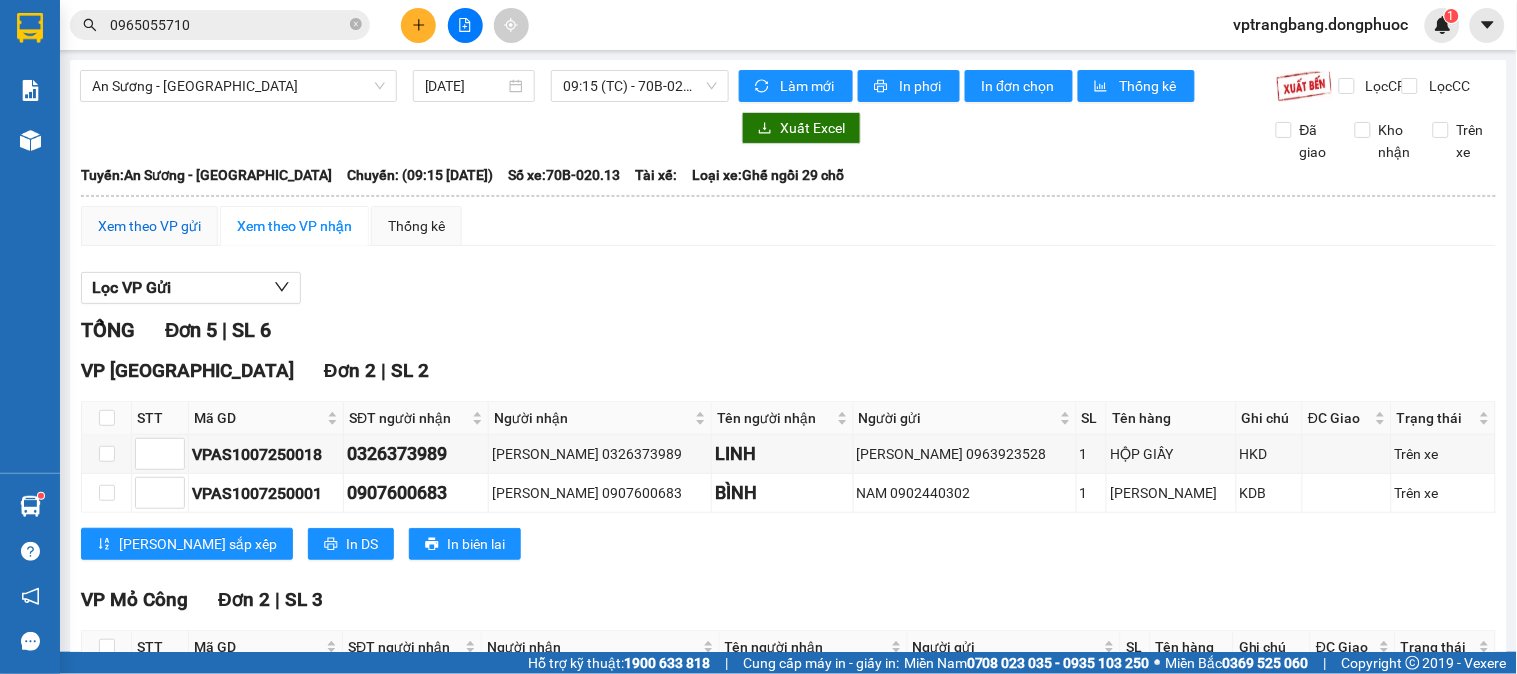 click on "Xem theo VP gửi" at bounding box center (149, 226) 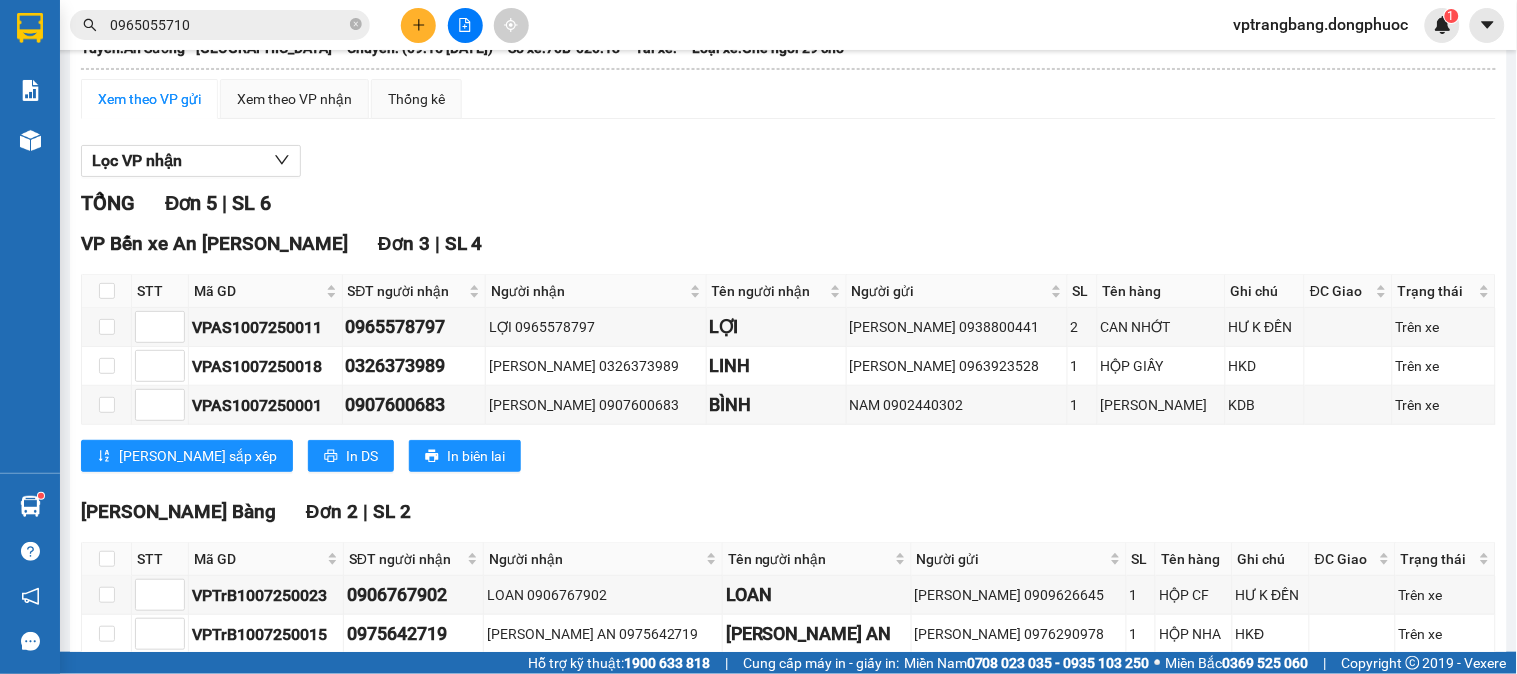 scroll, scrollTop: 251, scrollLeft: 0, axis: vertical 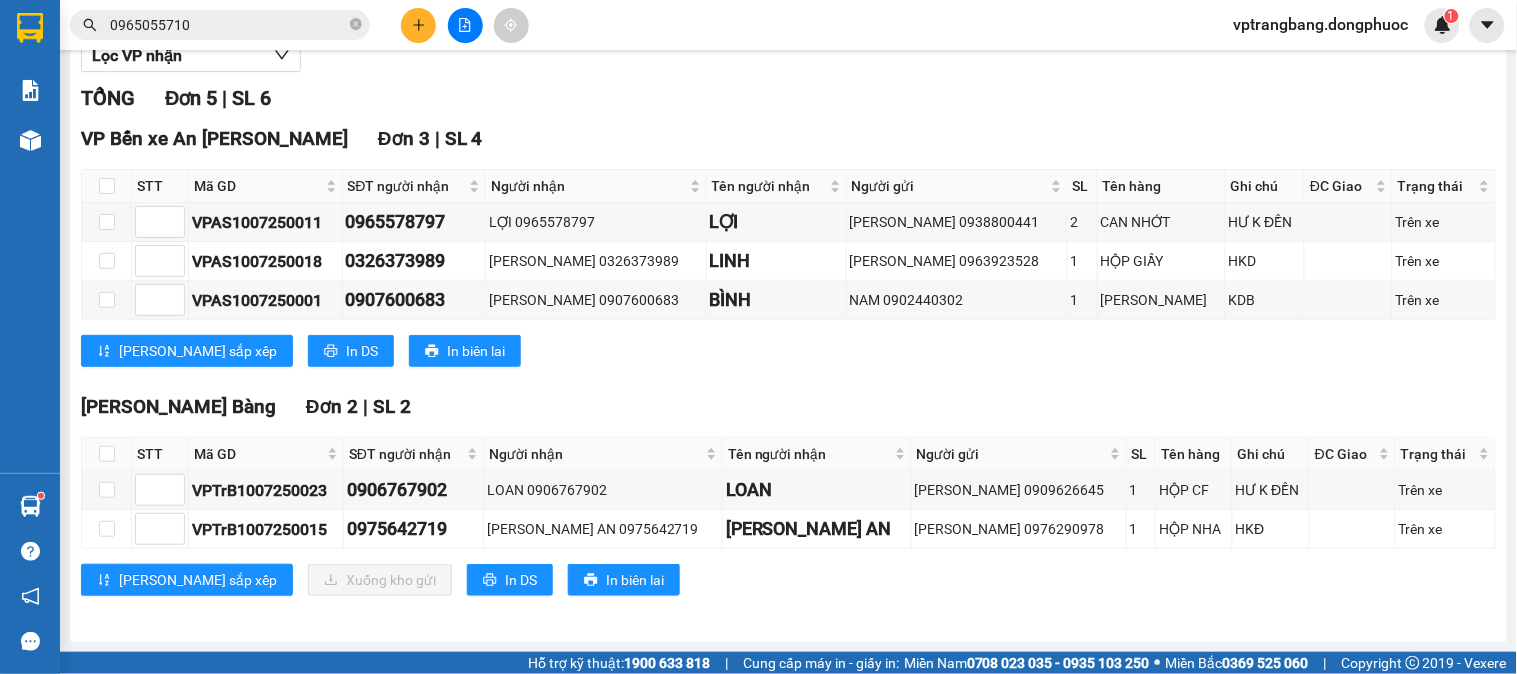 drag, startPoint x: 1500, startPoint y: 598, endPoint x: 1515, endPoint y: 633, distance: 38.078865 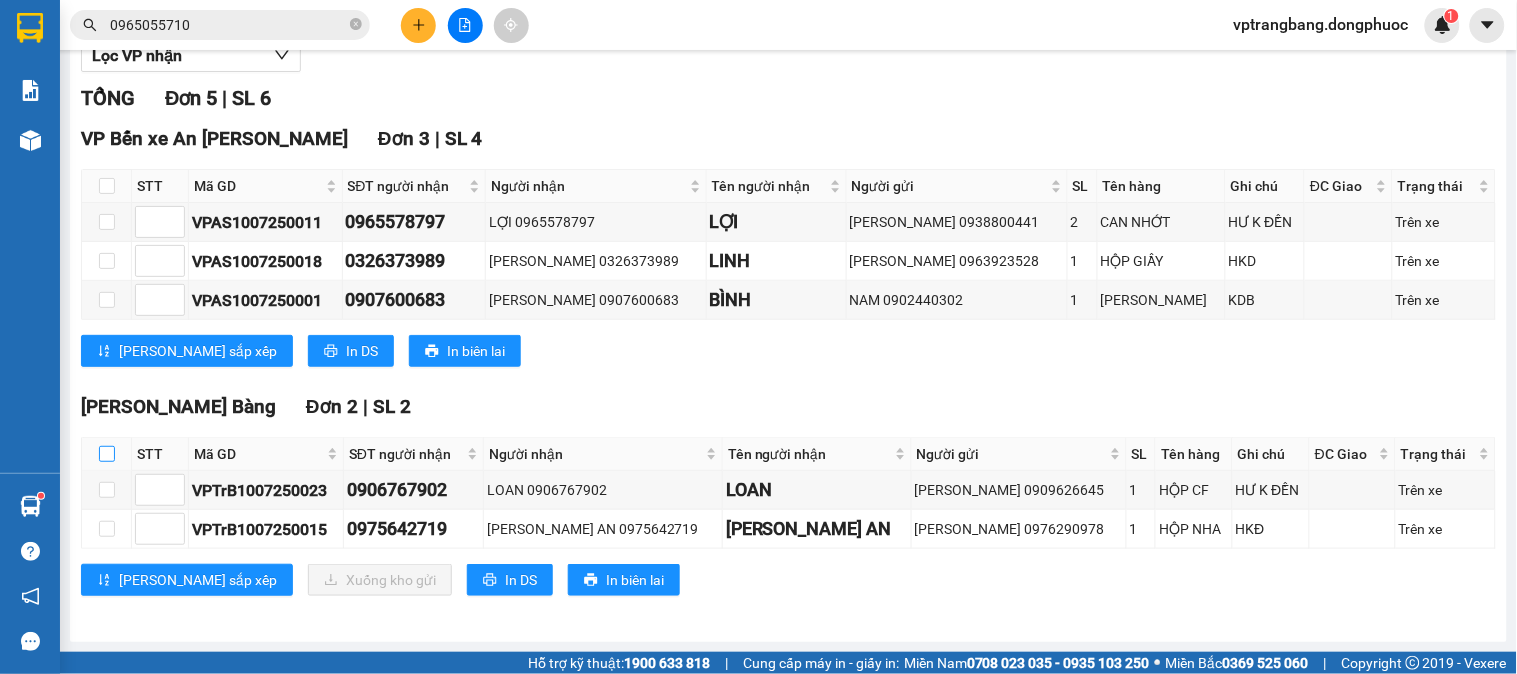 click at bounding box center [107, 454] 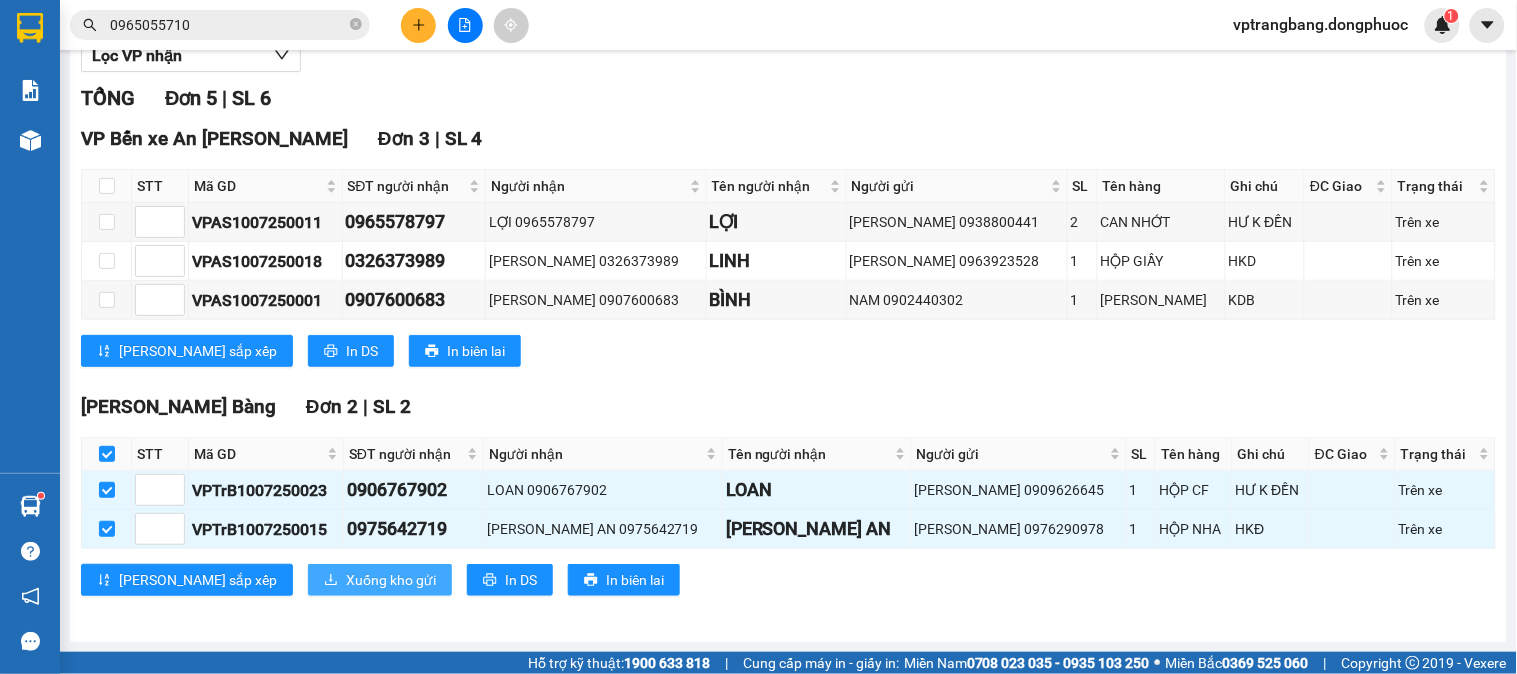 click on "Xuống kho gửi" at bounding box center [391, 580] 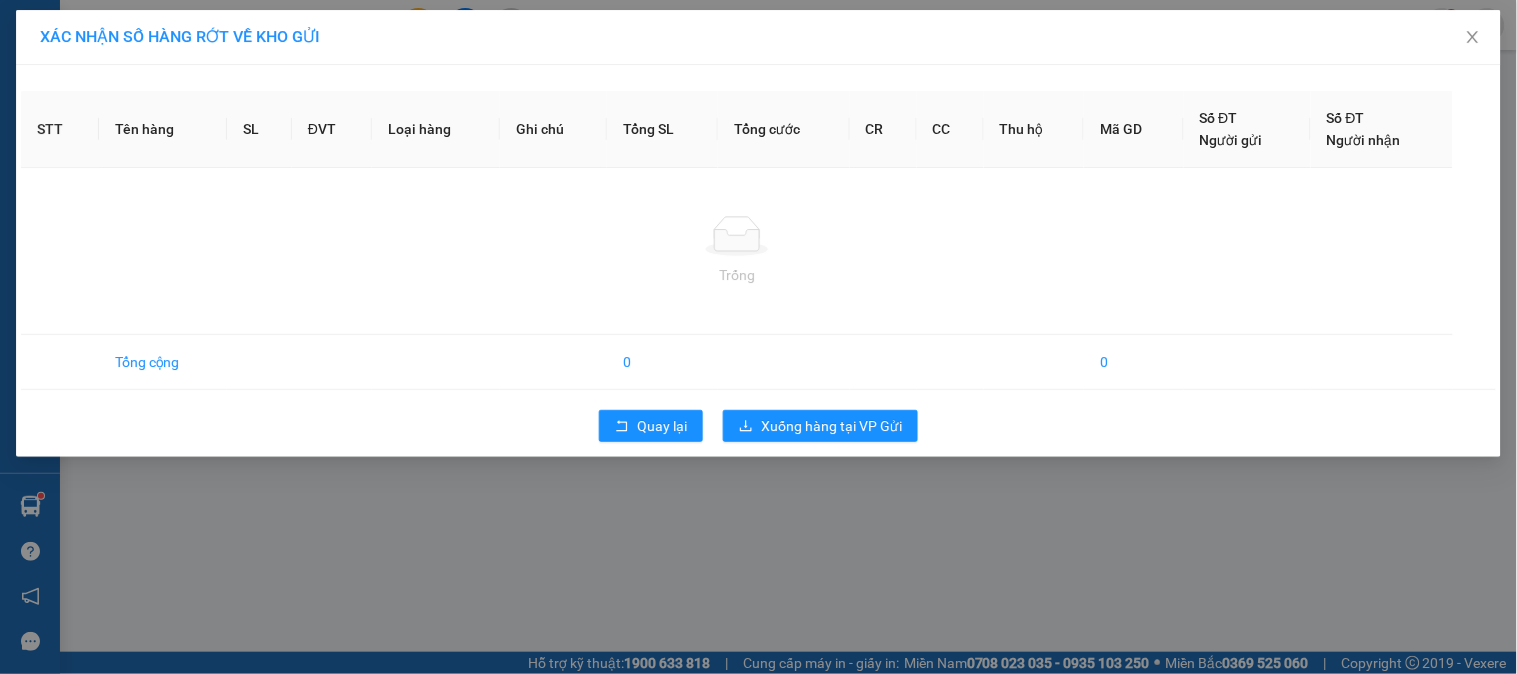 scroll, scrollTop: 0, scrollLeft: 0, axis: both 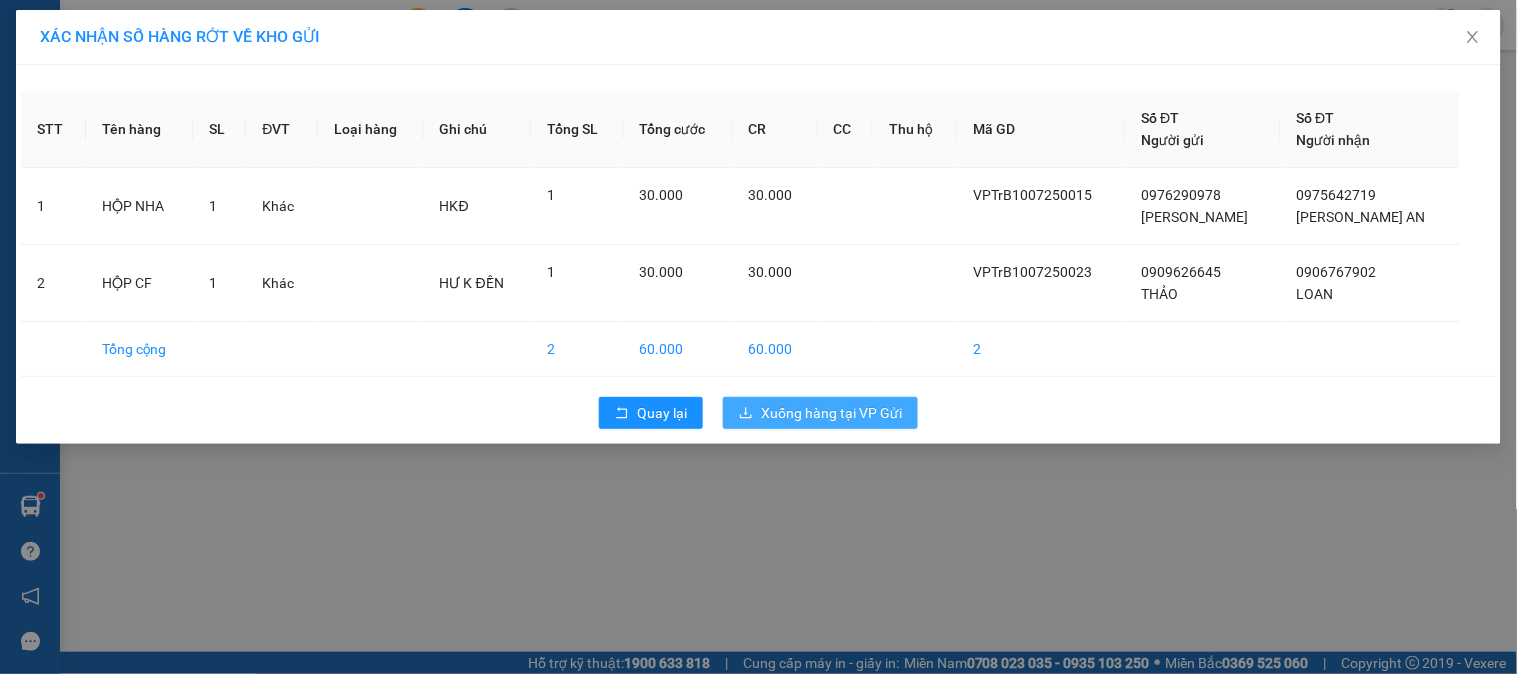 click on "Xuống hàng tại VP Gửi" at bounding box center (831, 413) 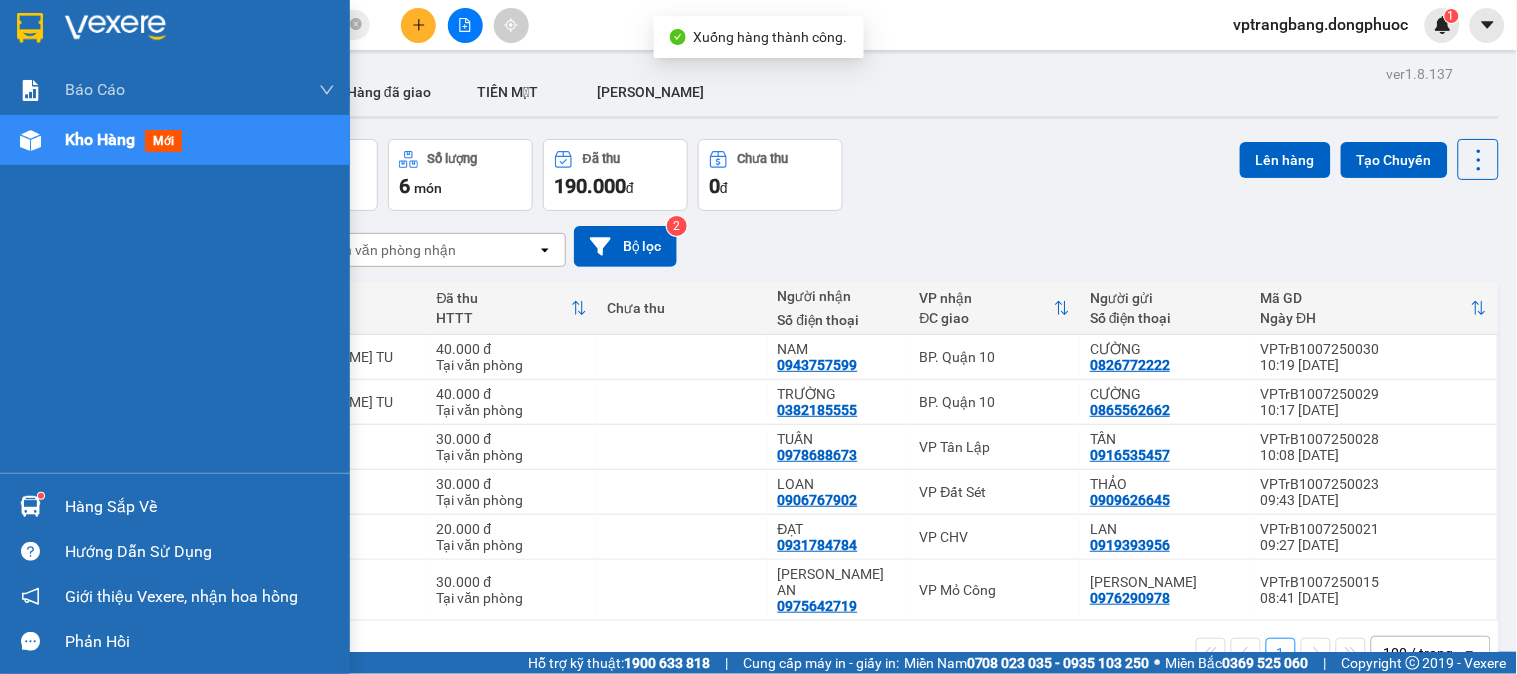 click on "Kho hàng" at bounding box center [100, 139] 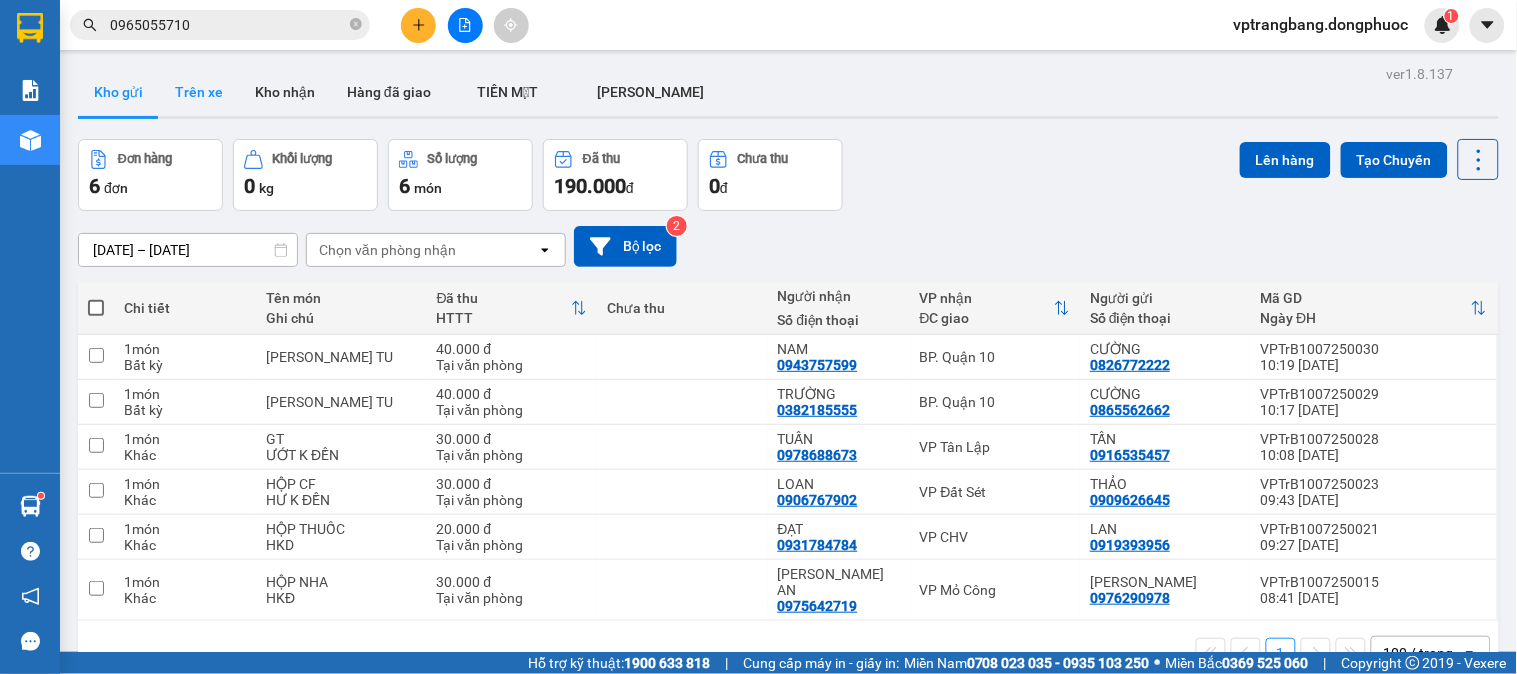 click on "Trên xe" at bounding box center [199, 92] 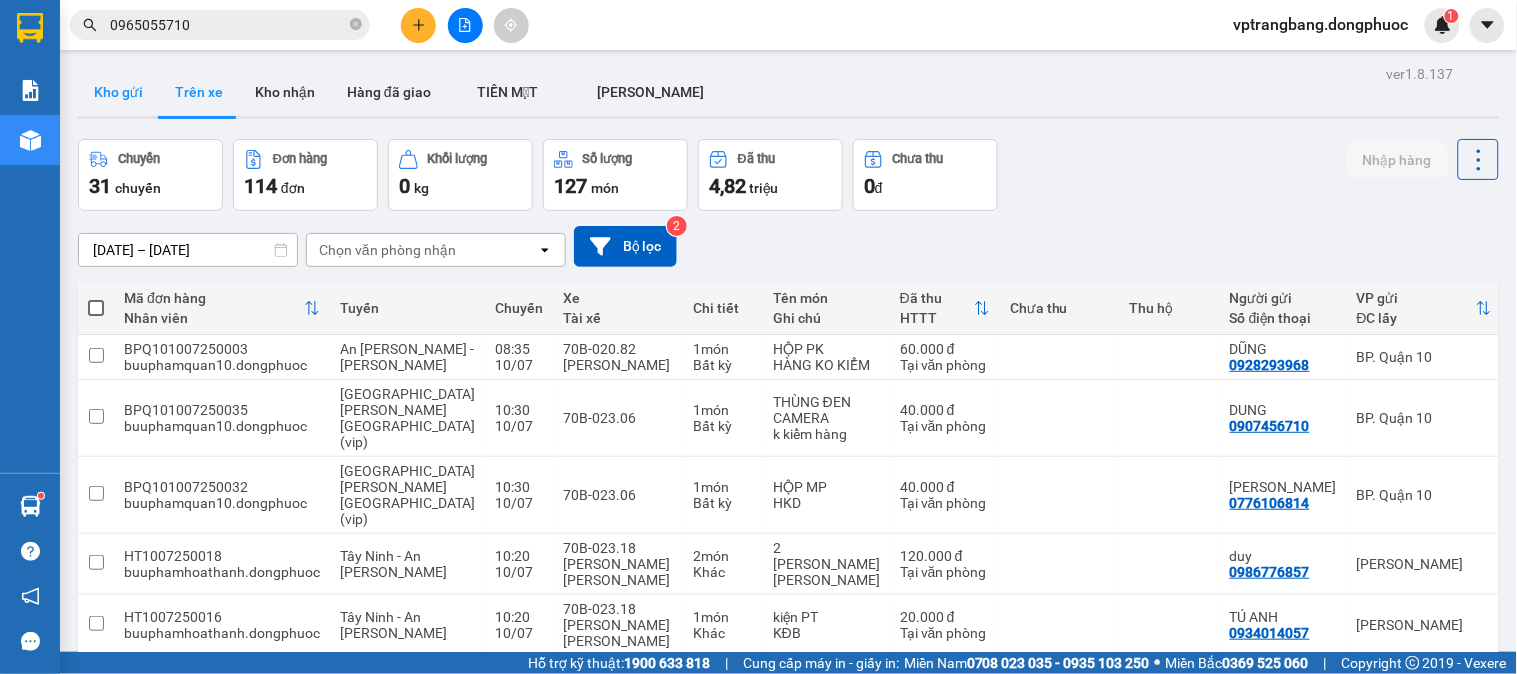 click on "Kho gửi" at bounding box center (118, 92) 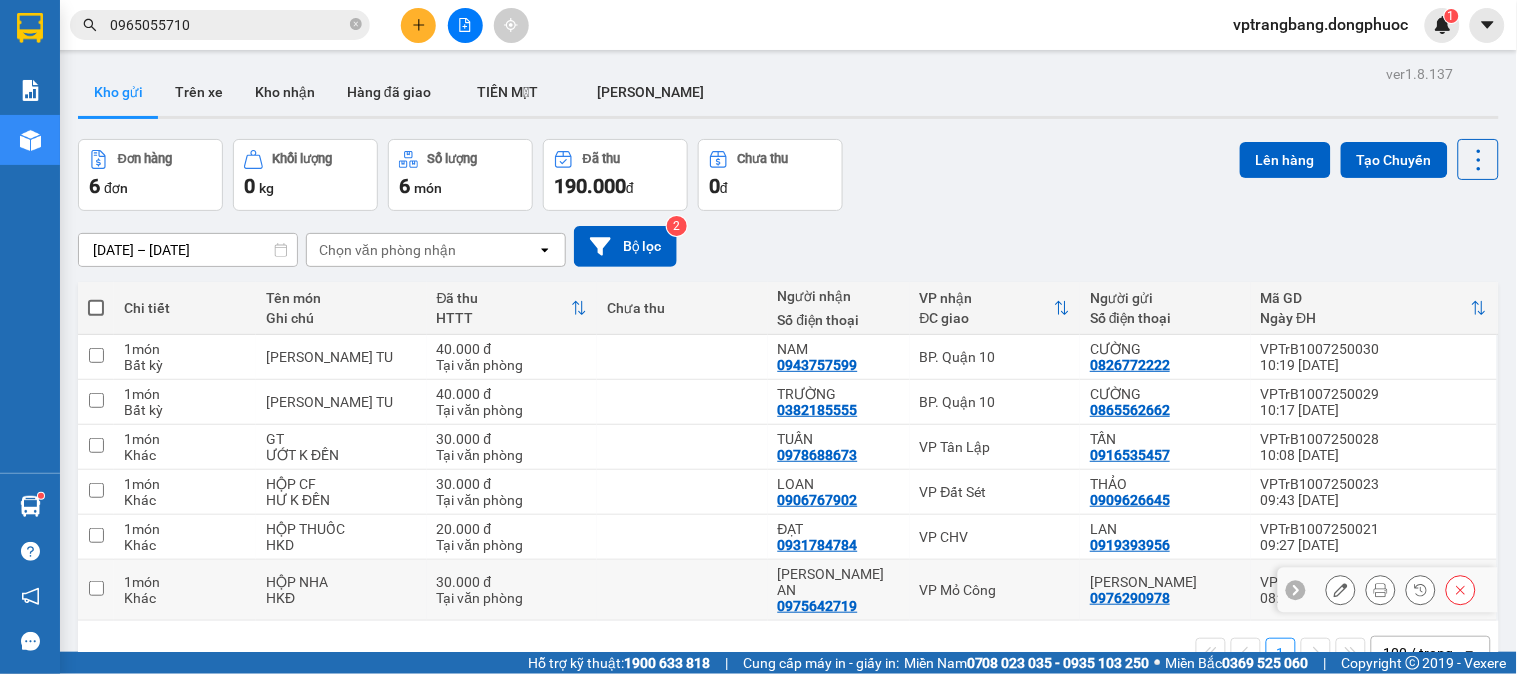 click on "VP Mỏ Công" at bounding box center (995, 590) 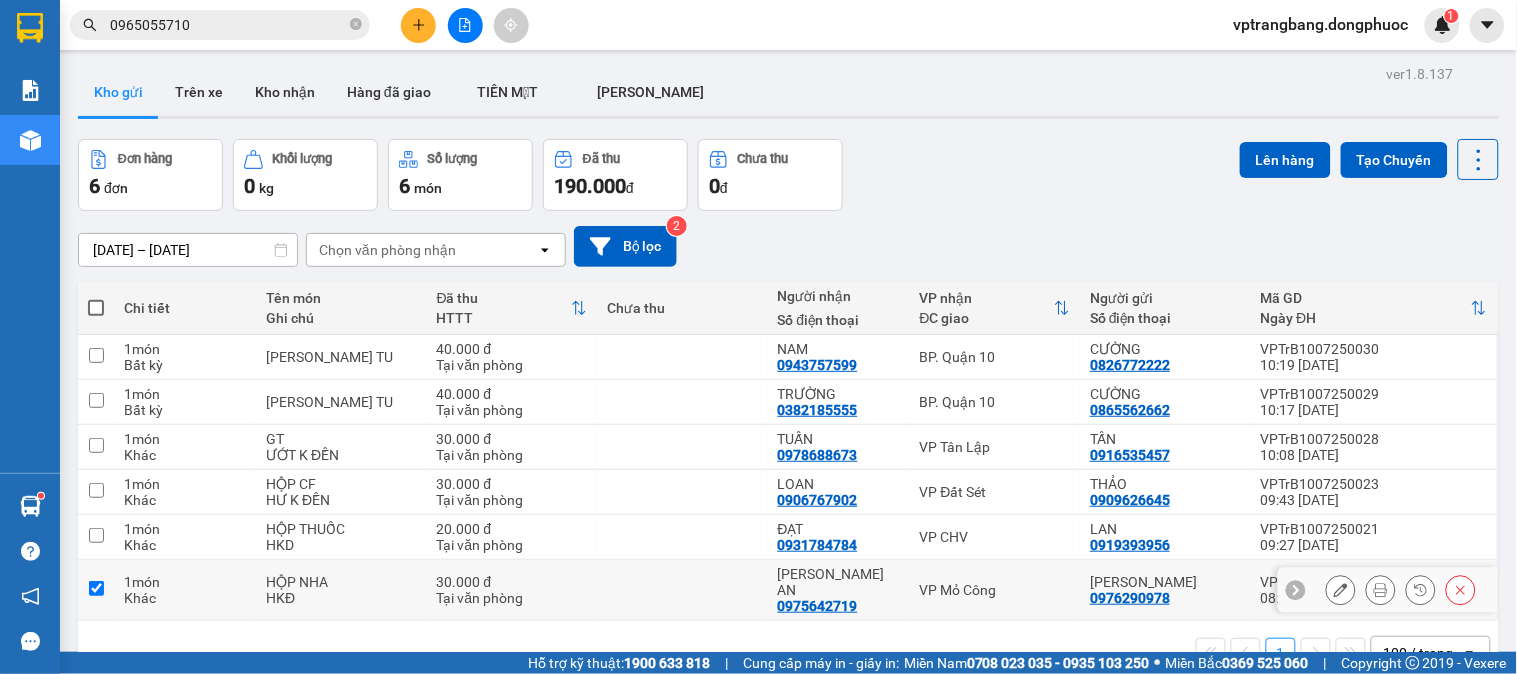 checkbox on "true" 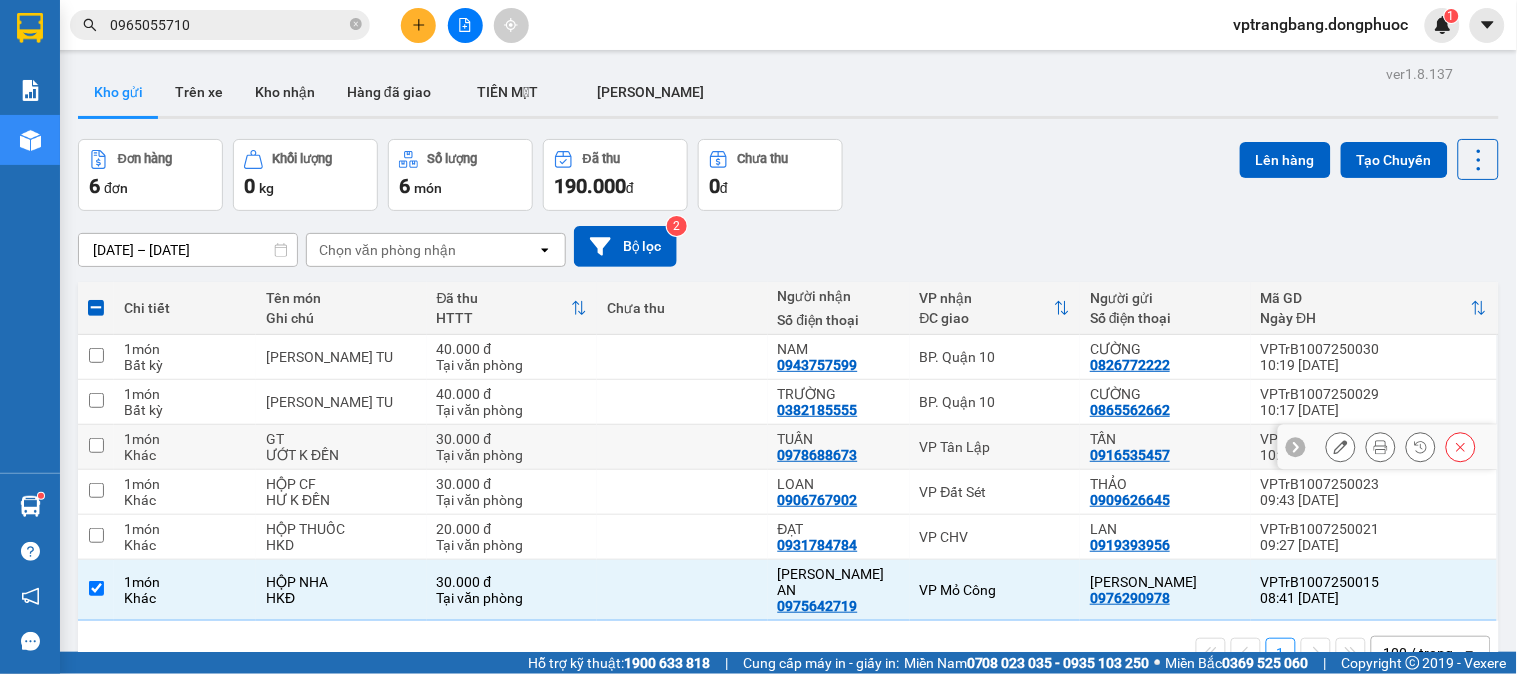 click on "VP Tân Lập" at bounding box center [995, 447] 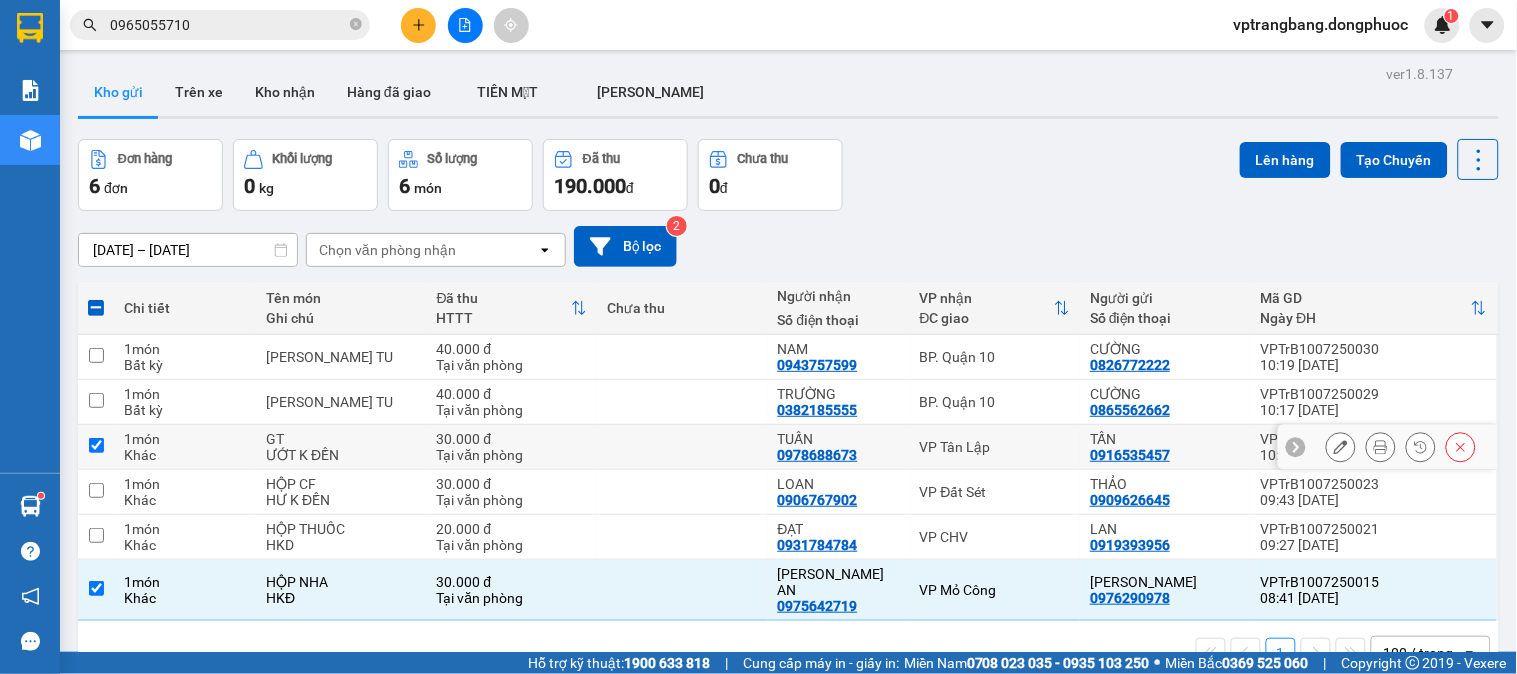 checkbox on "true" 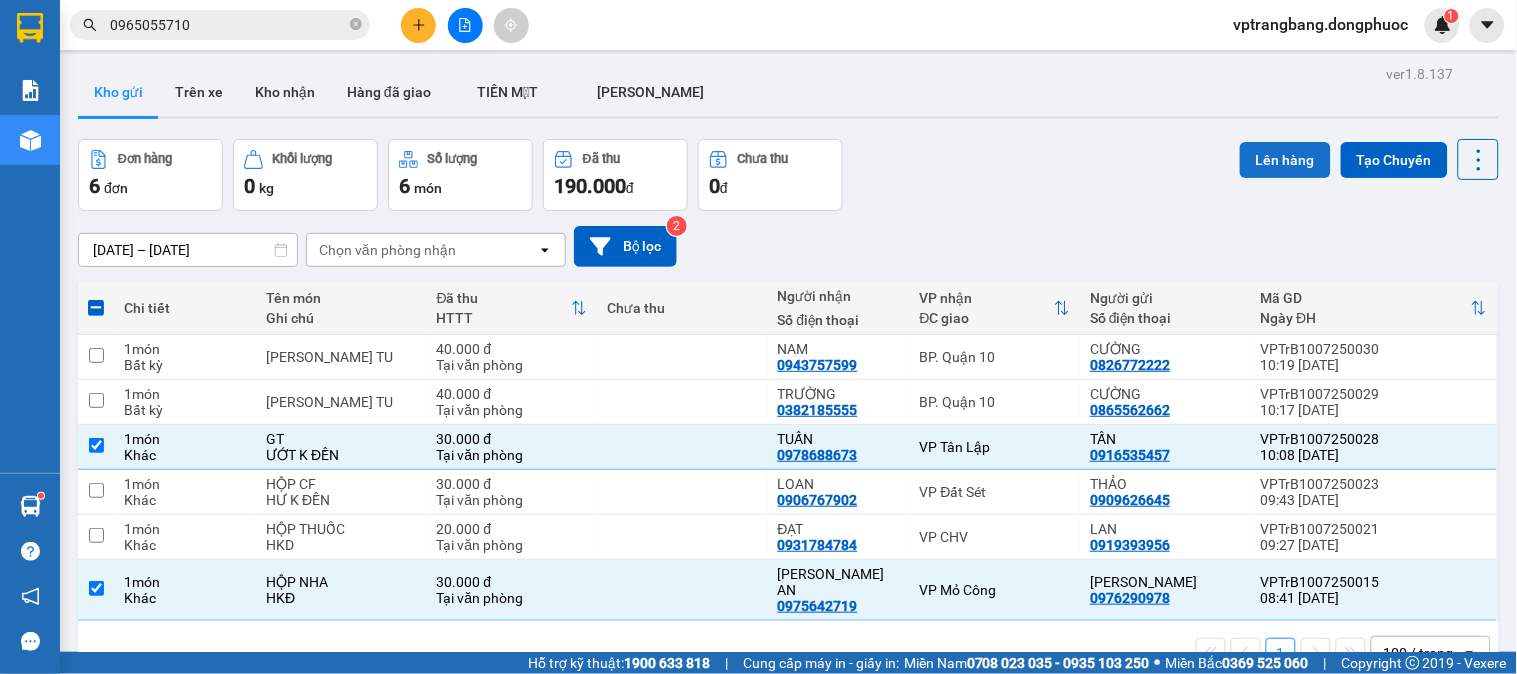 click on "Lên hàng" at bounding box center [1285, 160] 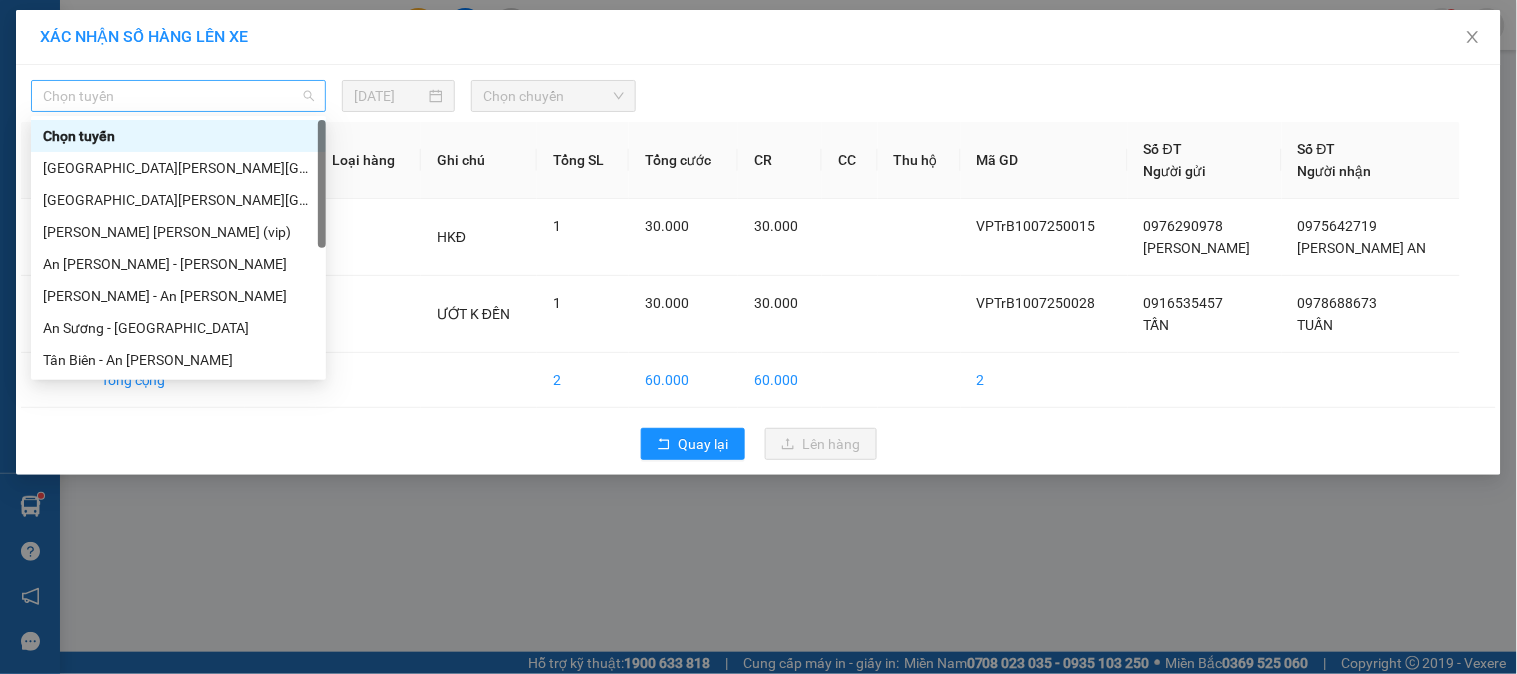 click on "Chọn tuyến" at bounding box center [178, 96] 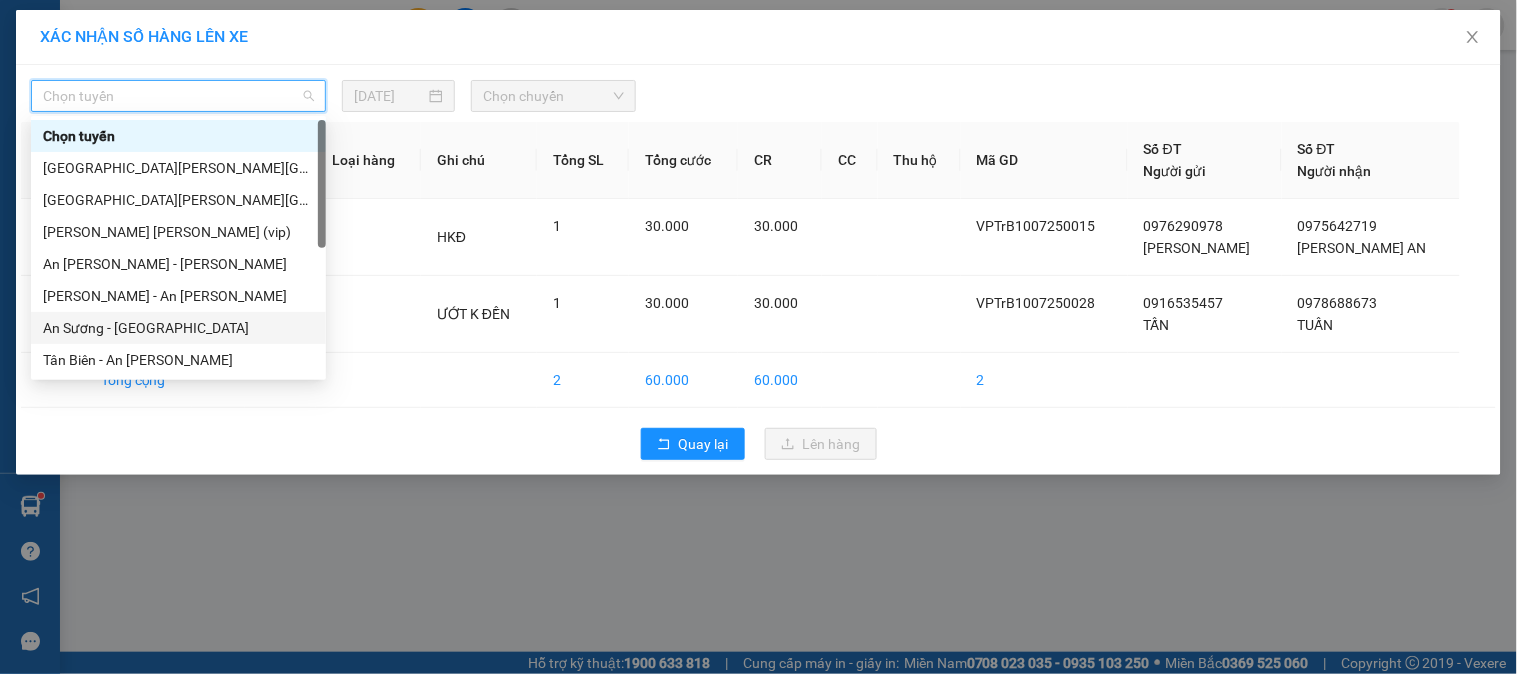 click on "An Sương - [GEOGRAPHIC_DATA]" at bounding box center (178, 328) 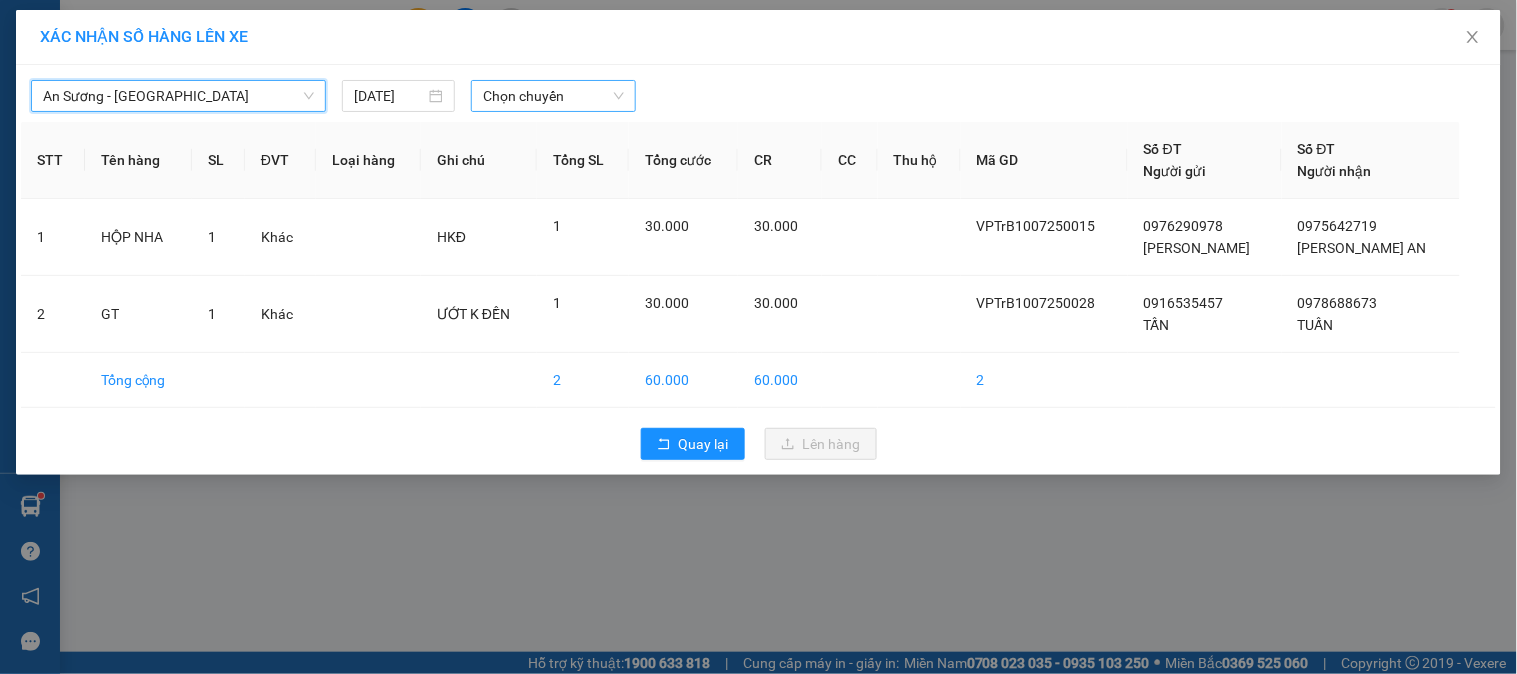 click on "Chọn chuyến" at bounding box center [553, 96] 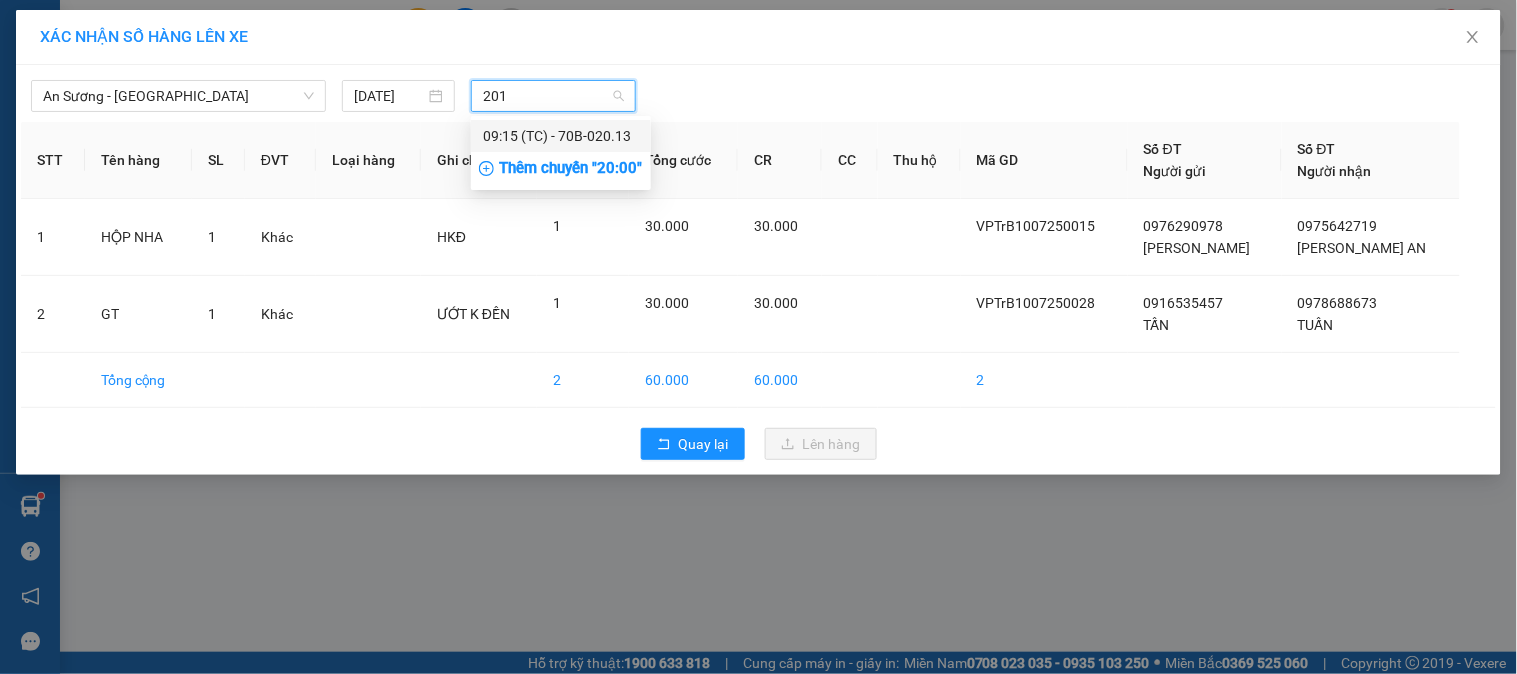 type on "2013" 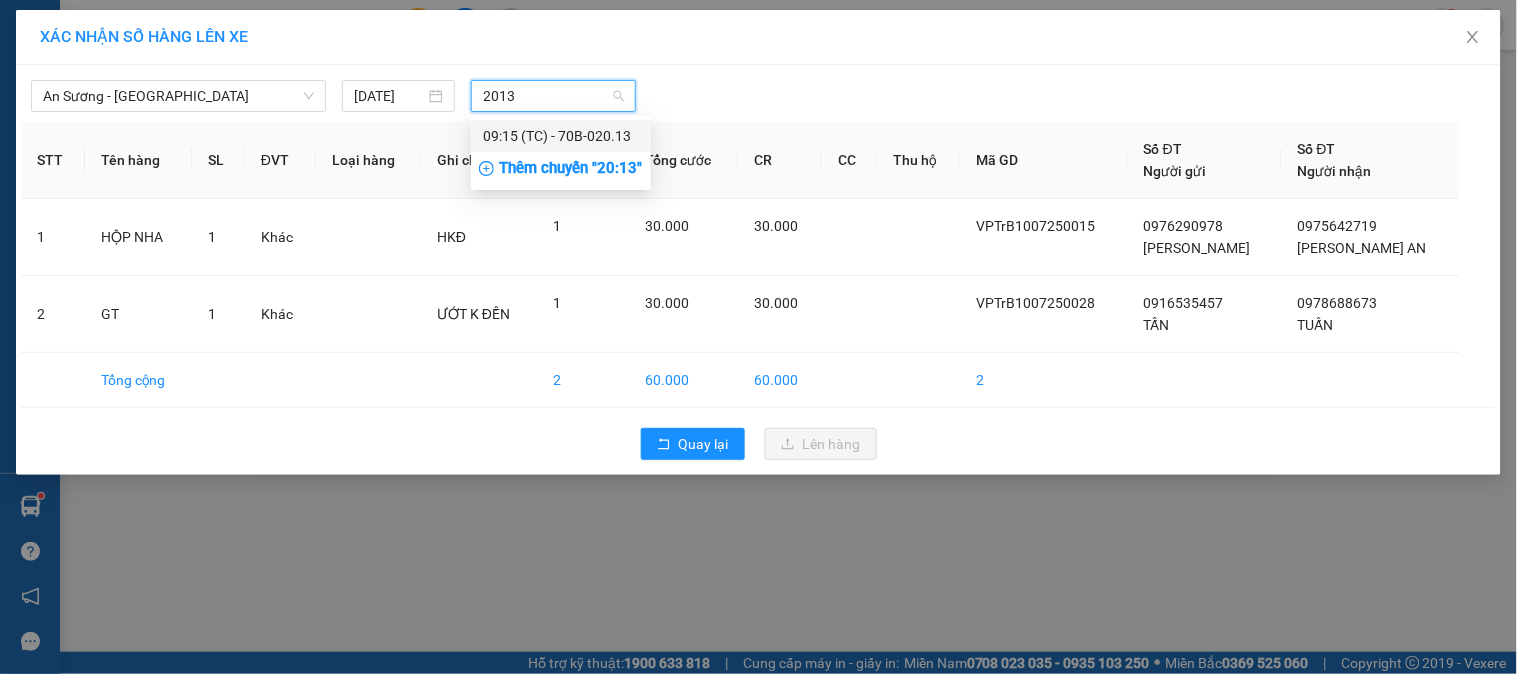 click on "09:15   (TC)   - 70B-020.13" at bounding box center (561, 136) 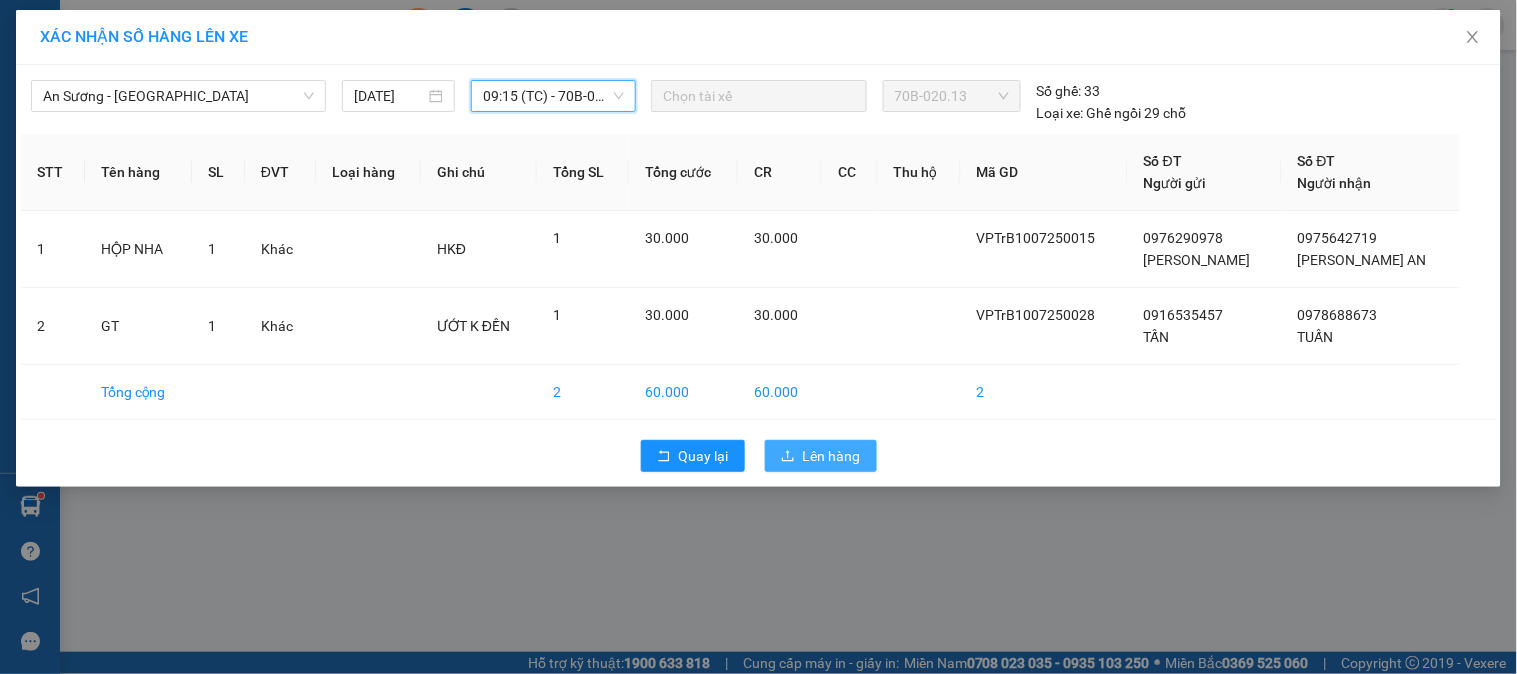 click on "Lên hàng" at bounding box center [832, 456] 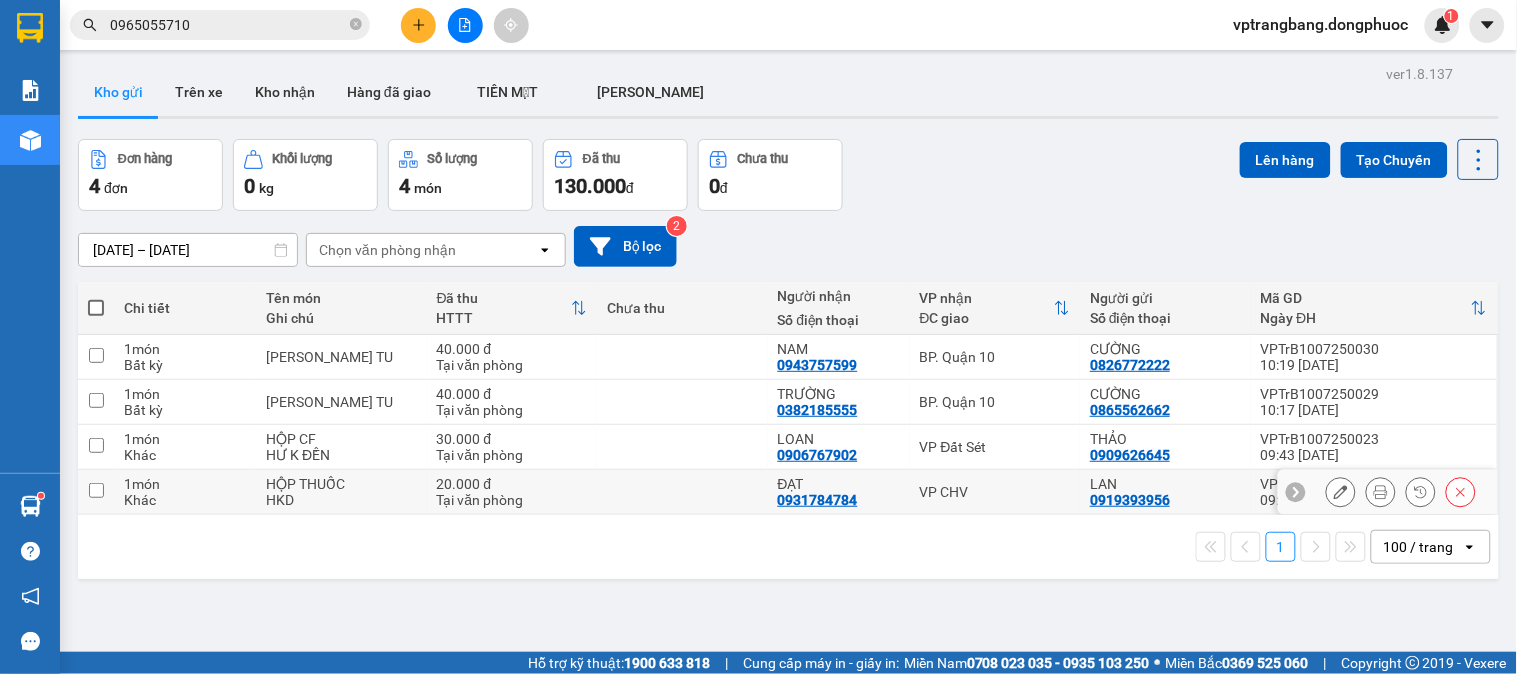 click on "Tại văn phòng" at bounding box center [512, 500] 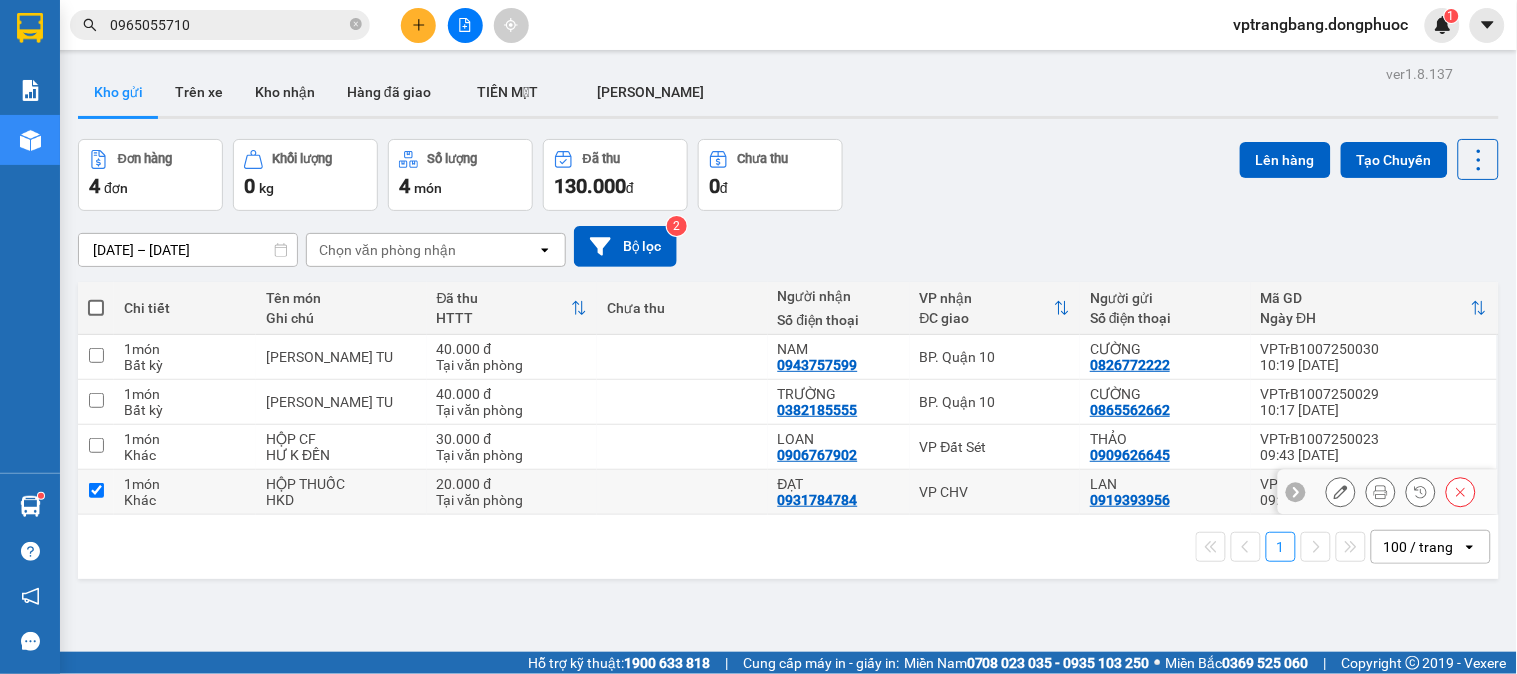 checkbox on "true" 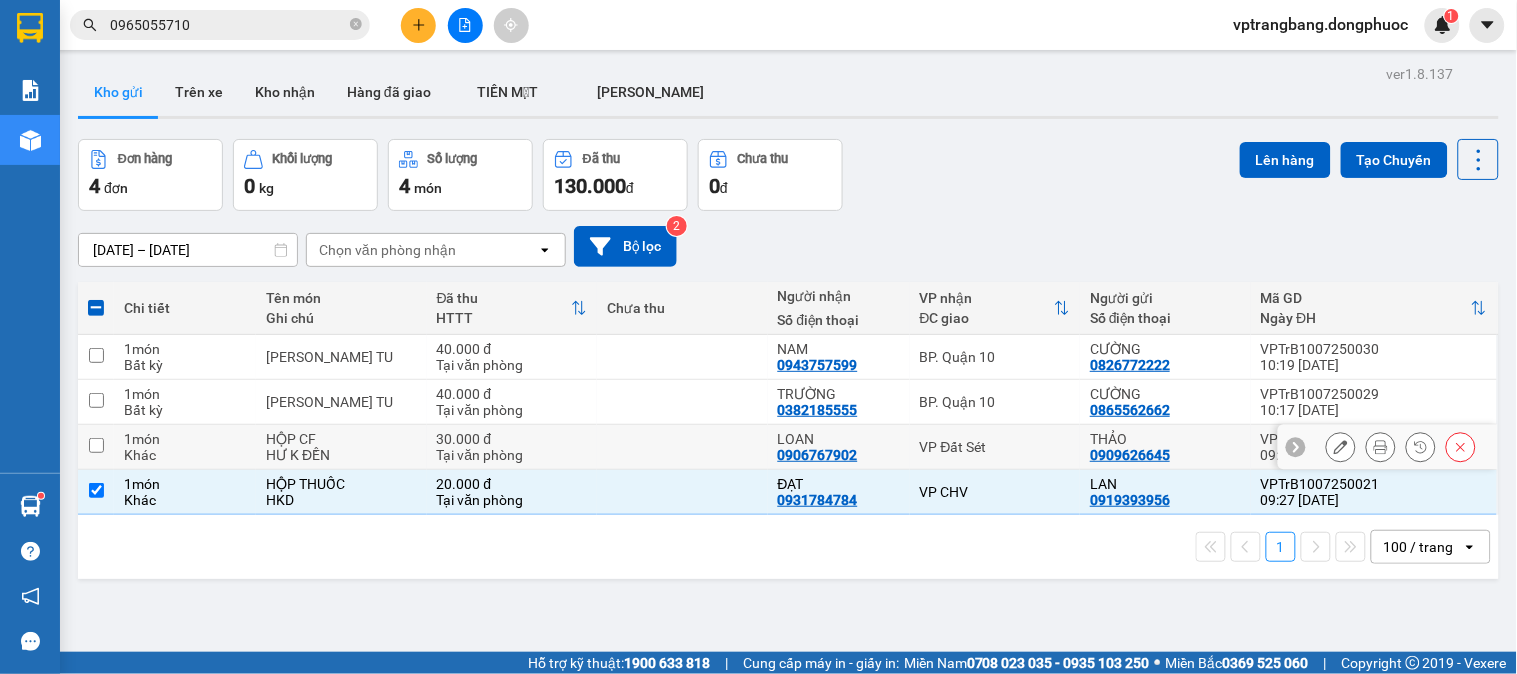 click at bounding box center (682, 447) 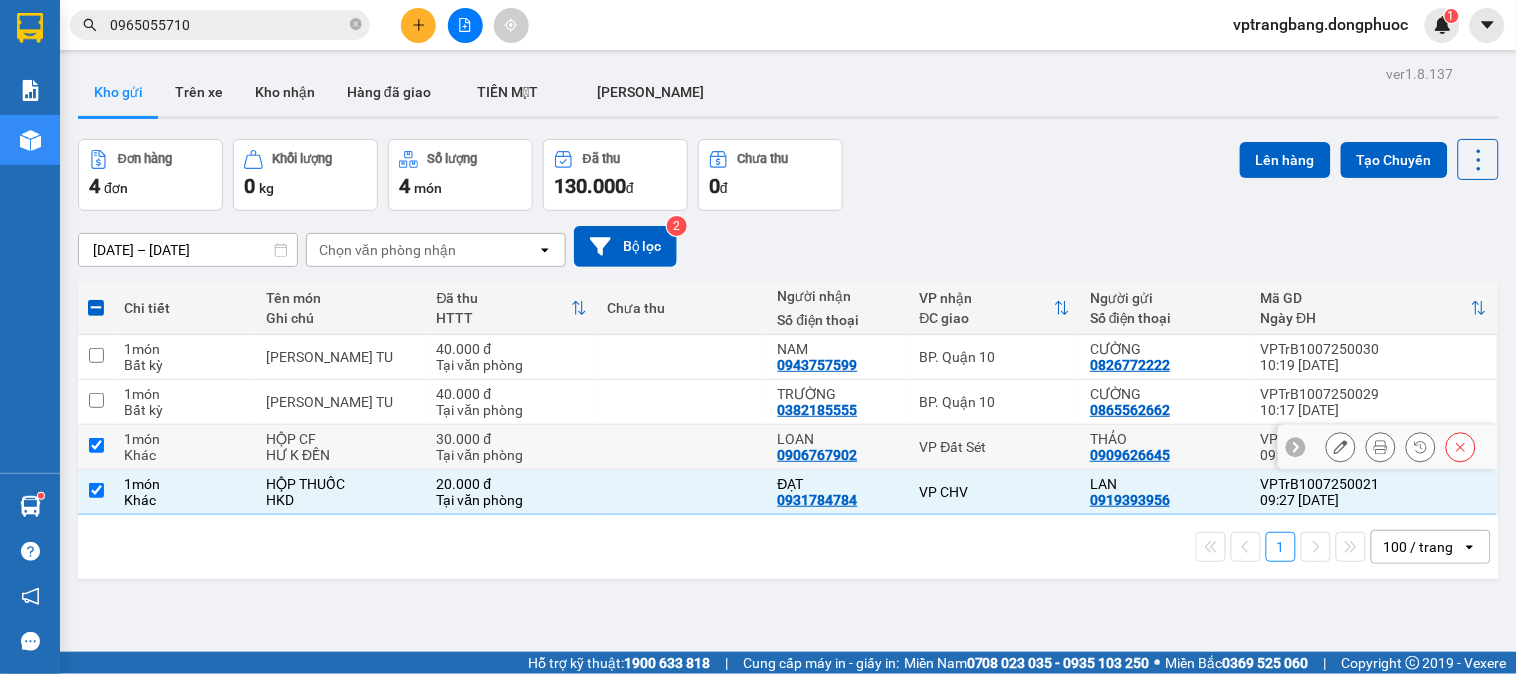 checkbox on "true" 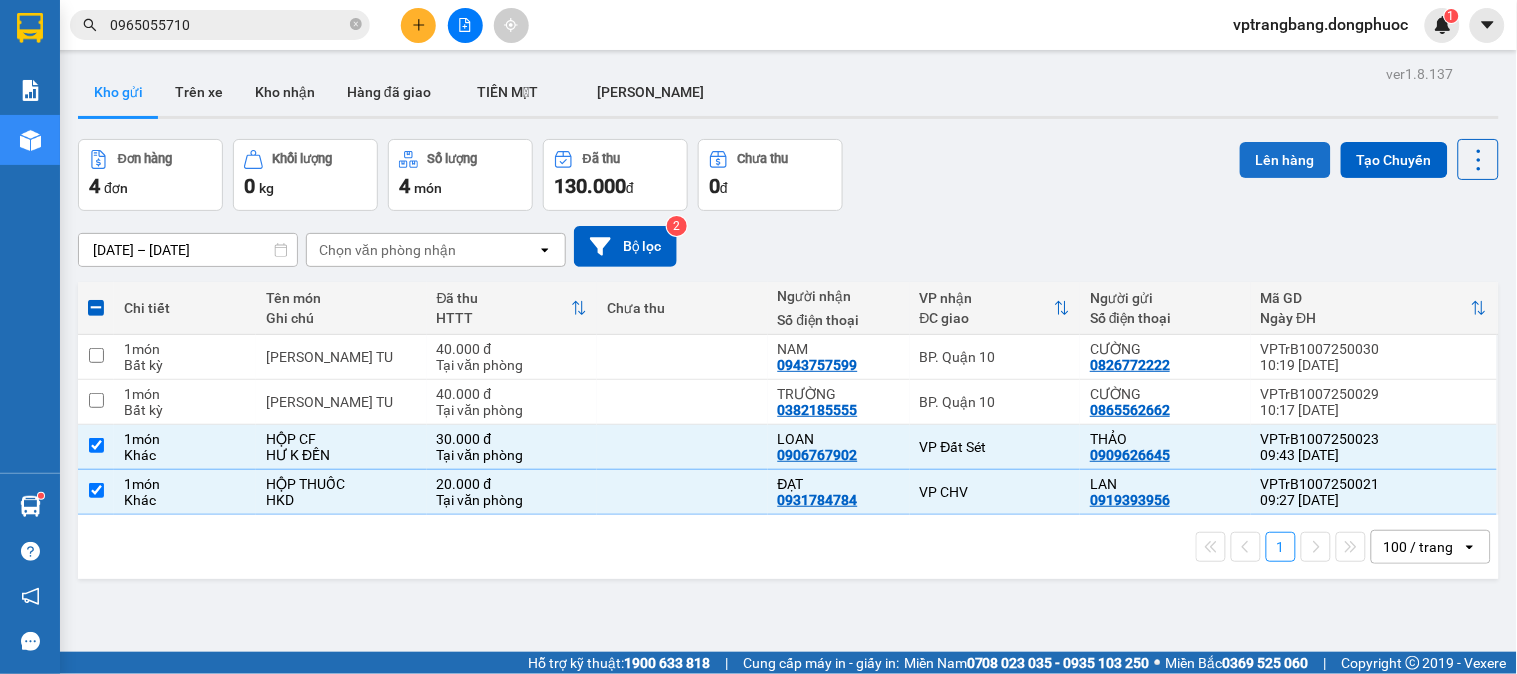 click on "Lên hàng" at bounding box center [1285, 160] 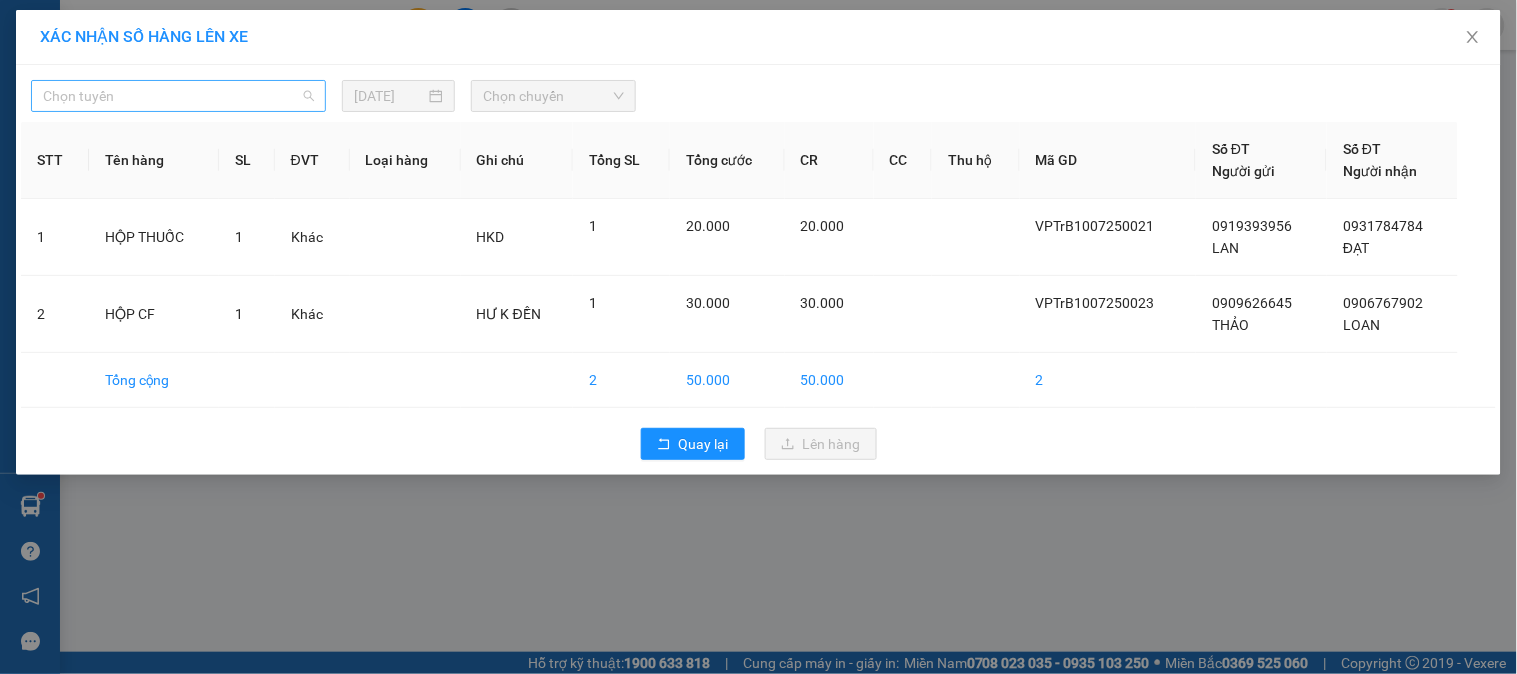 click on "Chọn tuyến" at bounding box center (178, 96) 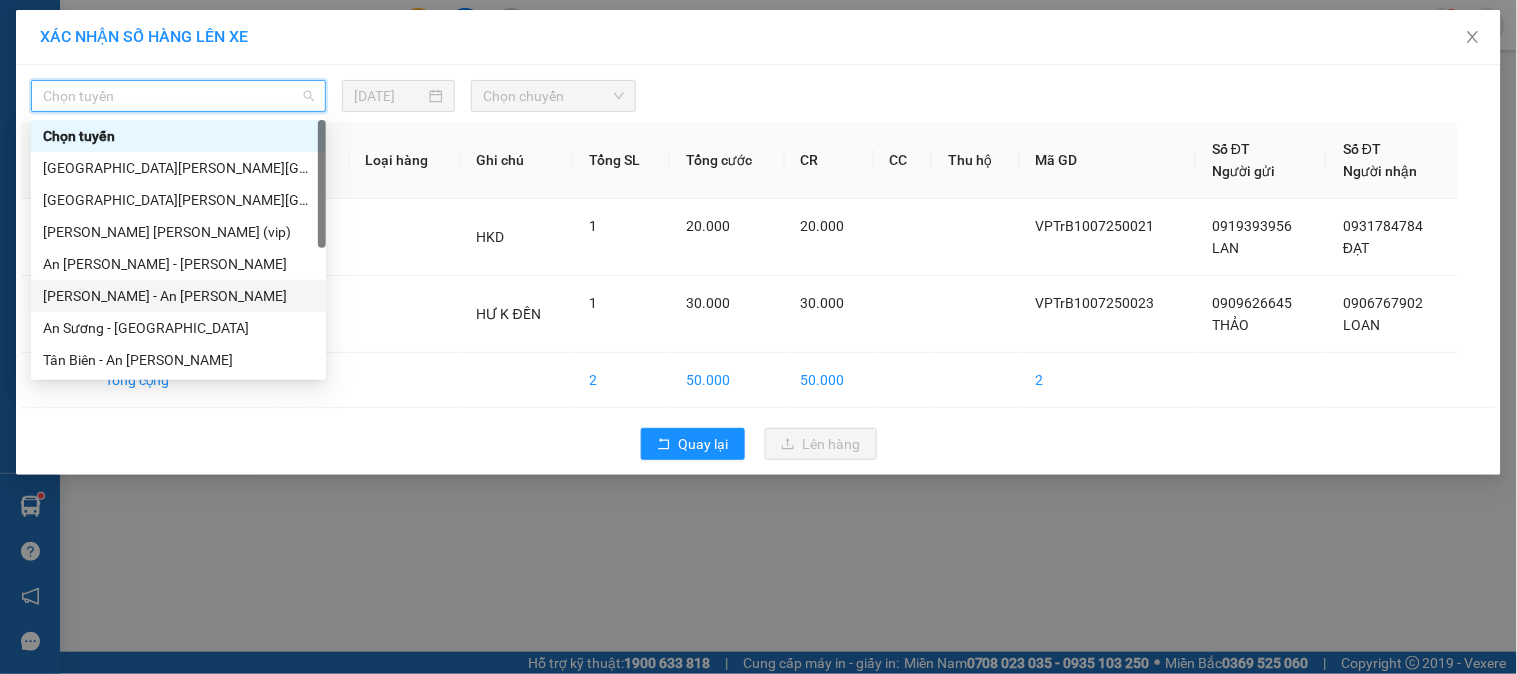 scroll, scrollTop: 222, scrollLeft: 0, axis: vertical 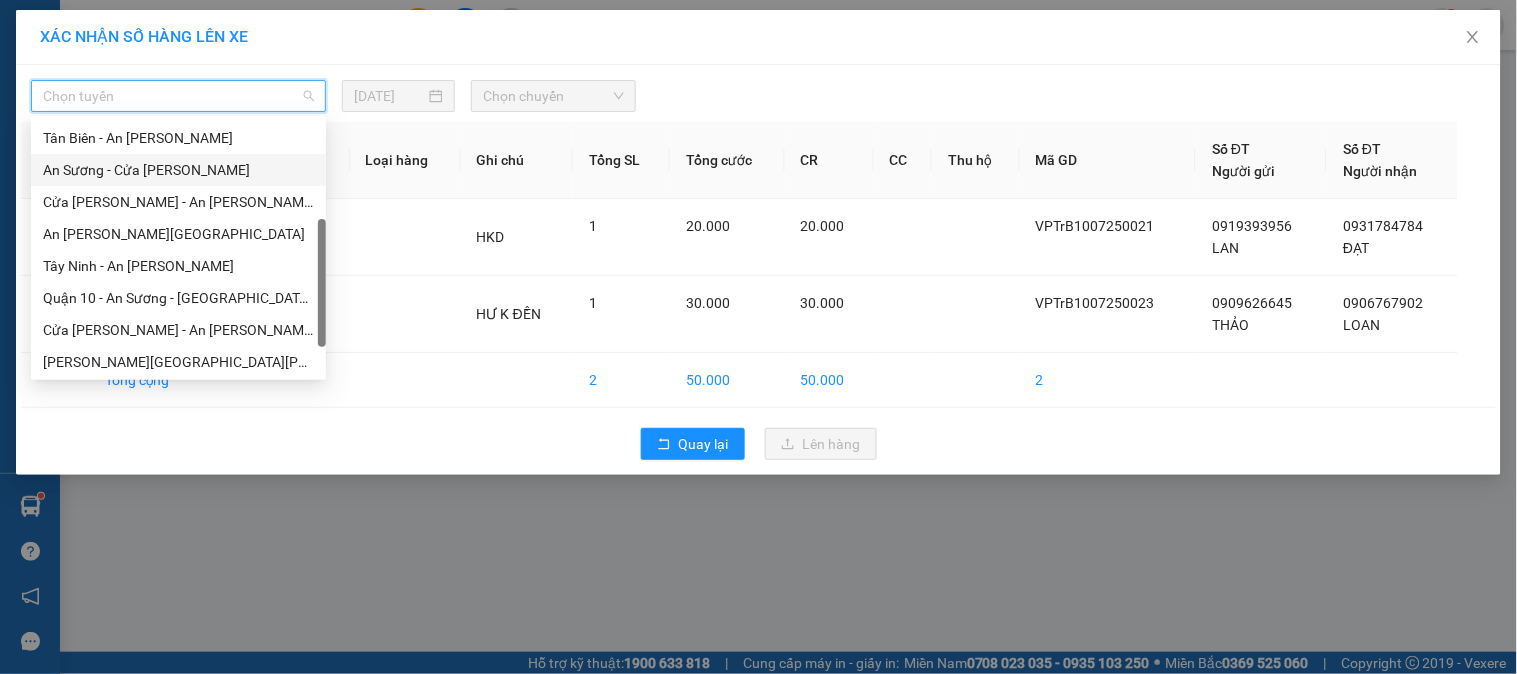 click on "An Sương - Cửa [PERSON_NAME]" at bounding box center [178, 170] 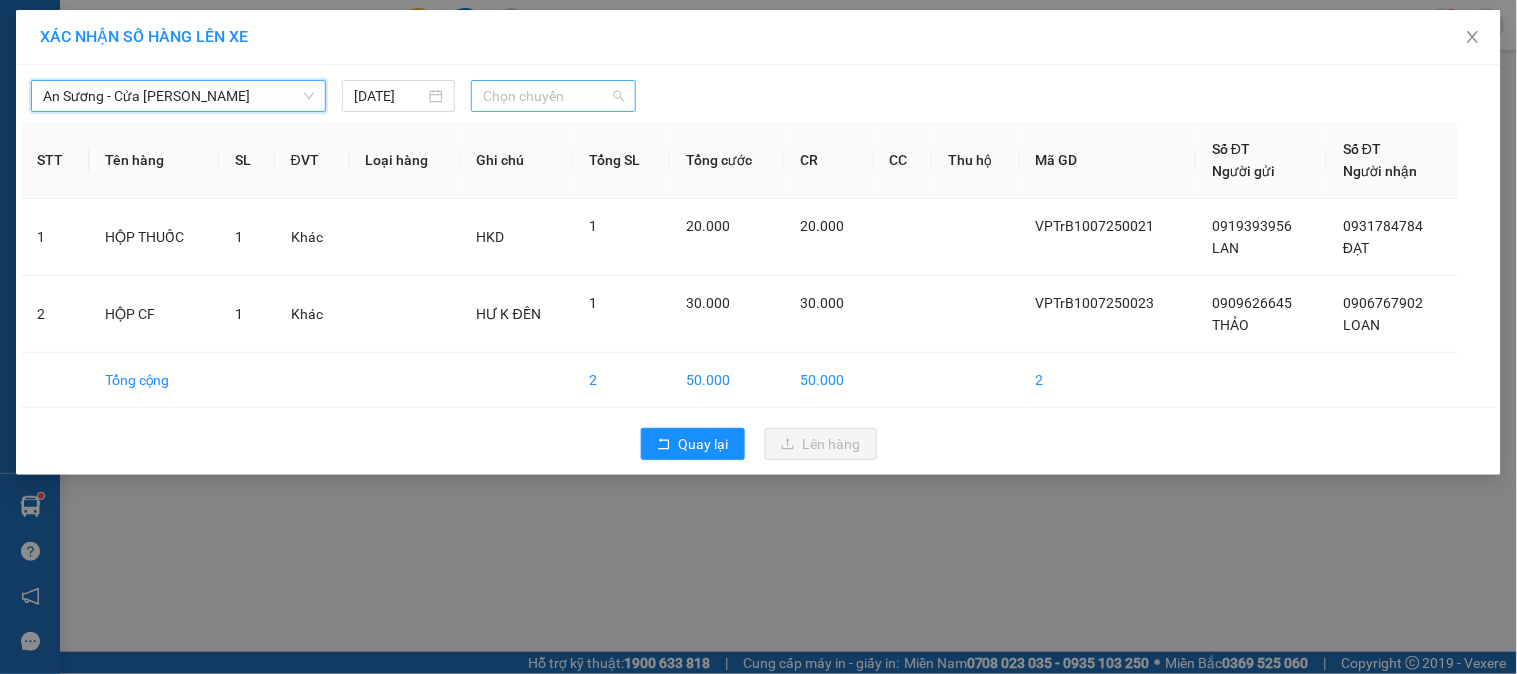 click on "Chọn chuyến" at bounding box center [553, 96] 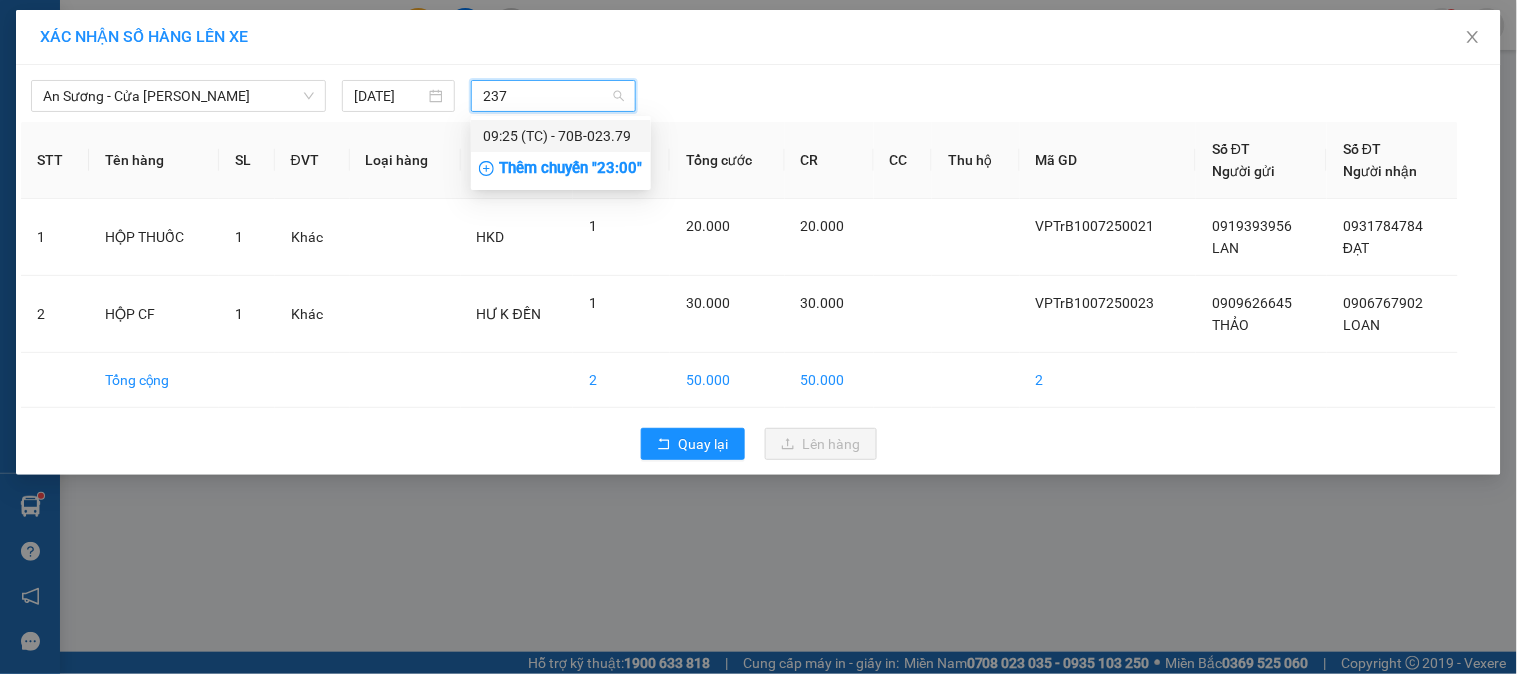 type on "2379" 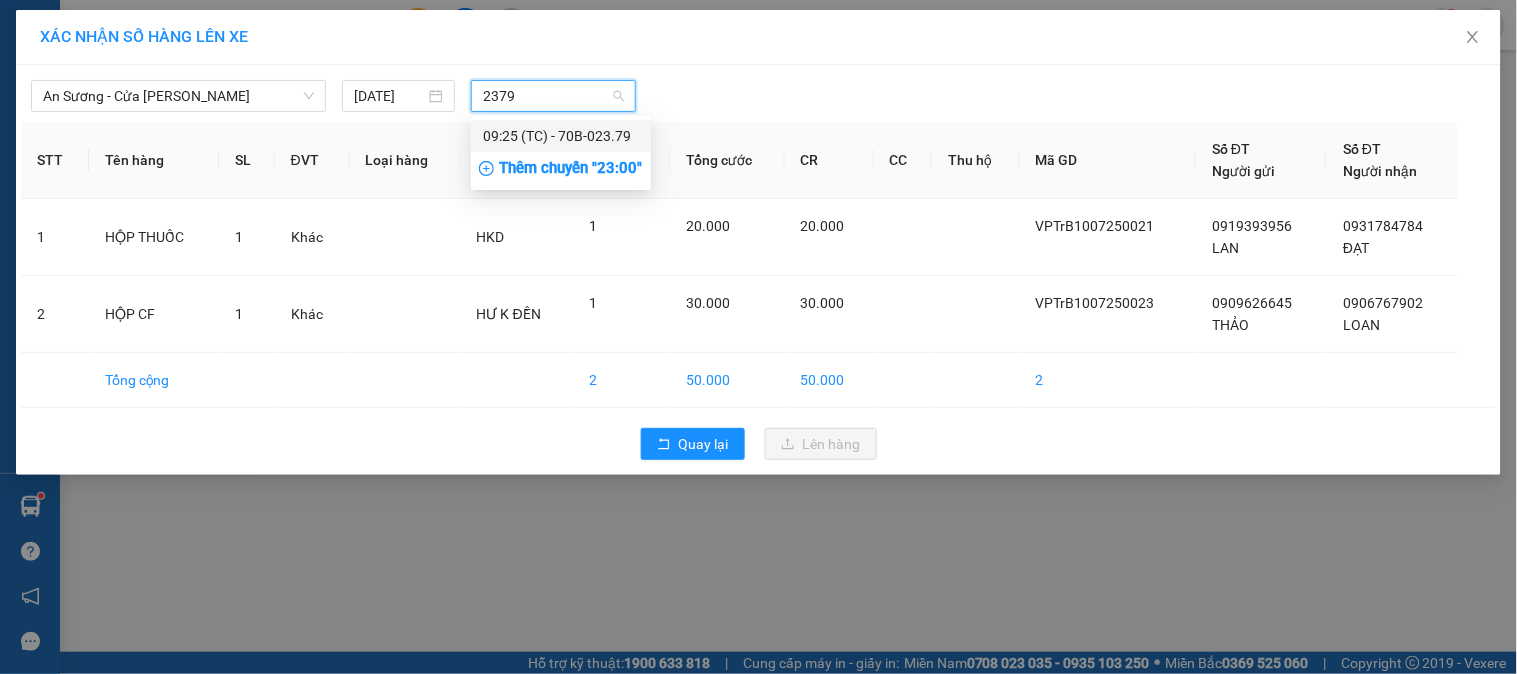 click on "09:25   (TC)   - 70B-023.79" at bounding box center [561, 136] 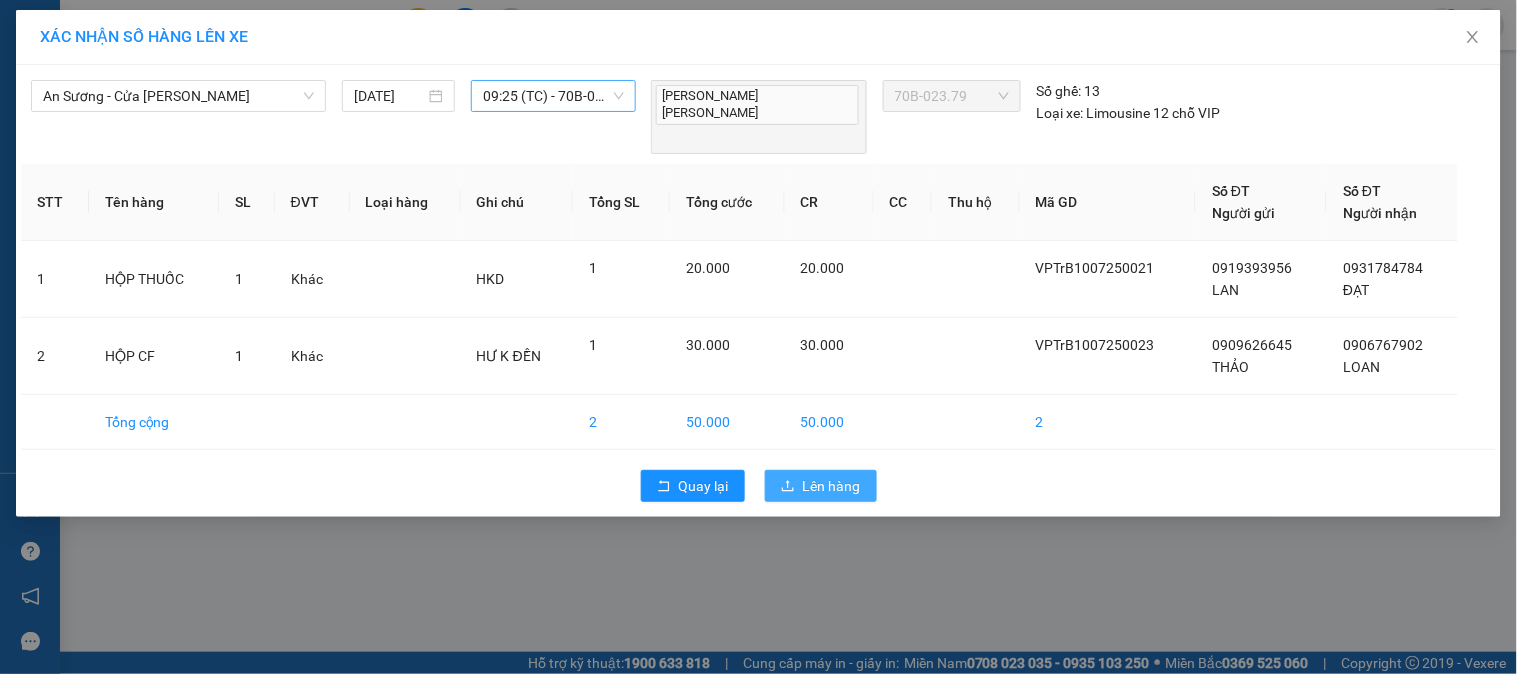click on "Lên hàng" at bounding box center (821, 486) 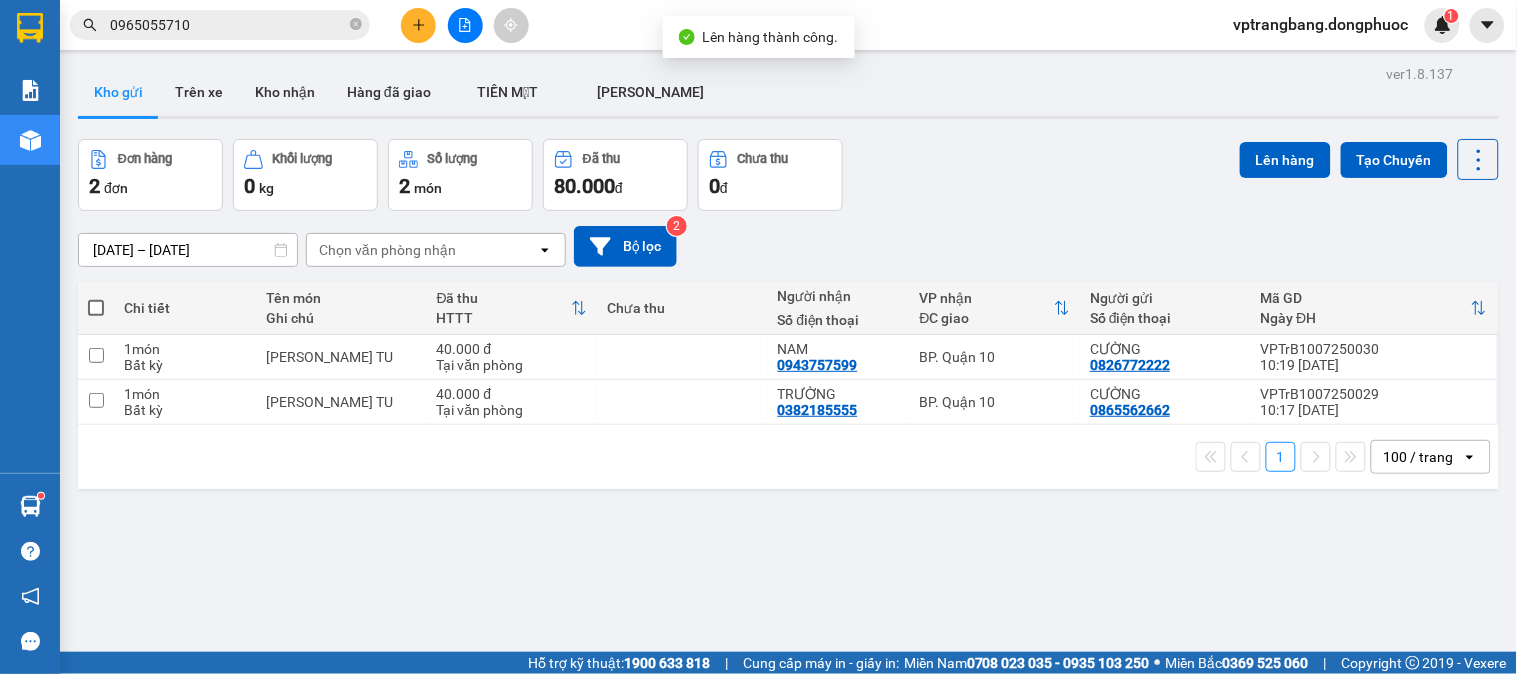 click on "Đơn hàng 2 đơn Khối lượng 0 kg Số lượng 2 món Đã thu 80.000  đ Chưa thu 0  đ Lên hàng Tạo Chuyến" at bounding box center [788, 175] 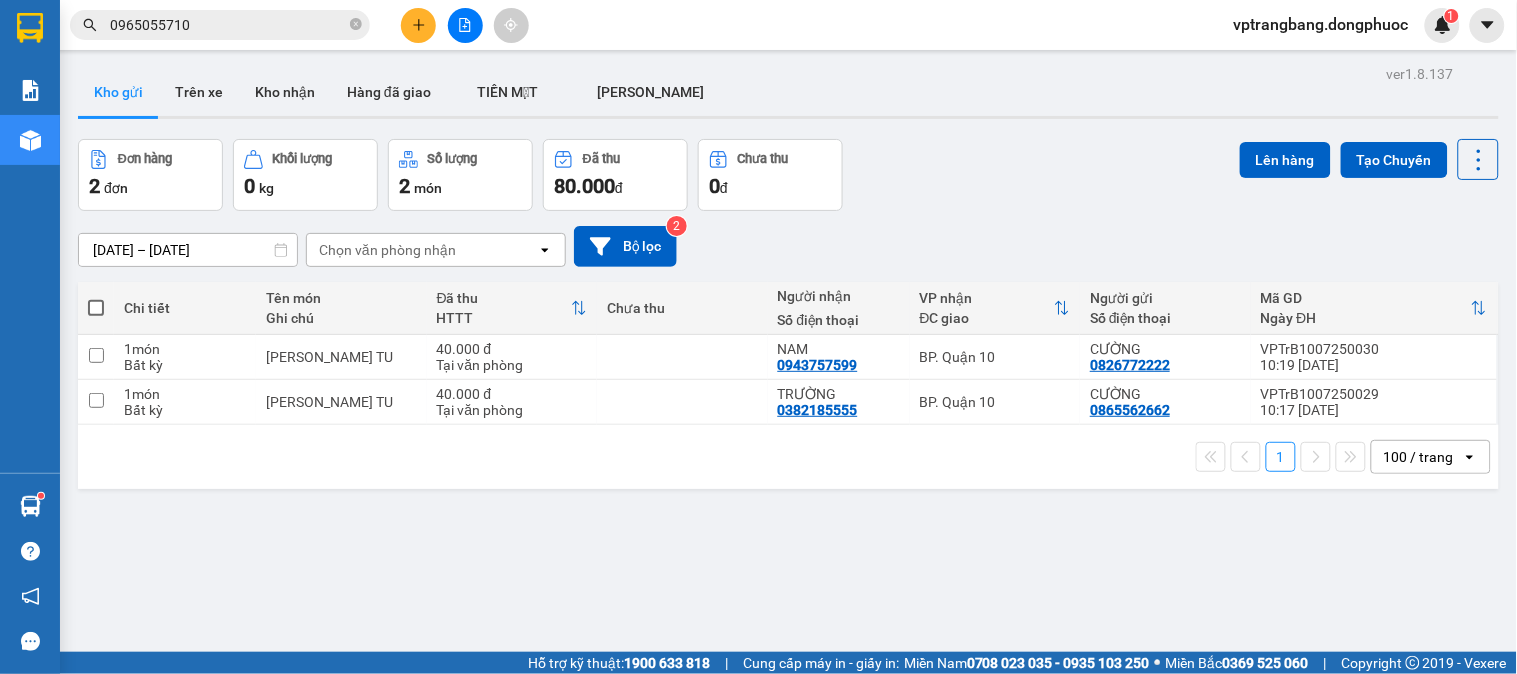 click on "Đơn hàng 2 đơn Khối lượng 0 kg Số lượng 2 món Đã thu 80.000  đ Chưa thu 0  đ Lên hàng Tạo Chuyến" at bounding box center [788, 175] 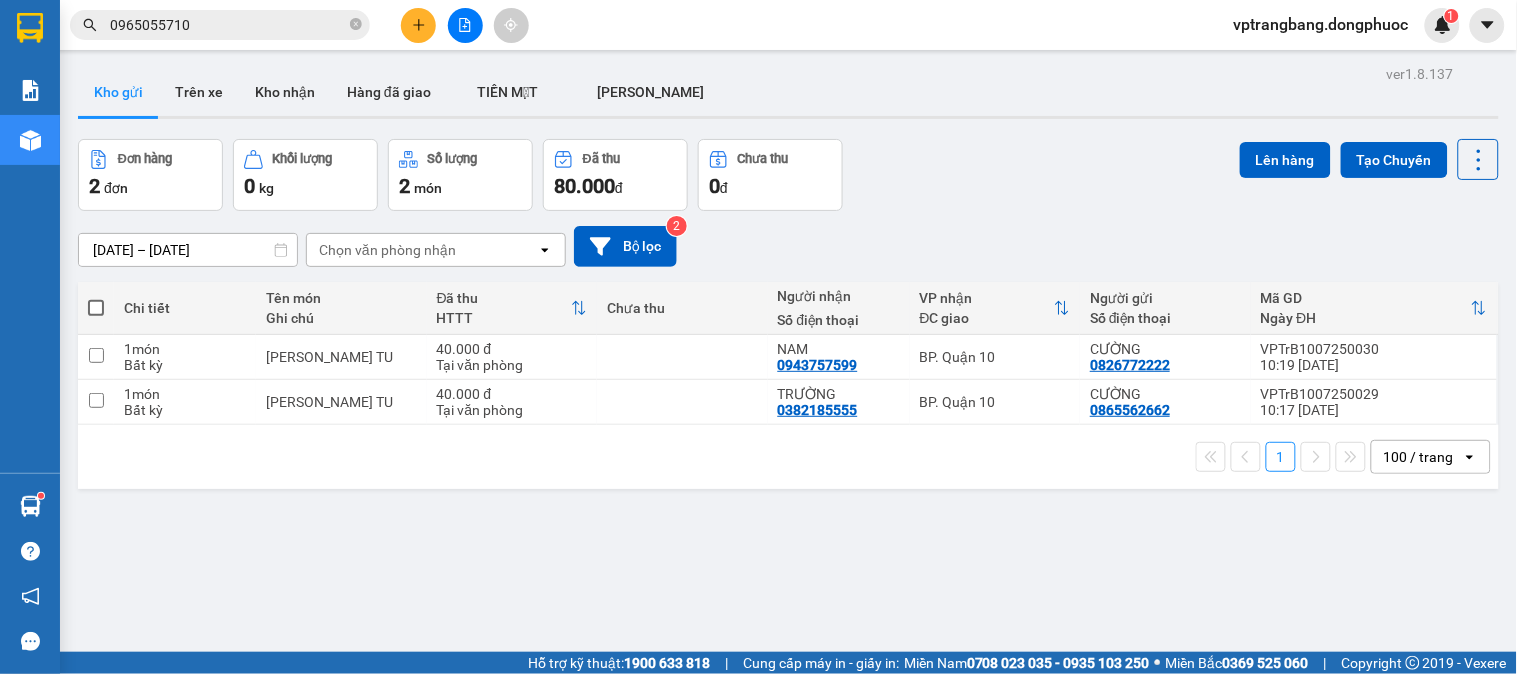 click on "Đơn hàng 2 đơn Khối lượng 0 kg Số lượng 2 món Đã thu 80.000  đ Chưa thu 0  đ Lên hàng Tạo Chuyến" at bounding box center (788, 175) 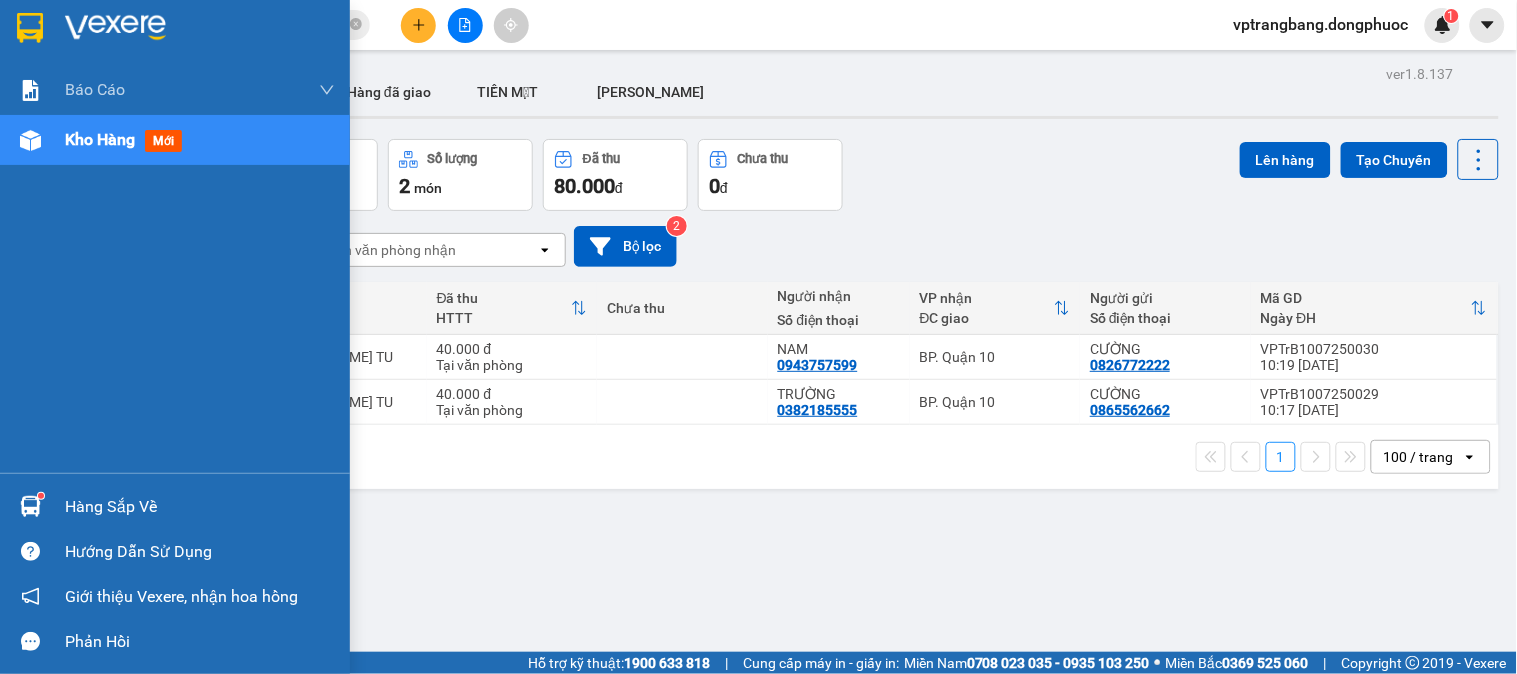 click on "Hàng sắp về" at bounding box center [200, 507] 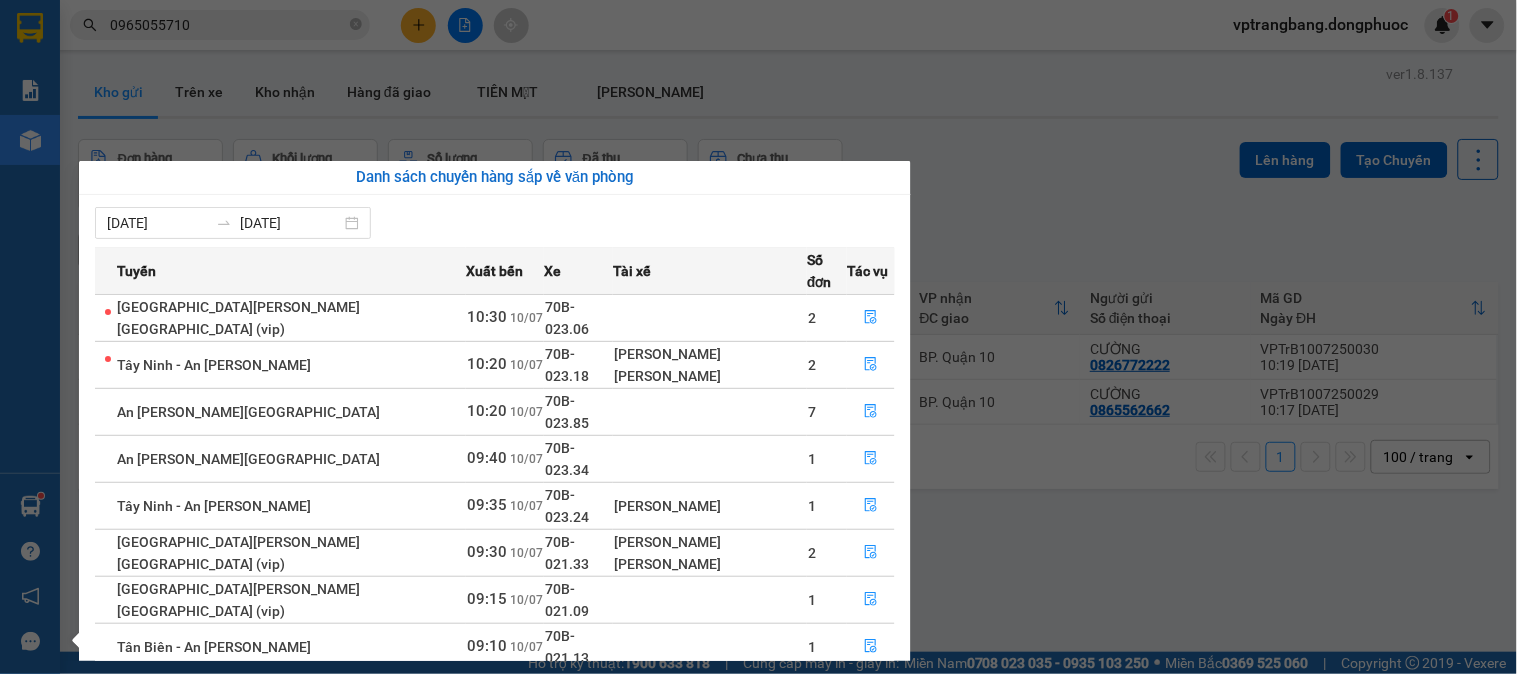 click on "Kết quả [PERSON_NAME] ( 92 )  Bộ lọc  Mã ĐH Trạng thái Món hàng Tổng [PERSON_NAME] [PERSON_NAME] Người gửi VP Gửi Người [PERSON_NAME] [PERSON_NAME] VPCHV0907250006 07:37 [DATE] [PERSON_NAME]   70B-021.45 09:32 [DATE] [PERSON_NAME] [PERSON_NAME]:  1 40.000 0937696198 [PERSON_NAME] VP CHV 0965055710 [PERSON_NAME] [PERSON_NAME] Bàng VPTrB1106250039 12:08 [DATE] Đã giao   14:04 [DATE] GÓI HỒNG GT SL:  1 20.000 0965055710 [PERSON_NAME] [PERSON_NAME][GEOGRAPHIC_DATA] 0937696198 [PERSON_NAME] VP CHV VPCHV0606250012 11:21 [DATE] Đã giao   14:12 [DATE] HỒ SƠ SL:  1 20.000 0973466434 KIM VP CHV 0965055710 [PERSON_NAME] [PERSON_NAME] Bàng VPTN1905250030 10:31 [DATE] Đã giao   17:11 [DATE] BỌC GT SL:  1 20.000 0937696198 [PERSON_NAME] VP [GEOGRAPHIC_DATA][PERSON_NAME] 0965055710 [PERSON_NAME] [PERSON_NAME] Bàng VPCHV0804250037 15:34 [DATE] Đã giao   17:09 [DATE] HỒ SƠ SL:  1 20.000 0973466434 KIM VP CHV 0965055710 [PERSON_NAME] [PERSON_NAME] Bàng VPTrB2502250026 10:25 [DATE] Đã giao   14:25 [DATE] GT SL:  1 20.000 0965055710 [PERSON_NAME] [PERSON_NAME] Bàng 0937696198 [PERSON_NAME] VP CHV   1" at bounding box center (758, 337) 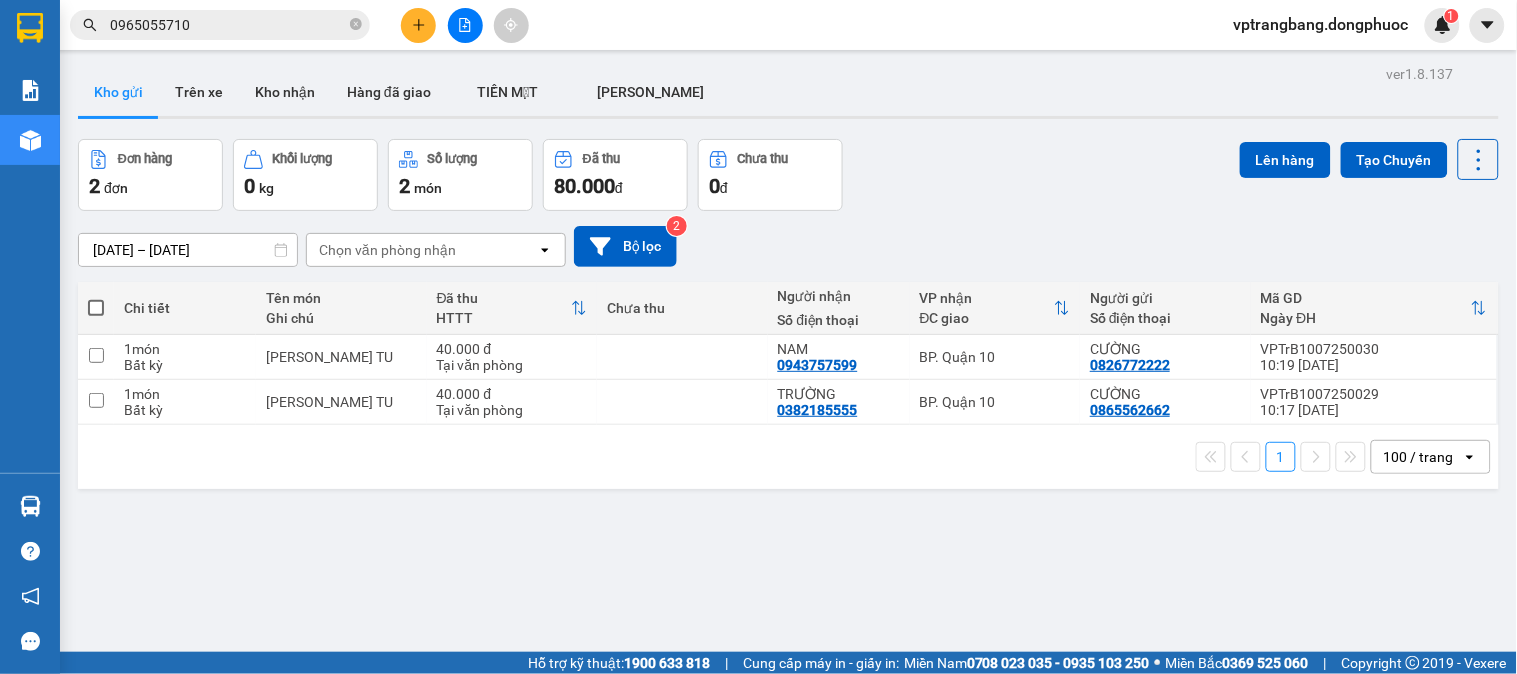 click on "Đơn hàng 2 đơn Khối lượng 0 kg Số lượng 2 món Đã thu 80.000  đ Chưa thu 0  đ Lên hàng Tạo Chuyến" at bounding box center (788, 175) 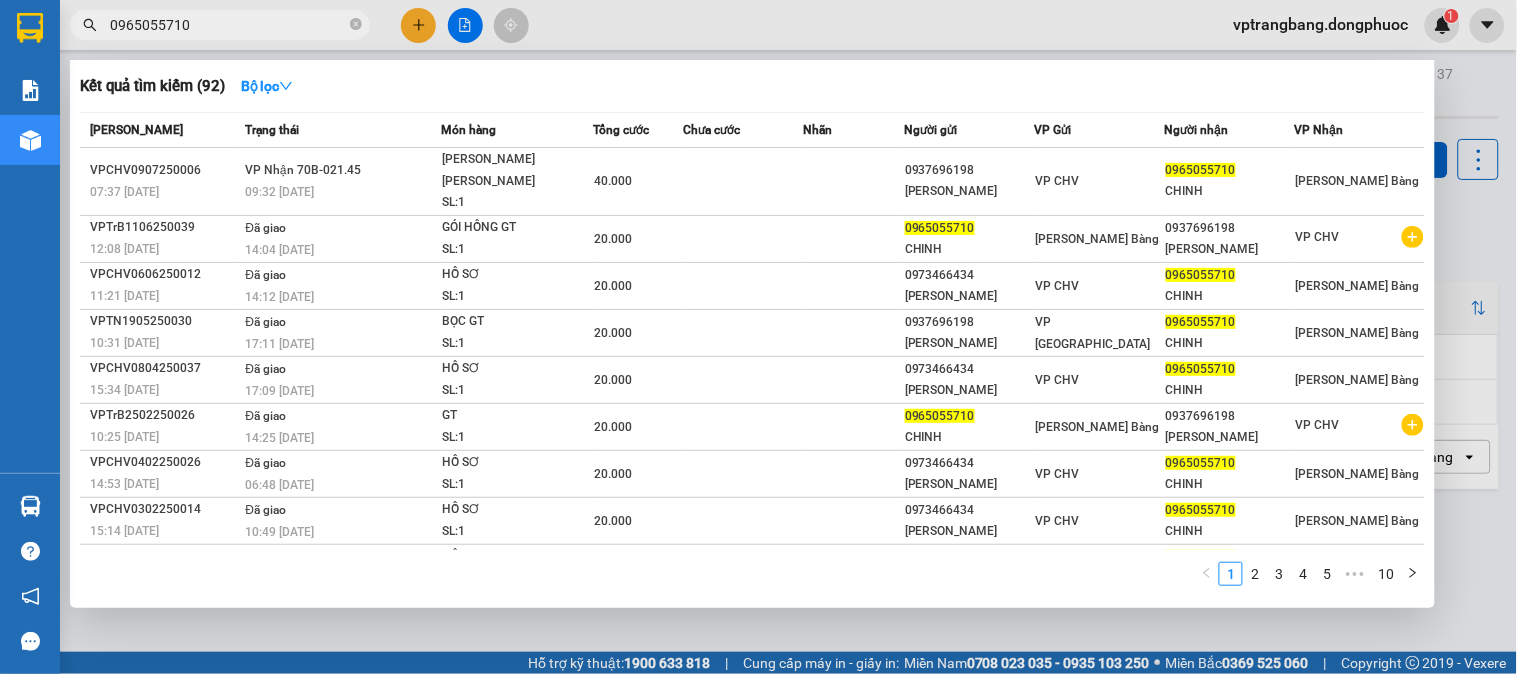 click on "0965055710" at bounding box center (228, 25) 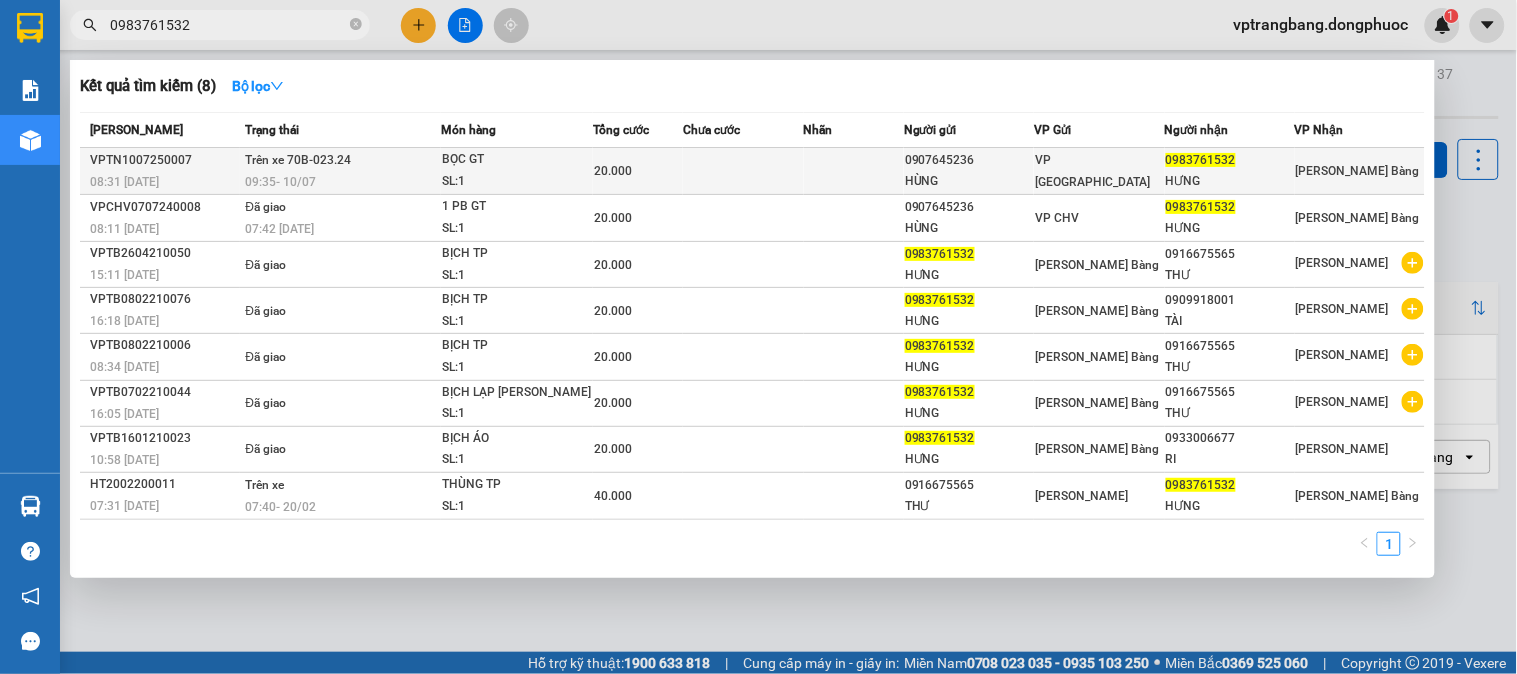type on "0983761532" 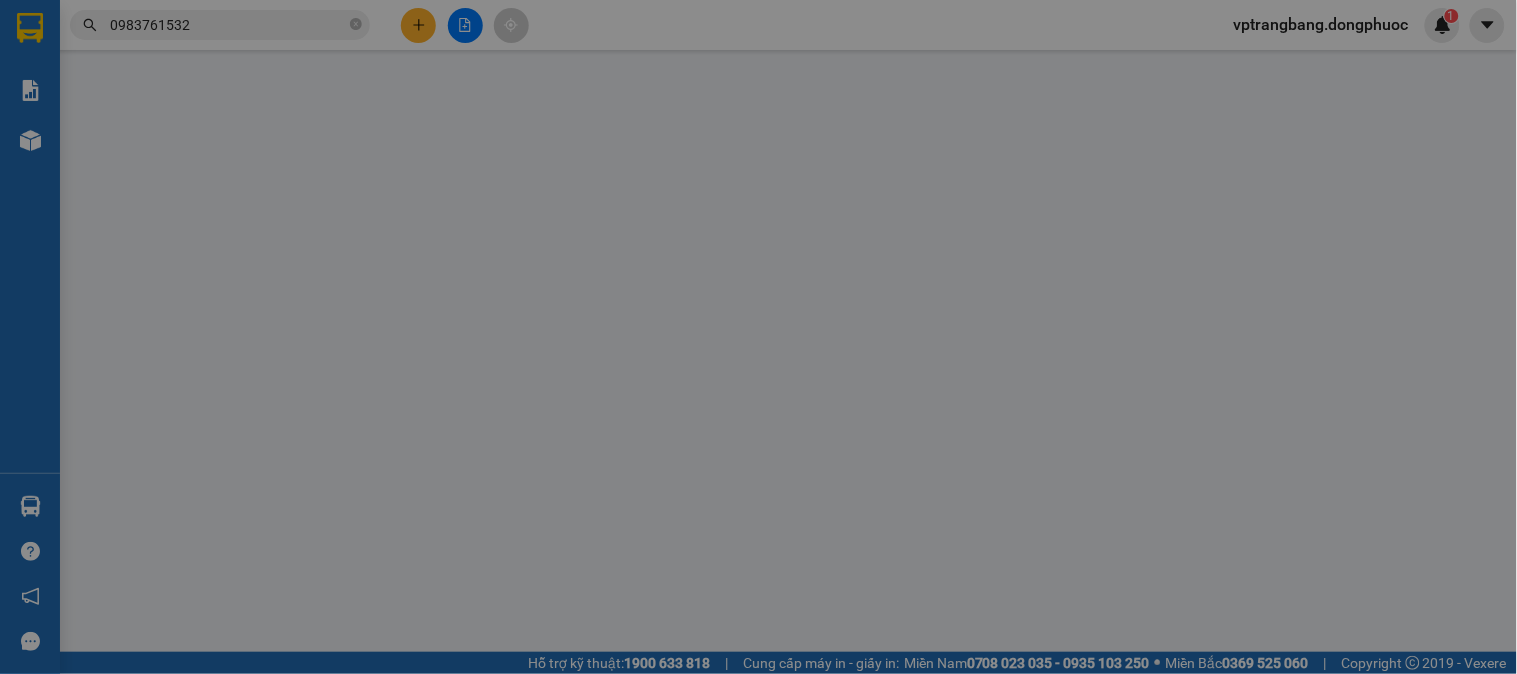 type on "0907645236" 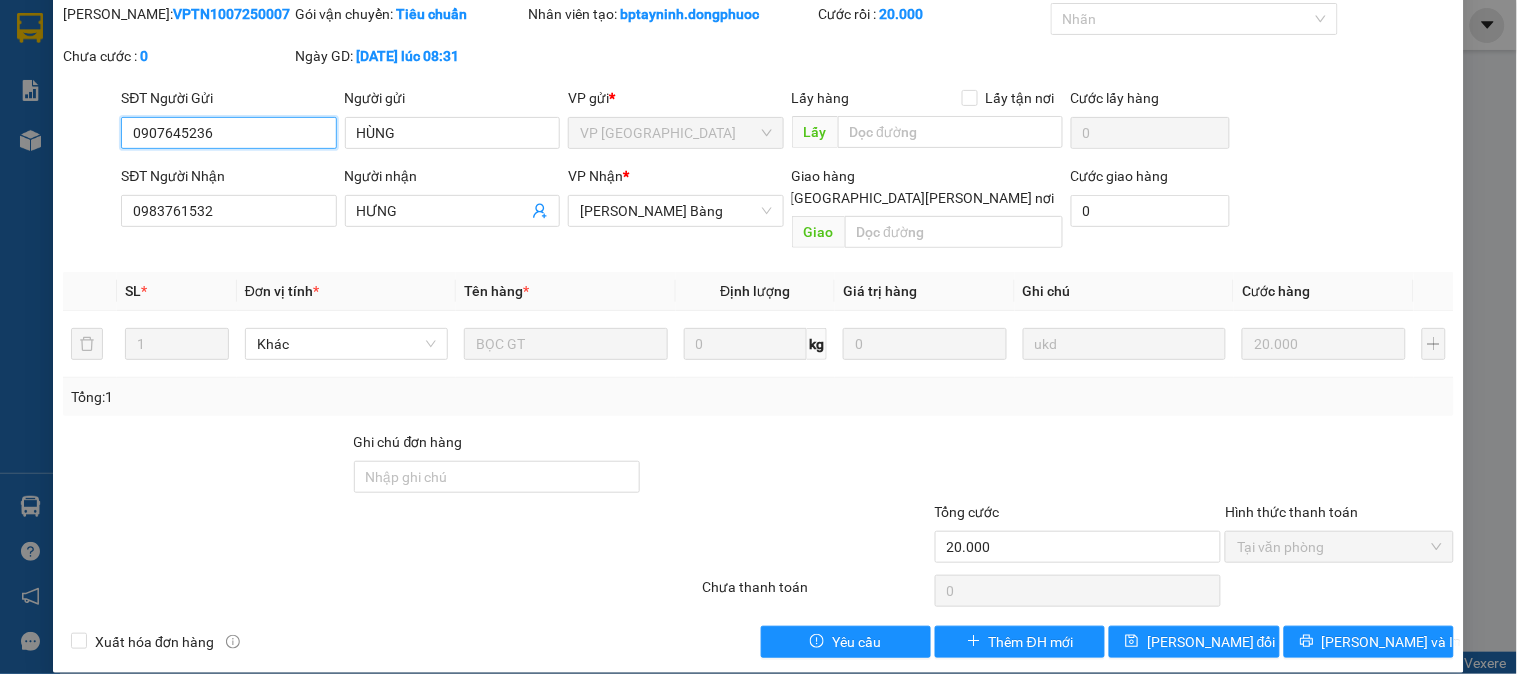 scroll, scrollTop: 0, scrollLeft: 0, axis: both 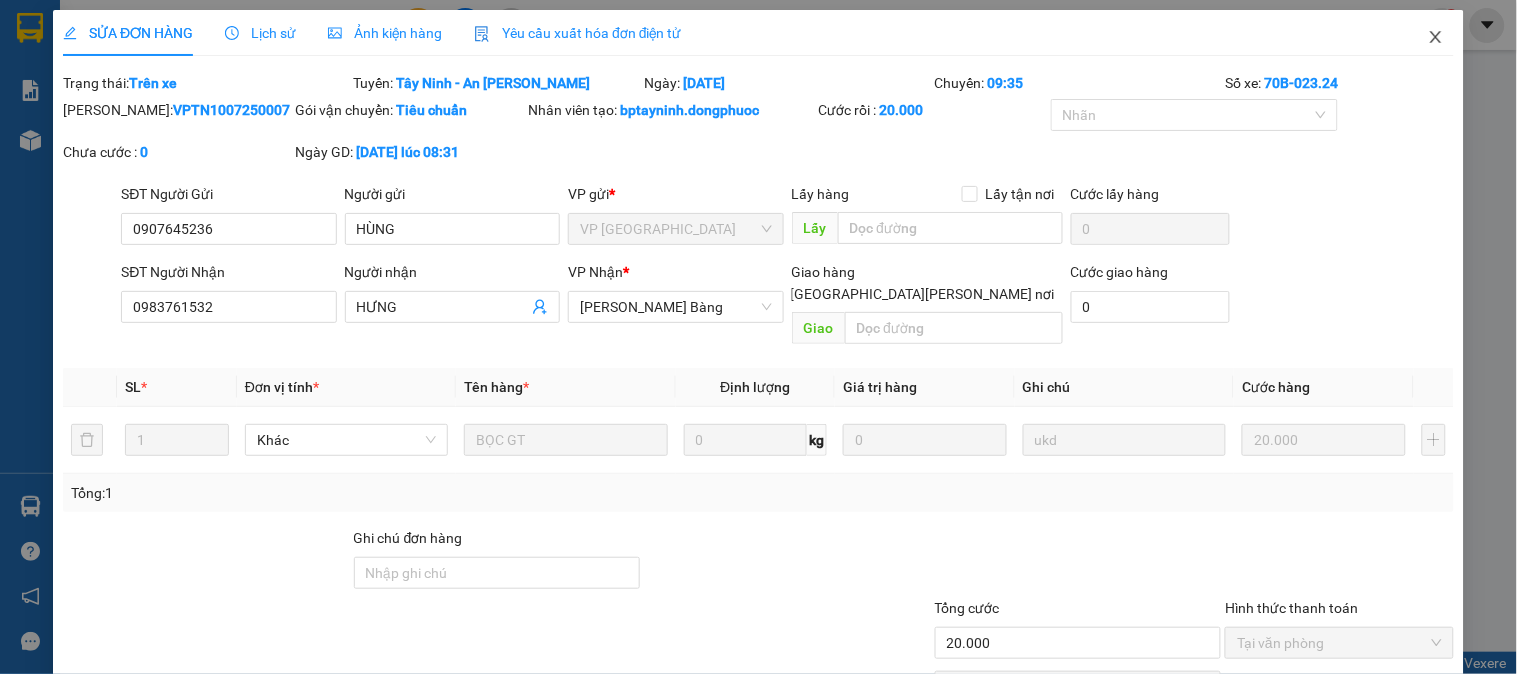 click 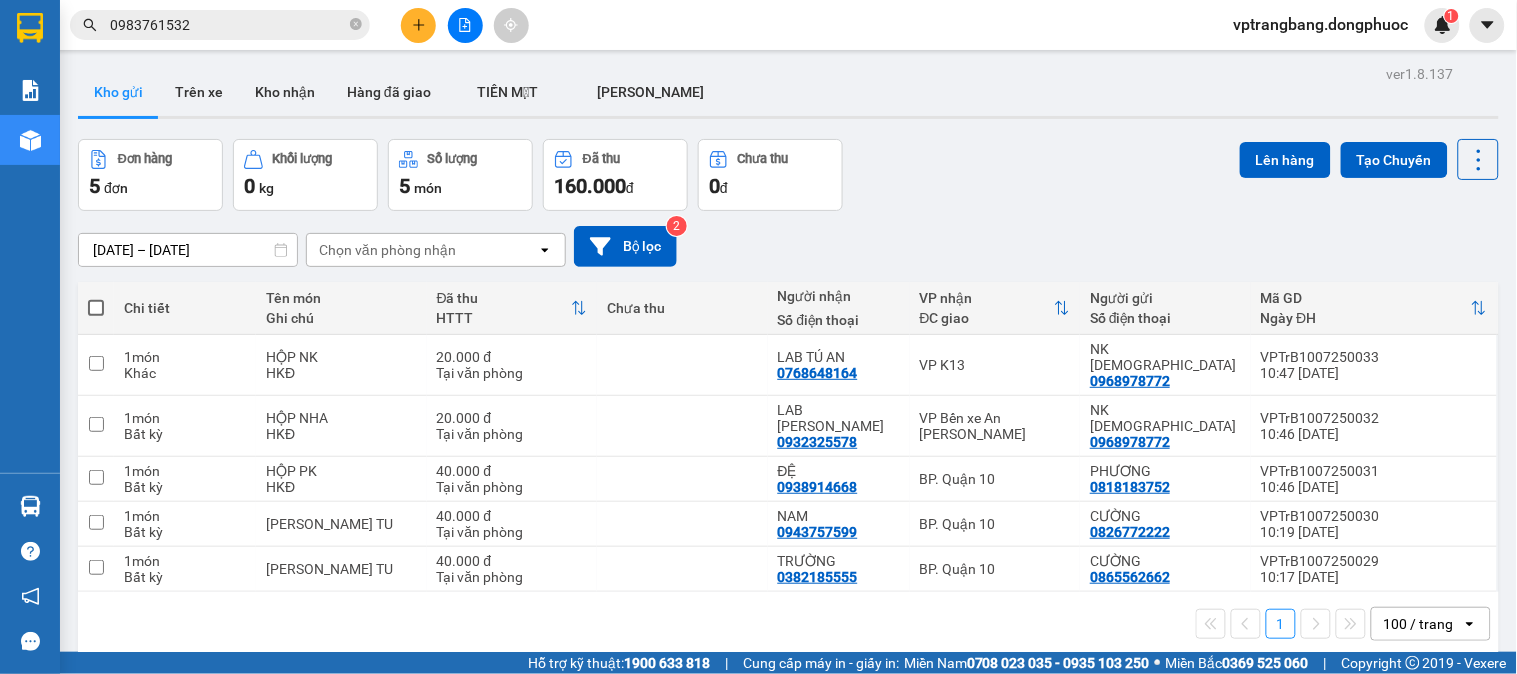 click on "0983761532" at bounding box center [228, 25] 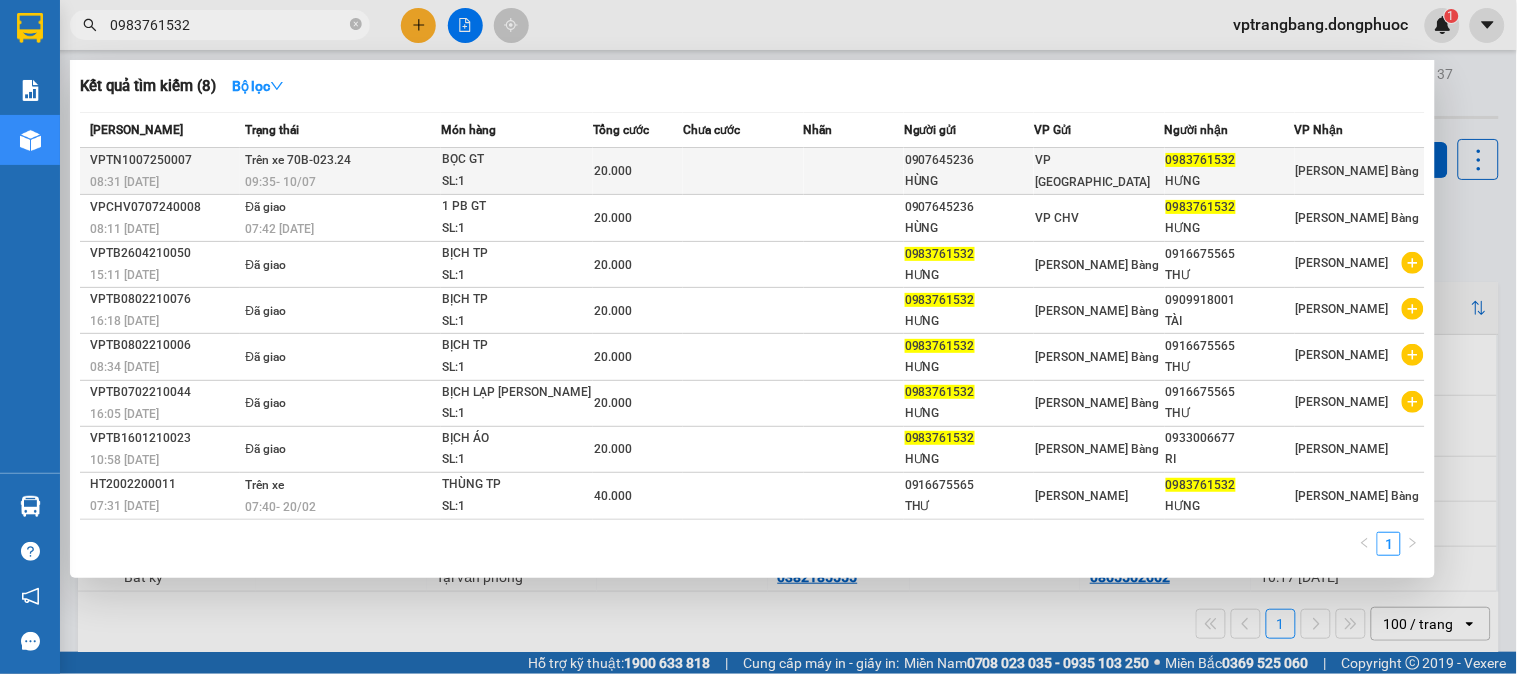click on "Trên xe   70B-023.24" at bounding box center [298, 160] 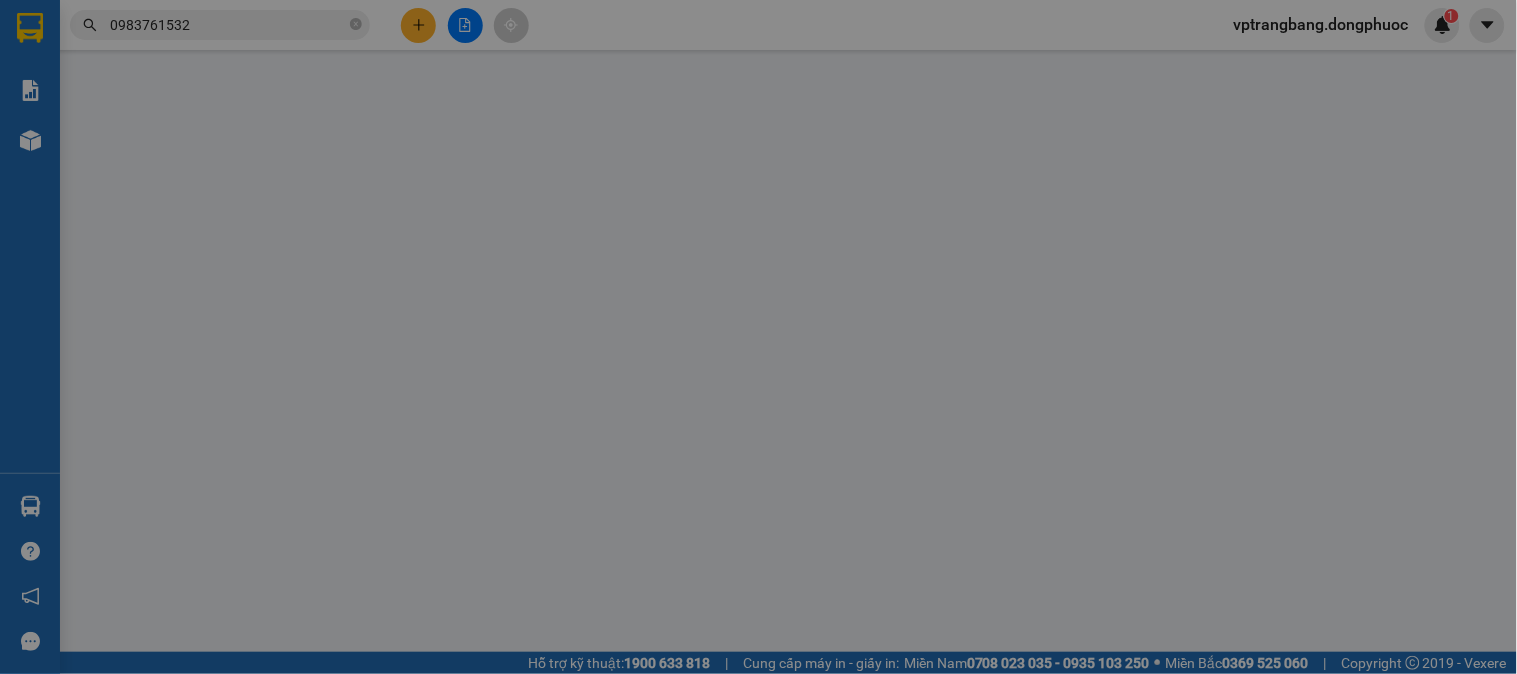 type on "0907645236" 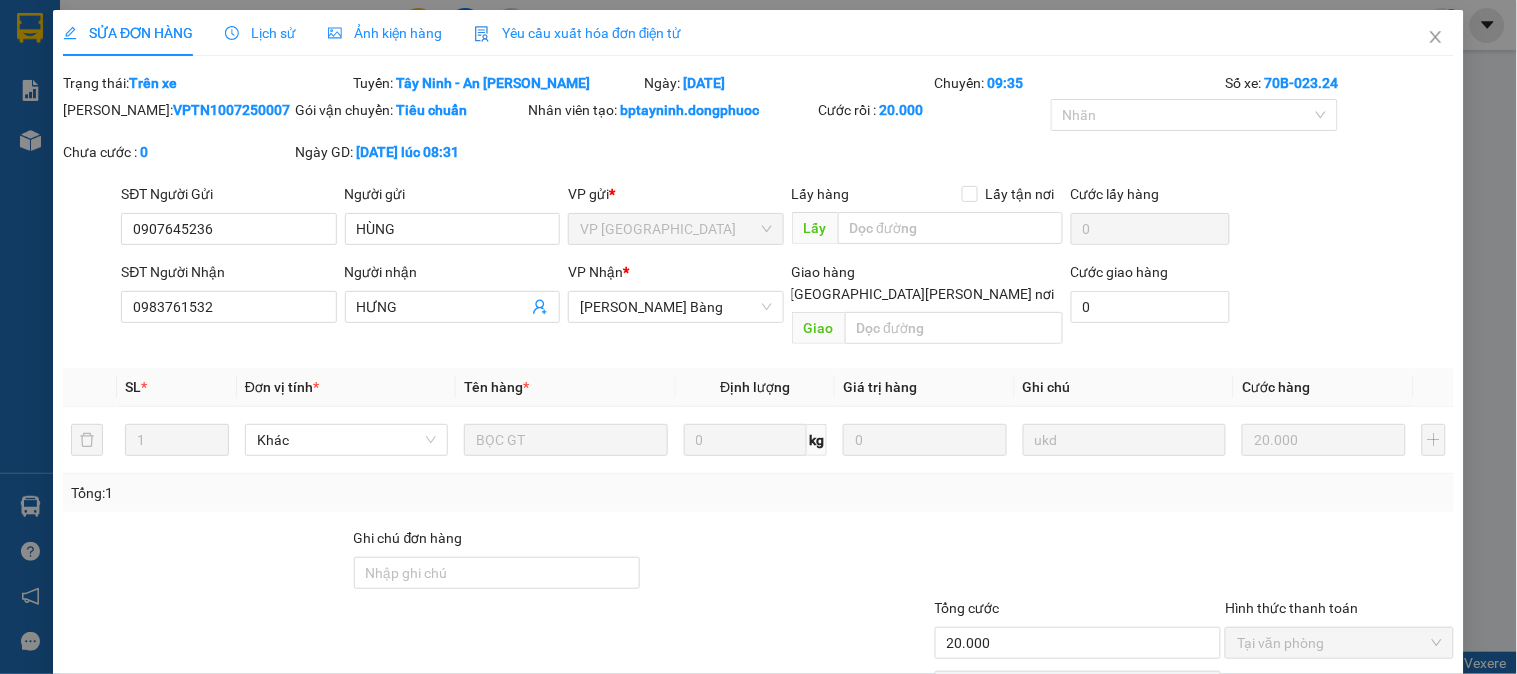 click on "SỬA ĐƠN HÀNG Lịch sử [PERSON_NAME] hàng Yêu cầu xuất [PERSON_NAME] điện tử Total Paid Fee 20.000 Total UnPaid Fee 0 Cash Collection Total Fee Trạng thái:  Trên xe [PERSON_NAME]:   [GEOGRAPHIC_DATA] - An [PERSON_NAME]:   [DATE] [GEOGRAPHIC_DATA]:   09:35 Số xe:   70B-023.24 Mã ĐH:  VPTN1007250007 Gói vận chuyển:   [PERSON_NAME] [PERSON_NAME] tạo:   bptayninh.dongphuoc Cước rồi :   20.000   [PERSON_NAME] cước :   0 Ngày GD:   [DATE] lúc 08:31 SĐT Người Gửi 0907645236 0907645236 Người gửi HÙNG VP gửi  * VP [GEOGRAPHIC_DATA][PERSON_NAME] hàng Lấy tận nơi Lấy [PERSON_NAME] hàng 0 SĐT Người [PERSON_NAME] 0983761532 Người [PERSON_NAME] [PERSON_NAME]  * [PERSON_NAME] Bàng [PERSON_NAME] hàng [GEOGRAPHIC_DATA][PERSON_NAME] nơi [PERSON_NAME] [PERSON_NAME] hàng 0 SL  * Đơn vị tính  * Tên hàng  * Định [PERSON_NAME] trị hàng Ghi [PERSON_NAME] hàng                   1 Khác BỌC GT 0 kg 0 ukd 20.000 Tổng:  1 Ghi [PERSON_NAME] hàng [PERSON_NAME] 20.000 [PERSON_NAME] [PERSON_NAME] [PERSON_NAME] 20.000 0" at bounding box center [758, 337] 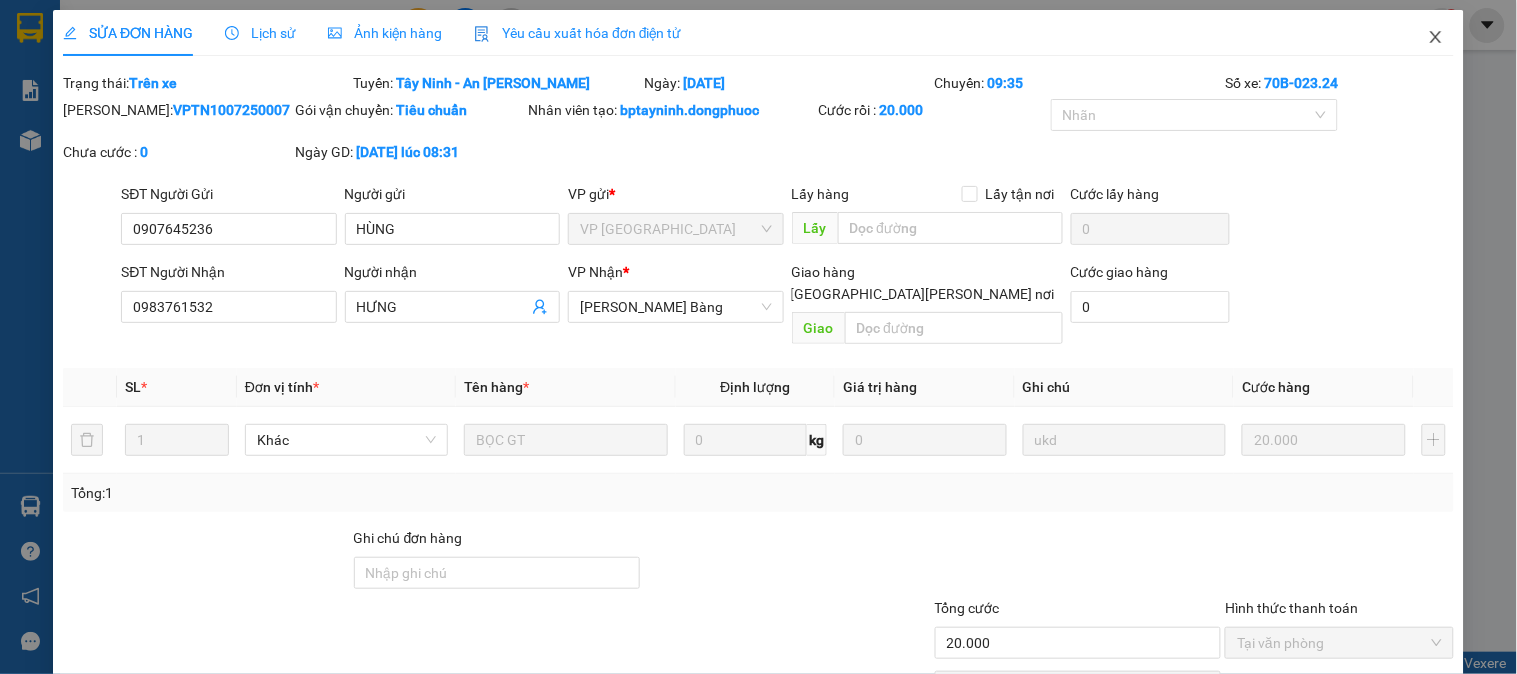 click at bounding box center [1436, 38] 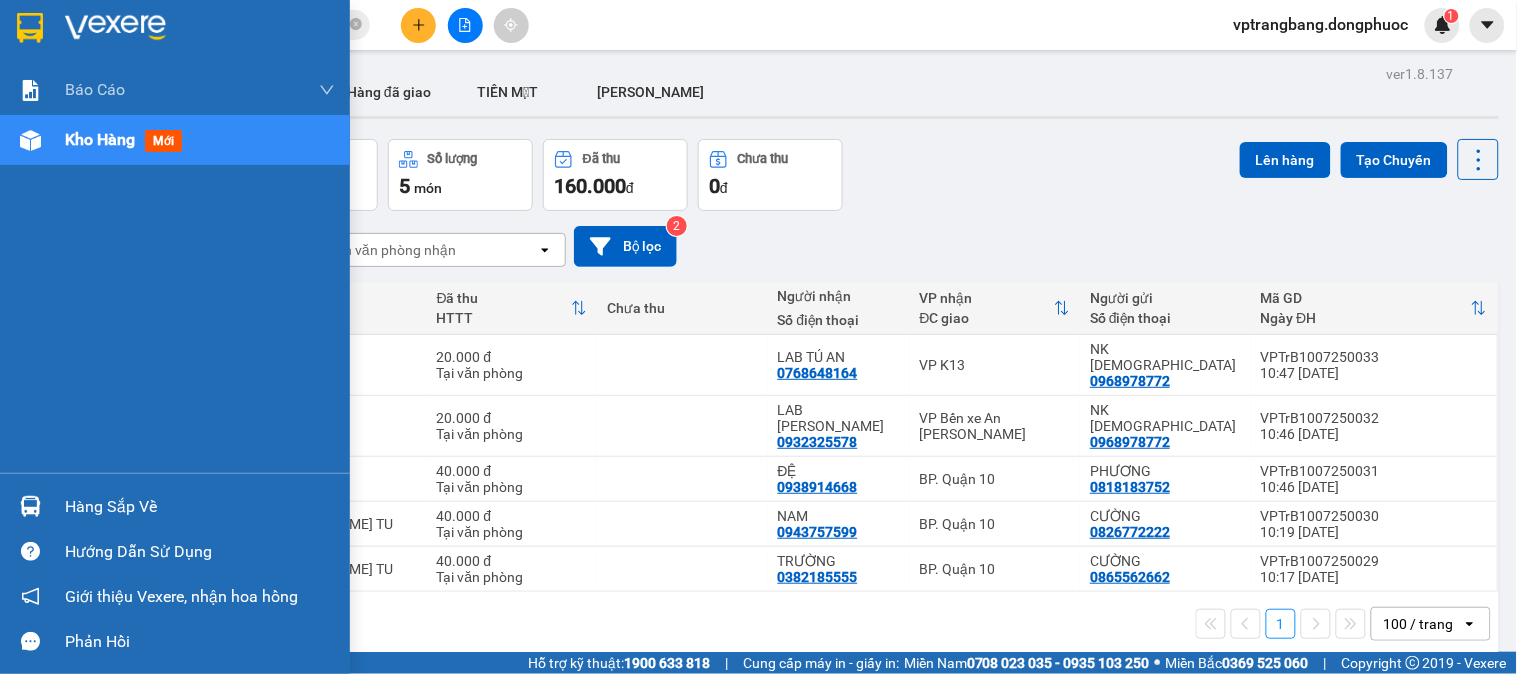 click on "Hàng sắp về" at bounding box center (200, 507) 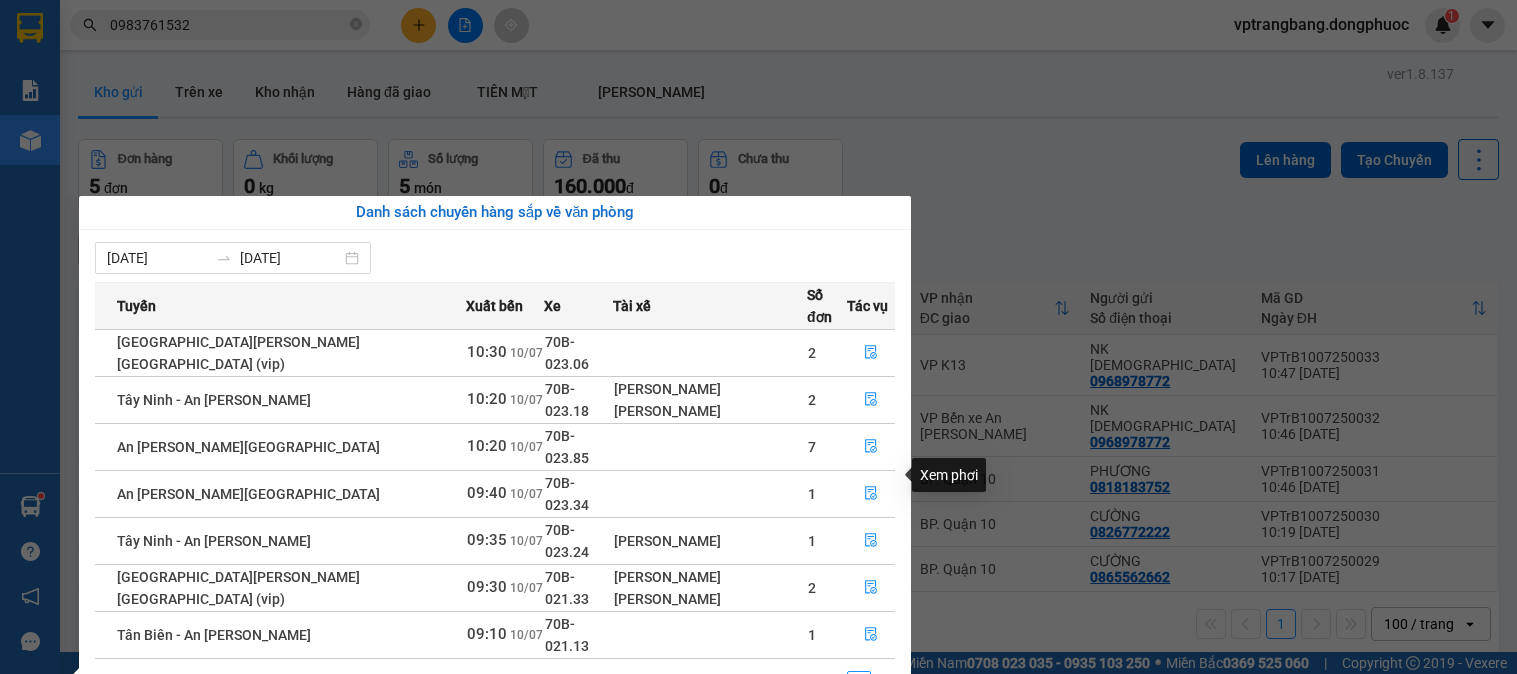 click 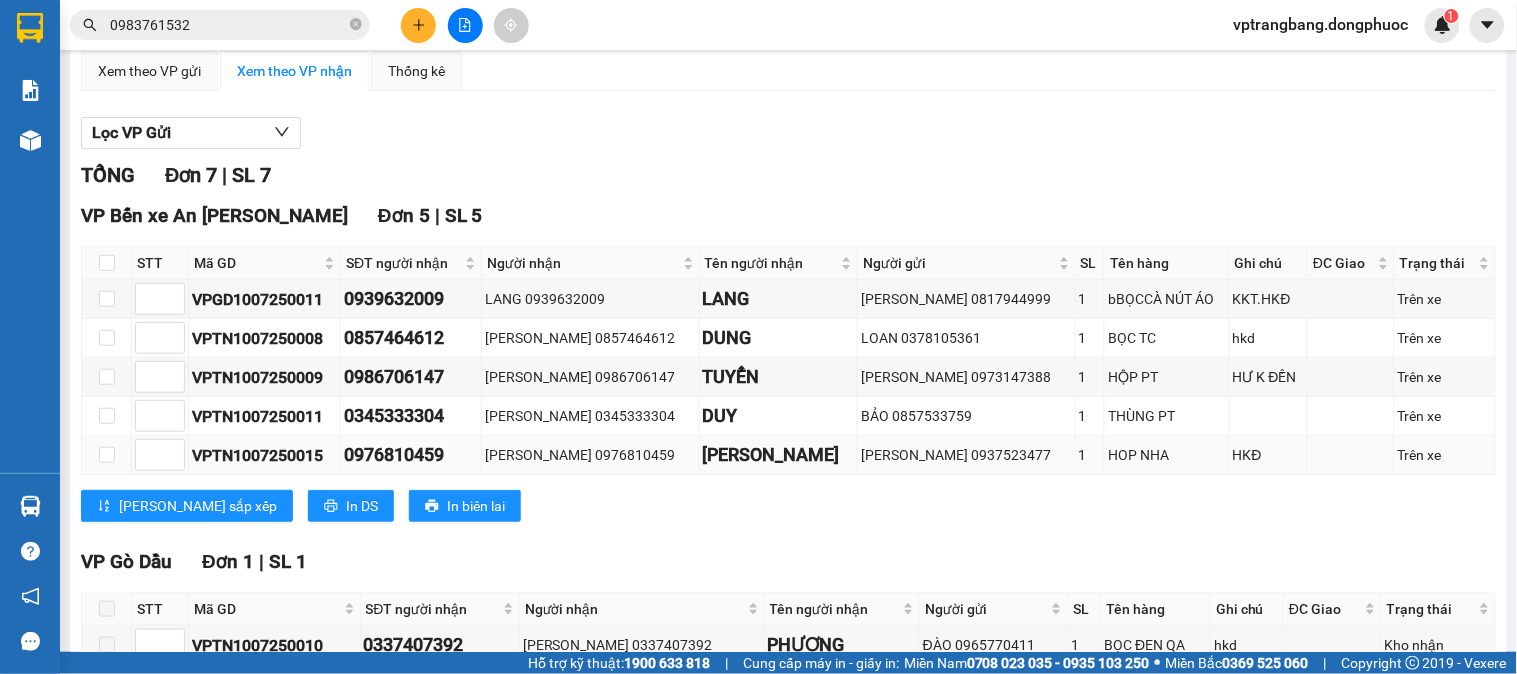 scroll, scrollTop: 222, scrollLeft: 0, axis: vertical 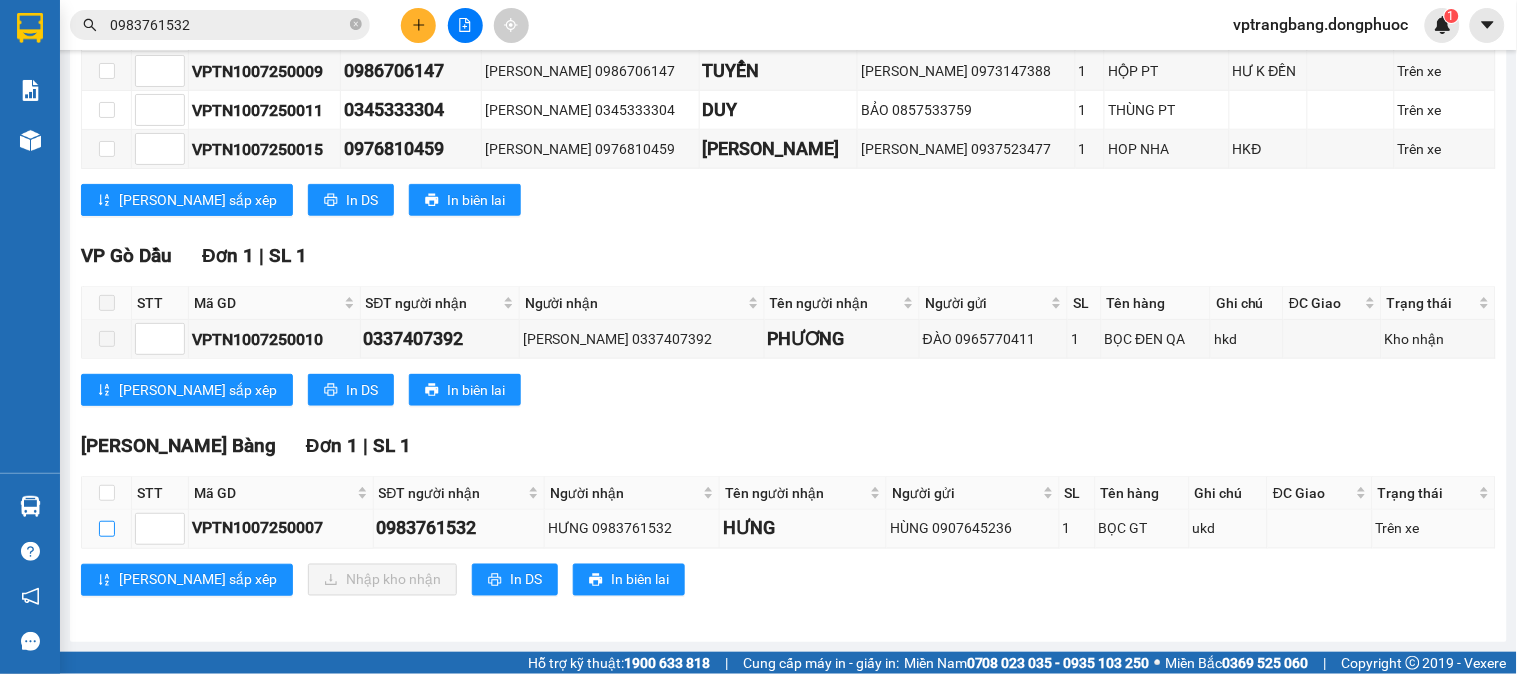 click at bounding box center (107, 529) 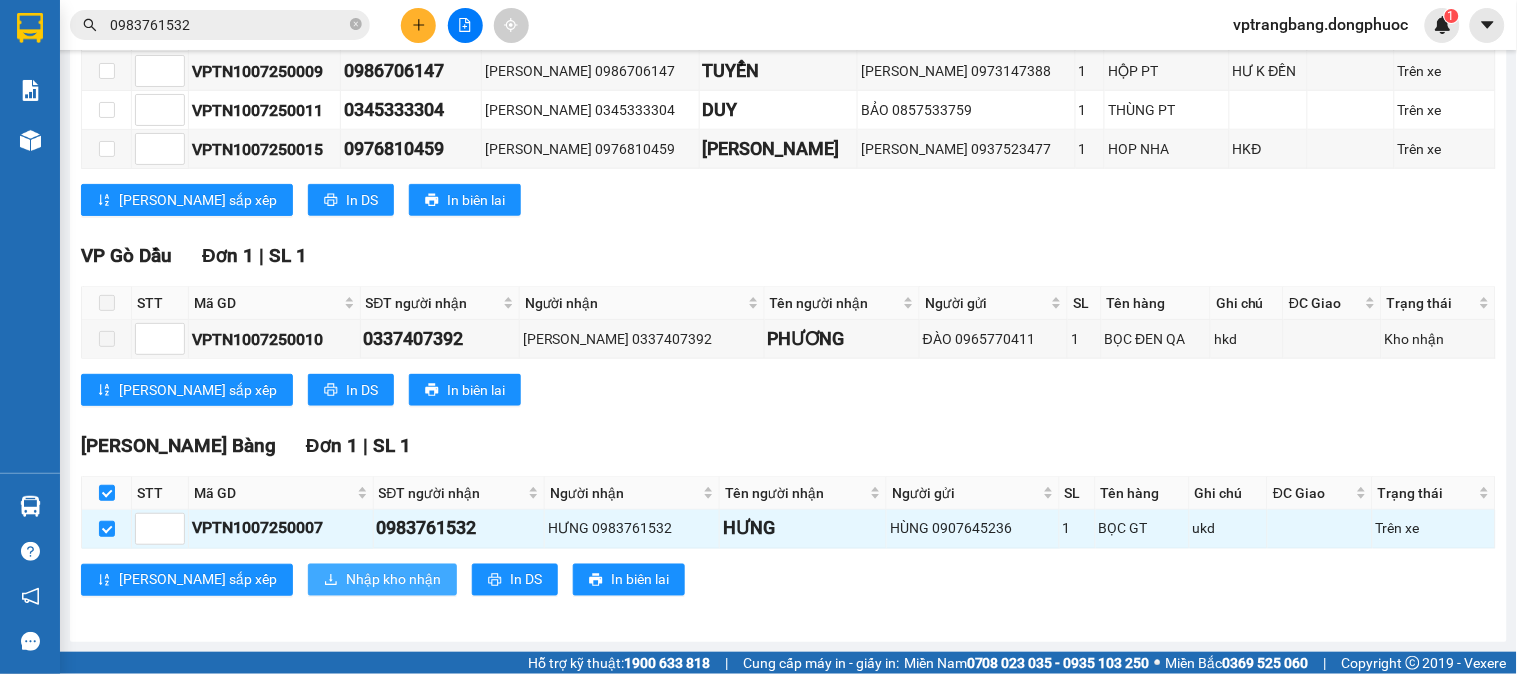 click on "Nhập kho nhận" at bounding box center (393, 580) 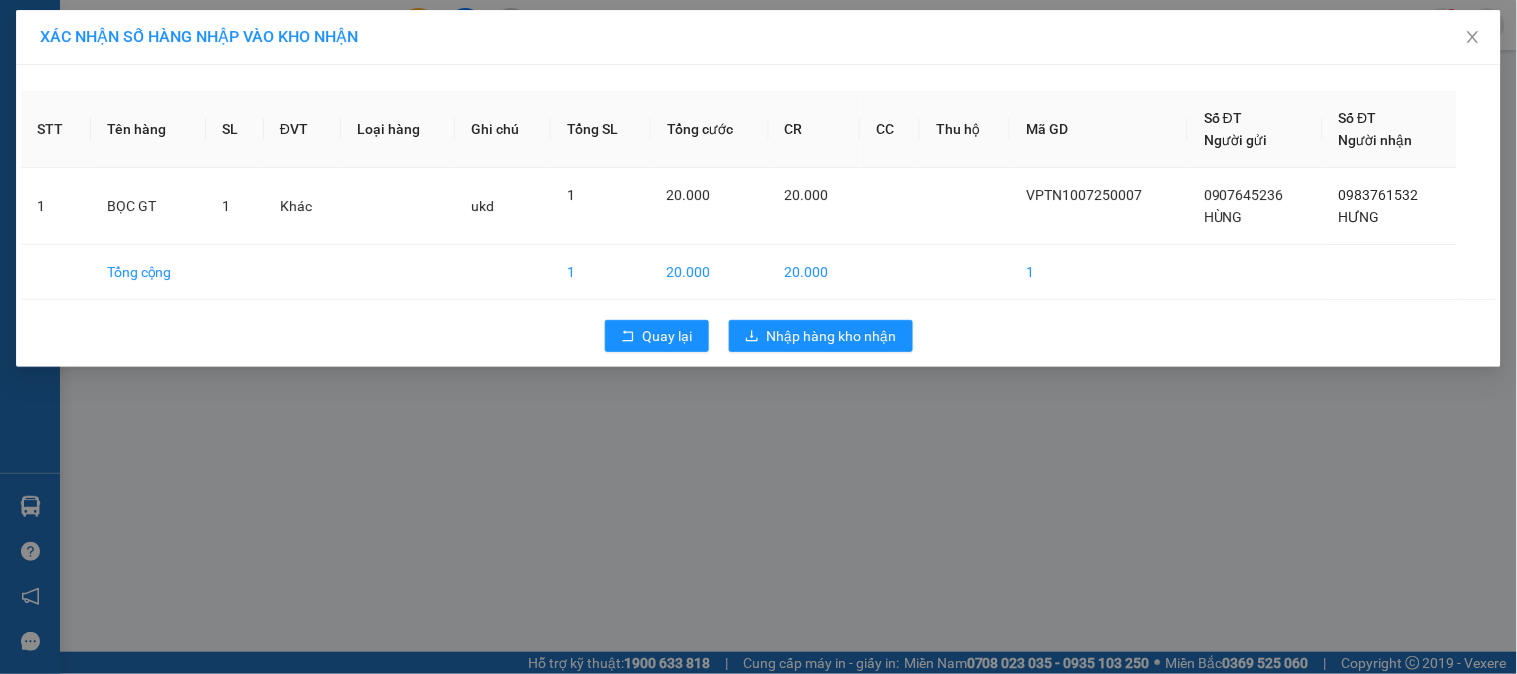 scroll, scrollTop: 0, scrollLeft: 0, axis: both 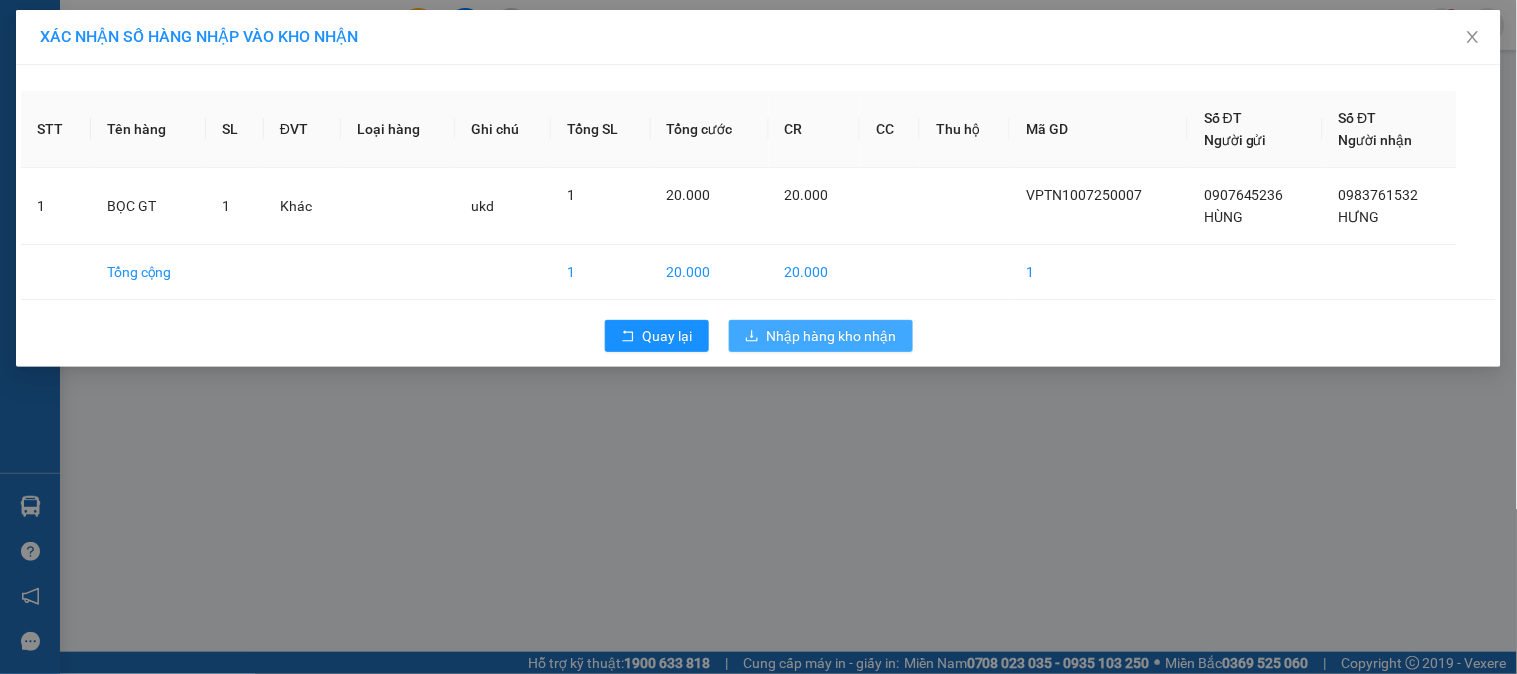 click on "Nhập hàng kho nhận" at bounding box center (821, 336) 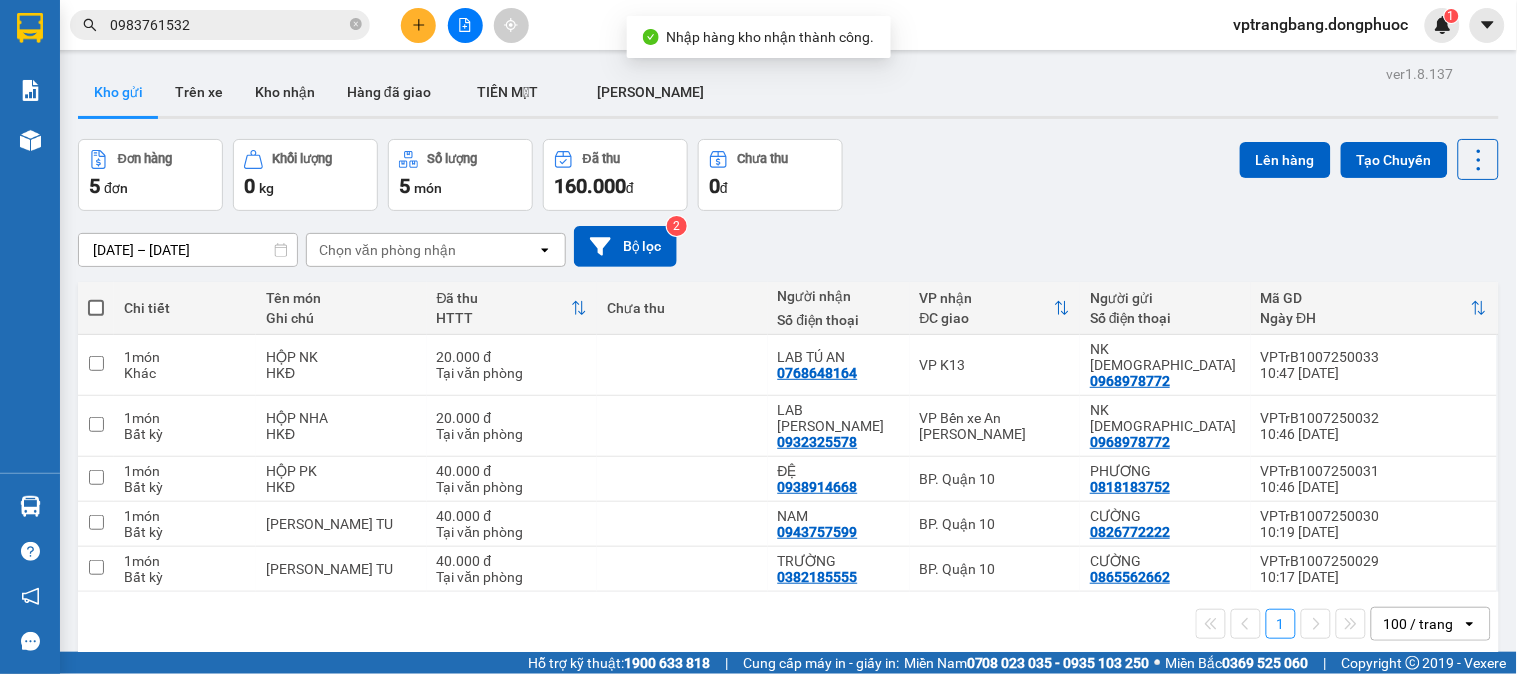click on "0983761532" at bounding box center [228, 25] 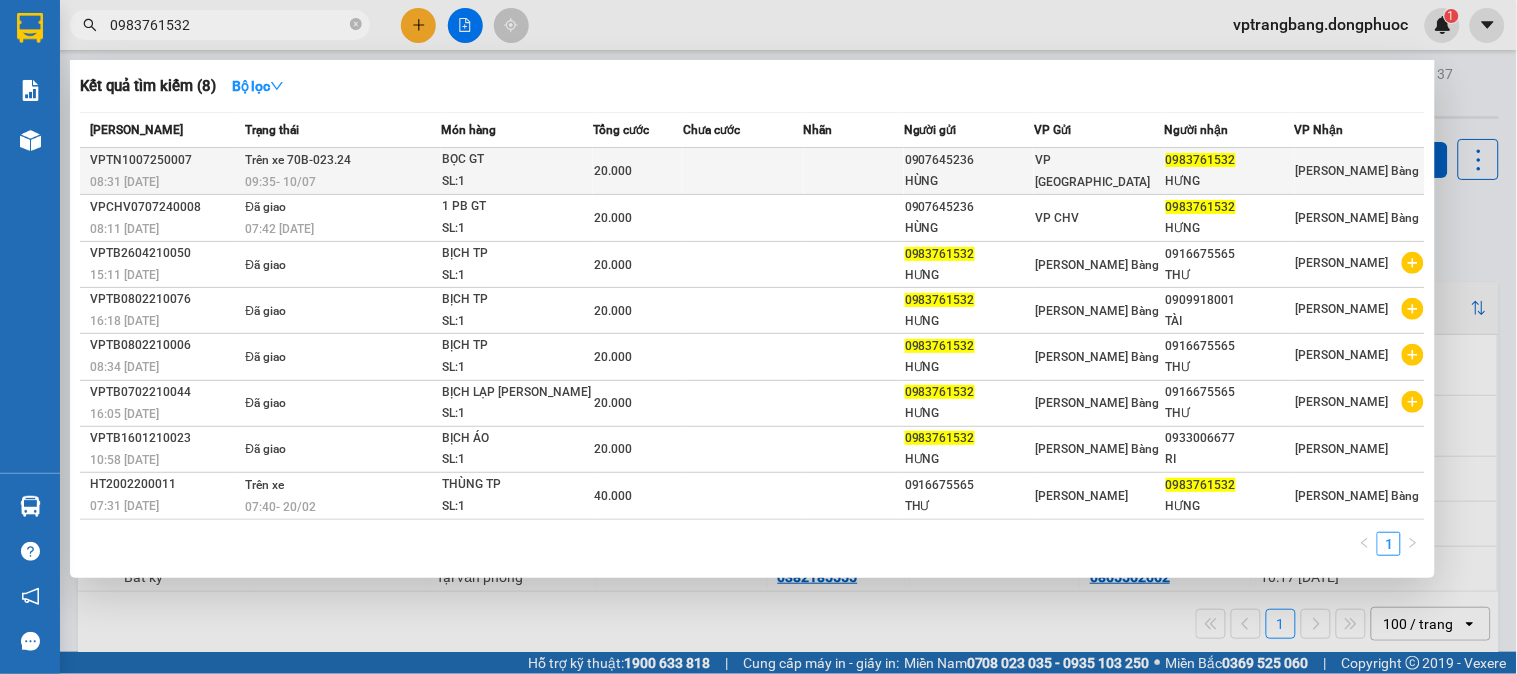 click on "09:35  [DATE]" at bounding box center (280, 182) 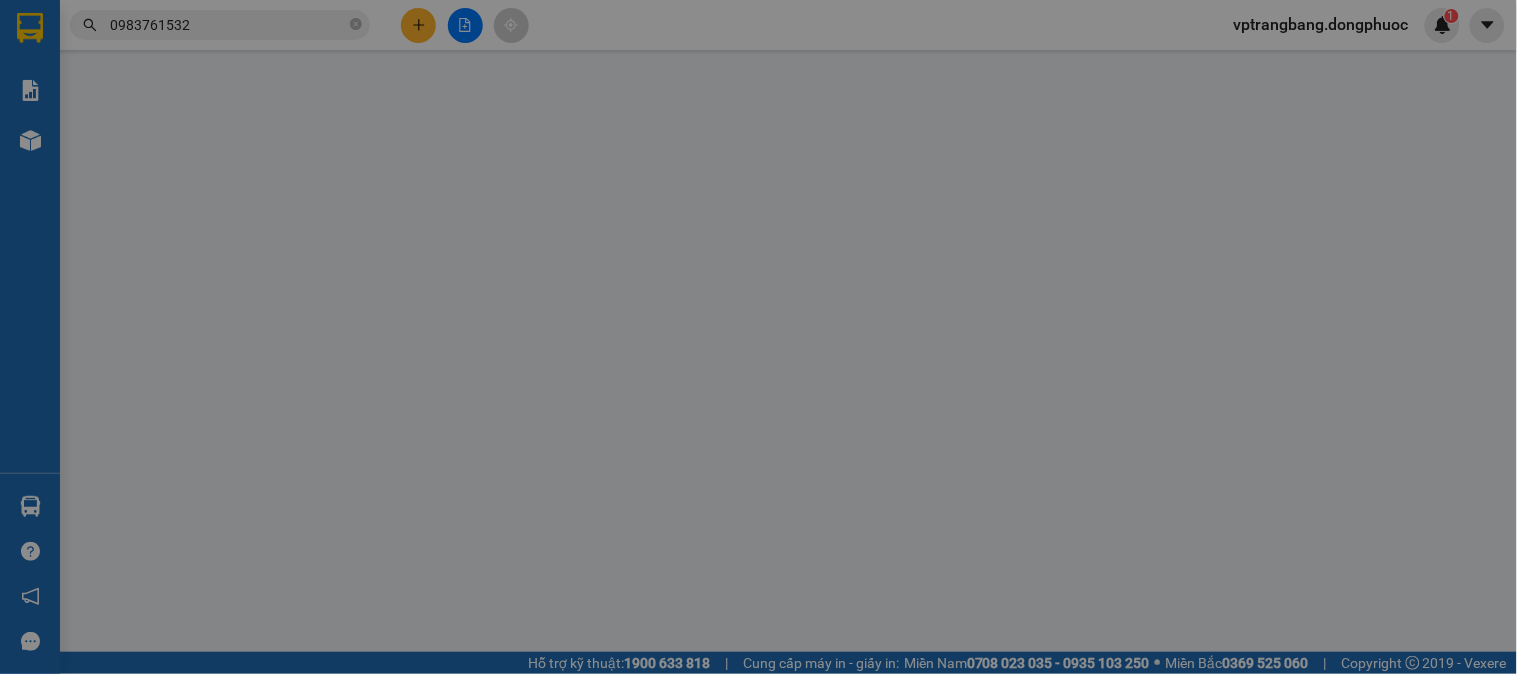 type on "0907645236" 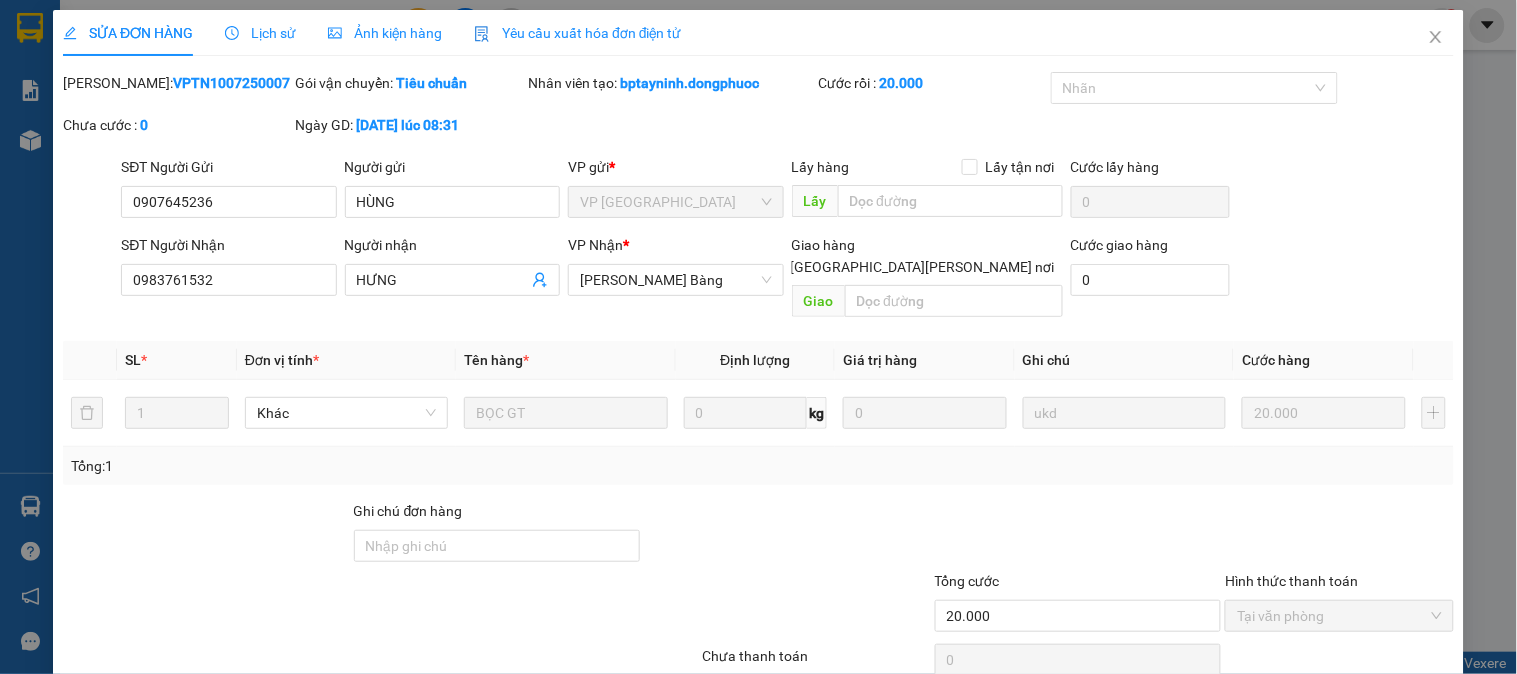 scroll, scrollTop: 70, scrollLeft: 0, axis: vertical 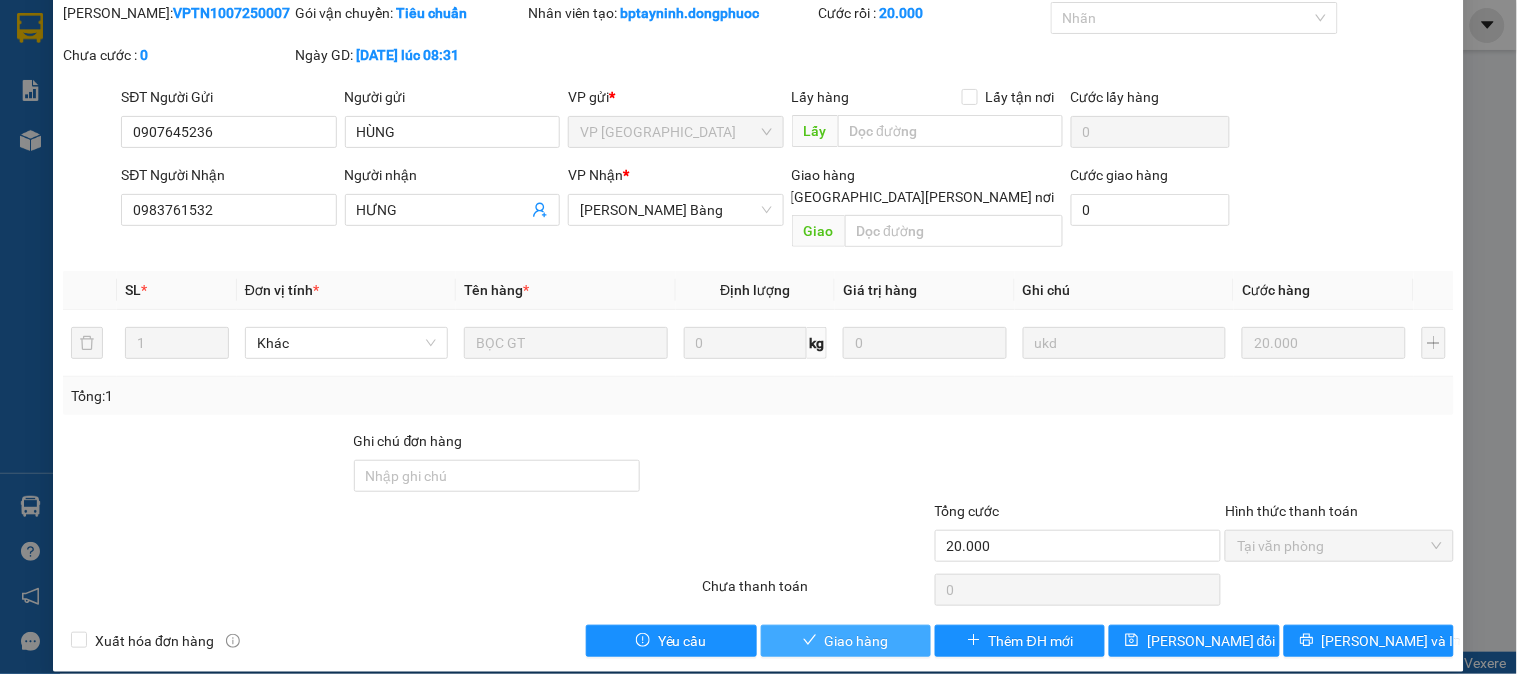 click on "Giao hàng" at bounding box center [857, 641] 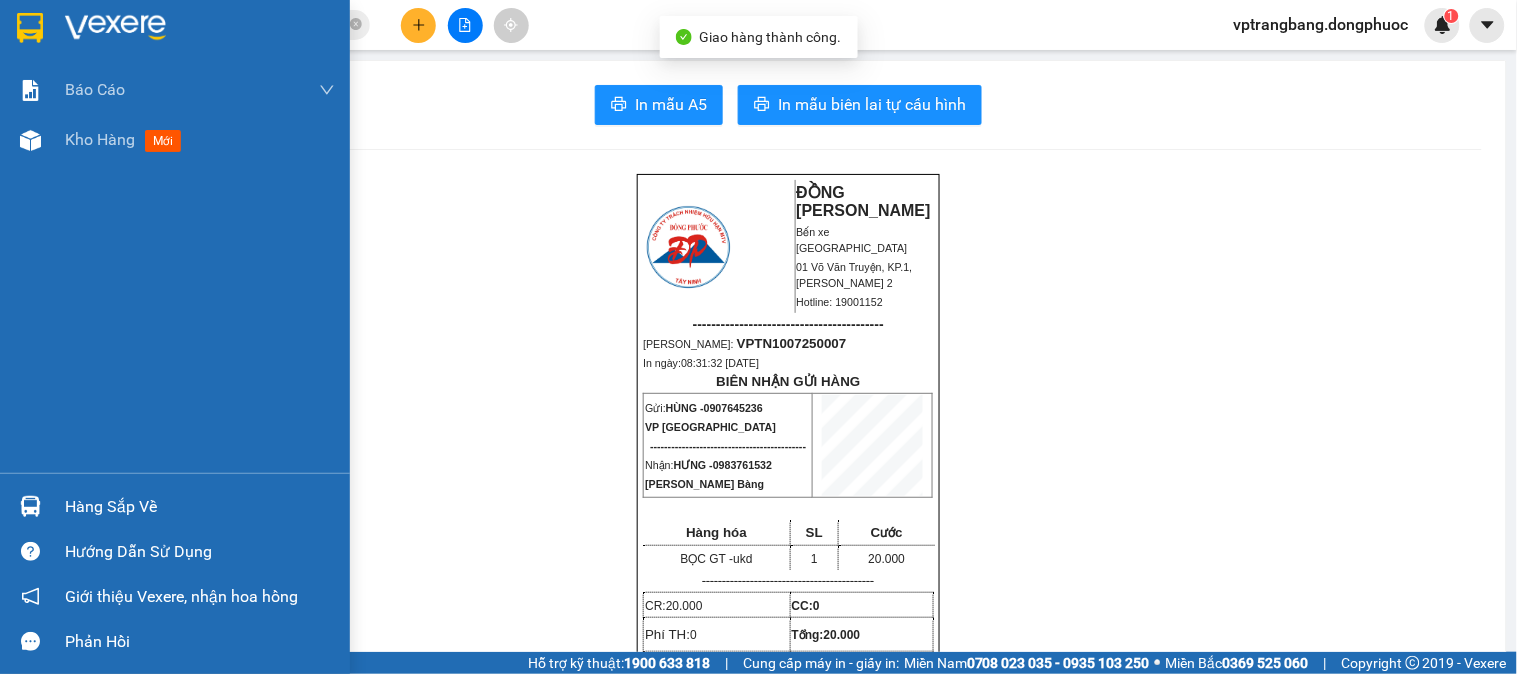 click on "Hàng sắp về" at bounding box center (200, 507) 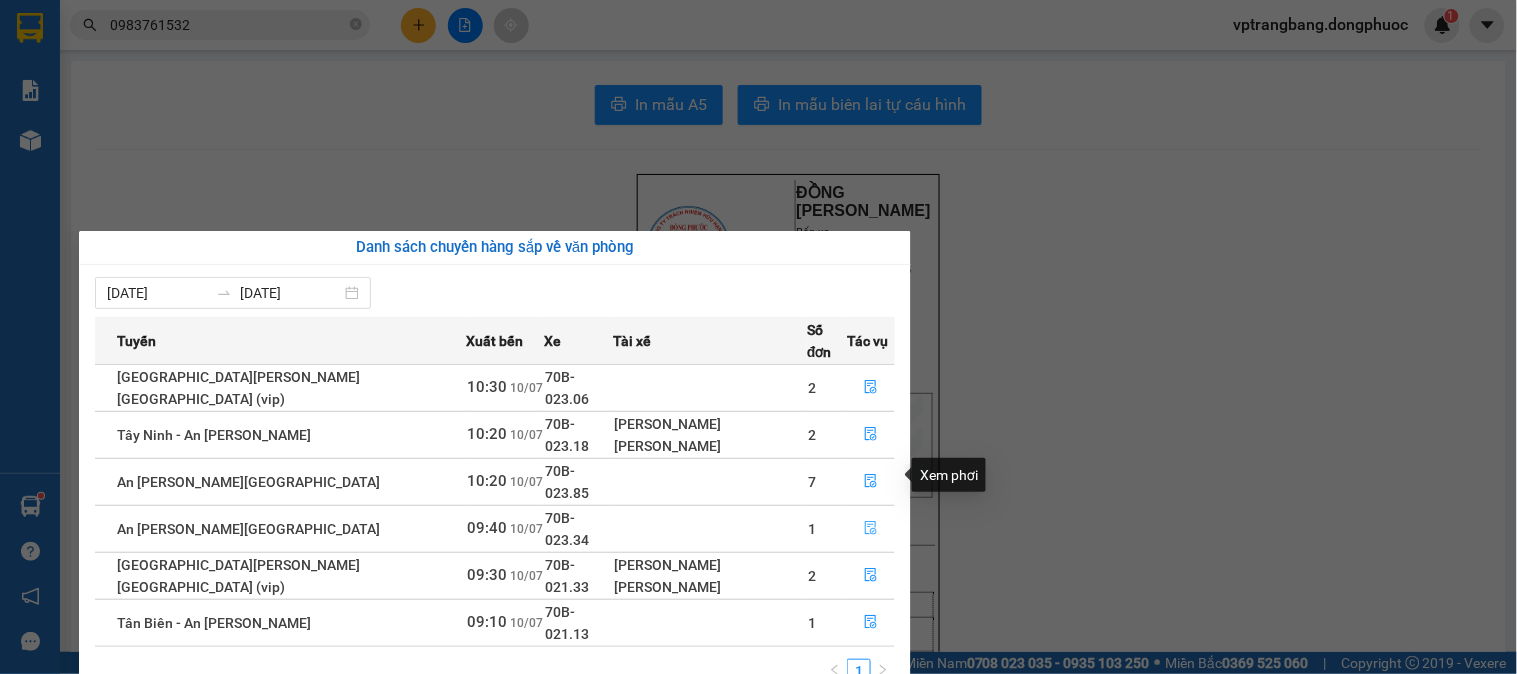 click at bounding box center [871, 529] 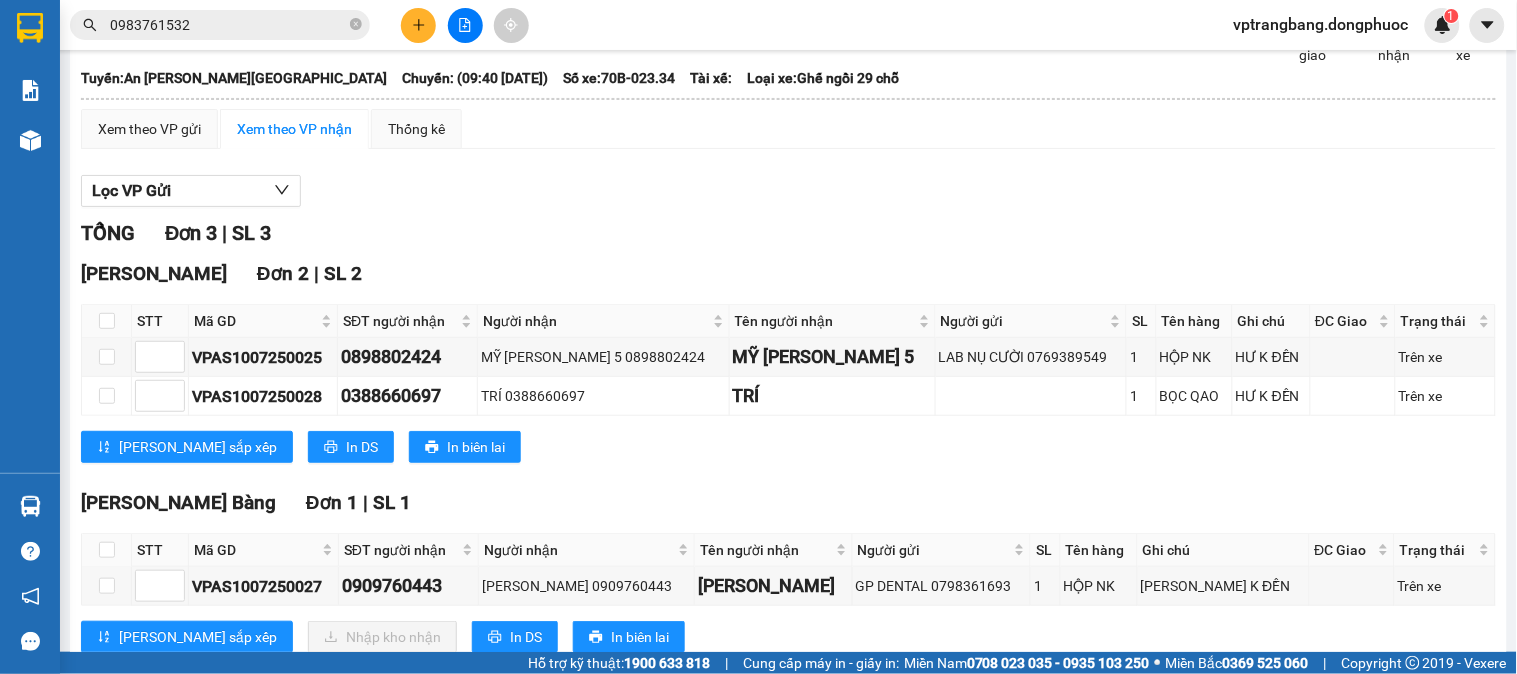 scroll, scrollTop: 172, scrollLeft: 0, axis: vertical 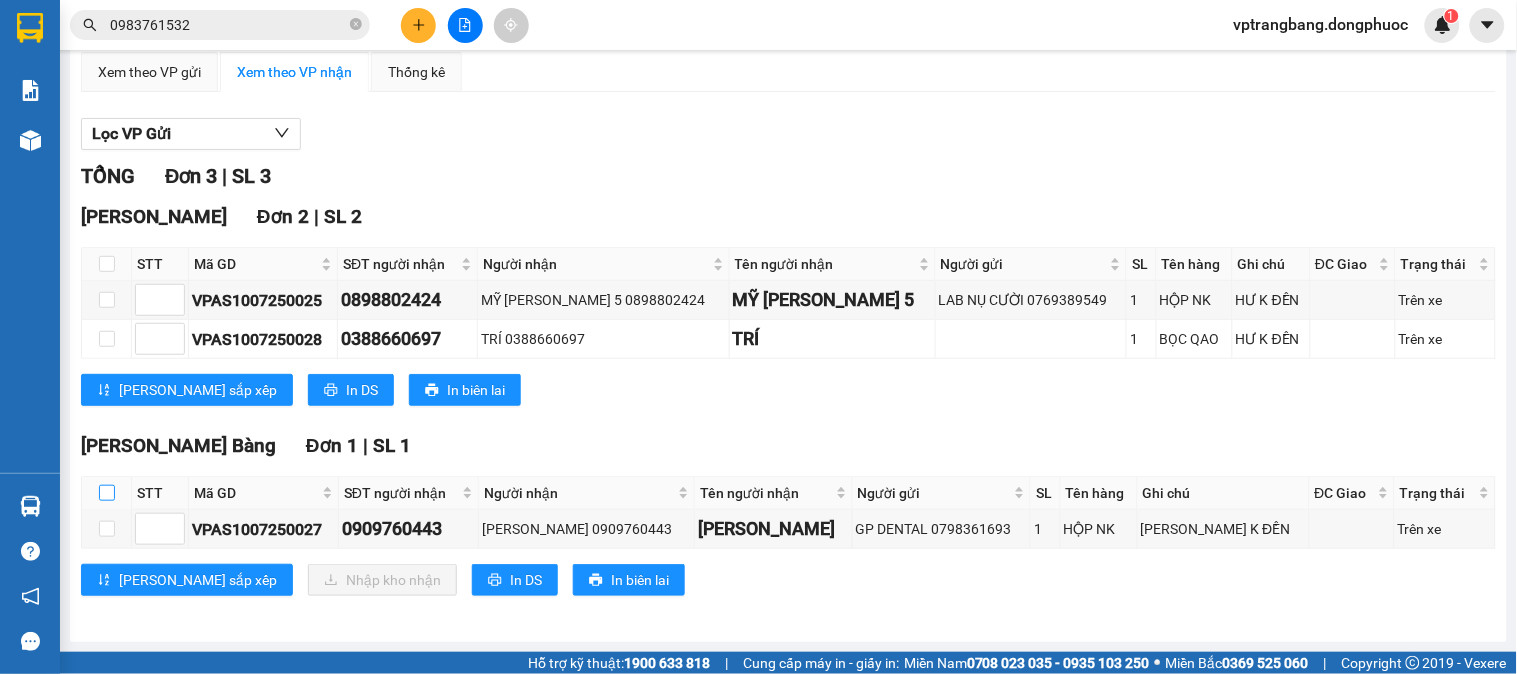 click at bounding box center [107, 493] 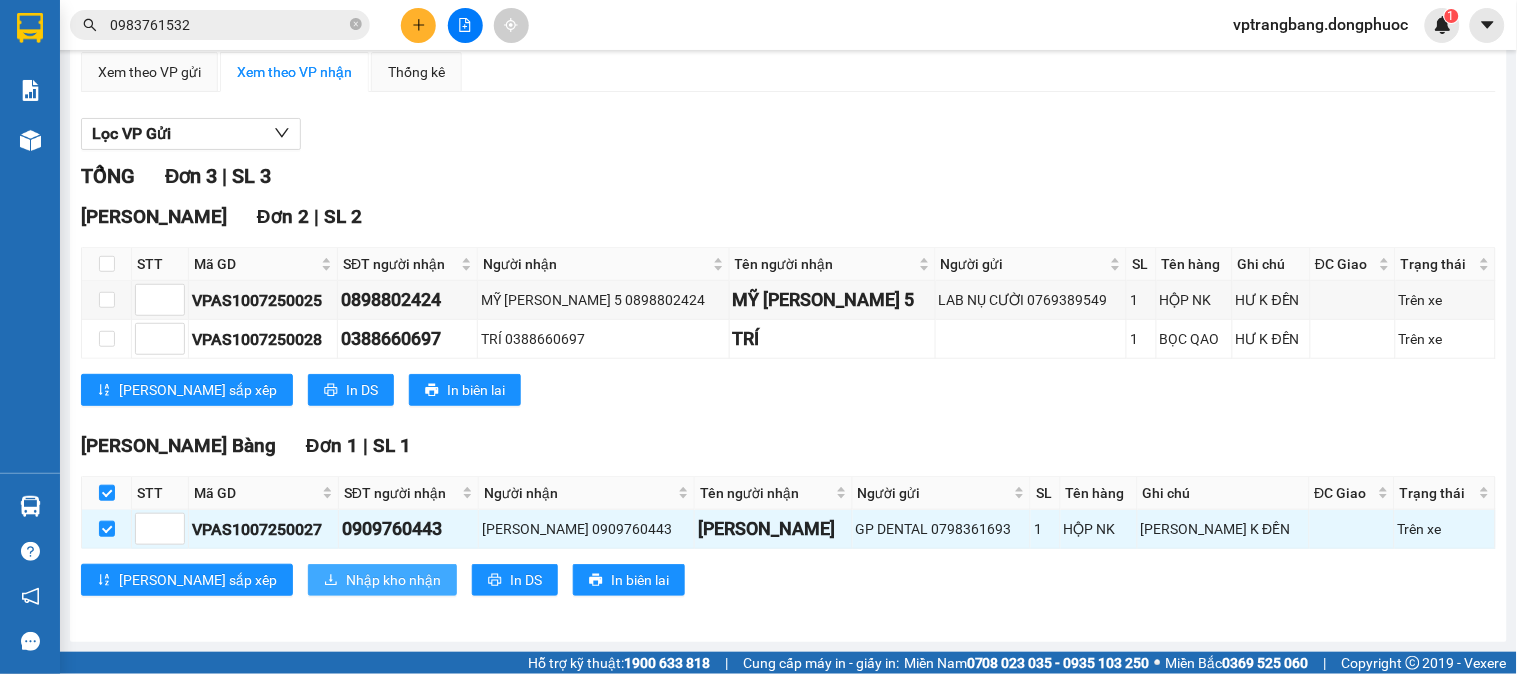click on "Nhập kho nhận" at bounding box center [393, 580] 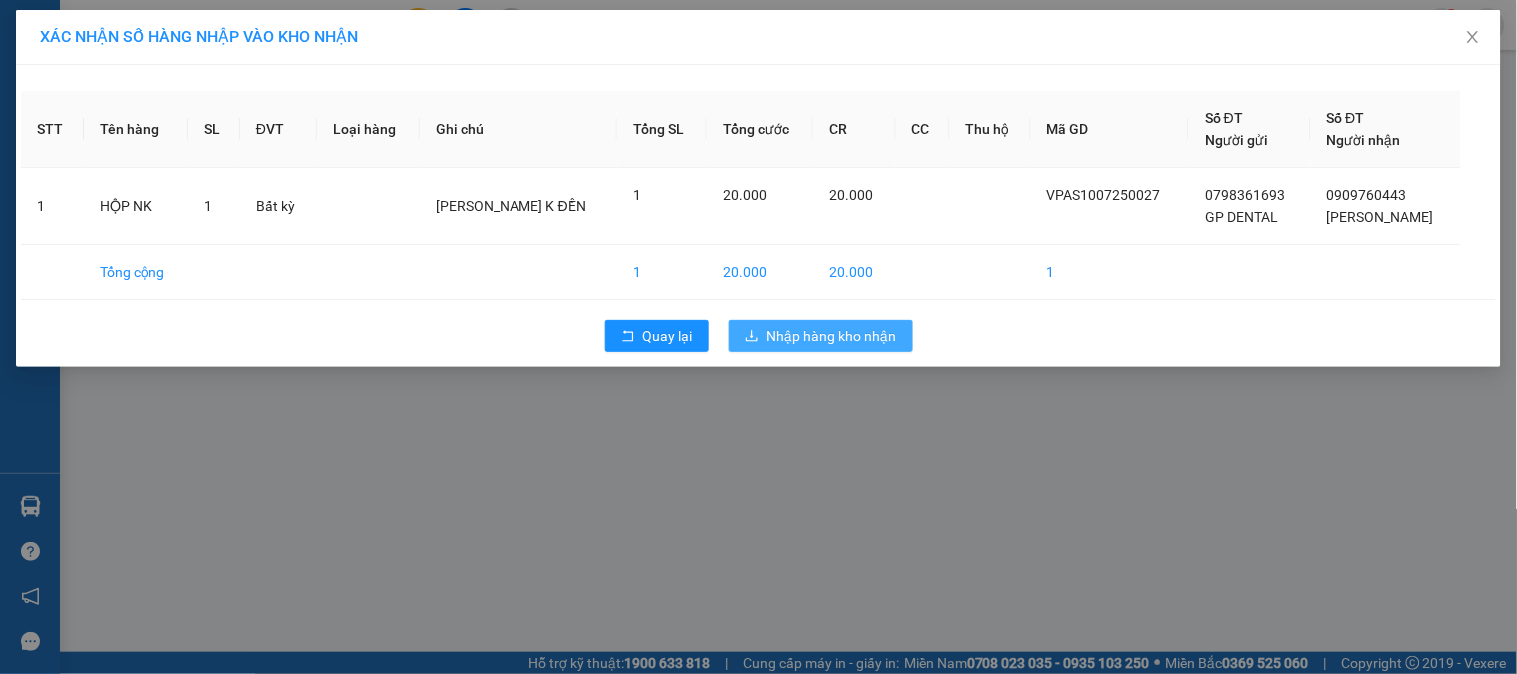 click on "Nhập hàng kho nhận" at bounding box center [832, 336] 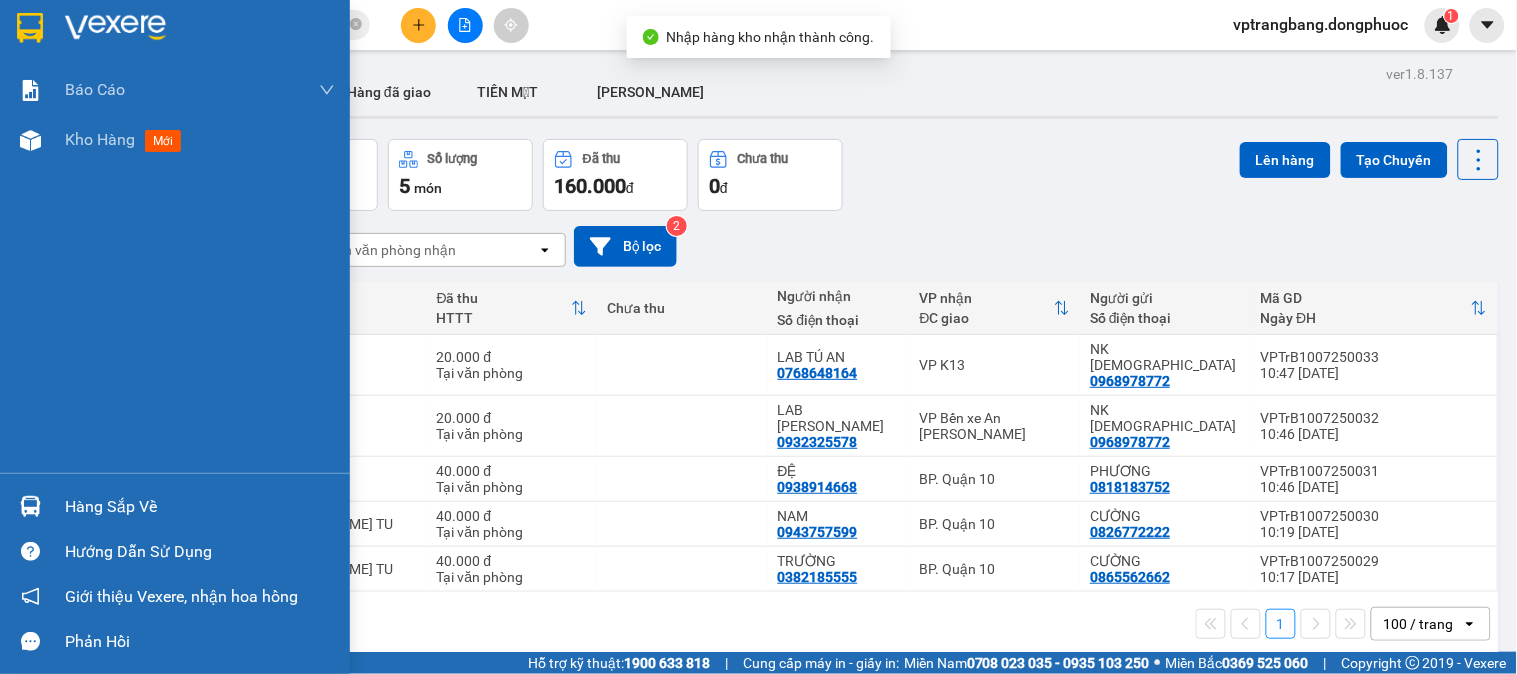 click at bounding box center [30, 506] 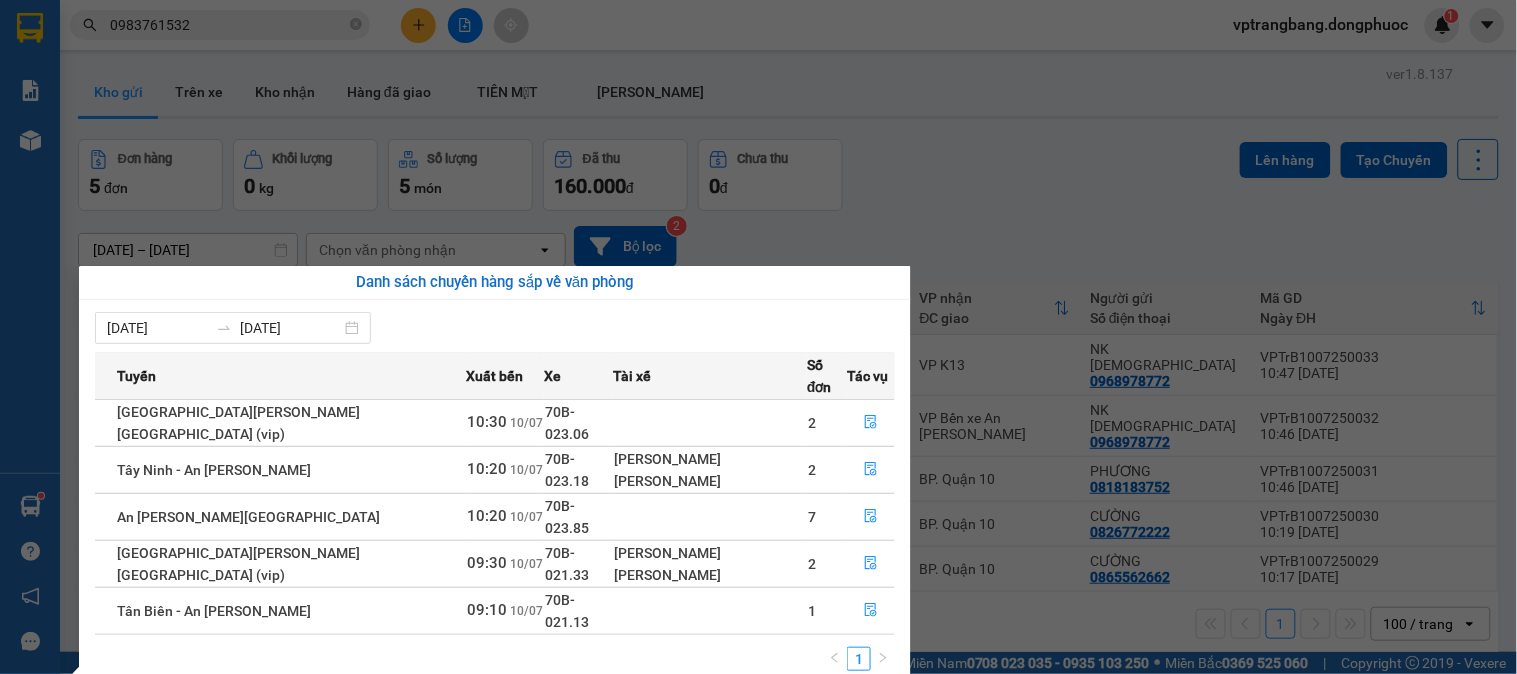 click on "Kết quả tìm kiếm ( 8 )  Bộ lọc  Mã ĐH Trạng thái Món hàng Tổng cước Chưa cước Nhãn Người gửi VP Gửi Người nhận VP Nhận VPTN1007250007 08:31 - 10/07 Trên xe   70B-023.24 09:35  -   10/07 BỌC GT SL:  1 20.000 0907645236 HÙNG VP Tây Ninh 0983761532 HƯNG  VP Trảng Bàng VPCHV0707240008 08:11 - 07/07 Đã giao   07:42 - 08/07 1 PB GT SL:  1 20.000 0907645236 HÙNG VP CHV 0983761532 HƯNG VP Trảng Bàng VPTB2604210050 15:11 - 26/04 Đã giao   BỊCH TP SL:  1 20.000 0983761532 HƯNG VP Trảng Bàng 0916675565 THƯ Hòa Thành VPTB0802210076 16:18 - 08/02 Đã giao   BỊCH TP SL:  1 20.000 0983761532 HƯNG VP Trảng Bàng 0909918001 TÀI Hòa Thành VPTB0802210006 08:34 - 08/02 Đã giao   BỊCH TP SL:  1 20.000 0983761532 HƯNG VP Trảng Bàng 0916675565 THƯ Hòa Thành VPTB0702210044 16:05 - 07/02 Đã giao   BỊCH LẠP XƯỞNG SL:  1 20.000 0983761532 HƯNG VP Trảng Bàng 0916675565 THƯ Hòa Thành VPTB1601210023 10:58 - 16/01 Đã giao   BỊCH ÁO" at bounding box center [758, 337] 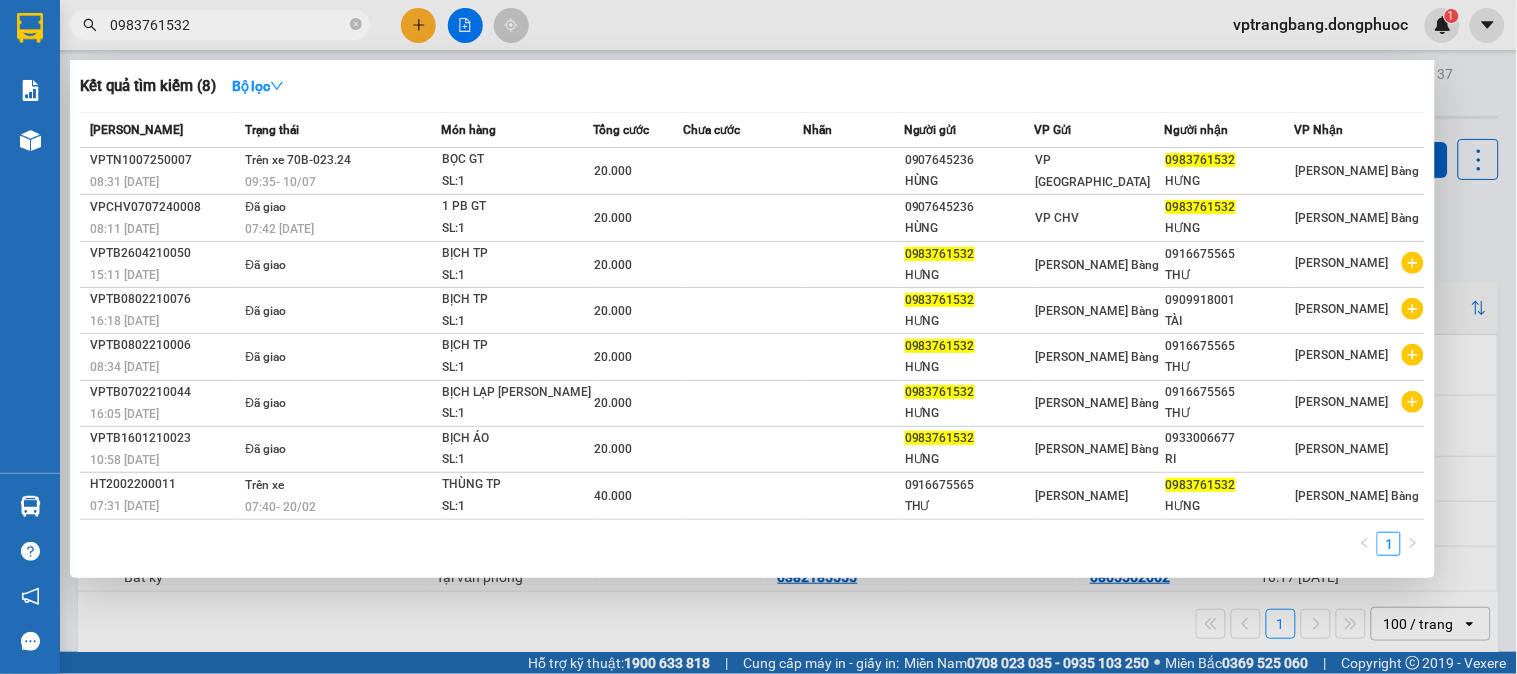click on "0983761532" at bounding box center (228, 25) 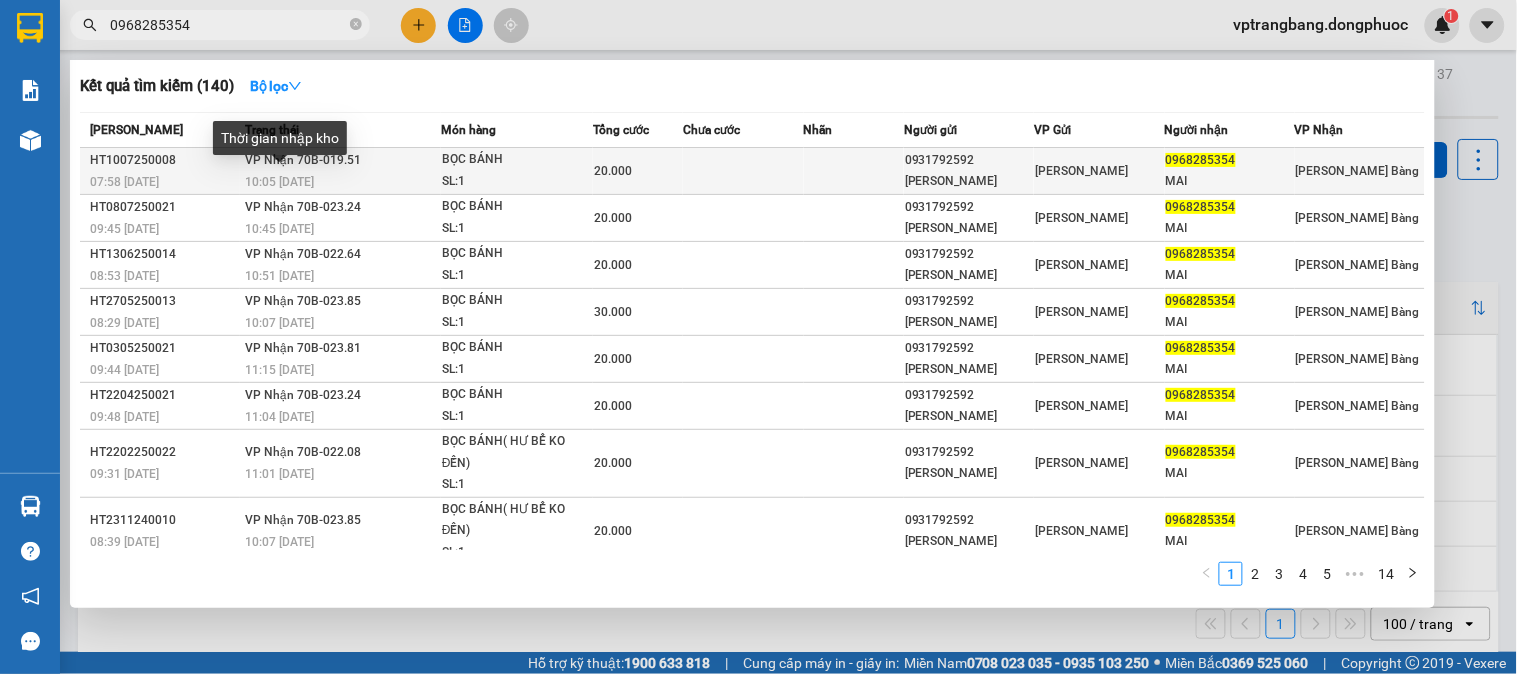 click on "10:05 [DATE]" at bounding box center (279, 182) 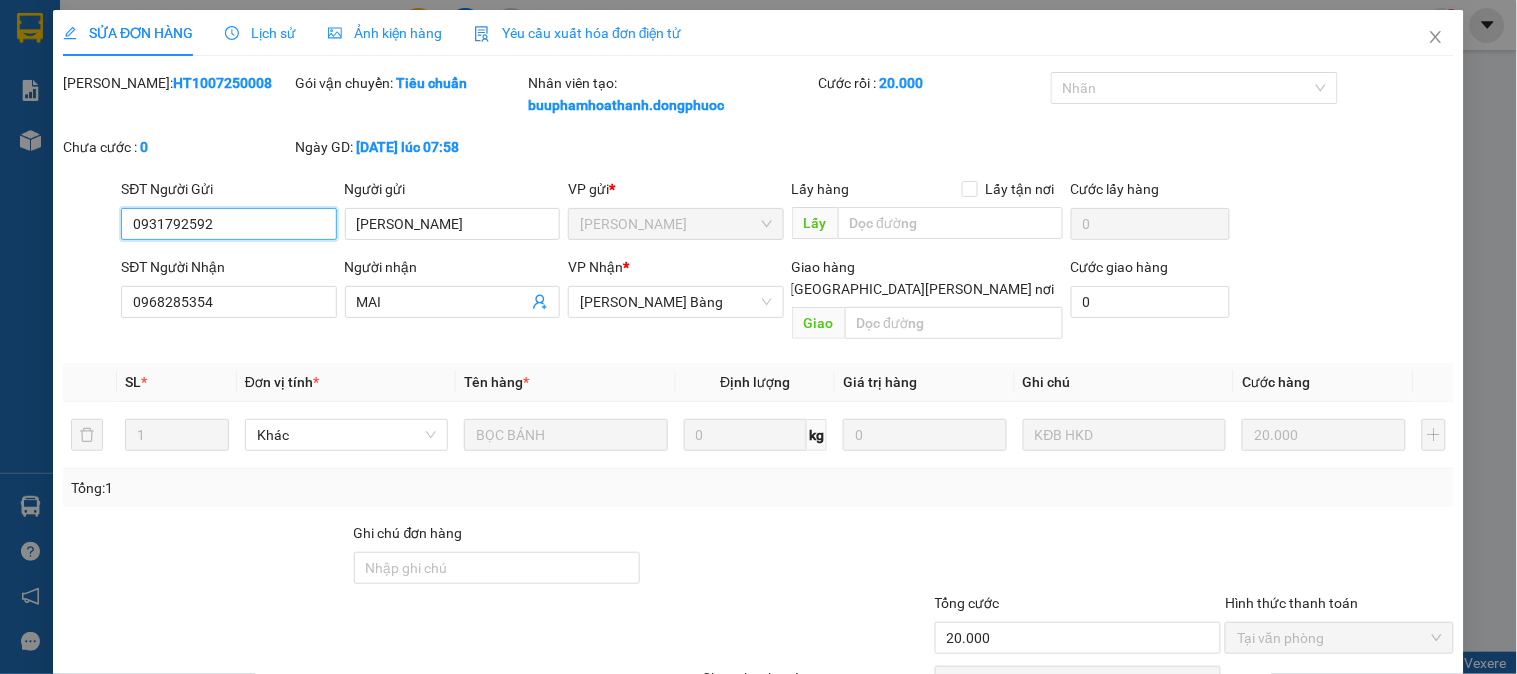 scroll, scrollTop: 91, scrollLeft: 0, axis: vertical 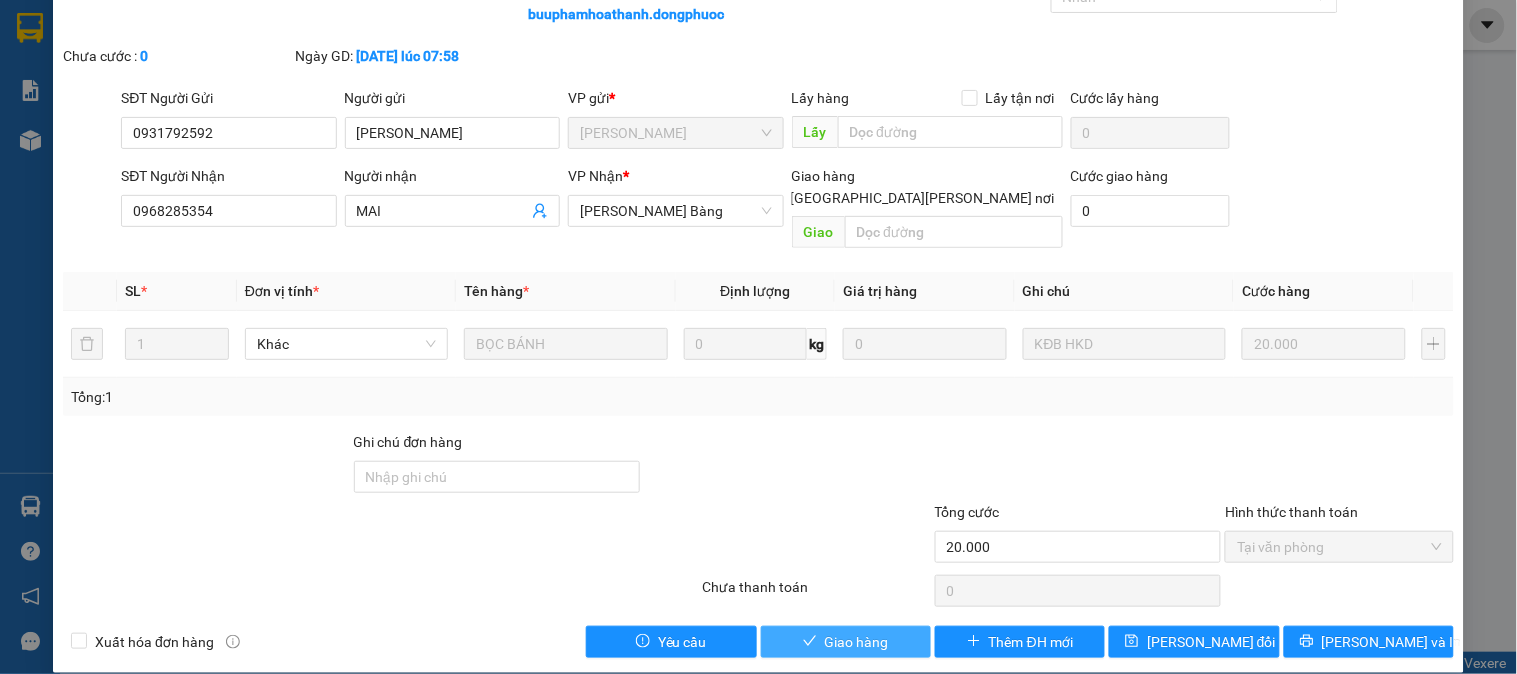 click on "Giao hàng" at bounding box center [857, 642] 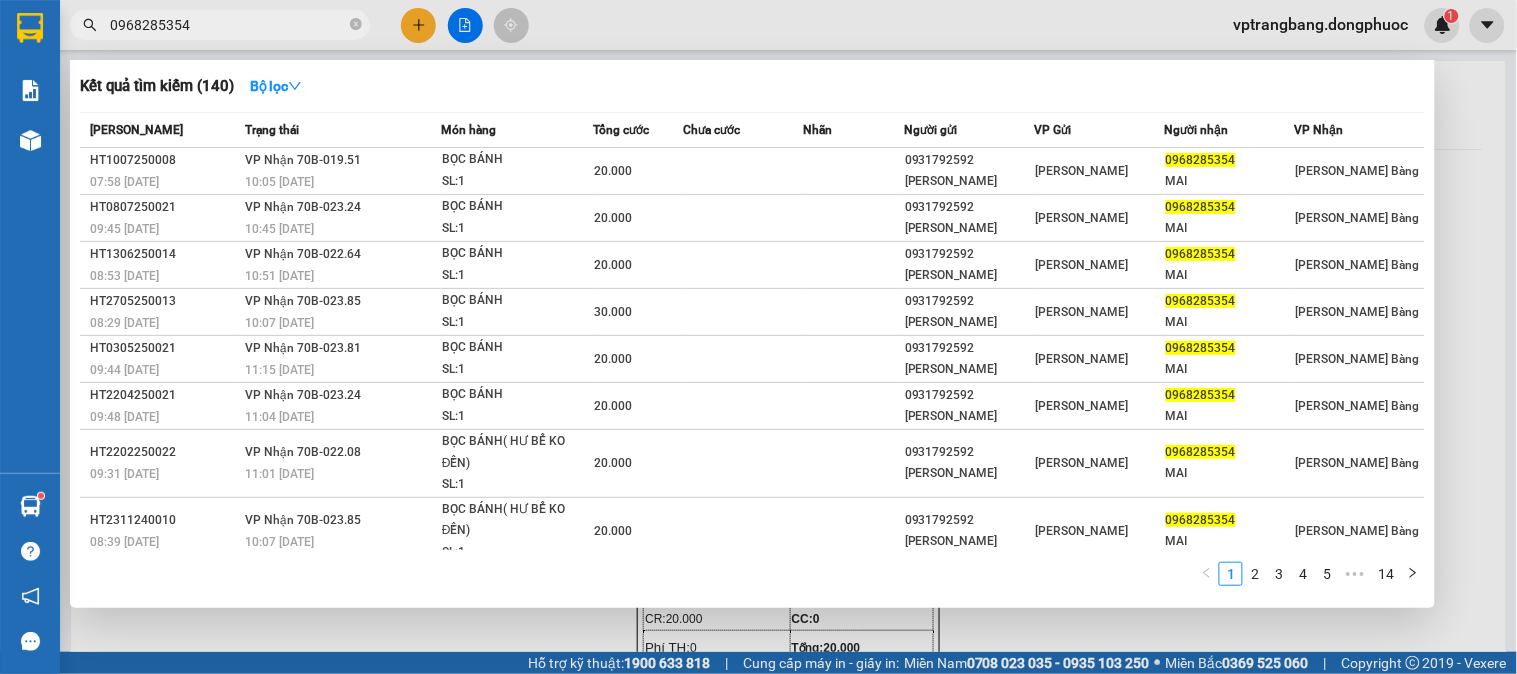 click on "0968285354" at bounding box center (228, 25) 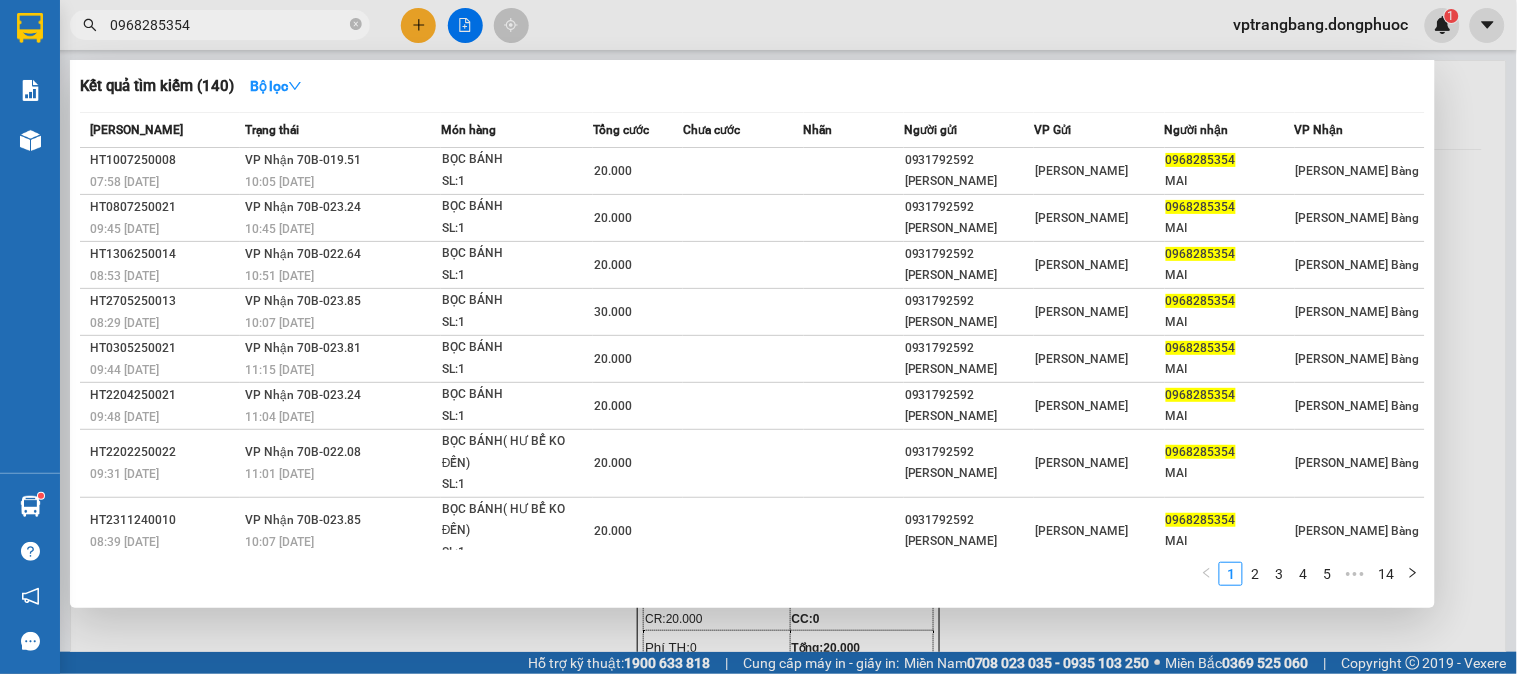 click on "0968285354" at bounding box center (228, 25) 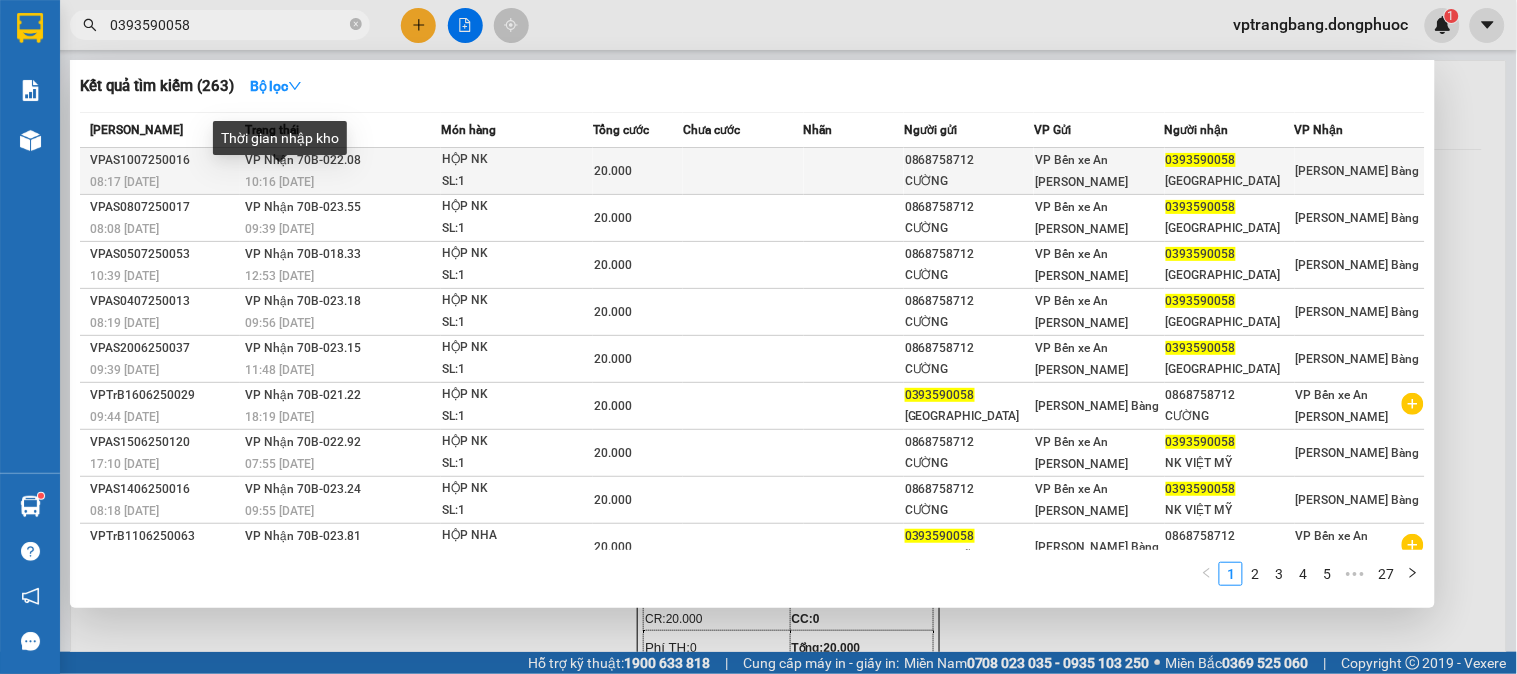 type on "0393590058" 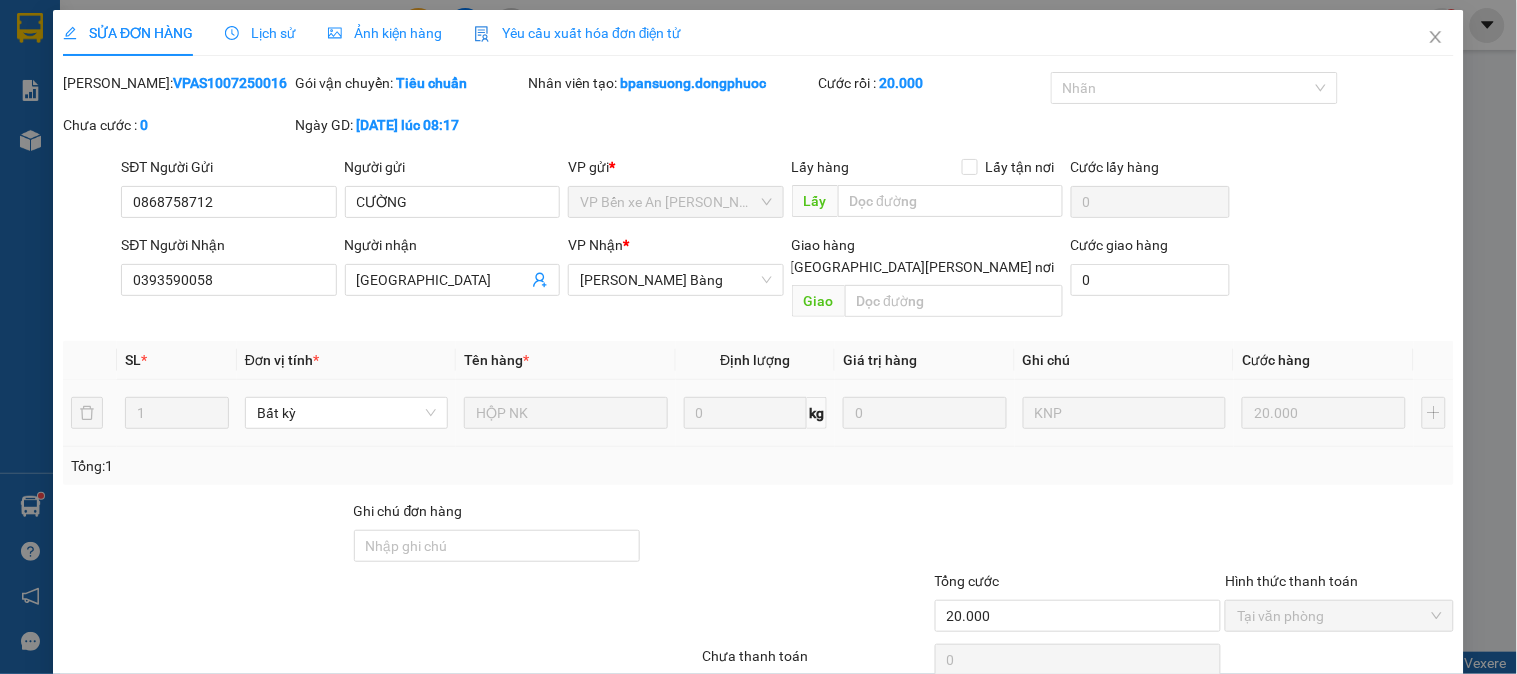 type on "0868758712" 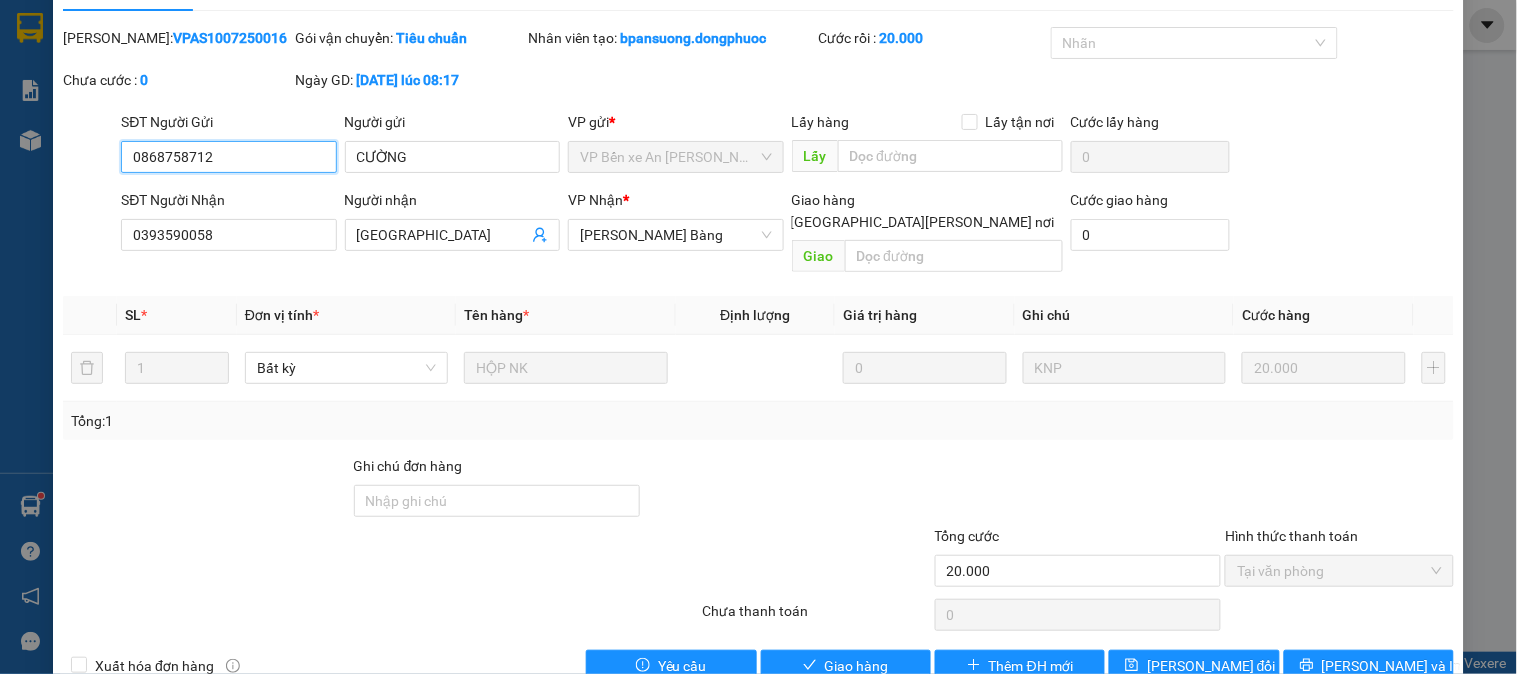 scroll, scrollTop: 70, scrollLeft: 0, axis: vertical 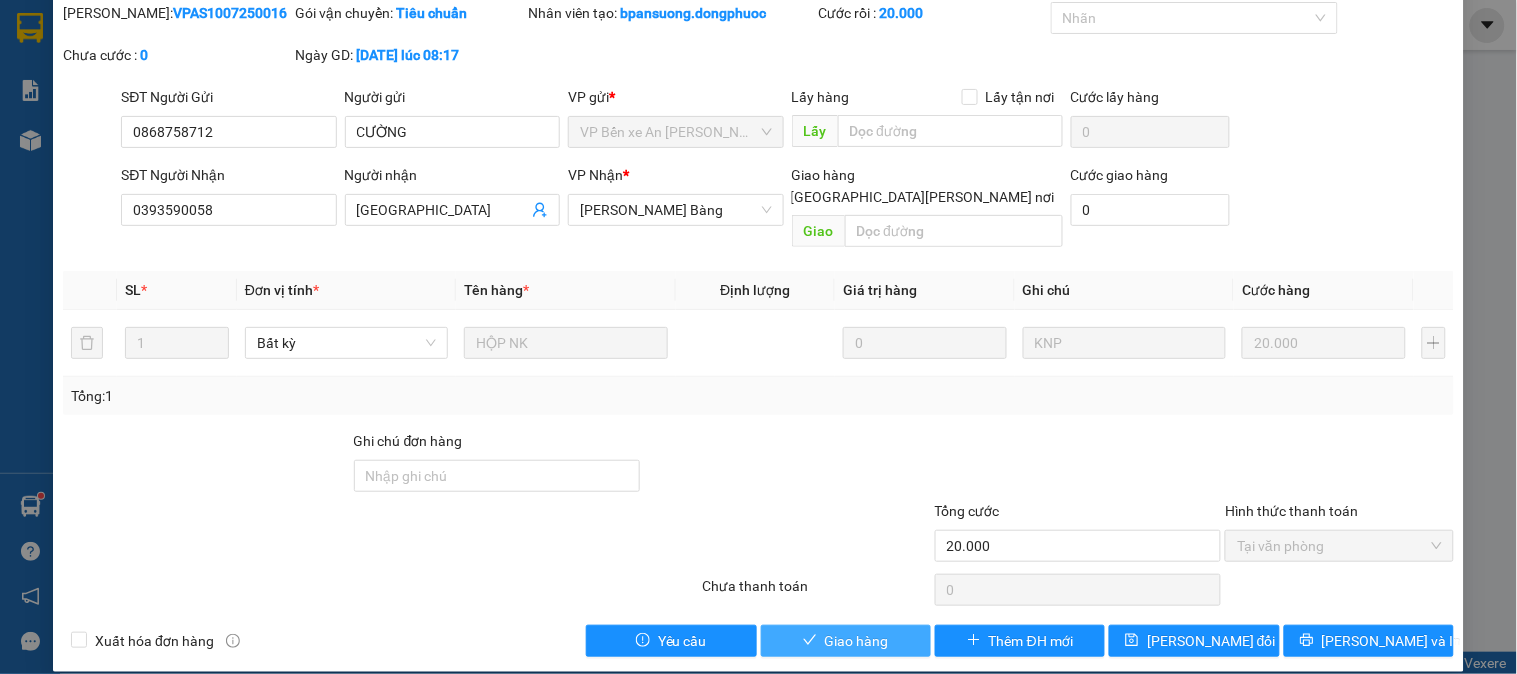 click on "Giao hàng" at bounding box center (857, 641) 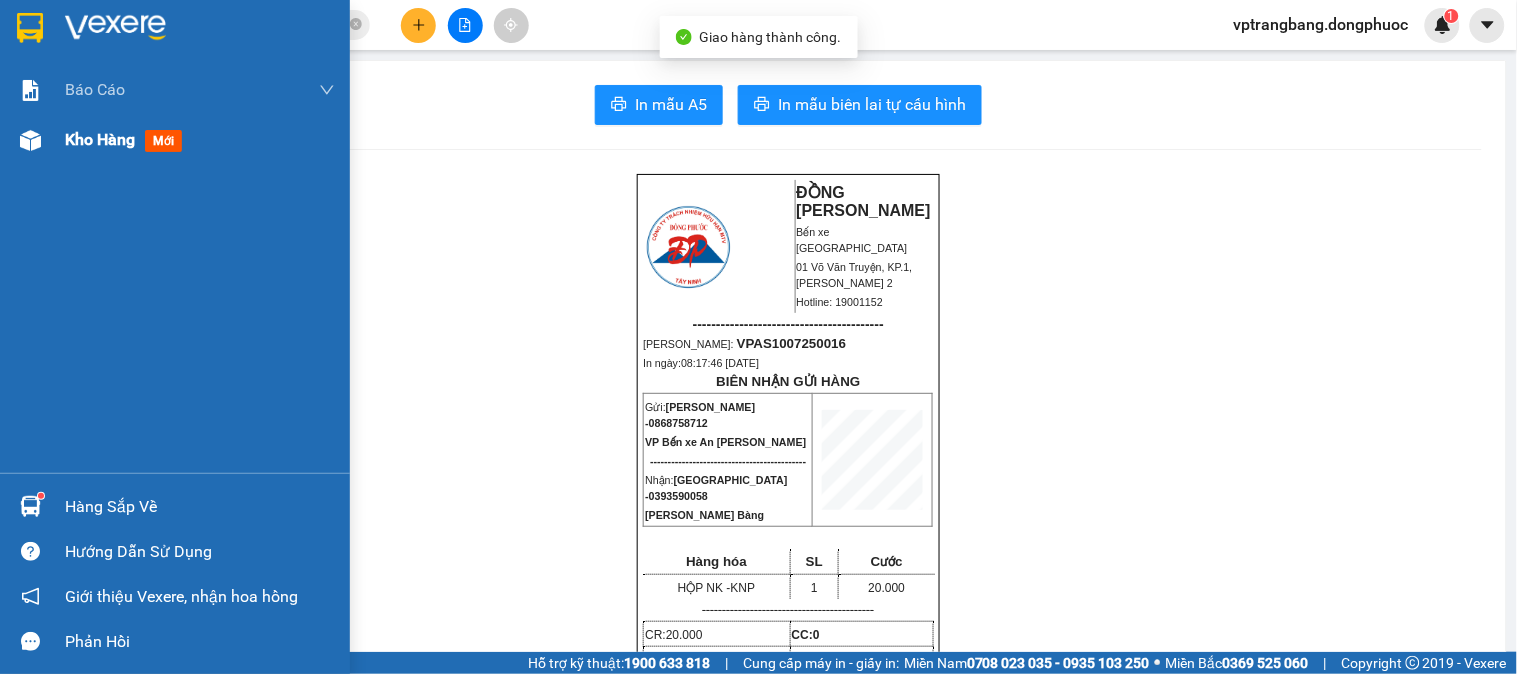 click on "Kho hàng mới" at bounding box center (175, 140) 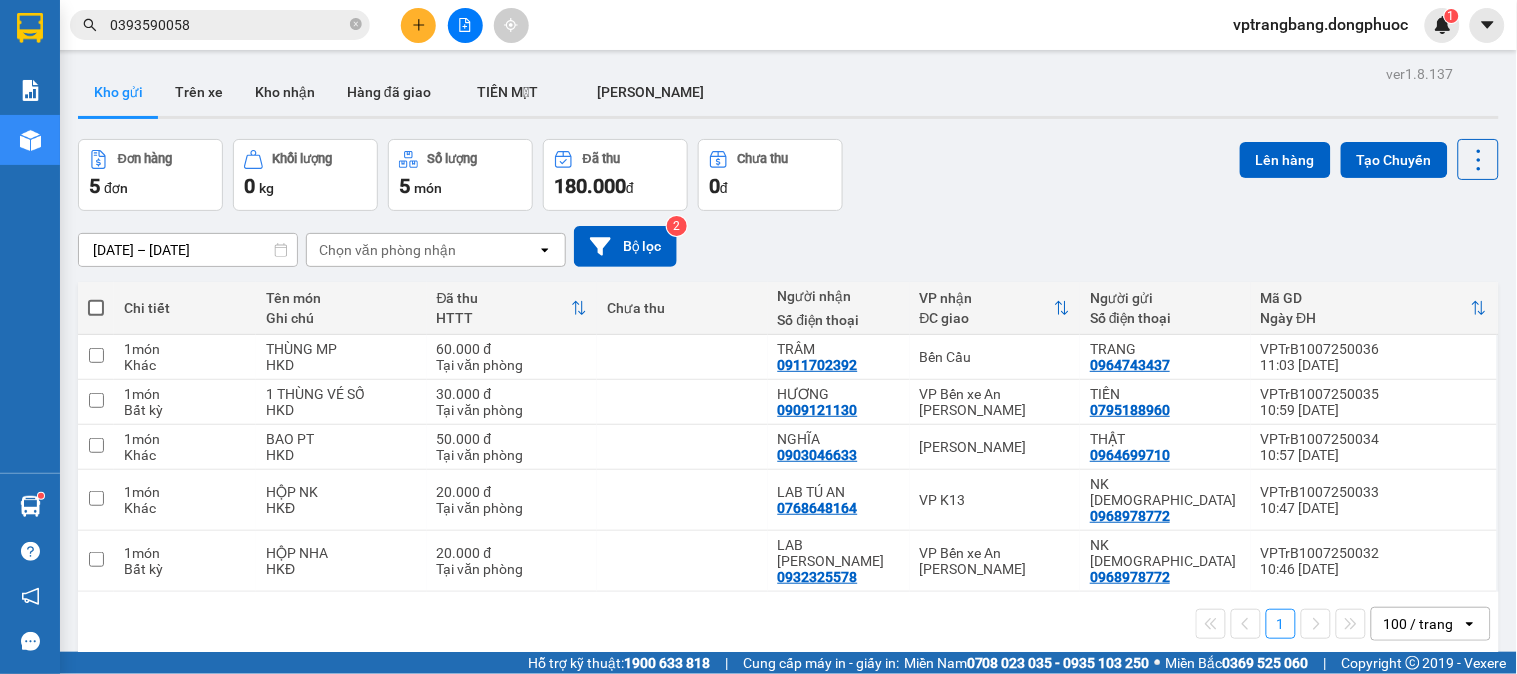 click on "Đơn hàng 5 đơn Khối lượng 0 kg Số lượng 5 món Đã thu 180.000  đ Chưa thu 0  đ Lên hàng Tạo Chuyến" at bounding box center [788, 175] 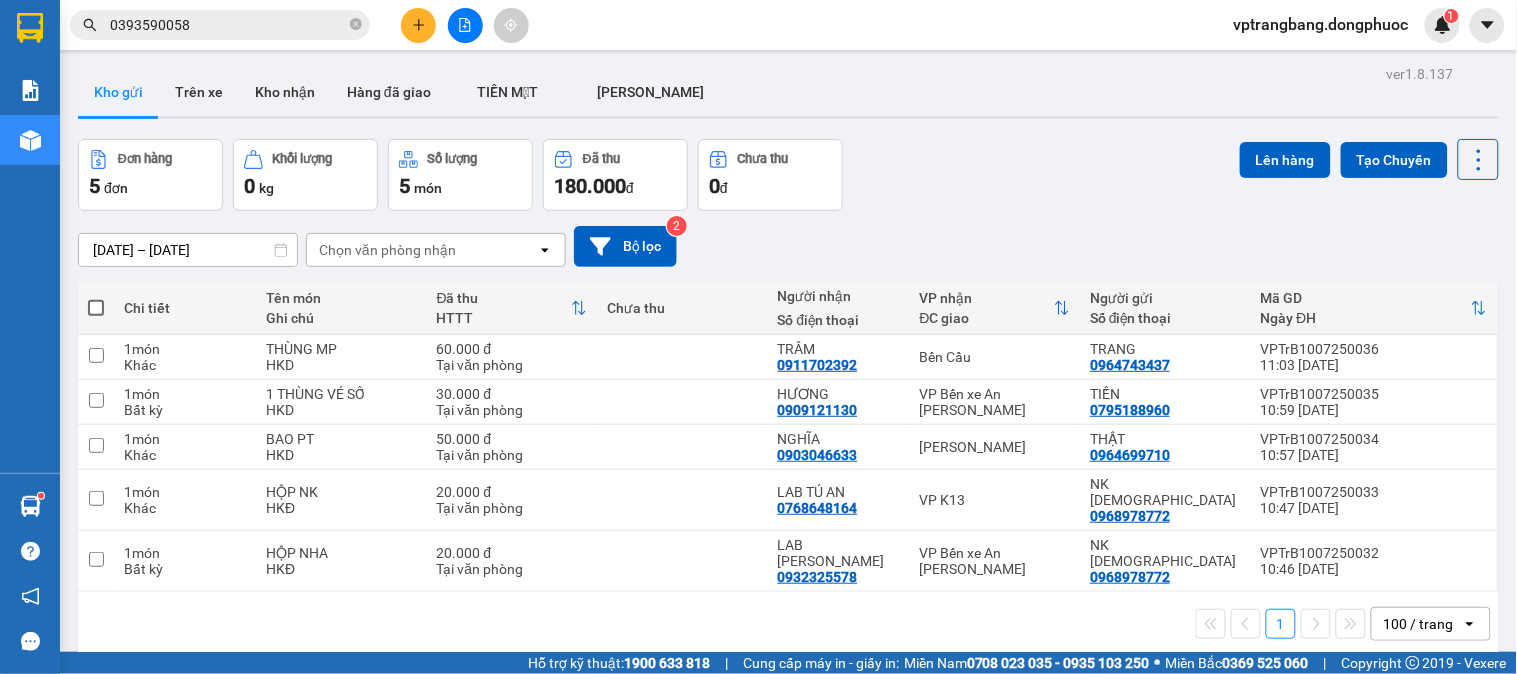 click on "[DATE] – [DATE] Press the down arrow key to interact with the calendar and select a date. Press the escape button to close the calendar. Selected date range is from [DATE] to [DATE]. Chọn văn [PERSON_NAME] open Bộ lọc 2" at bounding box center [788, 246] 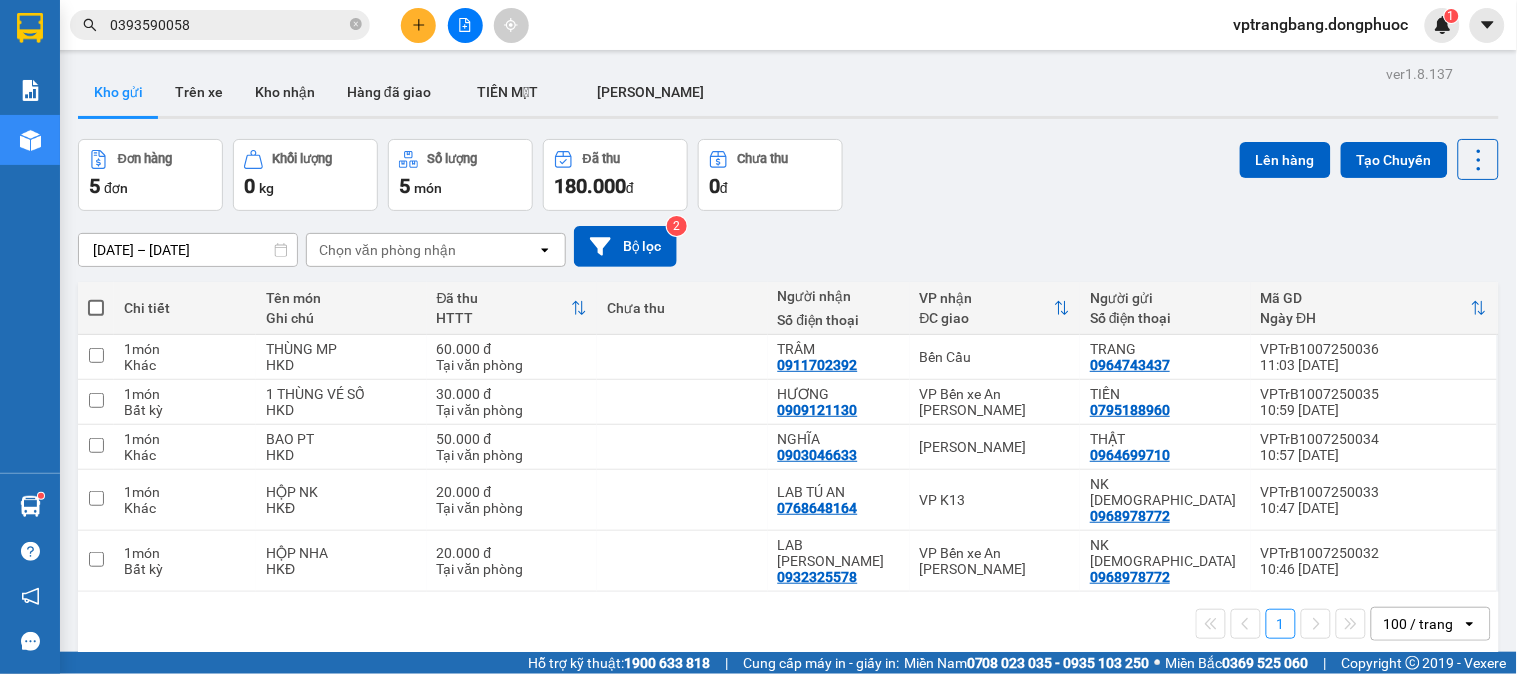click on "0393590058" at bounding box center (228, 25) 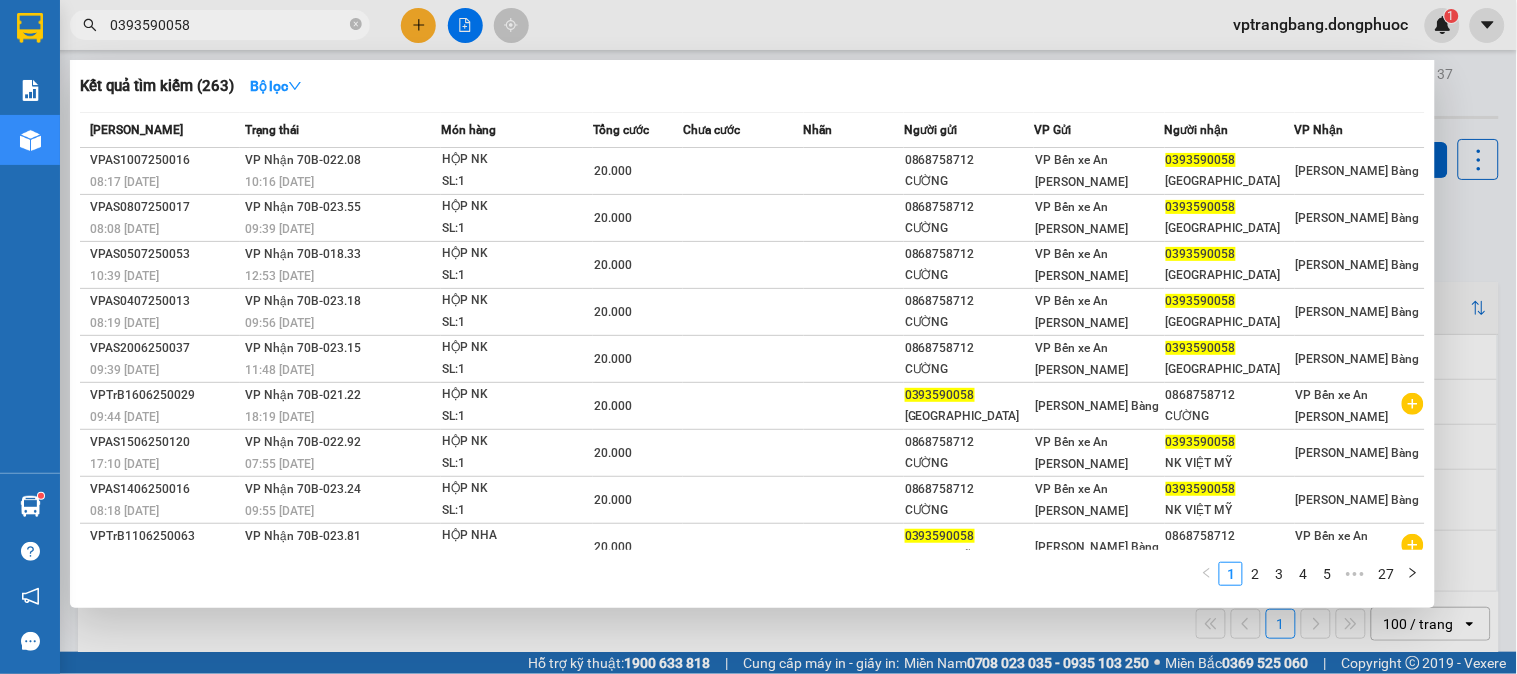 click on "0393590058" at bounding box center [228, 25] 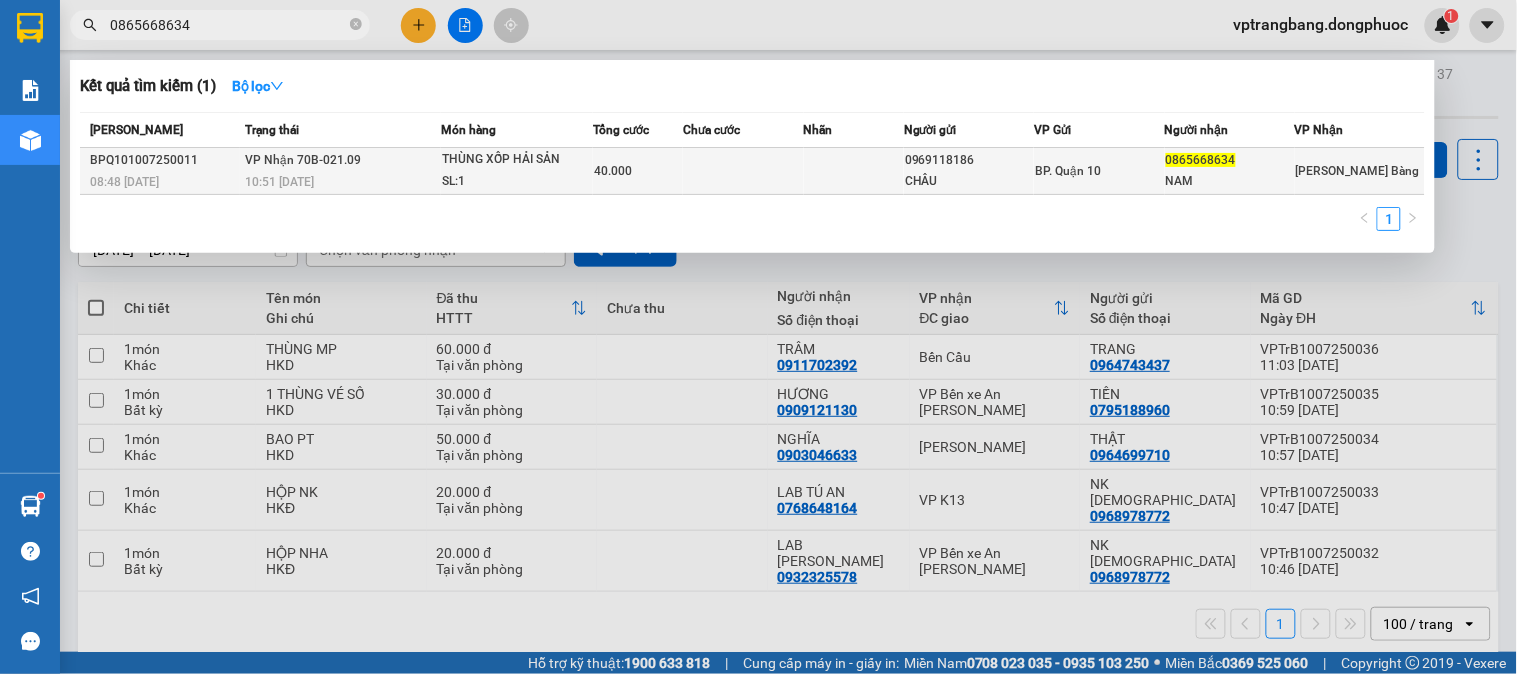 type on "0865668634" 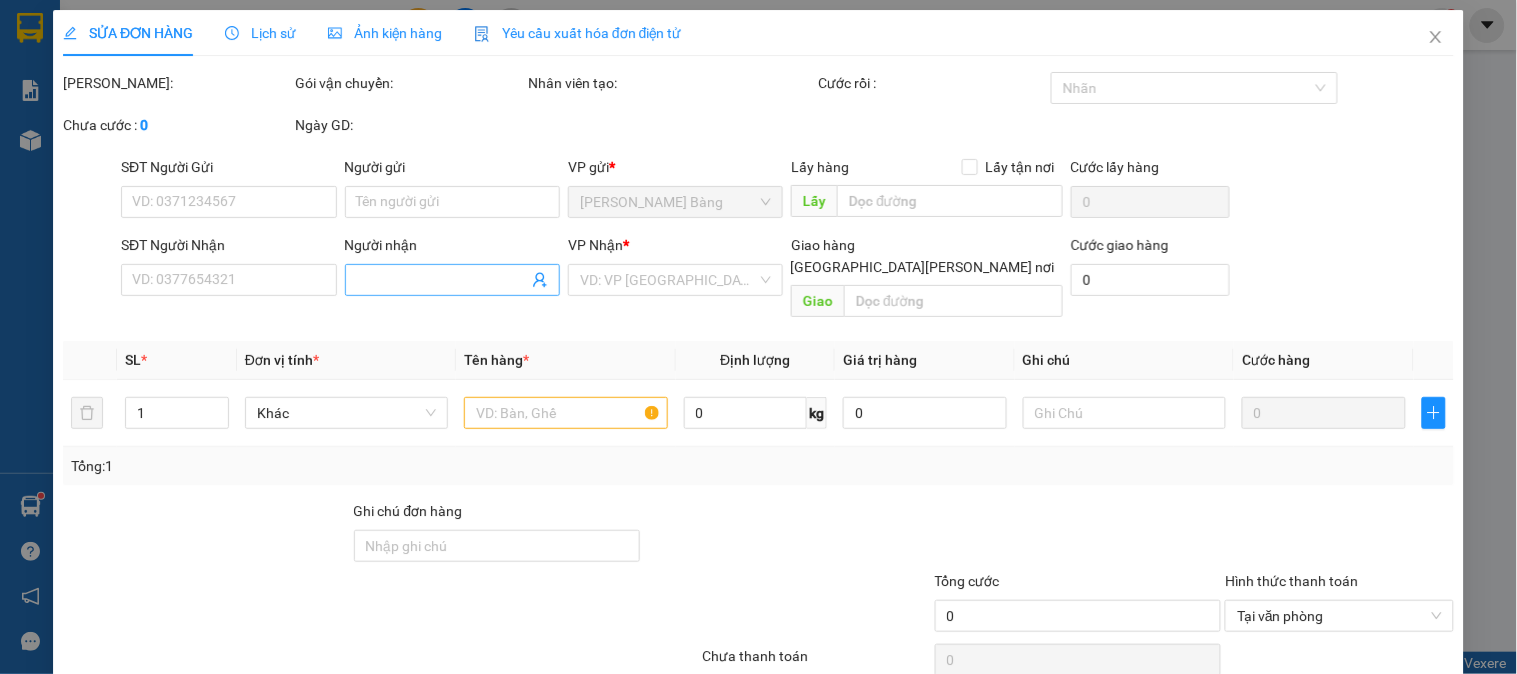type on "0969118186" 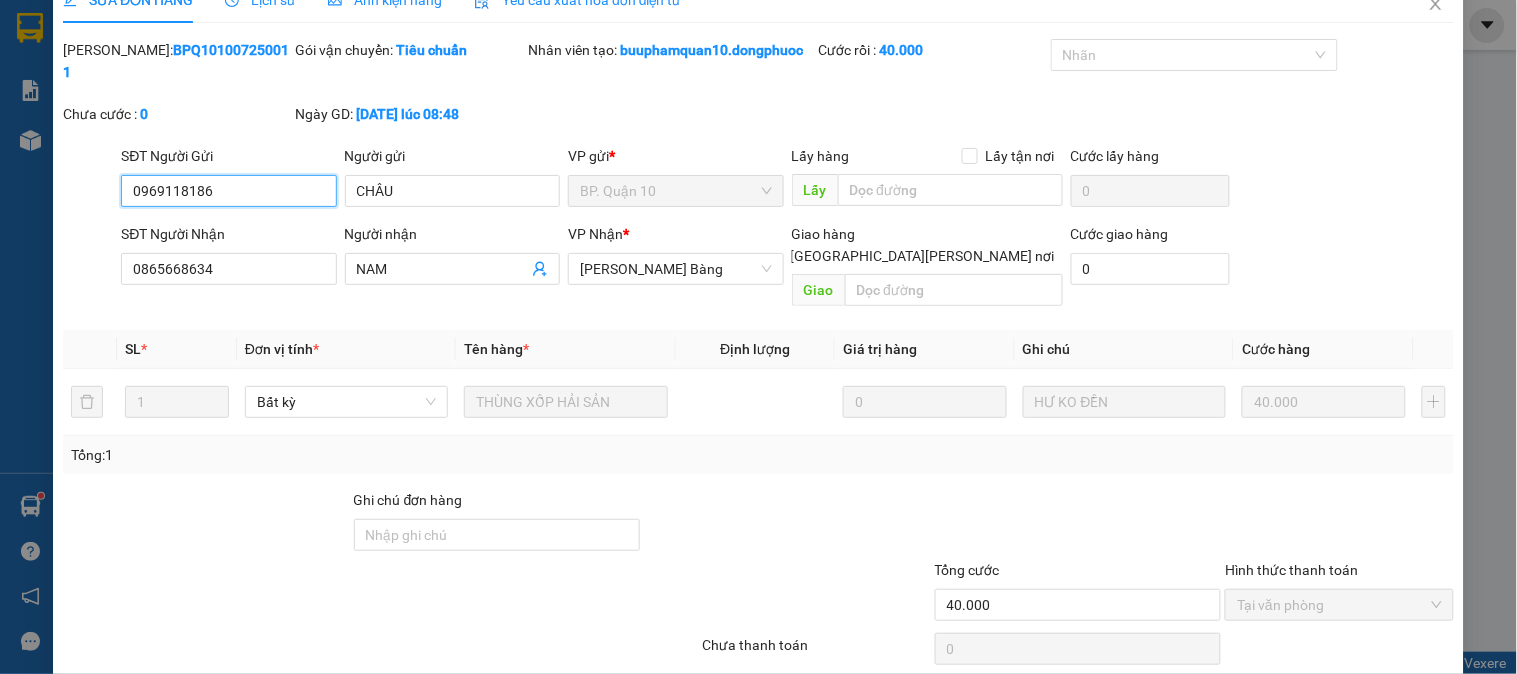 scroll, scrollTop: 91, scrollLeft: 0, axis: vertical 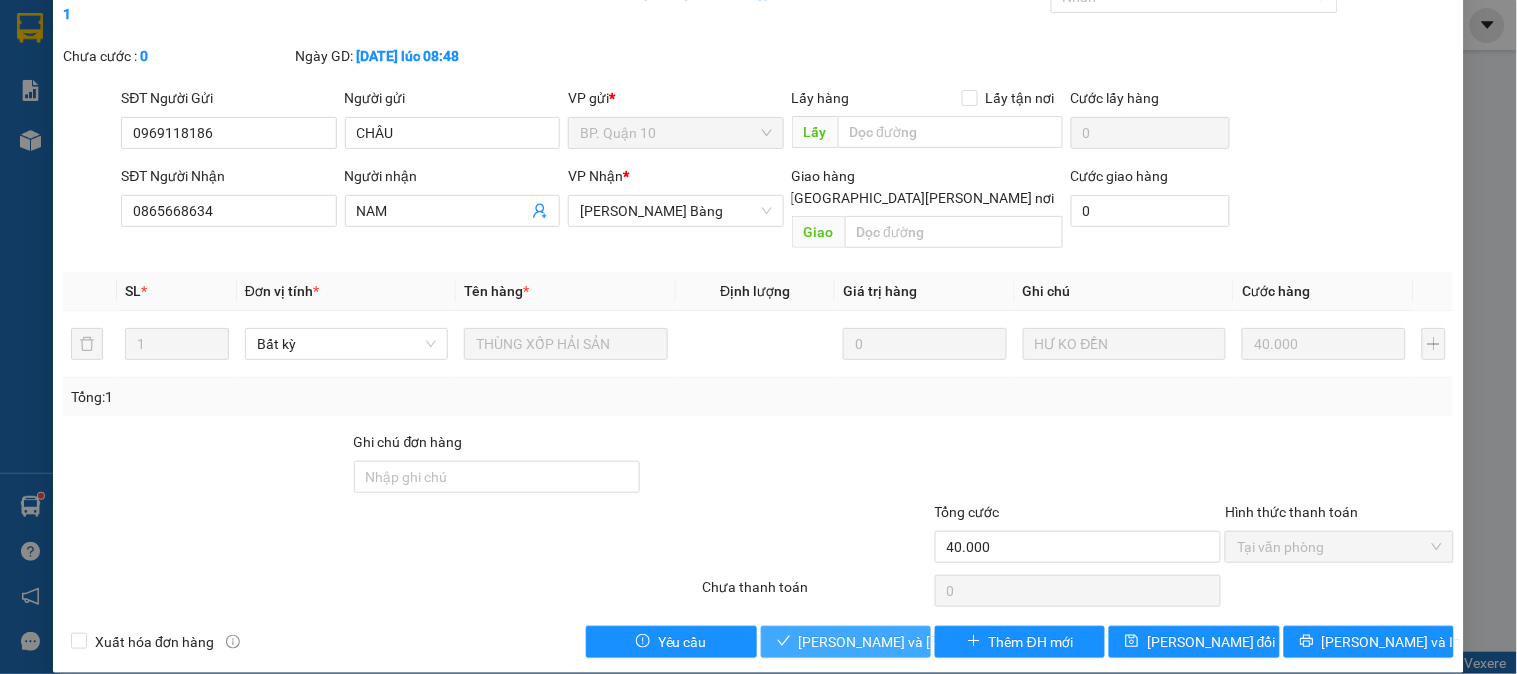 click on "[PERSON_NAME] và [PERSON_NAME] hàng" at bounding box center (934, 642) 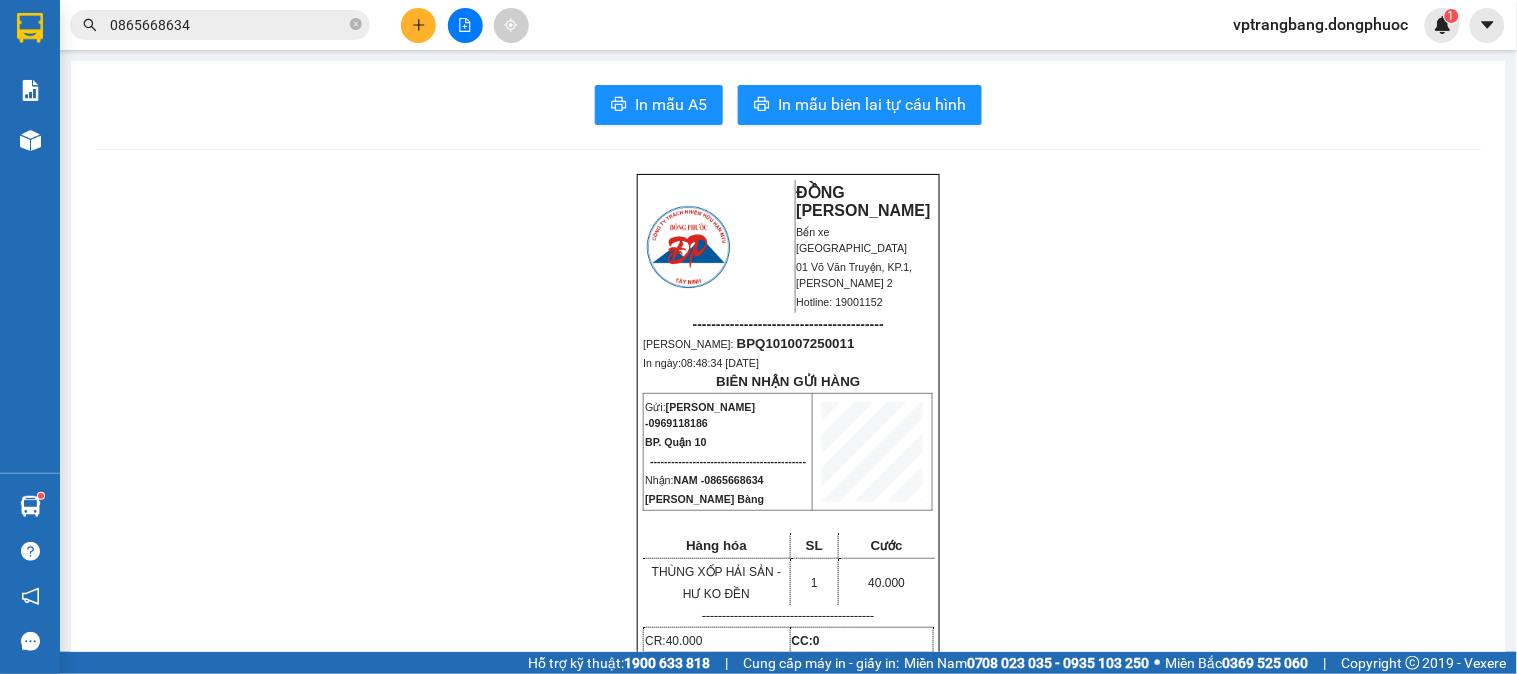 click on "0865668634" at bounding box center (228, 25) 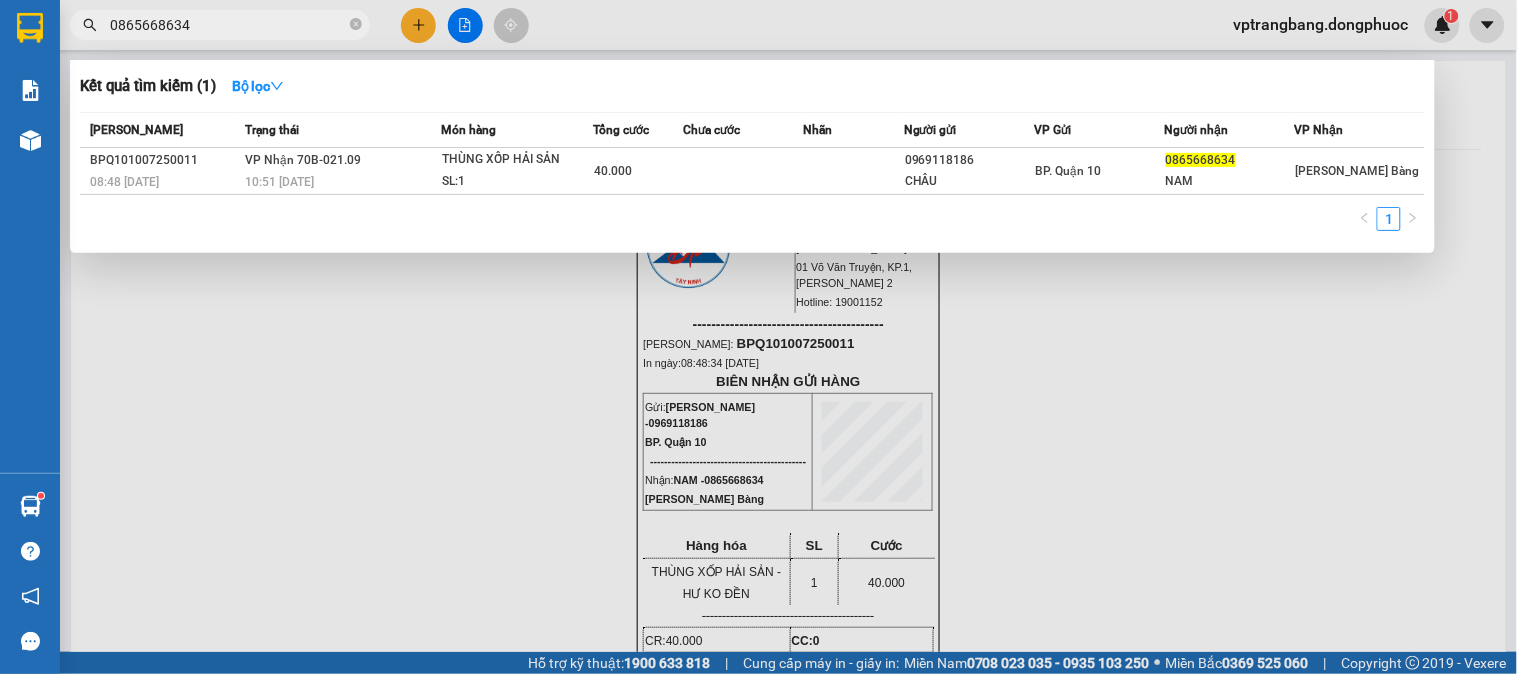 click on "0865668634" at bounding box center (228, 25) 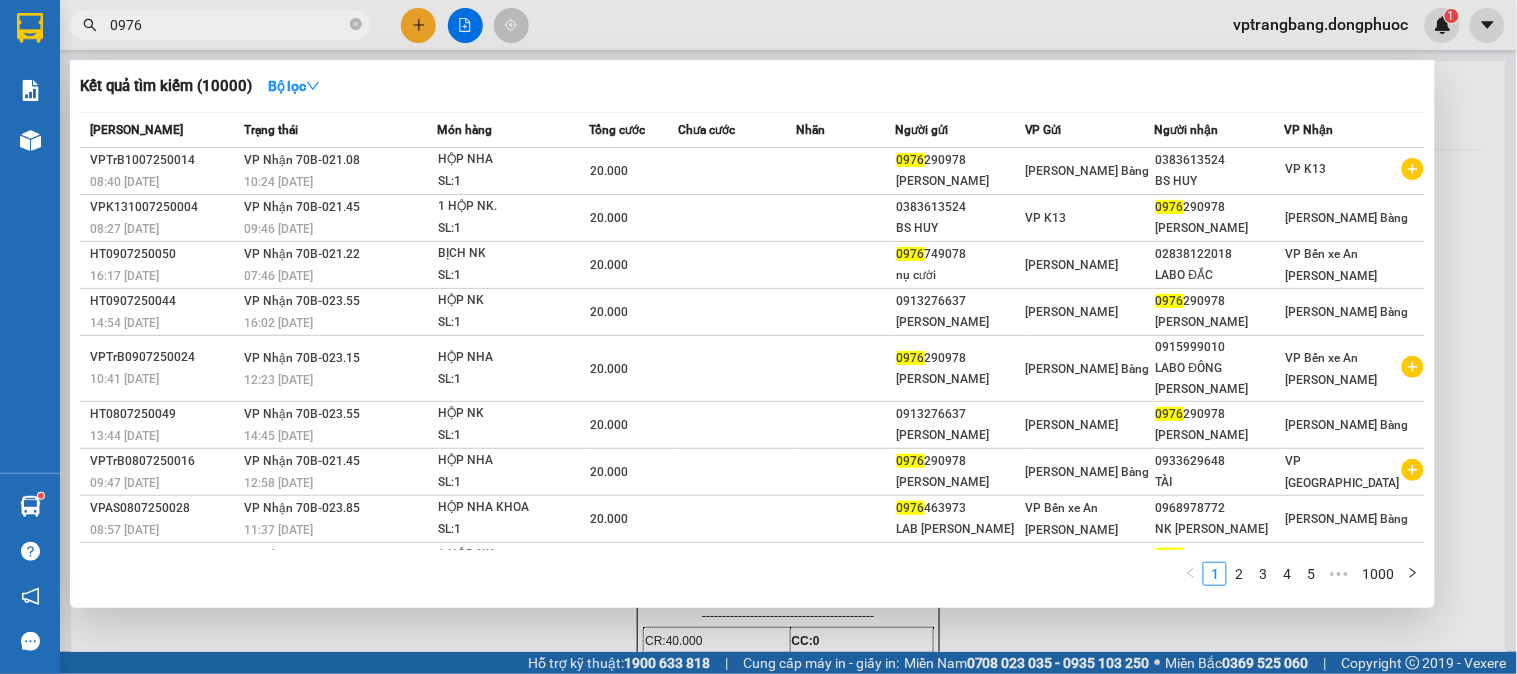 click on "0976" at bounding box center [228, 25] 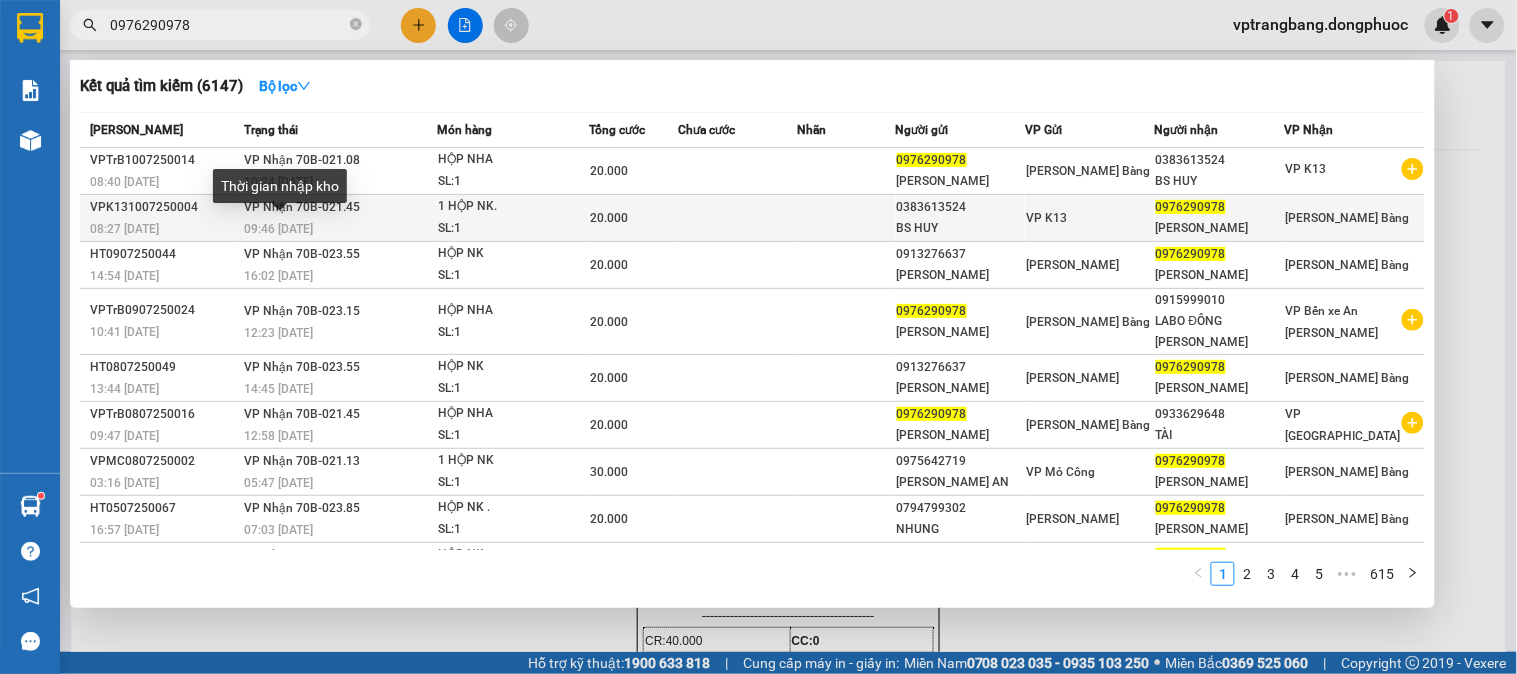 type on "0976290978" 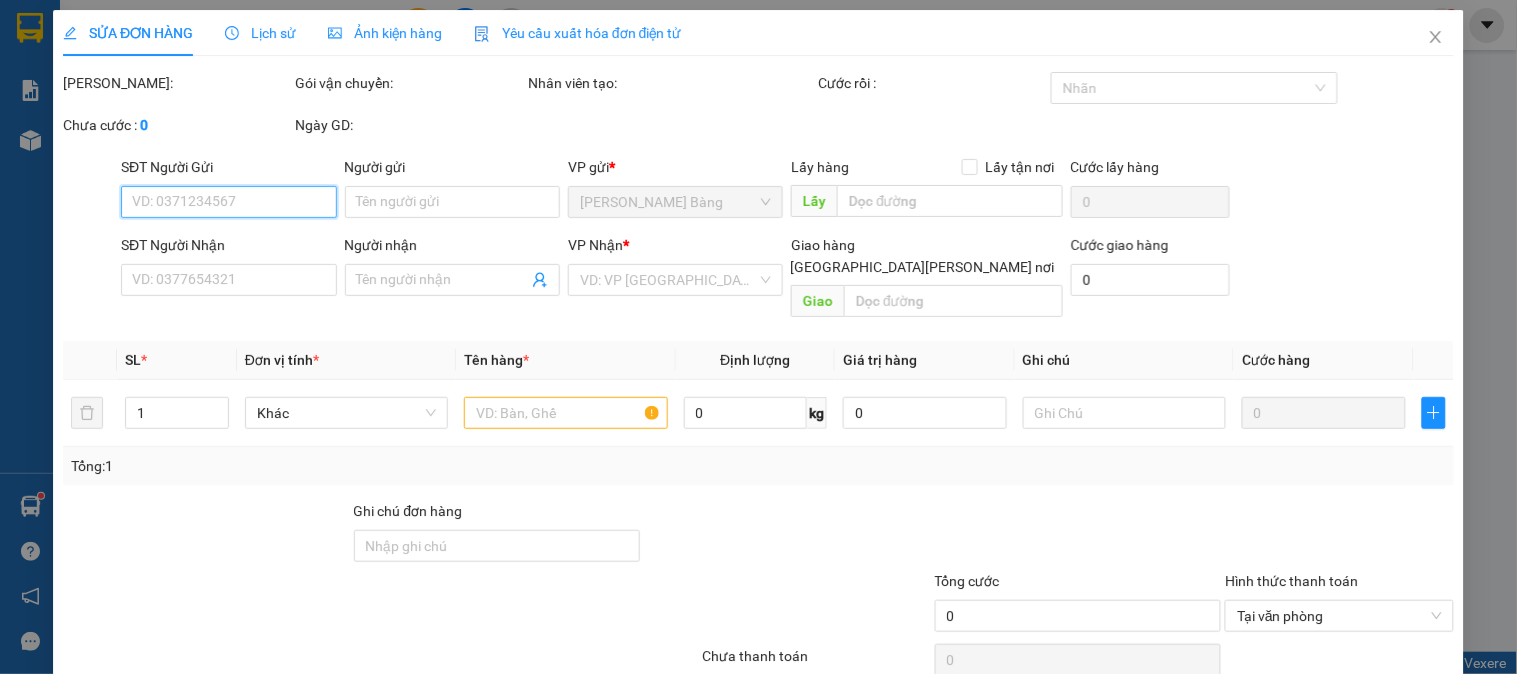 type on "0383613524" 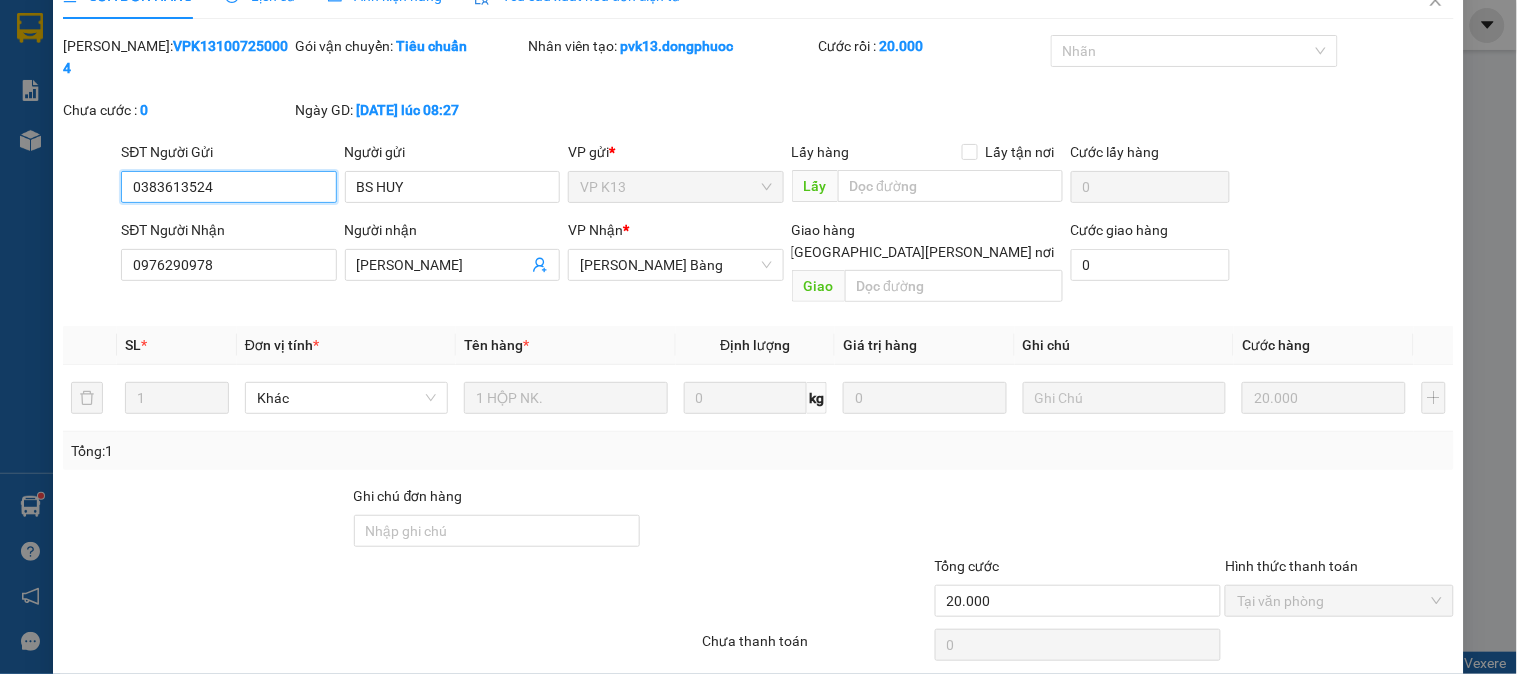 scroll, scrollTop: 70, scrollLeft: 0, axis: vertical 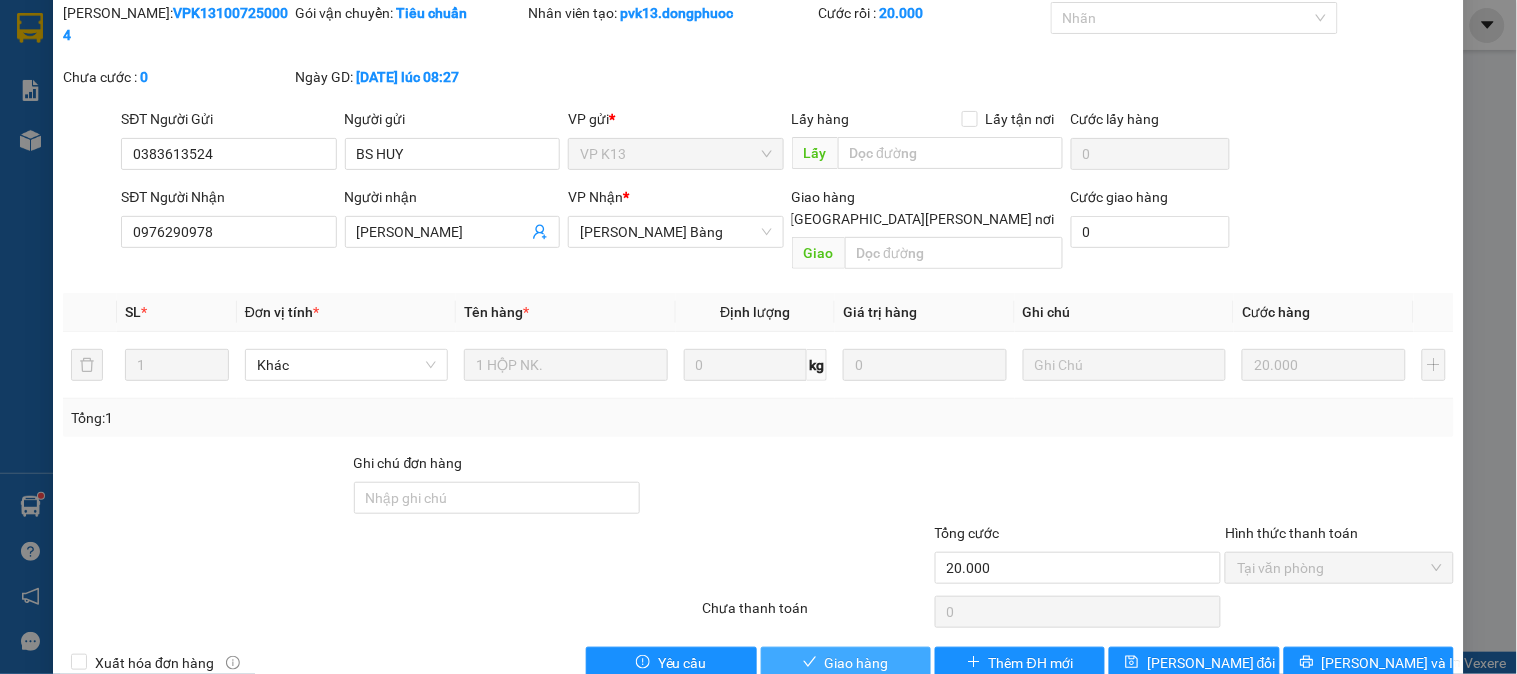 click on "Giao hàng" at bounding box center [857, 663] 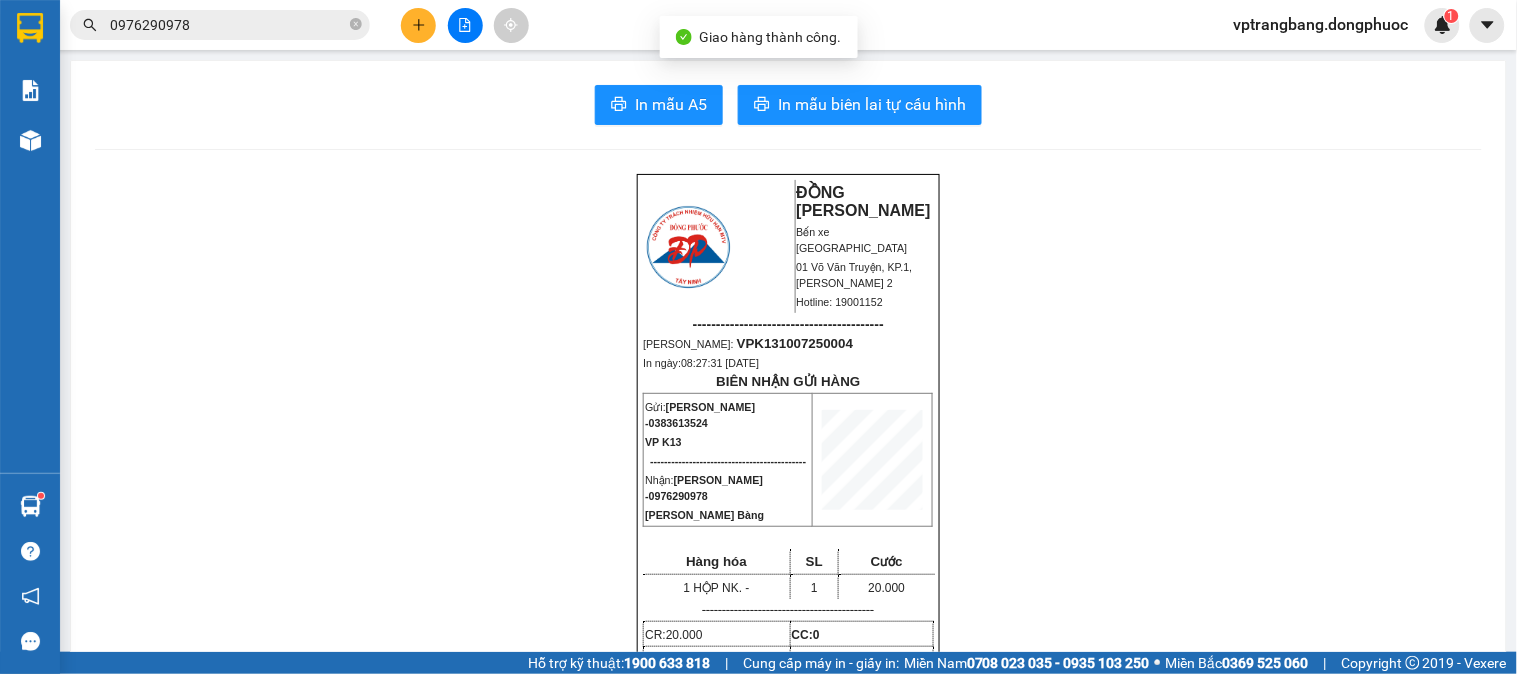 click on "0976290978" at bounding box center (228, 25) 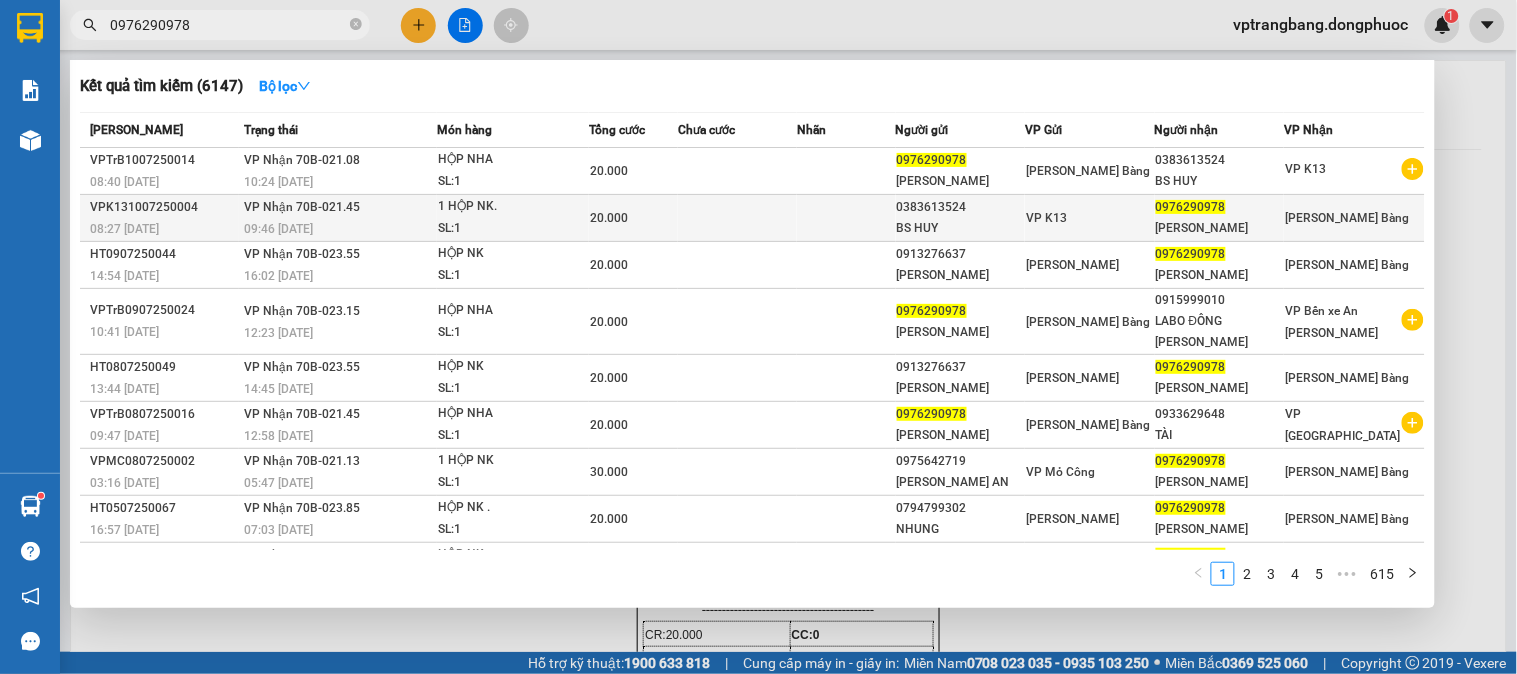 click on "VP Nhận   70B-021.45 09:46 - 10/07" at bounding box center [338, 218] 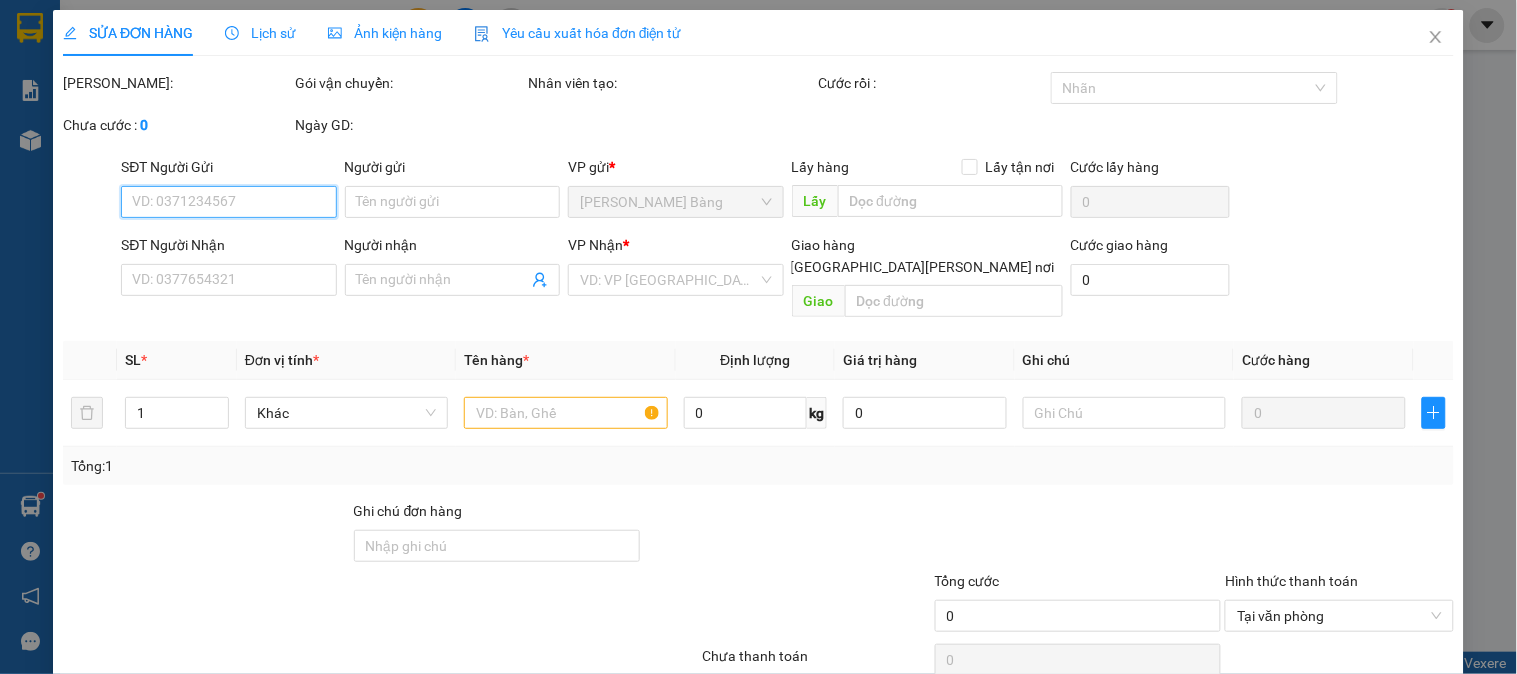 type on "0383613524" 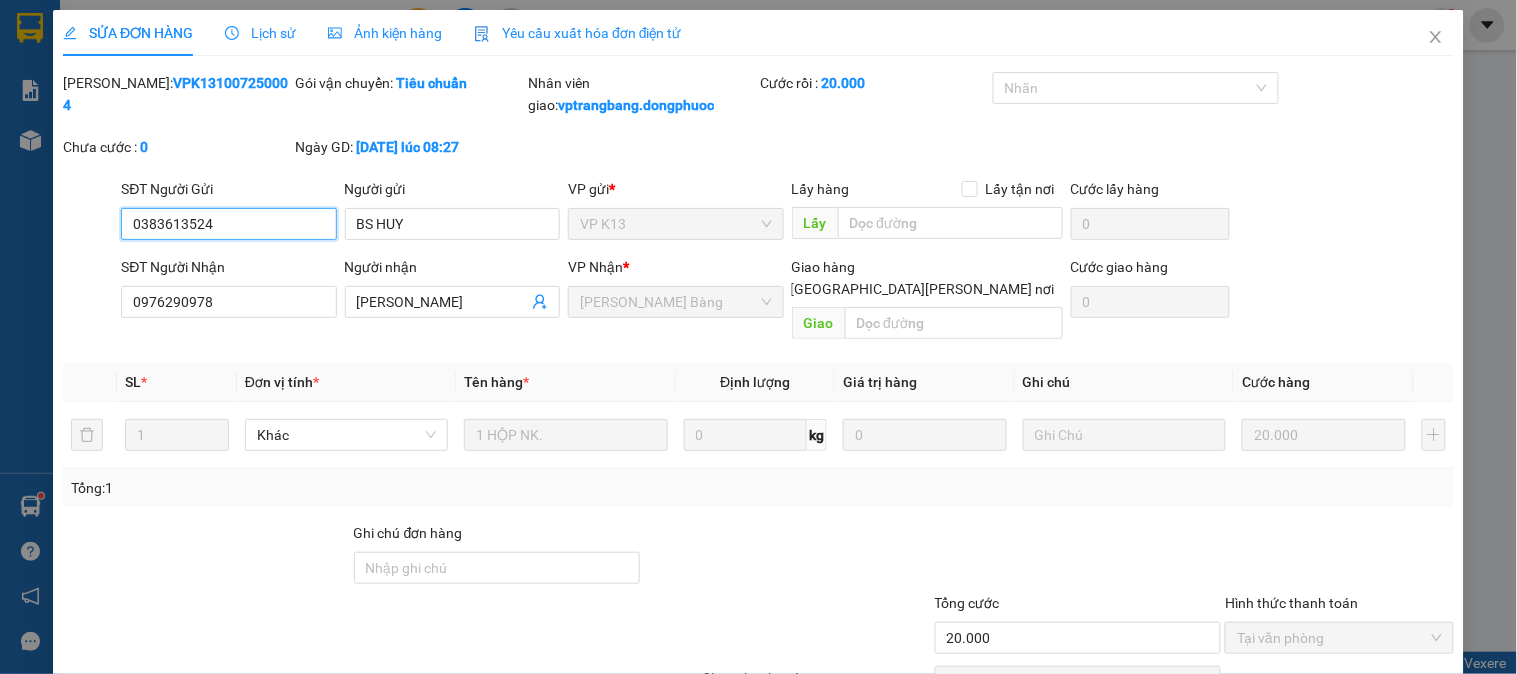 scroll, scrollTop: 91, scrollLeft: 0, axis: vertical 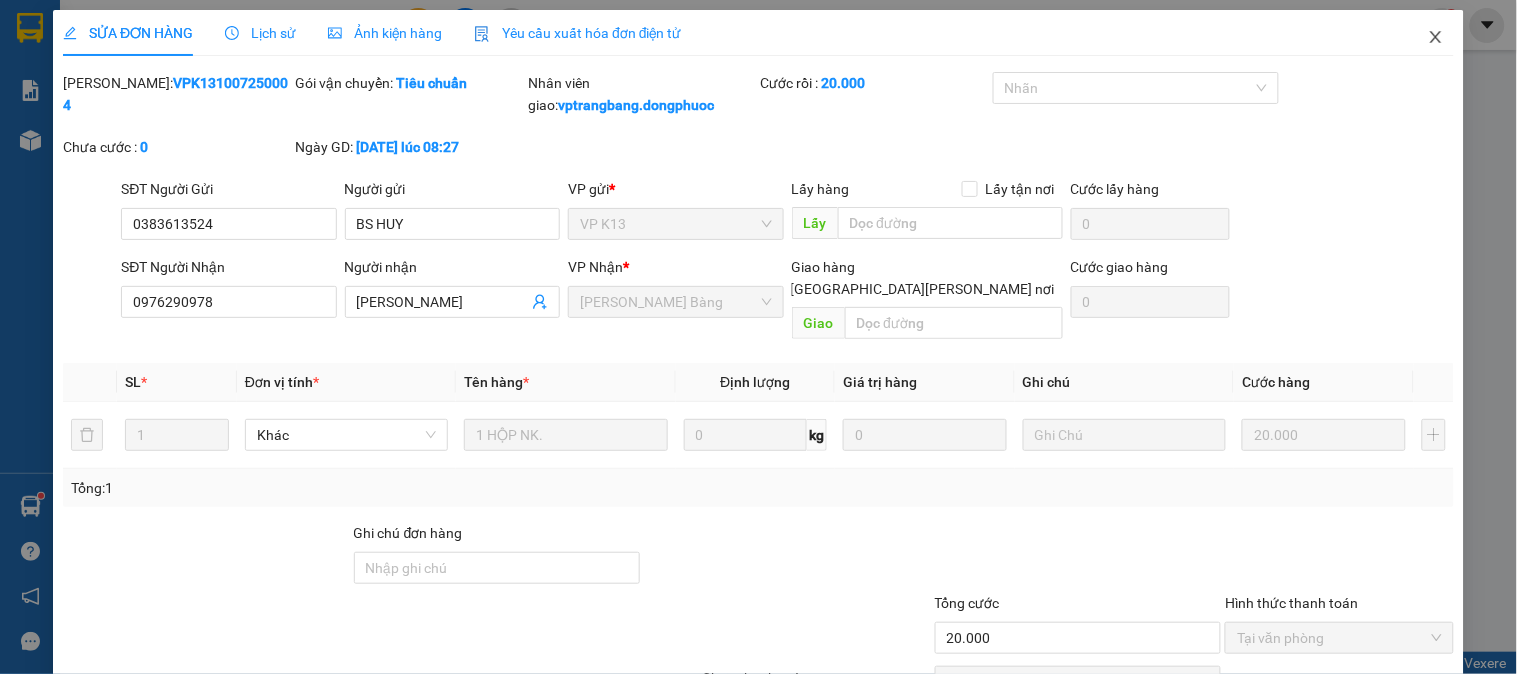 click 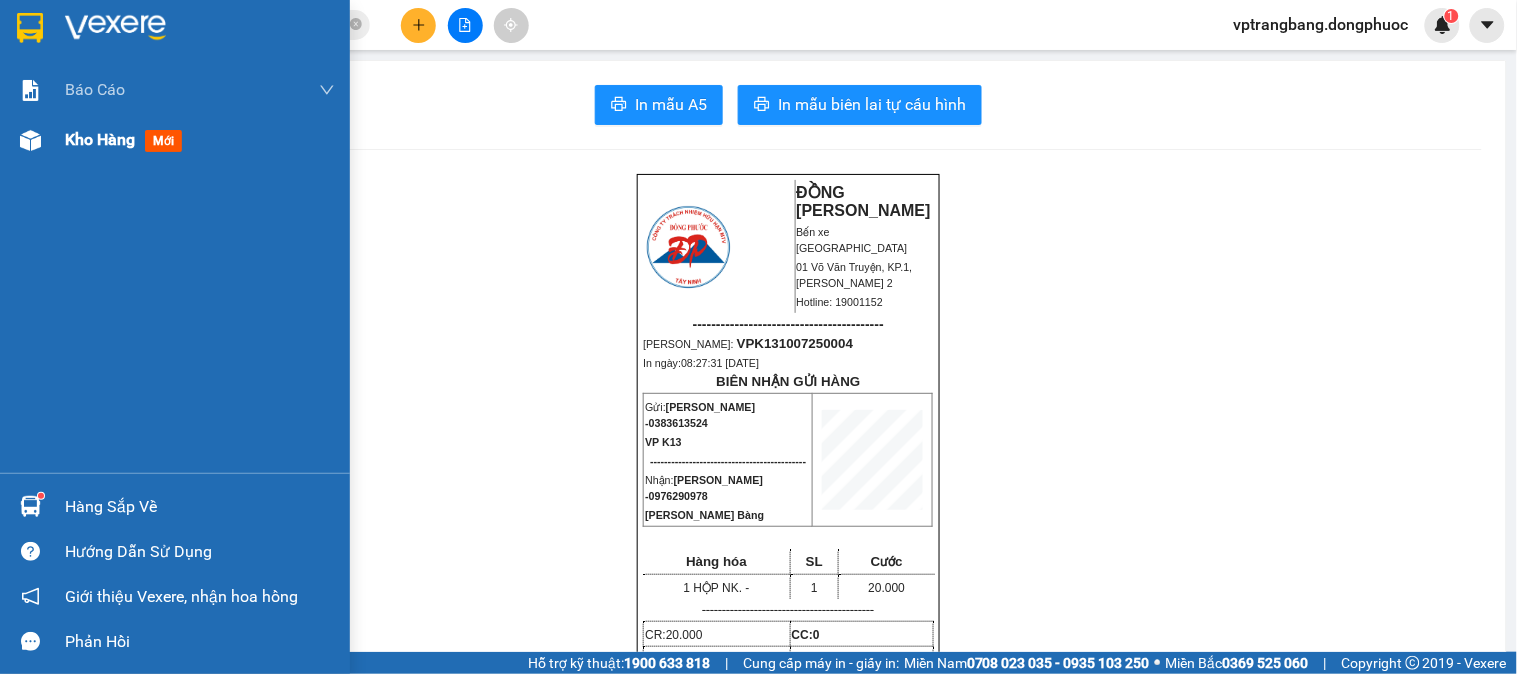 click at bounding box center [30, 140] 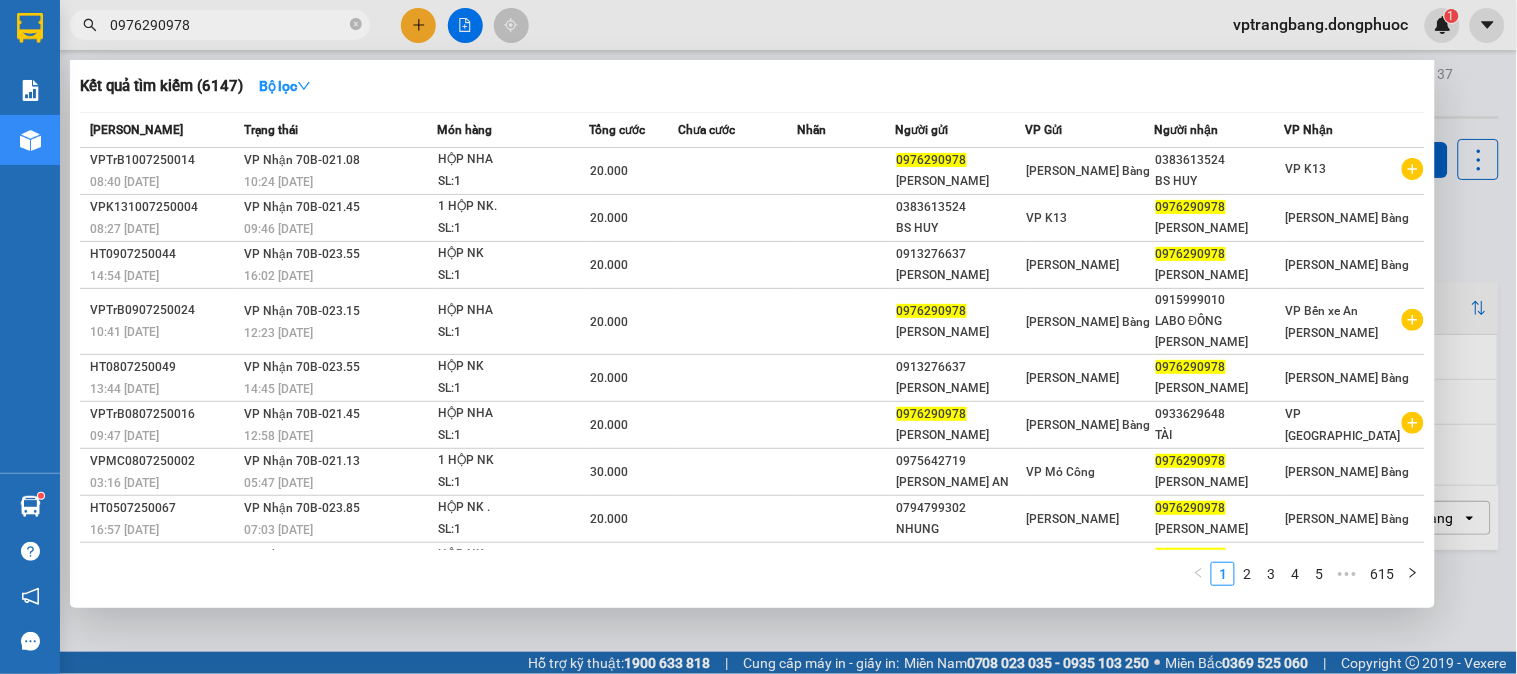click on "0976290978" at bounding box center [228, 25] 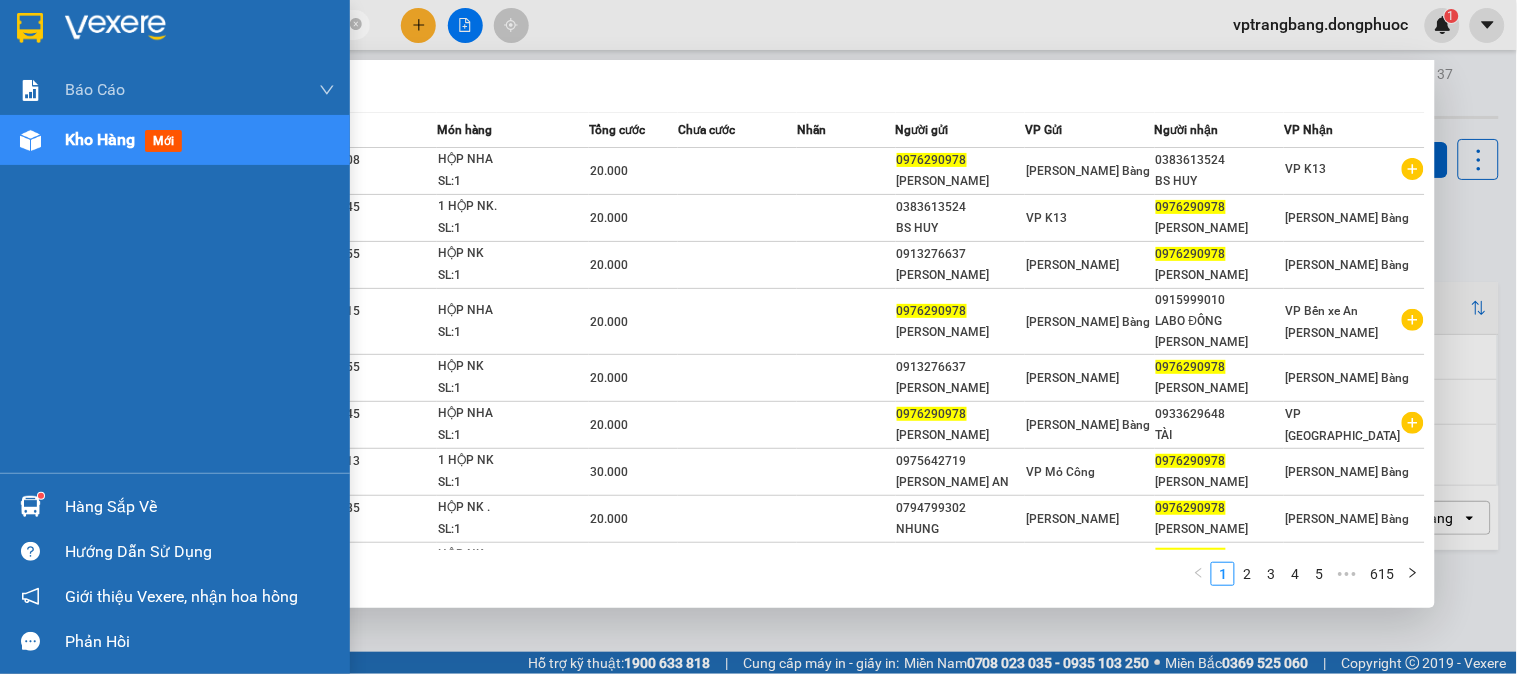 click at bounding box center [41, 496] 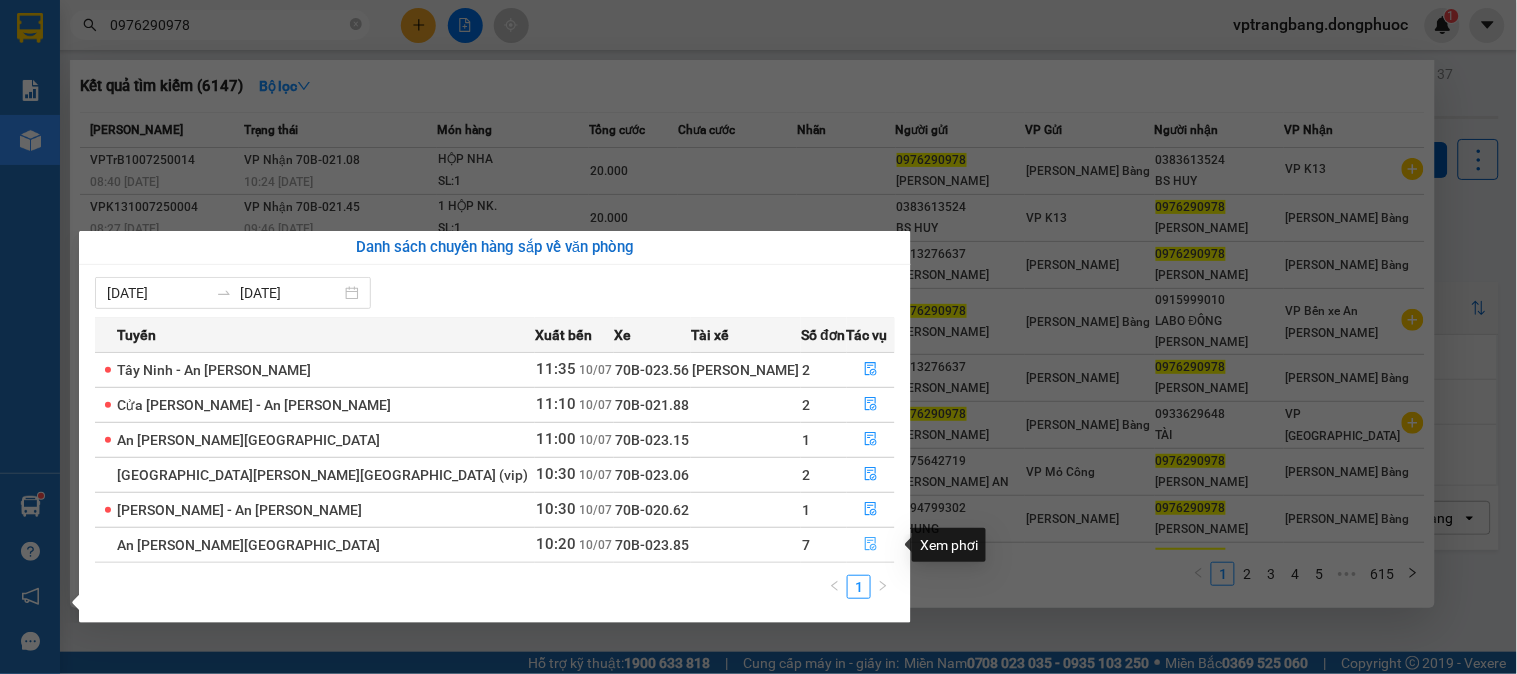 click 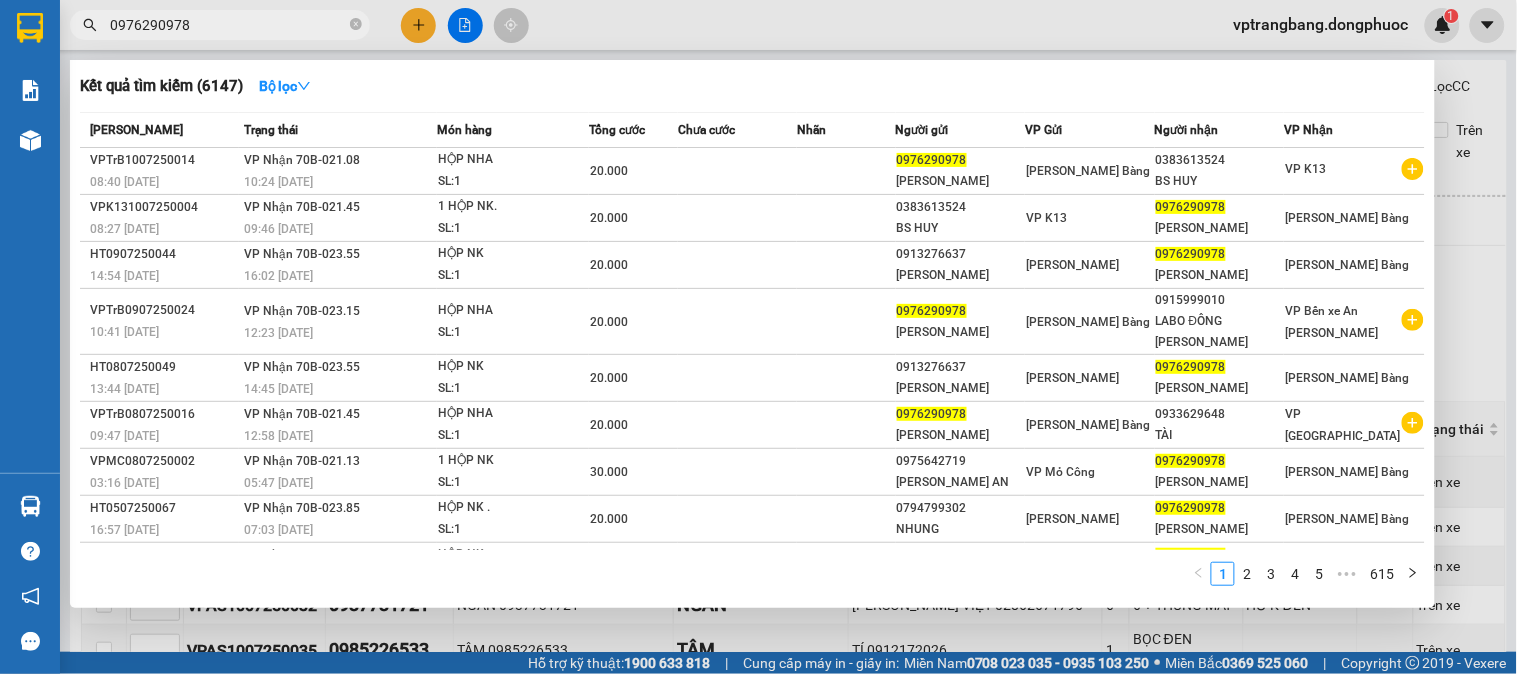 click at bounding box center (758, 337) 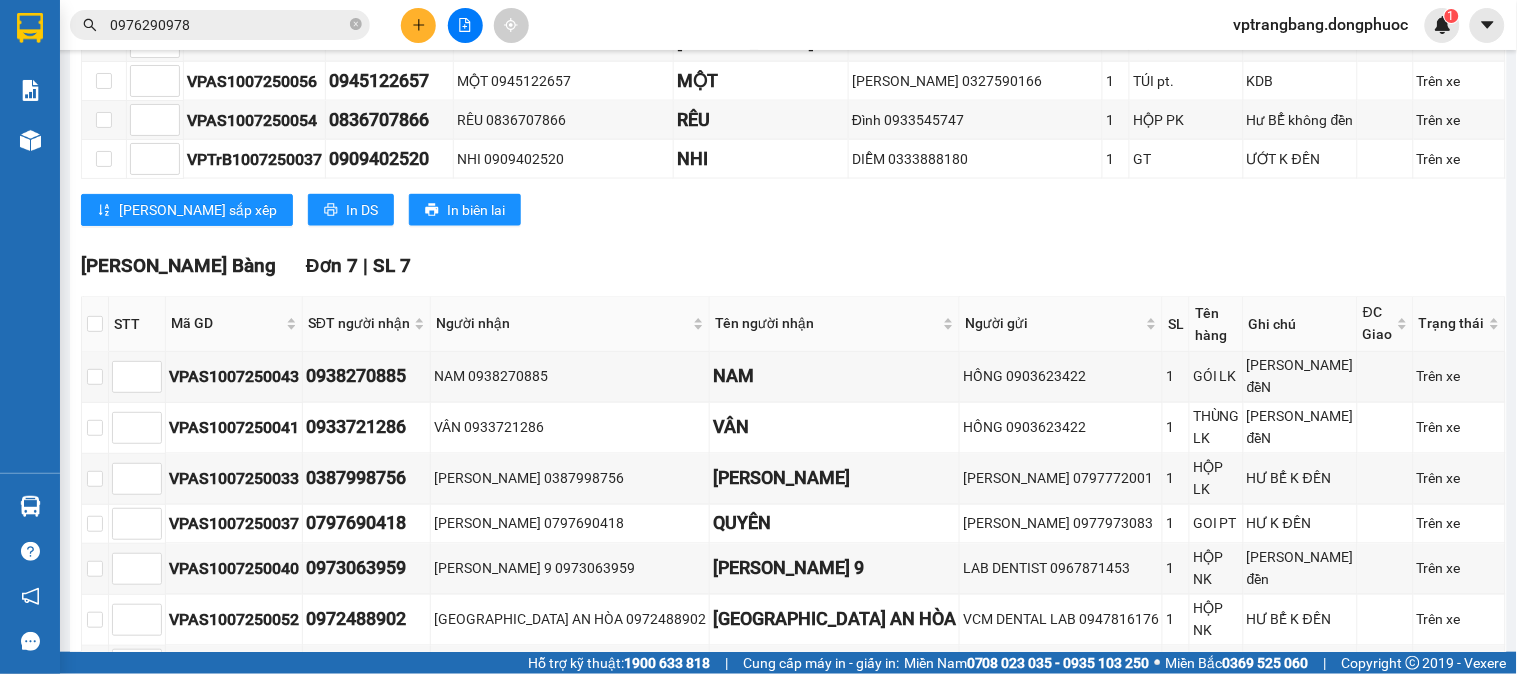 scroll, scrollTop: 782, scrollLeft: 0, axis: vertical 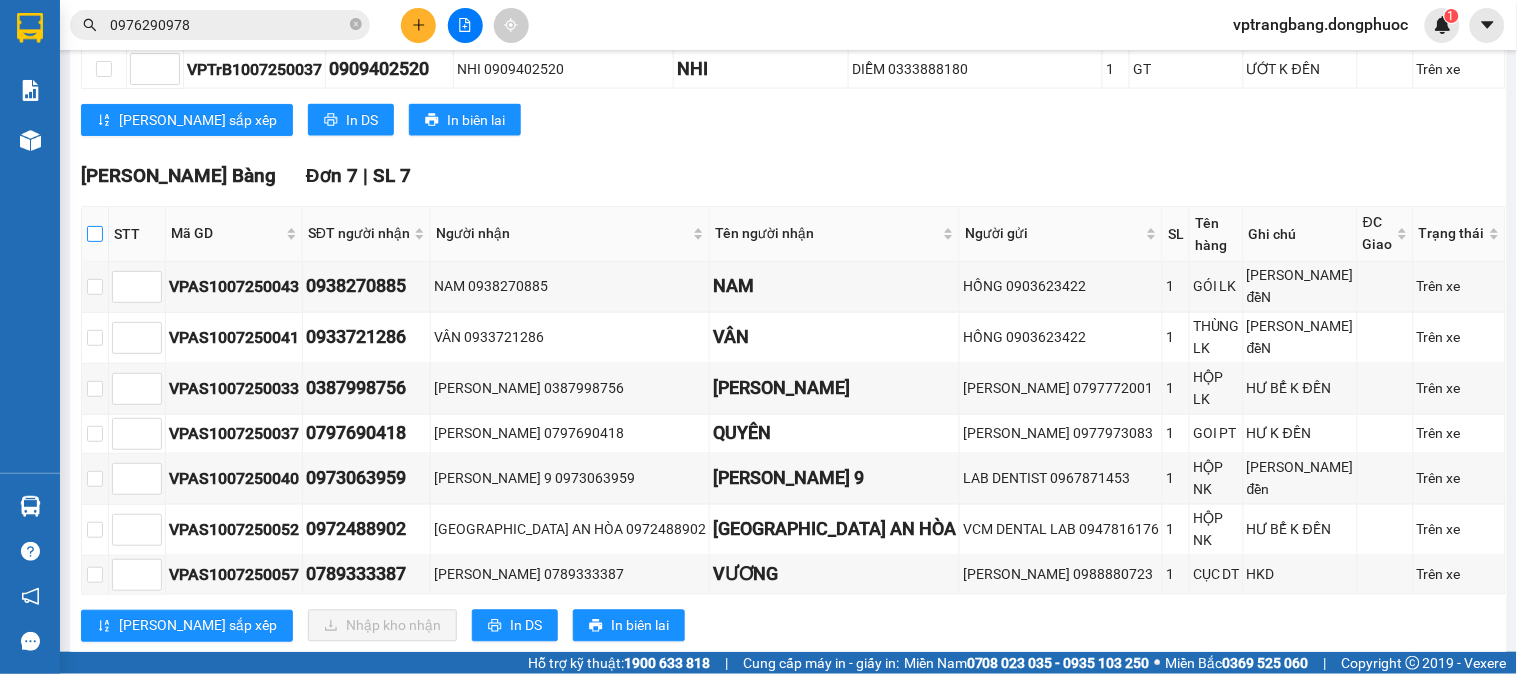 click at bounding box center (95, 234) 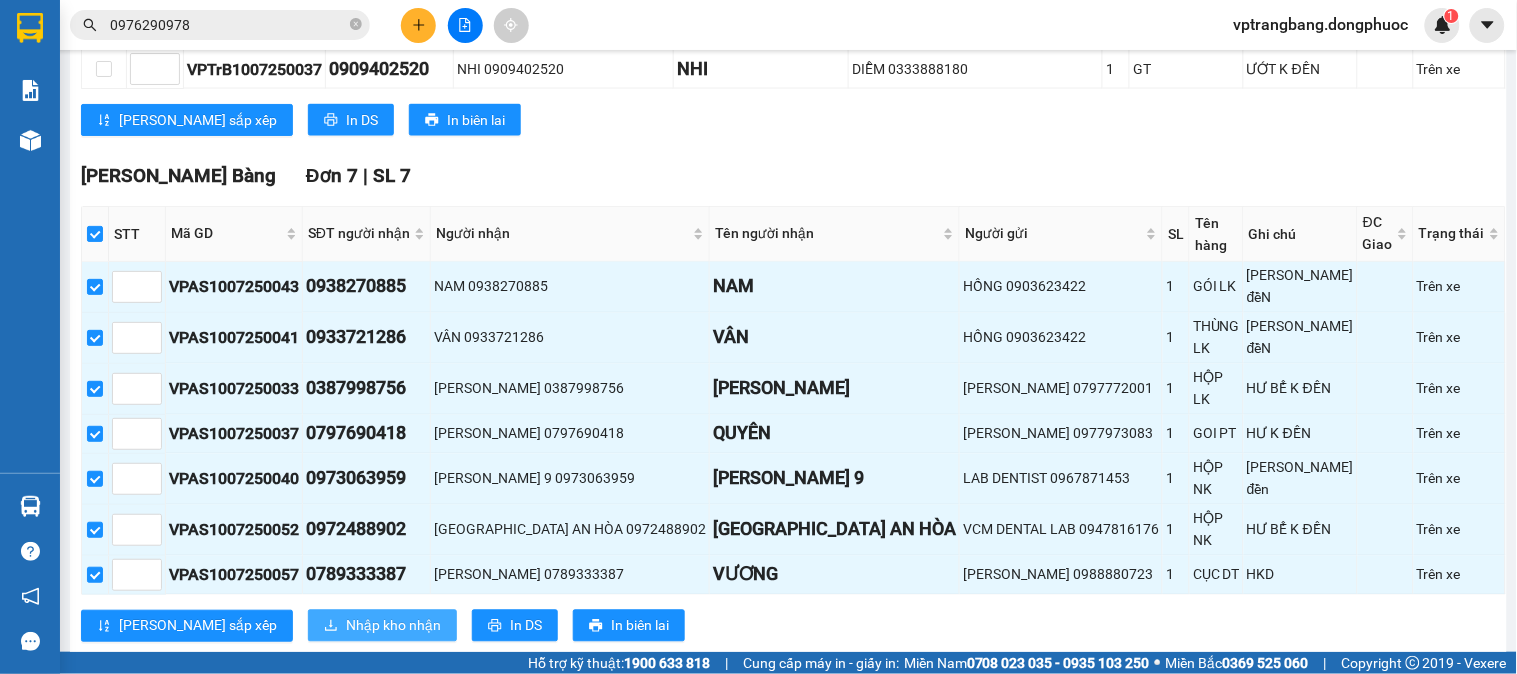 click on "Nhập kho nhận" at bounding box center [393, 626] 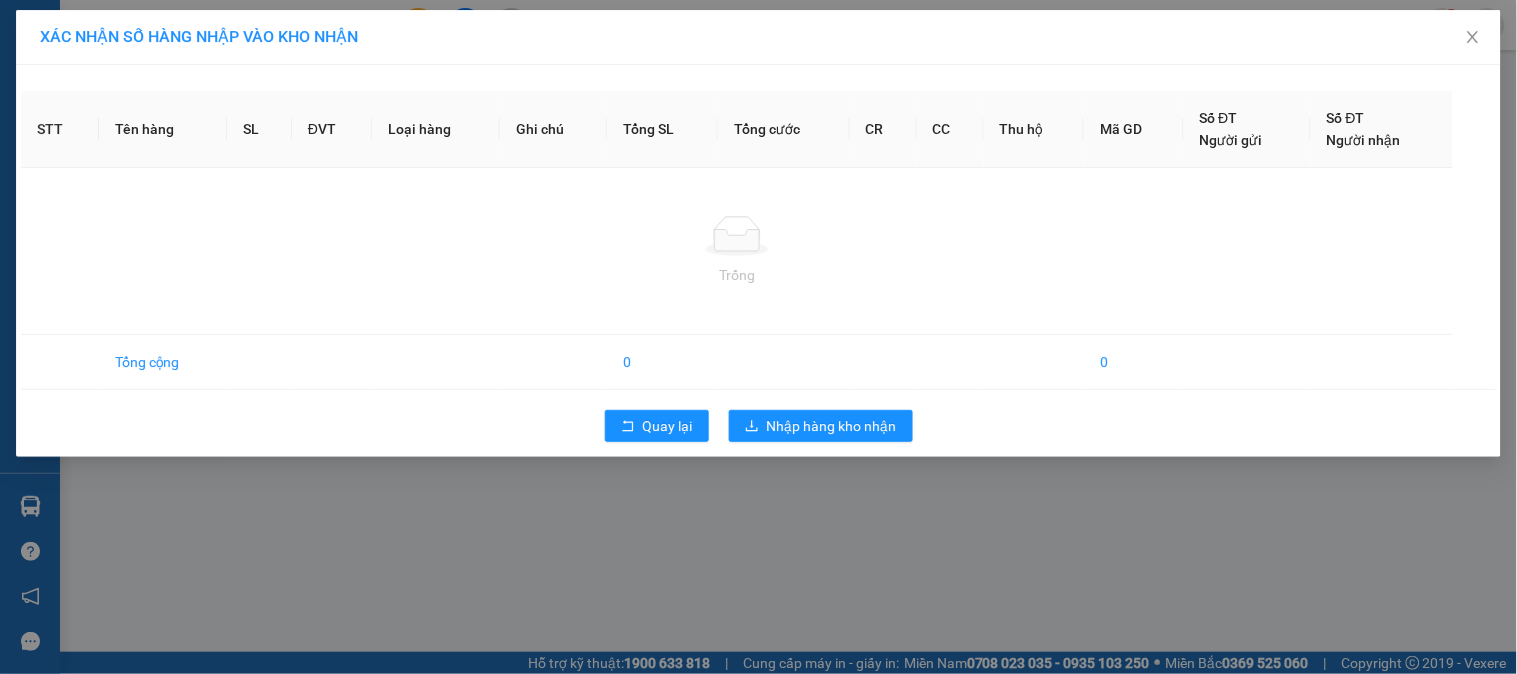 scroll, scrollTop: 0, scrollLeft: 0, axis: both 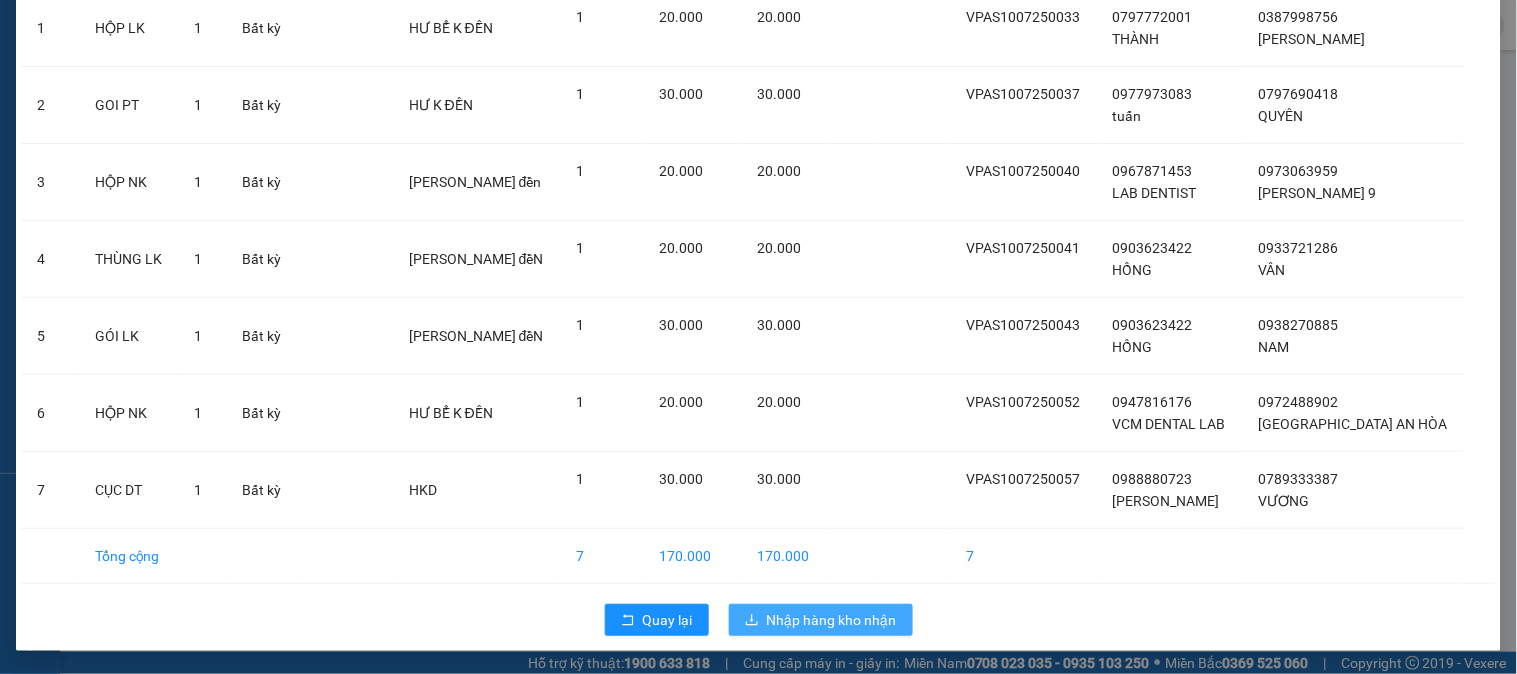click on "Nhập hàng kho nhận" at bounding box center (832, 620) 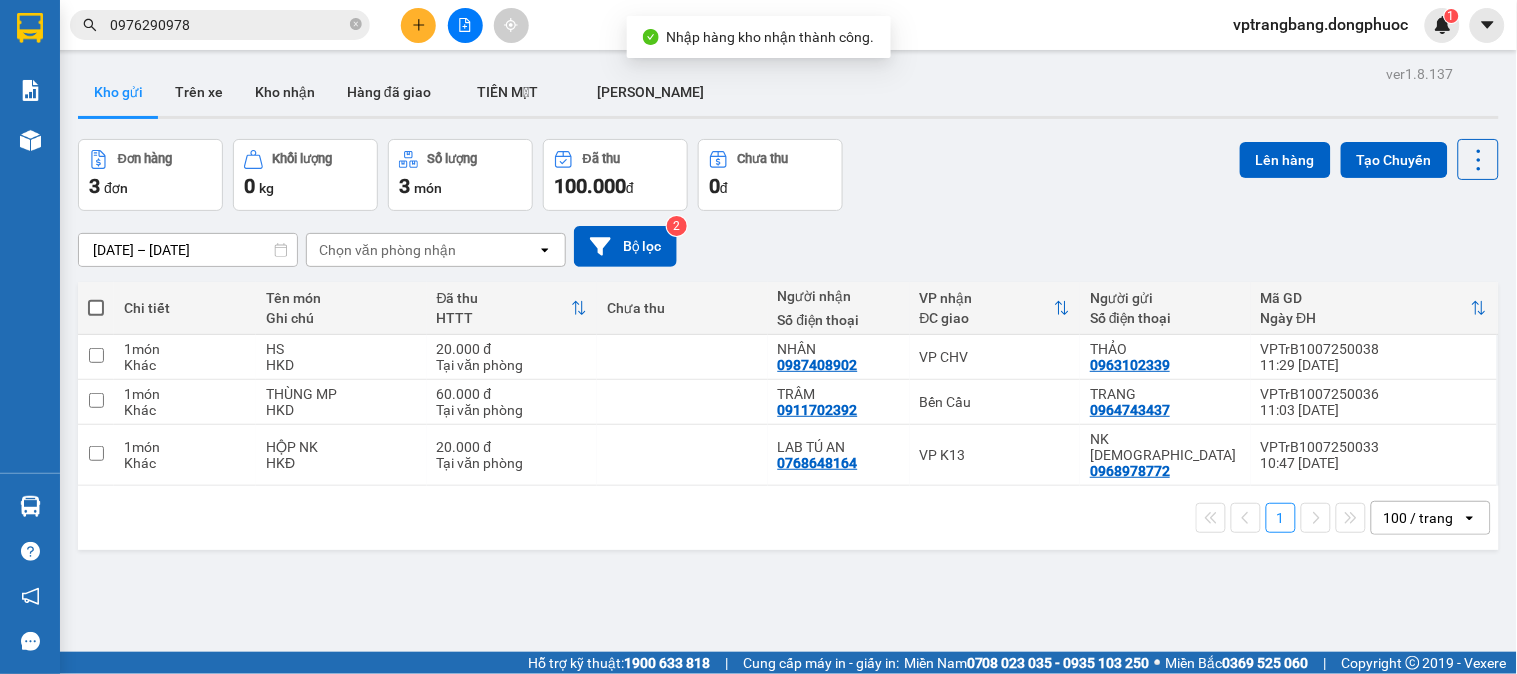 click on "0976290978" at bounding box center (228, 25) 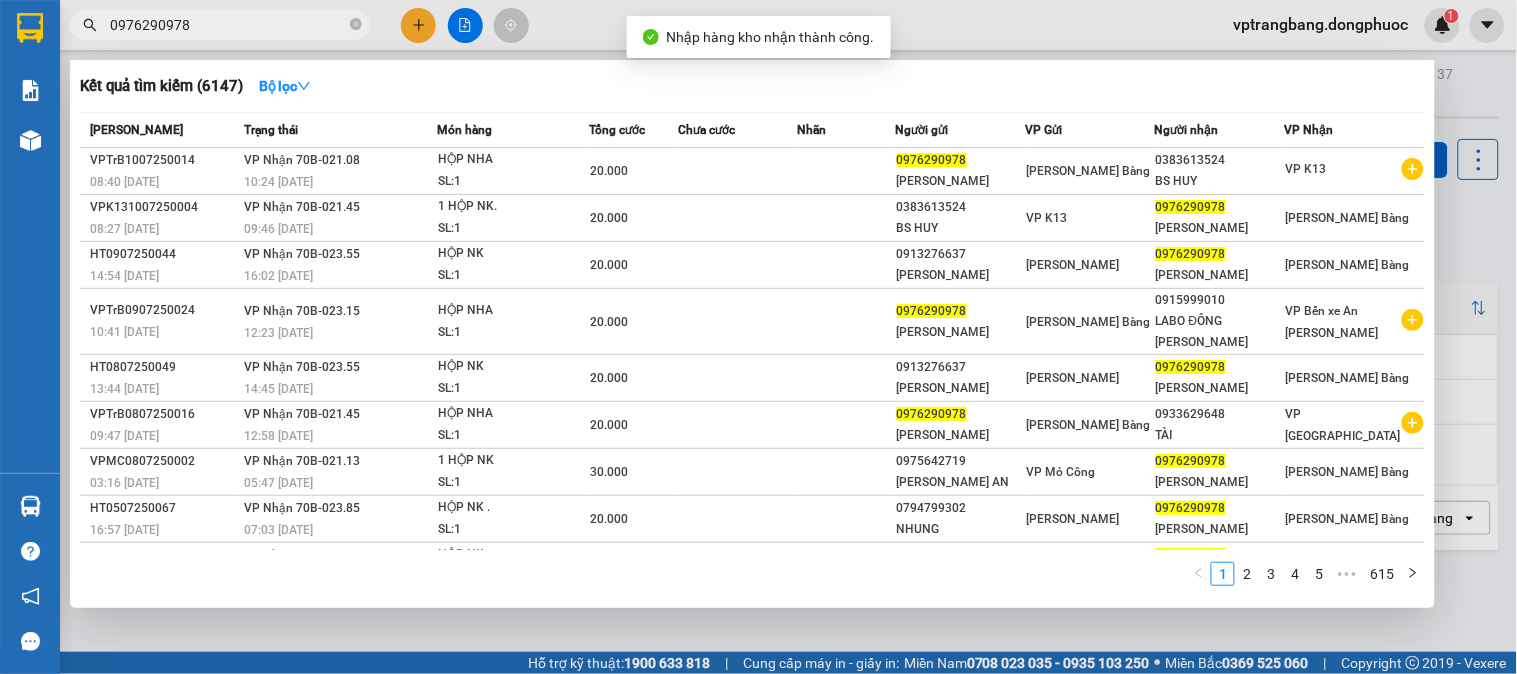 click on "0976290978" at bounding box center (228, 25) 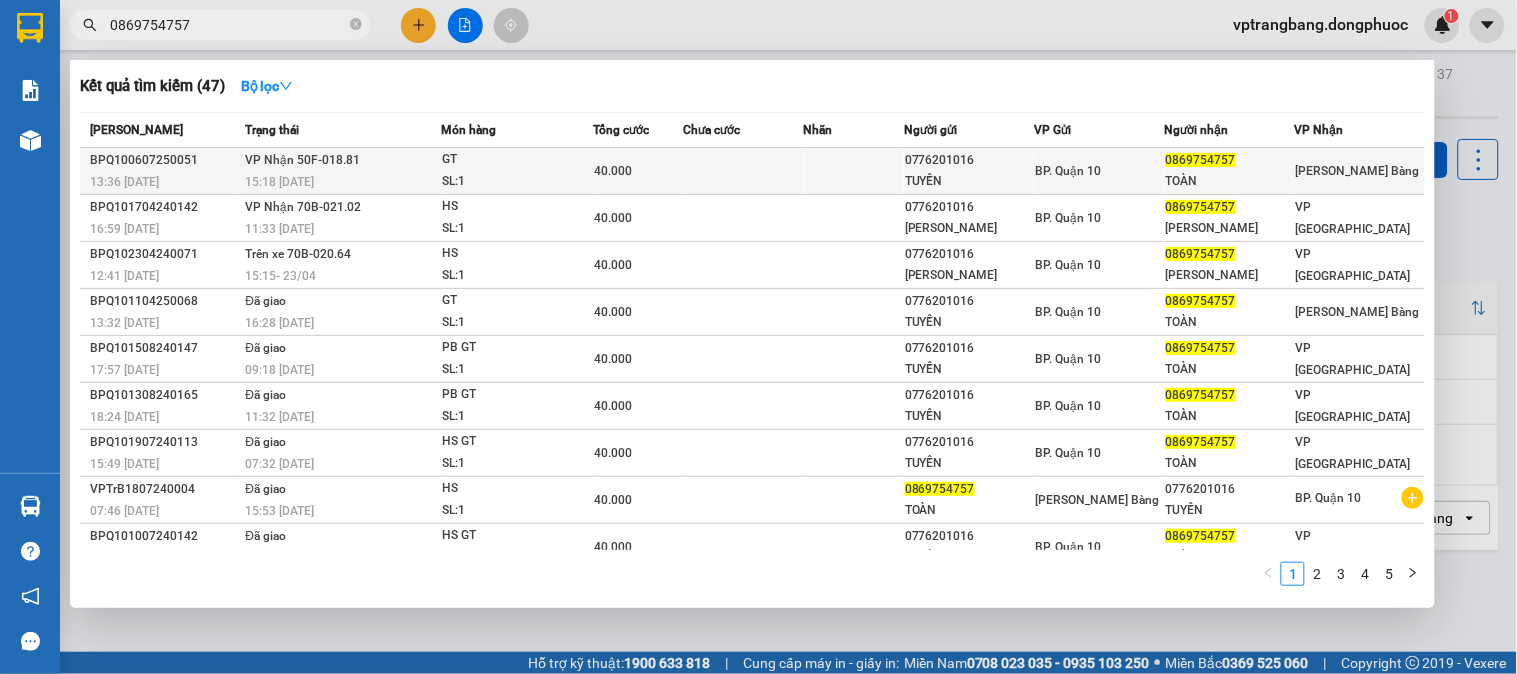 click on "BPQ100607250051" at bounding box center [164, 160] 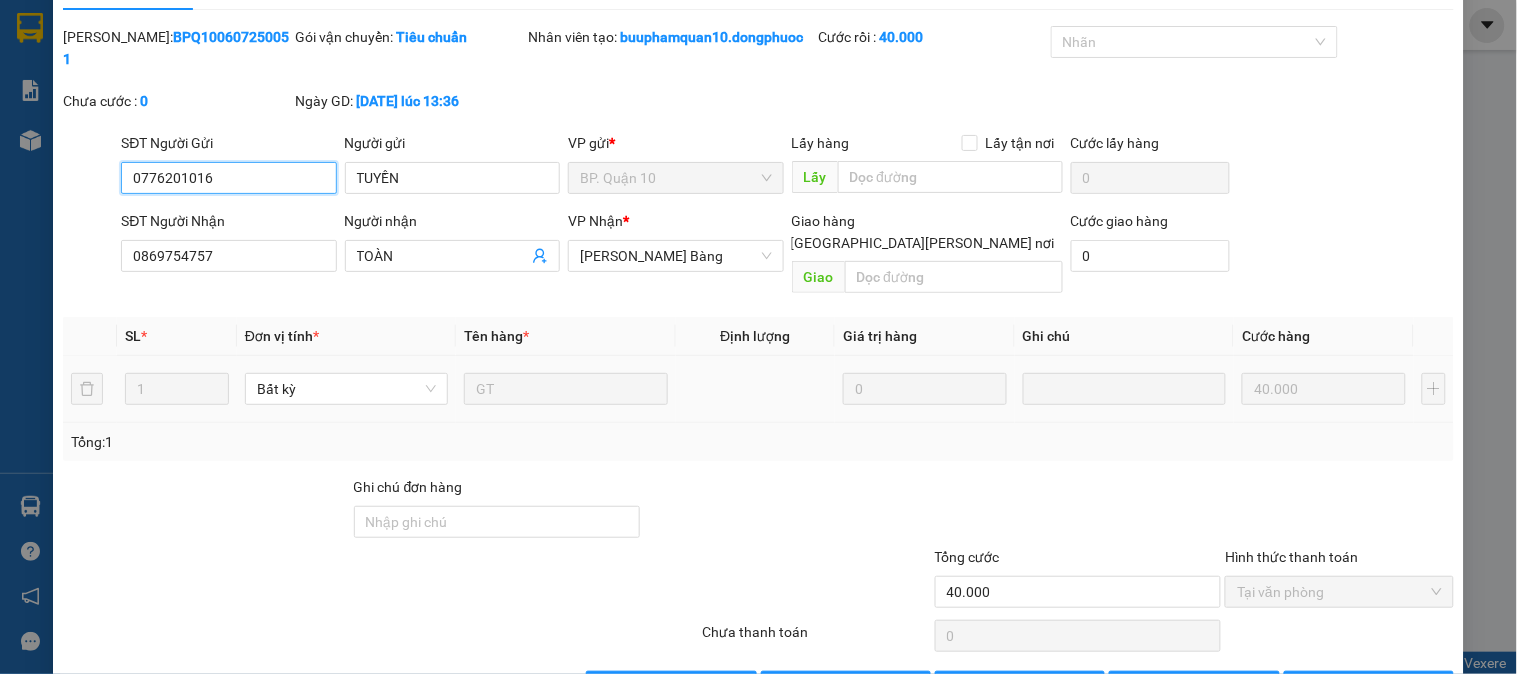 scroll, scrollTop: 91, scrollLeft: 0, axis: vertical 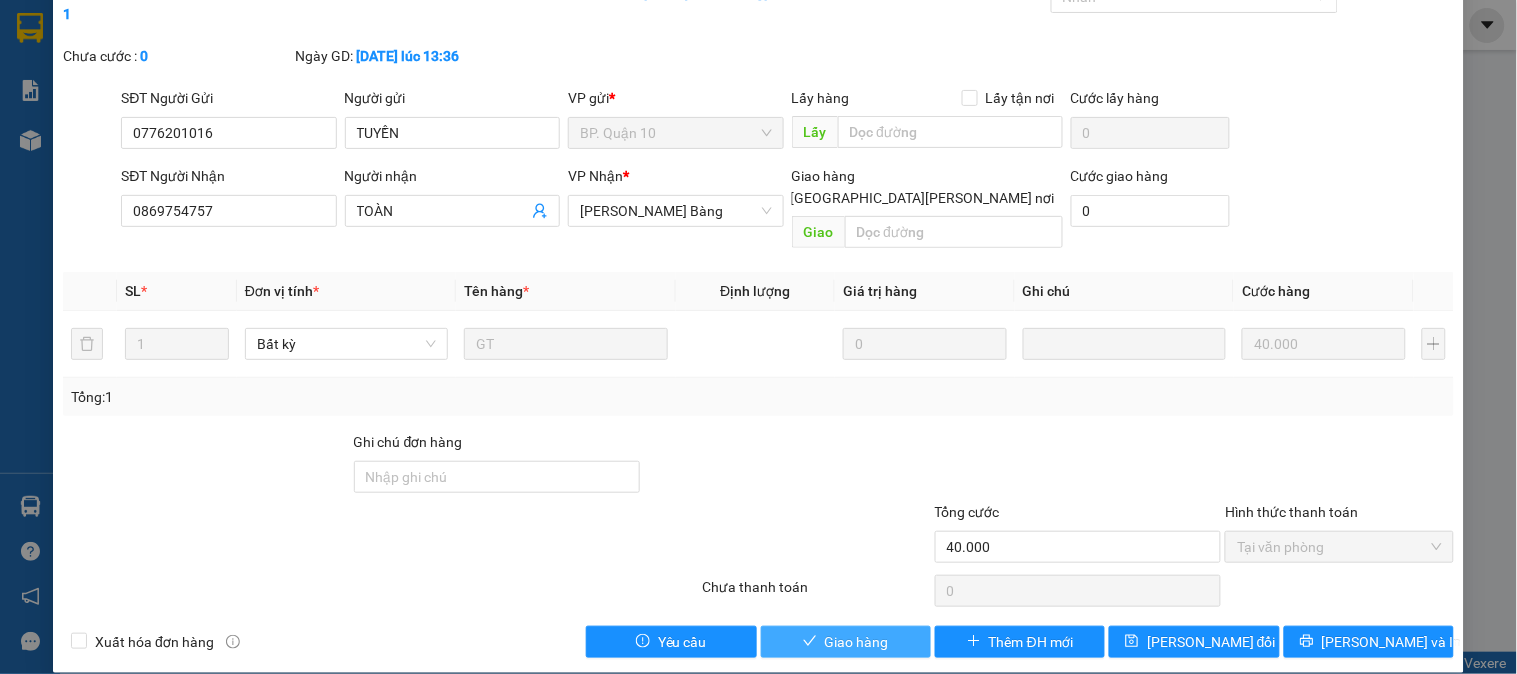 click on "Giao hàng" at bounding box center (846, 642) 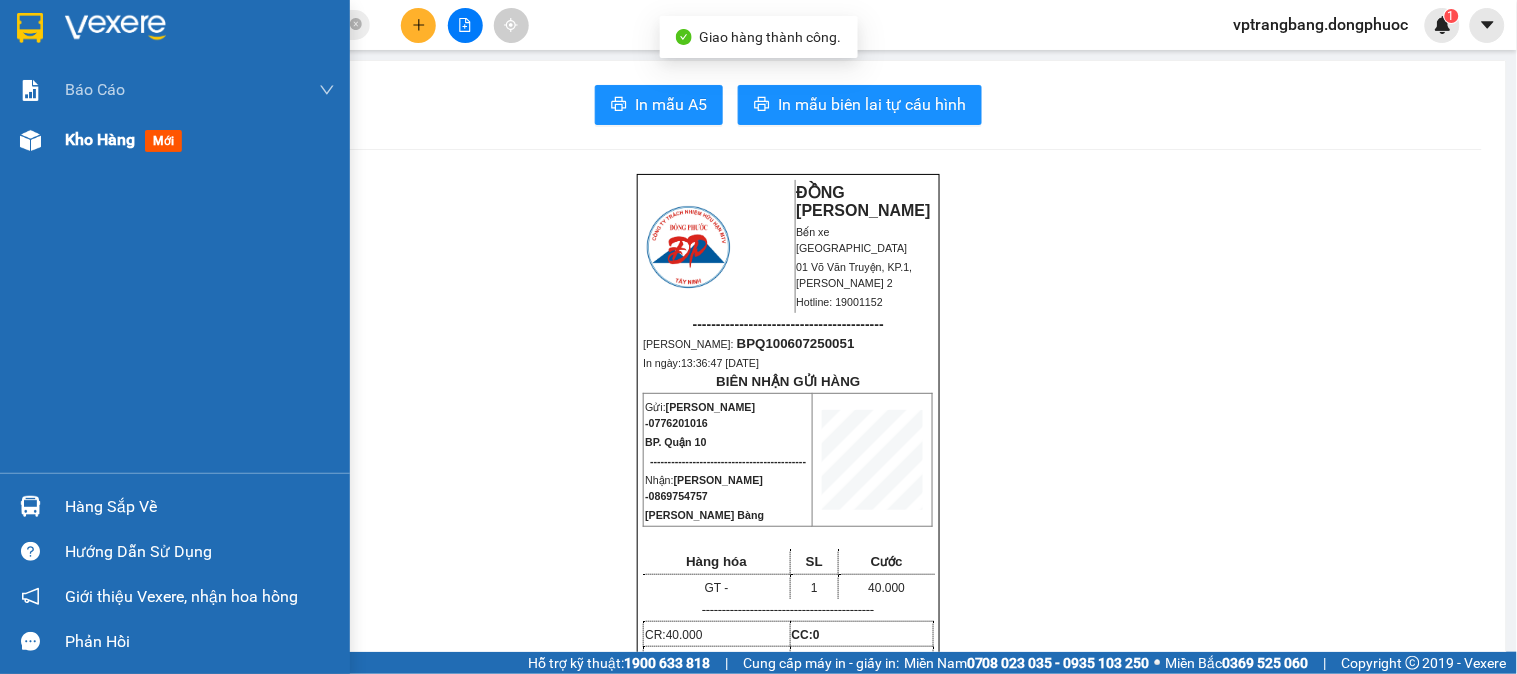 click on "Kho hàng mới" at bounding box center [175, 140] 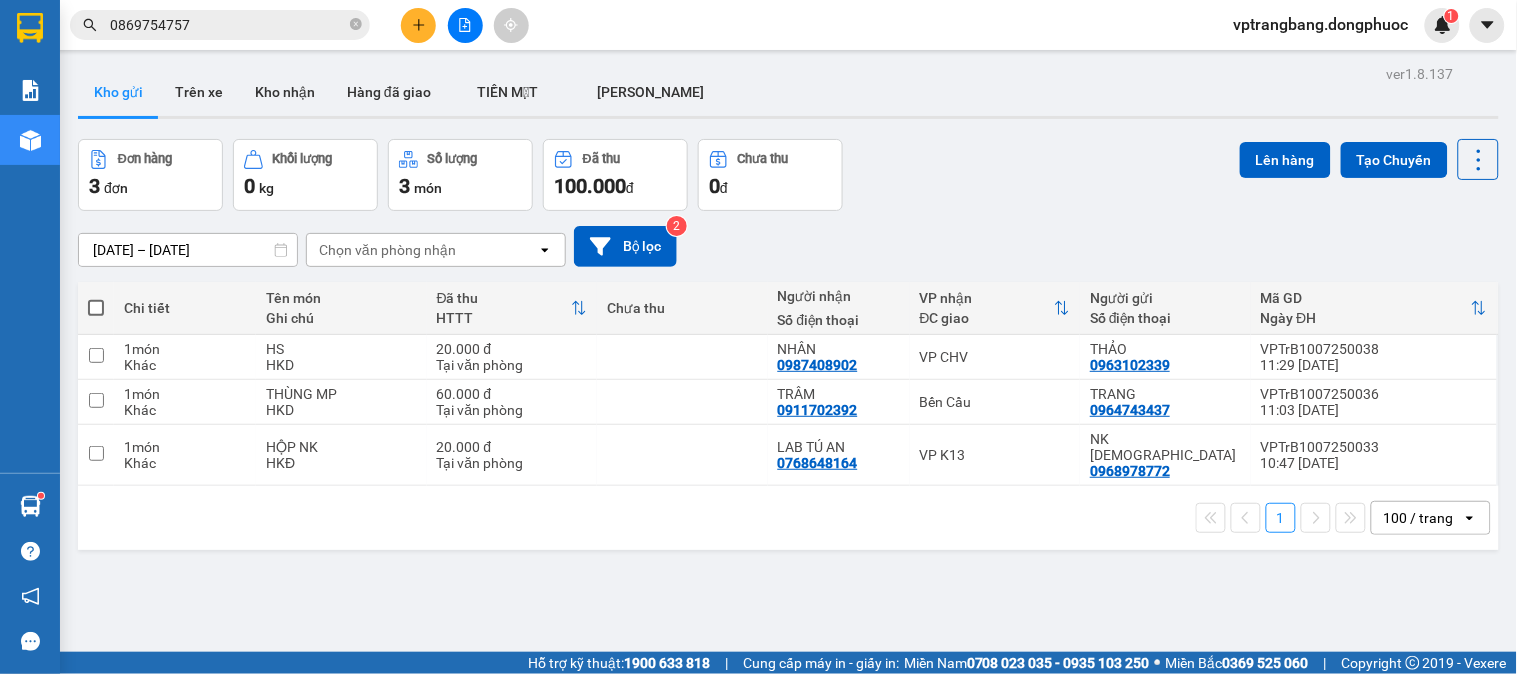 click on "Đơn hàng 3 đơn Khối lượng 0 kg Số lượng 3 món Đã thu 100.000  đ Chưa thu 0  đ Lên hàng Tạo Chuyến" at bounding box center (788, 175) 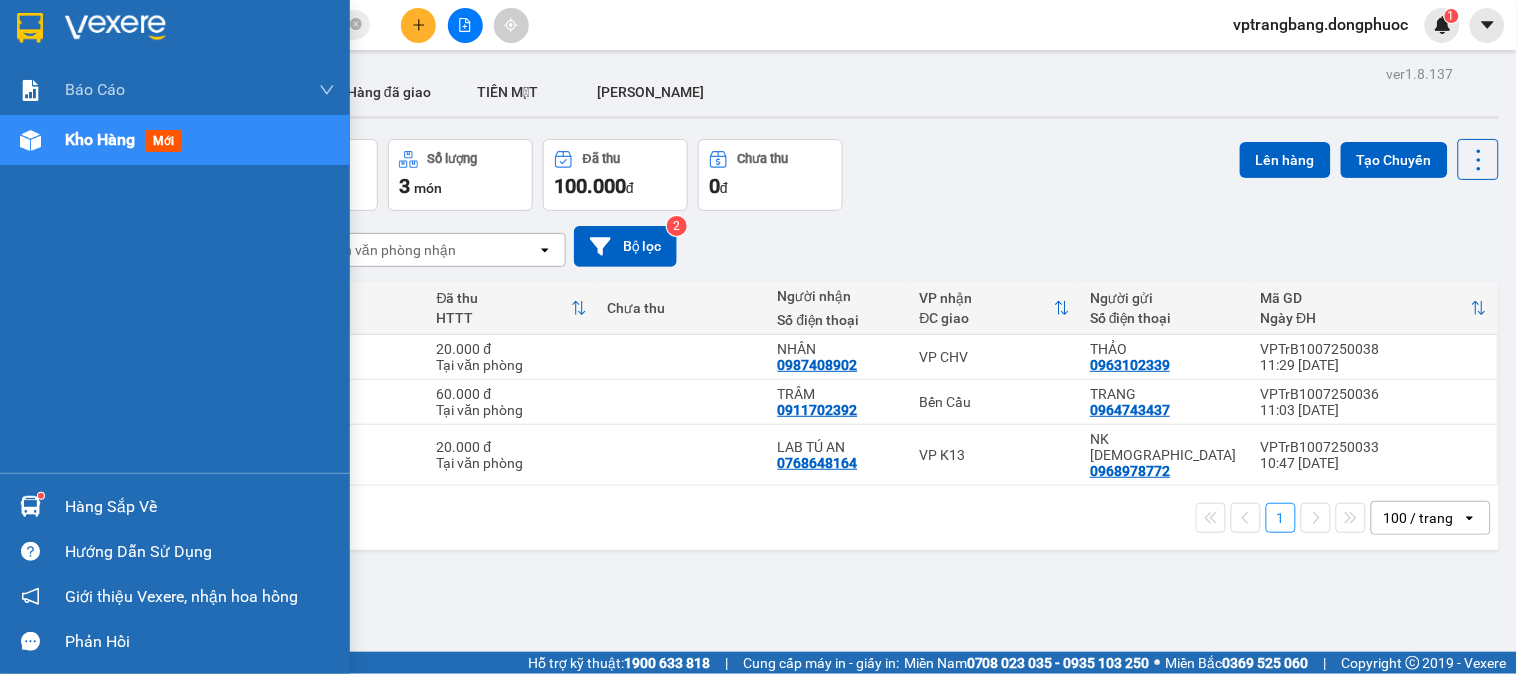 click at bounding box center [30, 506] 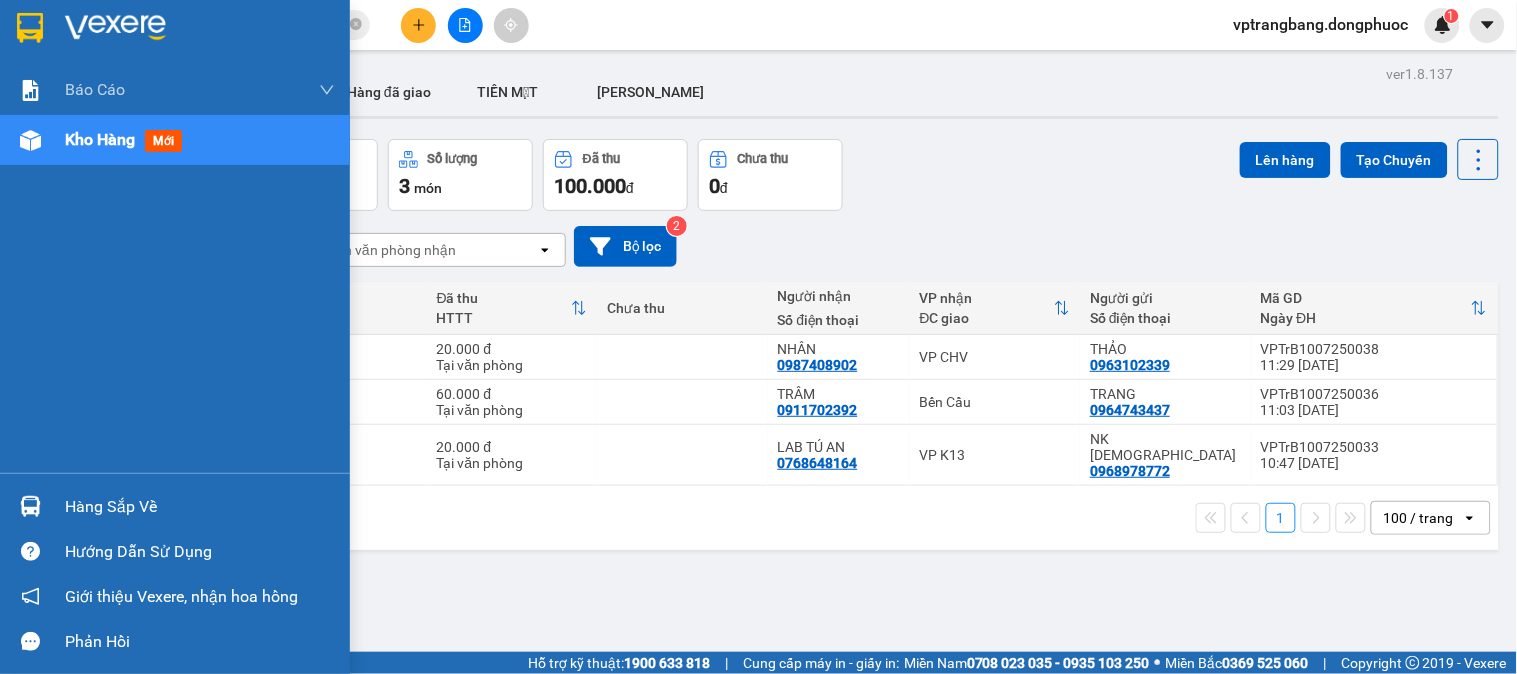 click on "Báo cáo Mẫu 1: Báo cáo dòng tiền theo nhân viên Mẫu 1: Báo cáo dòng tiền theo nhân viên (VP) Mẫu 2: Doanh số tạo đơn theo Văn phòng, nhân viên - Trạm     Kho hàng mới Hàng sắp về Hướng dẫn sử dụng Giới thiệu Vexere, nhận hoa hồng Phản hồi Phần mềm hỗ trợ bạn tốt chứ?" at bounding box center [175, 337] 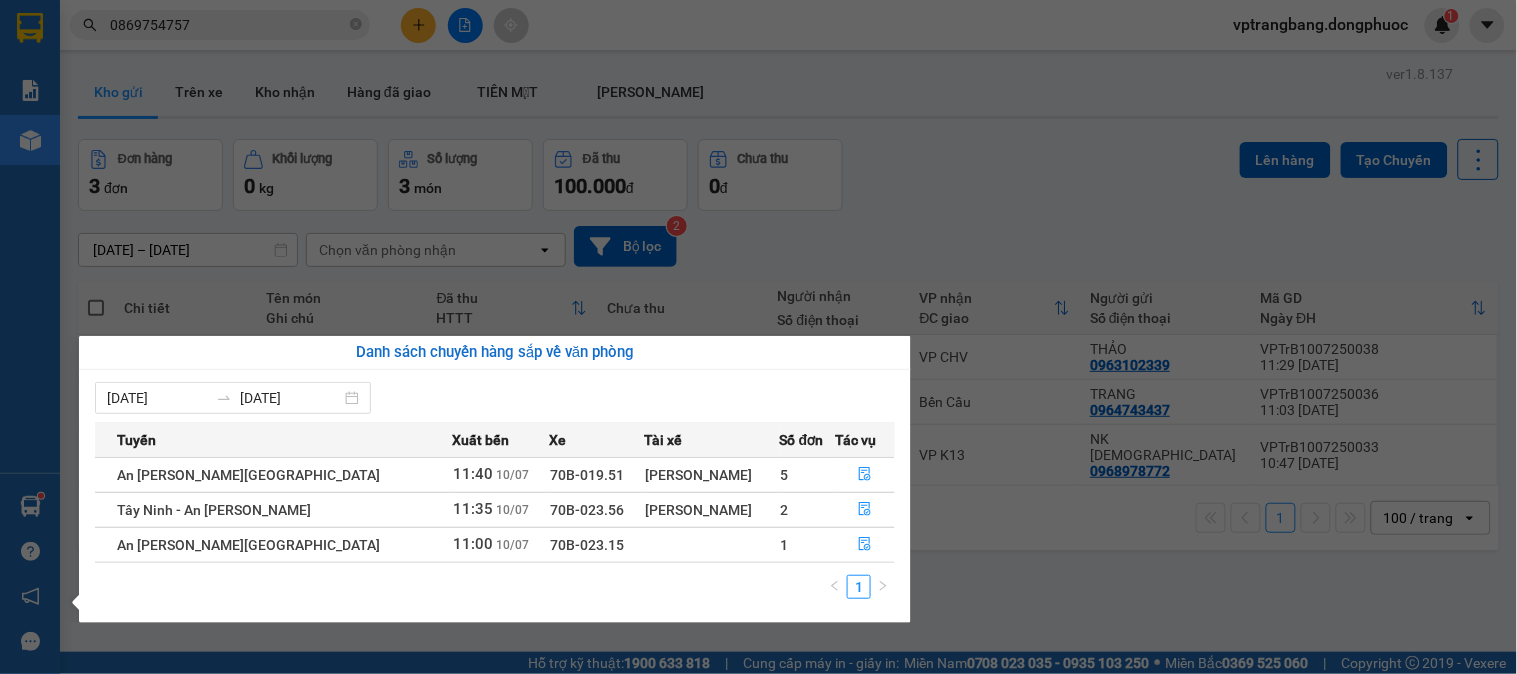 click on "Kết quả tìm kiếm ( 47 )  Bộ lọc  Mã ĐH Trạng thái Món hàng Tổng cước Chưa cước Nhãn Người gửi VP Gửi Người nhận VP Nhận BPQ100607250051 13:36 - 06/07 VP Nhận   50F-018.81 15:18 - 06/07 GT SL:  1 40.000 0776201016 TUYỀN BP. Quận 10 0869754757 TOÀN VP Trảng Bàng BPQ101704240142 16:59 - 17/04 VP Nhận   70B-021.02 11:33 - 18/04 HS SL:  1 40.000 0776201016 huyền minh BP. Quận 10 0869754757 TOÀN VP Phước Đông BPQ102304240071 12:41 - 23/04 Trên xe   70B-020.64 15:15  -   23/04 HS SL:  1 40.000 0776201016 huyền minh BP. Quận 10 0869754757 TOÀN VP Phước Đông BPQ101104250068 13:32 - 11/04 Đã giao   16:28 - 11/04 GT SL:  1 40.000 0776201016 TUYỀN BP. Quận 10 0869754757 TOÀN VP Trảng Bàng BPQ101508240147 17:57 - 15/08 Đã giao   09:18 - 17/08 PB GT SL:  1 40.000 0776201016 TUYỀN BP. Quận 10 0869754757 TOÀN VP Phước Đông BPQ101308240165 18:24 - 13/08 Đã giao   11:32 - 14/08 PB GT SL:  1 40.000 0776201016 TUYỀN 0869754757" at bounding box center (758, 337) 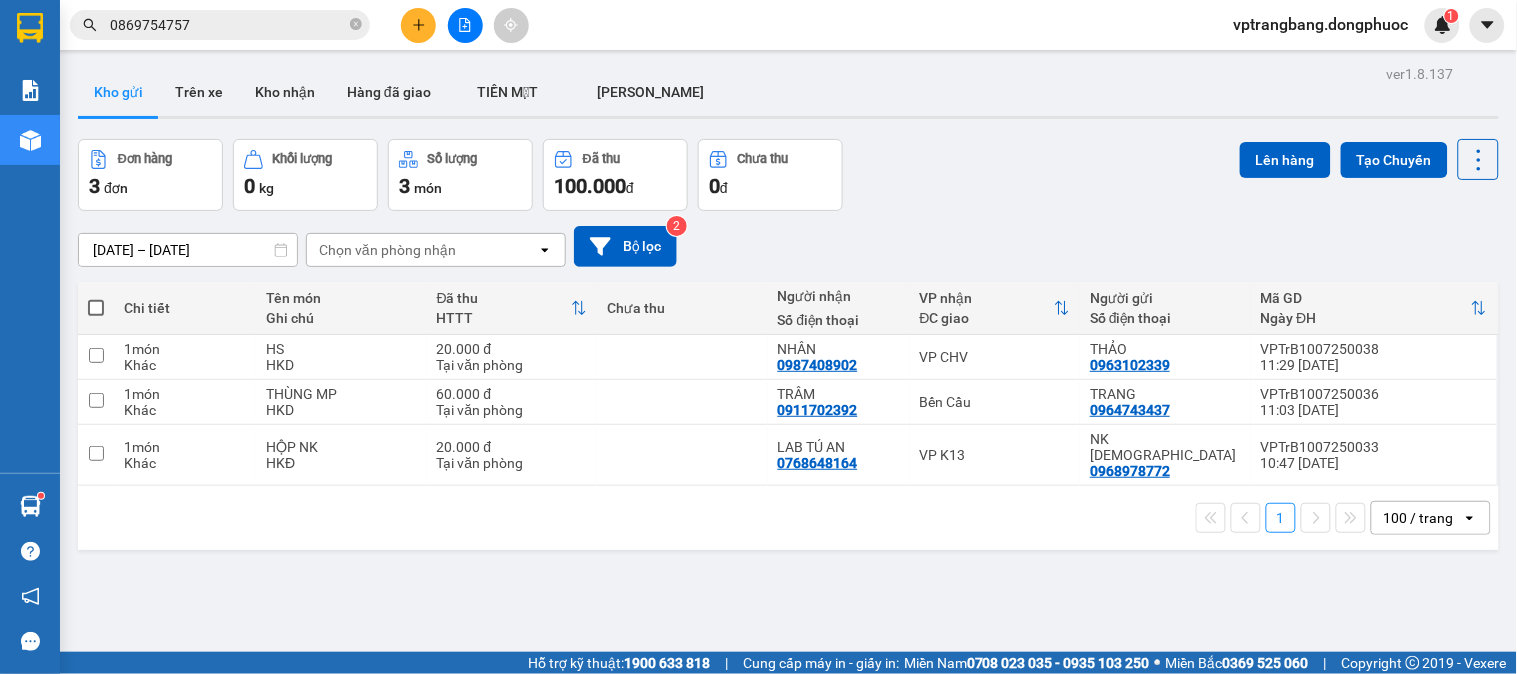 click on "0869754757" at bounding box center [228, 25] 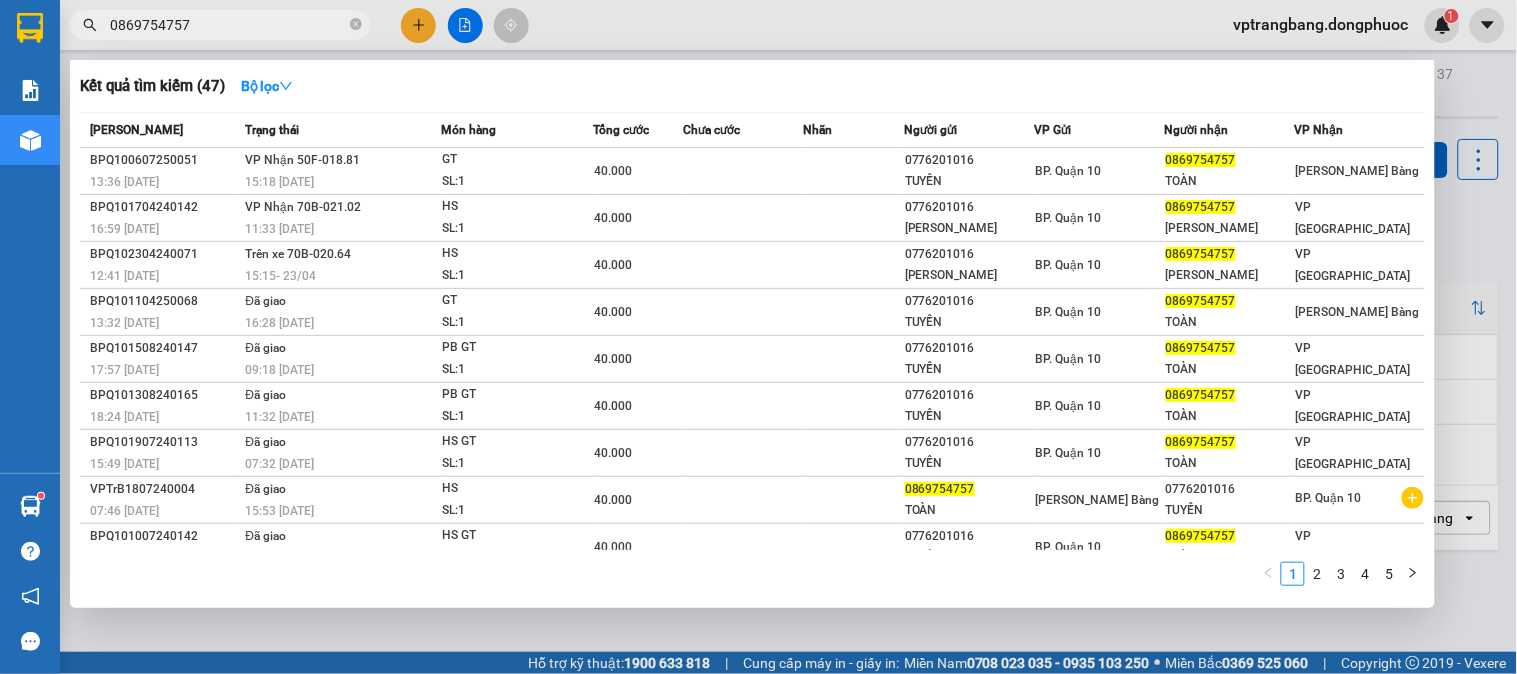 click on "0869754757" at bounding box center (228, 25) 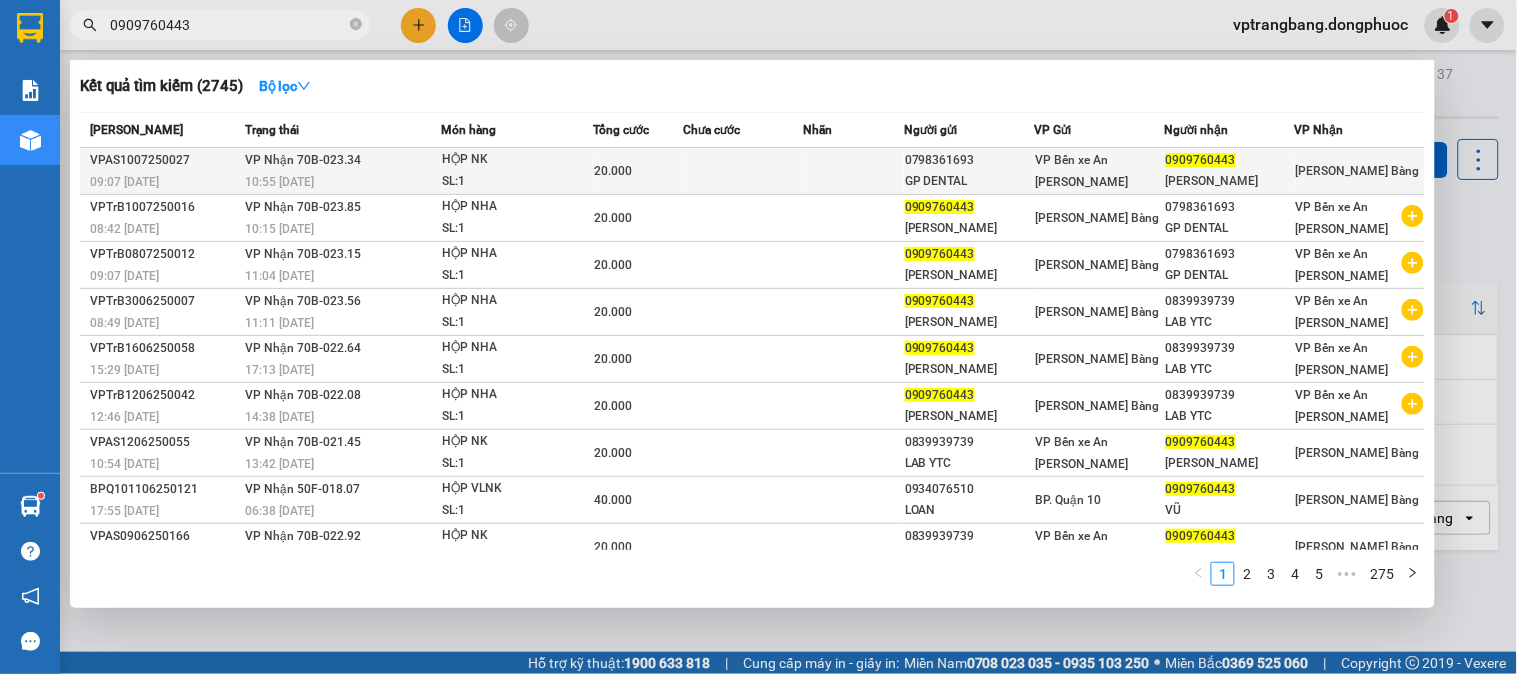 type on "0909760443" 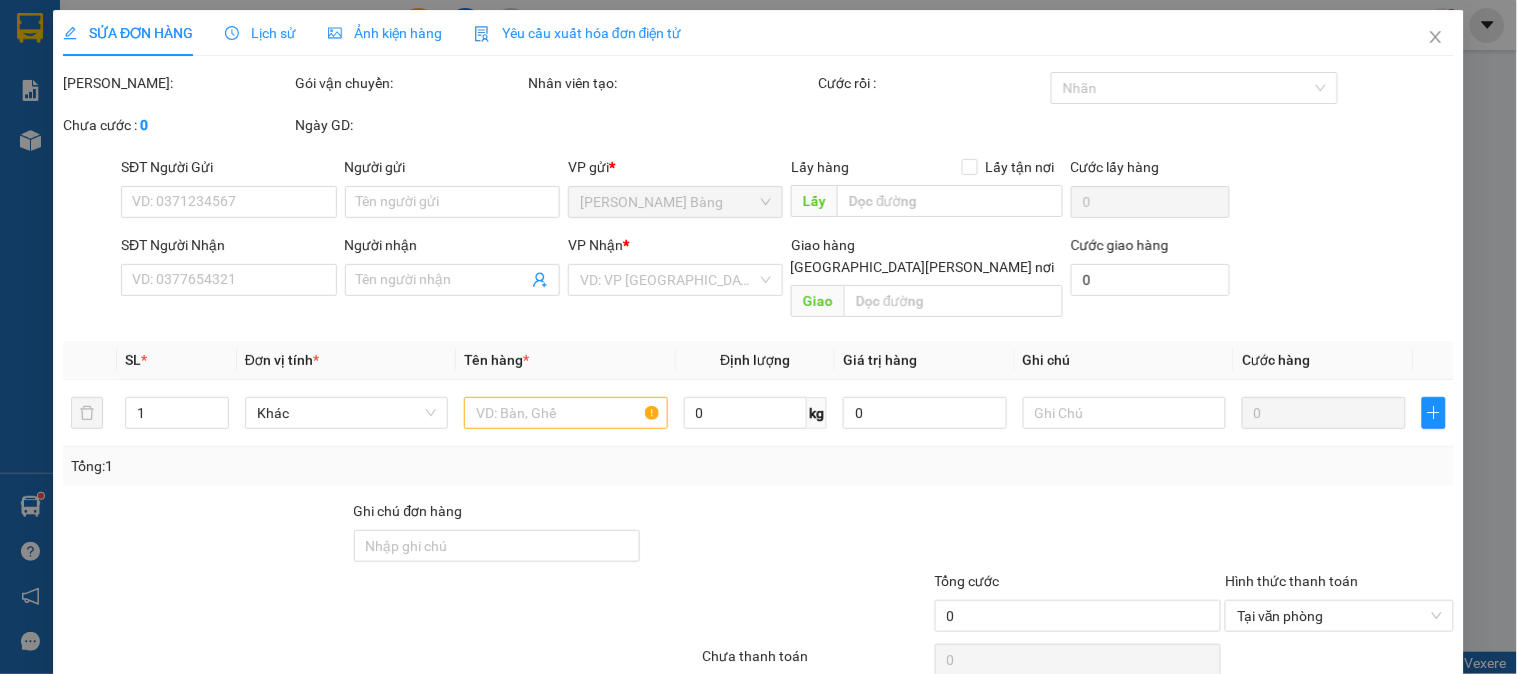 type on "0798361693" 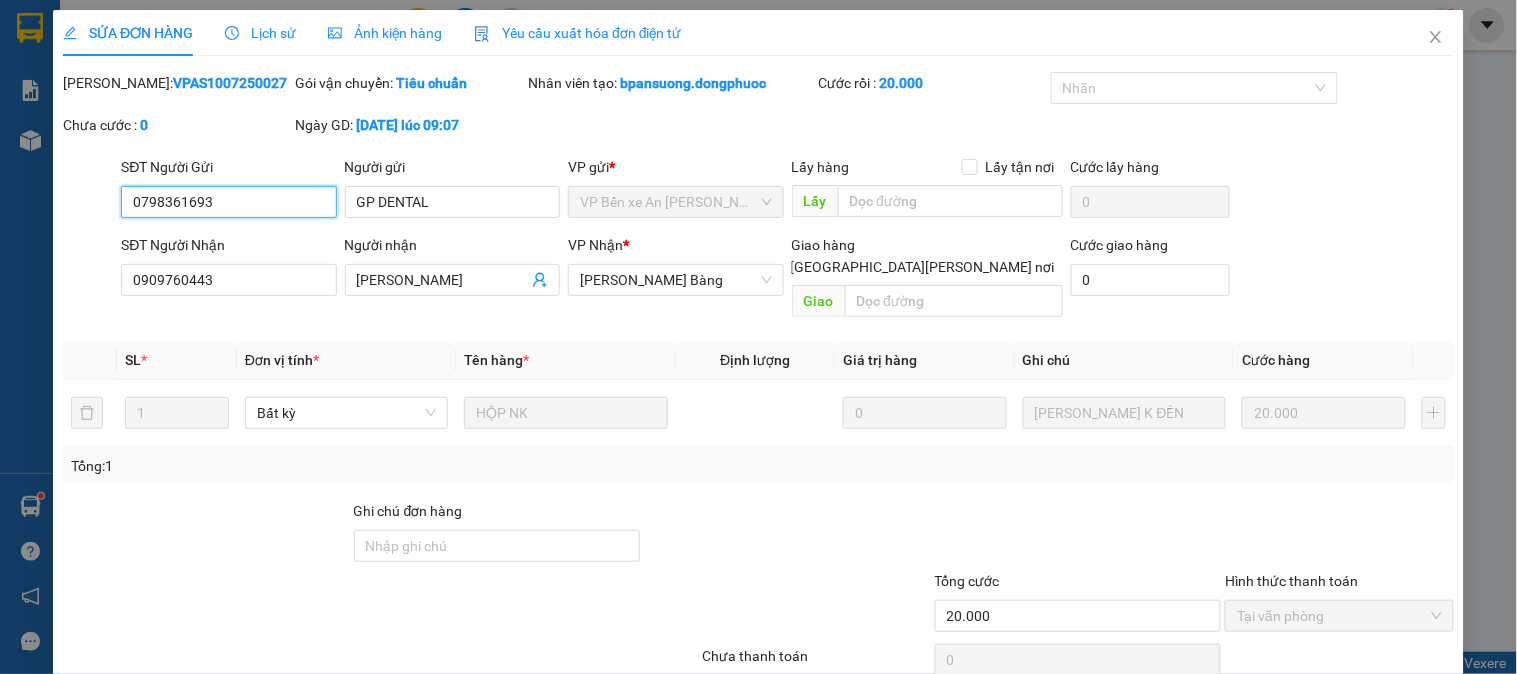 scroll, scrollTop: 70, scrollLeft: 0, axis: vertical 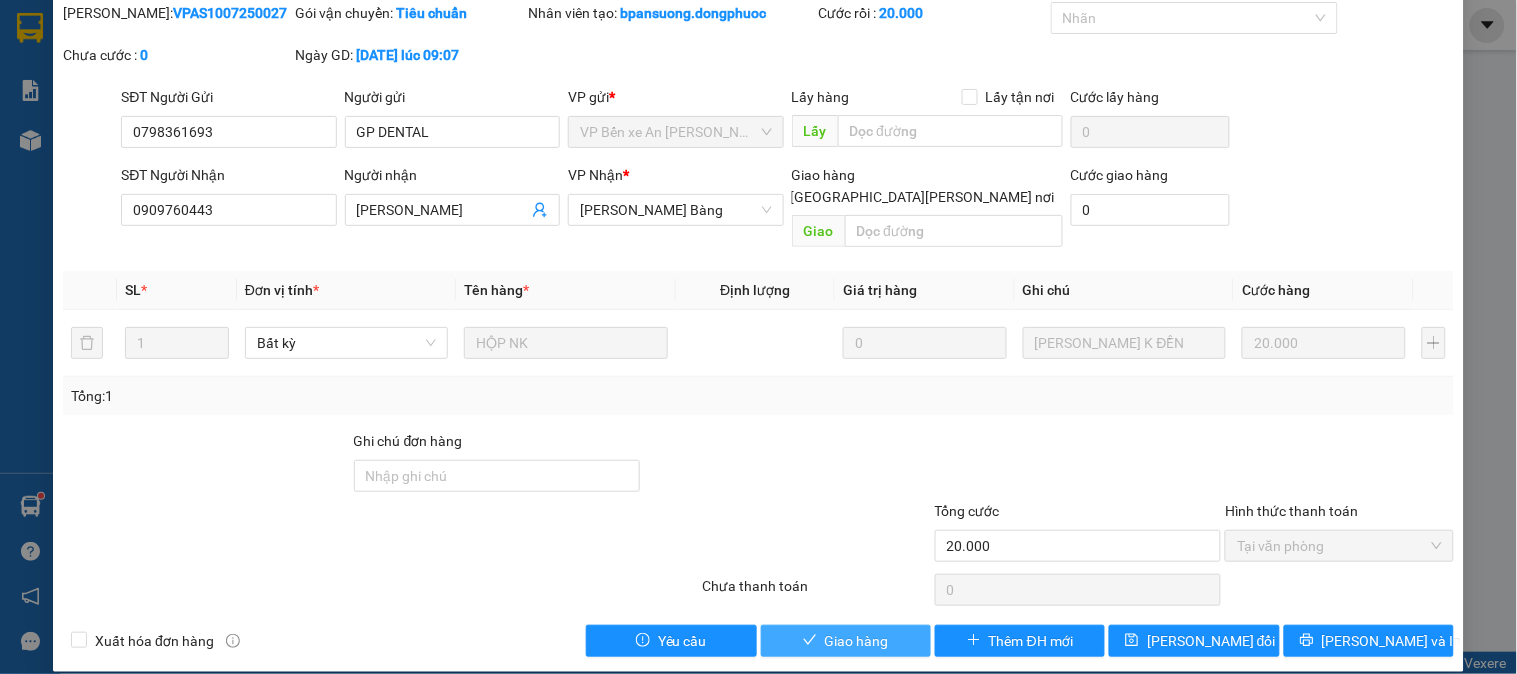 click on "Giao hàng" at bounding box center (857, 641) 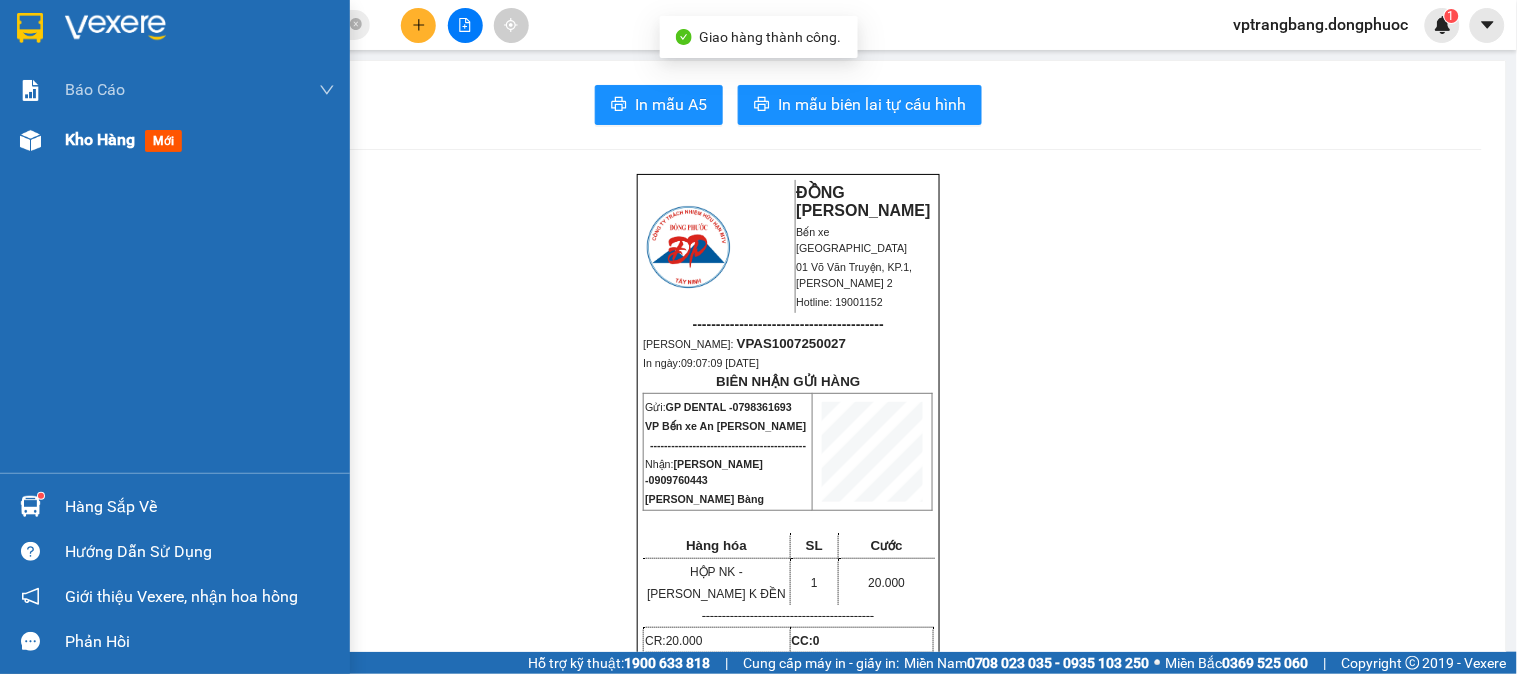 click at bounding box center [30, 140] 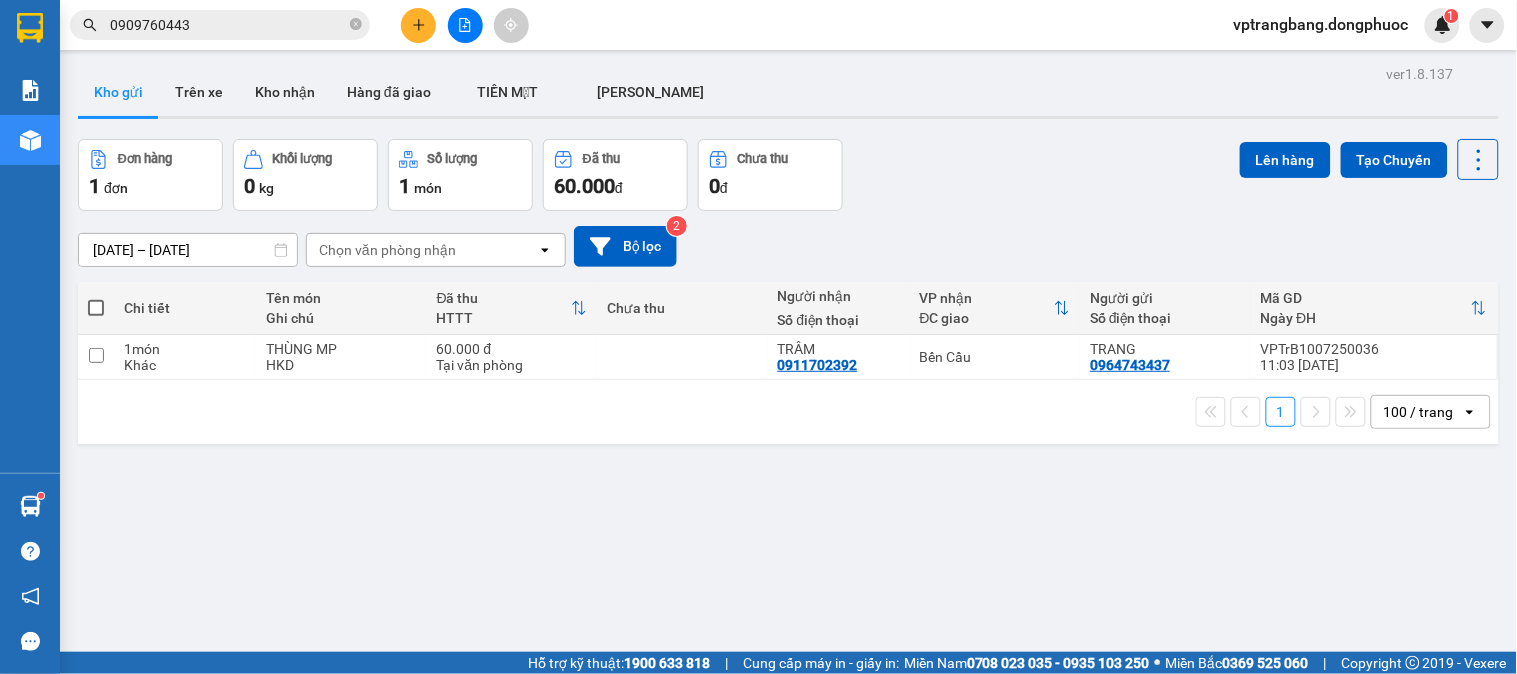 click on "Đơn hàng 1 đơn Khối lượng 0 kg Số lượng 1 món Đã thu 60.000  đ Chưa thu 0  đ Lên hàng Tạo Chuyến" at bounding box center (788, 175) 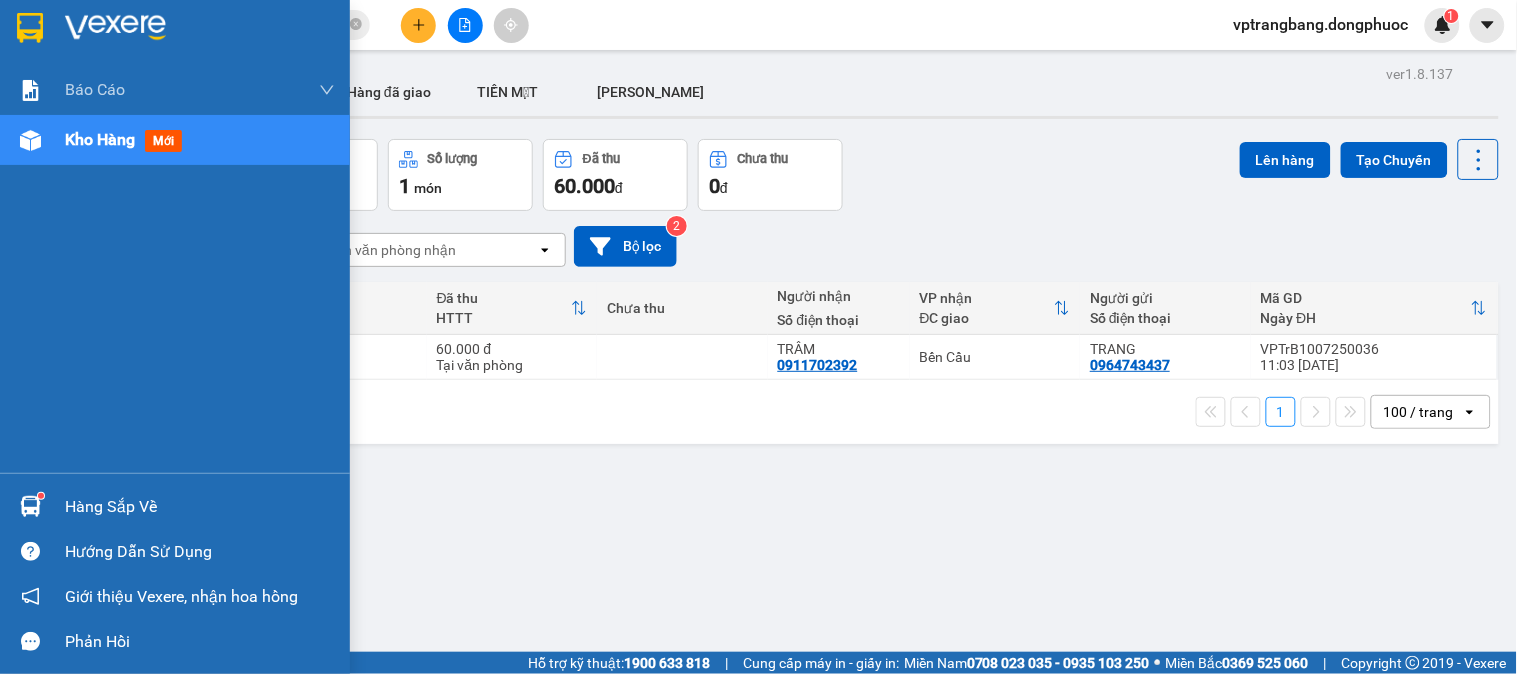 click on "Hàng sắp về" at bounding box center [175, 506] 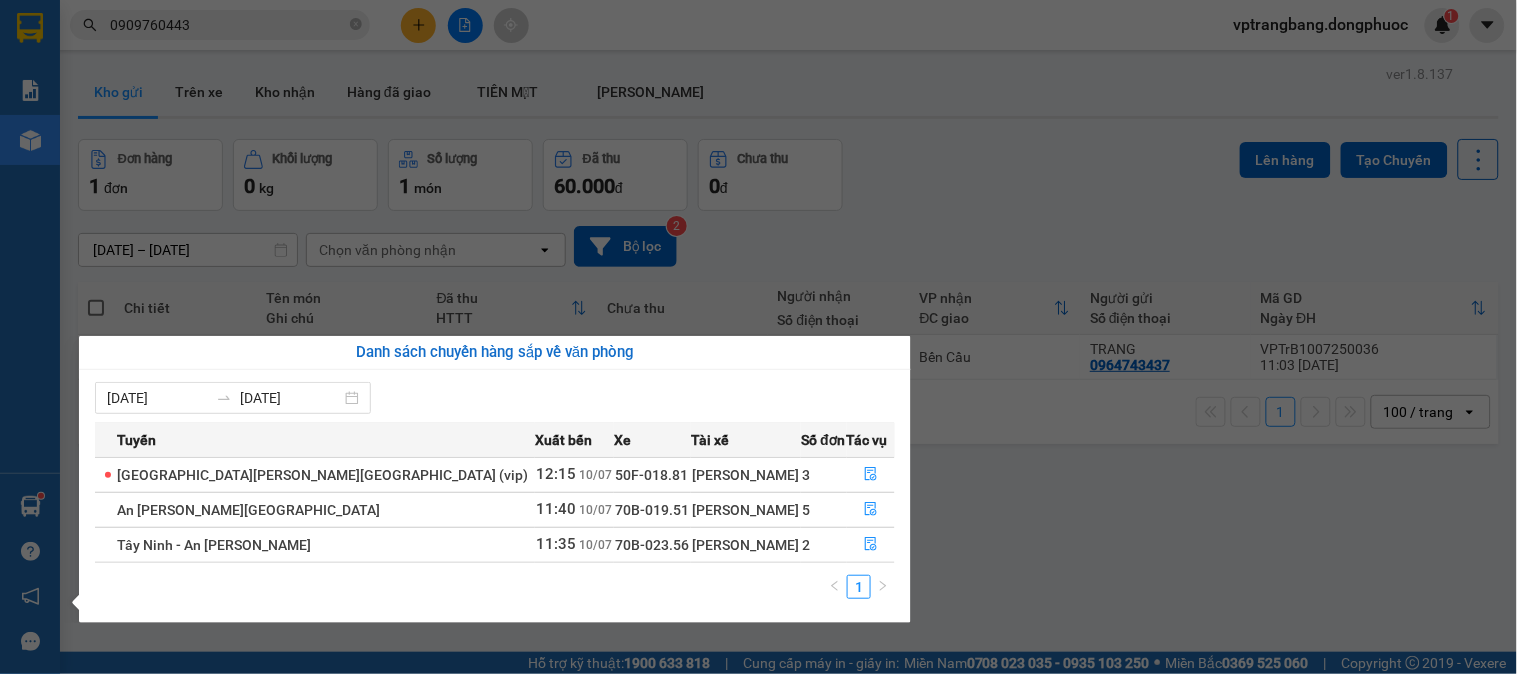 click on "Kết quả tìm kiếm ( 2745 )  Bộ lọc  Mã ĐH Trạng thái Món hàng Tổng cước Chưa cước Nhãn Người gửi VP Gửi Người nhận VP Nhận VPAS1007250027 09:07 - 10/07 VP Nhận   70B-023.34 10:55 - 10/07 HỘP NK SL:  1 20.000 0798361693 GP DENTAL VP Bến xe An Sương 0909760443 NGUYỄN PHÁT  VP Trảng Bàng VPTrB1007250016 08:42 - 10/07 VP Nhận   70B-023.85 10:15 - 10/07 HỘP NHA SL:  1 20.000 0909760443 NGUYỄN PHÁT  VP Trảng Bàng 0798361693 GP DENTAL VP Bến xe An Sương VPTrB0807250012 09:07 - 08/07 VP Nhận   70B-023.15 11:04 - 08/07 HỘP NHA SL:  1 20.000 0909760443 NGUYỄN PHÁT  VP Trảng Bàng 0798361693 GP DENTAL VP Bến xe An Sương VPTrB3006250007 08:49 - 30/06 VP Nhận   70B-023.56 11:11 - 30/06 HỘP NHA SL:  1 20.000 0909760443 NGUYỄN PHÁT  VP Trảng Bàng 0839939739 LAB YTC VP Bến xe An Sương VPTrB1606250058 15:29 - 16/06 VP Nhận   70B-022.64 17:13 - 16/06 HỘP NHA SL:  1 20.000 0909760443 NGUYỄN PHÁT  VP Trảng Bàng 0839939739" at bounding box center [758, 337] 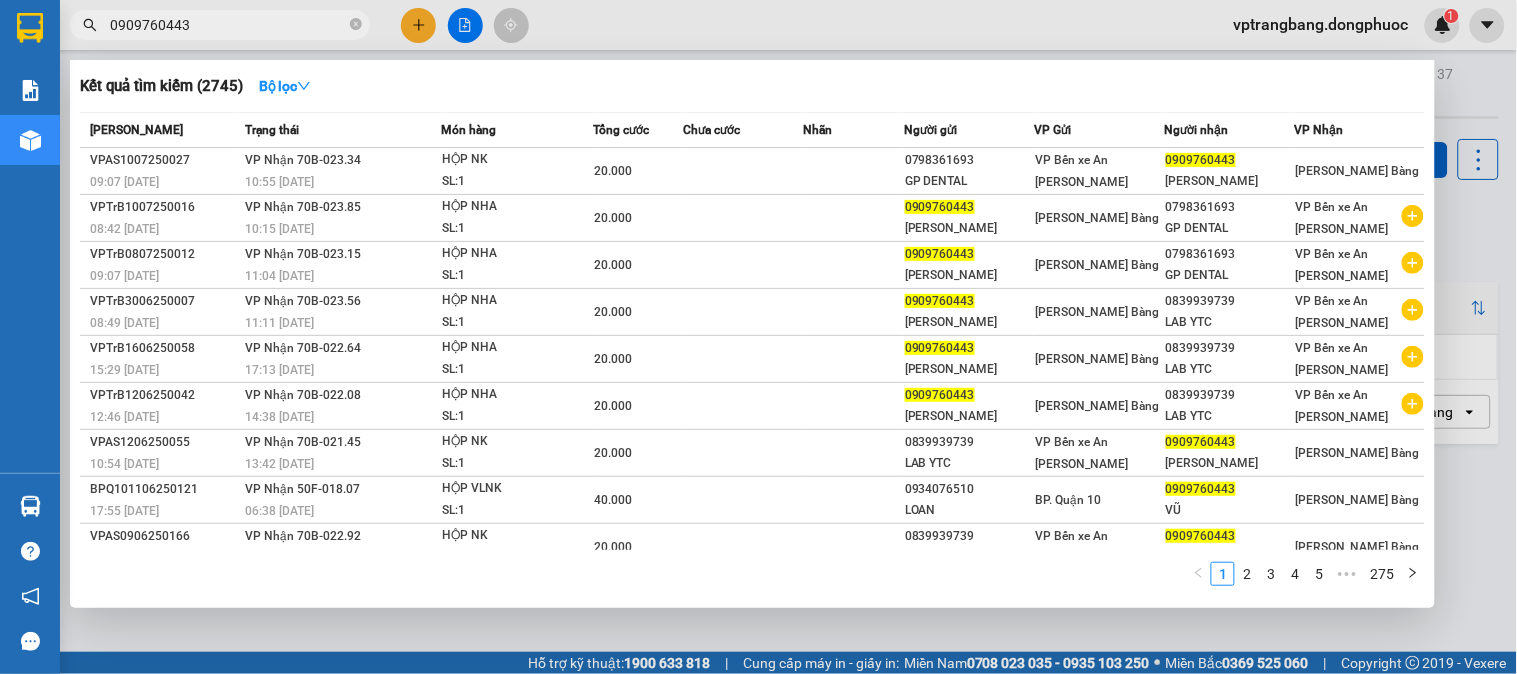 click on "0909760443" at bounding box center (228, 25) 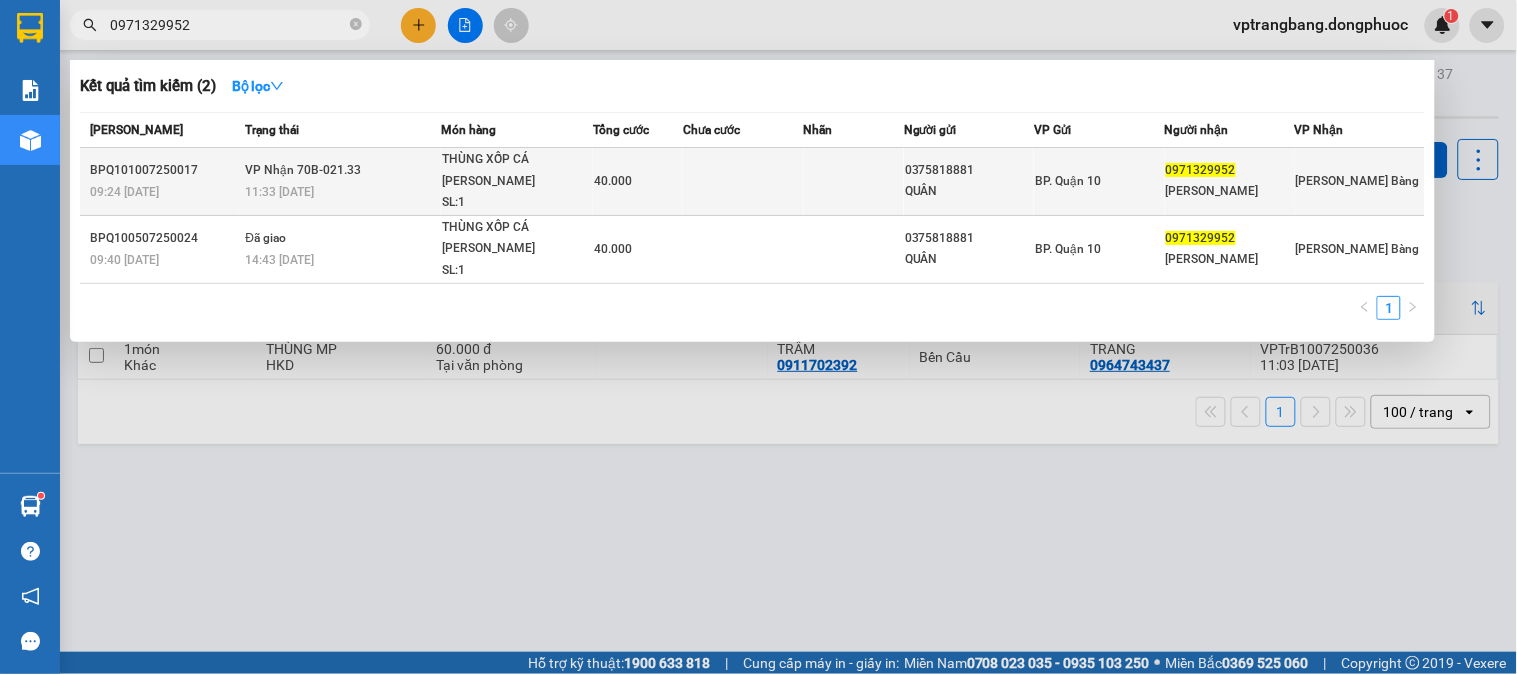 type on "0971329952" 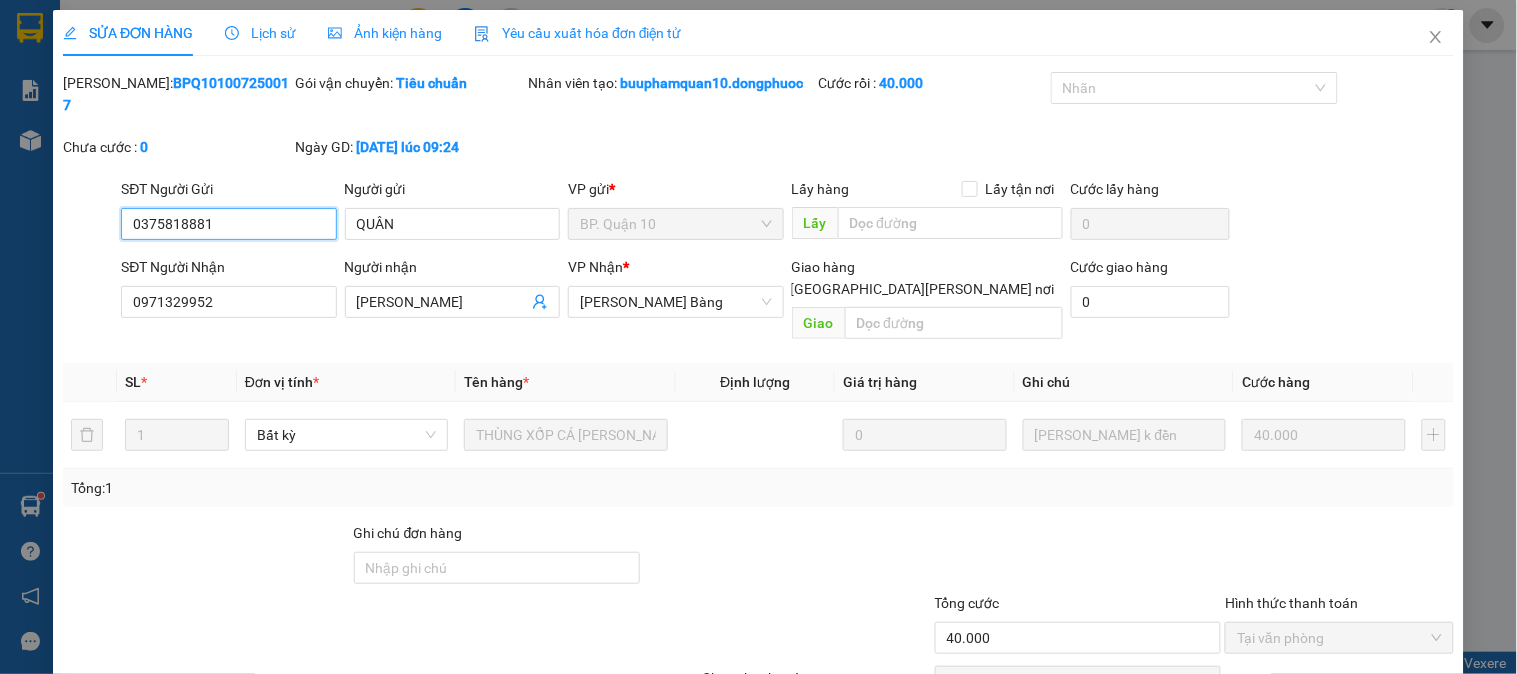 type on "0375818881" 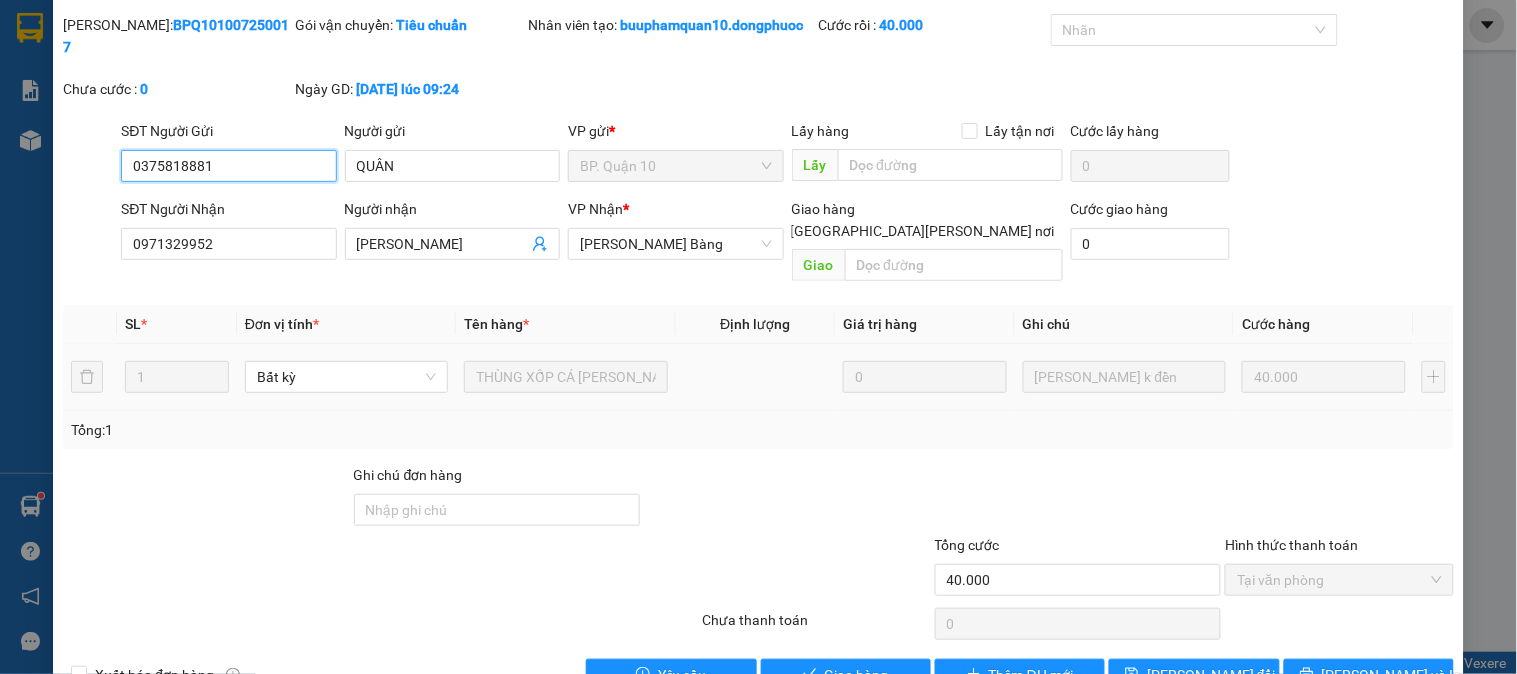 scroll, scrollTop: 91, scrollLeft: 0, axis: vertical 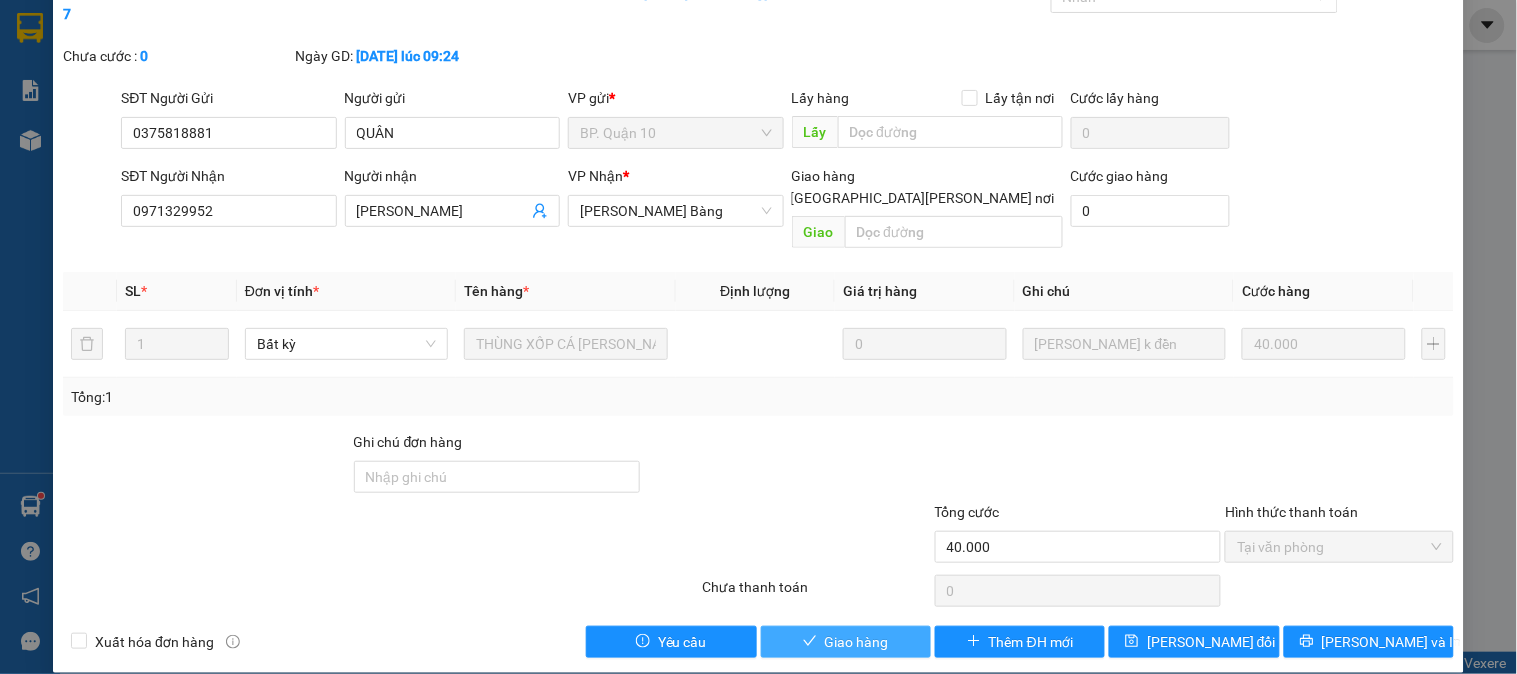 click on "Giao hàng" at bounding box center [857, 642] 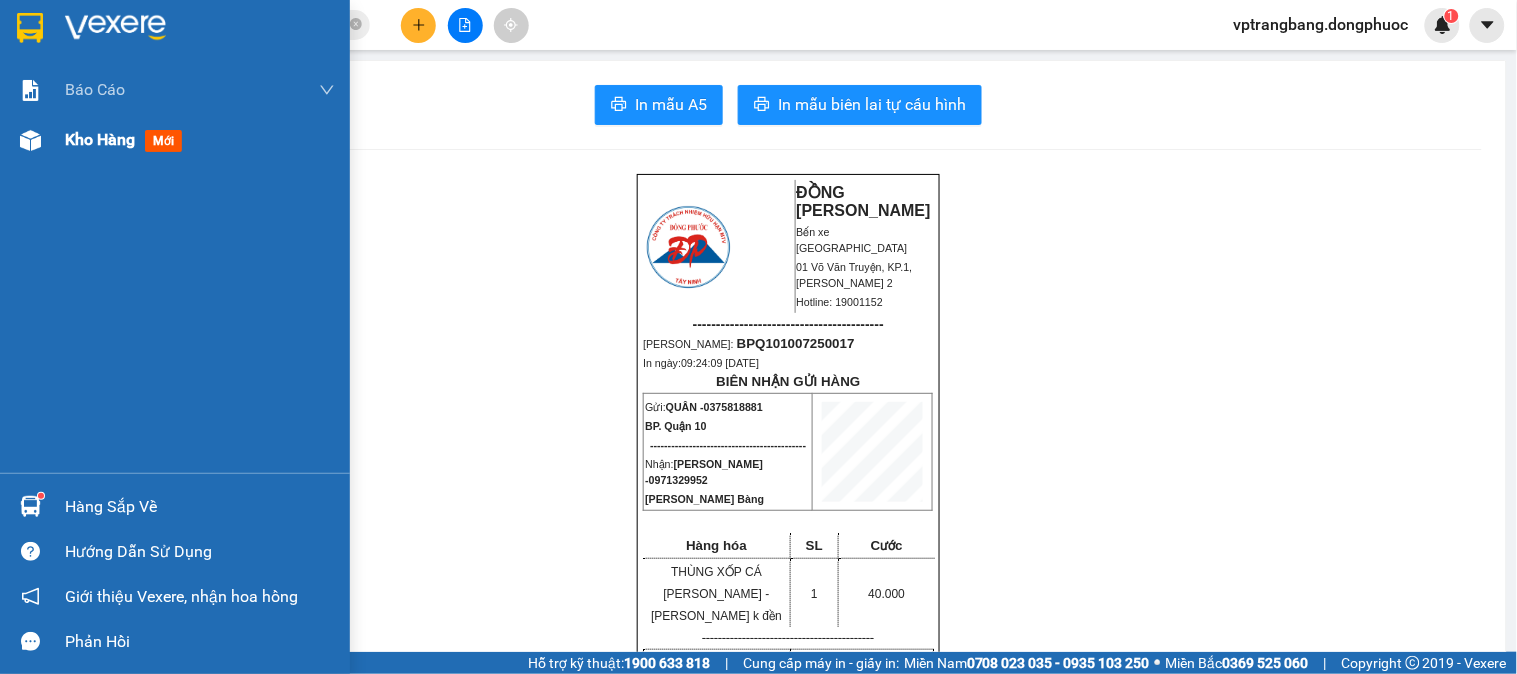 click on "Kho hàng" at bounding box center (100, 139) 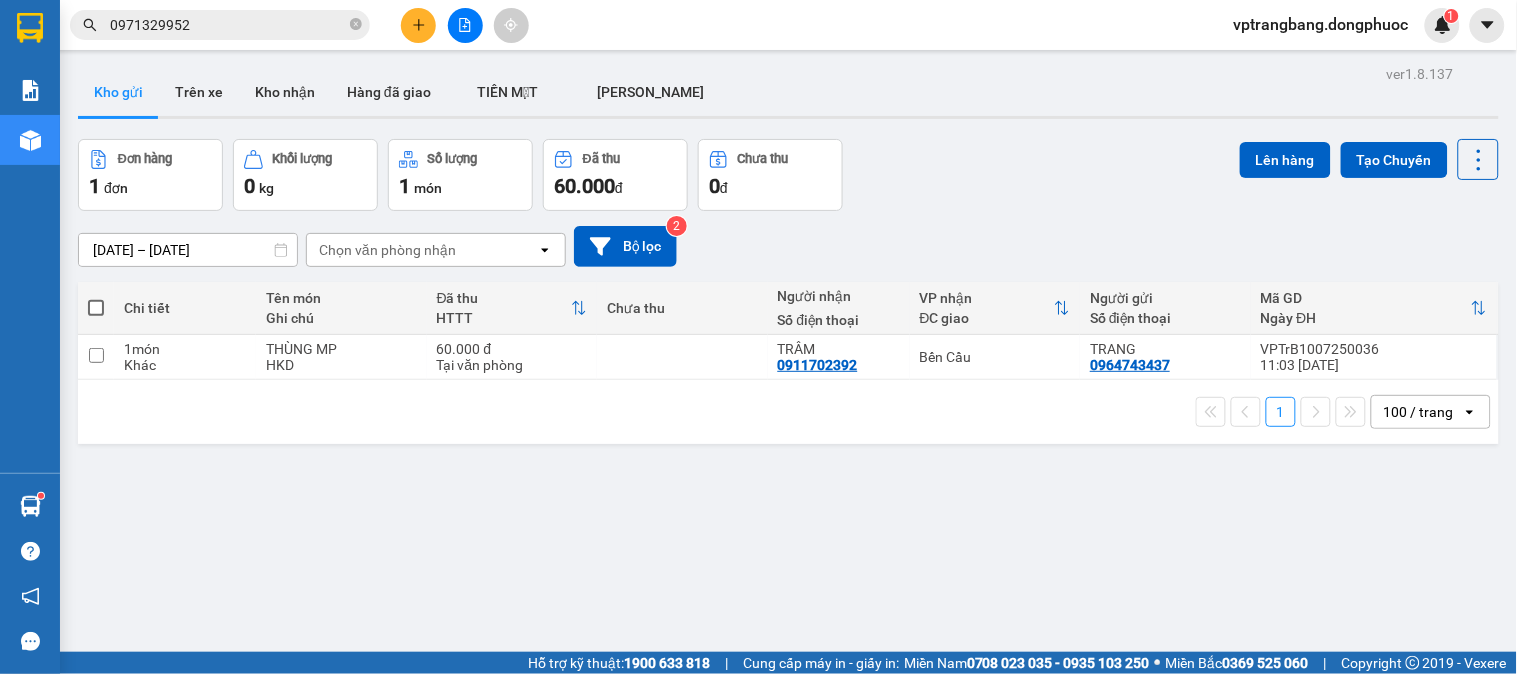 click on "0971329952" at bounding box center (228, 25) 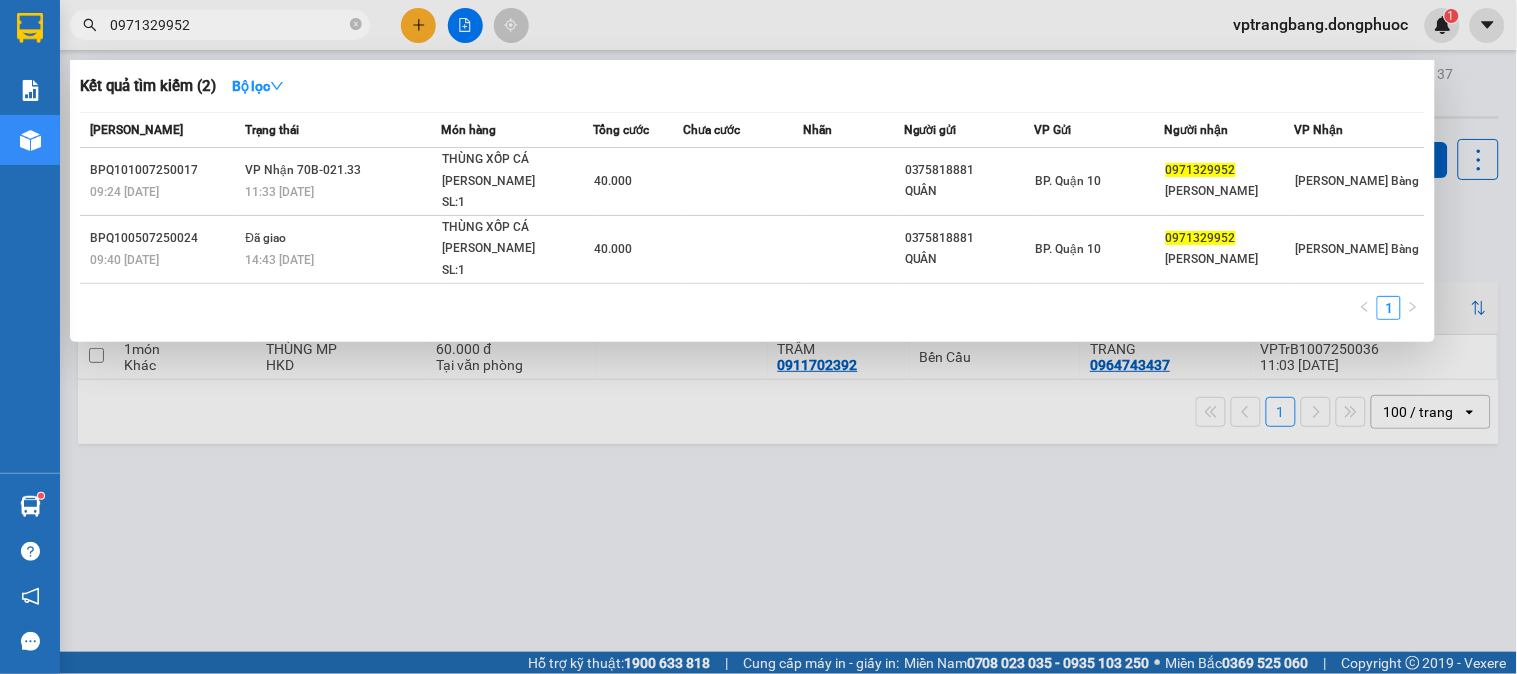 click on "0971329952" at bounding box center (228, 25) 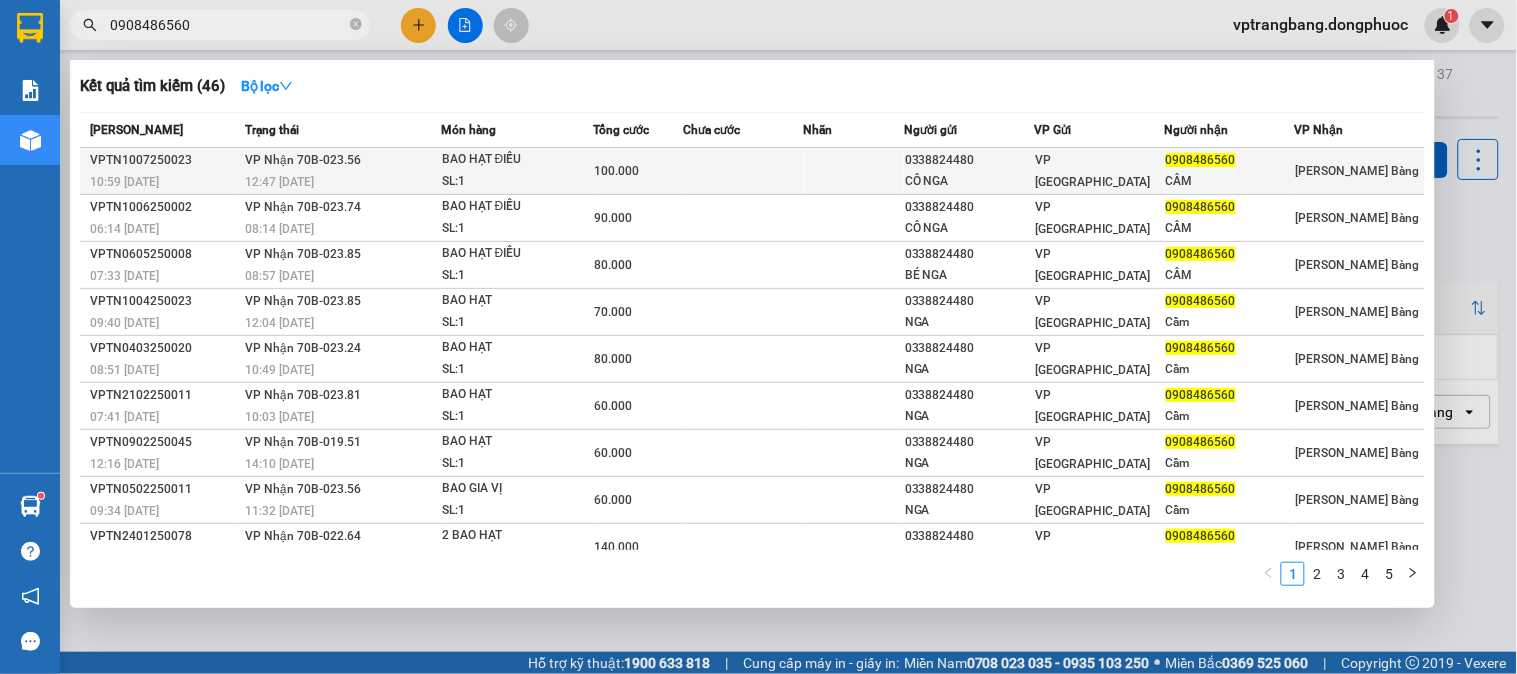 type on "0908486560" 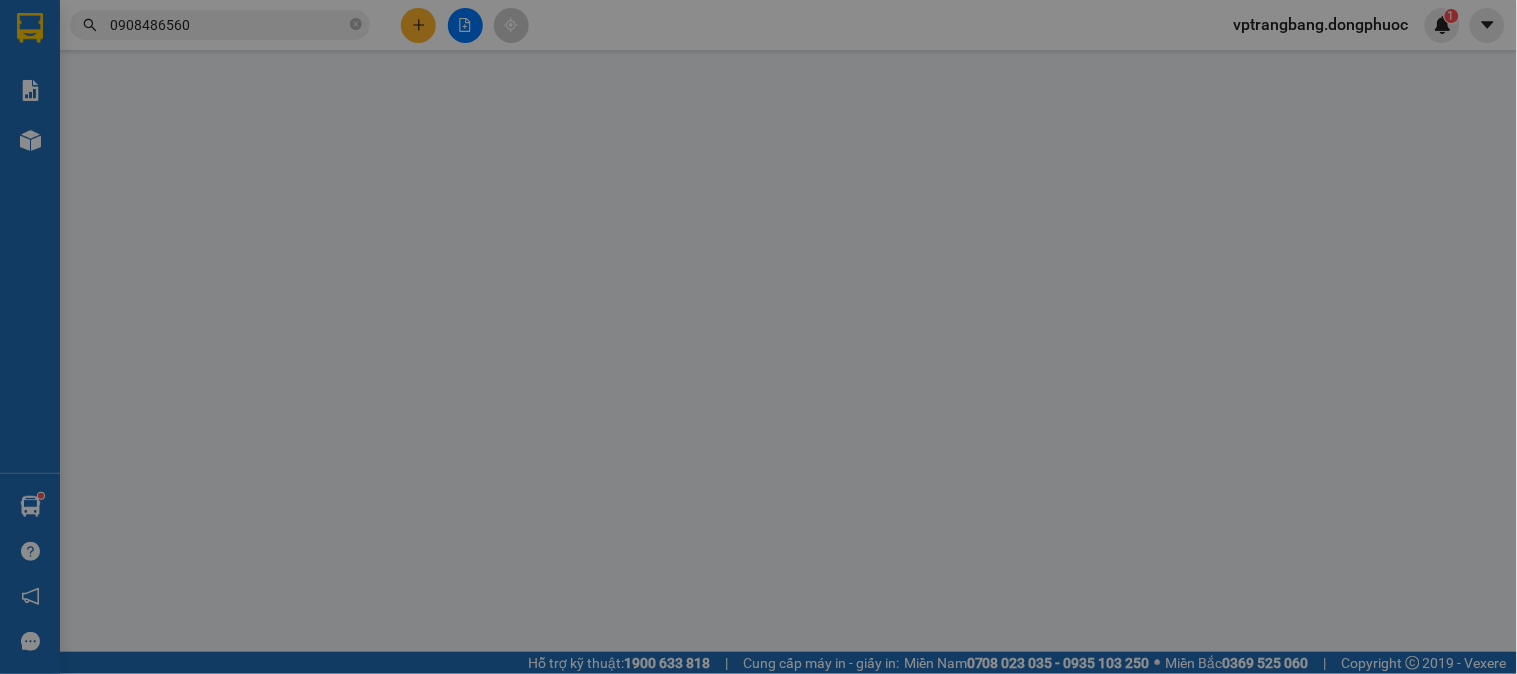 type on "0338824480" 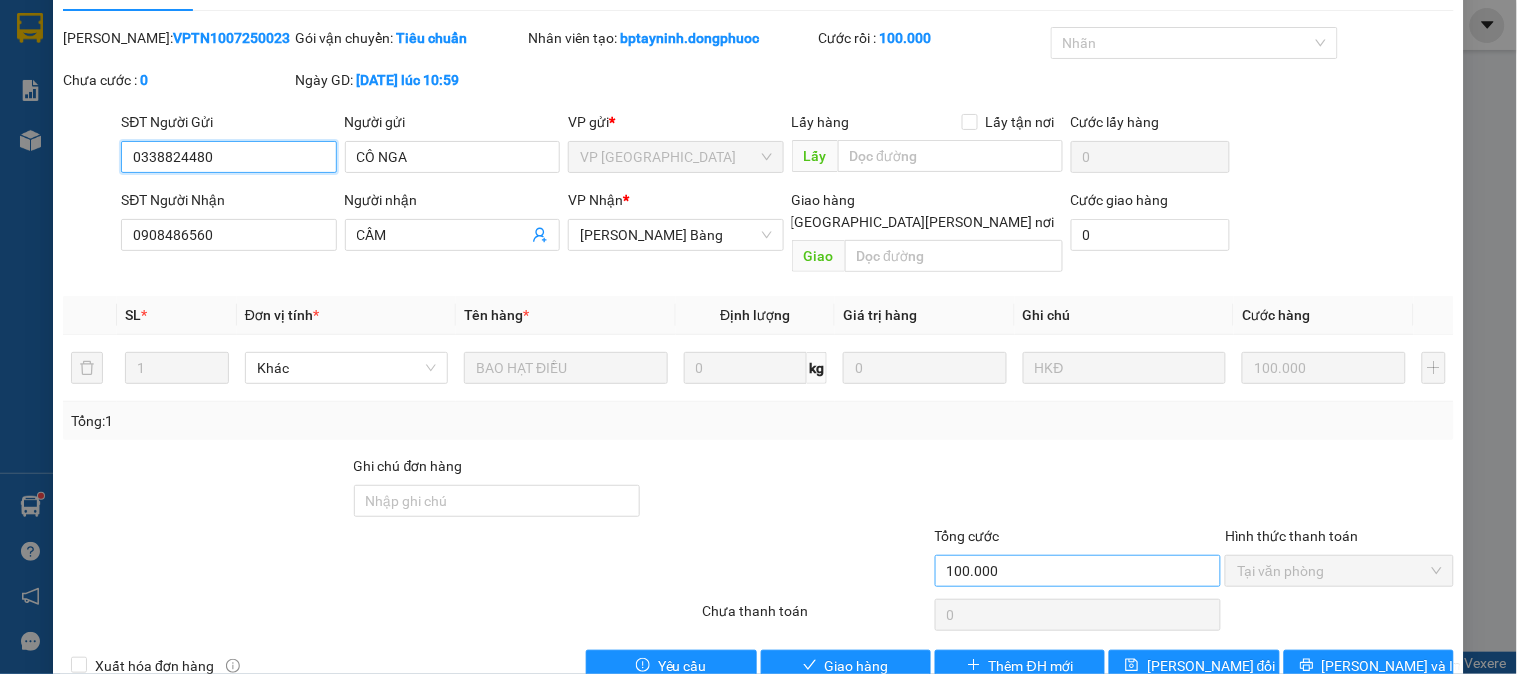 scroll, scrollTop: 70, scrollLeft: 0, axis: vertical 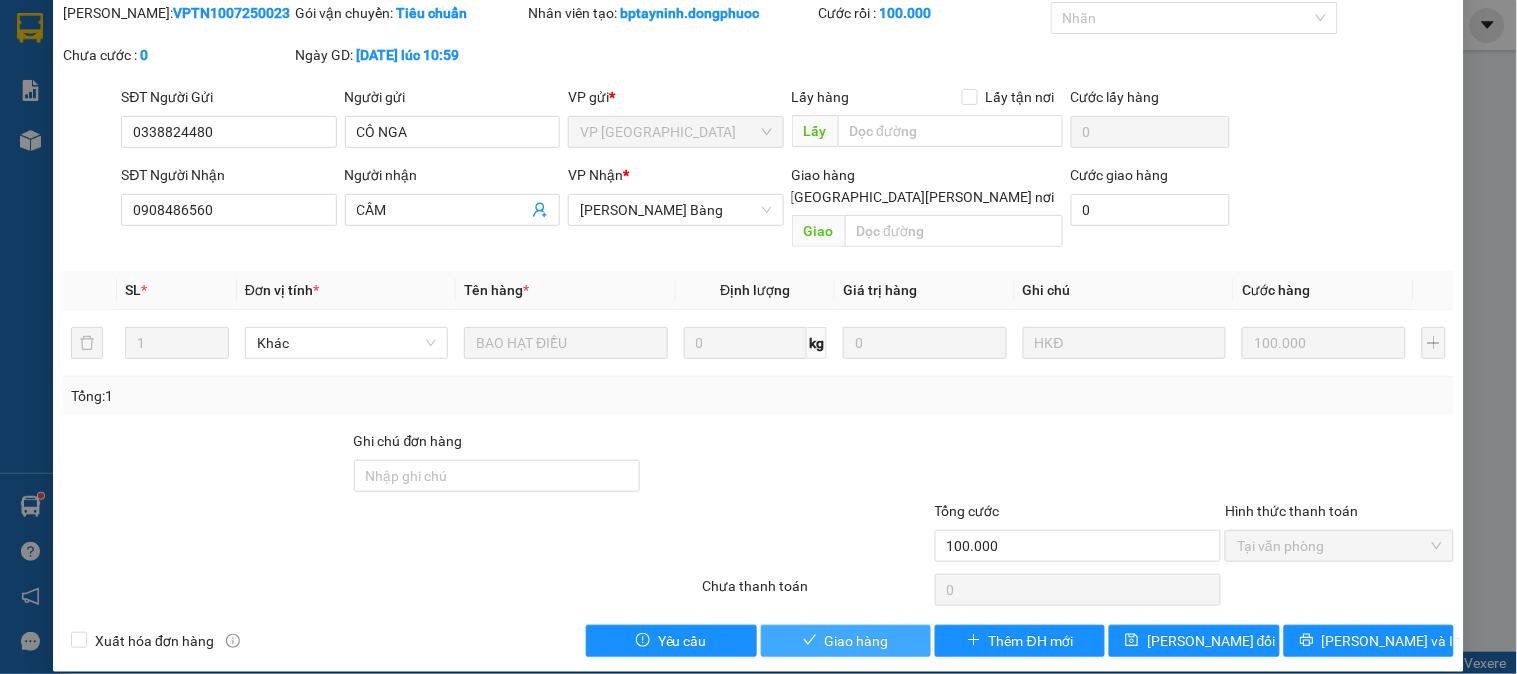 click on "Giao hàng" at bounding box center (857, 641) 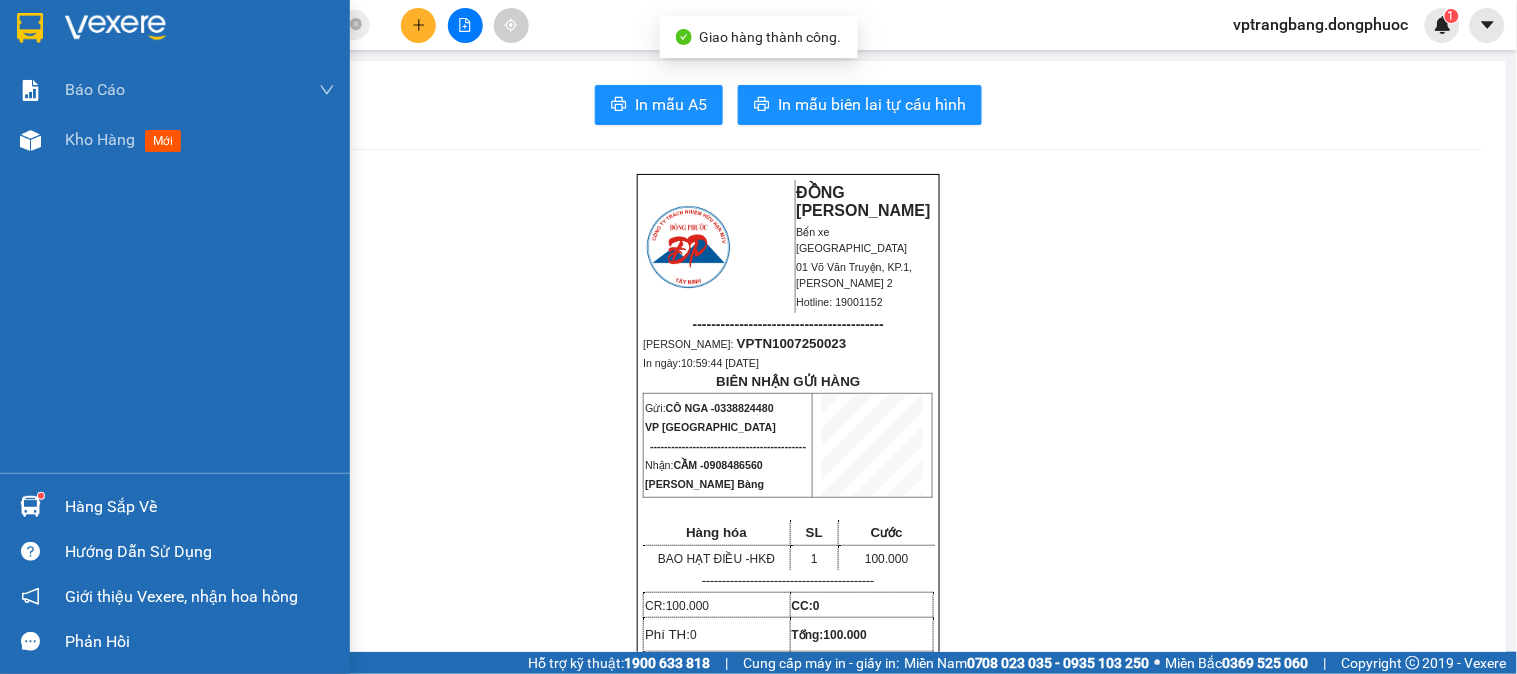 click on "Kho hàng mới" at bounding box center [175, 140] 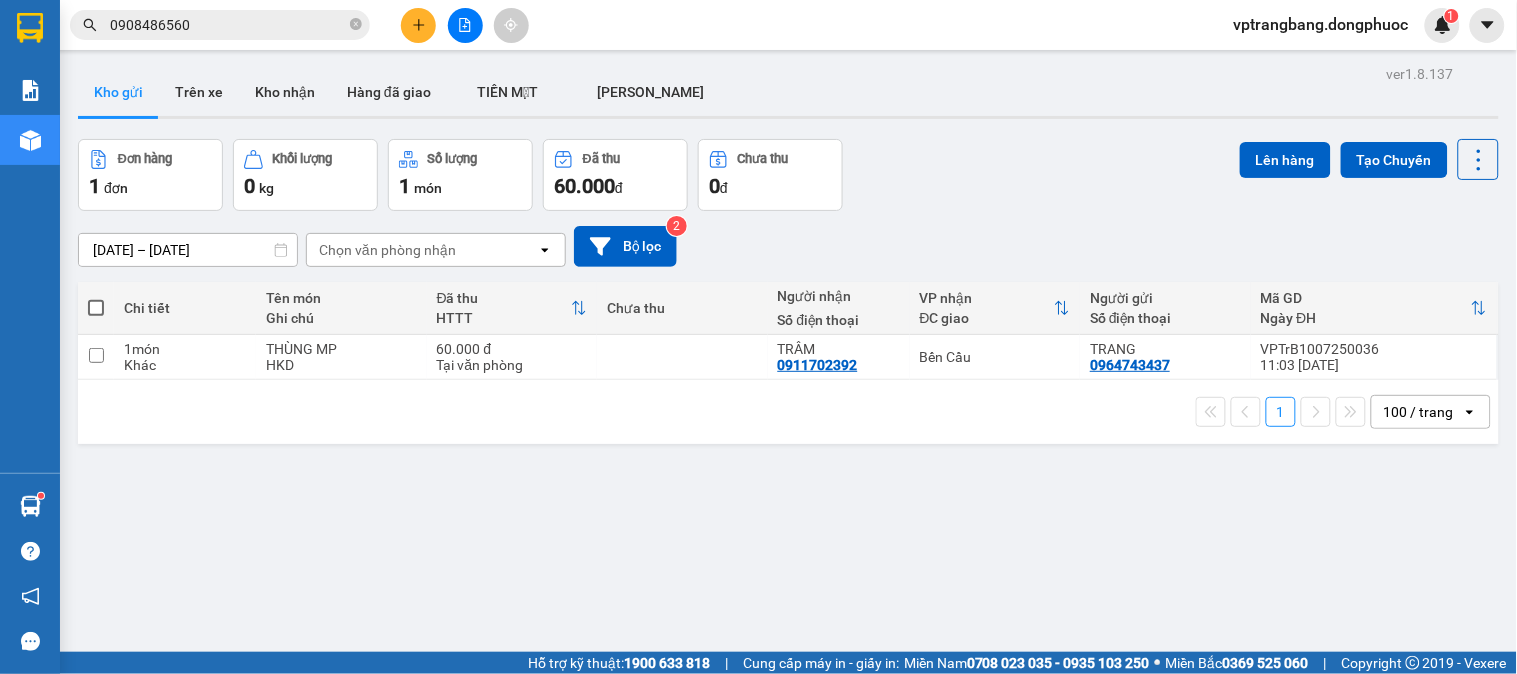 click on "[DATE] – [DATE] Press the down arrow key to interact with the calendar and select a date. Press the escape button to close the calendar. Selected date range is from [DATE] to [DATE]. Chọn văn [PERSON_NAME] open Bộ lọc 2" at bounding box center [788, 246] 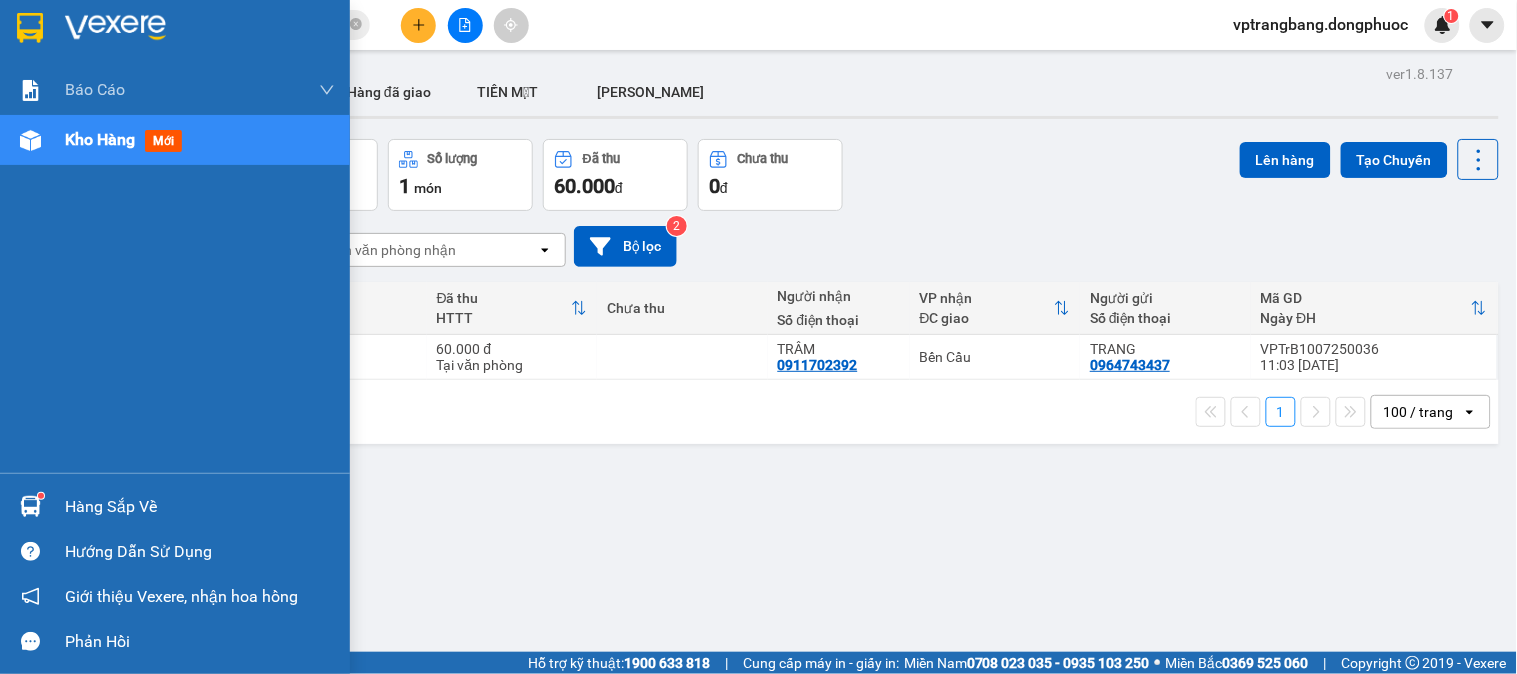 click at bounding box center (30, 506) 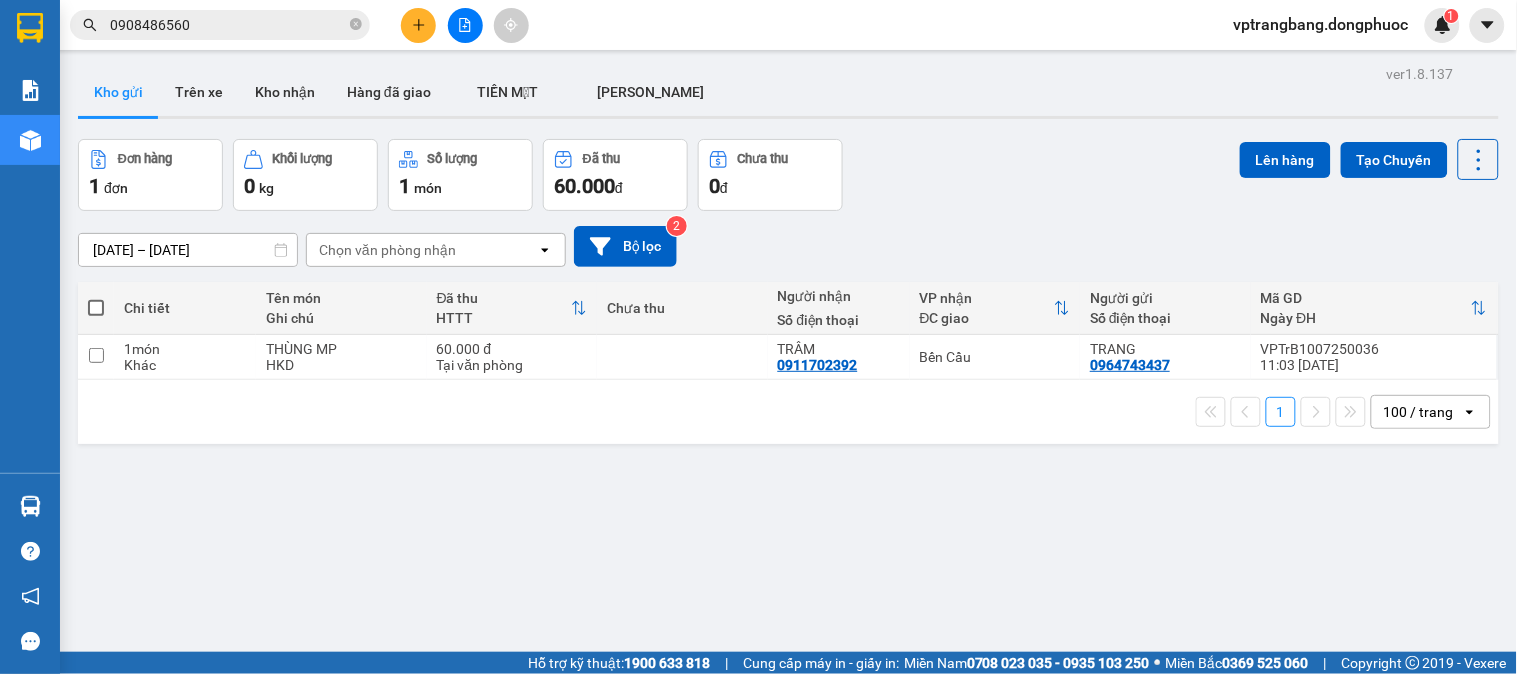 click on "Kết quả tìm kiếm ( 46 )  Bộ lọc  Mã ĐH Trạng thái Món hàng Tổng cước Chưa cước Nhãn Người gửi VP Gửi Người nhận VP Nhận VPTN1007250023 10:59 - 10/07 VP Nhận   70B-023.56 12:47 - 10/07 BAO HẠT ĐIỀU SL:  1 100.000 0338824480 CÔ NGA VP Tây Ninh 0908486560 CẦM  VP Trảng Bàng VPTN1006250002 06:14 - 10/06 VP Nhận   70B-023.74 08:14 - 10/06 BAO HẠT ĐIỀU SL:  1 90.000 0338824480 CÔ NGA VP Tây Ninh 0908486560 CẦM  VP Trảng Bàng VPTN0605250008 07:33 - 06/05 VP Nhận   70B-023.85 08:57 - 06/05 BAO HẠT ĐIỀU SL:  1 80.000 0338824480 BÉ NGA VP Tây Ninh 0908486560 CẦM  VP Trảng Bàng VPTN1004250023 09:40 - 10/04 VP Nhận   70B-023.85 12:04 - 10/04 BAO HẠT SL:  1 70.000 0338824480 NGA VP Tây Ninh 0908486560 Cầm VP Trảng Bàng VPTN0403250020 08:51 - 04/03 VP Nhận   70B-023.24 10:49 - 04/03 BAO HẠT SL:  1 80.000 0338824480 NGA VP Tây Ninh 0908486560 Cầm VP Trảng Bàng VPTN2102250011 07:41 - 21/02 VP Nhận   70B-023.81 BAO HẠT" at bounding box center [758, 337] 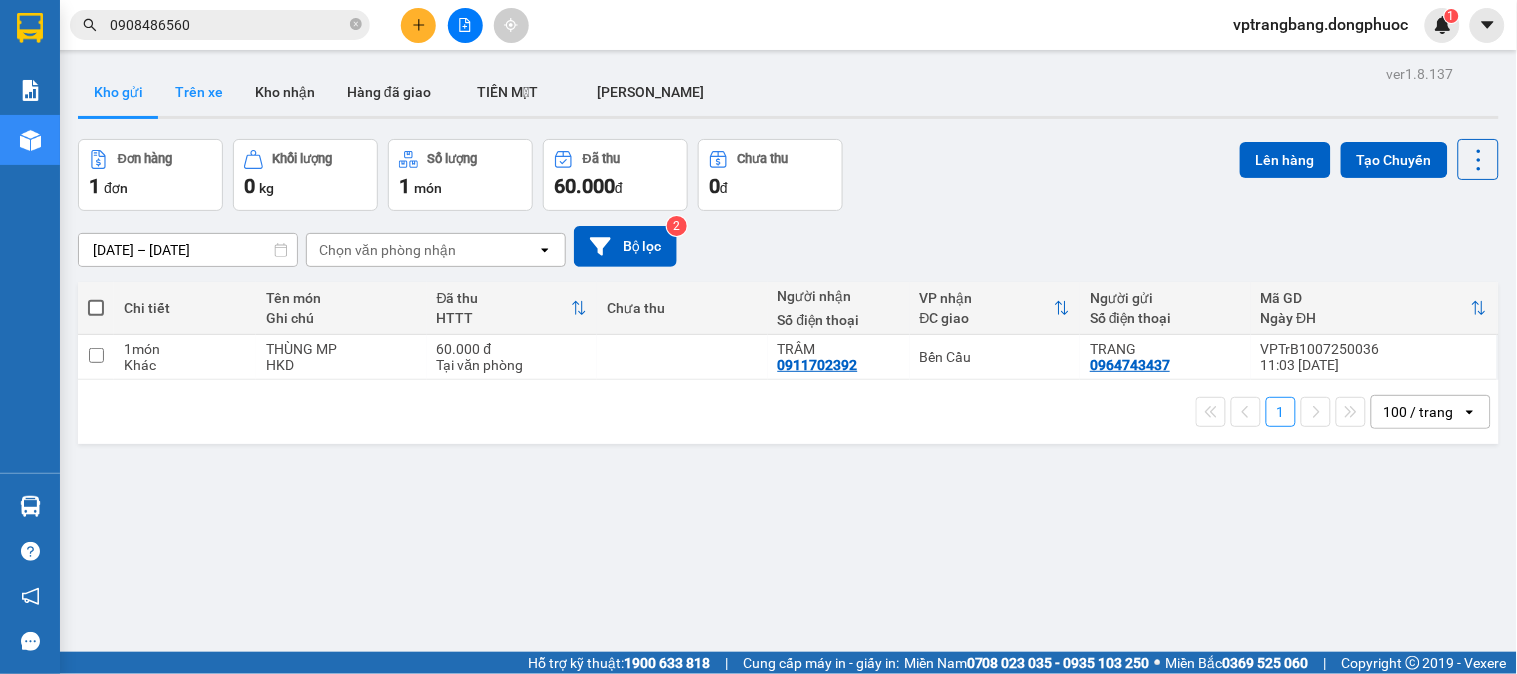 click on "Trên xe" at bounding box center [199, 92] 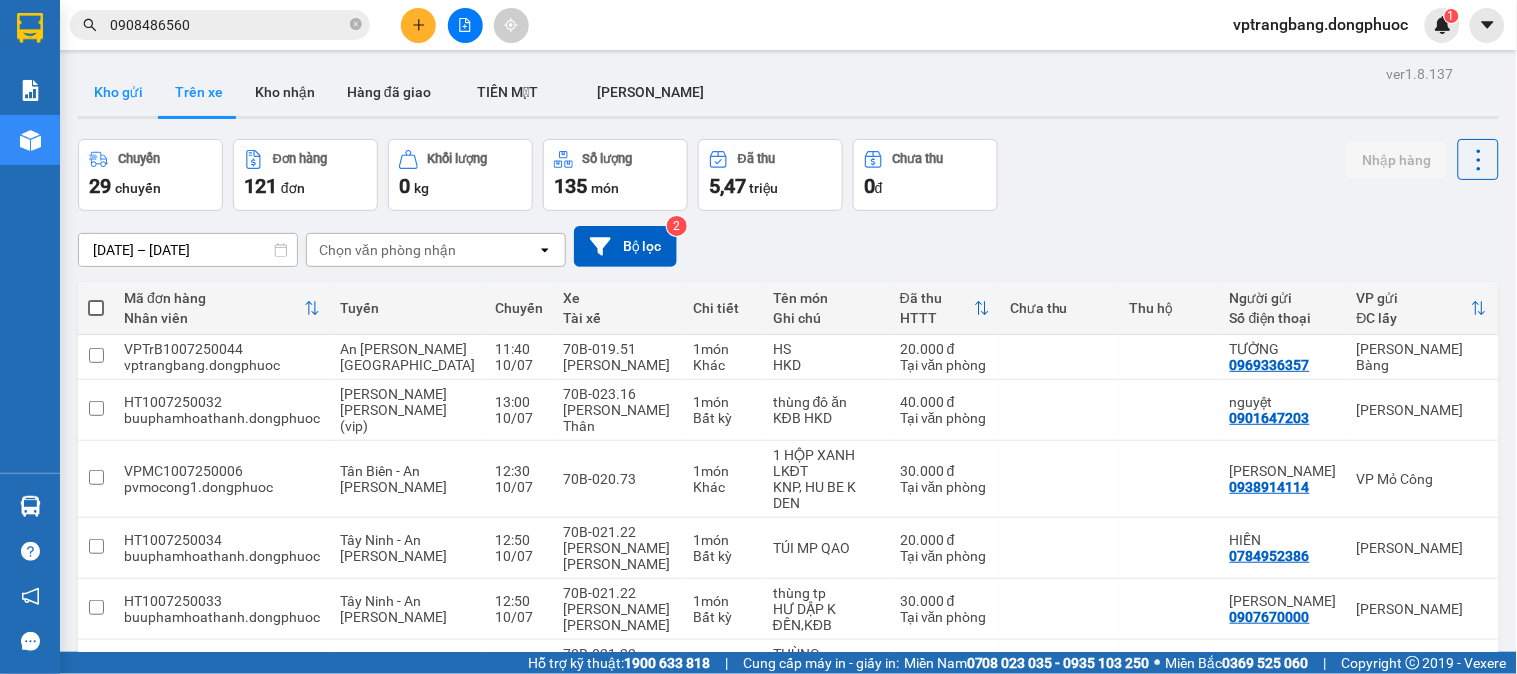 click on "Kho gửi" at bounding box center (118, 92) 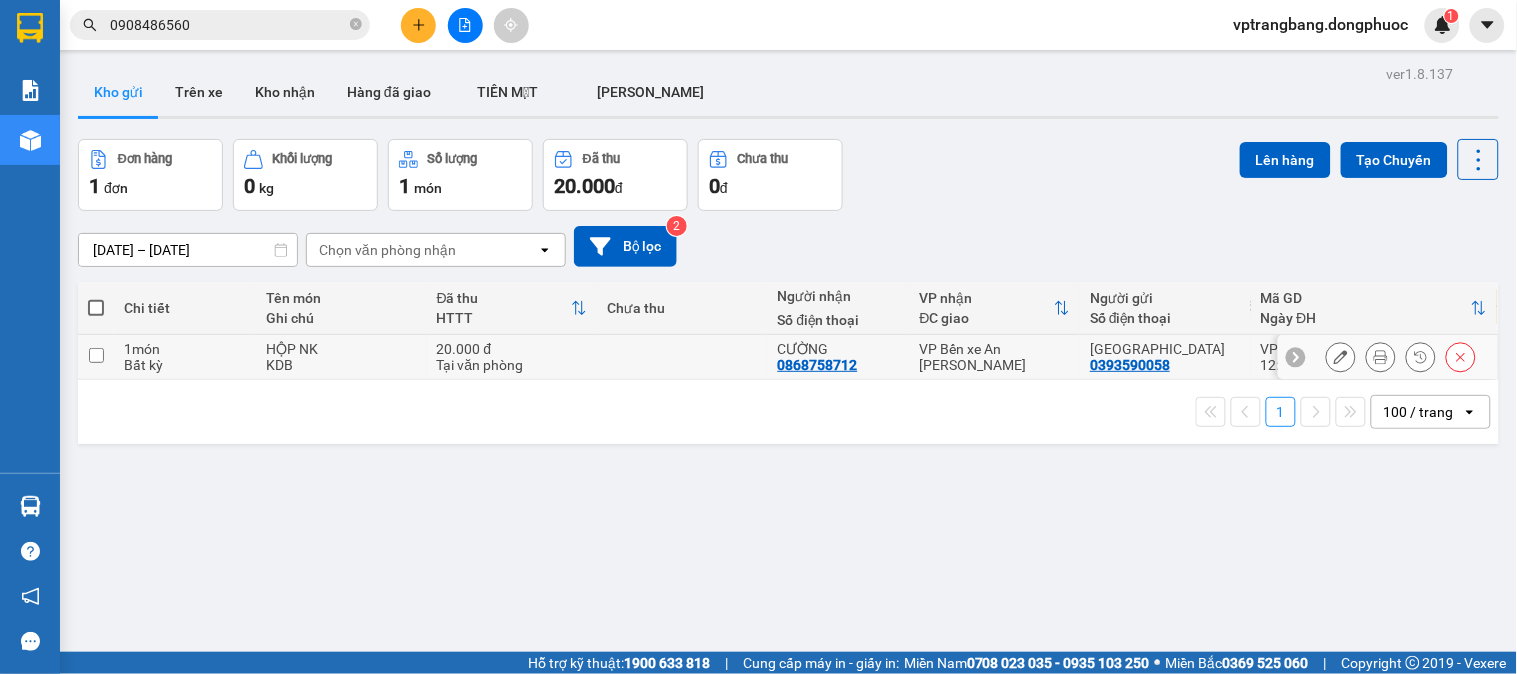 click on "Tại văn phòng" at bounding box center [512, 365] 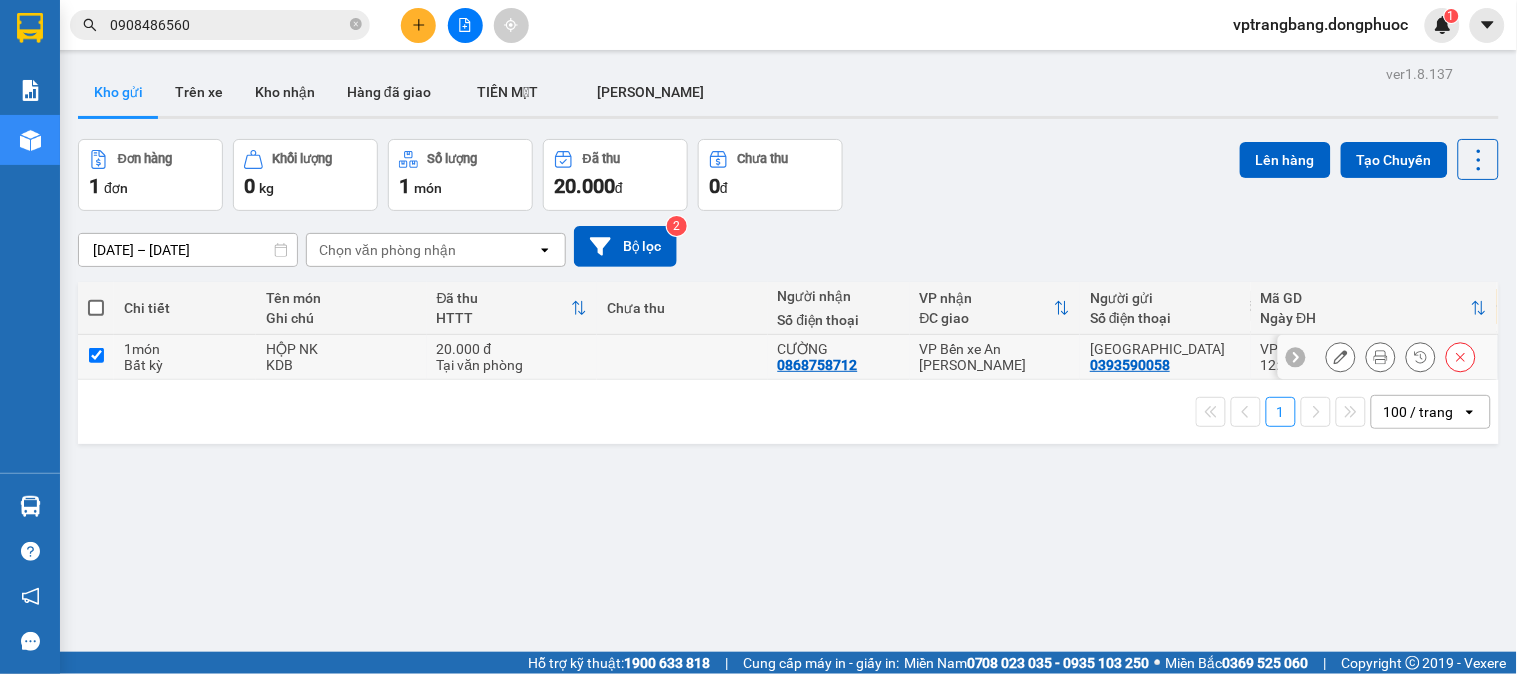 checkbox on "true" 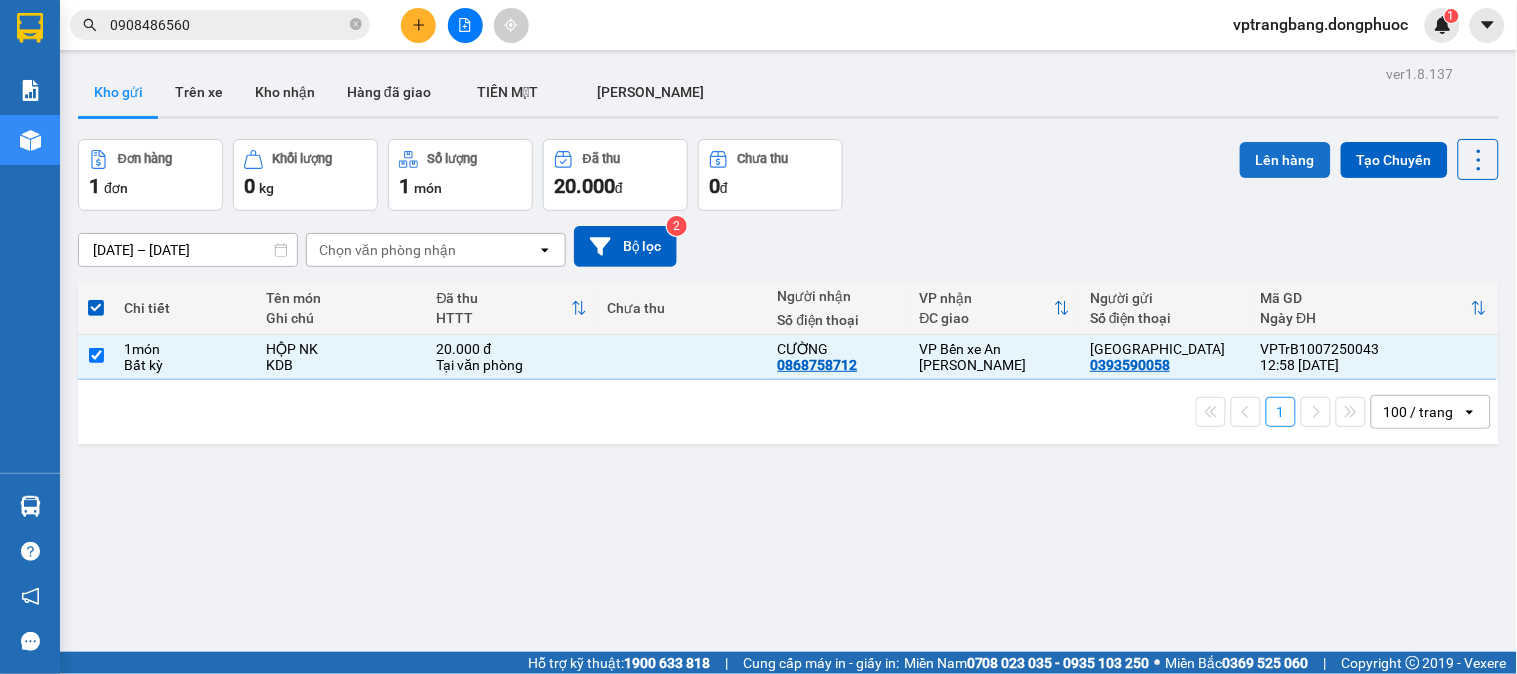 click on "Lên hàng" at bounding box center [1285, 160] 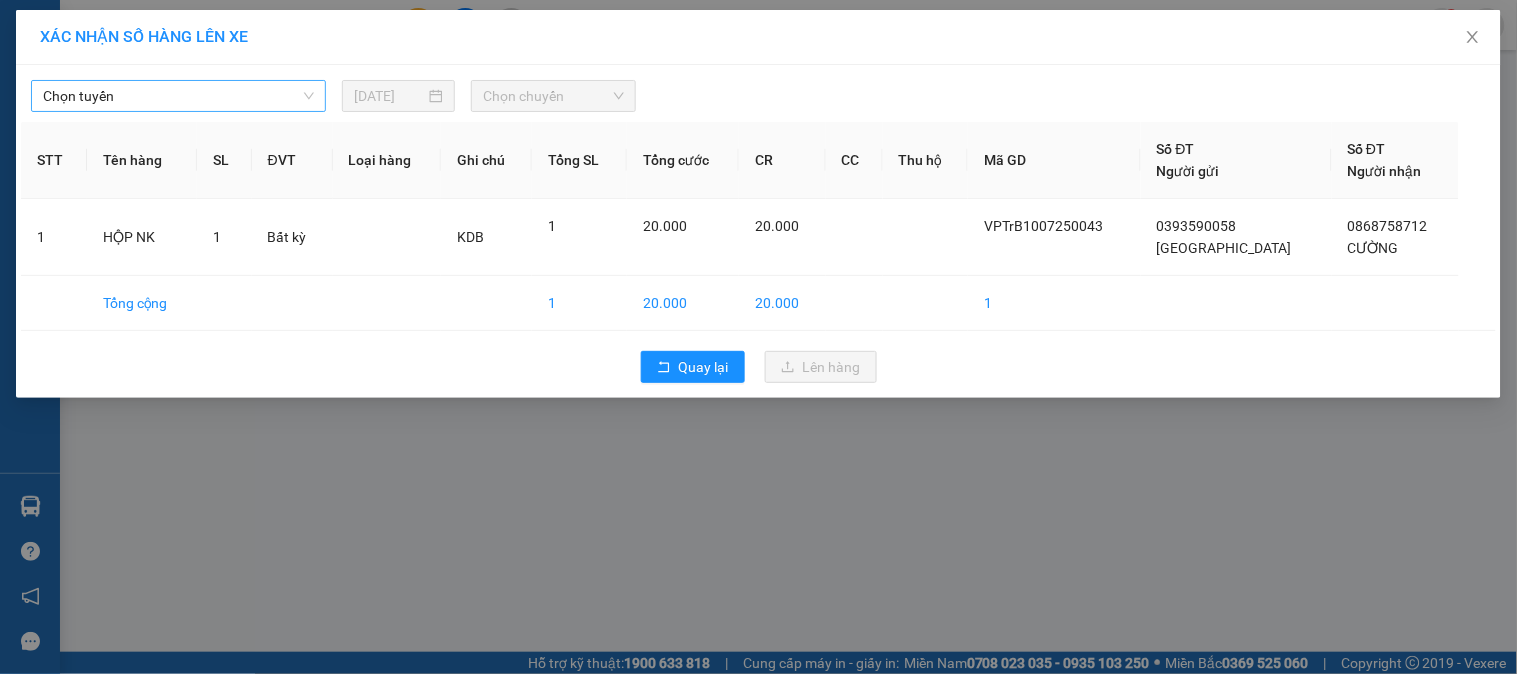 click on "Chọn tuyến" at bounding box center (178, 96) 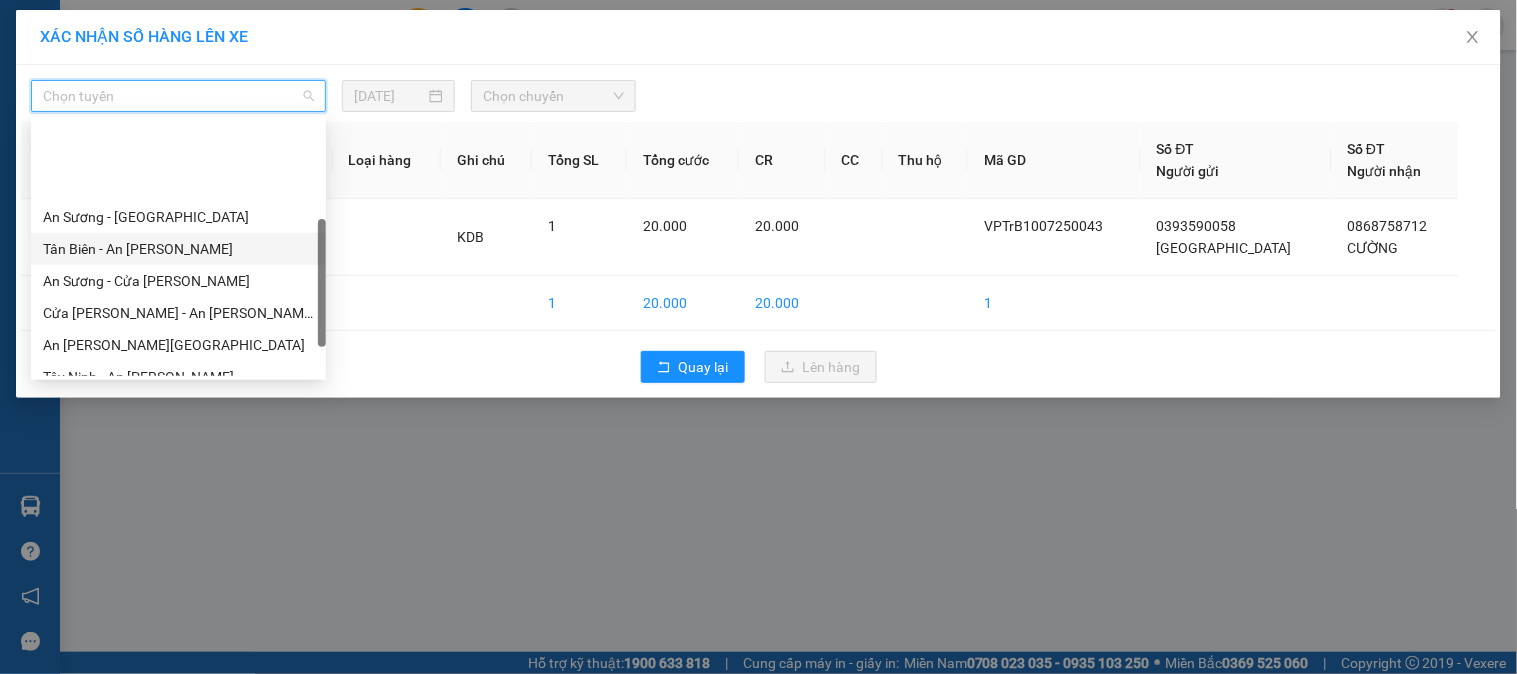 scroll, scrollTop: 222, scrollLeft: 0, axis: vertical 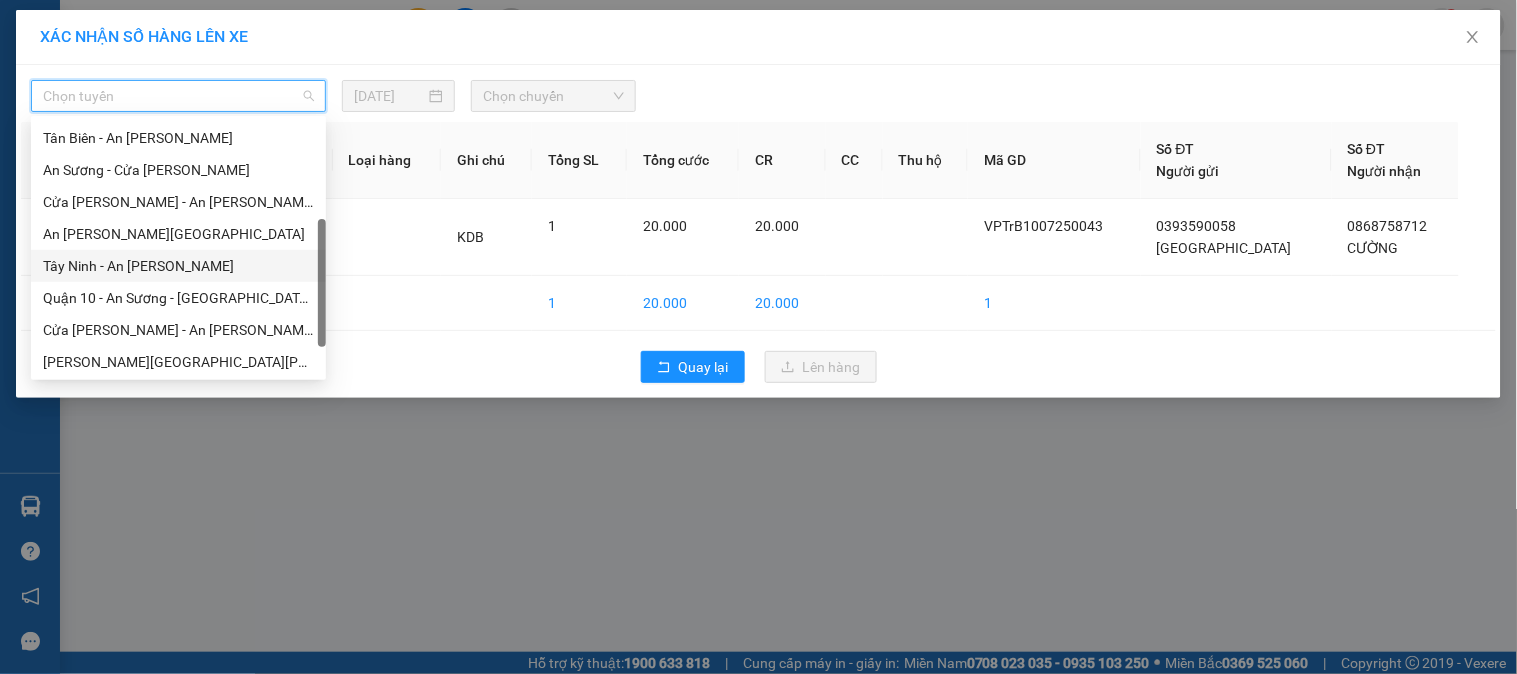 click on "Tây Ninh - An [PERSON_NAME]" at bounding box center (178, 266) 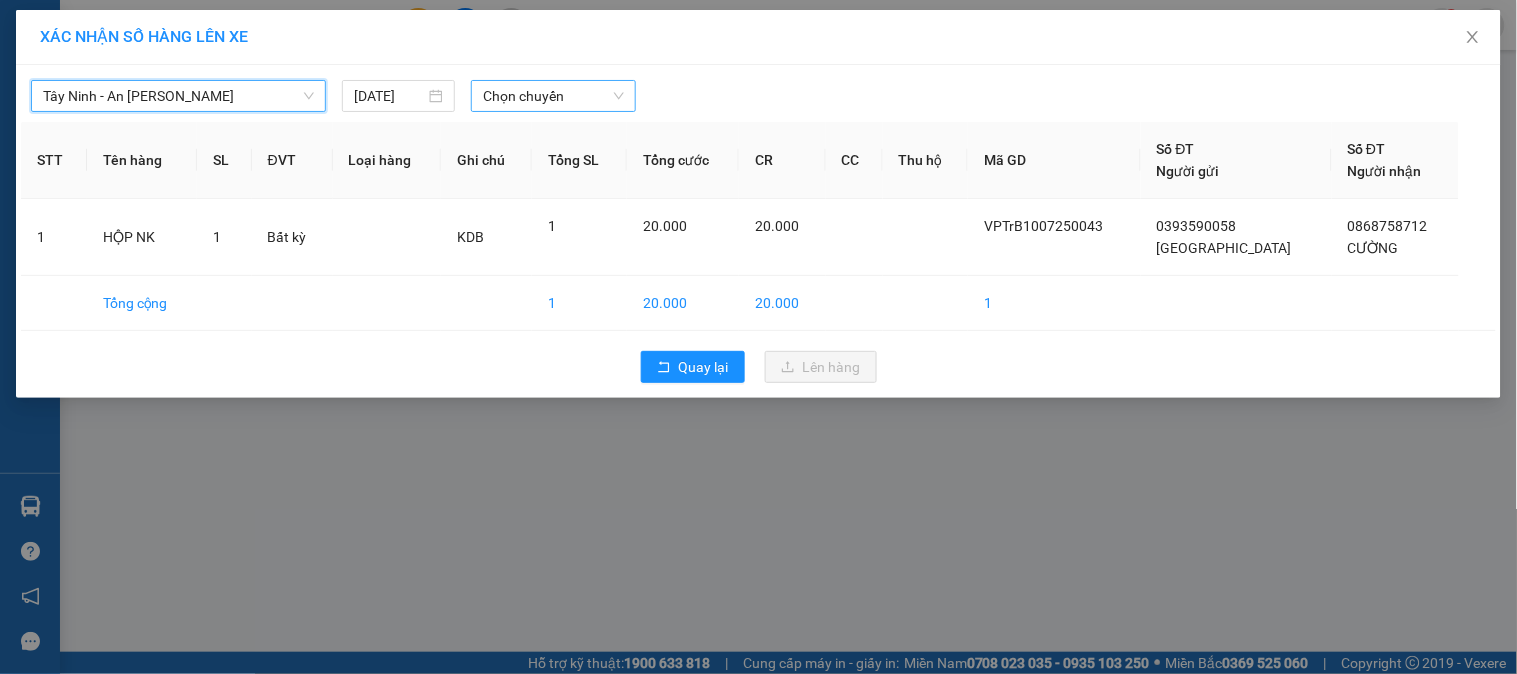 click on "Chọn chuyến" at bounding box center [553, 96] 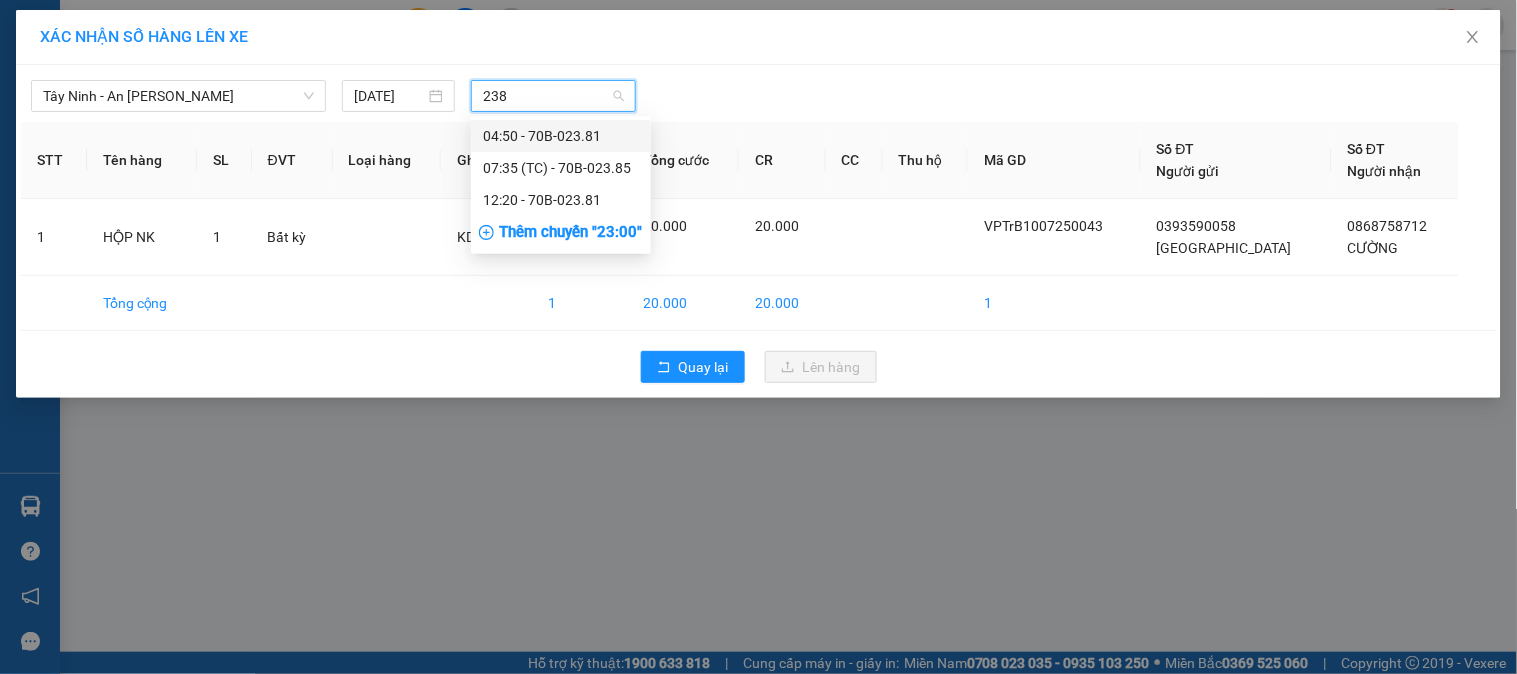 type on "2381" 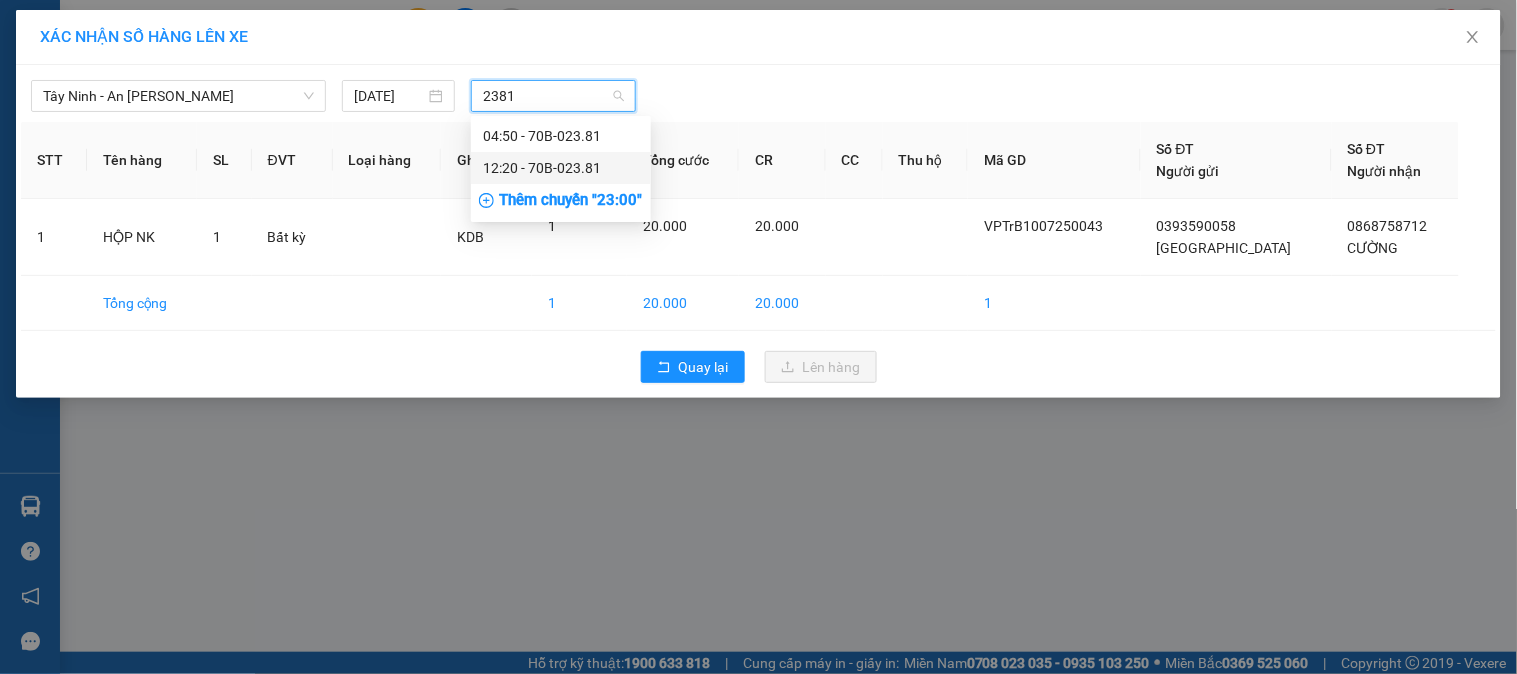 click on "12:20     - 70B-023.81" at bounding box center (561, 168) 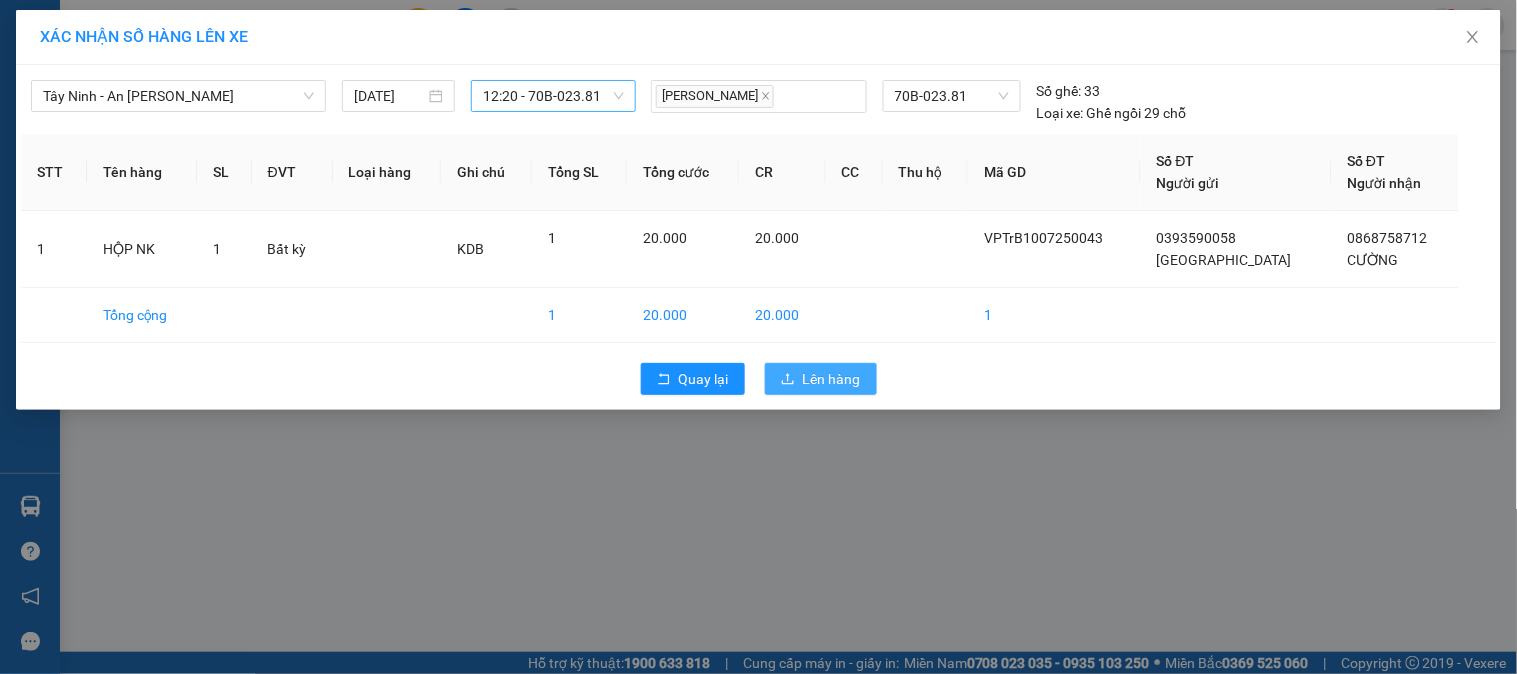 click on "Lên hàng" at bounding box center (832, 379) 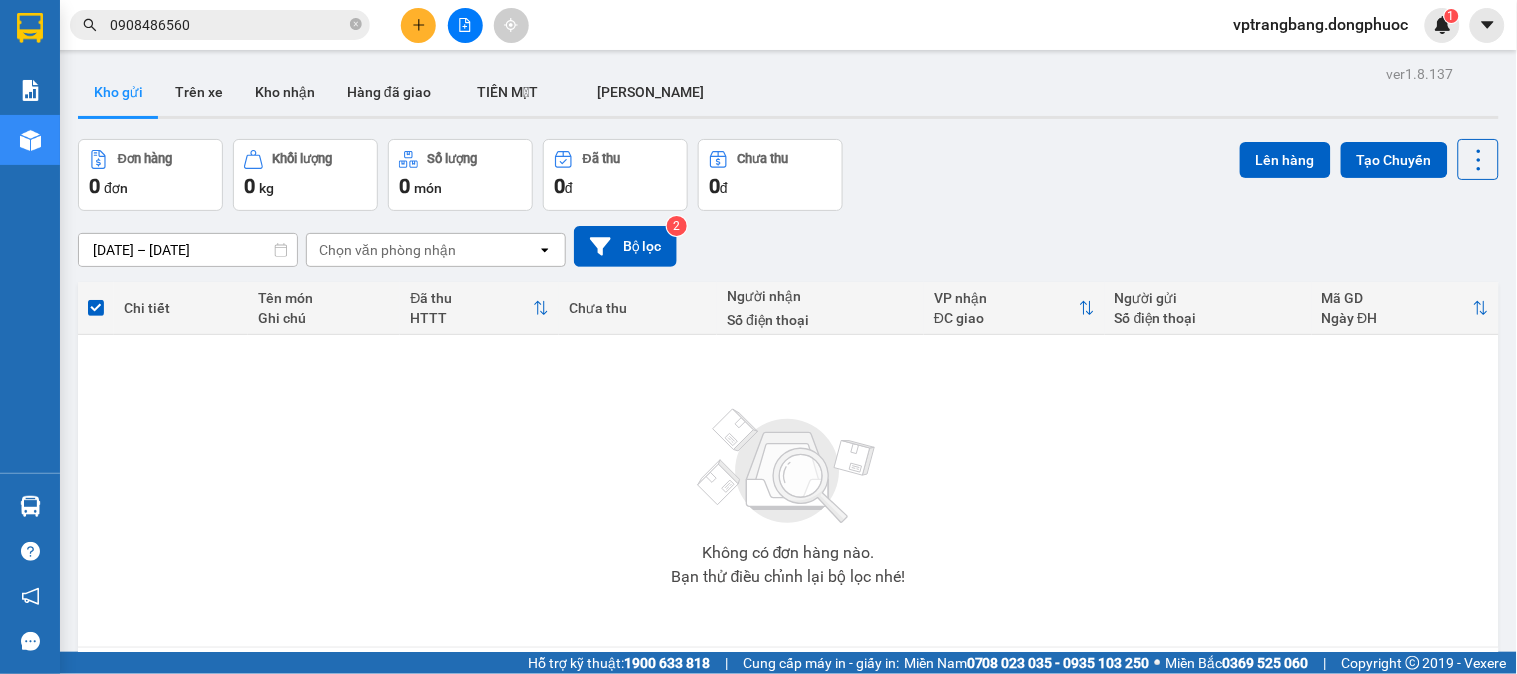 click on "Đơn hàng 0 đơn Khối lượng 0 kg Số lượng 0 món Đã thu 0  đ Chưa thu 0  đ Lên hàng Tạo Chuyến" at bounding box center [788, 175] 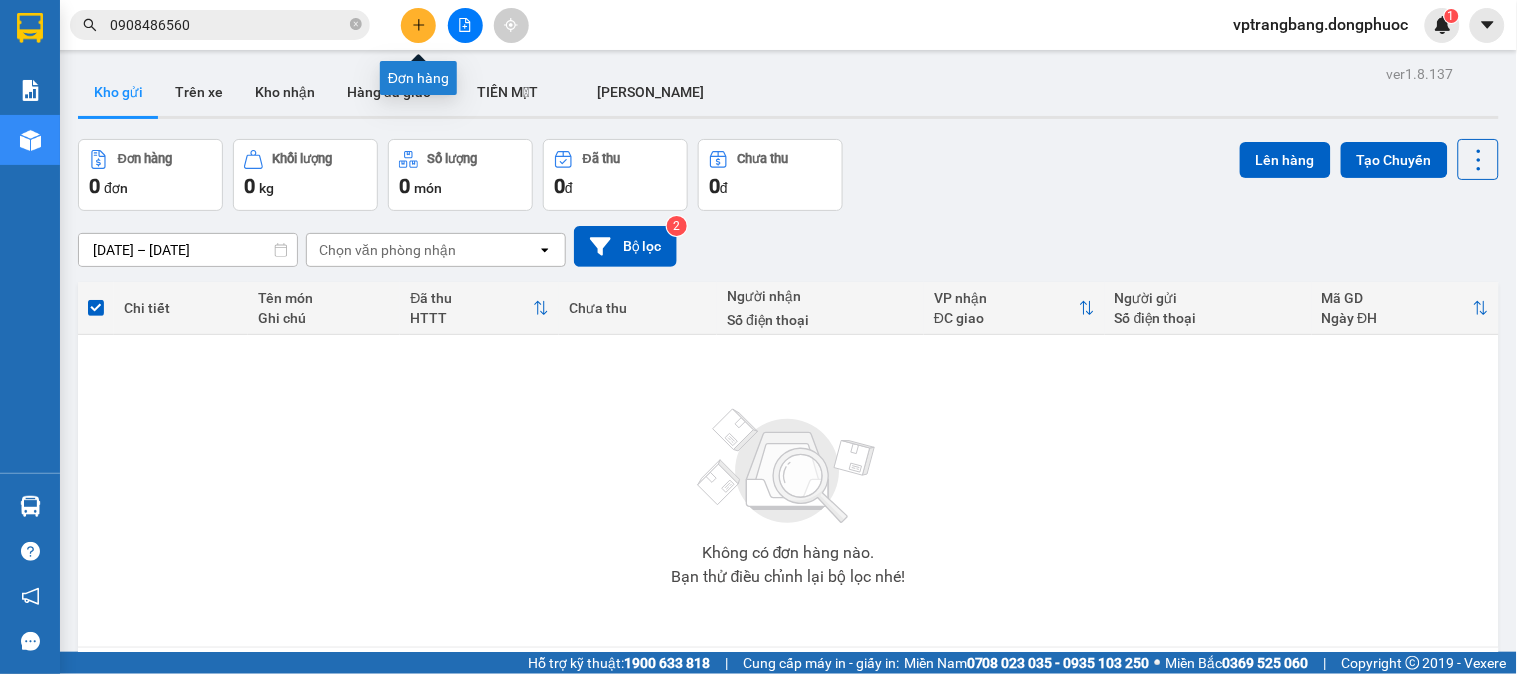click at bounding box center (465, 25) 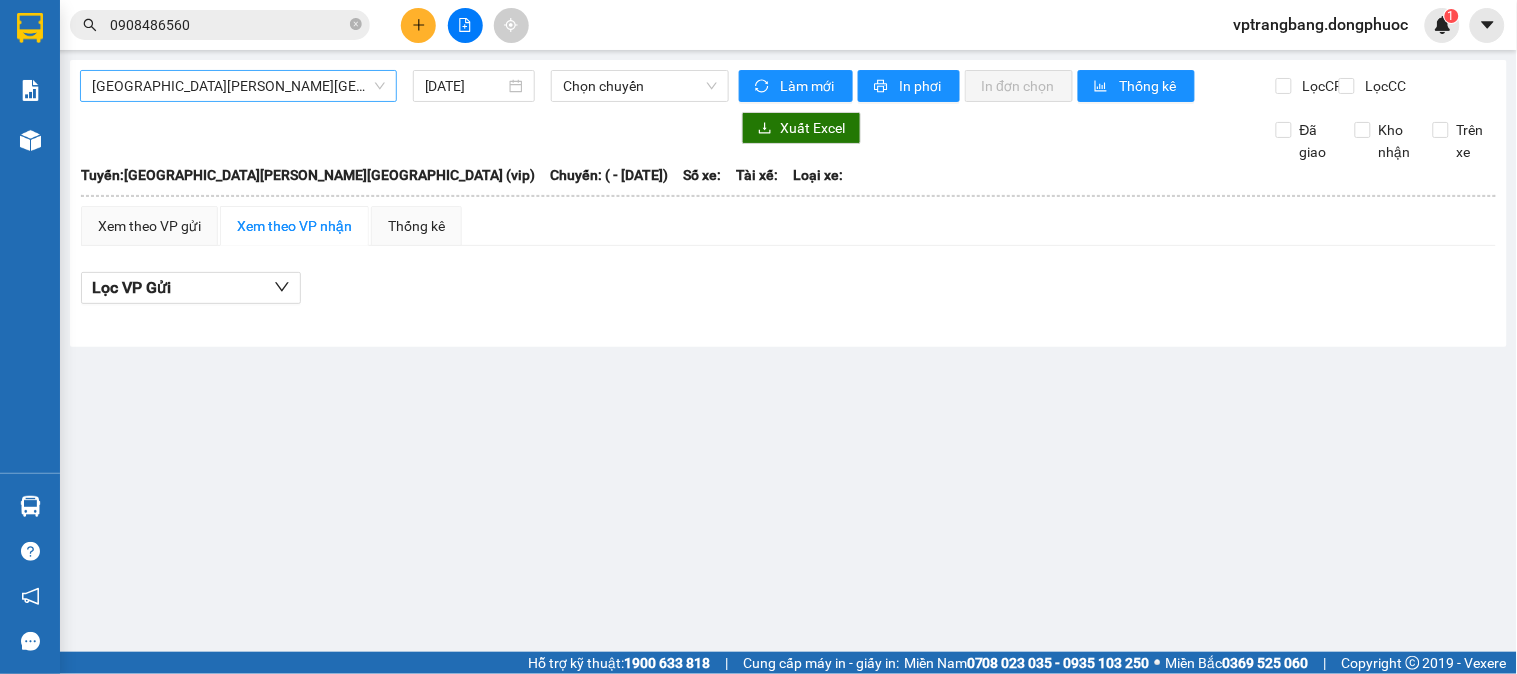 click on "[GEOGRAPHIC_DATA][PERSON_NAME][GEOGRAPHIC_DATA] (vip)" at bounding box center (238, 86) 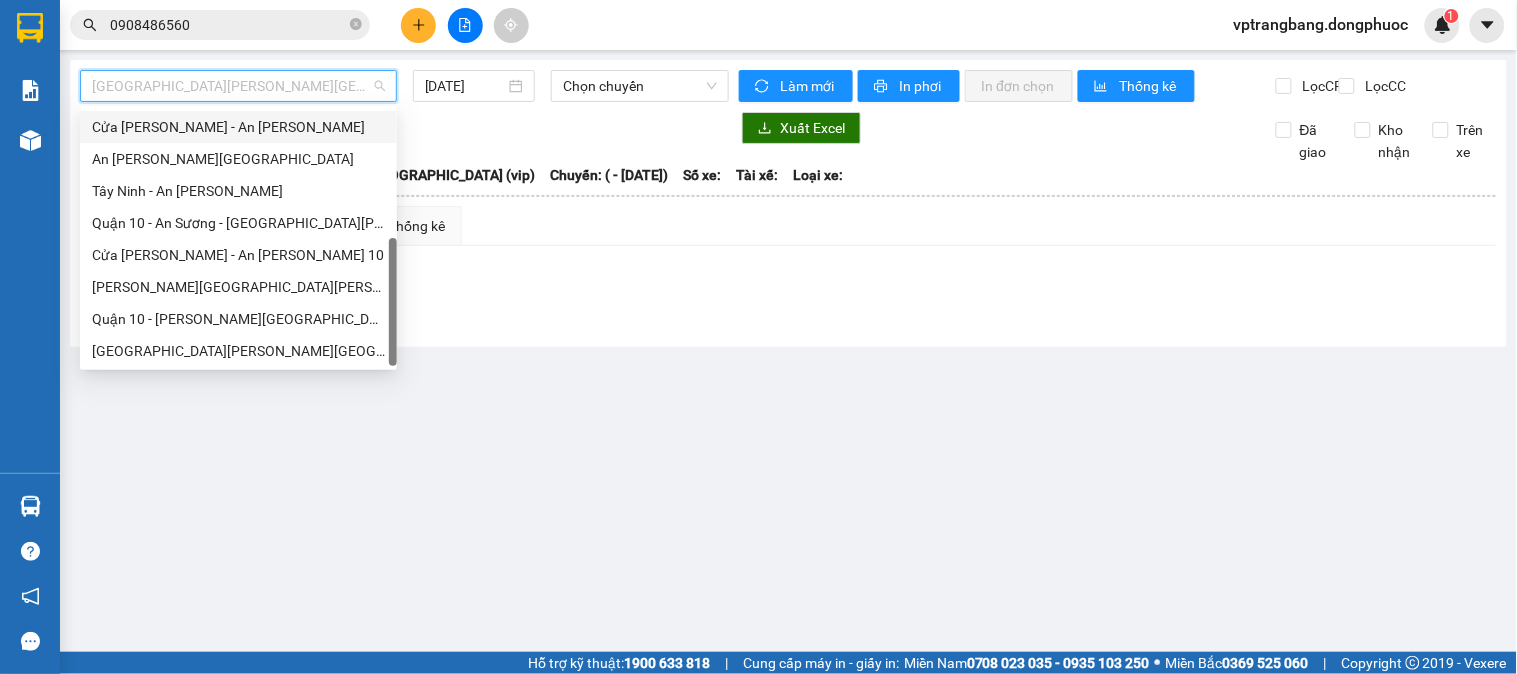 scroll, scrollTop: 287, scrollLeft: 0, axis: vertical 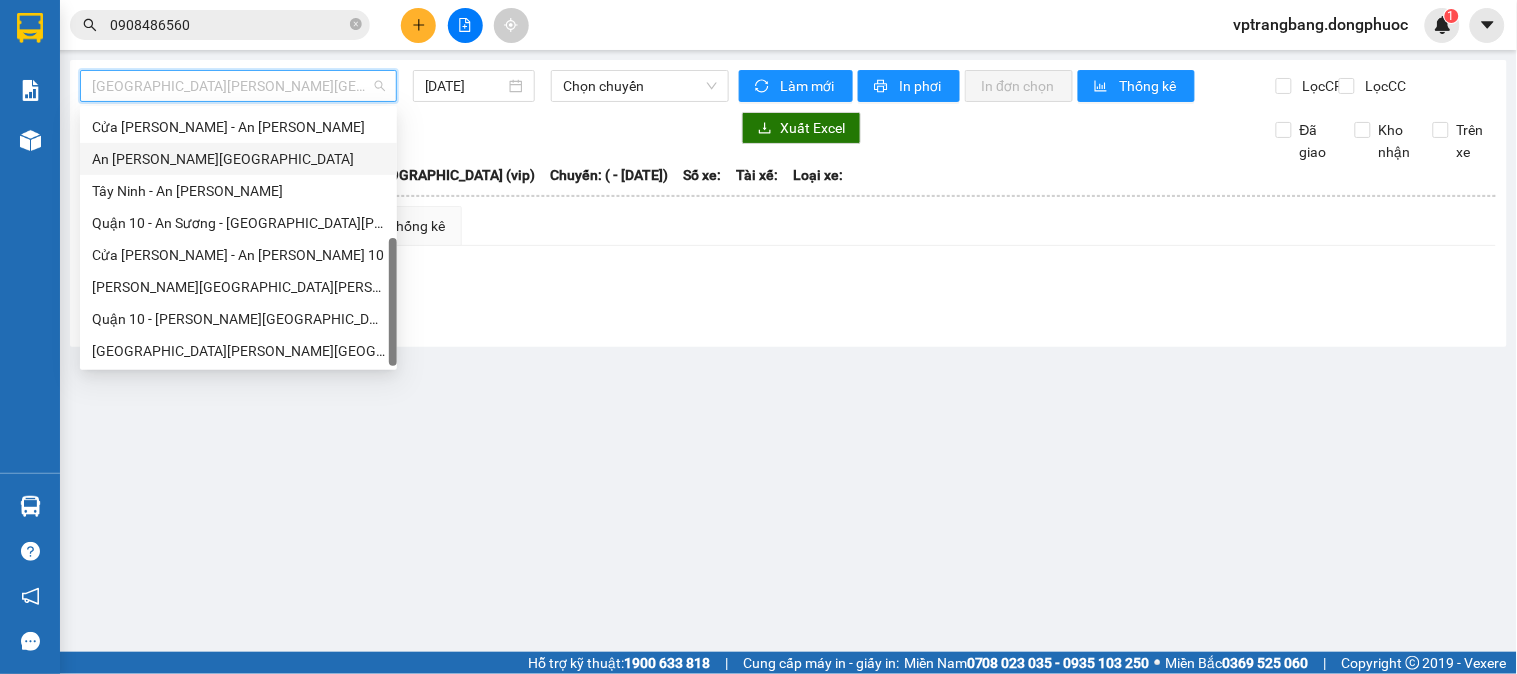 click on "An [PERSON_NAME][GEOGRAPHIC_DATA]" at bounding box center (238, 159) 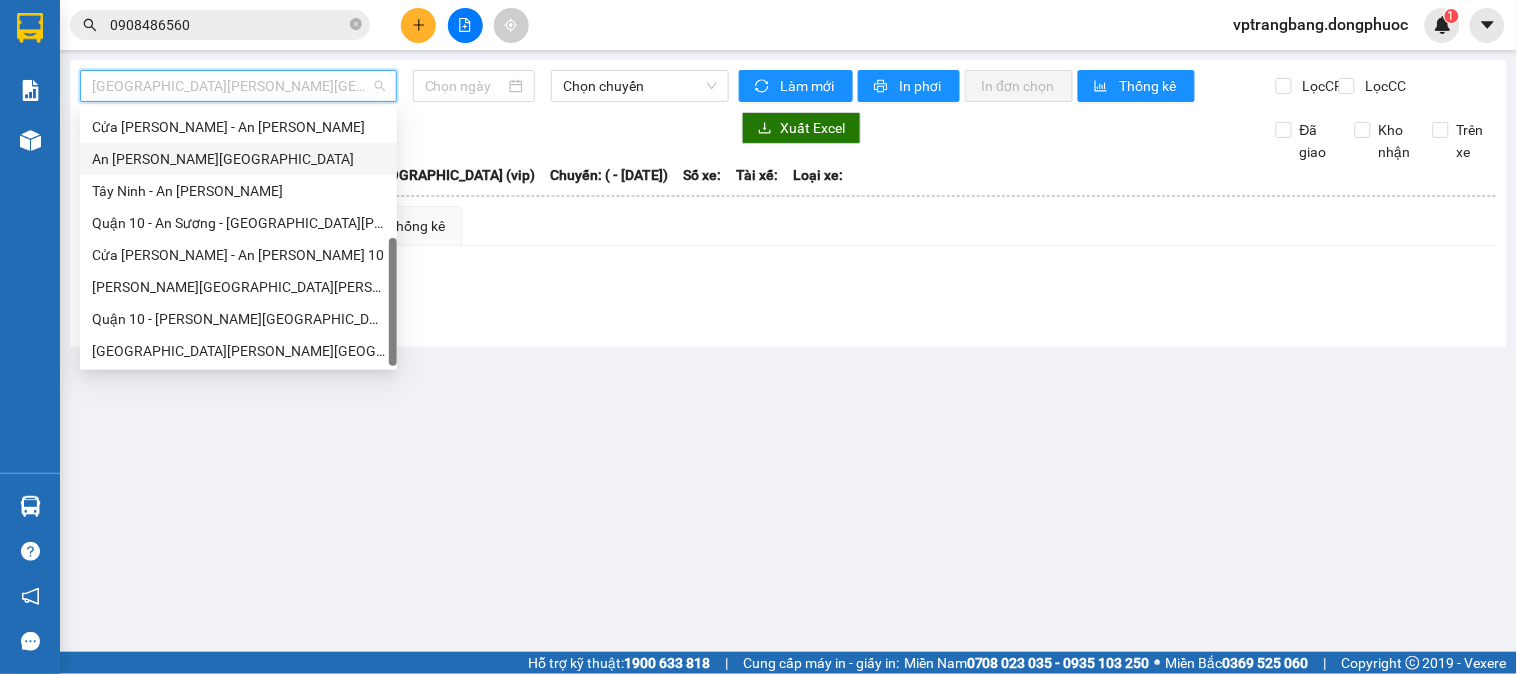 type on "[DATE]" 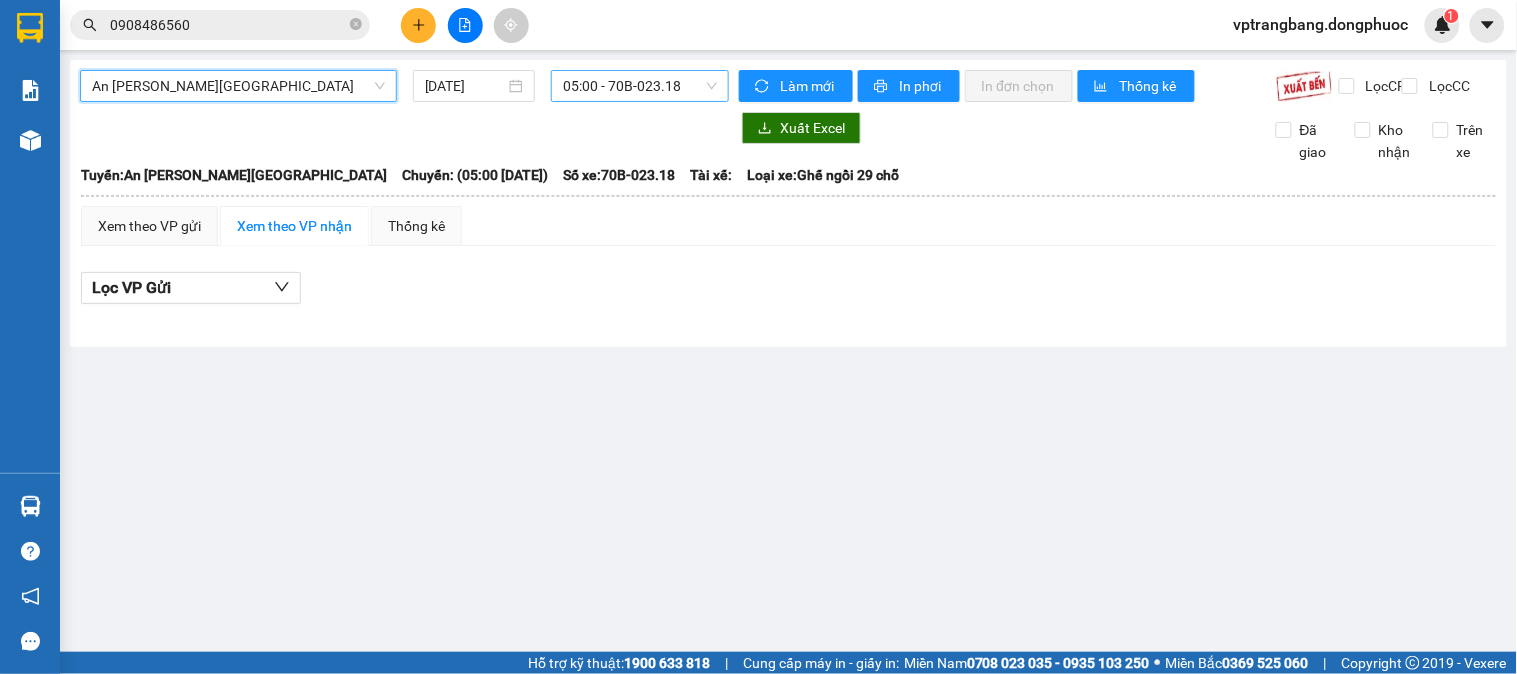click on "05:00     - 70B-023.18" at bounding box center [640, 86] 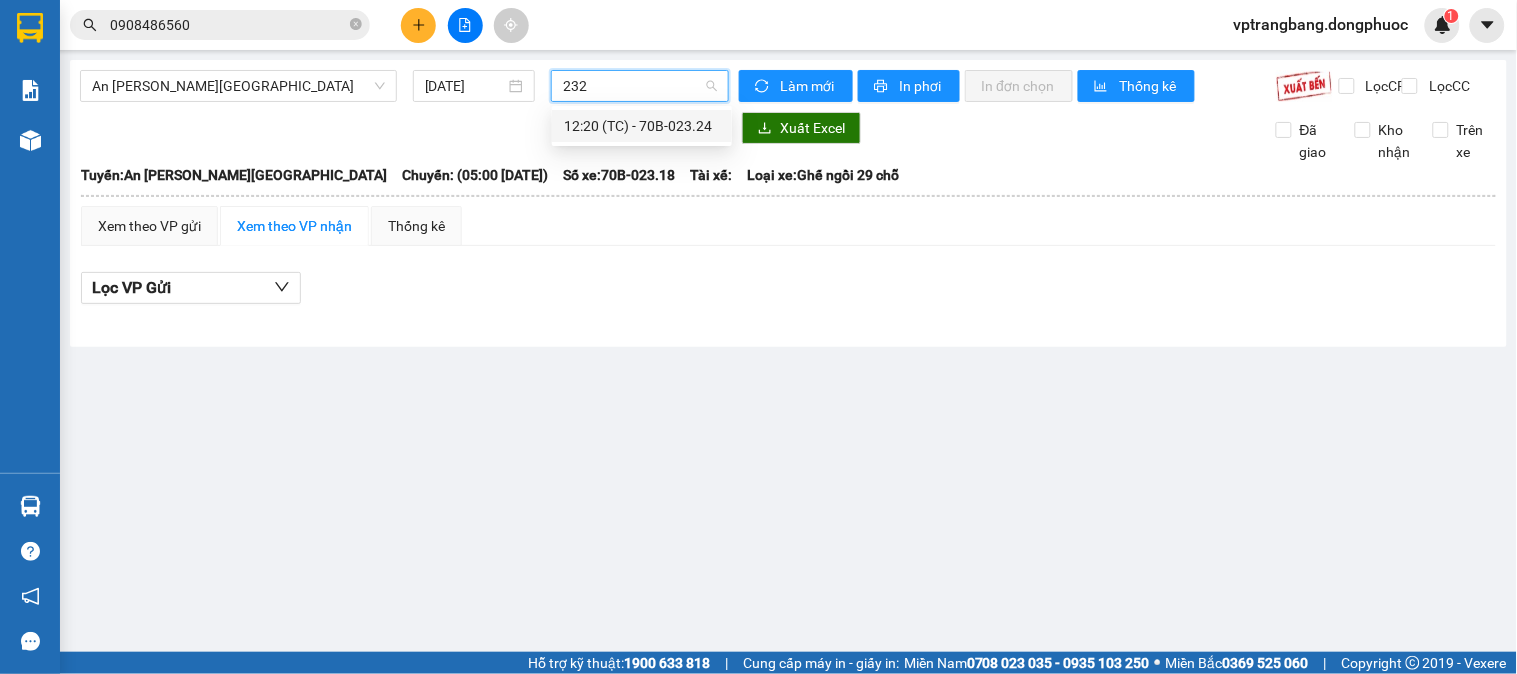 type on "2324" 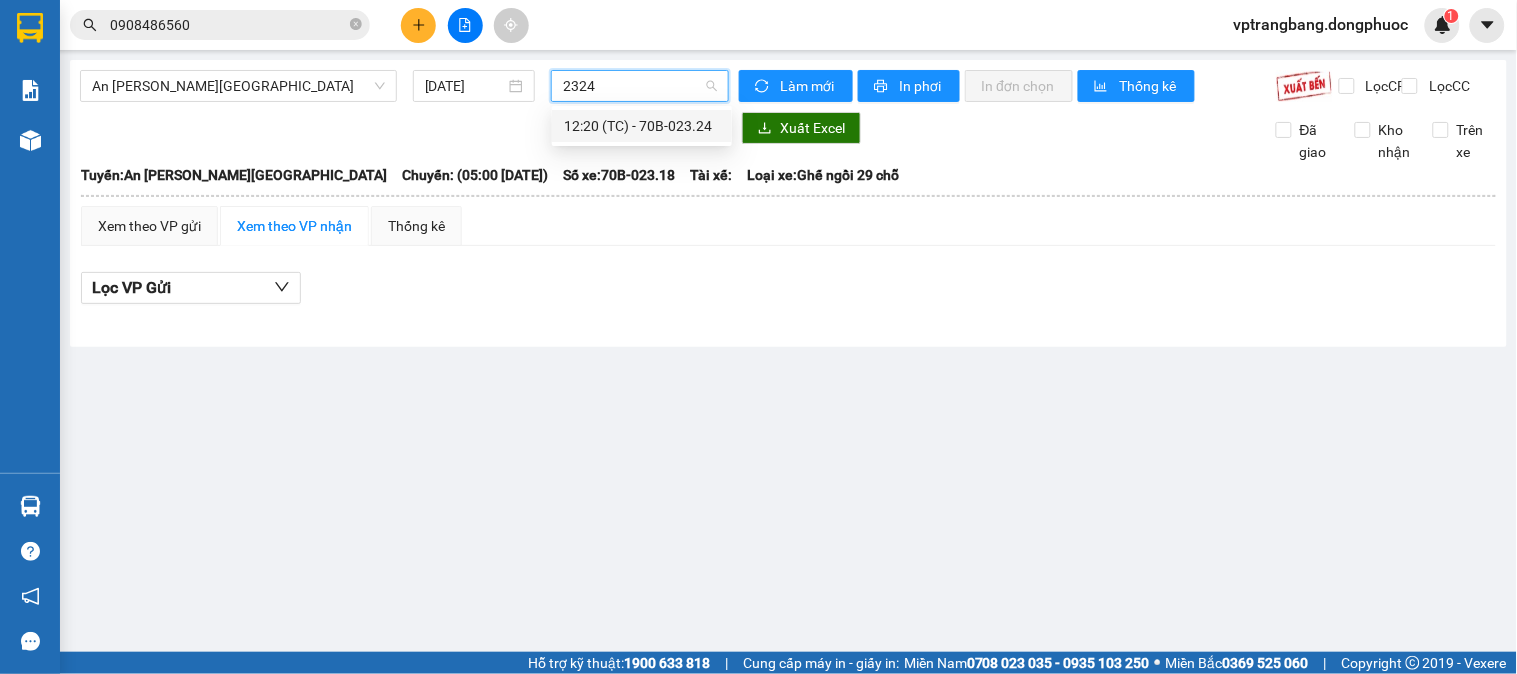 click on "12:20   (TC)   - 70B-023.24" at bounding box center [642, 126] 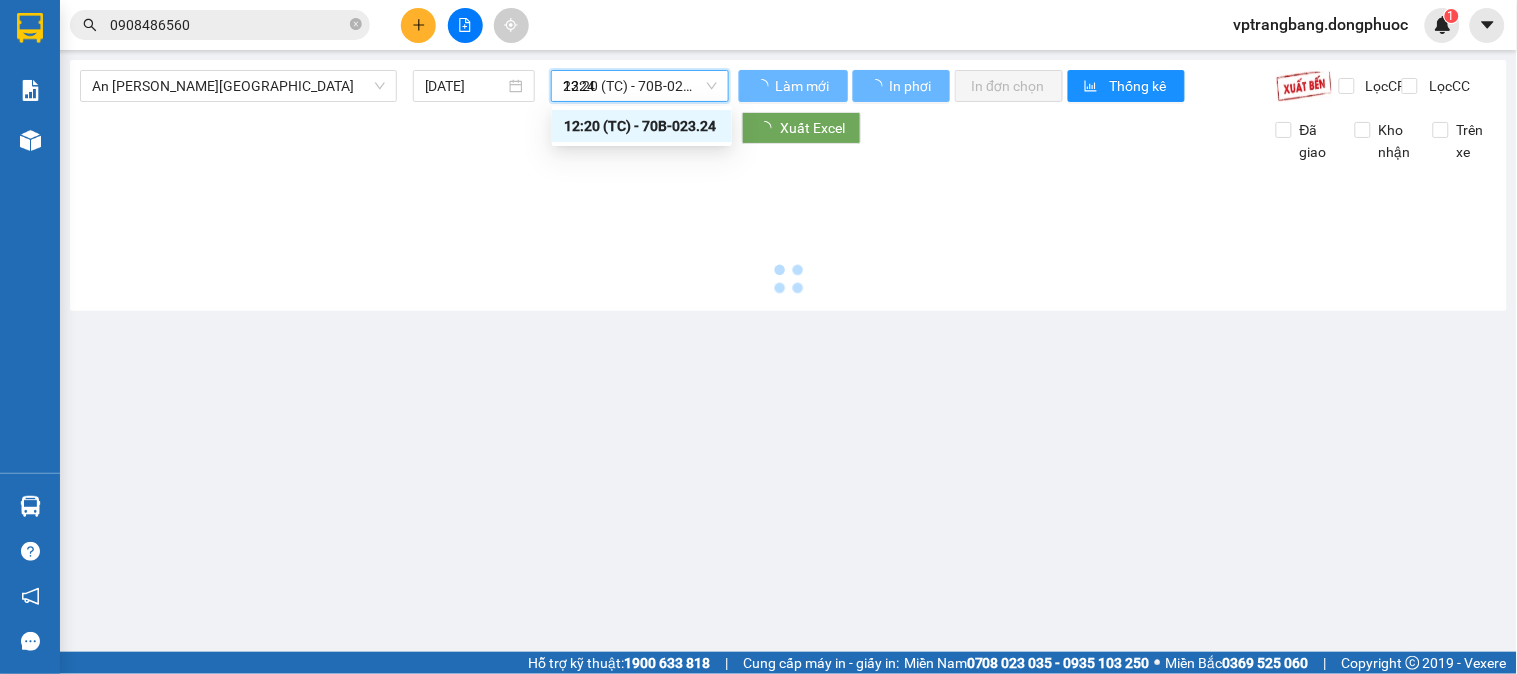 type 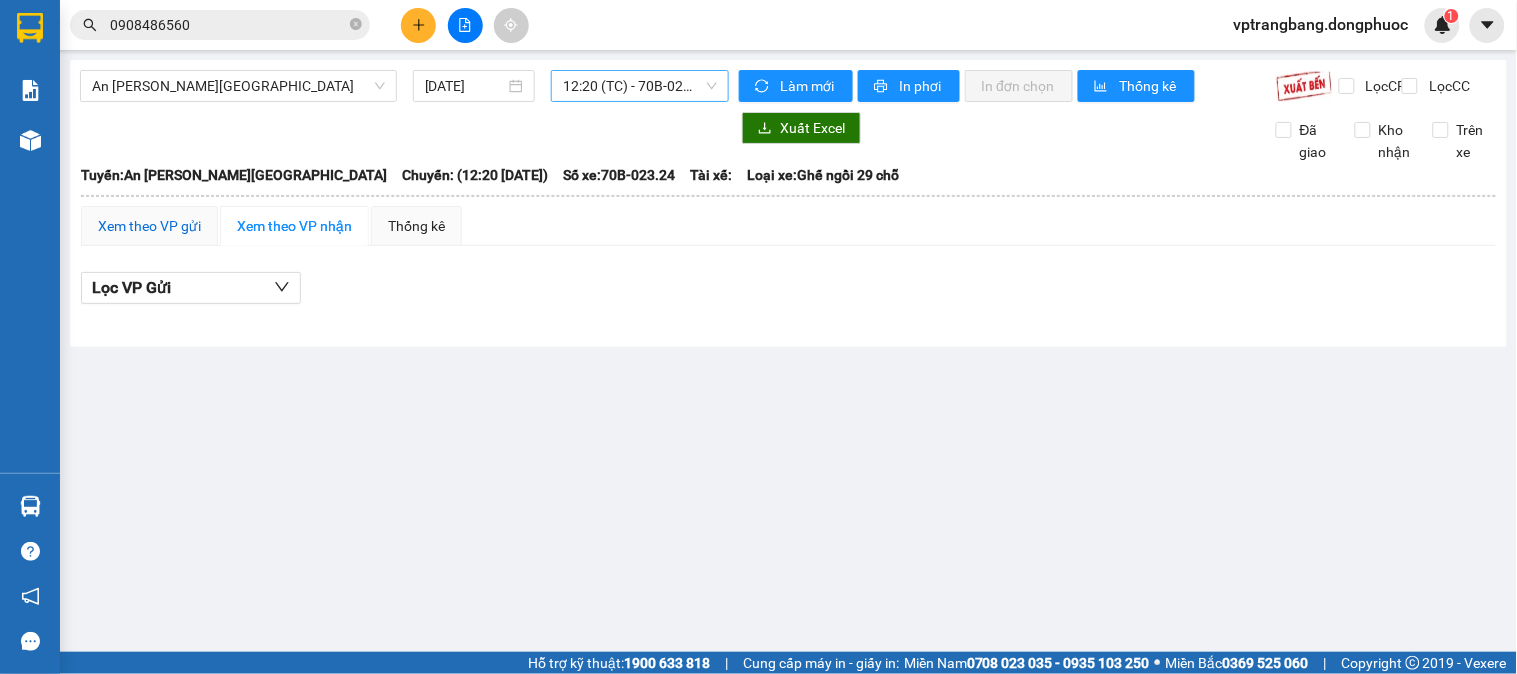 click on "Xem theo VP gửi" at bounding box center [149, 226] 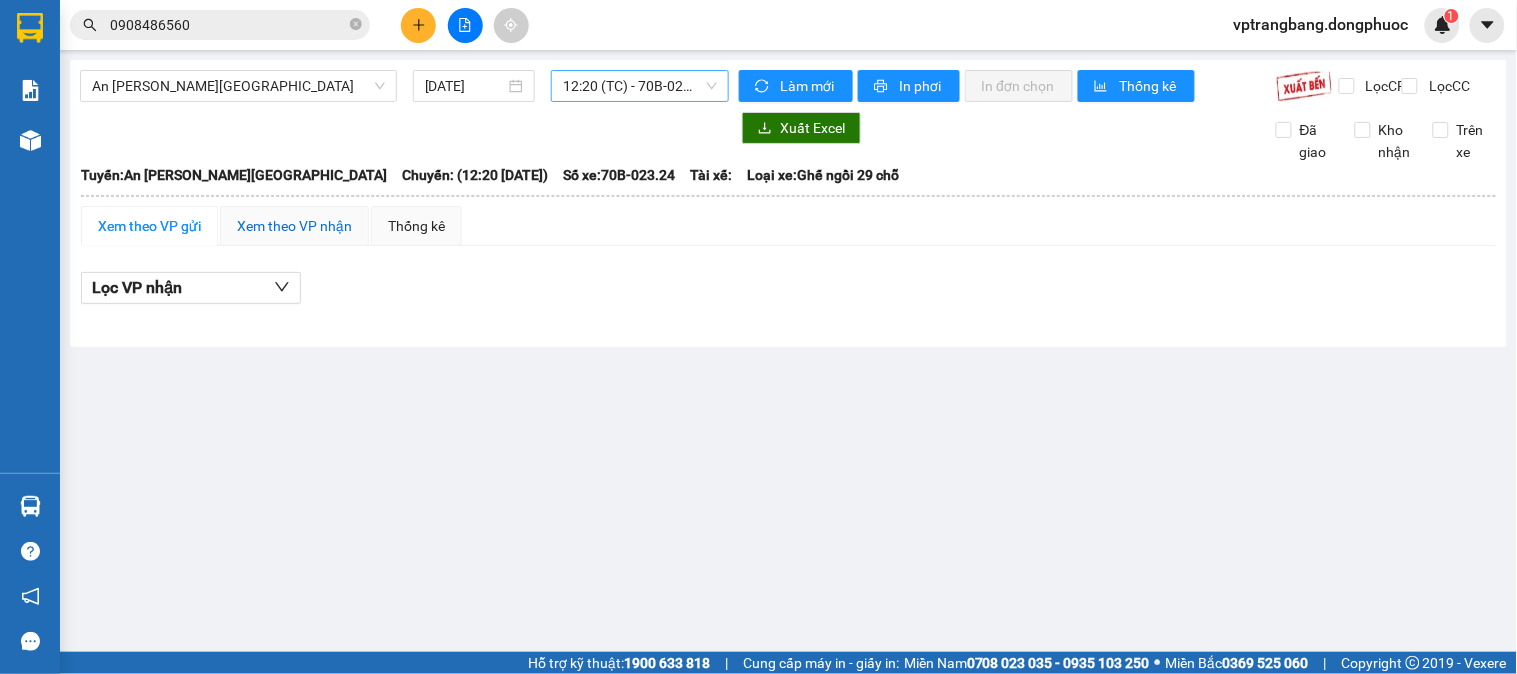 click on "Xem theo VP nhận" at bounding box center [294, 226] 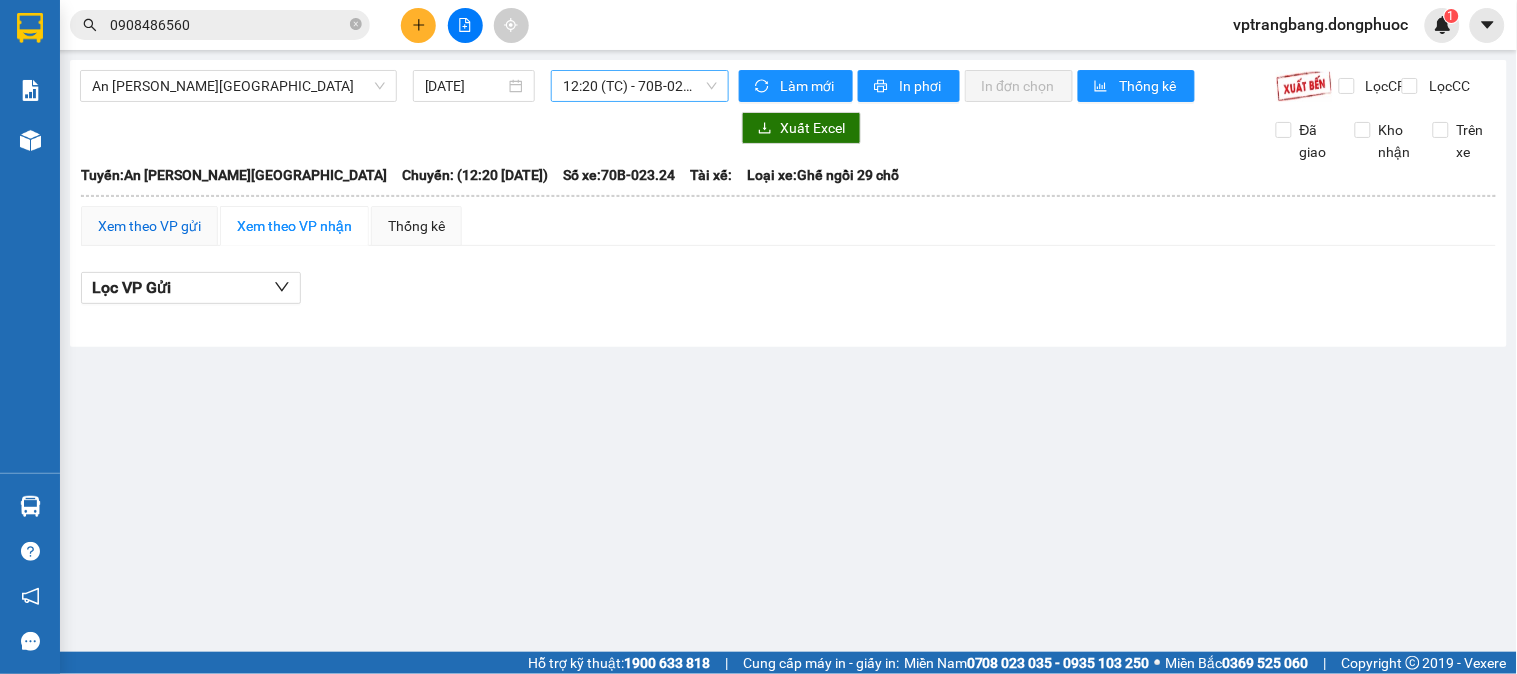 click on "Xem theo VP gửi" at bounding box center (149, 226) 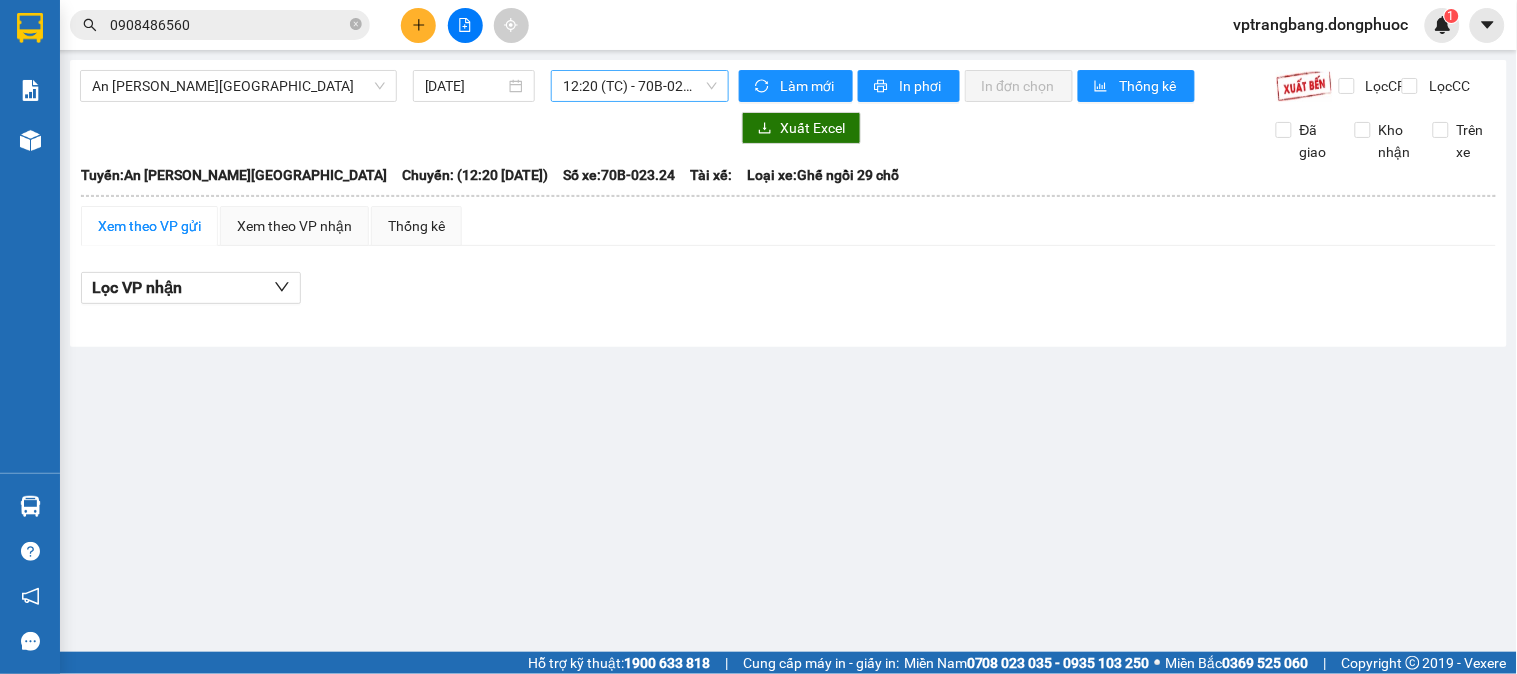 click at bounding box center [404, 128] 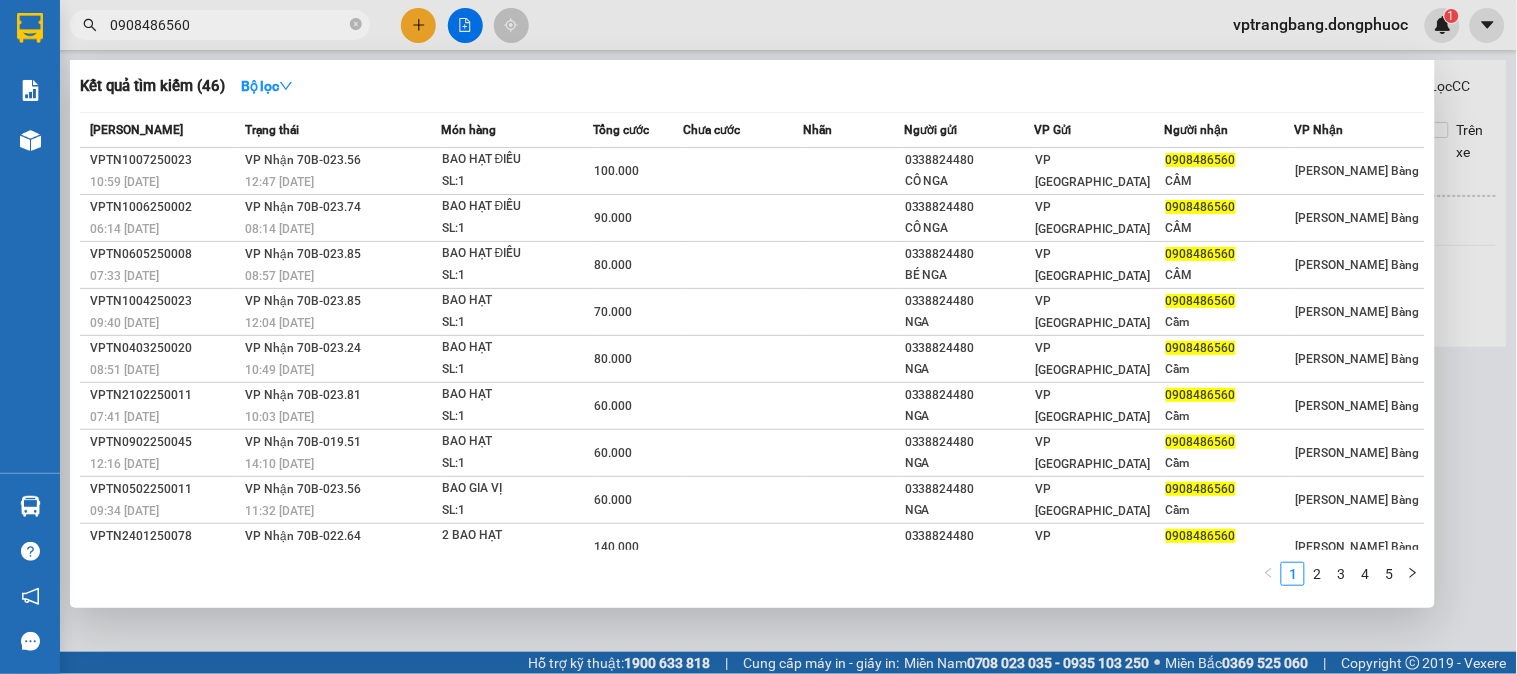 click on "0908486560" at bounding box center (228, 25) 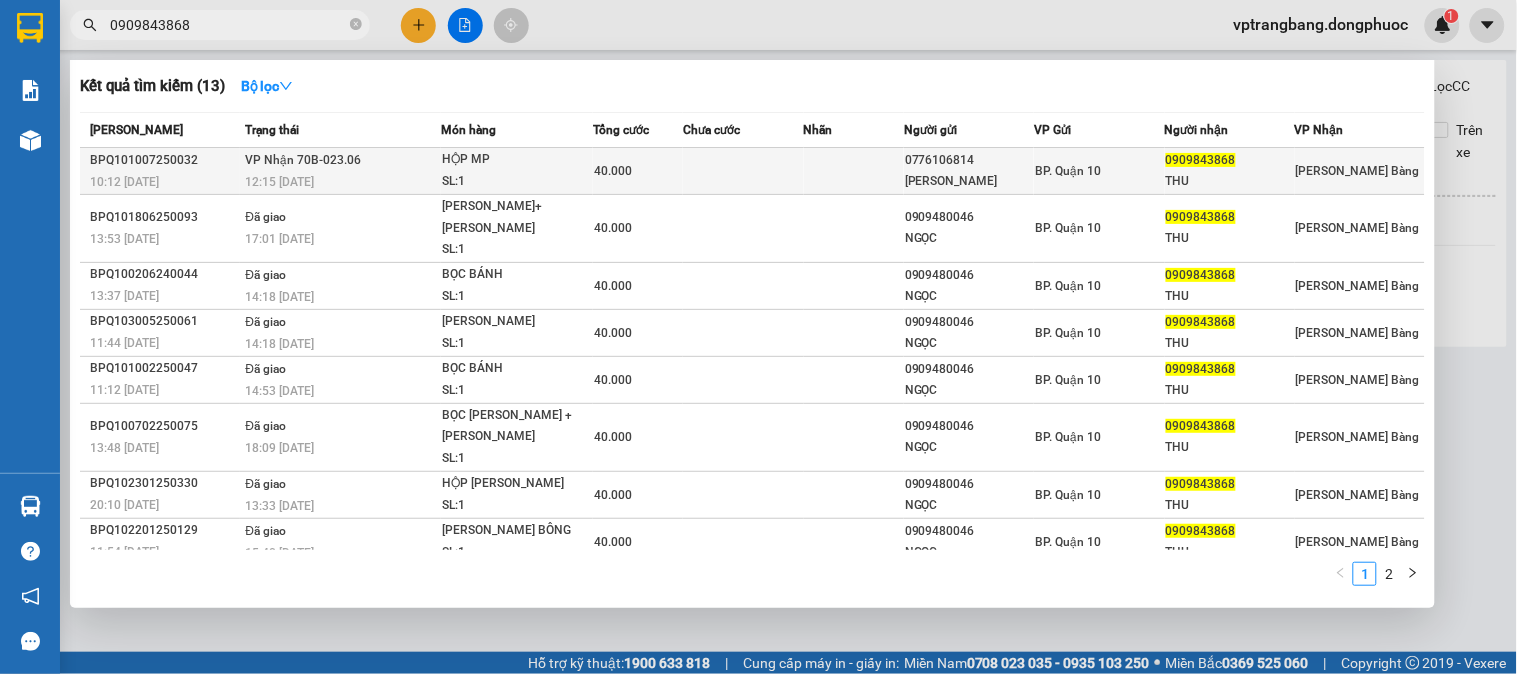 type on "0909843868" 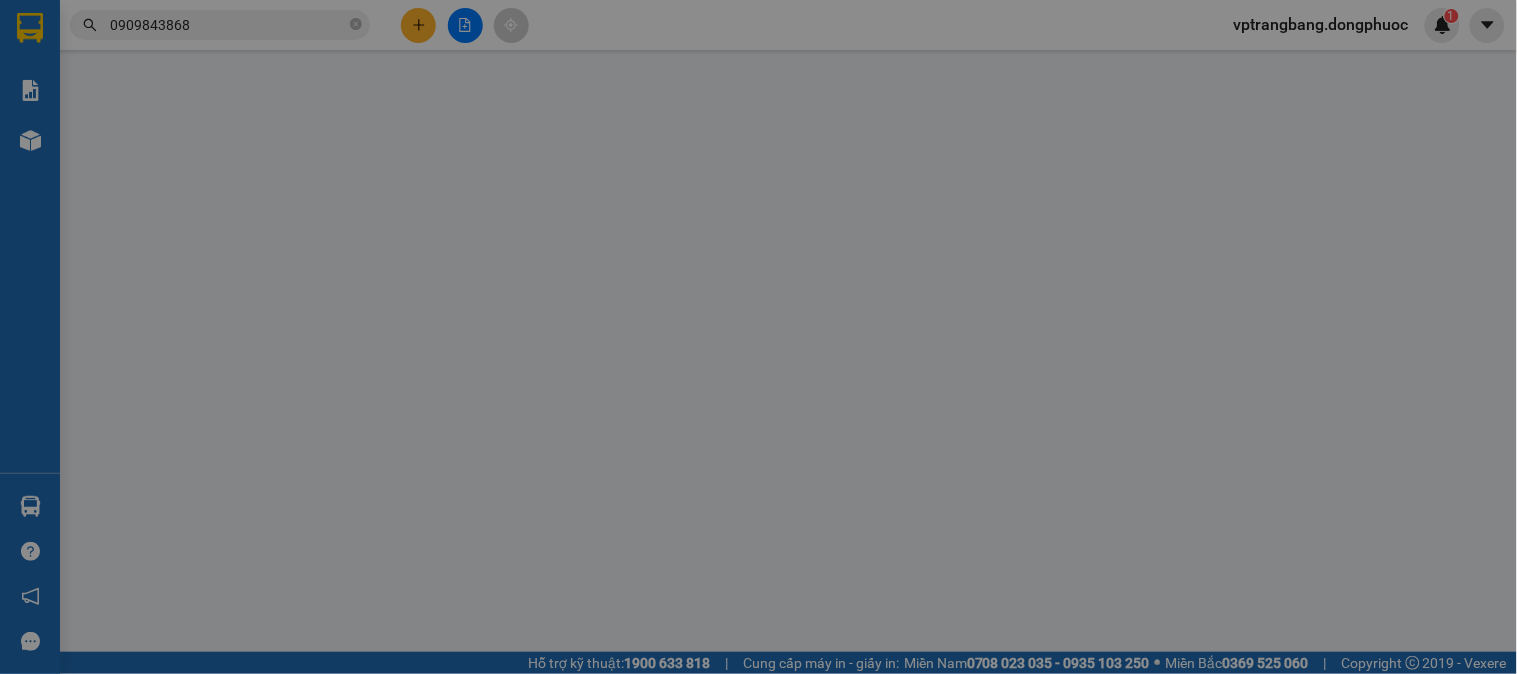 type on "0776106814" 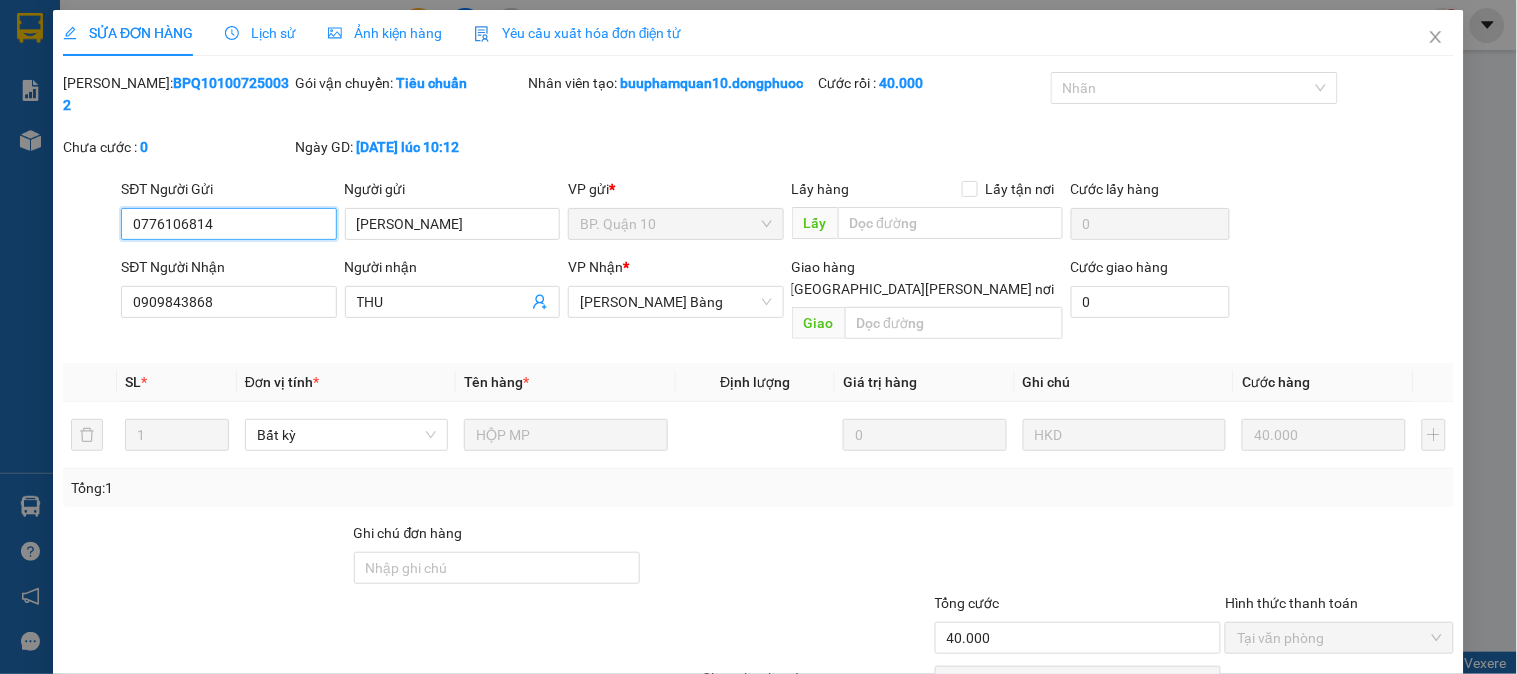 scroll, scrollTop: 91, scrollLeft: 0, axis: vertical 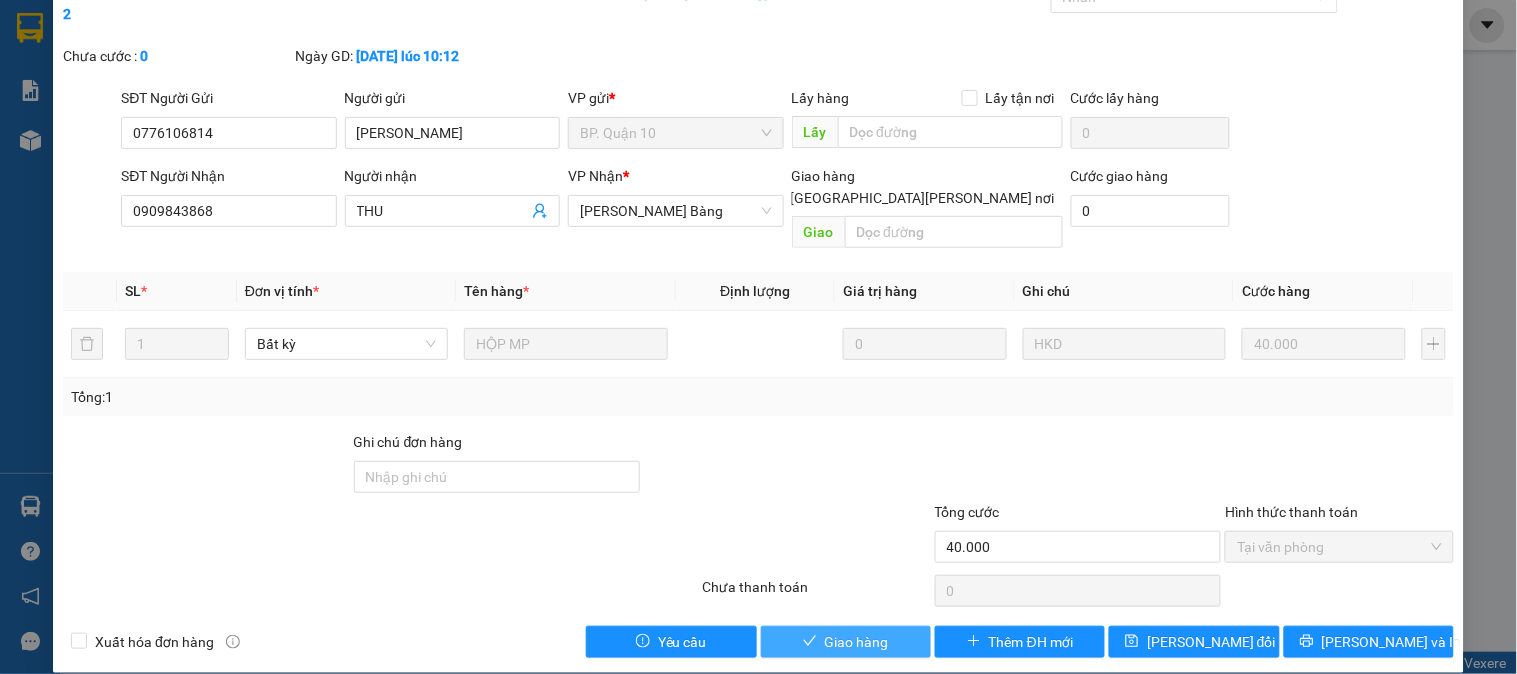 click on "Giao hàng" at bounding box center (857, 642) 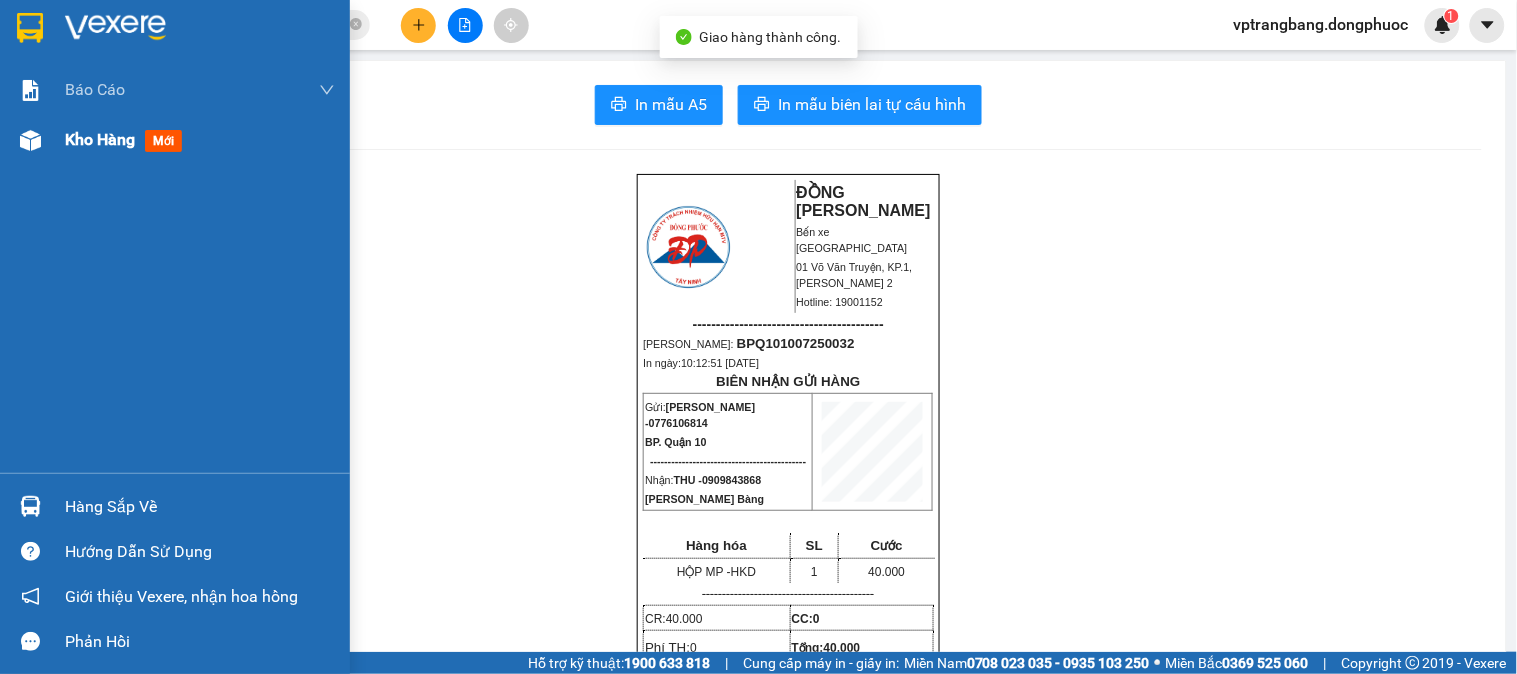 click on "Kho hàng" at bounding box center (100, 139) 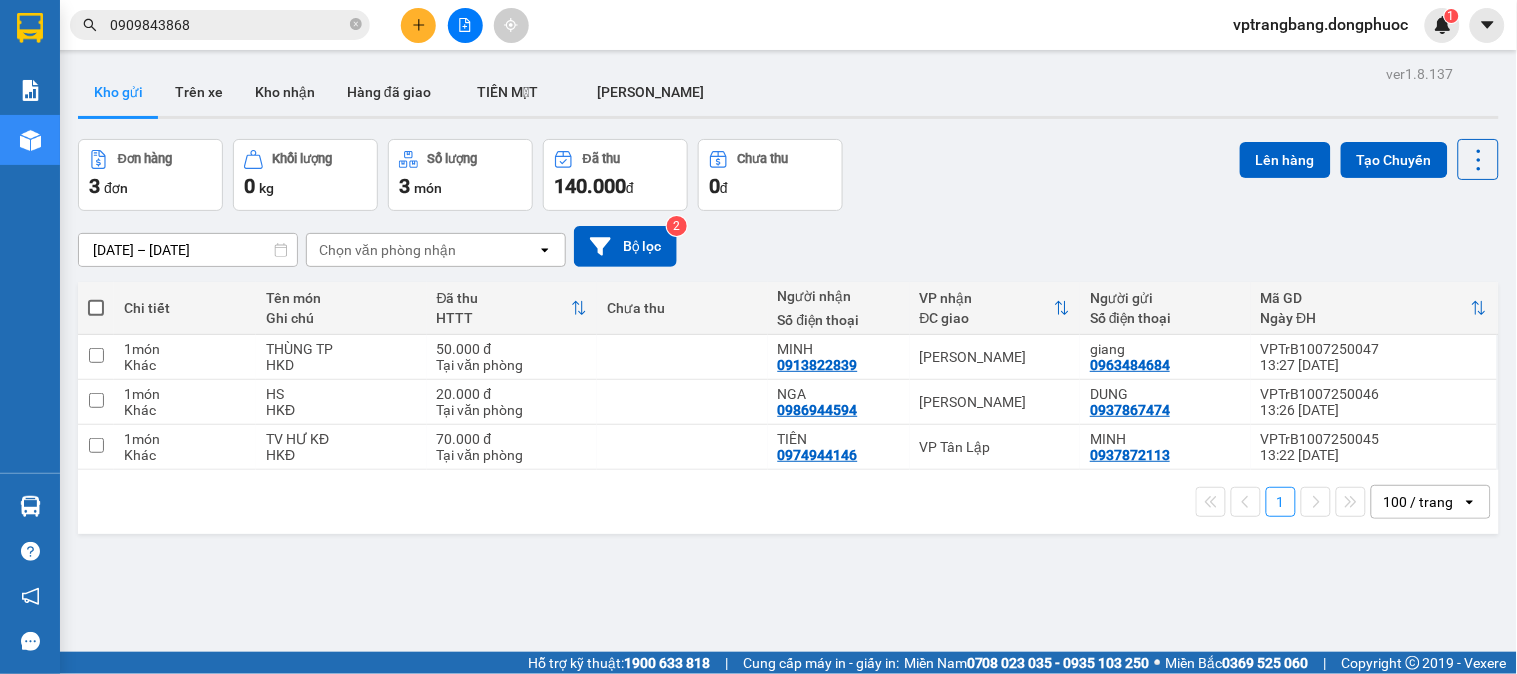 click on "0909843868" at bounding box center (228, 25) 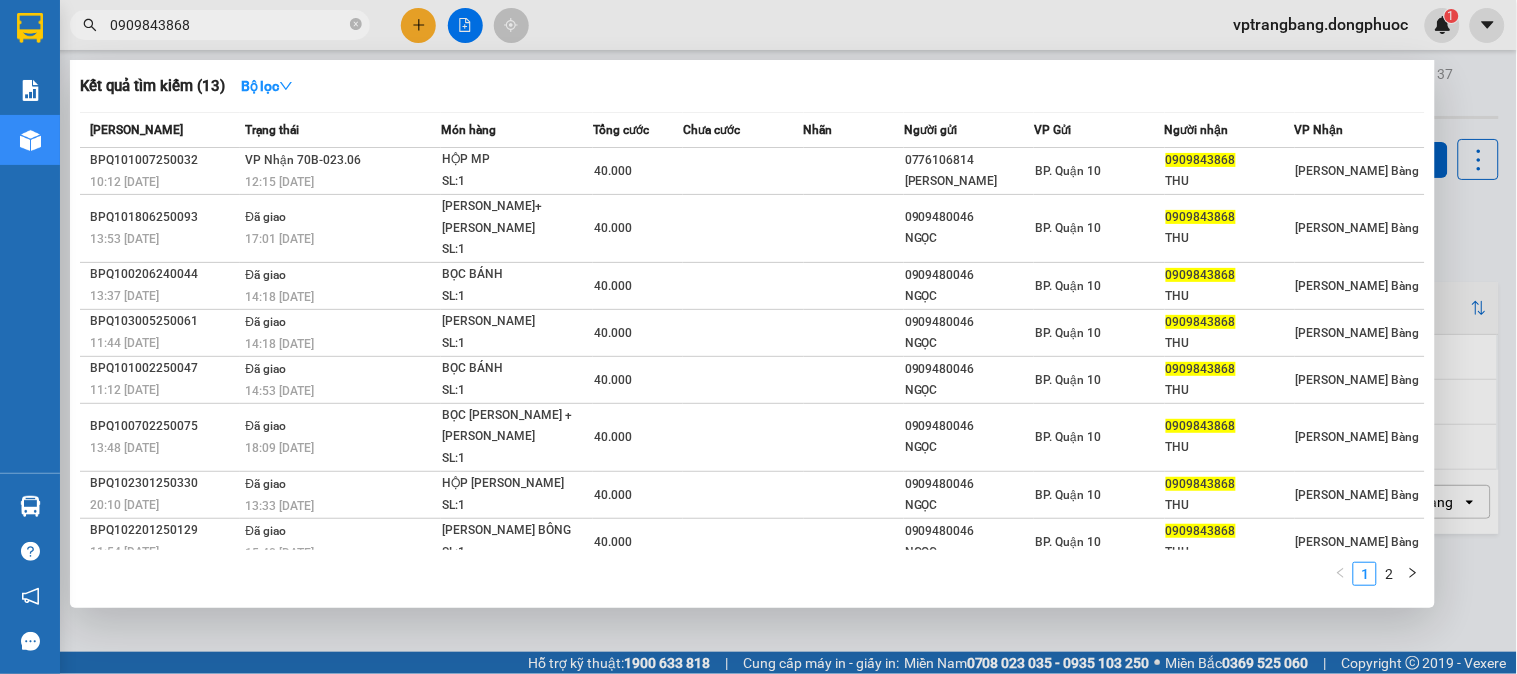 click on "0909843868" at bounding box center (228, 25) 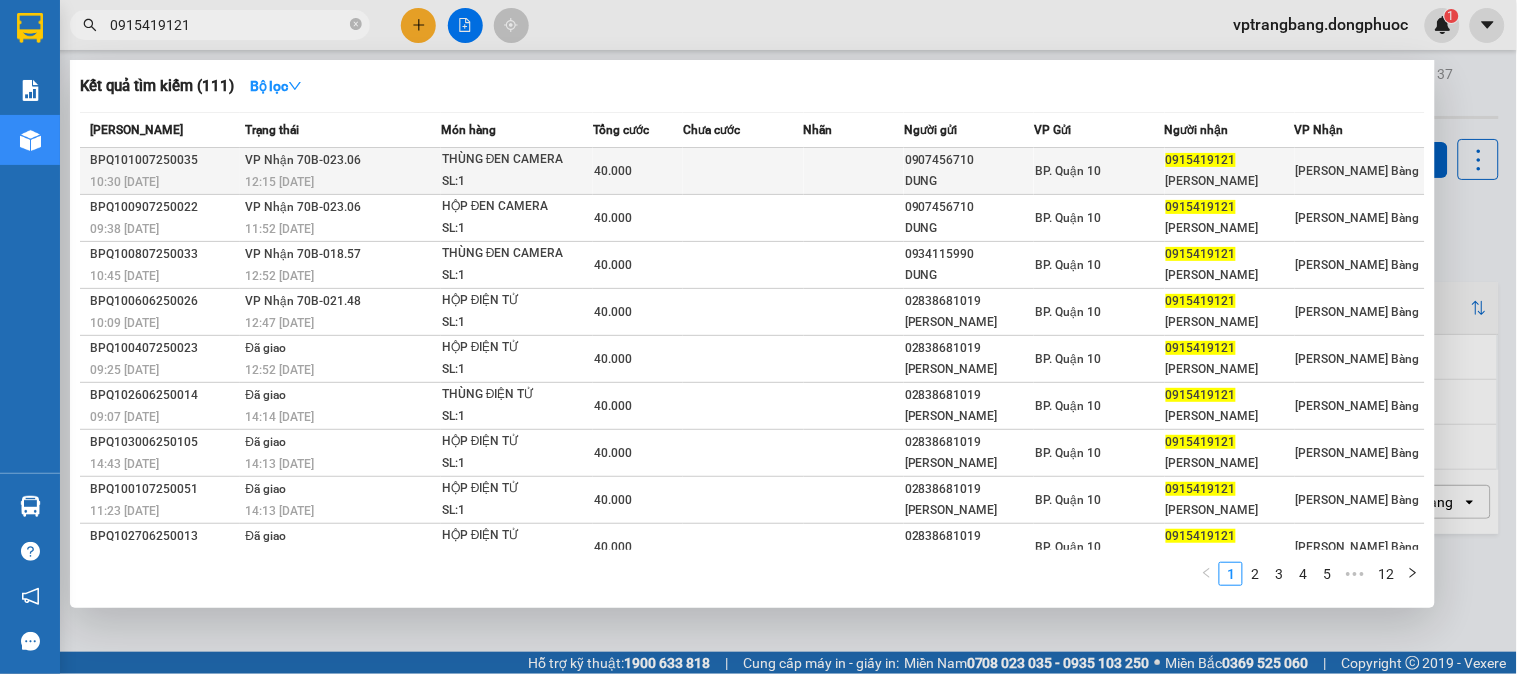 type on "0915419121" 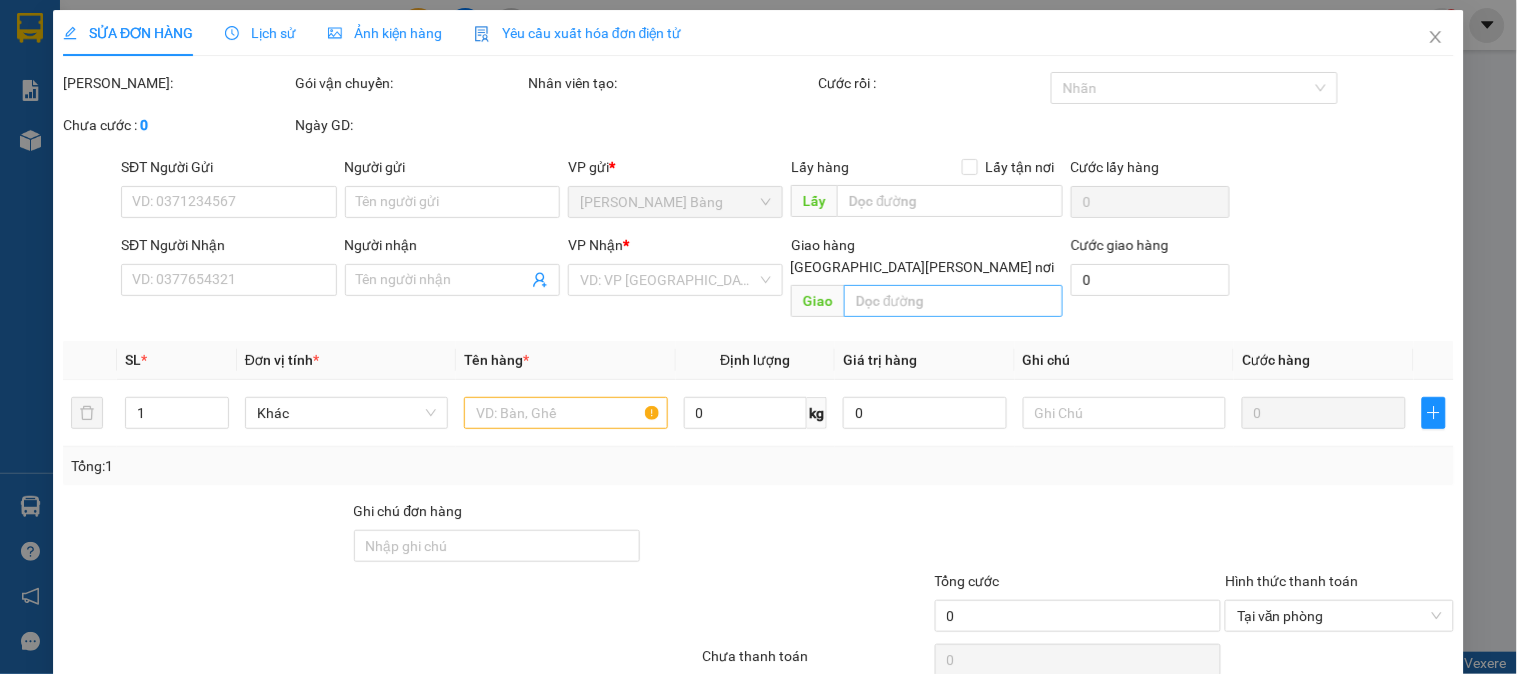 type on "0907456710" 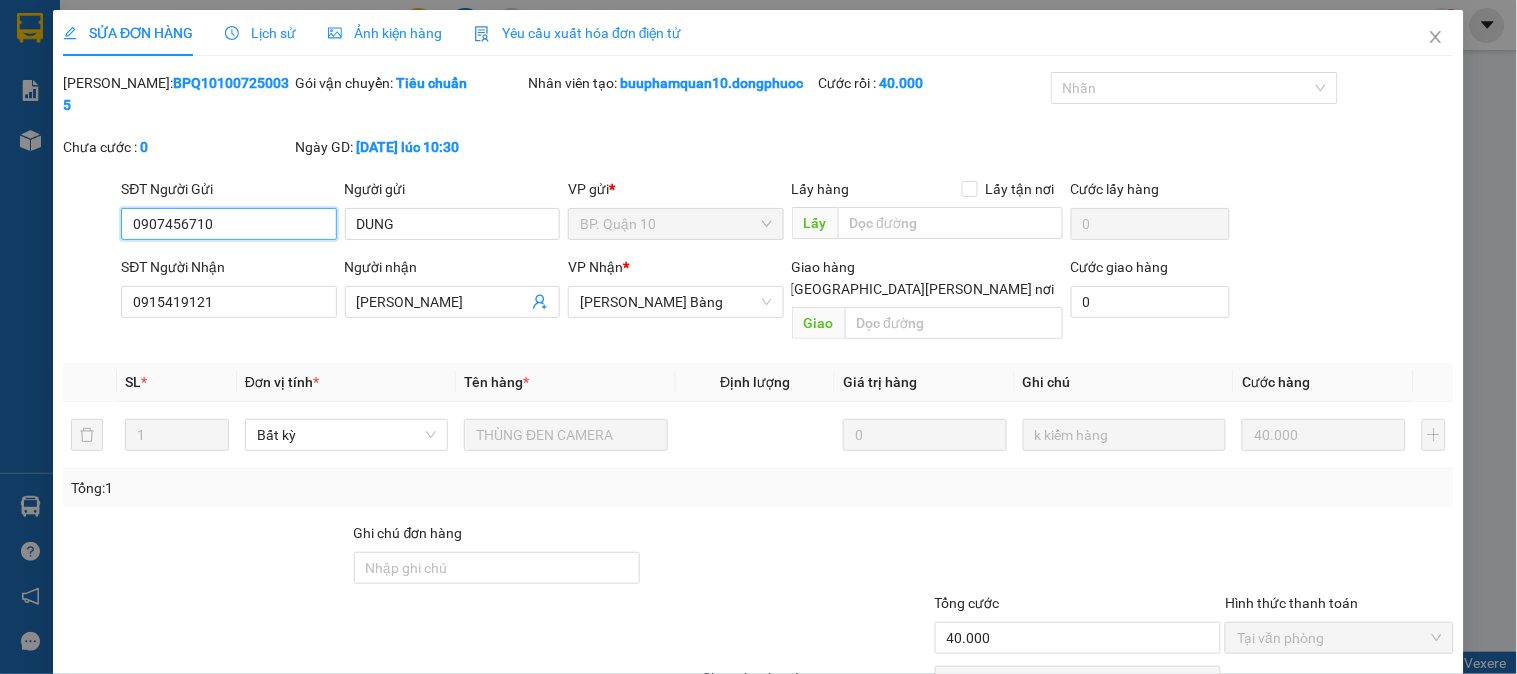 scroll, scrollTop: 91, scrollLeft: 0, axis: vertical 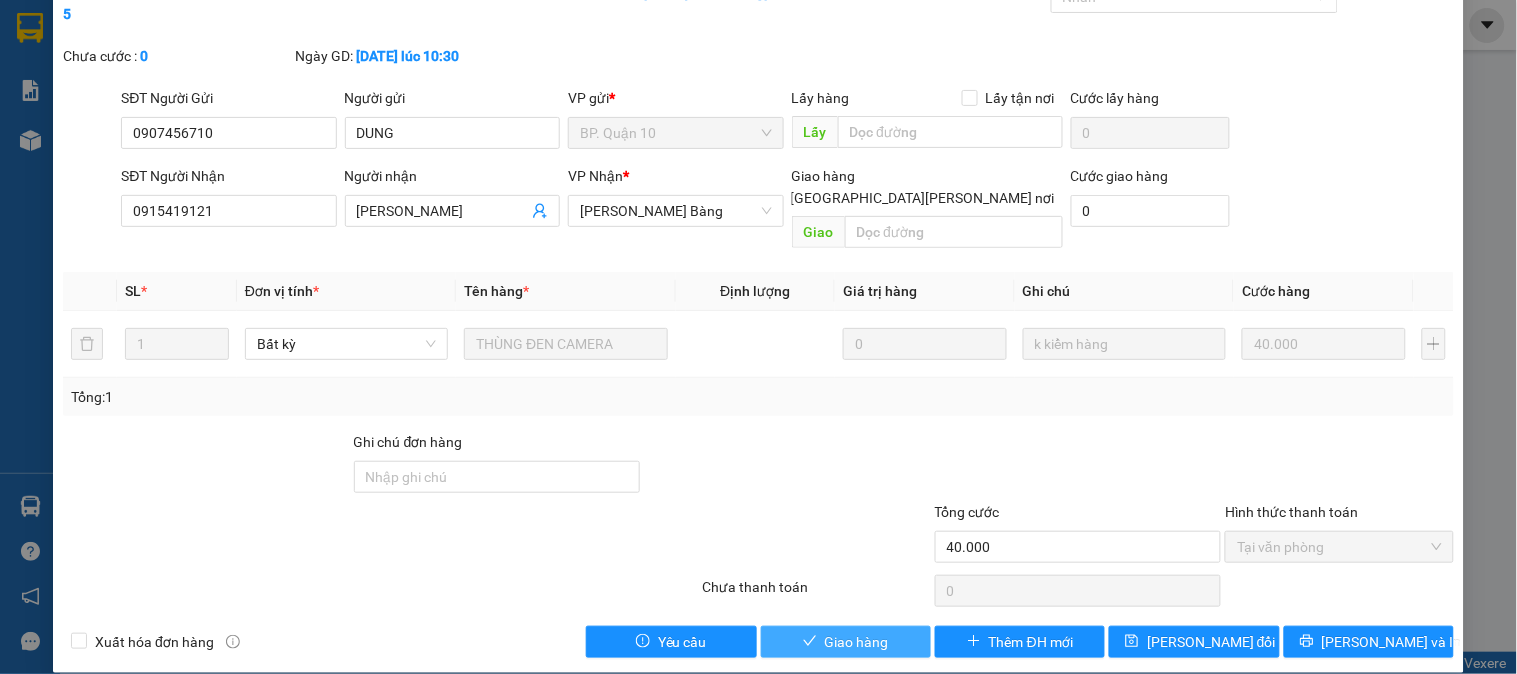 click on "Giao hàng" at bounding box center [857, 642] 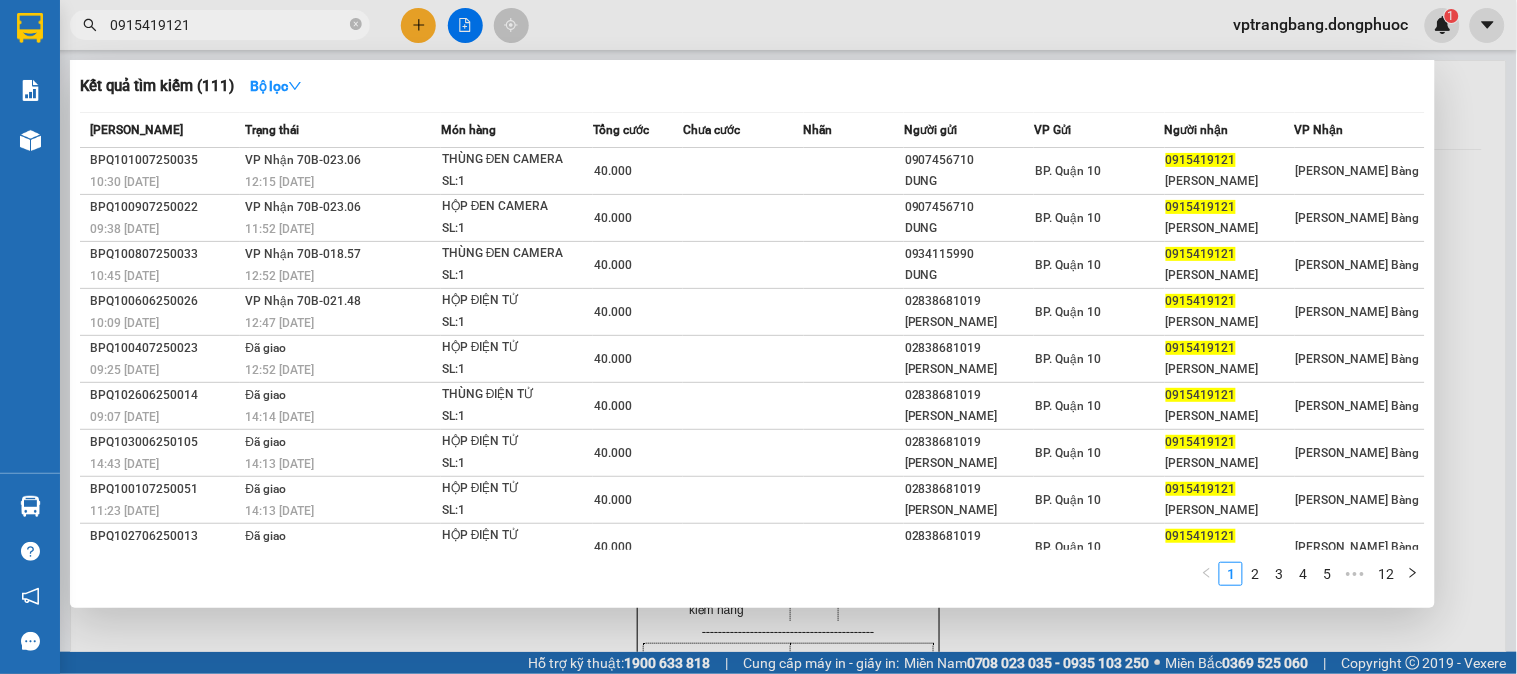 click on "0915419121" at bounding box center (228, 25) 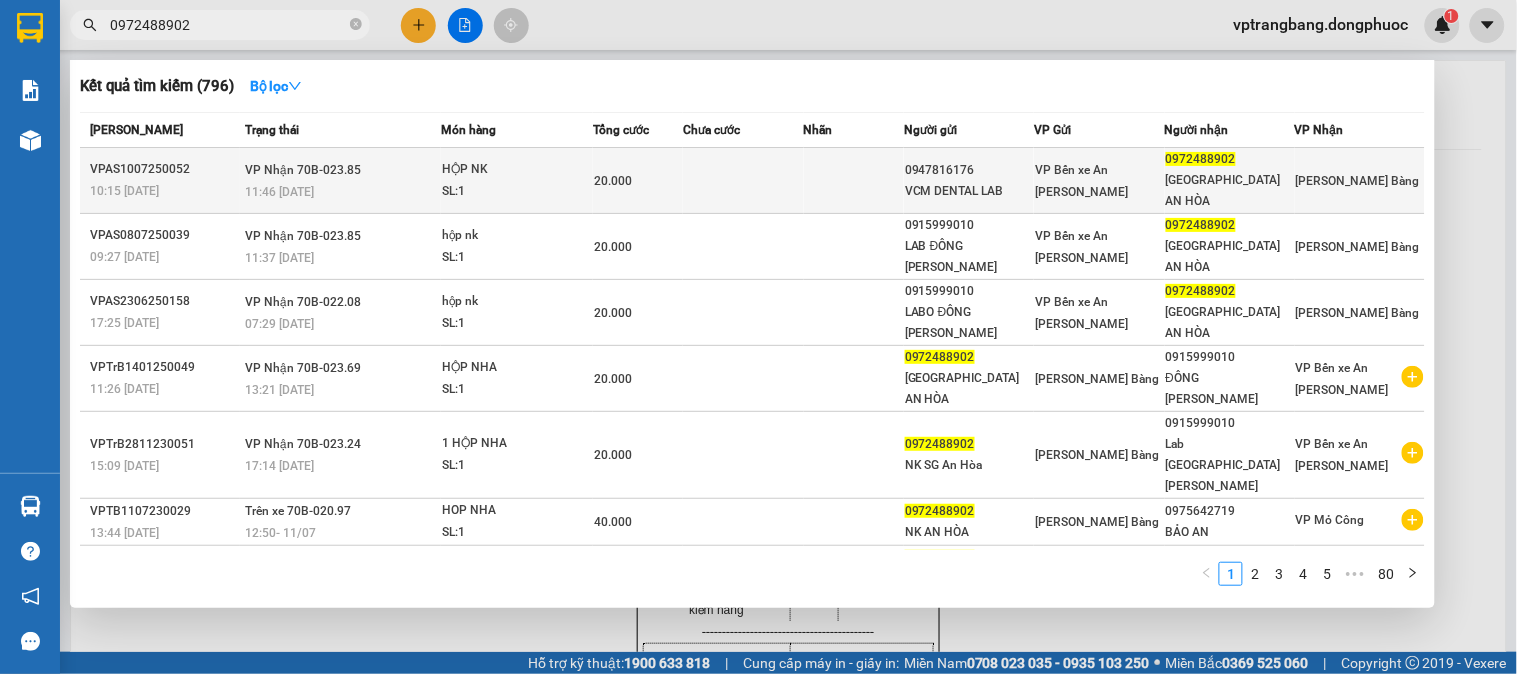 type on "0972488902" 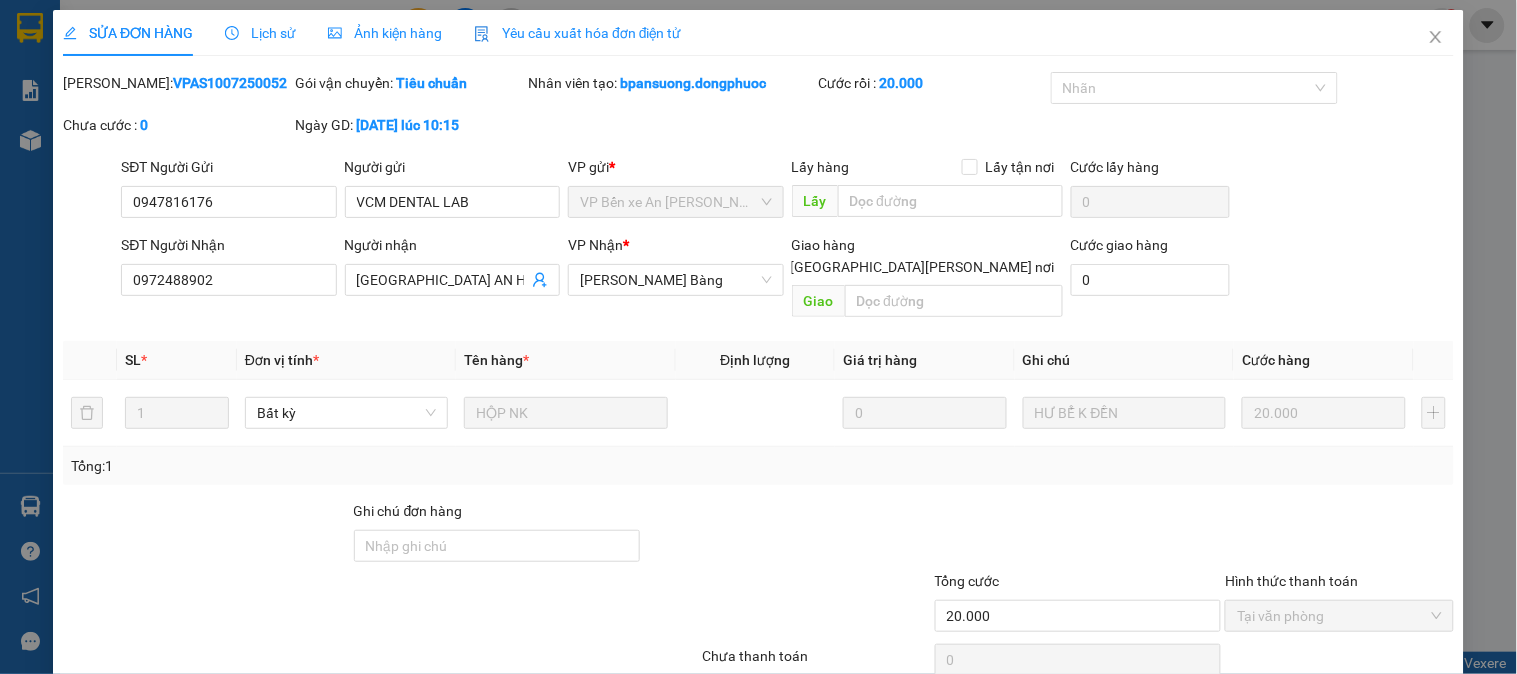 type on "0947816176" 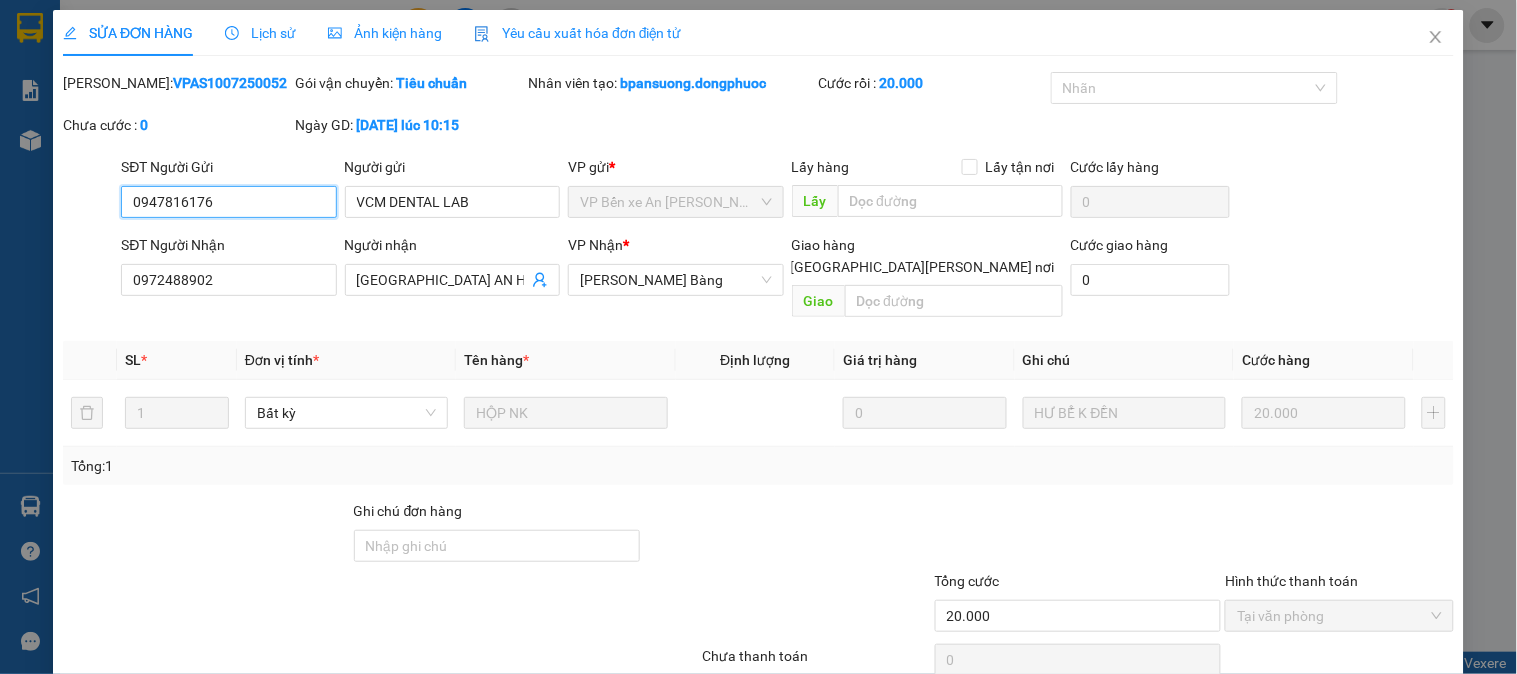 scroll, scrollTop: 70, scrollLeft: 0, axis: vertical 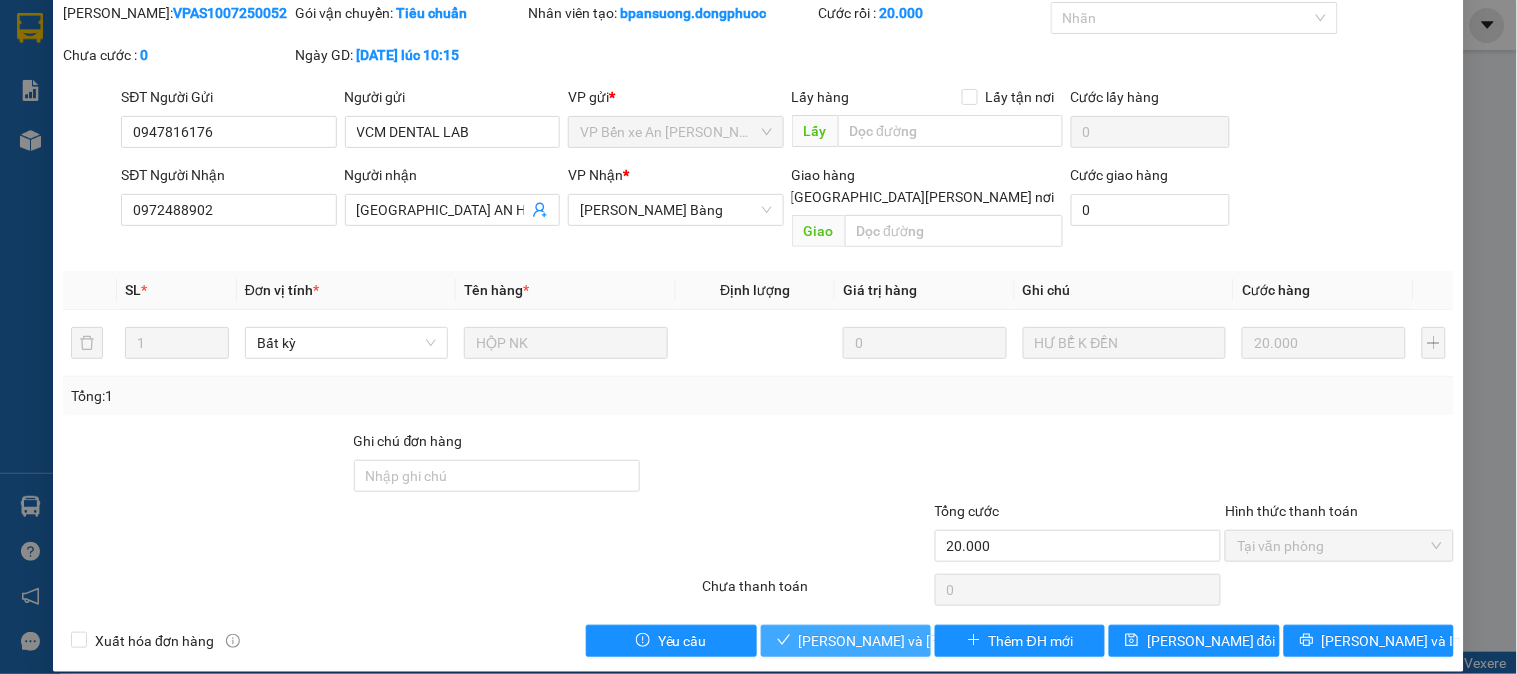click on "[PERSON_NAME] và [PERSON_NAME] hàng" at bounding box center [934, 641] 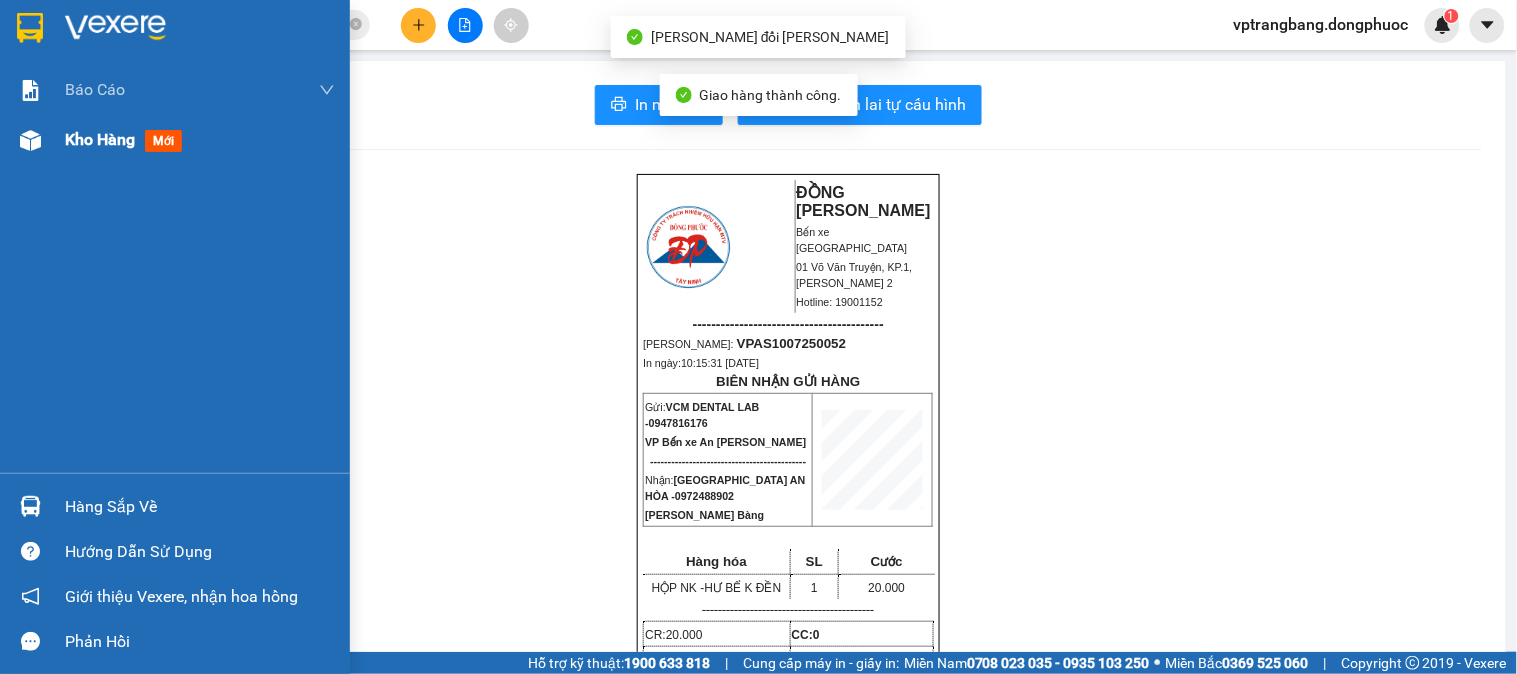 click at bounding box center [30, 140] 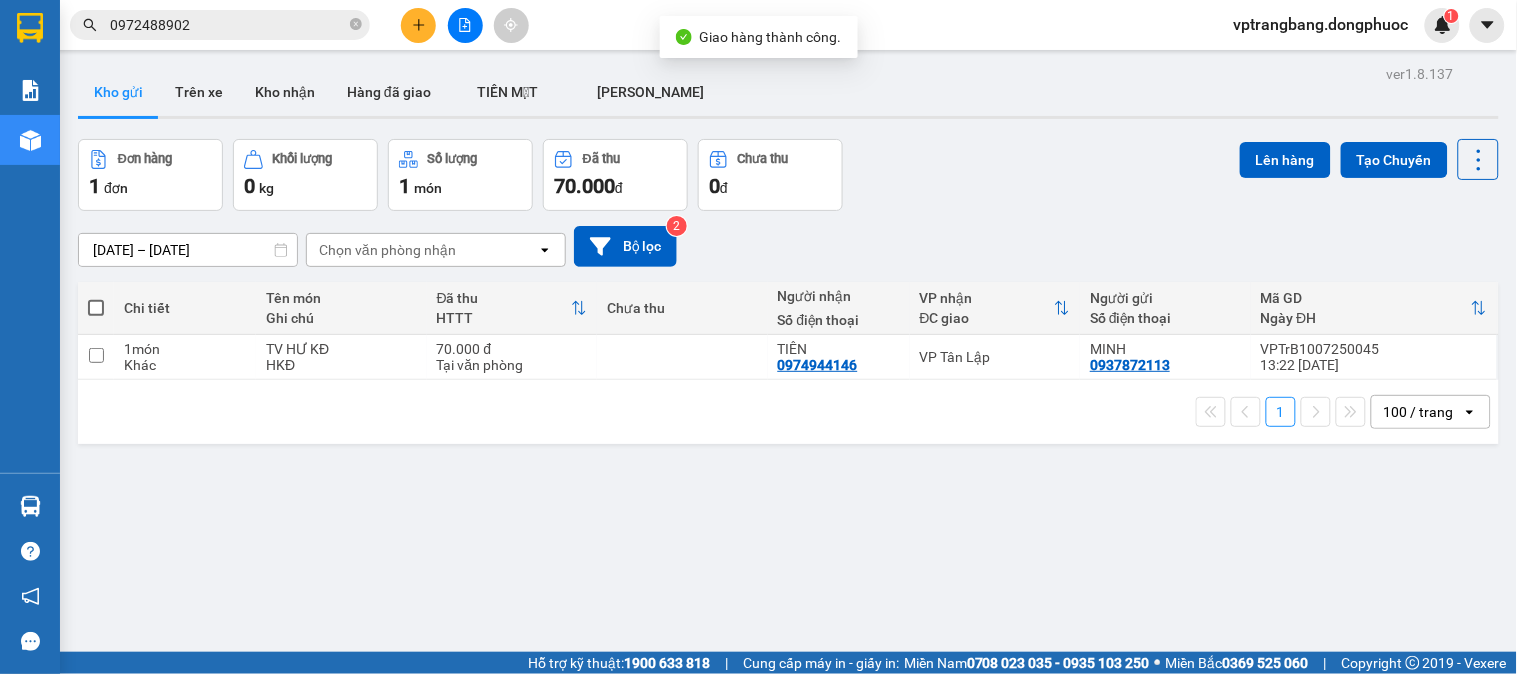 click on "0972488902" at bounding box center [228, 25] 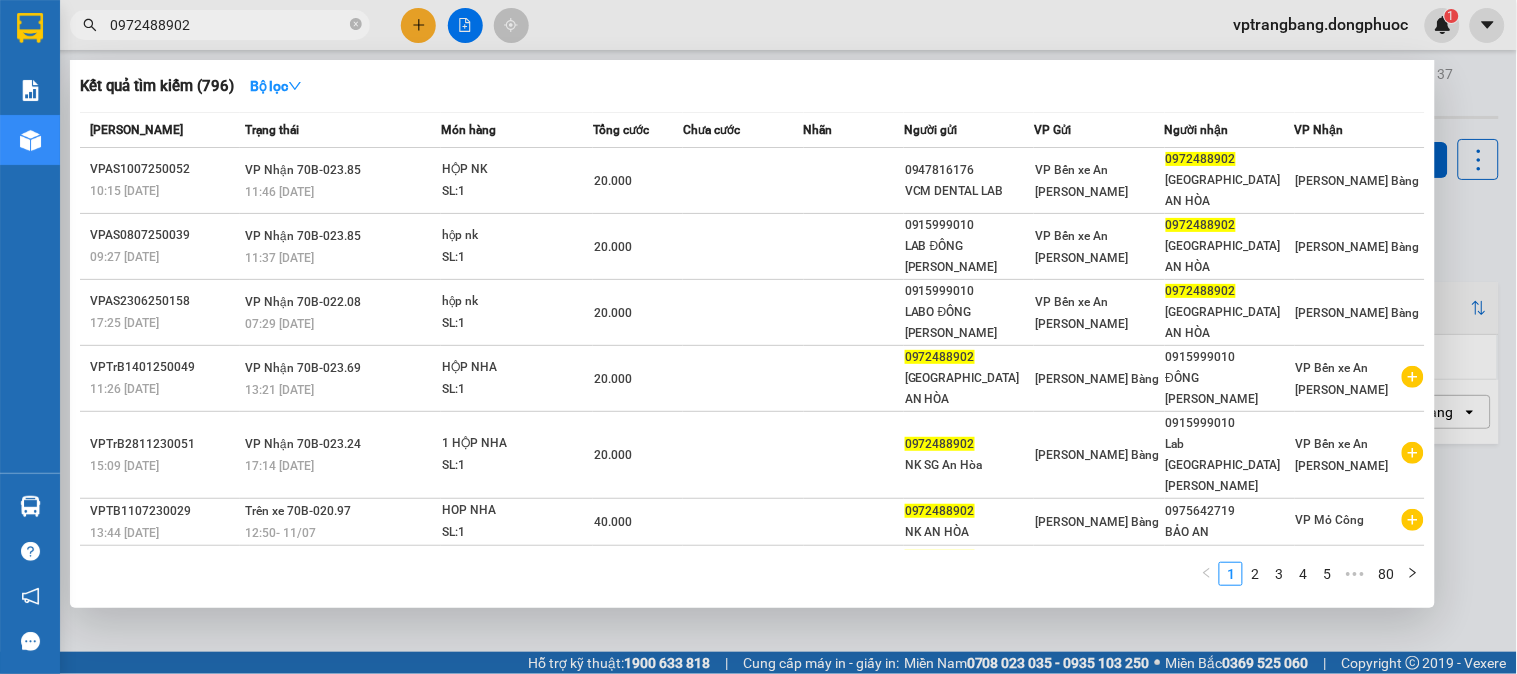 click on "0972488902" at bounding box center (228, 25) 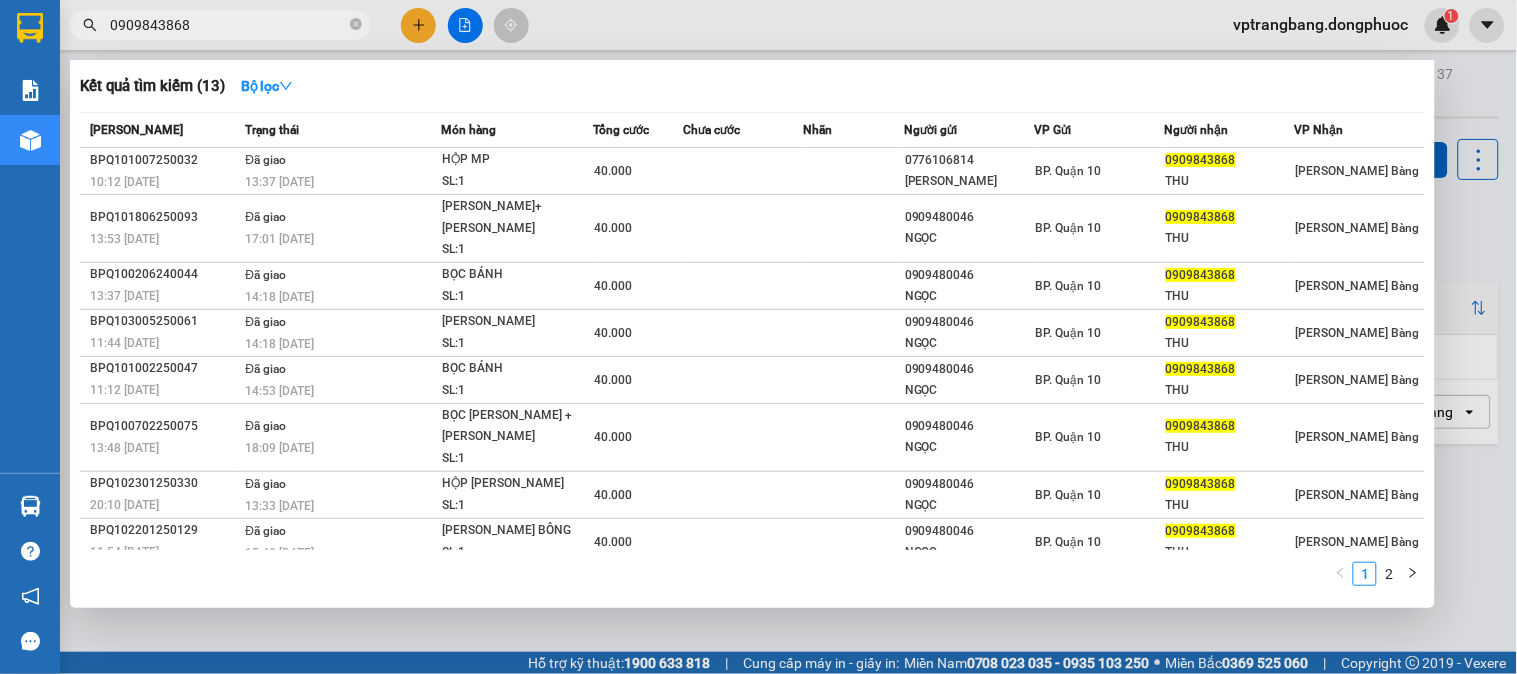 click at bounding box center (758, 337) 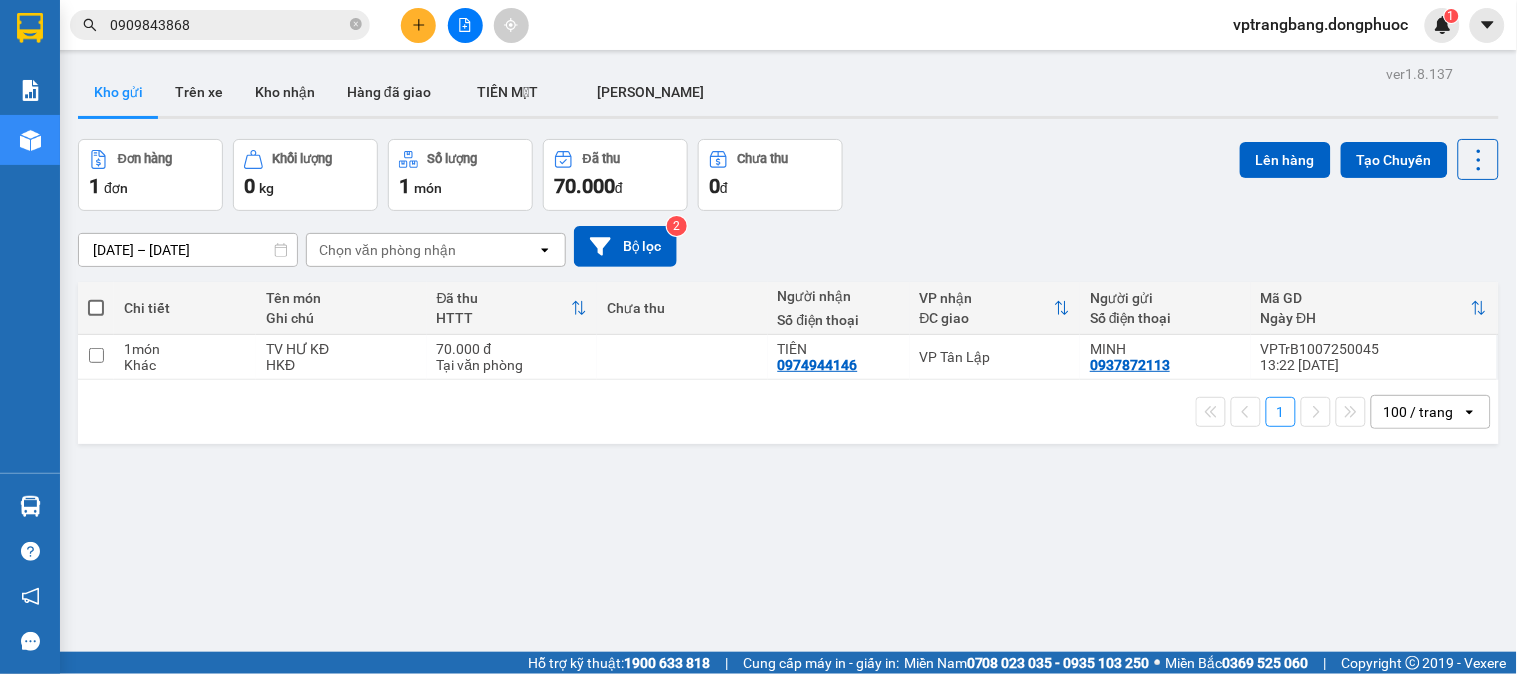 click on "0909843868" at bounding box center [228, 25] 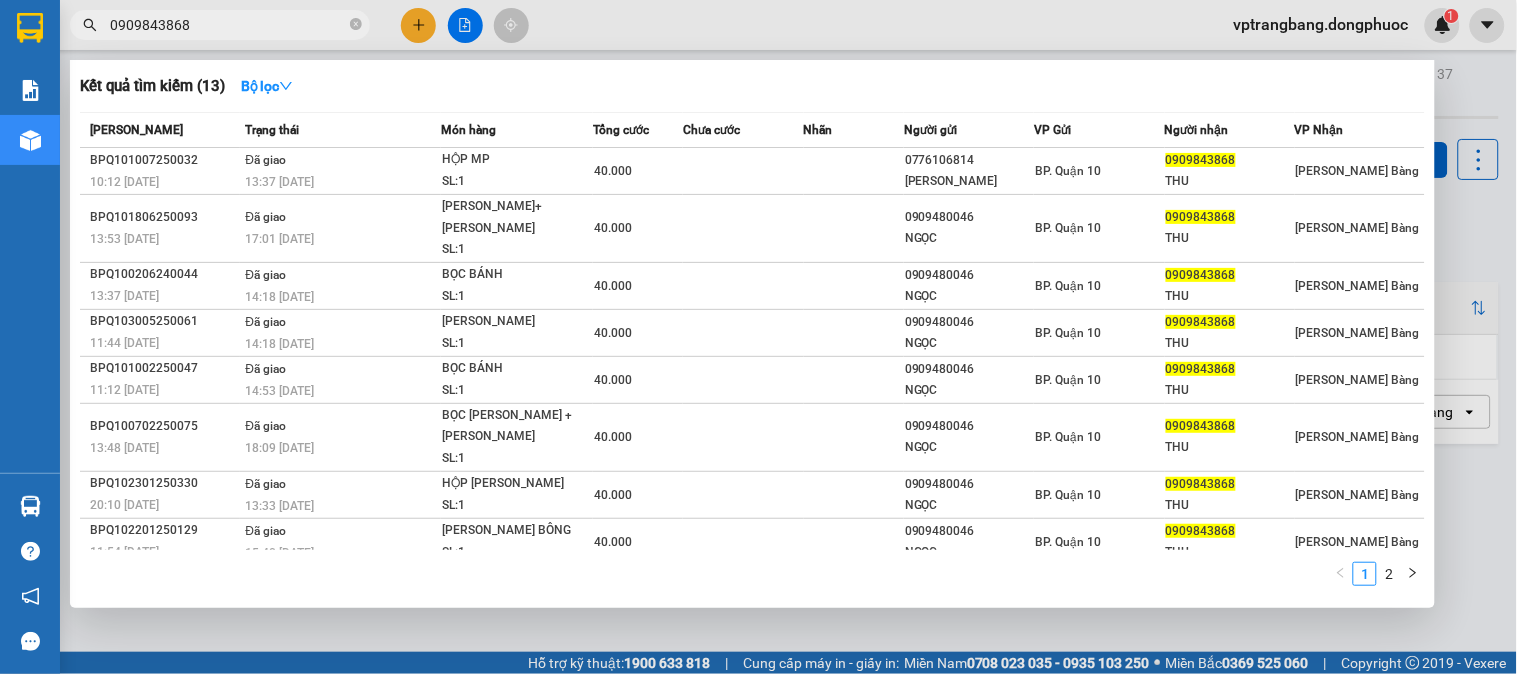 click on "0909843868" at bounding box center [228, 25] 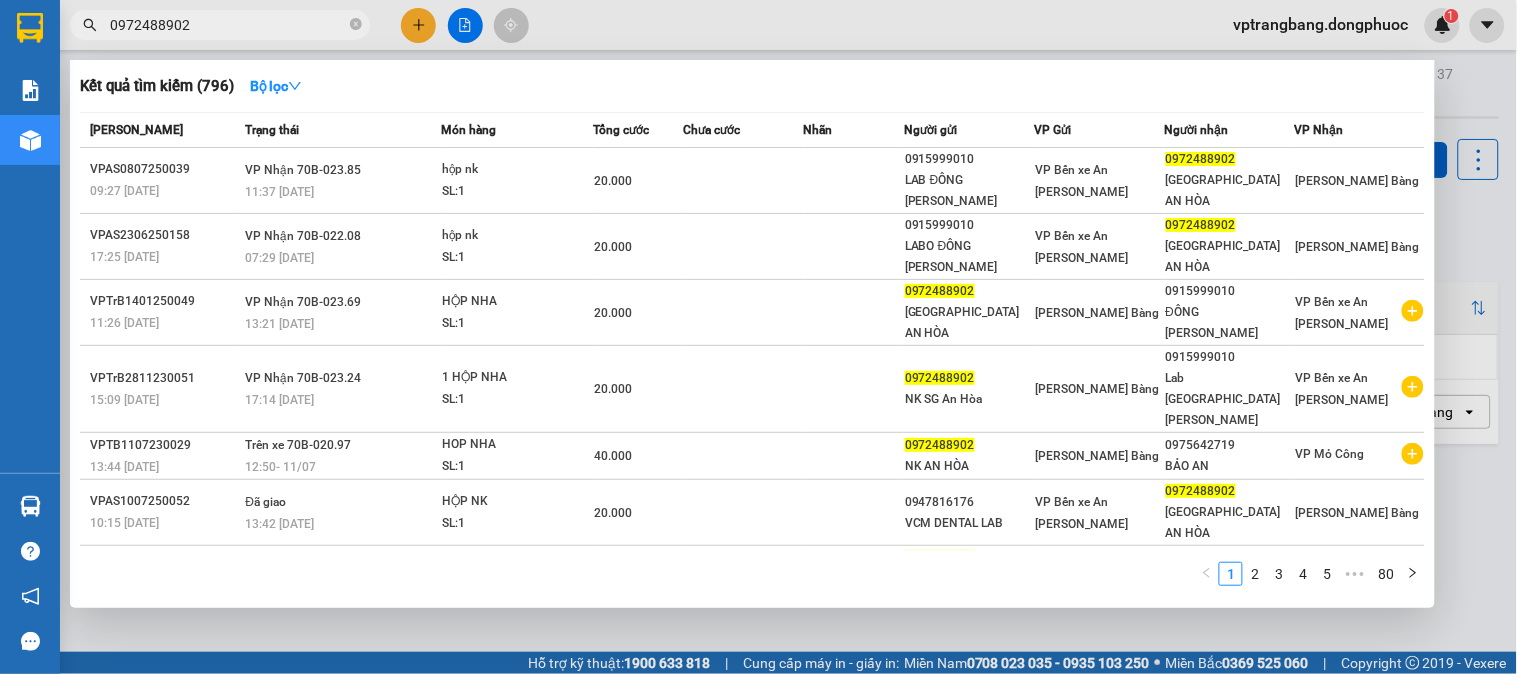 click at bounding box center [758, 337] 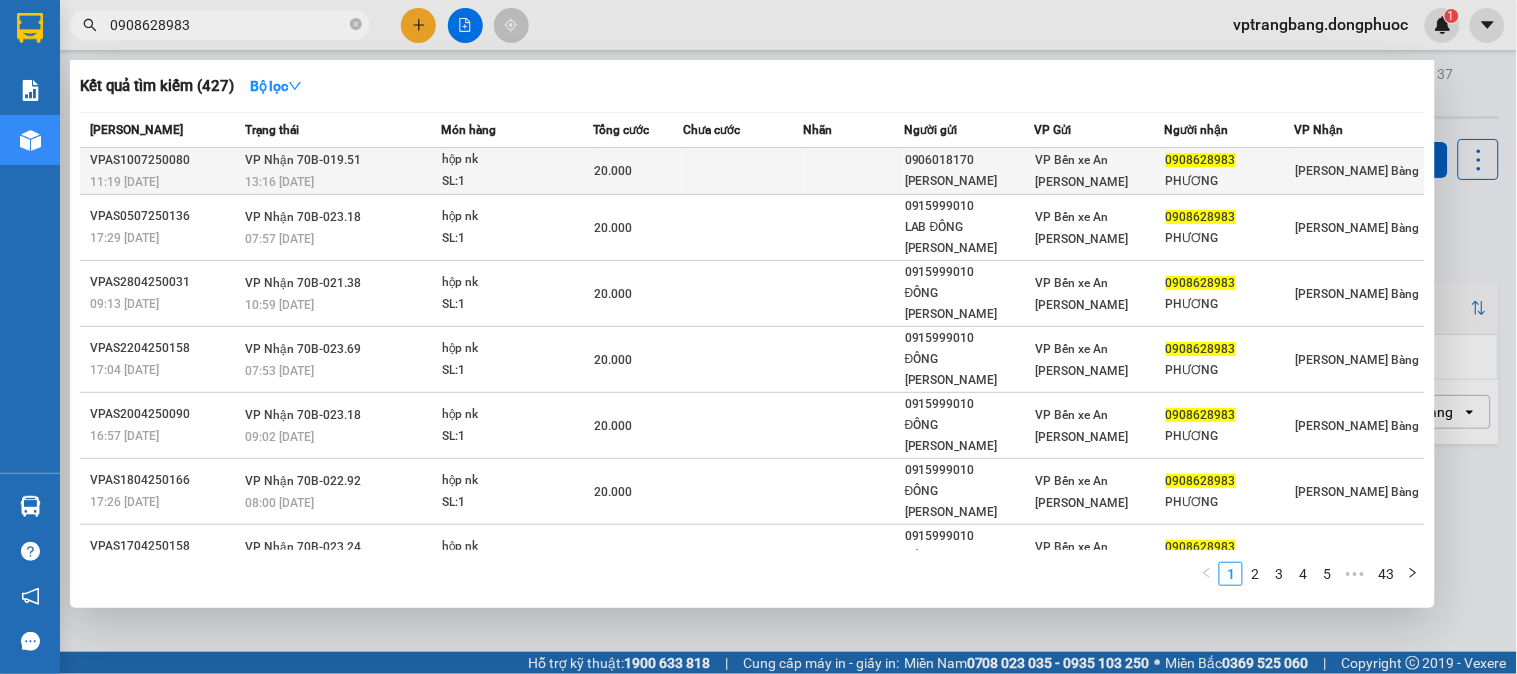 type on "0908628983" 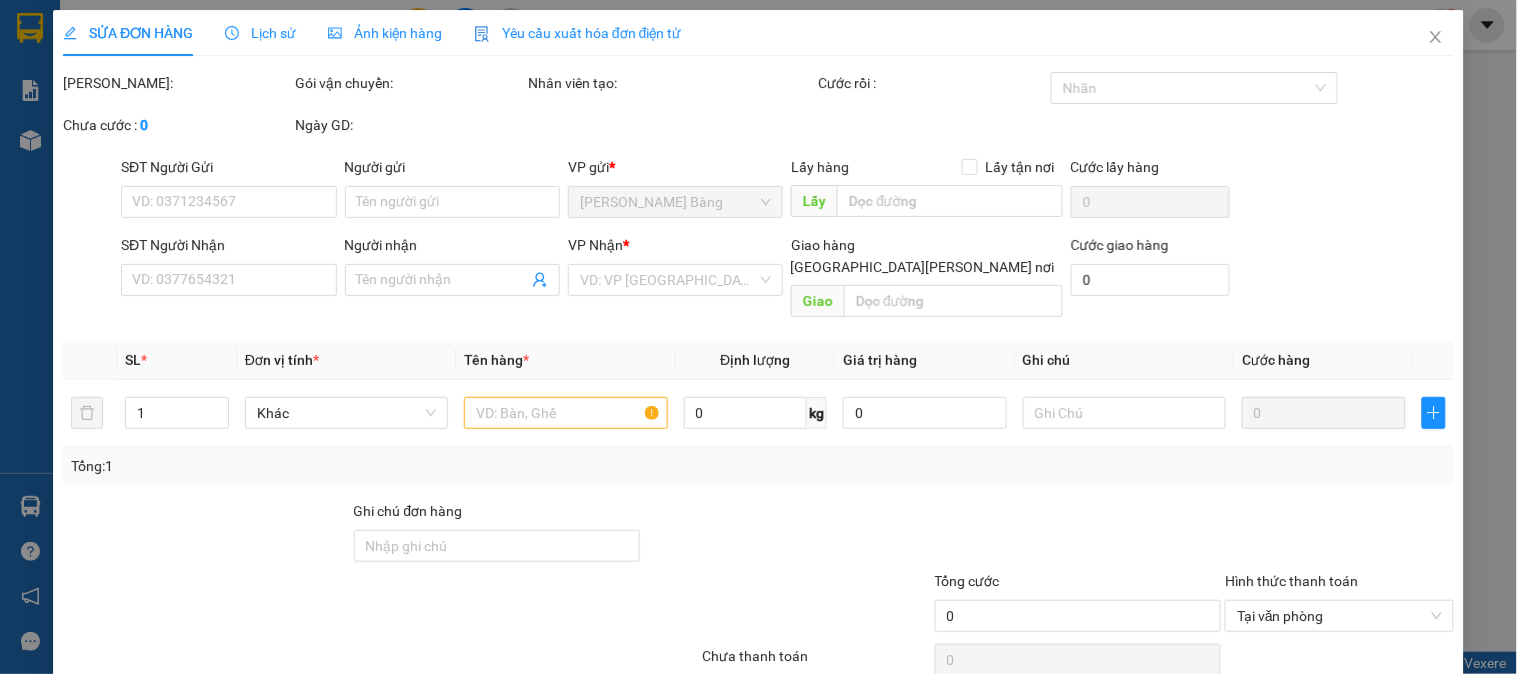 type on "0906018170" 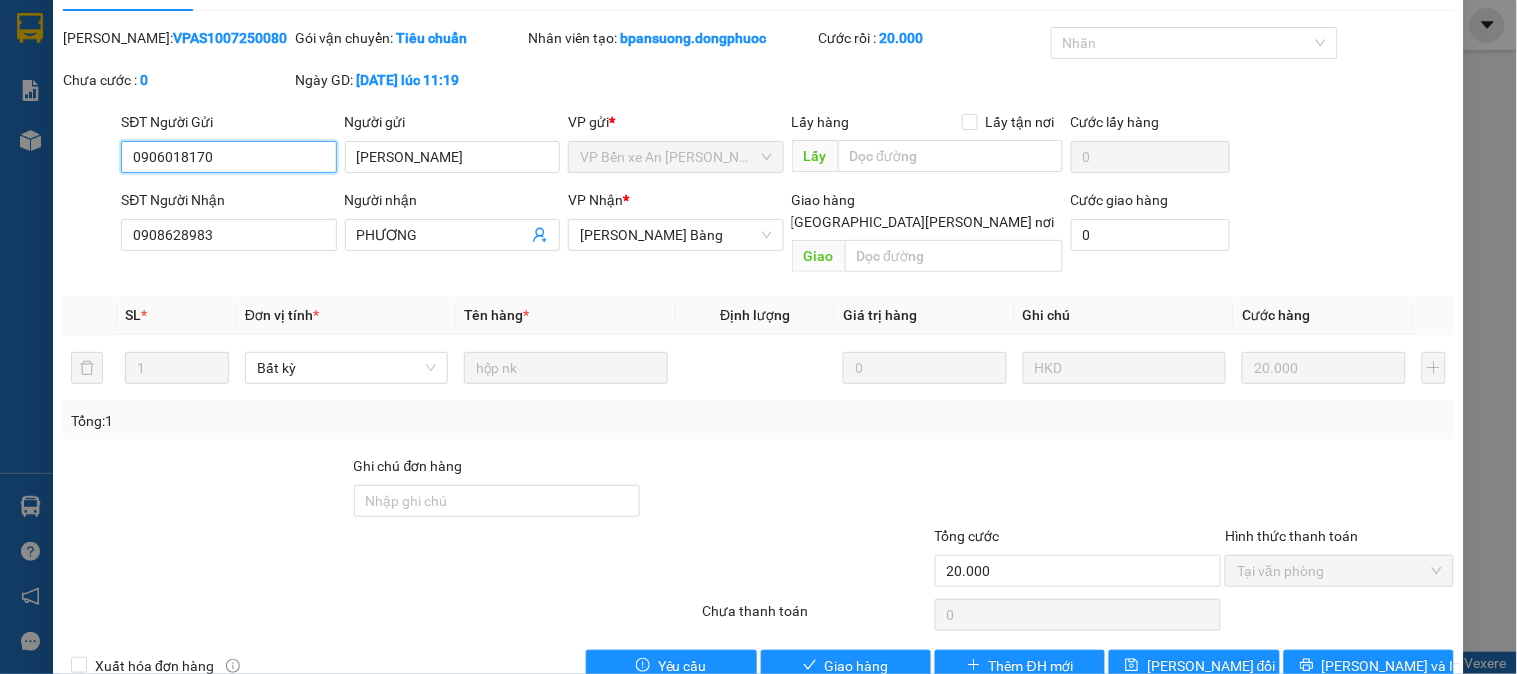 scroll, scrollTop: 70, scrollLeft: 0, axis: vertical 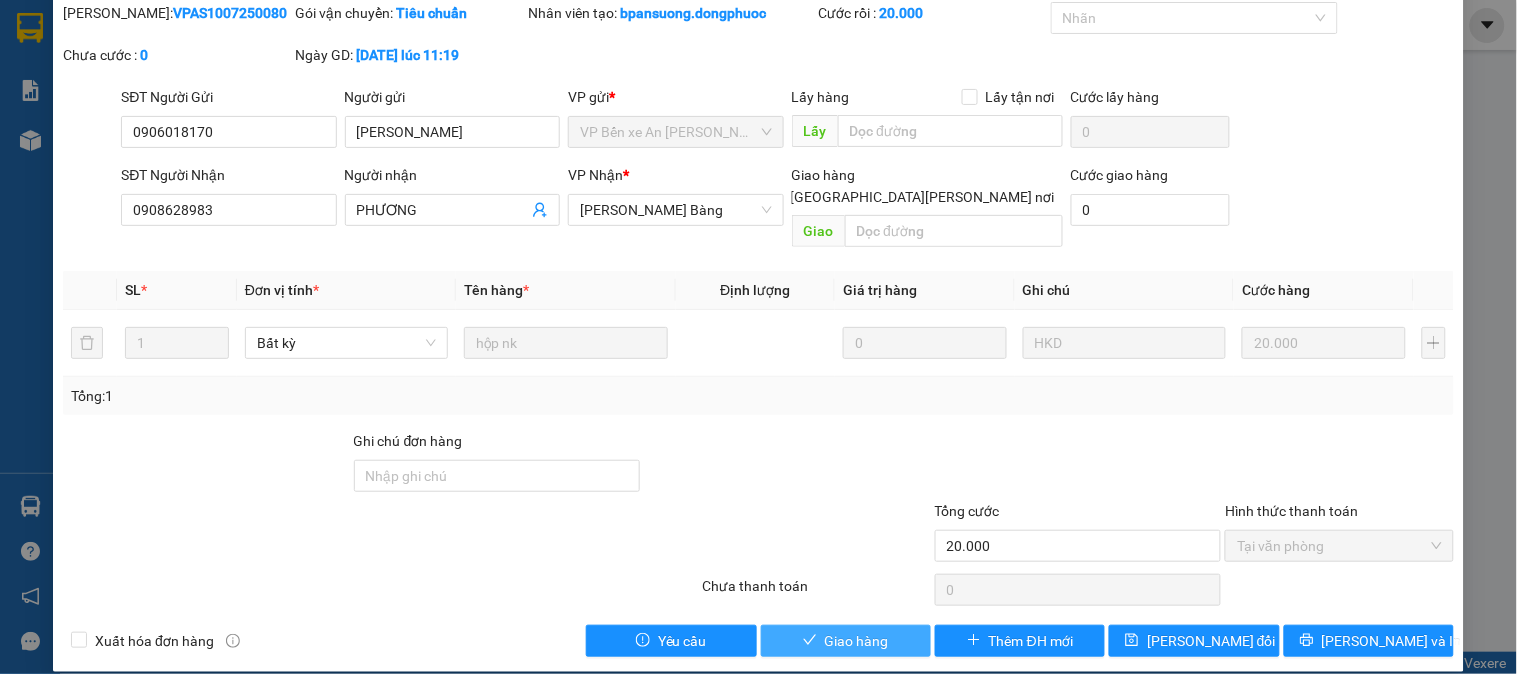click on "Giao hàng" at bounding box center (846, 641) 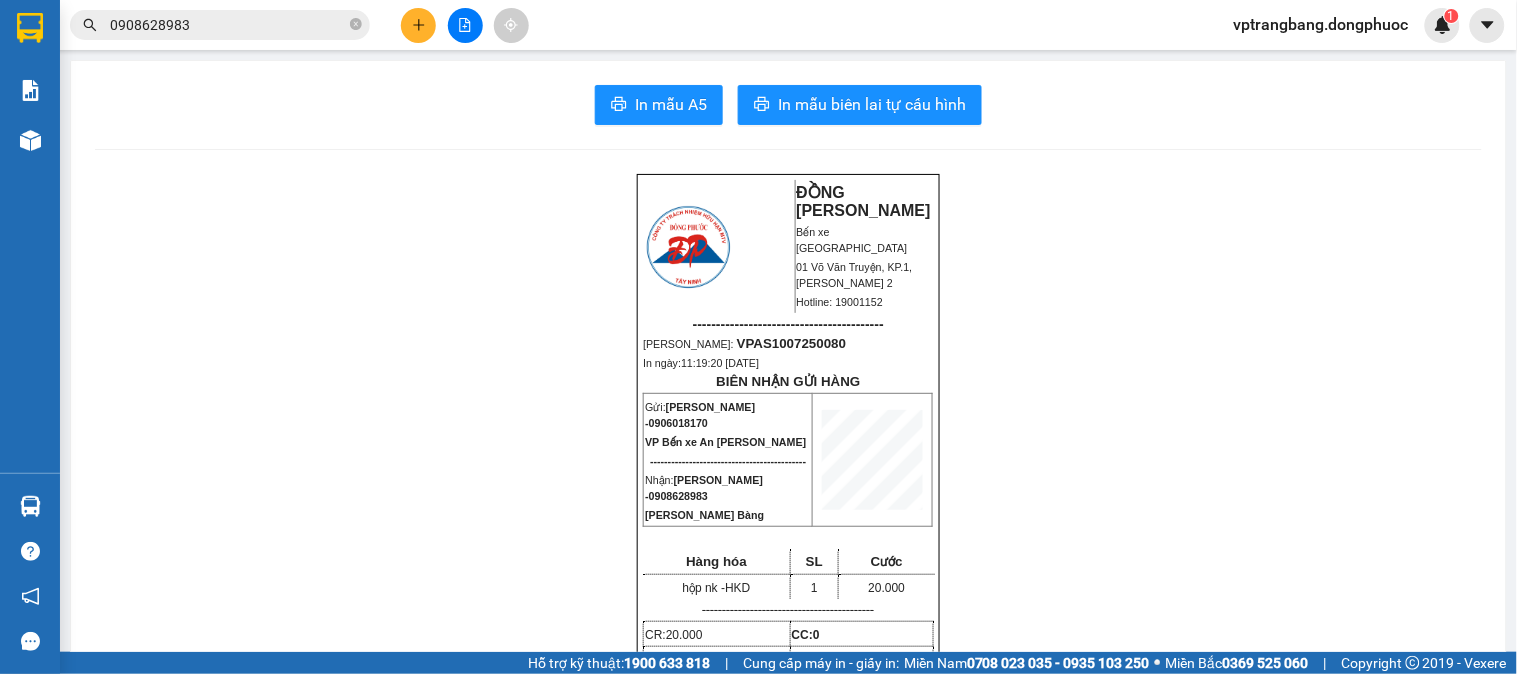 click on "0908628983" at bounding box center [228, 25] 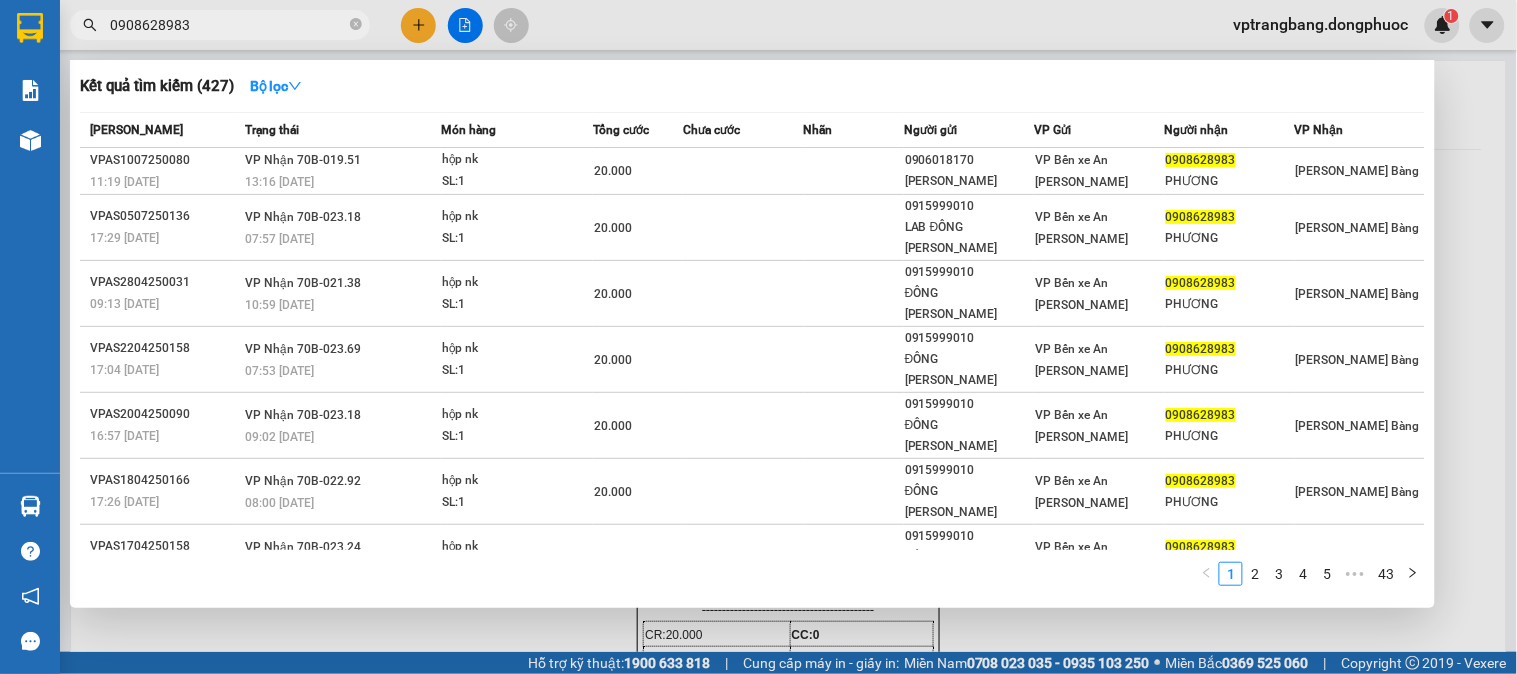 click on "0908628983" at bounding box center (228, 25) 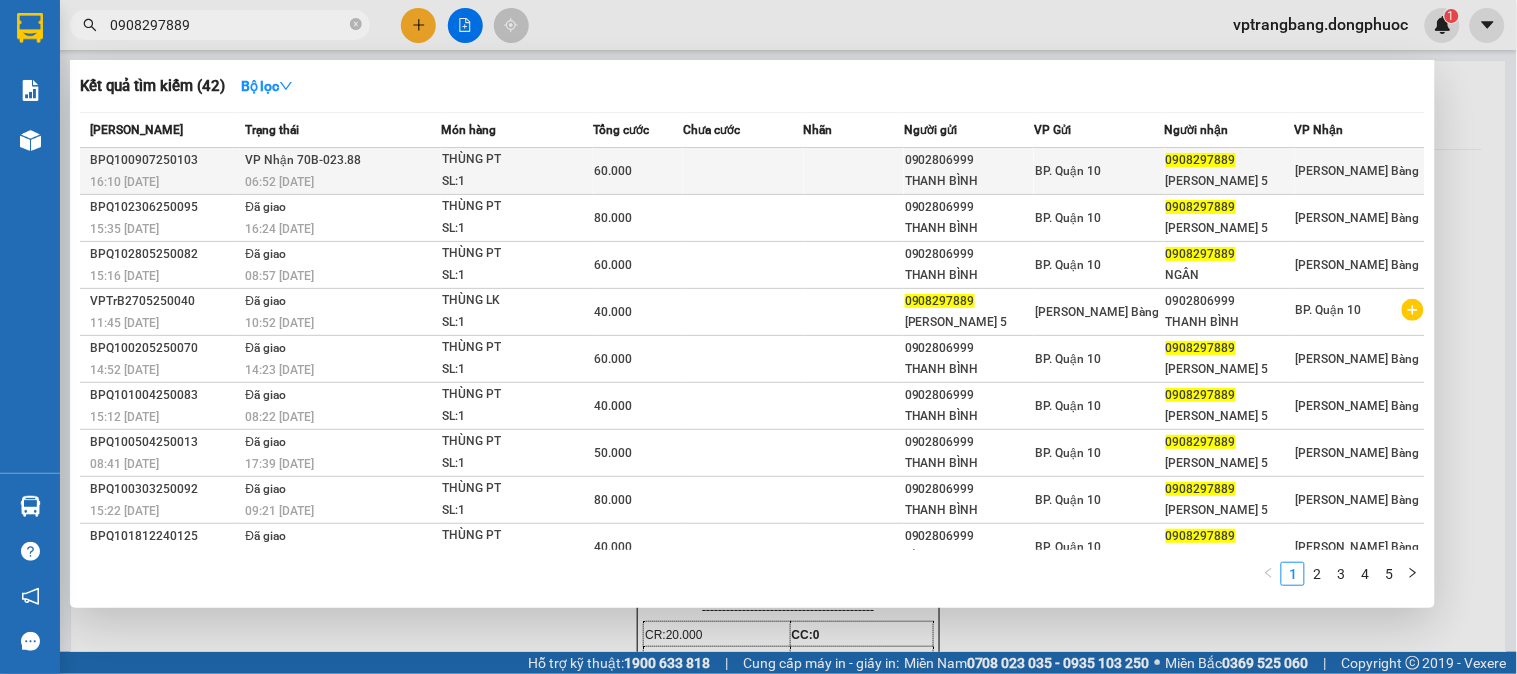 type on "0908297889" 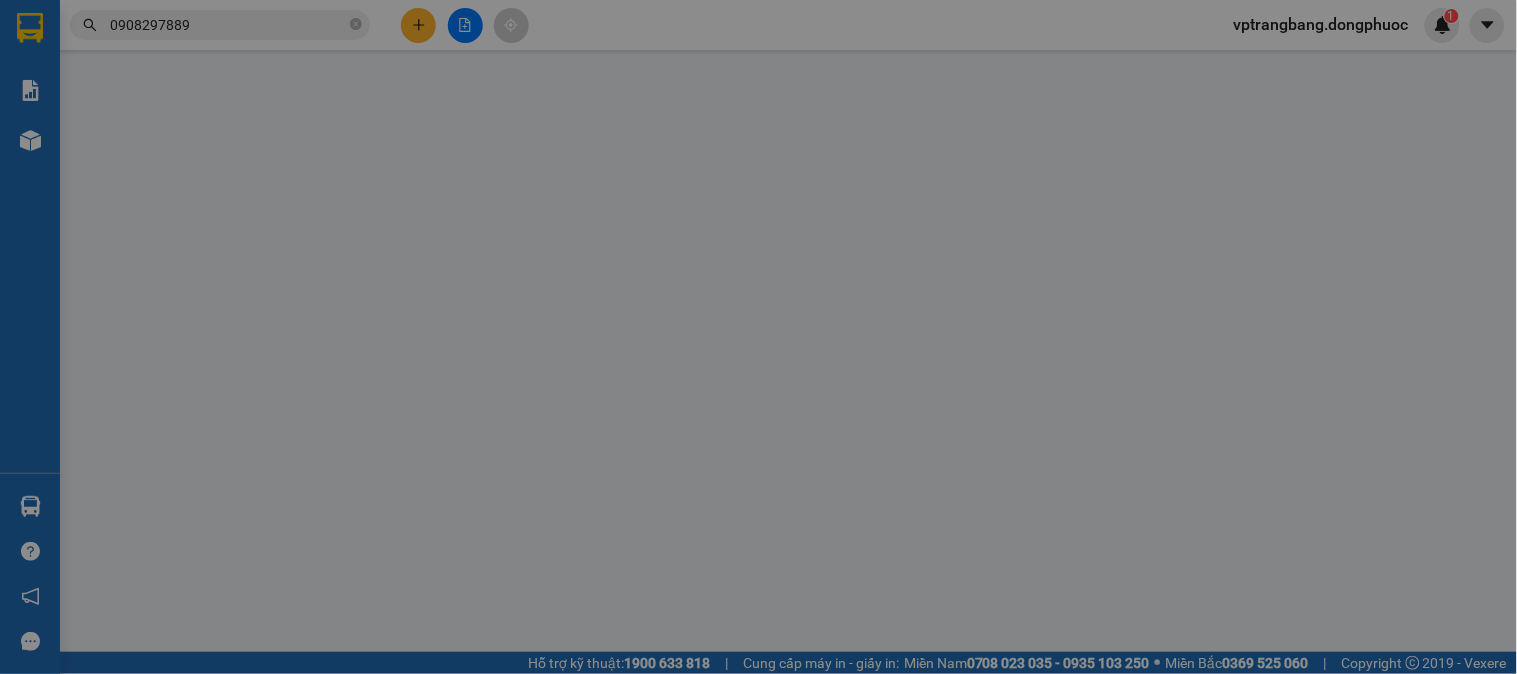 type on "0902806999" 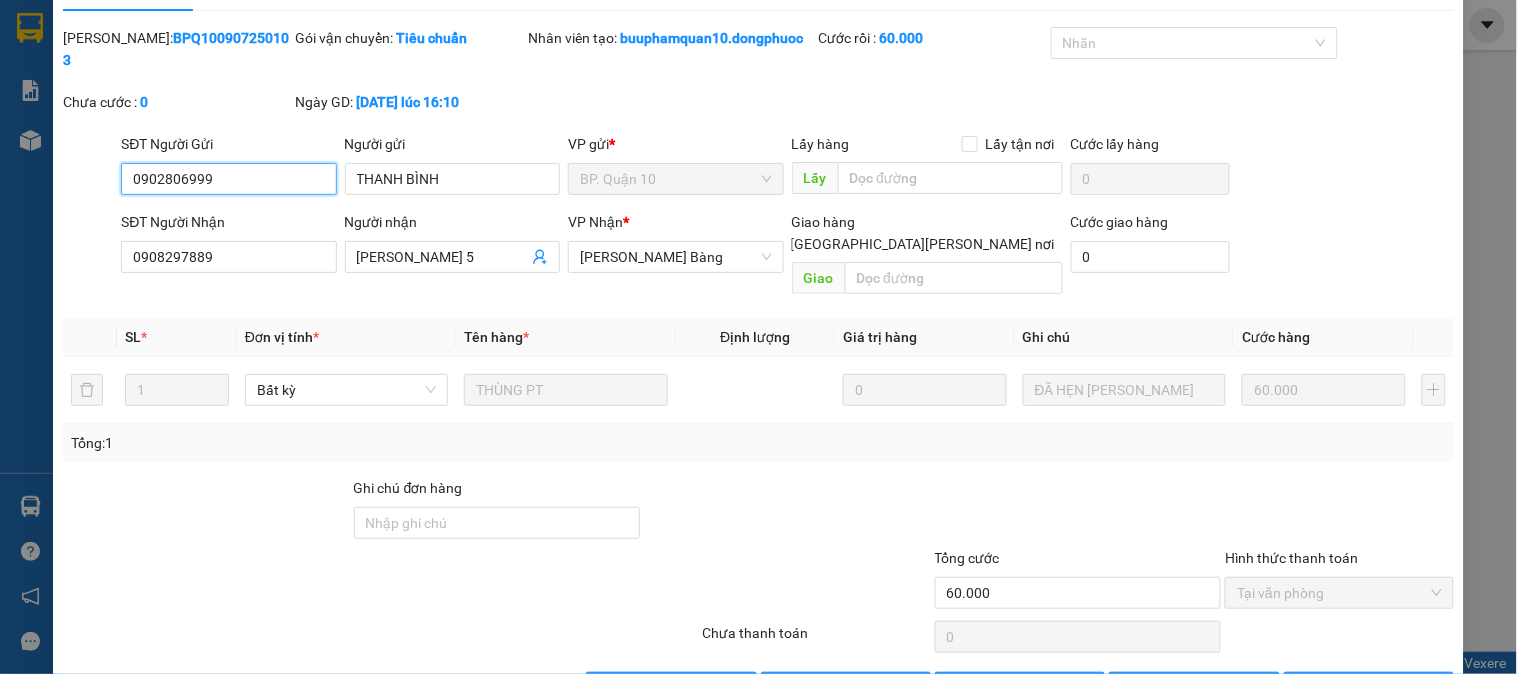 scroll, scrollTop: 91, scrollLeft: 0, axis: vertical 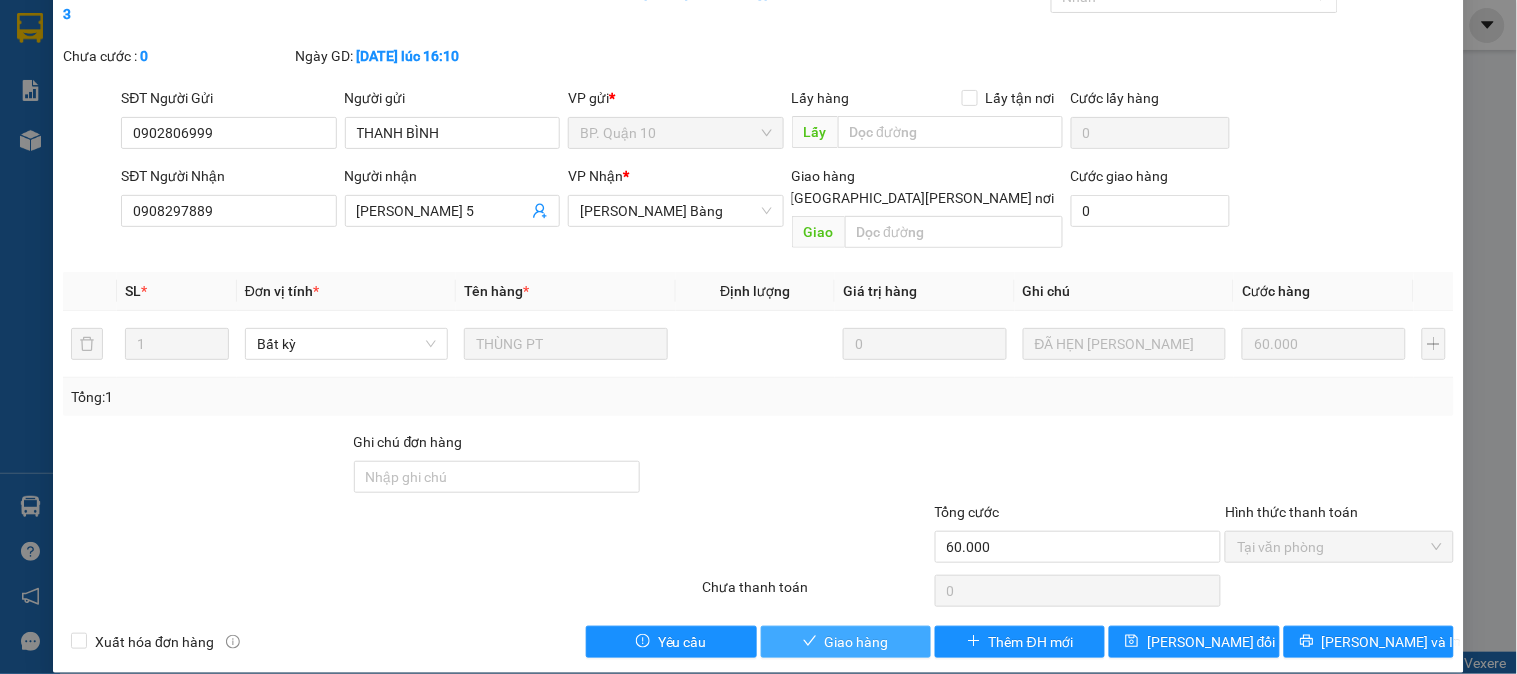 click 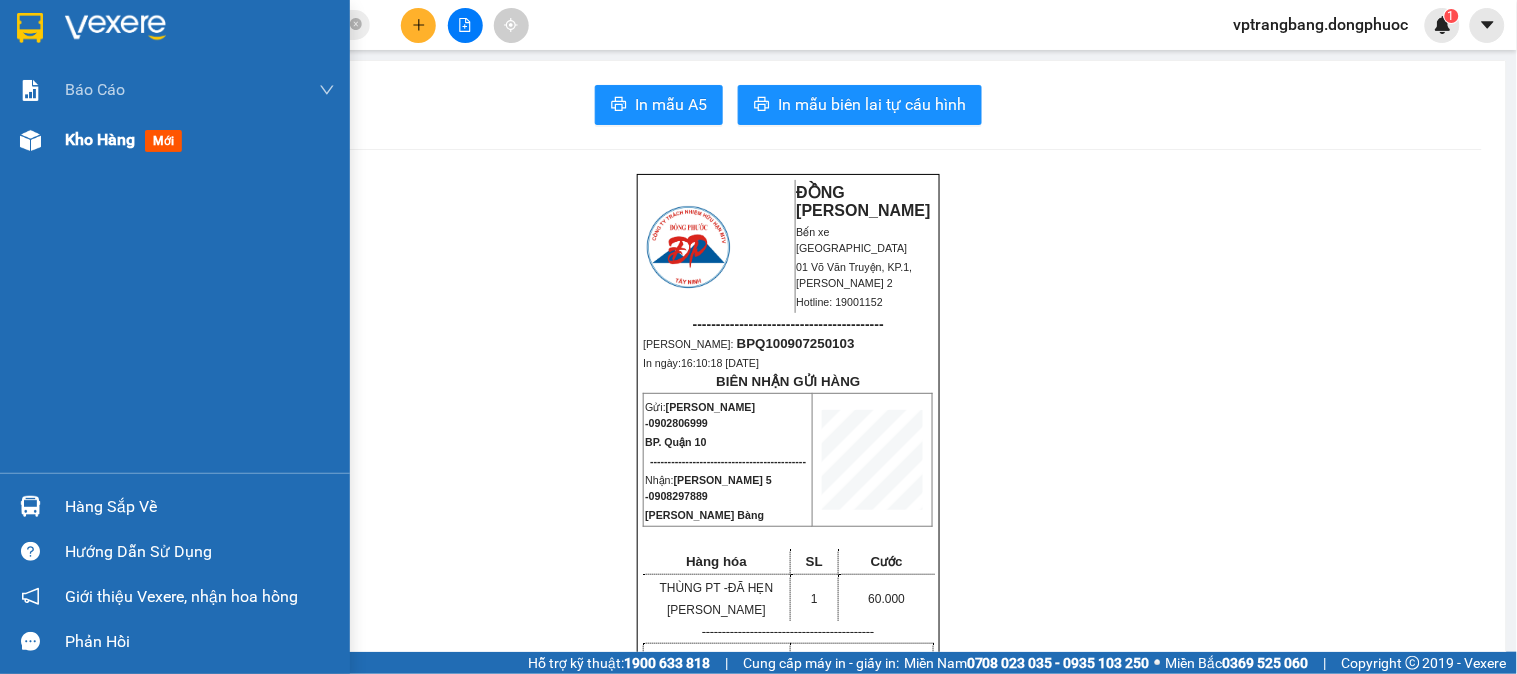 click at bounding box center (30, 140) 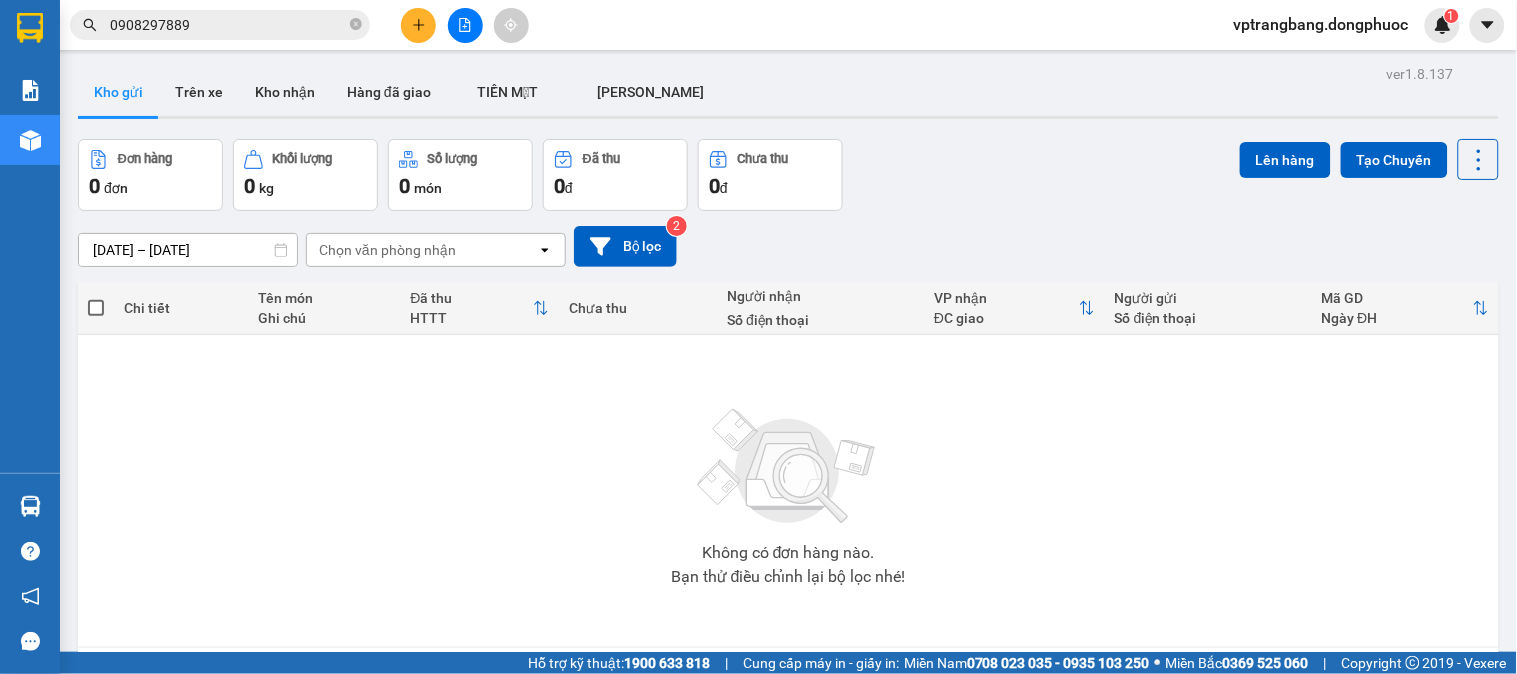 click on "[DATE] – [DATE] Press the down arrow key to interact with the calendar and select a date. Press the escape button to close the calendar. Selected date range is from [DATE] to [DATE]. Chọn văn [PERSON_NAME] open Bộ lọc 2" at bounding box center [788, 246] 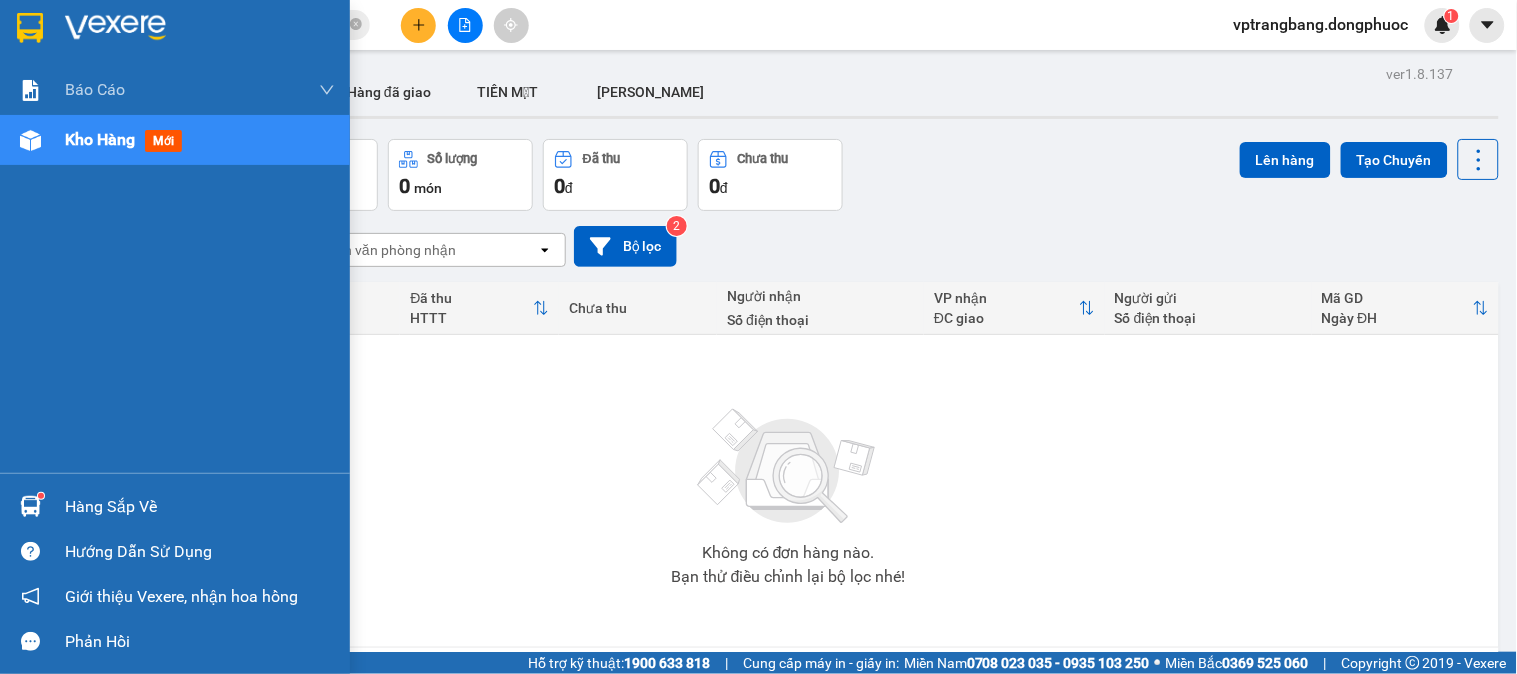 click on "Hàng sắp về" at bounding box center [200, 507] 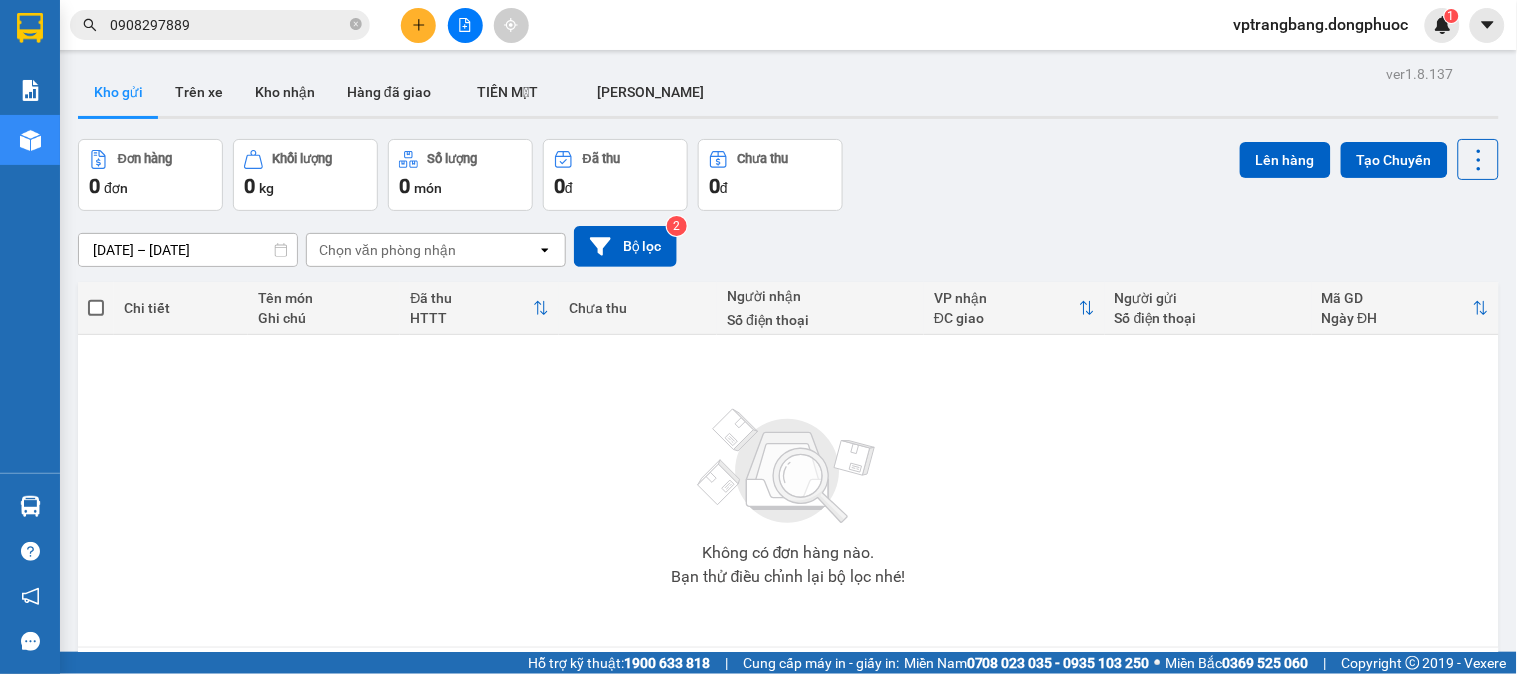 click on "Kết quả tìm kiếm ( 42 )  Bộ lọc  Mã ĐH Trạng thái Món hàng Tổng cước Chưa cước Nhãn Người gửi VP Gửi Người nhận VP Nhận BPQ100907250103 16:10 - 09/07 VP Nhận   70B-023.88 06:52 - 10/07 THÙNG PT SL:  1 60.000 0902806999 THANH BÌNH BP. Quận 10 0908297889 HOÀI MINH 5 VP Trảng Bàng BPQ102306250095 15:35 - 23/06 Đã giao   16:24 - 24/06 THÙNG PT SL:  1 80.000 0902806999 THANH BÌNH BP. Quận 10 0908297889 HOÀI MINH 5 VP Trảng Bàng BPQ102805250082 15:16 - 28/05 Đã giao   08:57 - 29/05 THÙNG PT SL:  1 60.000 0902806999 THANH BÌNH BP. Quận 10 0908297889 NGÂN VP Trảng Bàng VPTrB2705250040 11:45 - 27/05 Đã giao   10:52 - 28/05 THÙNG LK SL:  1 40.000 0908297889 HOÀI MINH 5 VP Trảng Bàng 0902806999 THANH BÌNH BP. Quận 10 BPQ100205250070 14:52 - 02/05 Đã giao   14:23 - 03/05 THÙNG PT SL:  1 60.000 0902806999 THANH BÌNH BP. Quận 10 0908297889 HOÀI MINH 5 VP Trảng Bàng BPQ101004250083 15:12 - 10/04 Đã giao   08:22 - 11/04 THÙNG PT 1" at bounding box center [758, 337] 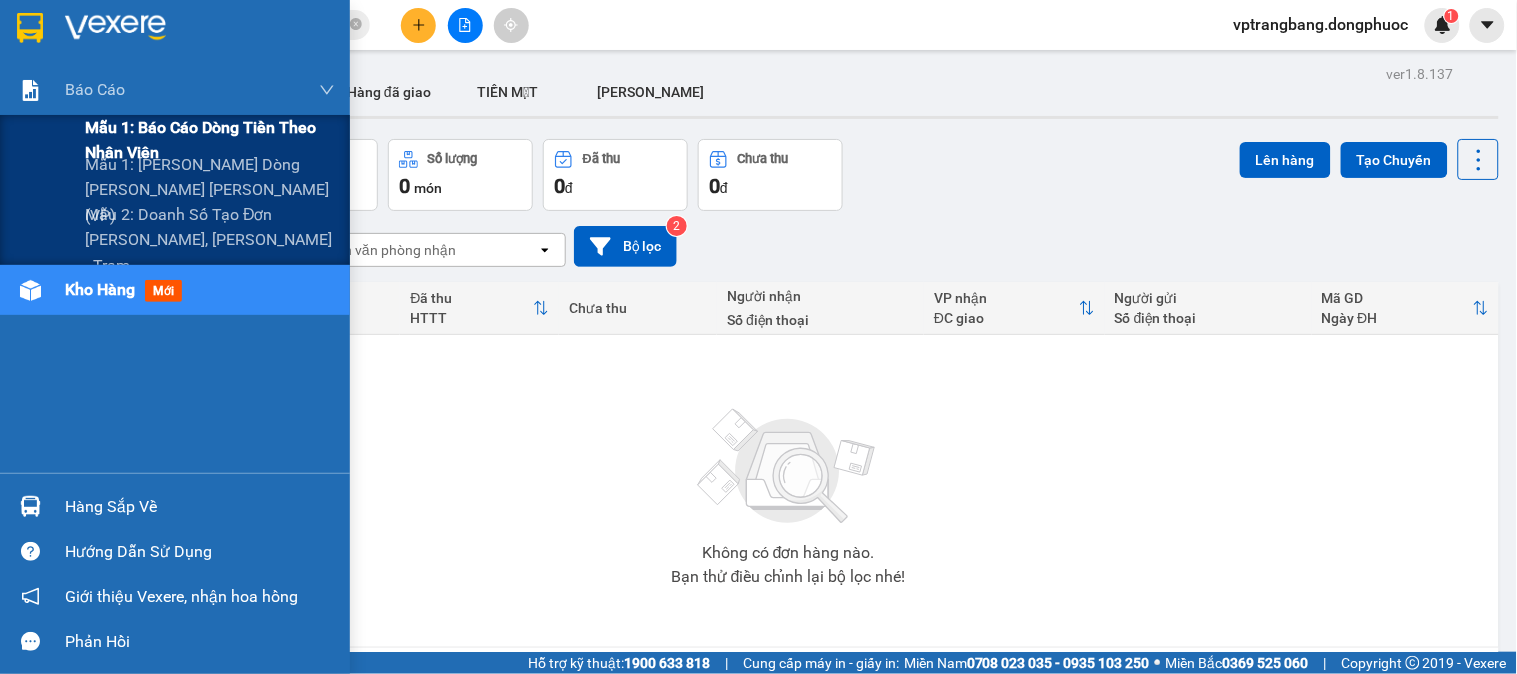 click on "Mẫu 1: Báo cáo dòng tiền theo nhân viên" at bounding box center [210, 140] 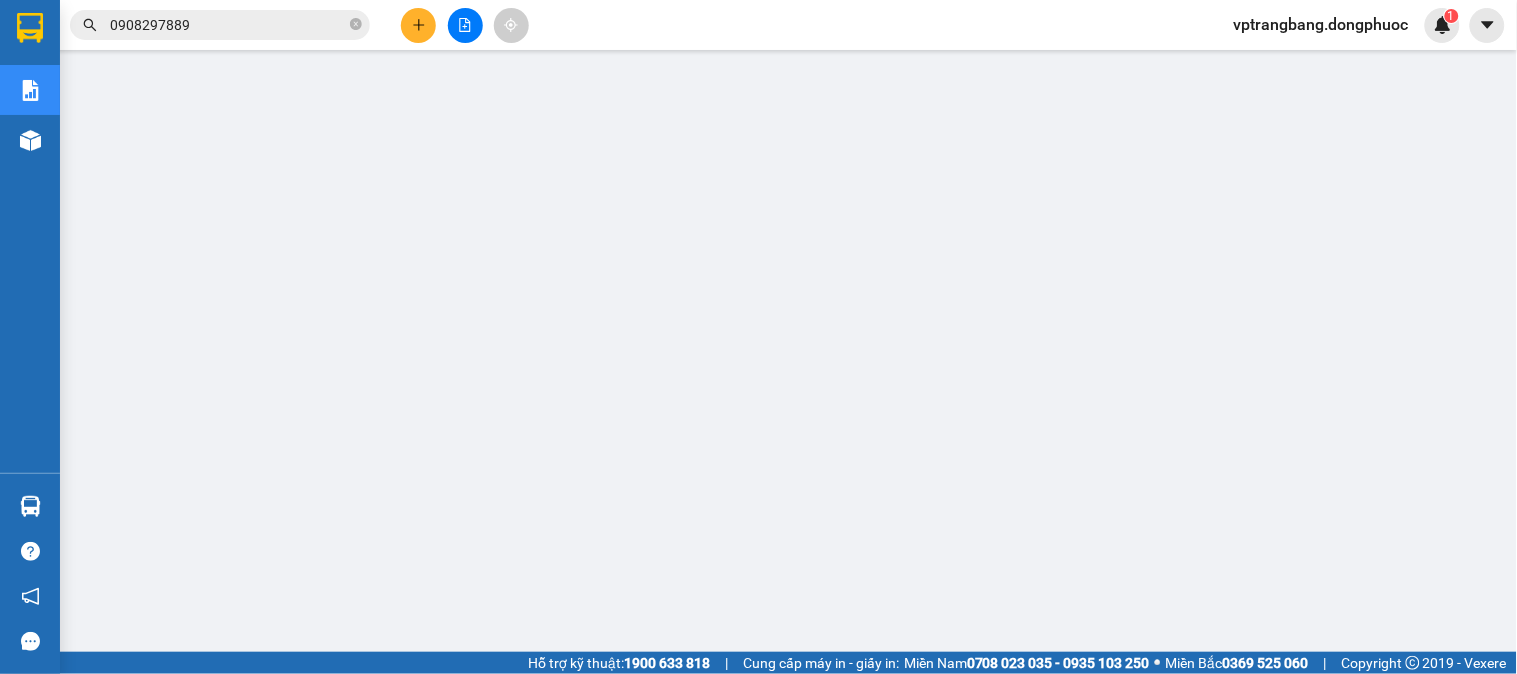 scroll, scrollTop: 0, scrollLeft: 0, axis: both 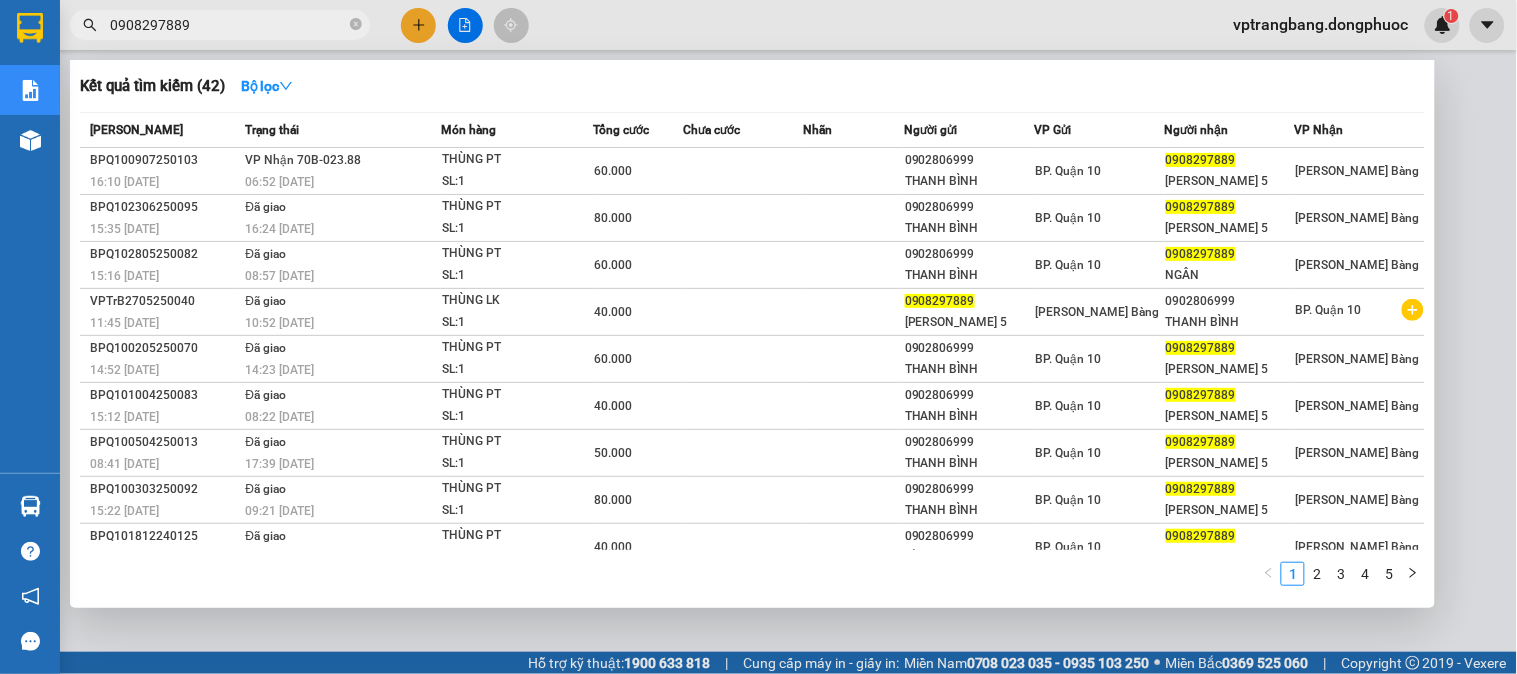 click on "0908297889" at bounding box center [228, 25] 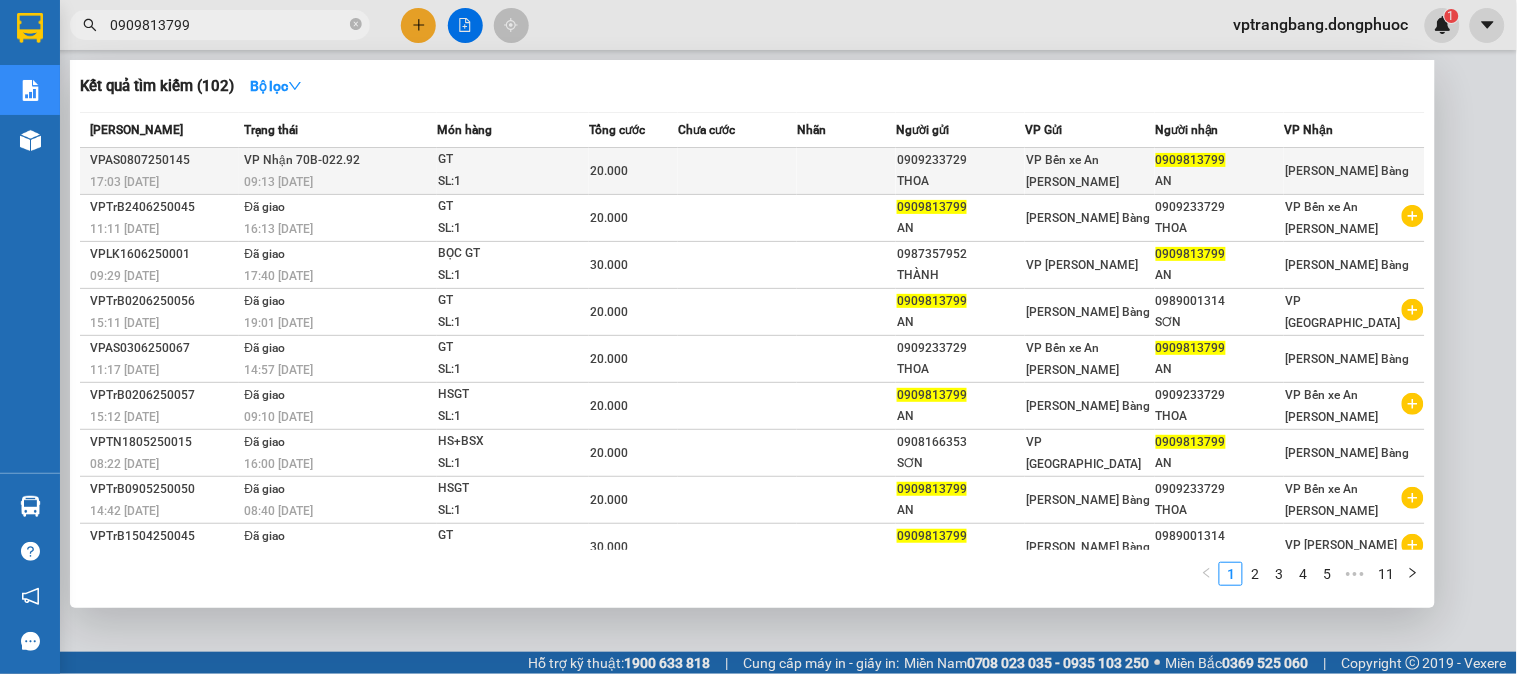 type on "0909813799" 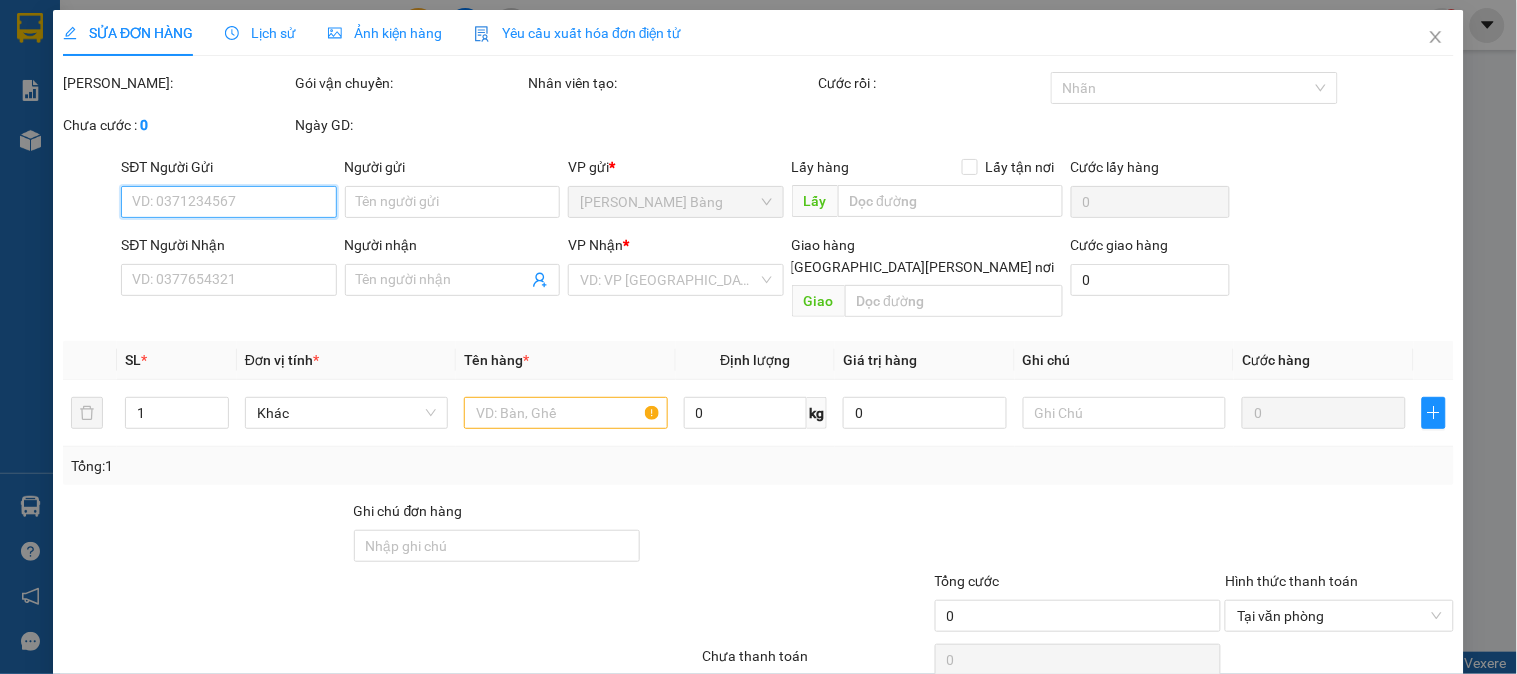 type on "0909233729" 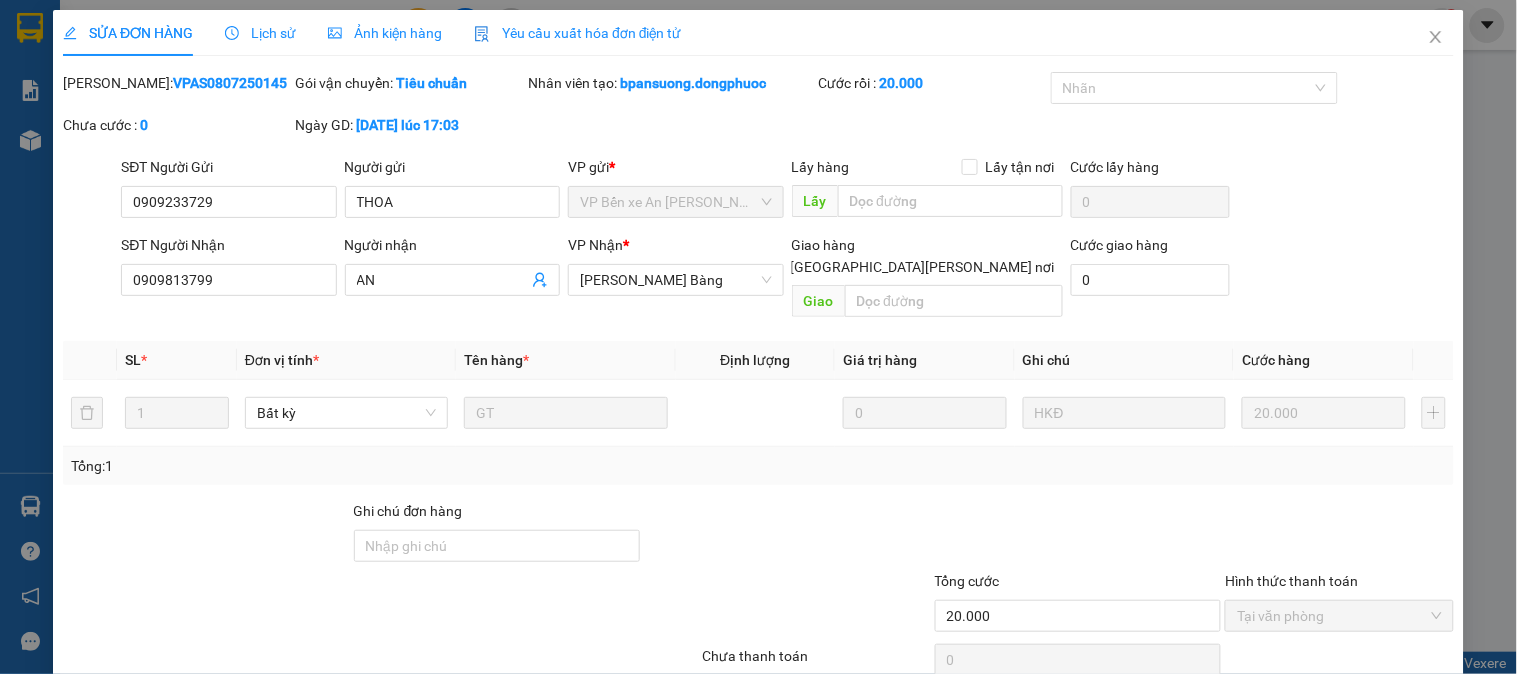 click at bounding box center [787, 535] 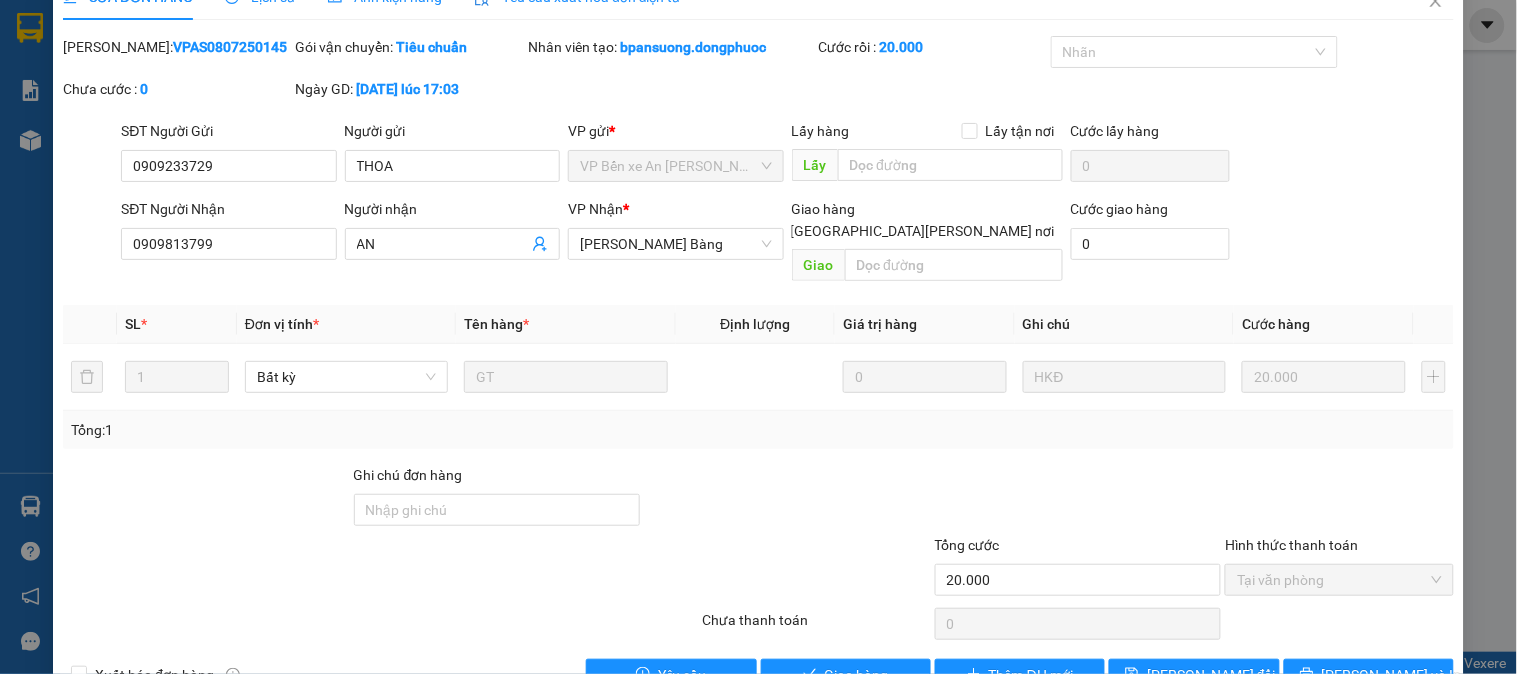 scroll, scrollTop: 70, scrollLeft: 0, axis: vertical 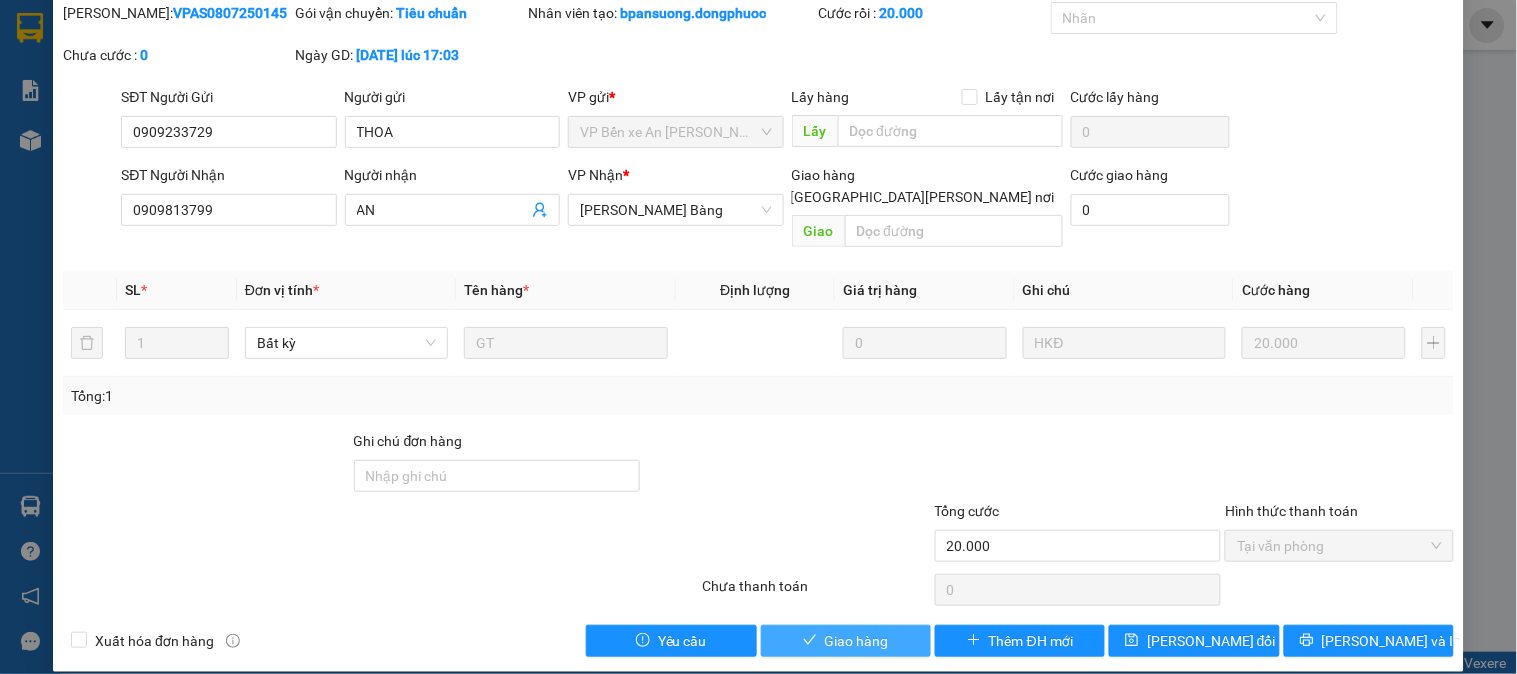 click on "Giao hàng" at bounding box center (846, 641) 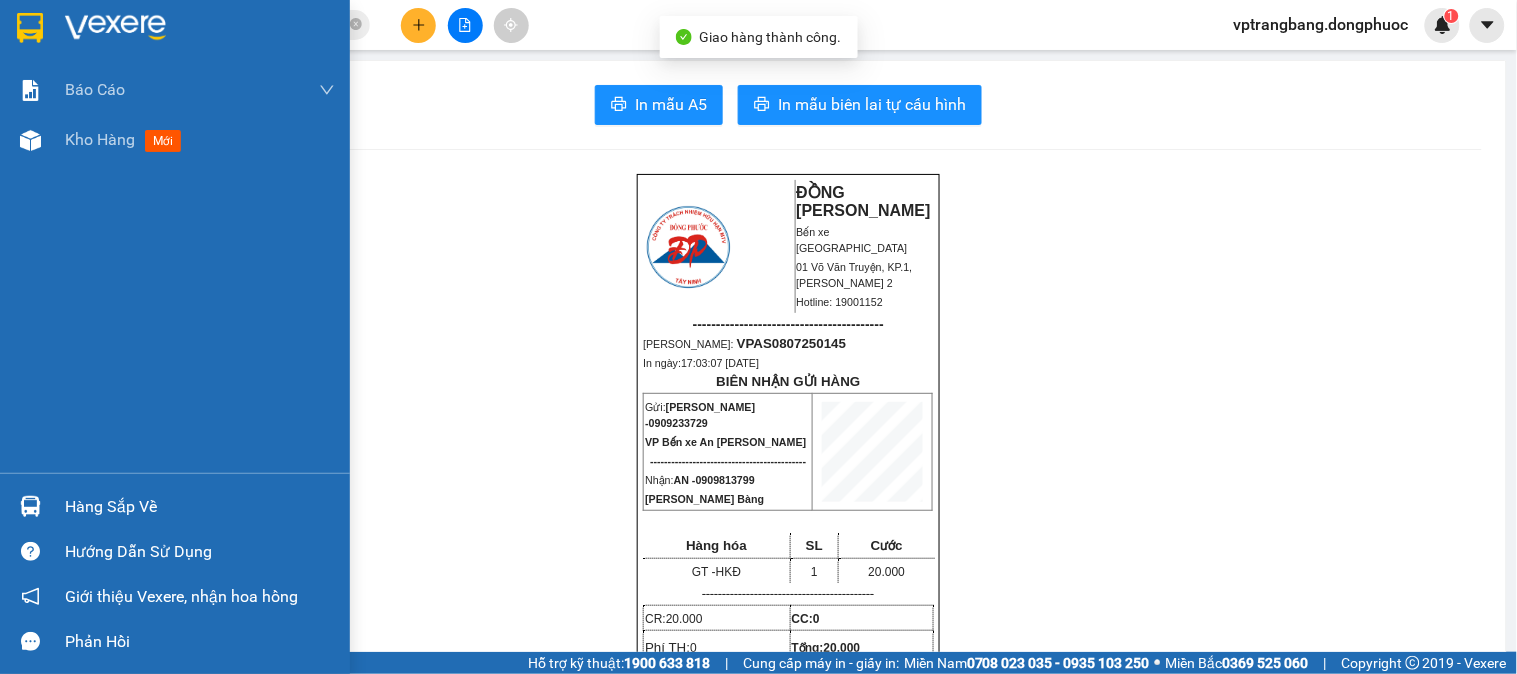 click on "Kho hàng mới" at bounding box center [175, 140] 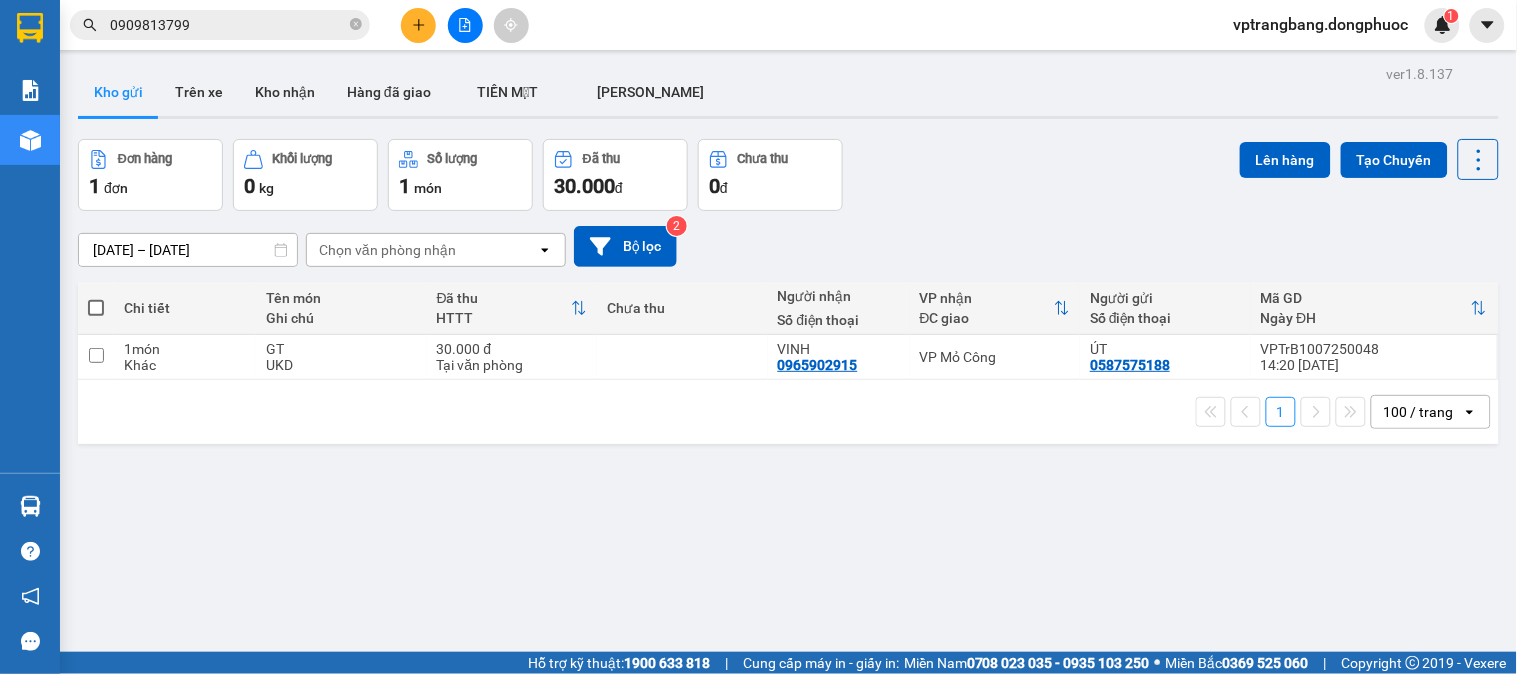 click on "Đơn hàng 1 đơn Khối lượng 0 kg Số lượng 1 món Đã thu 30.000  đ Chưa thu 0  đ Lên hàng Tạo Chuyến" at bounding box center (788, 175) 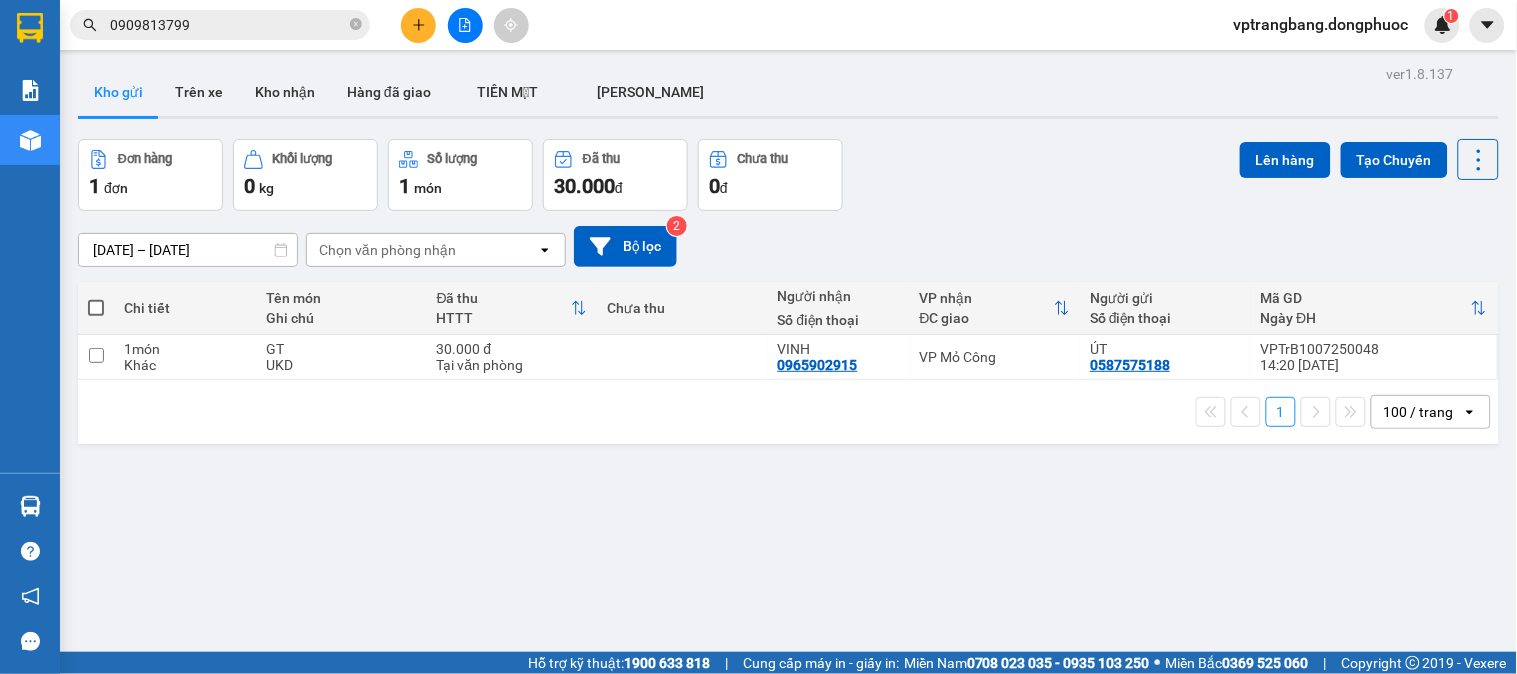 click on "0909813799" at bounding box center (228, 25) 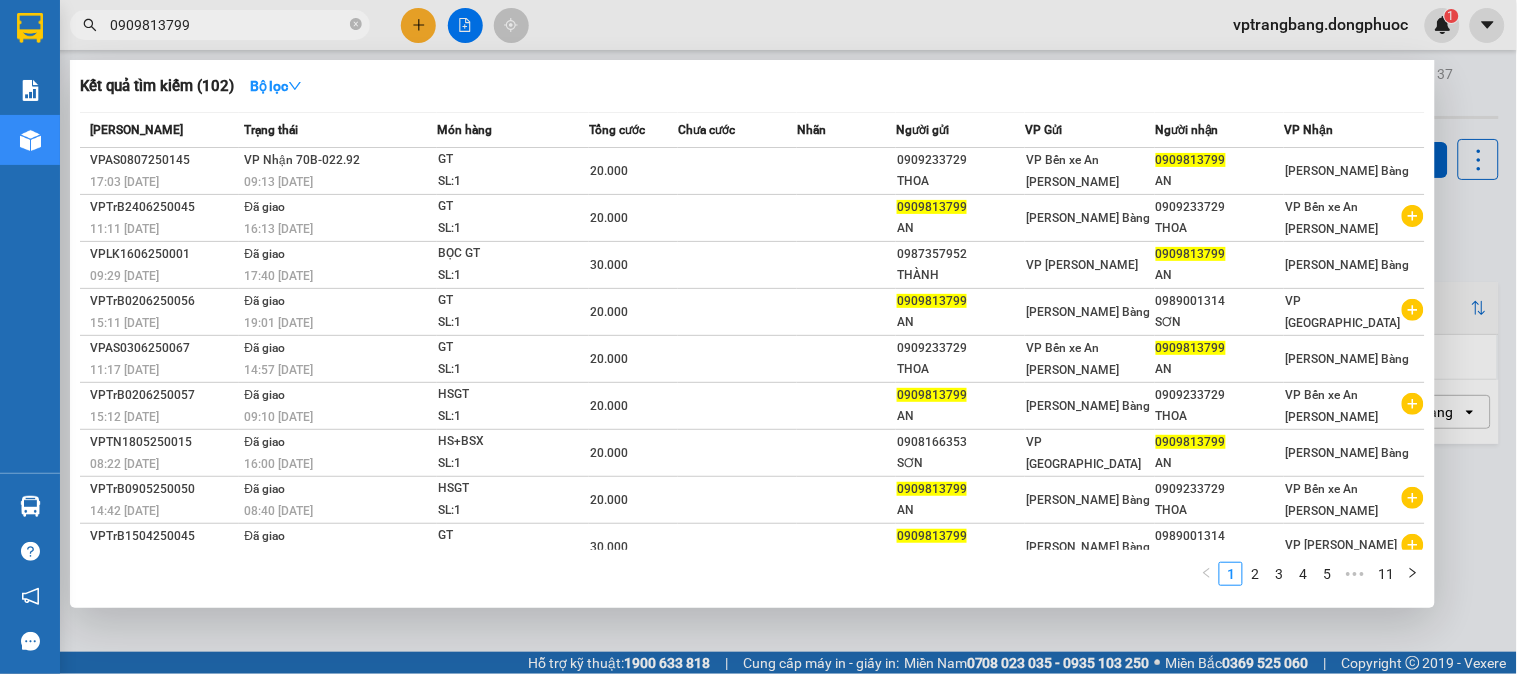 click on "0909813799" at bounding box center [228, 25] 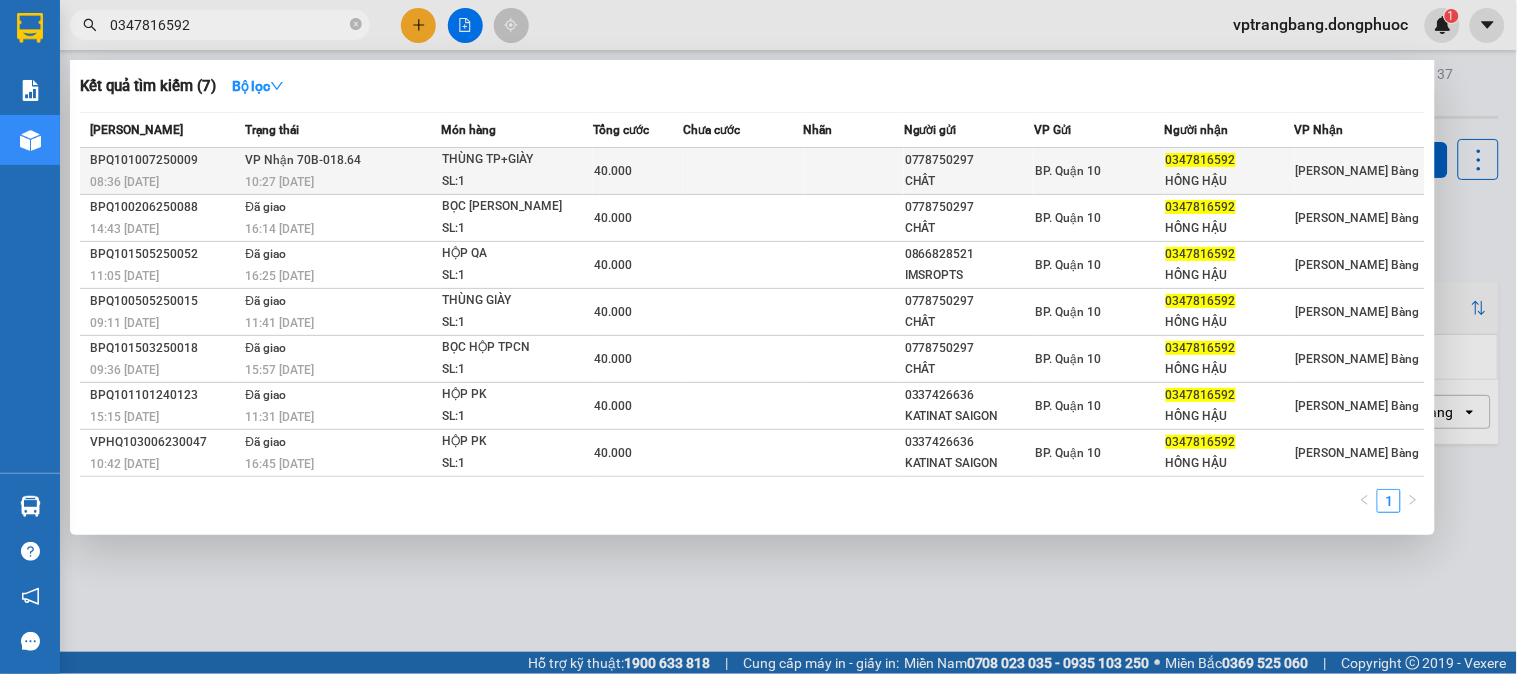 click on "BPQ101007250009" at bounding box center [164, 160] 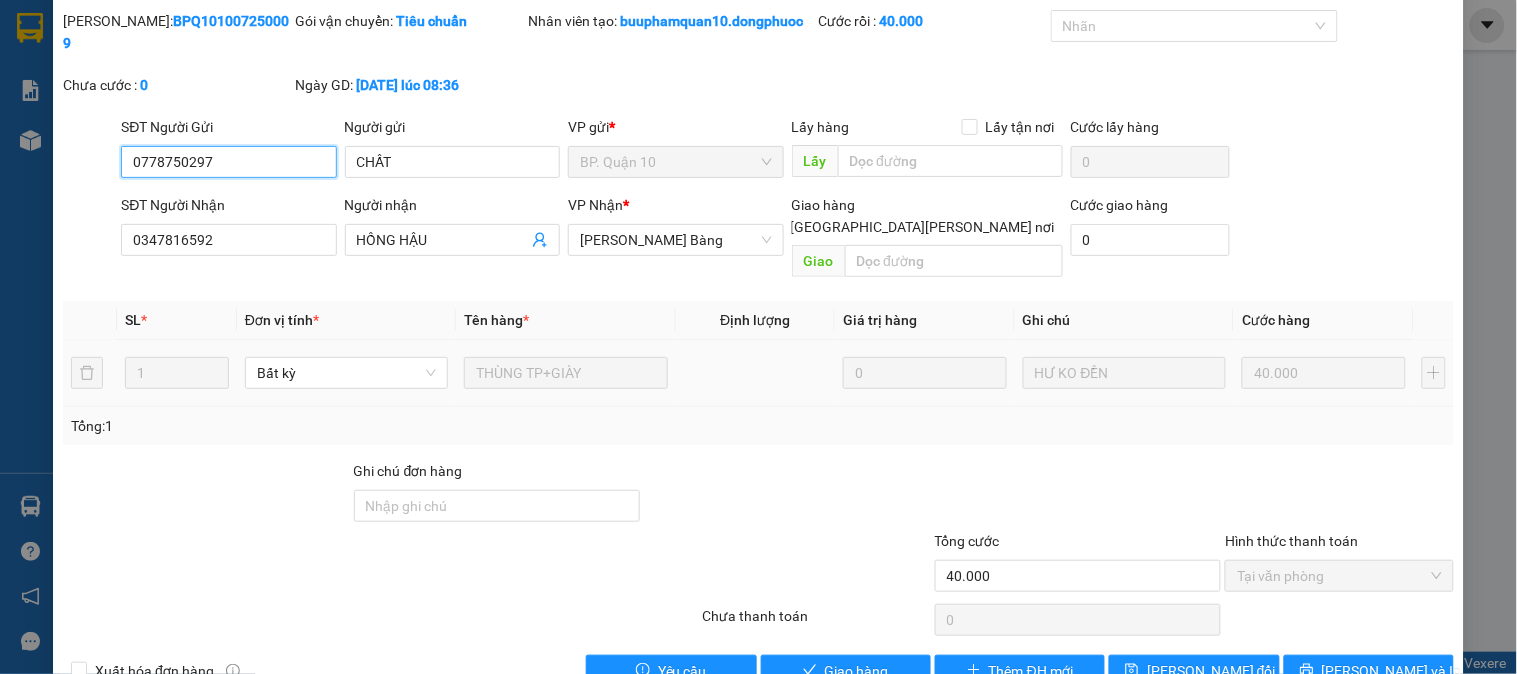 scroll, scrollTop: 91, scrollLeft: 0, axis: vertical 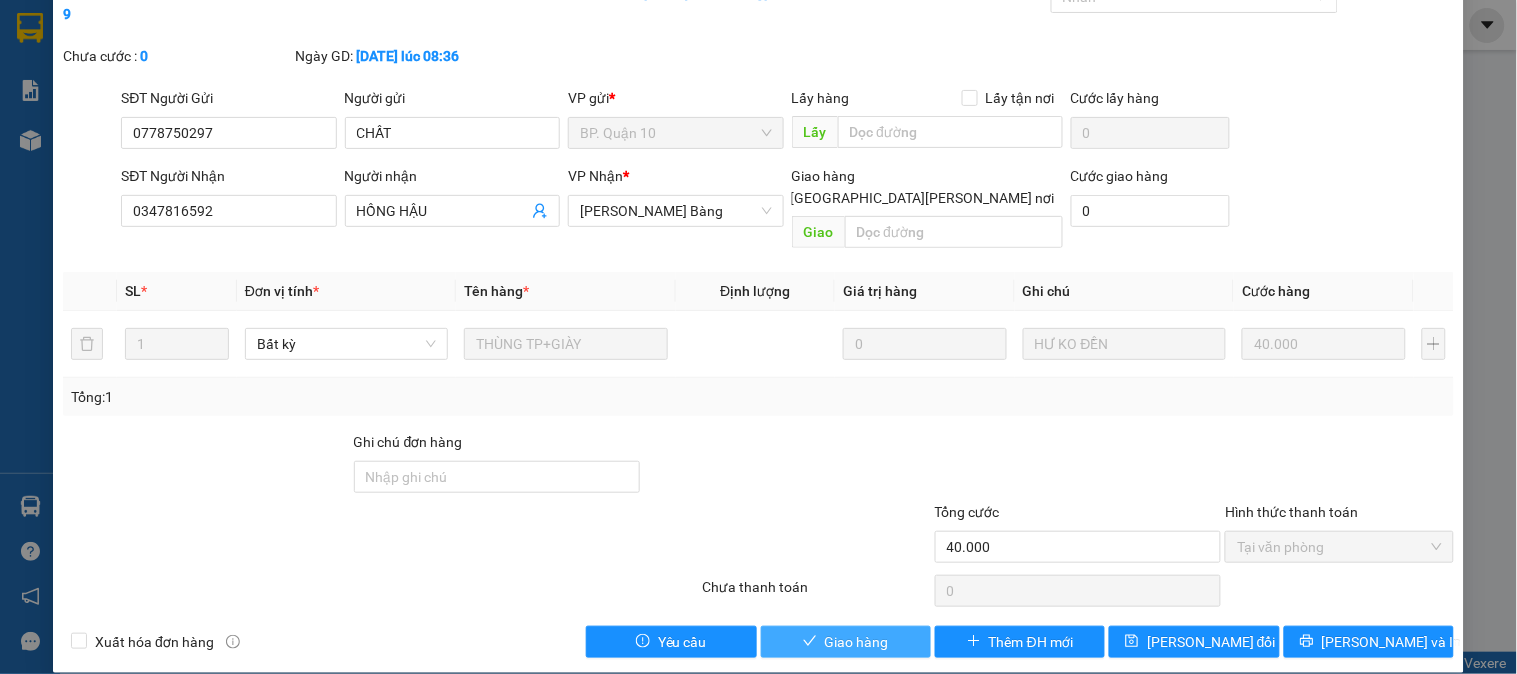 click on "Giao hàng" at bounding box center [857, 642] 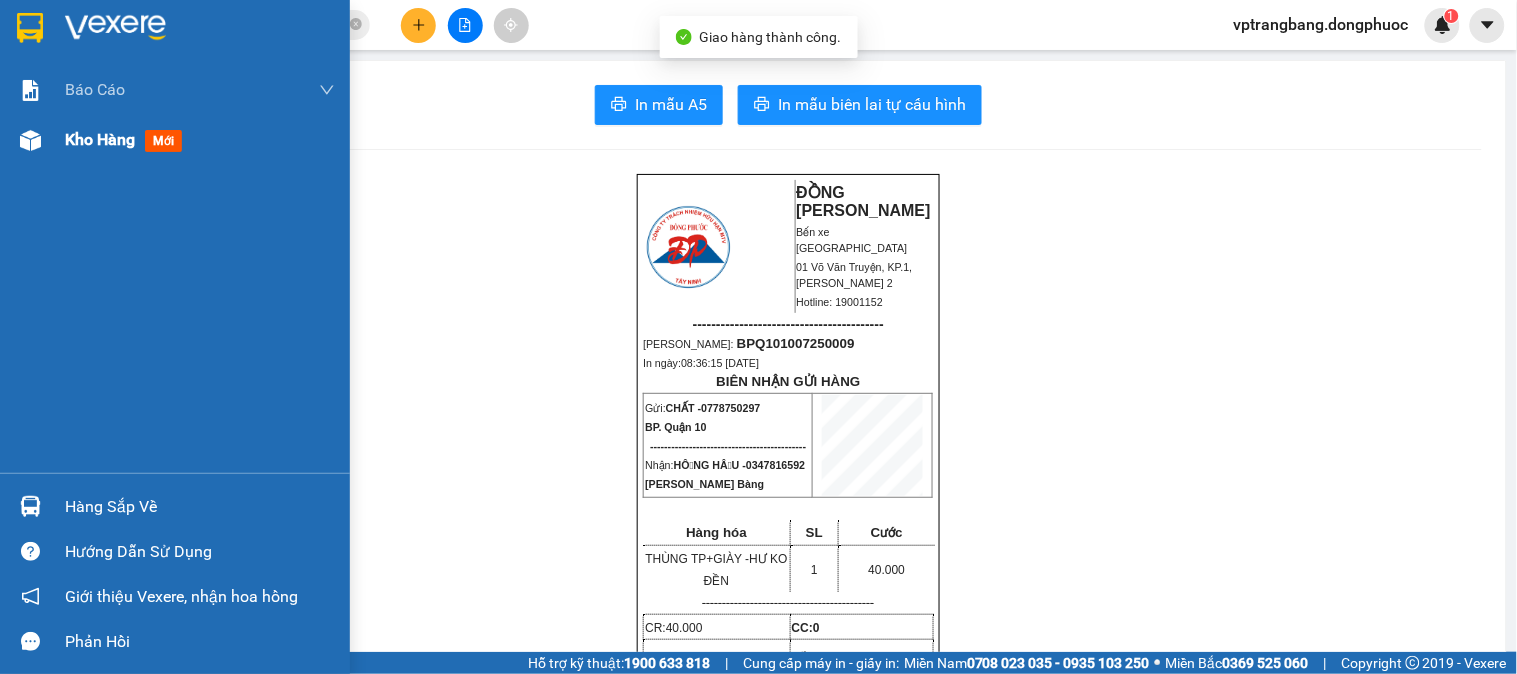 click at bounding box center [30, 140] 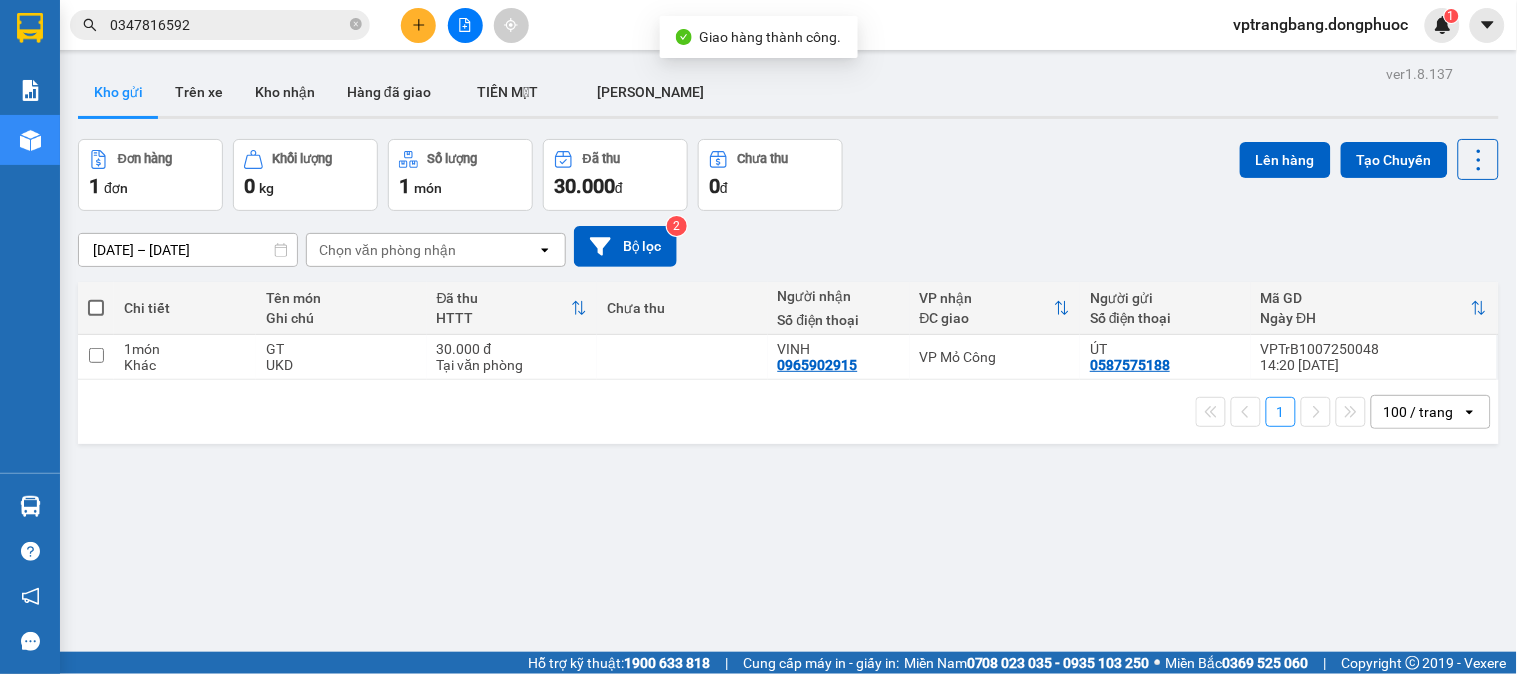 click on "Đơn hàng 1 đơn Khối lượng 0 kg Số lượng 1 món Đã thu 30.000  đ Chưa thu 0  đ Lên hàng Tạo Chuyến" at bounding box center [788, 175] 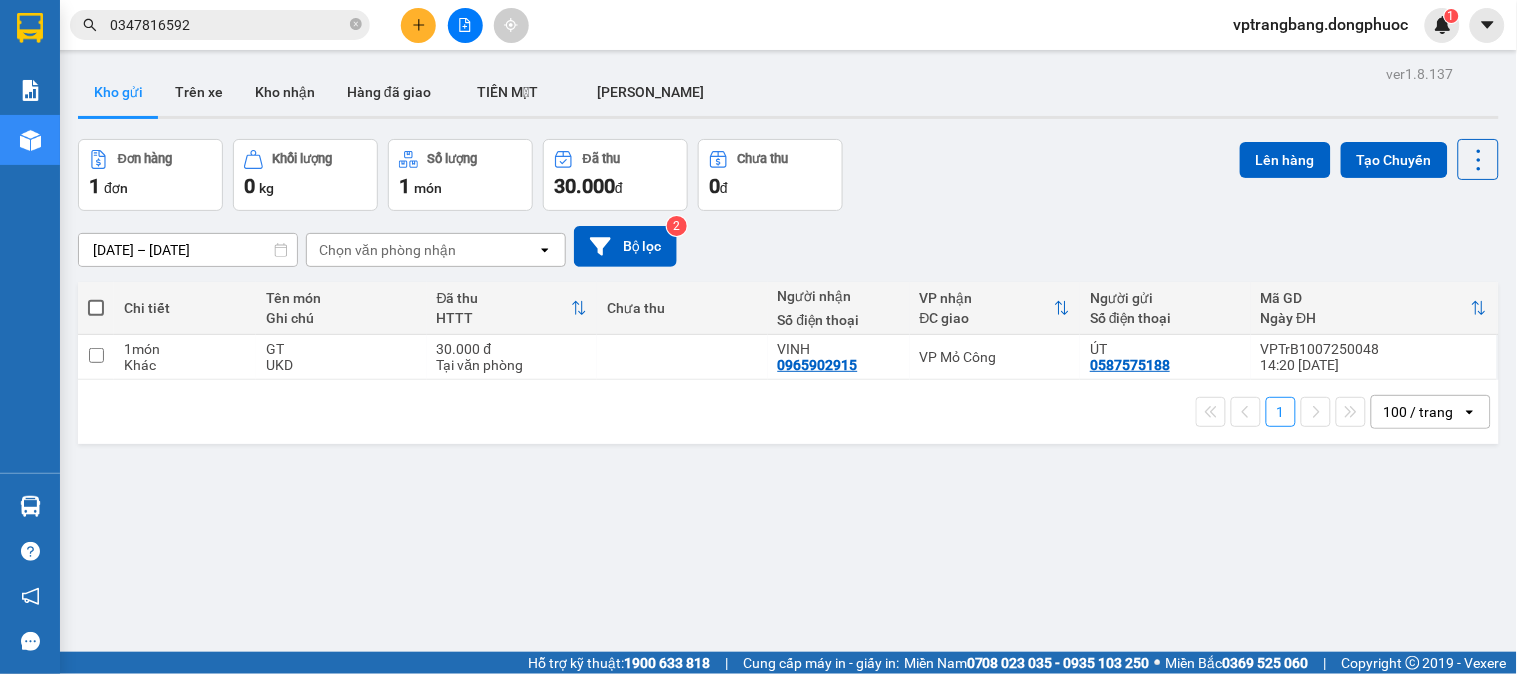 click on "0347816592" at bounding box center [220, 25] 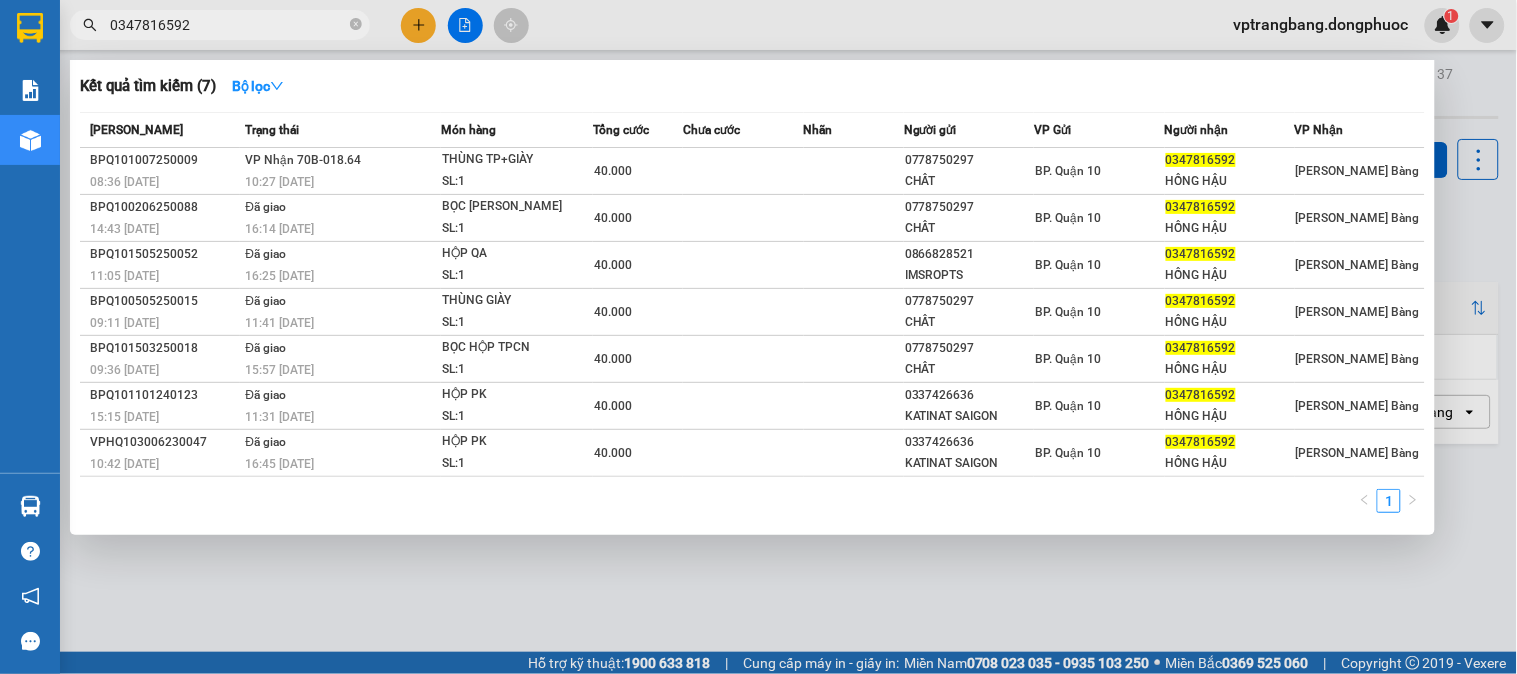 click on "0347816592" at bounding box center [228, 25] 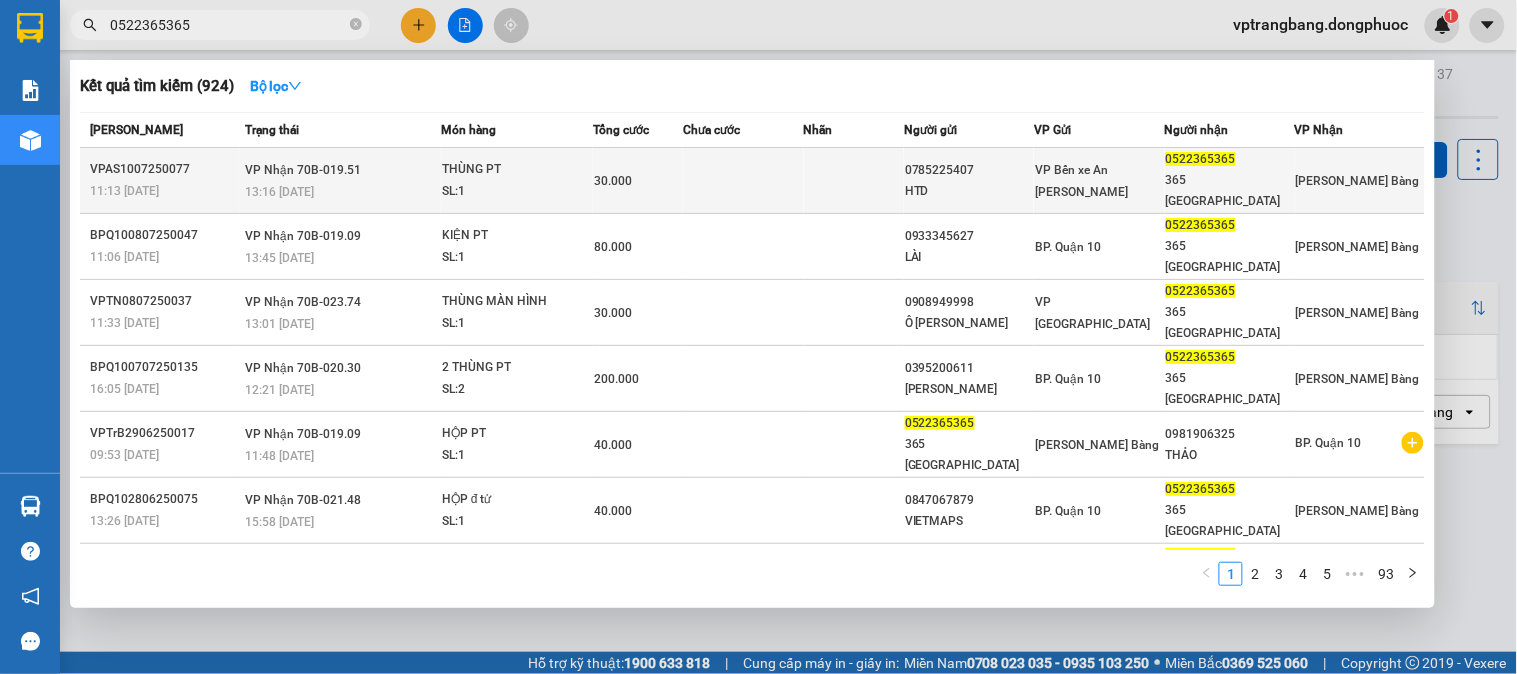 type on "0522365365" 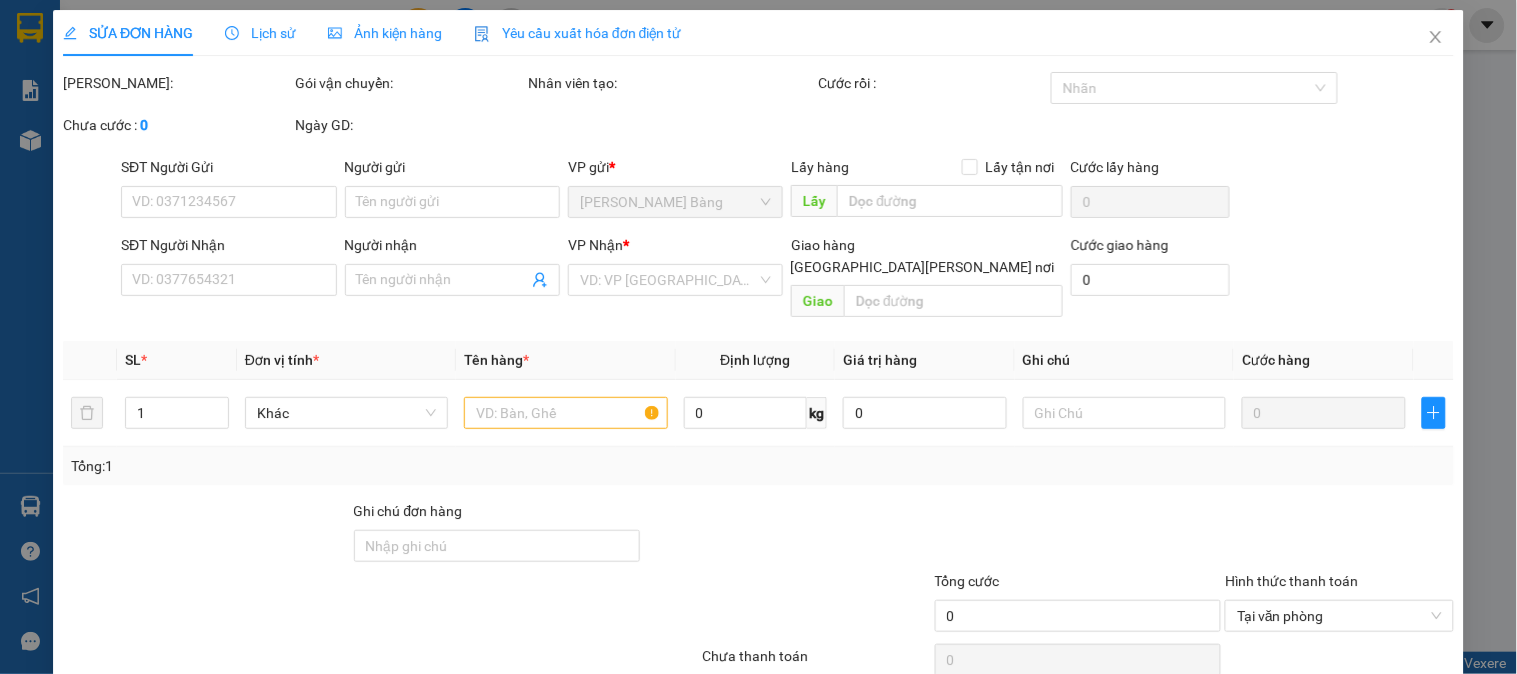 type on "0785225407" 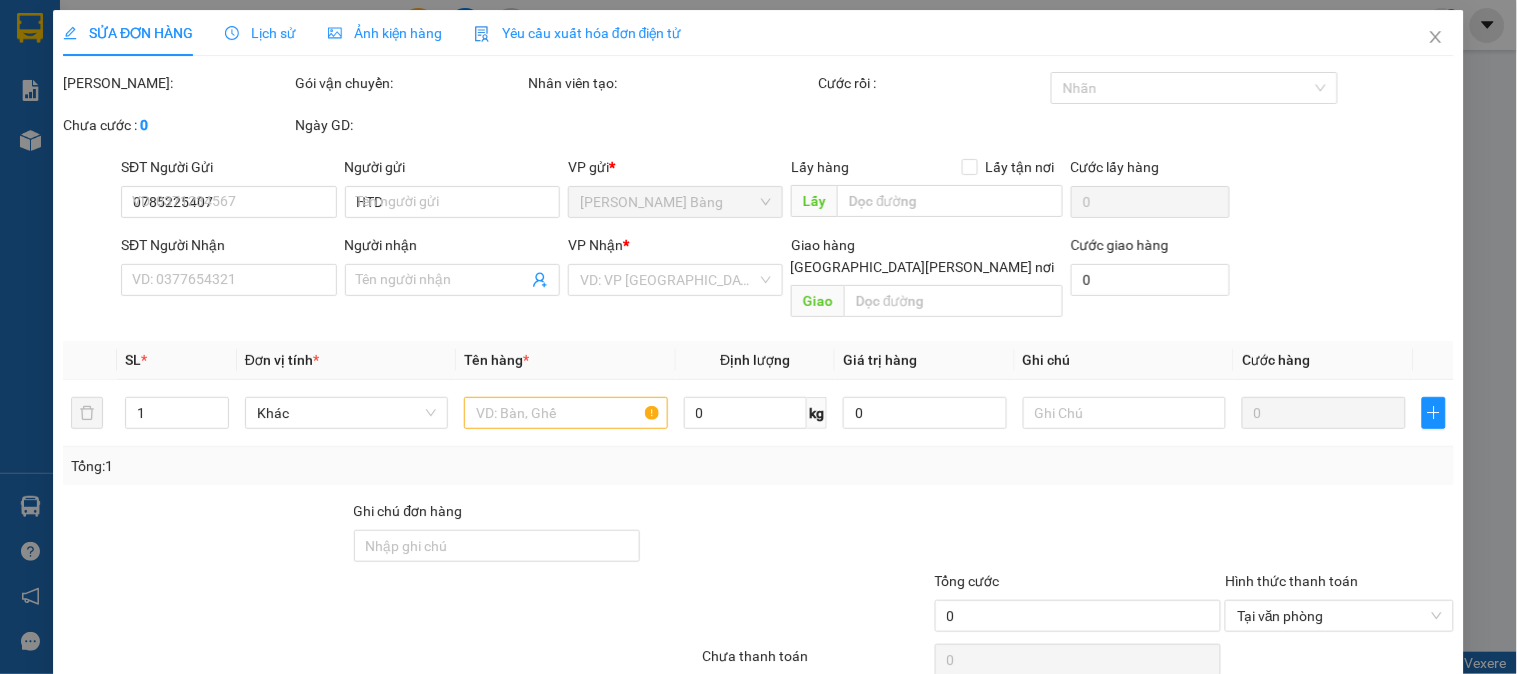 type on "0522365365" 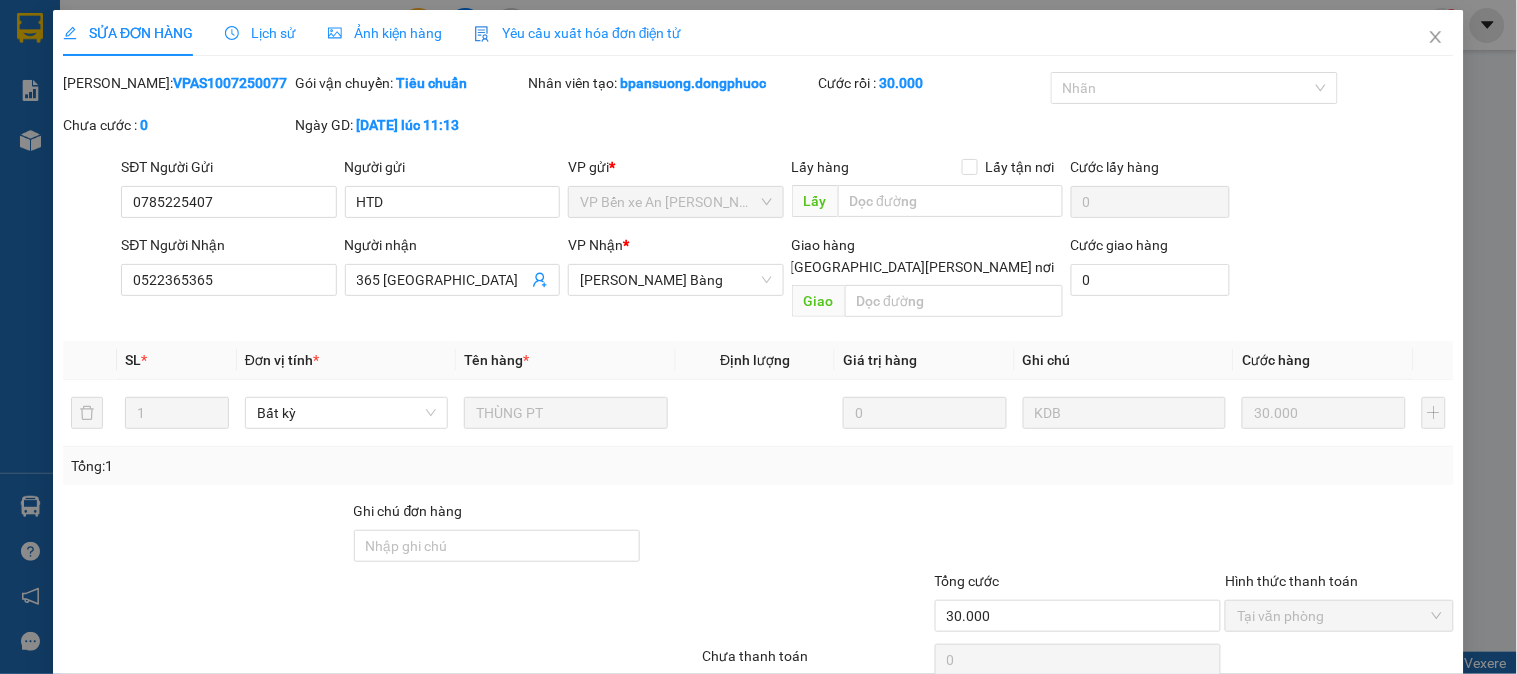 click on "Total Paid Fee 30.000 Total UnPaid Fee 0 Cash Collection Total Fee Mã ĐH:  VPAS1007250077 Gói vận chuyển:   Tiêu chuẩn Nhân viên tạo:   bpansuong.dongphuoc Cước rồi :   30.000   Nhãn Chưa cước :   0 Ngày GD:   10-07-2025 lúc 11:13 SĐT Người Gửi 0785225407 0785225407 Người gửi HTD VP gửi  * VP Bến xe An Sương Lấy hàng Lấy tận nơi Lấy Cước lấy hàng 0 SĐT Người Nhận 0522365365 Người nhận 365 TÂY NINH VP Nhận  * VP Trảng Bàng Giao hàng Giao tận nơi Giao Cước giao hàng 0 SL  * Đơn vị tính  * Tên hàng  * Định lượng Giá trị hàng Ghi chú Cước hàng                   1 Bất kỳ THÙNG PT 0 KDB 30.000 Tổng:  1 Ghi chú đơn hàng Tổng cước 30.000 Hình thức thanh toán Tại văn phòng Số tiền thu trước 30.000 Chọn HT Thanh Toán Chưa thanh toán 0 Chọn HT Thanh Toán Xuất hóa đơn hàng Yêu cầu Giao hàng Thêm ĐH mới Lưu thay đổi Lưu và In" at bounding box center (758, 399) 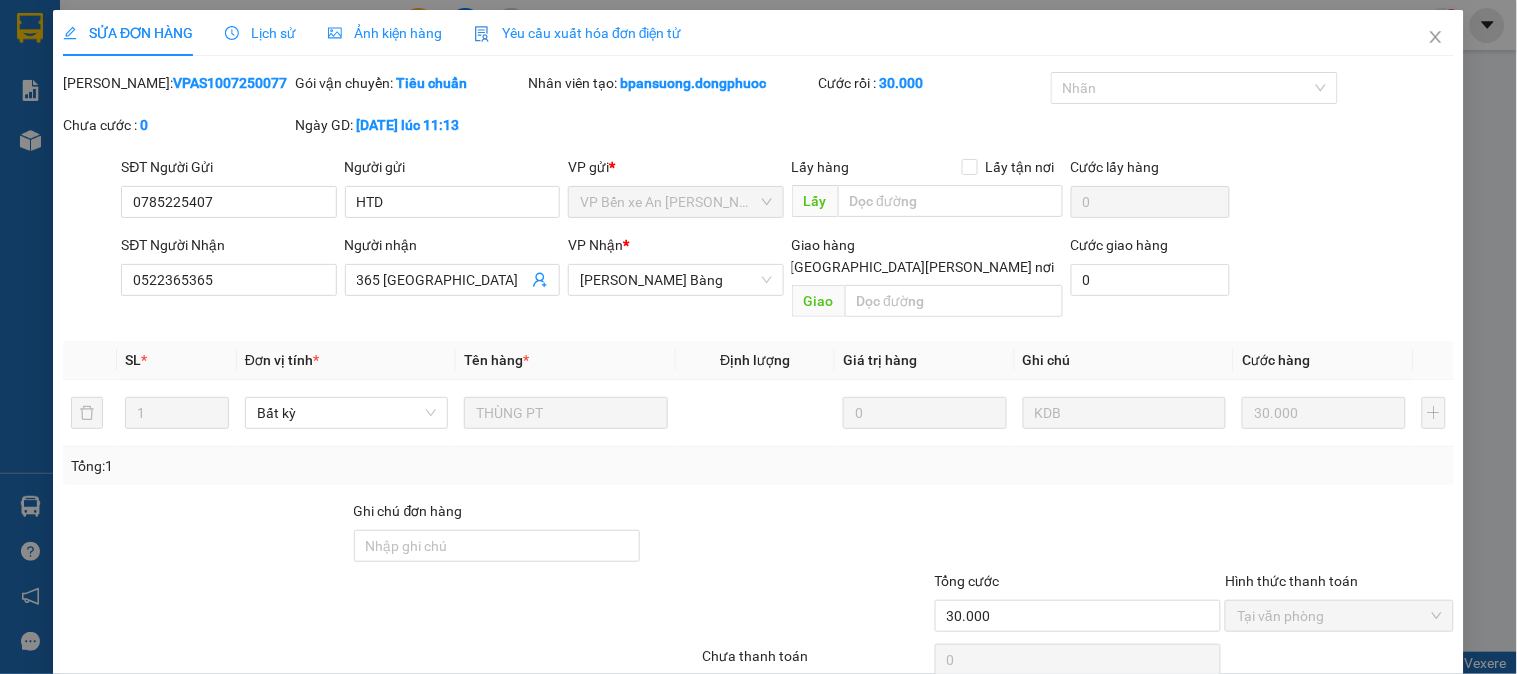 scroll, scrollTop: 70, scrollLeft: 0, axis: vertical 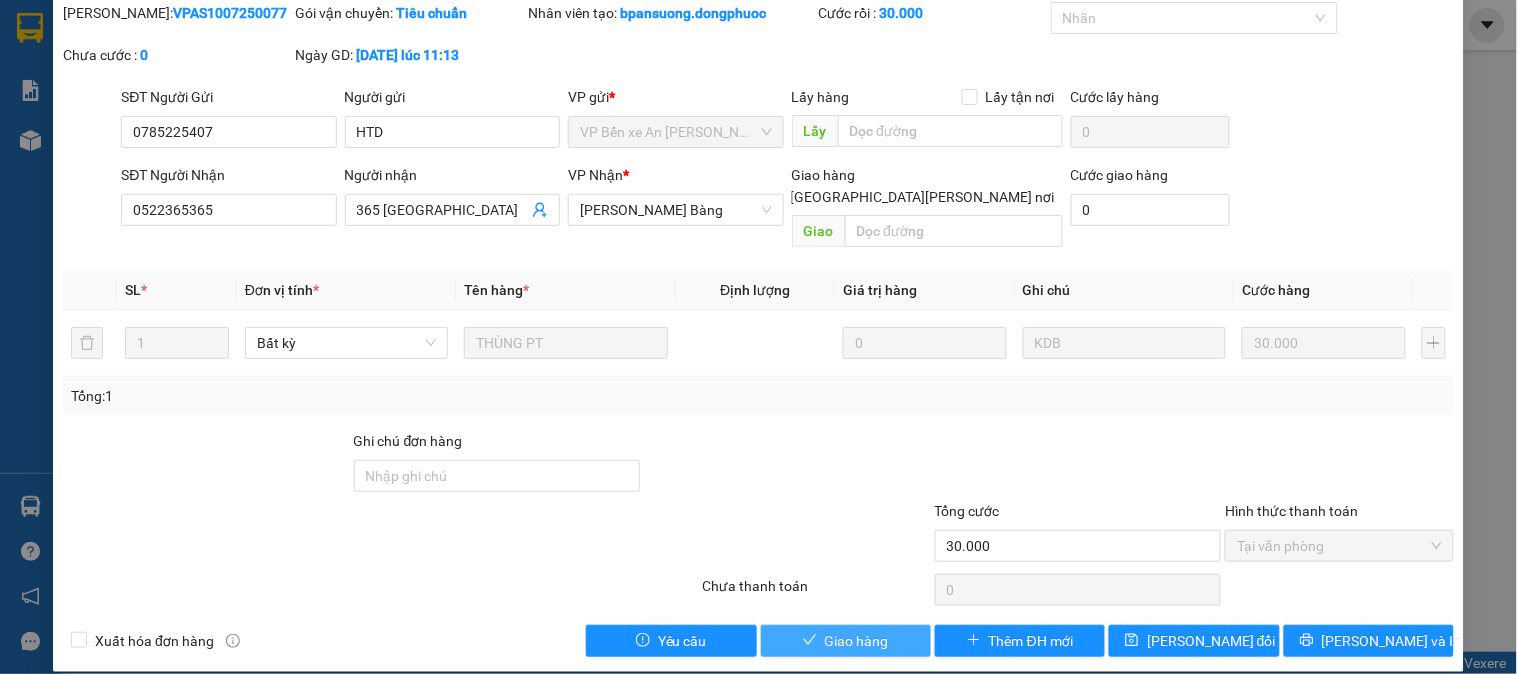 click on "Giao hàng" at bounding box center [846, 641] 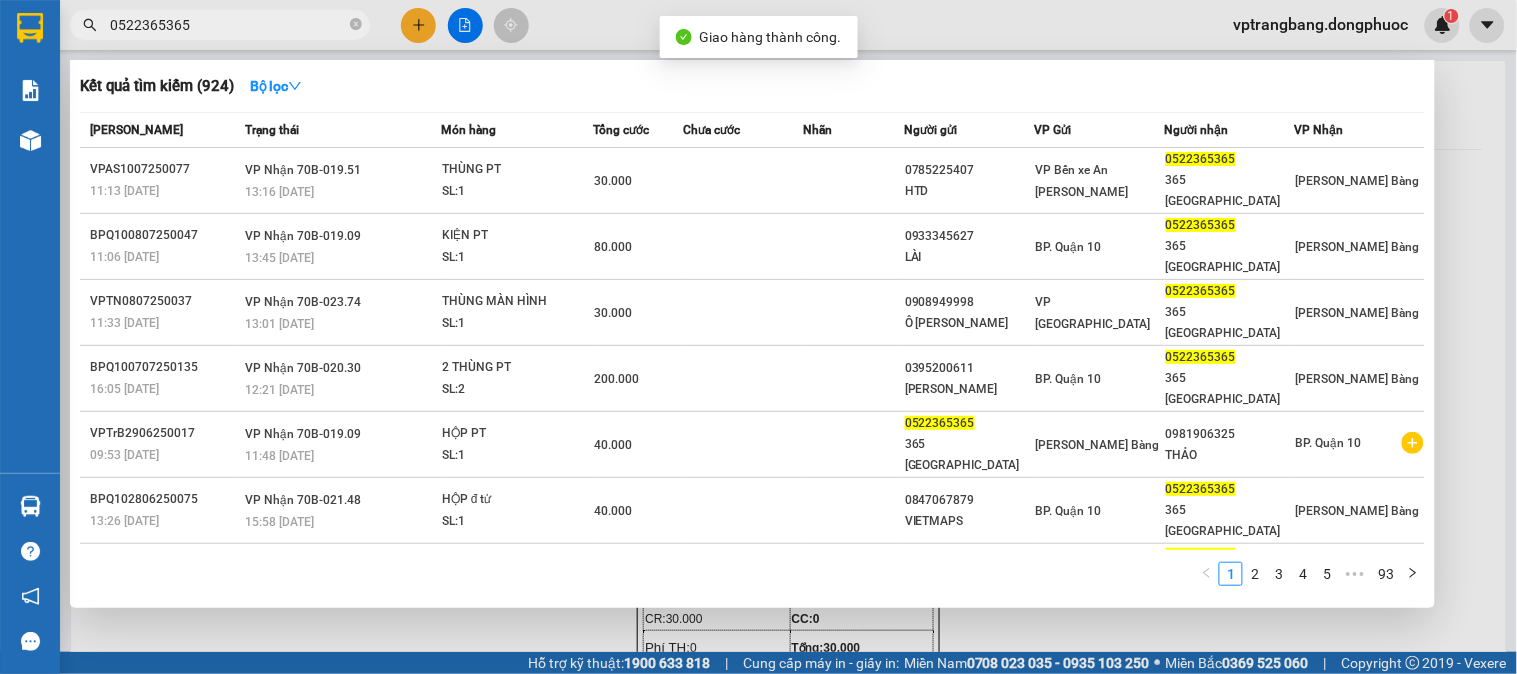 click on "0522365365" at bounding box center [220, 25] 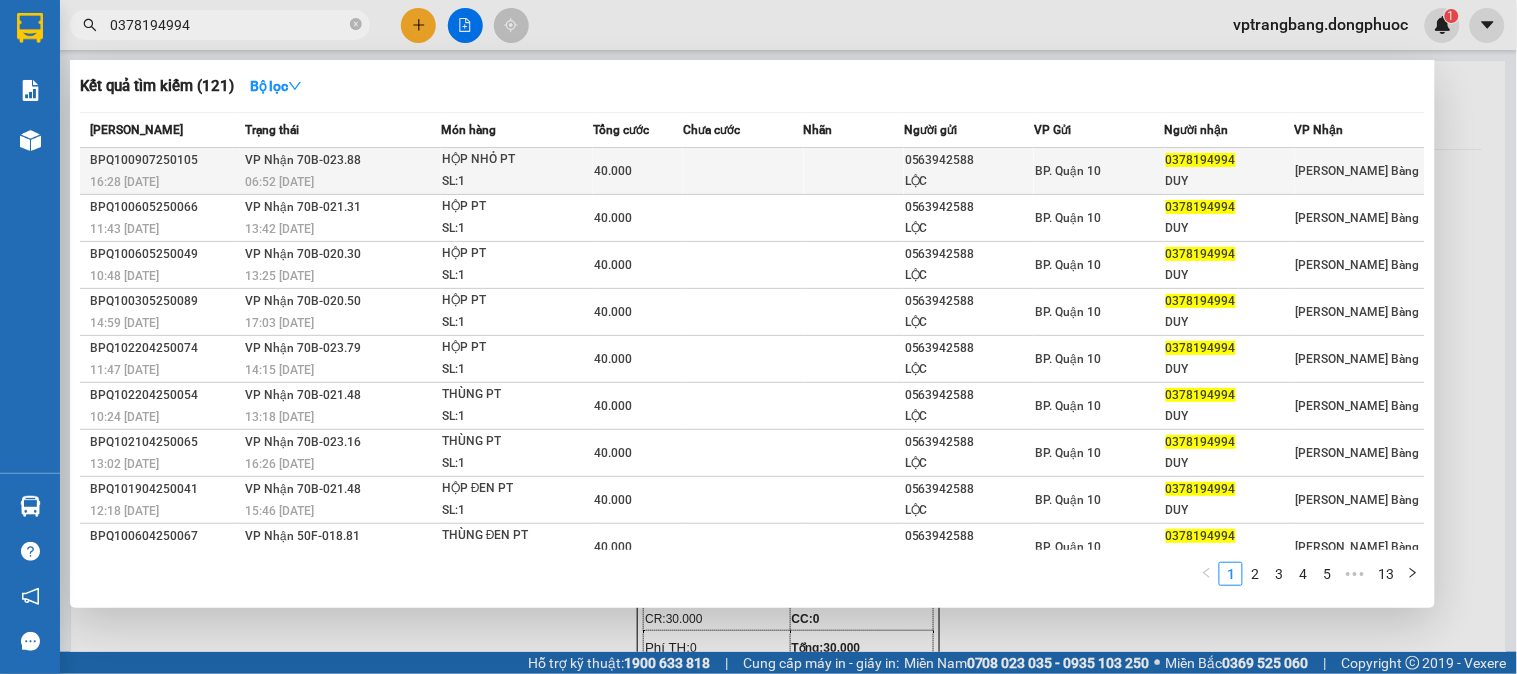 type on "0378194994" 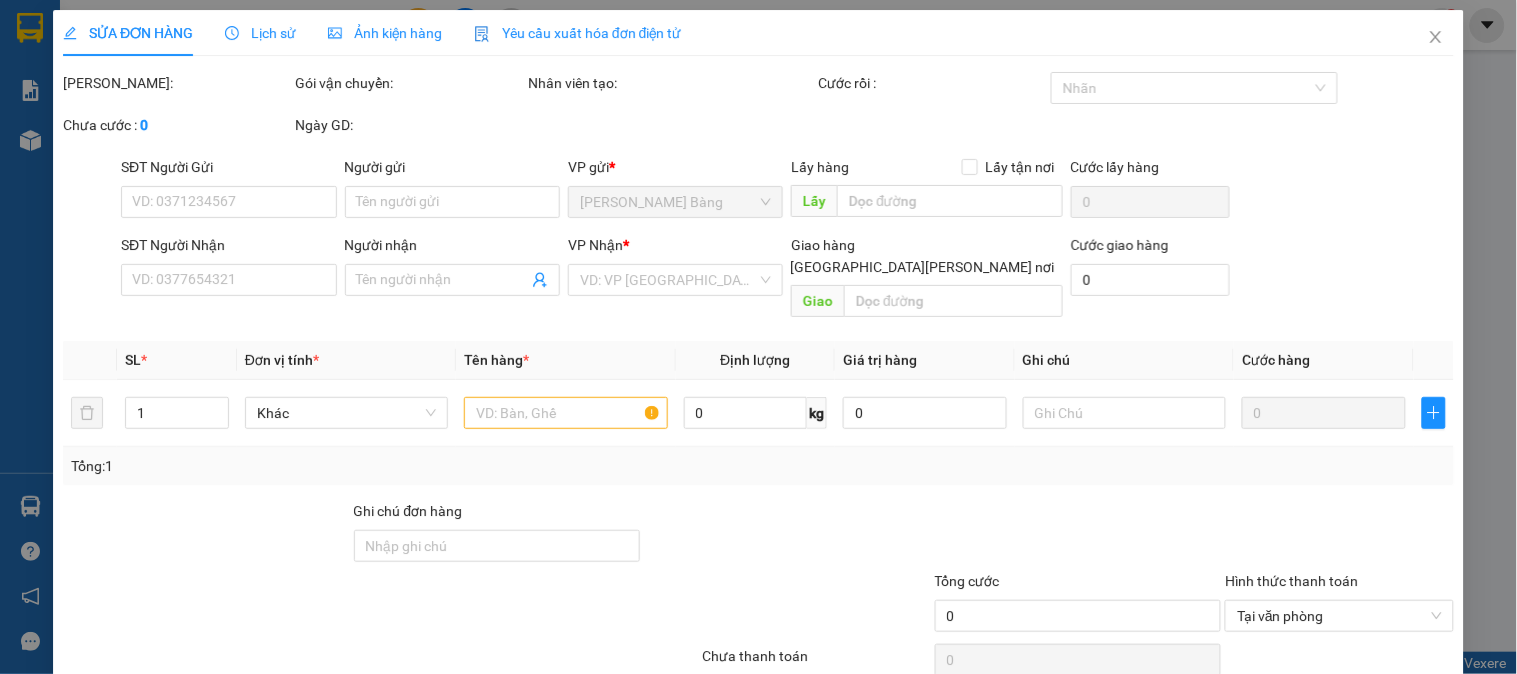 type on "0563942588" 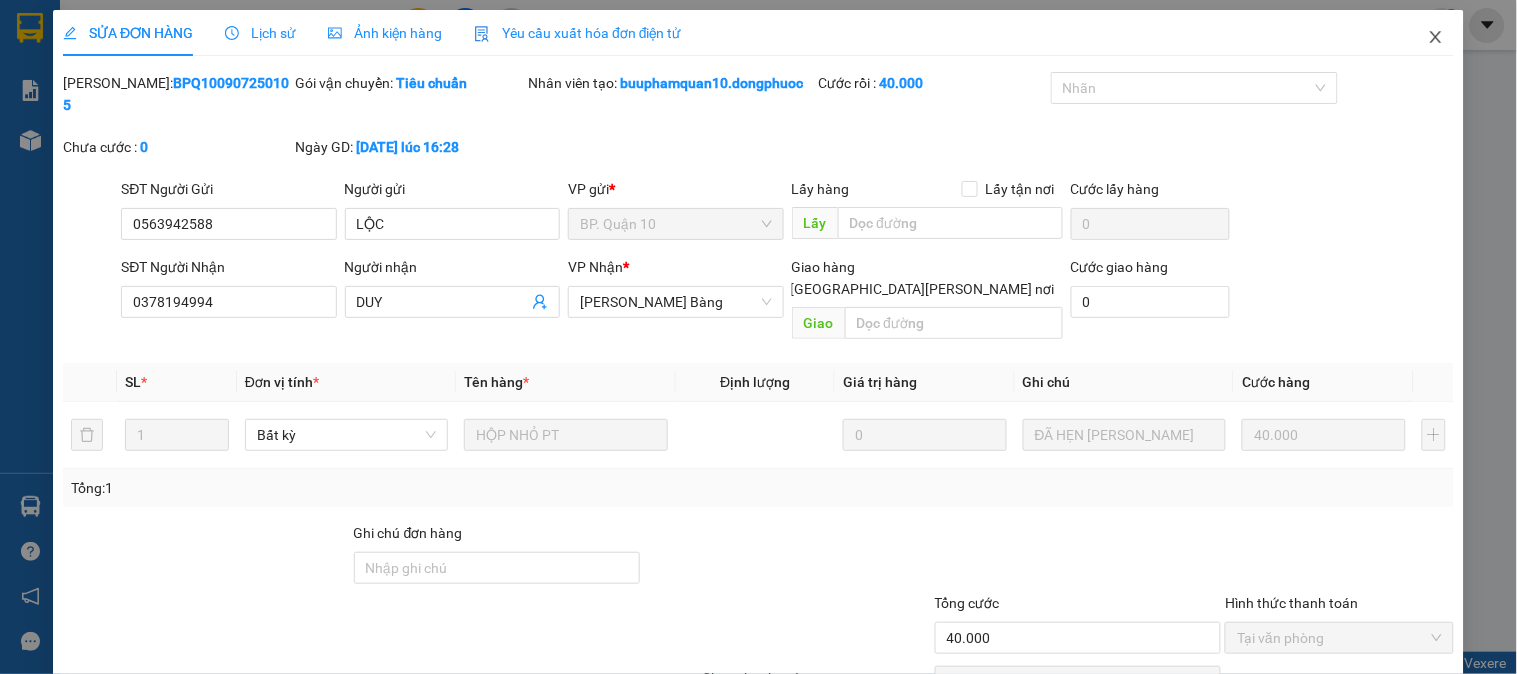 click at bounding box center [1436, 38] 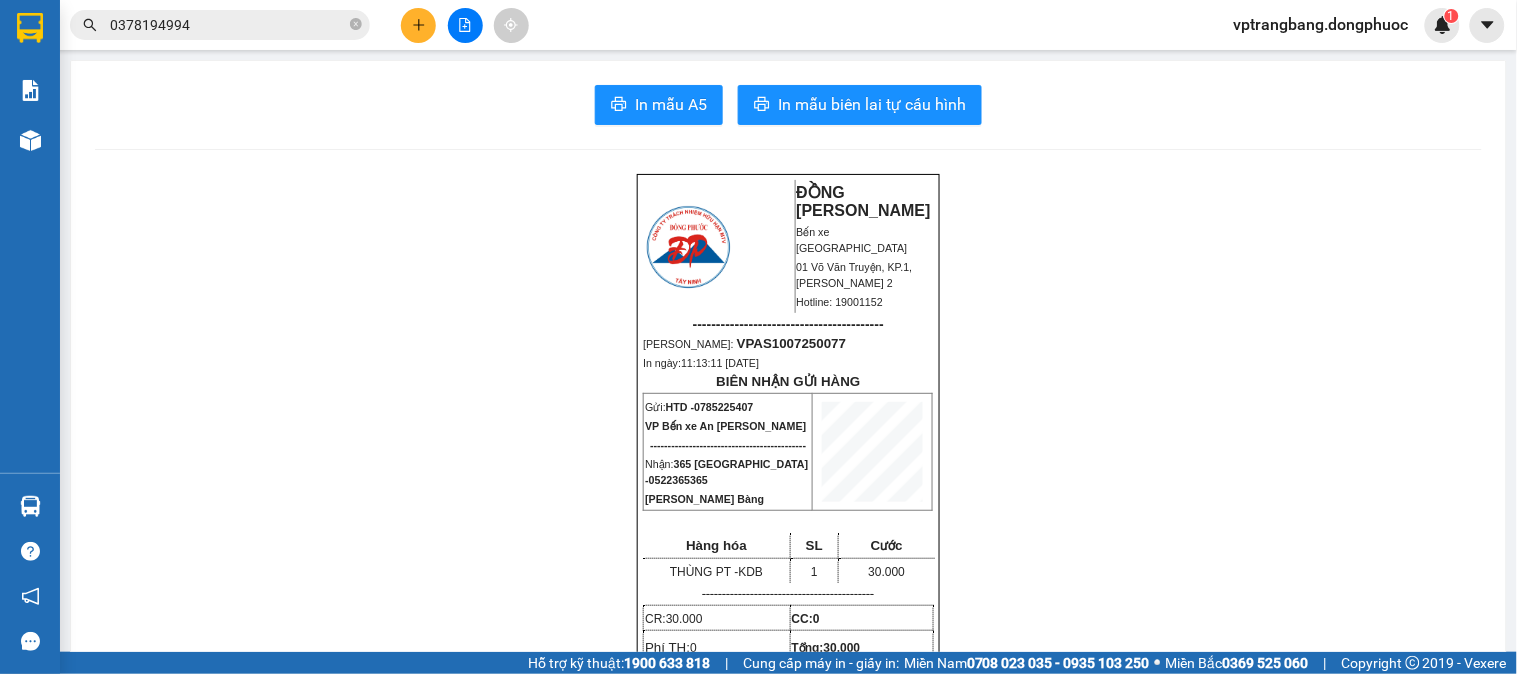 click on "Kết quả tìm kiếm ( 121 )  Bộ lọc  Mã ĐH Trạng thái Món hàng Tổng cước Chưa cước Nhãn Người gửi VP Gửi Người nhận VP Nhận BPQ100907250105 16:28 - 09/07 VP Nhận   70B-023.88 06:52 - 10/07 HỘP NHỎ PT SL:  1 40.000 0563942588 LỘC BP. Quận 10 0378194994 DUY VP Trảng Bàng BPQ100605250066 11:43 - 06/05 VP Nhận   70B-021.31 13:42 - 06/05 HỘP PT SL:  1 40.000 0563942588 LỘC BP. Quận 10 0378194994 DUY VP Trảng Bàng BPQ100605250049 10:48 - 06/05 VP Nhận   70B-020.30 13:25 - 06/05 HỘP PT SL:  1 40.000 0563942588 LỘC BP. Quận 10 0378194994 DUY VP Trảng Bàng BPQ100305250089 14:59 - 03/05 VP Nhận   70B-020.50 17:03 - 03/05 HỘP PT SL:  1 40.000 0563942588 LỘC BP. Quận 10 0378194994 DUY VP Trảng Bàng BPQ102204250074 11:47 - 22/04 VP Nhận   70B-023.79 14:15 - 22/04 HỘP PT SL:  1 40.000 0563942588 LỘC BP. Quận 10 0378194994 DUY VP Trảng Bàng BPQ102204250054 10:24 - 22/04 VP Nhận   70B-021.48 13:18 - 22/04 THÙNG PT SL:  1 40.000" at bounding box center [195, 25] 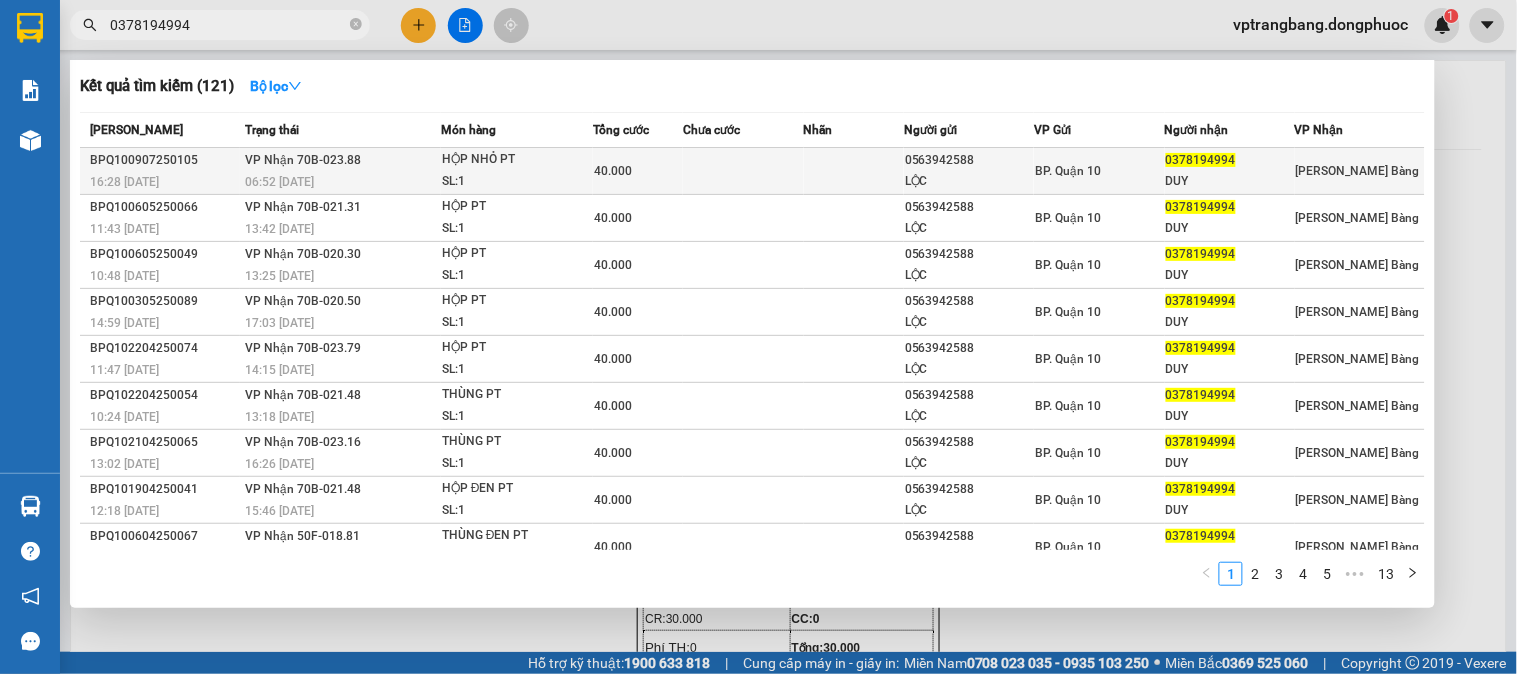 click at bounding box center (743, 171) 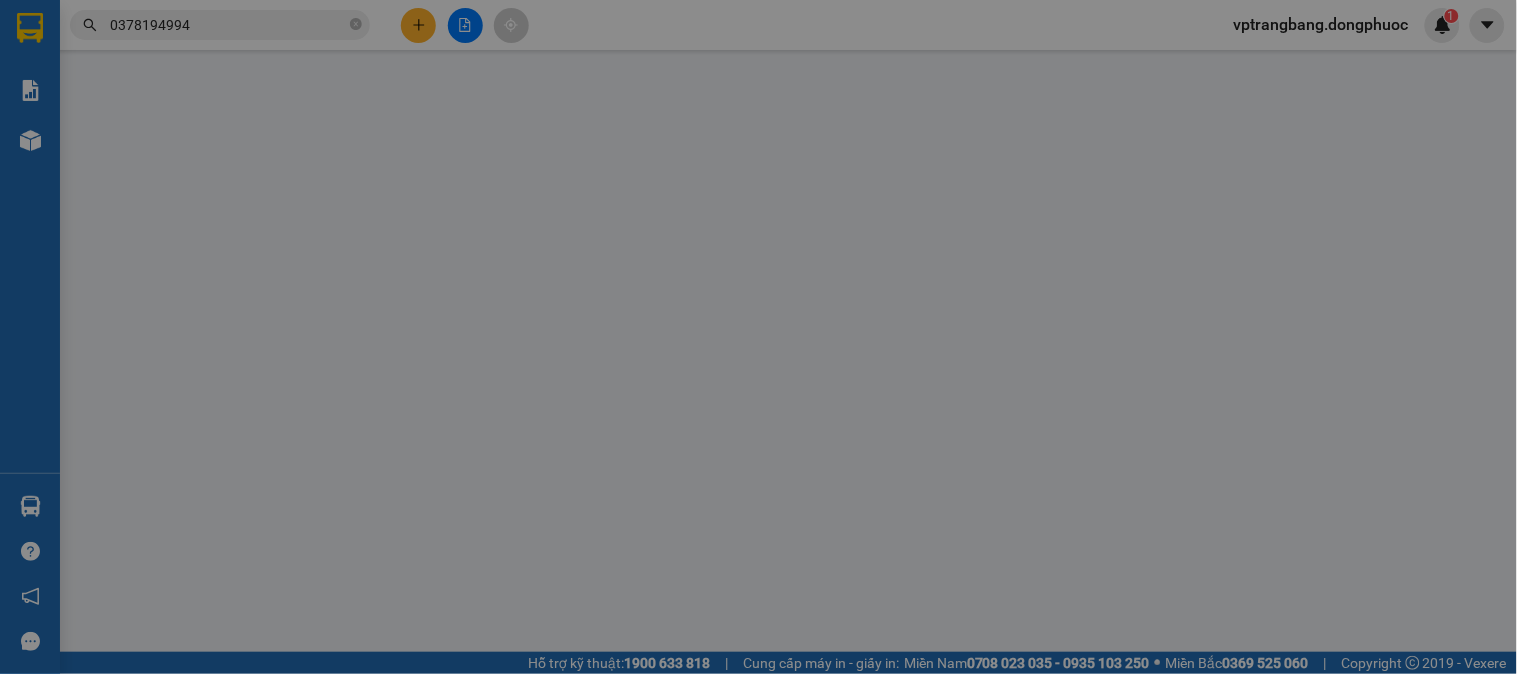 type on "0563942588" 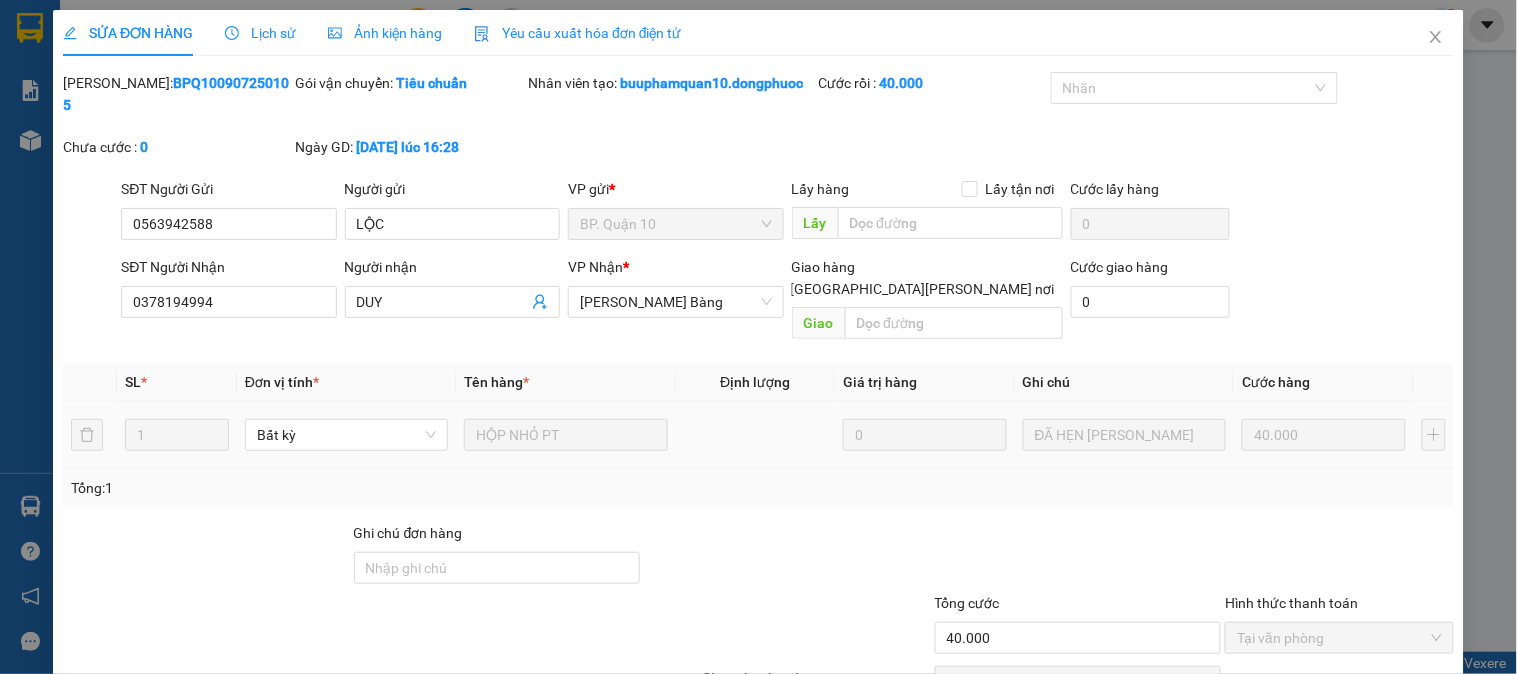 click on "HỘP NHỎ PT" at bounding box center [565, 435] 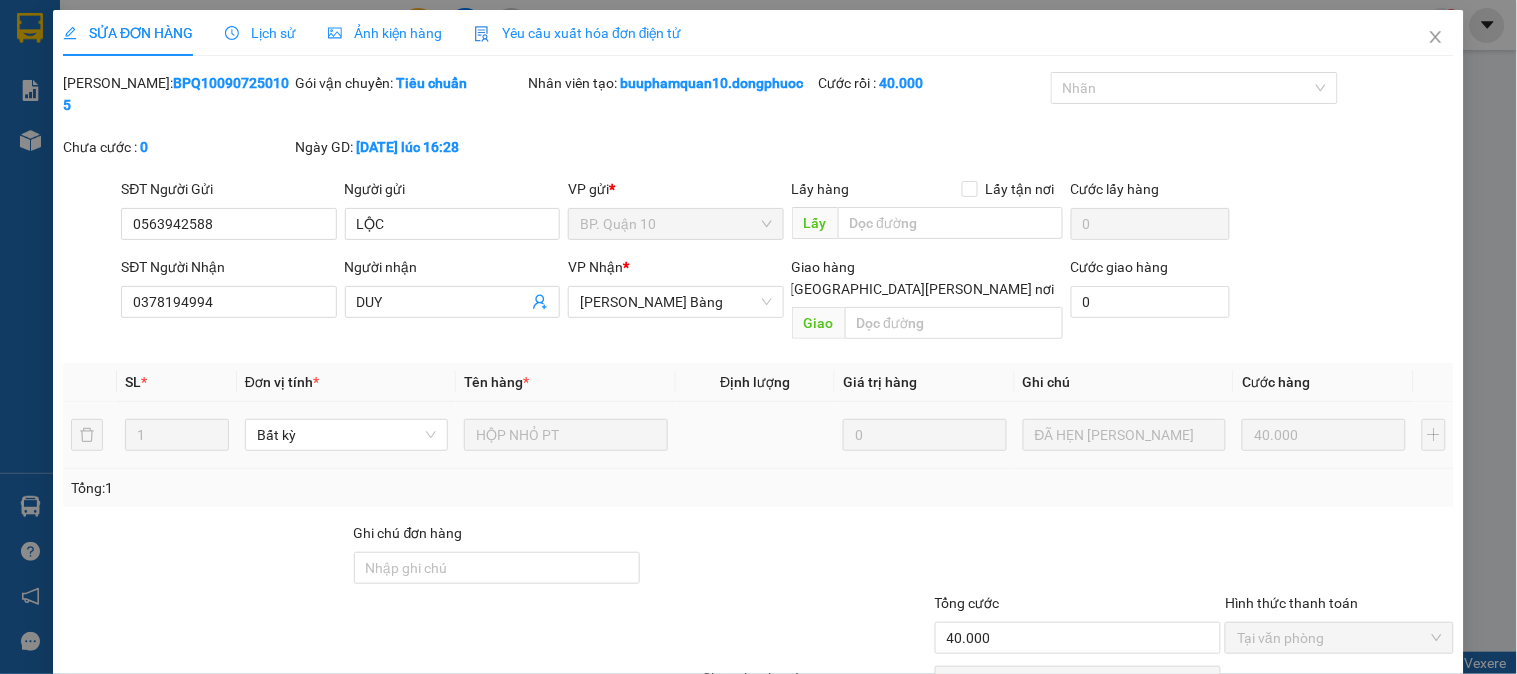 click on "HỘP NHỎ PT" at bounding box center (565, 435) 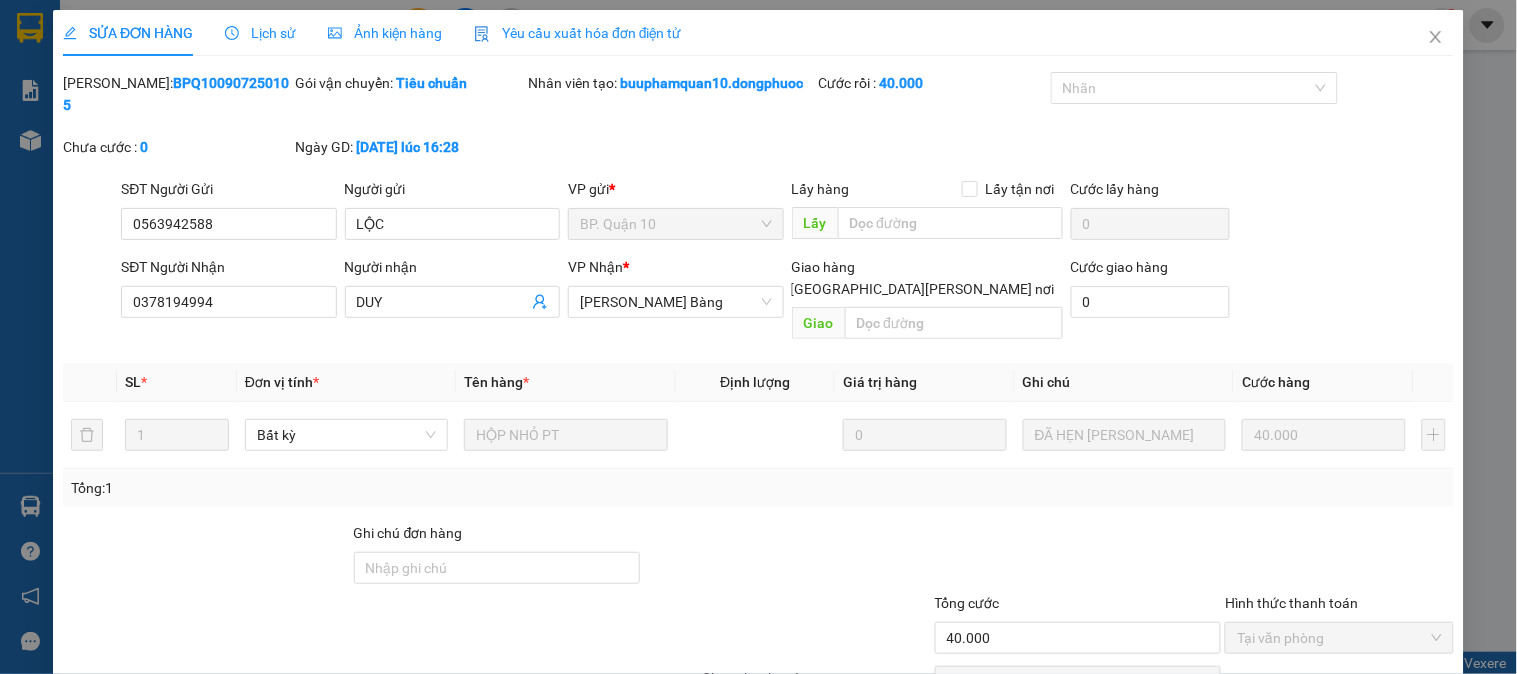 click at bounding box center [1078, 557] 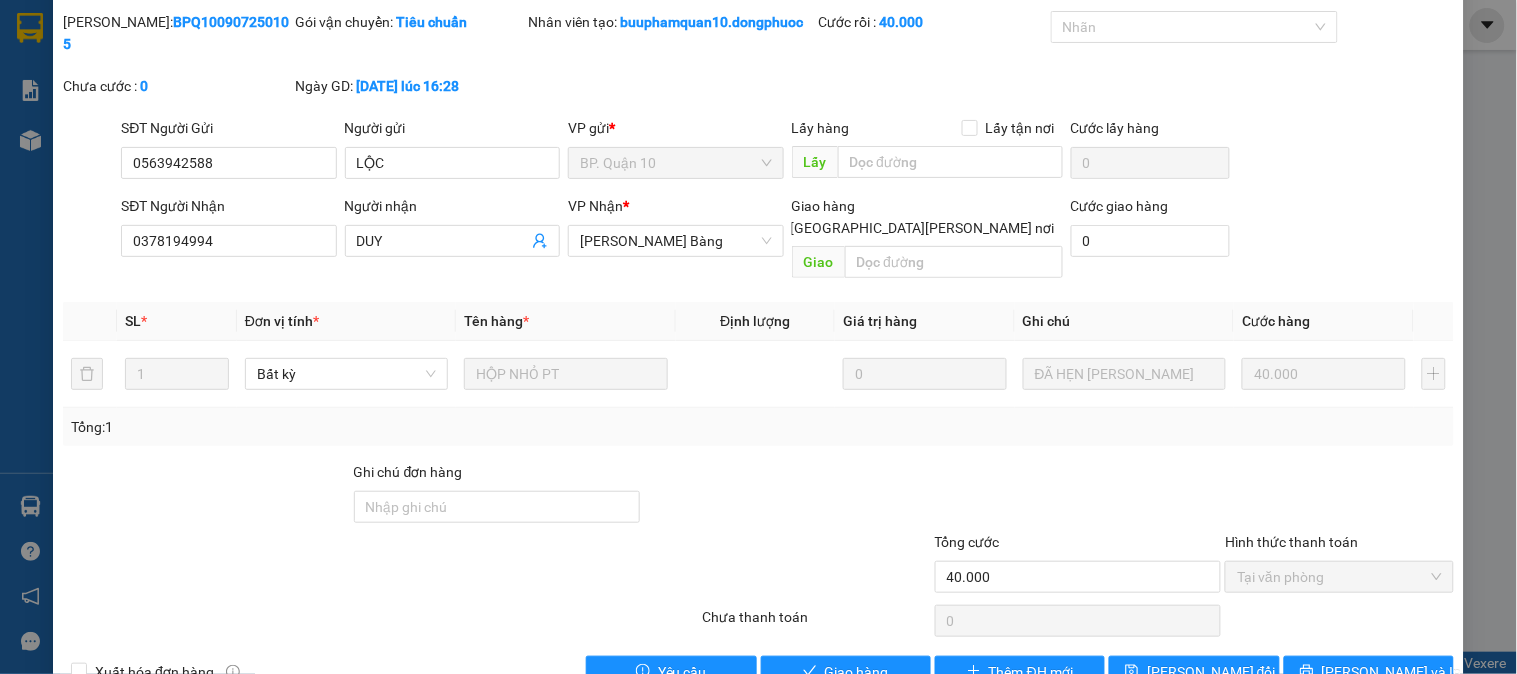 scroll, scrollTop: 91, scrollLeft: 0, axis: vertical 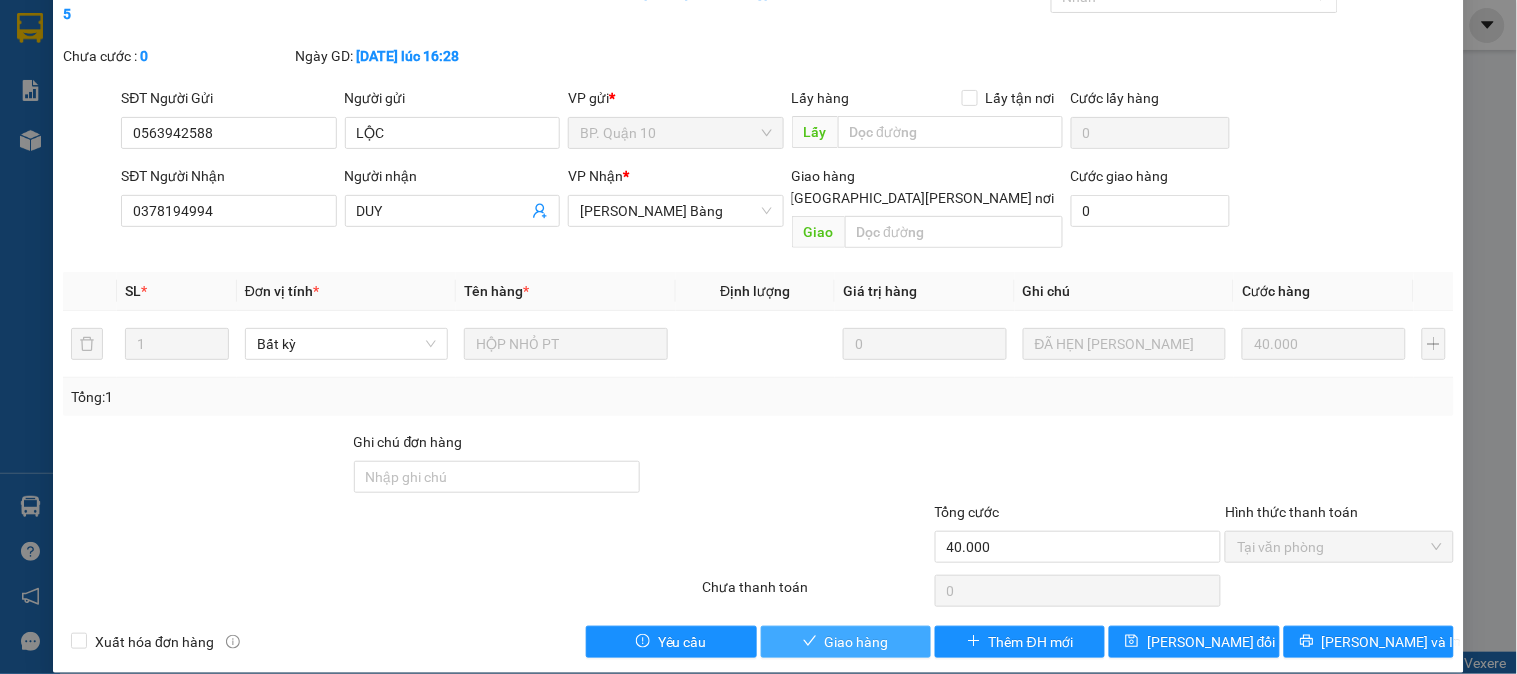 drag, startPoint x: 1192, startPoint y: 458, endPoint x: 845, endPoint y: 622, distance: 383.80334 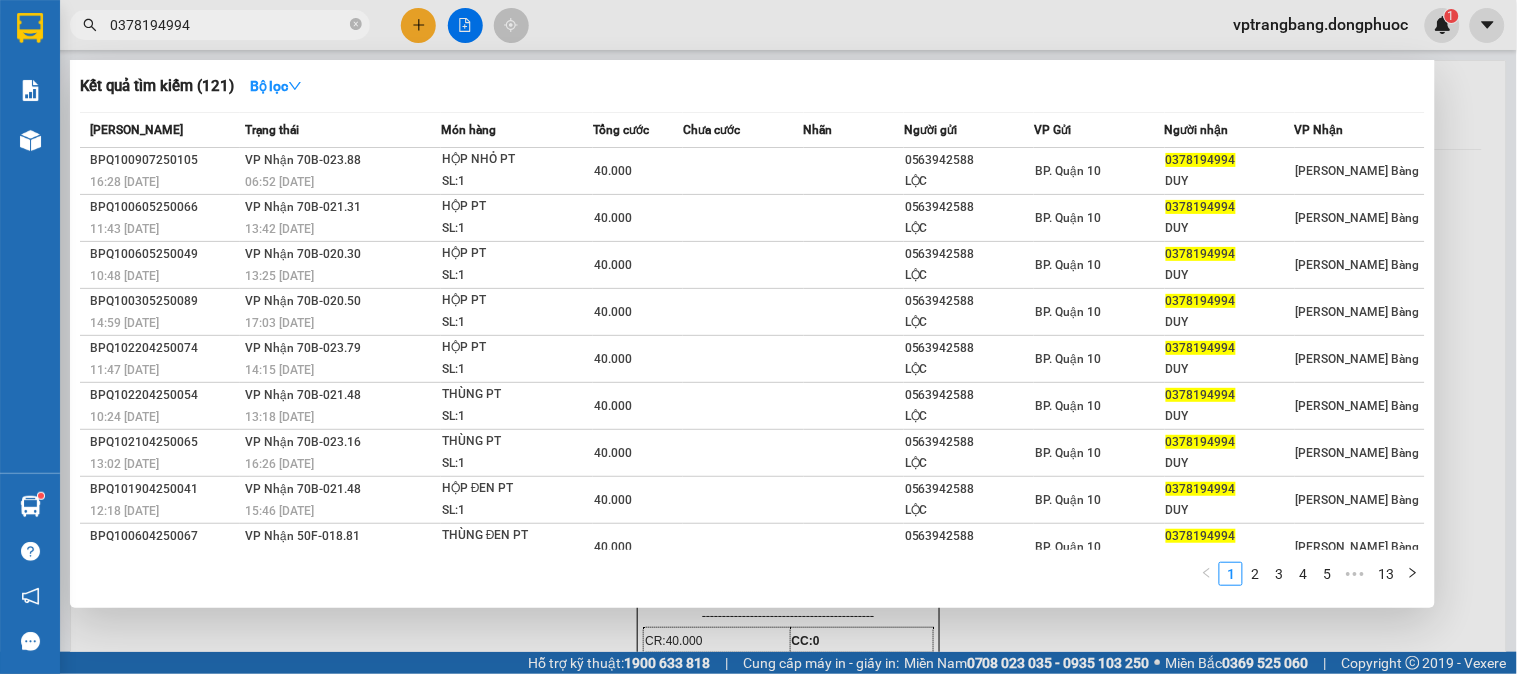 click on "0378194994" at bounding box center [228, 25] 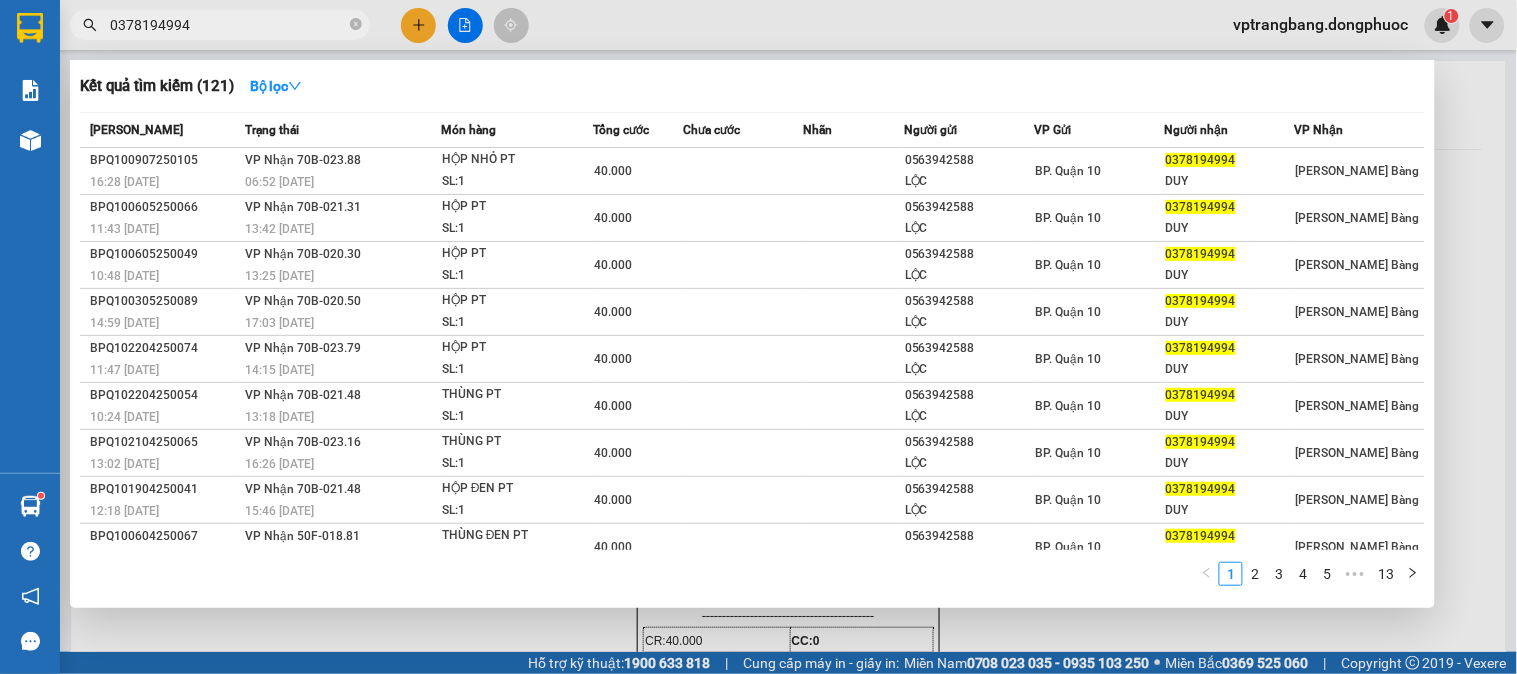 click on "0378194994" at bounding box center [228, 25] 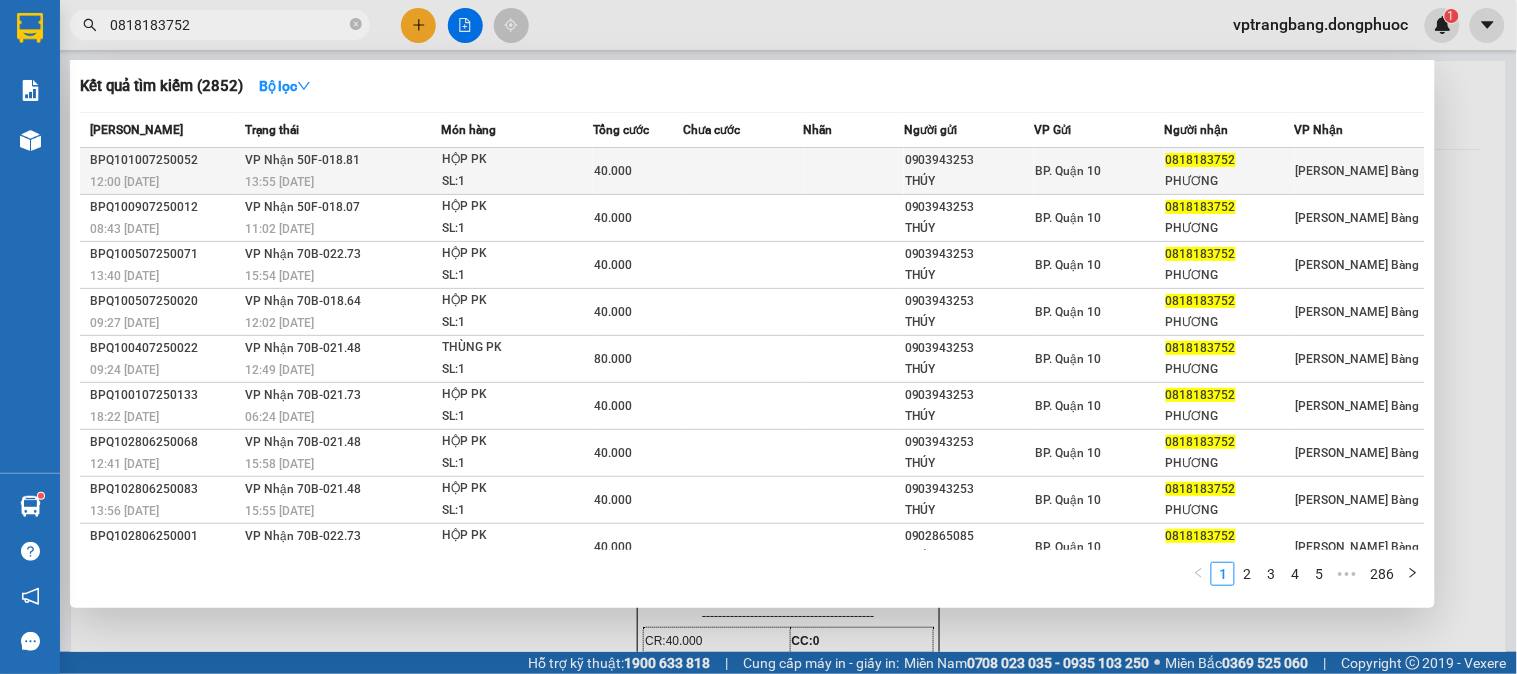 type on "0818183752" 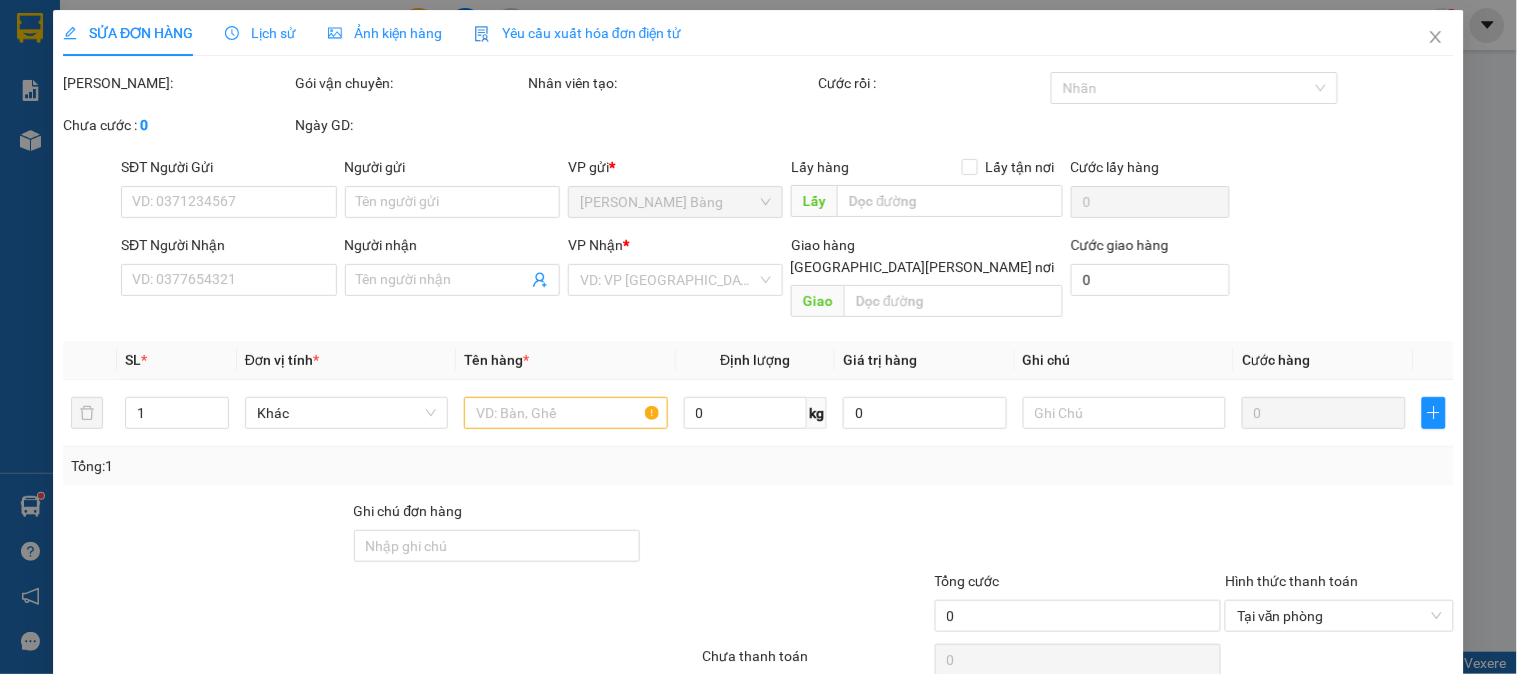 type on "0903943253" 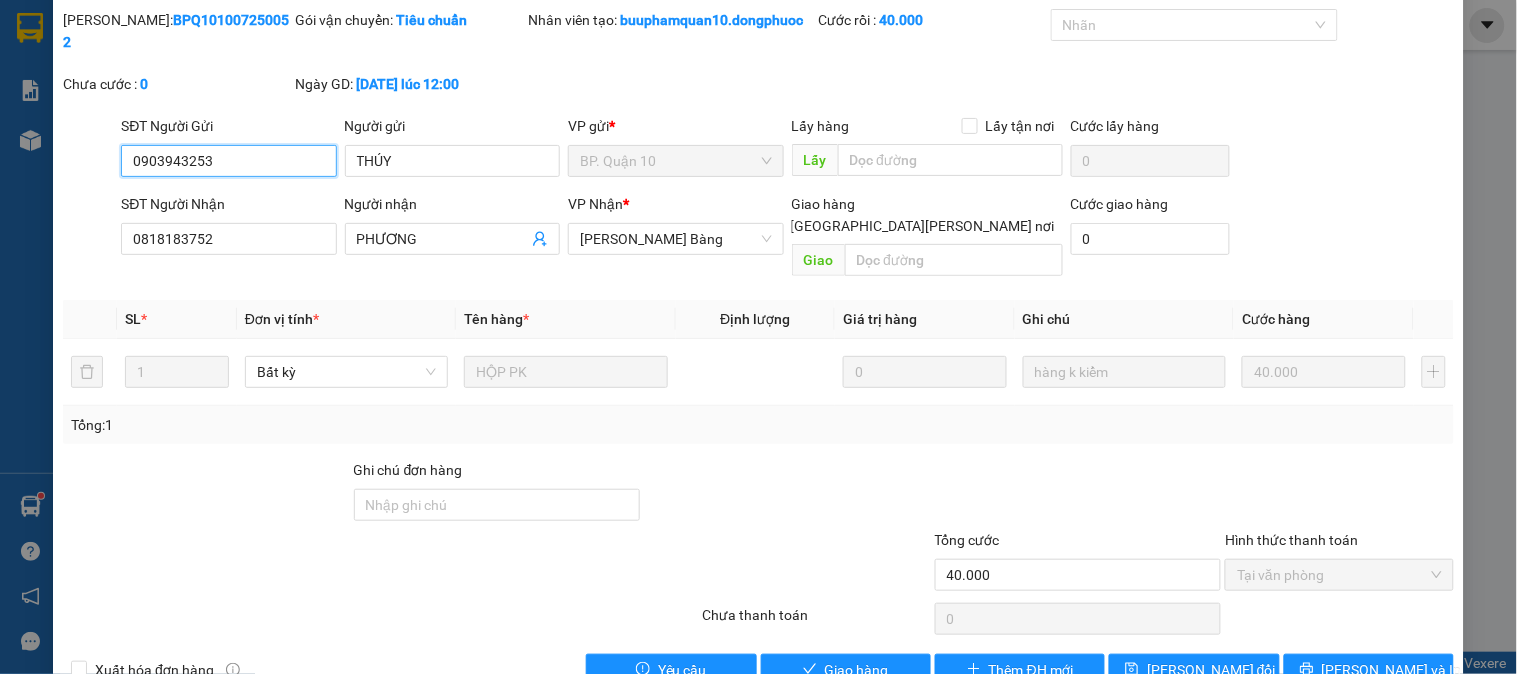 scroll, scrollTop: 91, scrollLeft: 0, axis: vertical 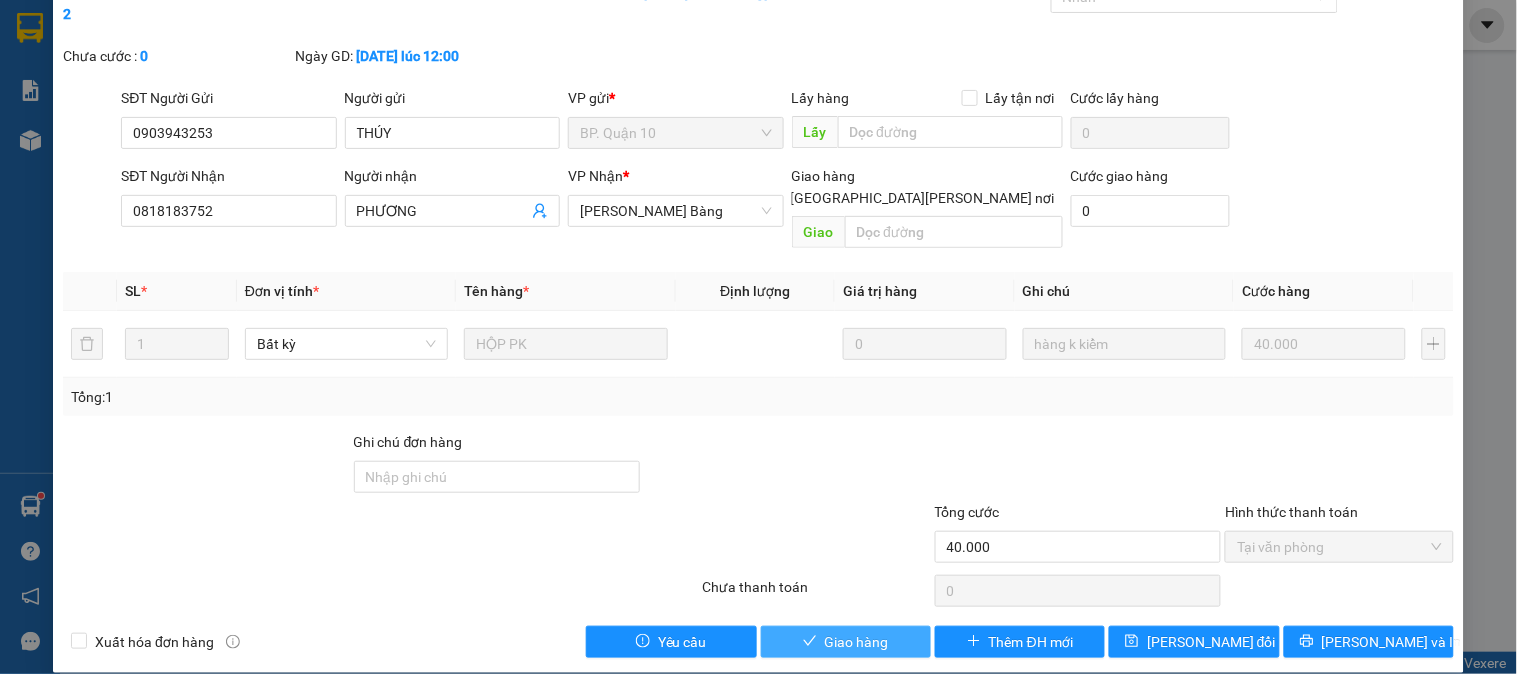click on "Giao hàng" at bounding box center (846, 642) 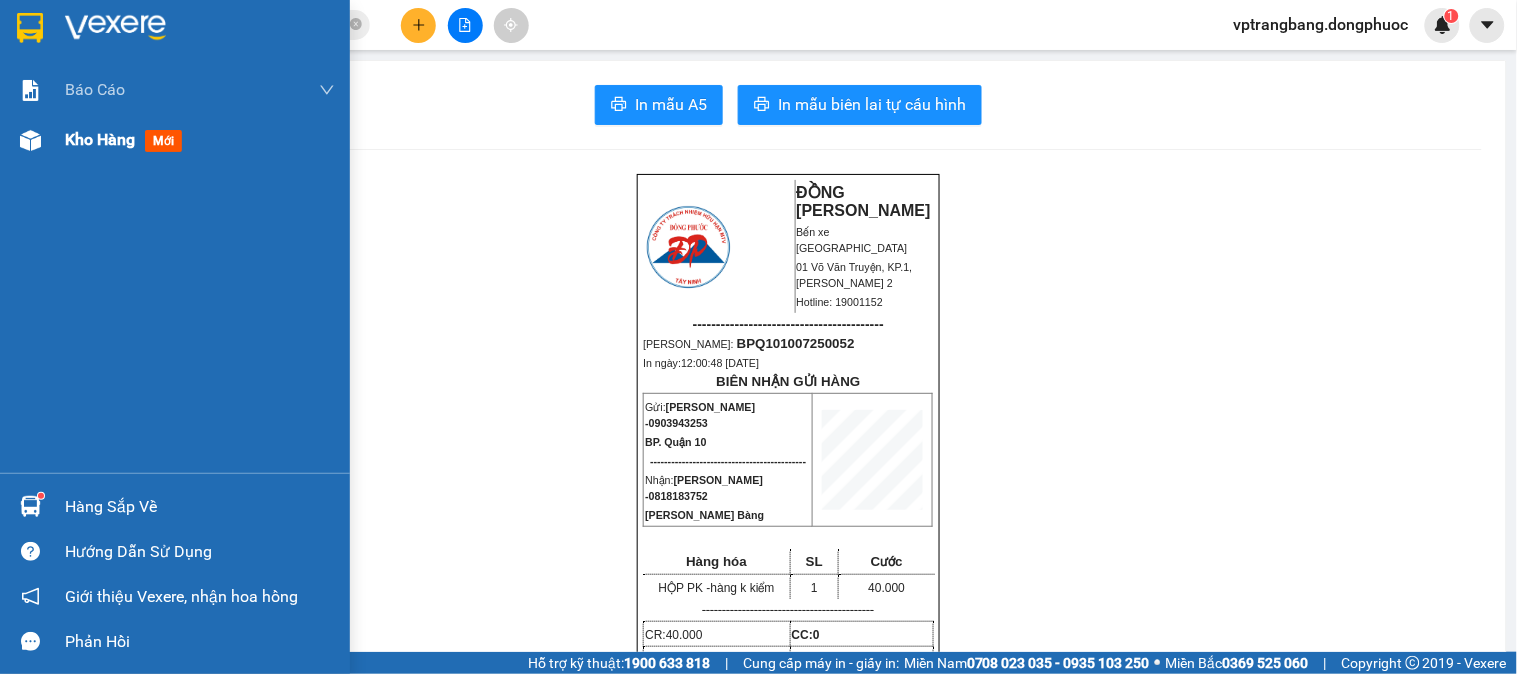 click at bounding box center [30, 140] 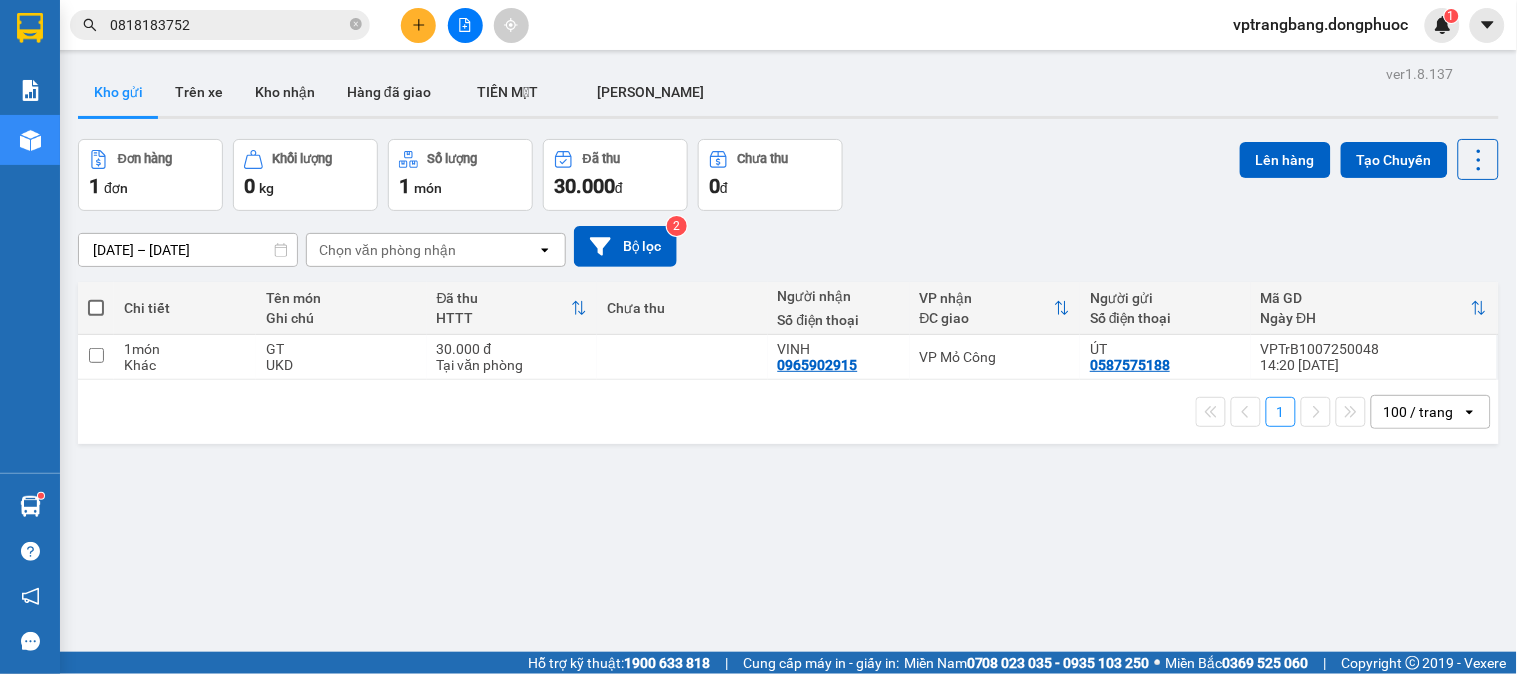 click on "[DATE] – [DATE] Press the down arrow key to interact with the calendar and select a date. Press the escape button to close the calendar. Selected date range is from [DATE] to [DATE]. Chọn văn [PERSON_NAME] open Bộ lọc 2" at bounding box center [788, 246] 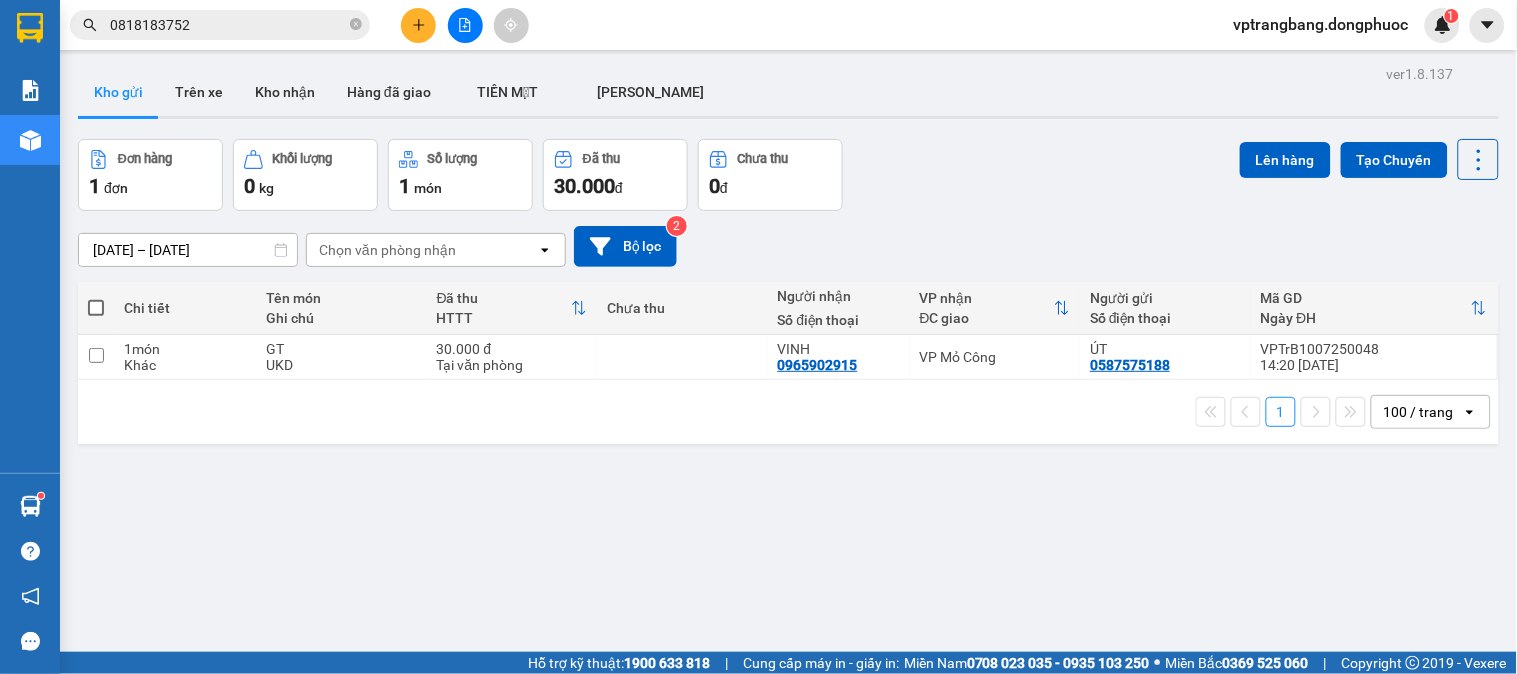 click on "[DATE] – [DATE] Press the down arrow key to interact with the calendar and select a date. Press the escape button to close the calendar. Selected date range is from [DATE] to [DATE]. Chọn văn [PERSON_NAME] open Bộ lọc 2" at bounding box center (788, 246) 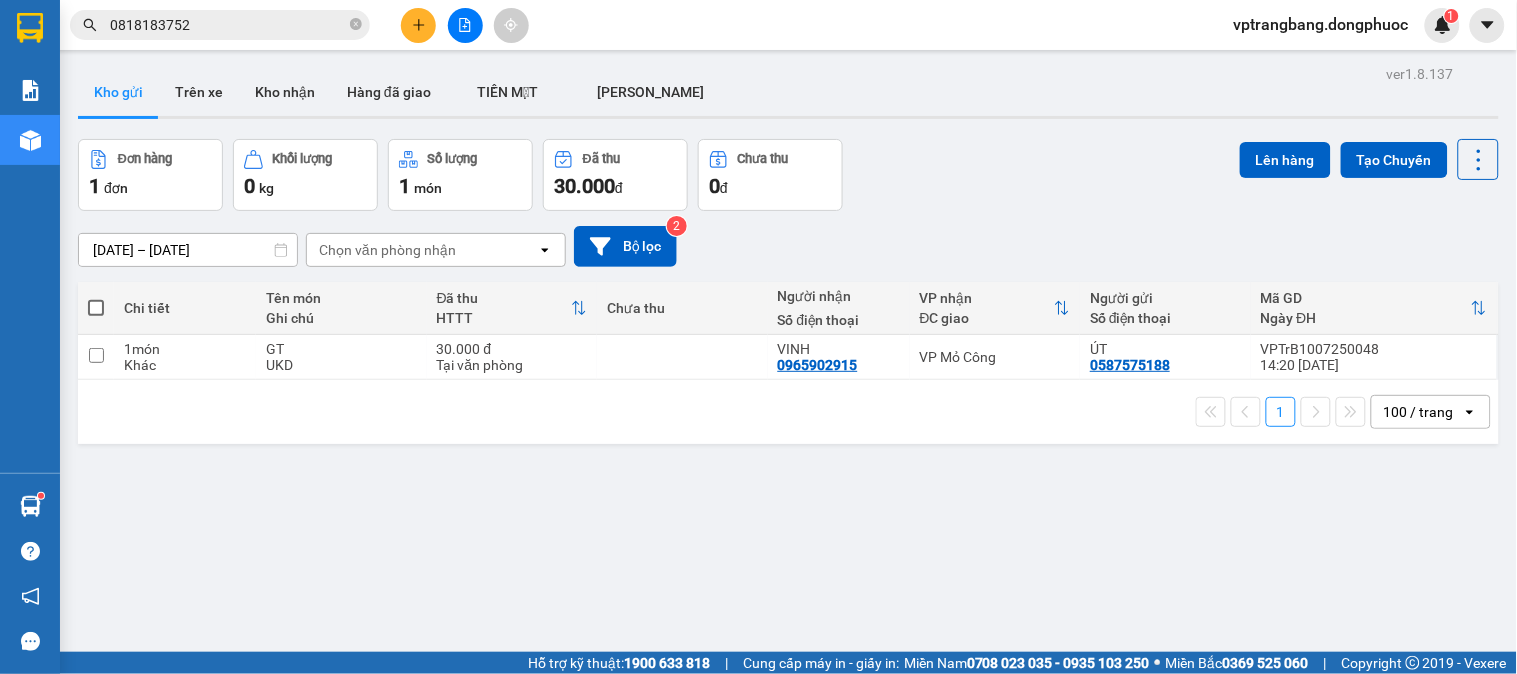 click on "0818183752" at bounding box center [228, 25] 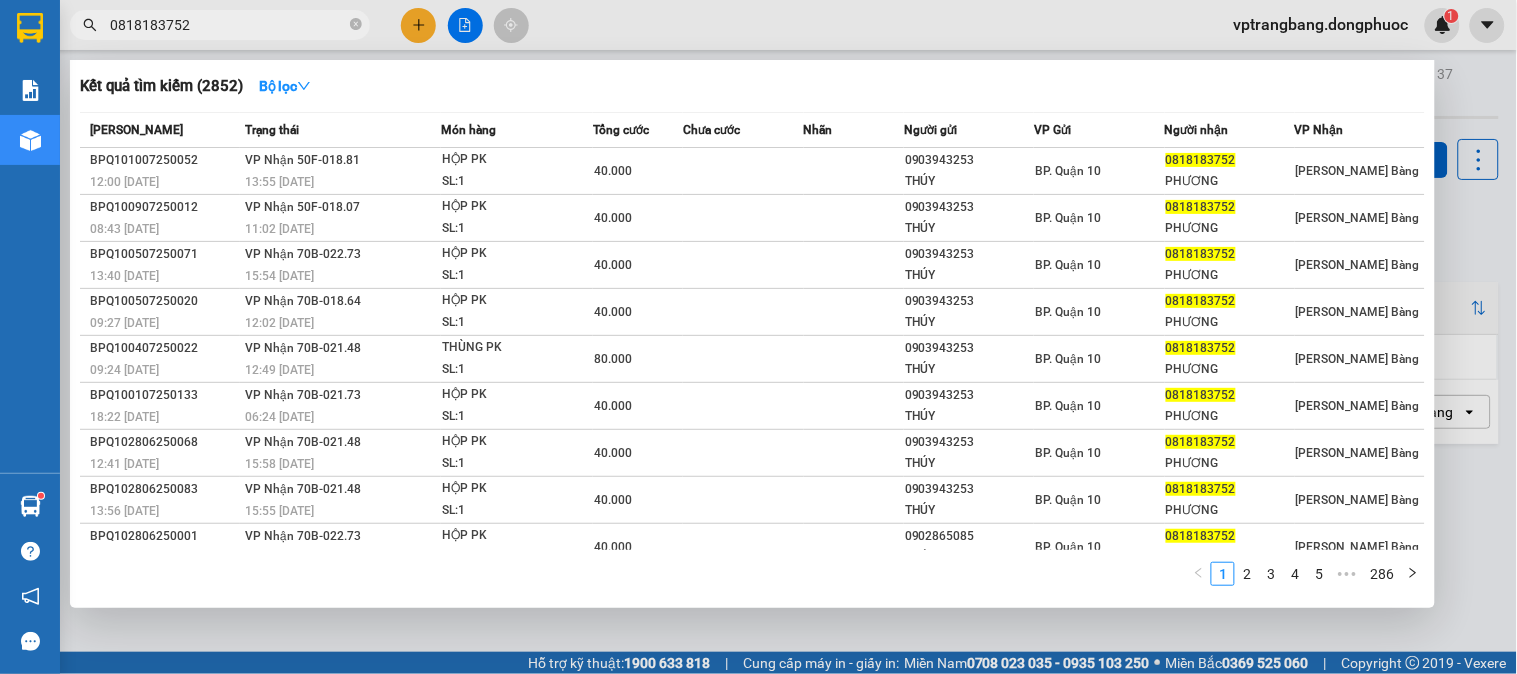 click on "0818183752" at bounding box center [228, 25] 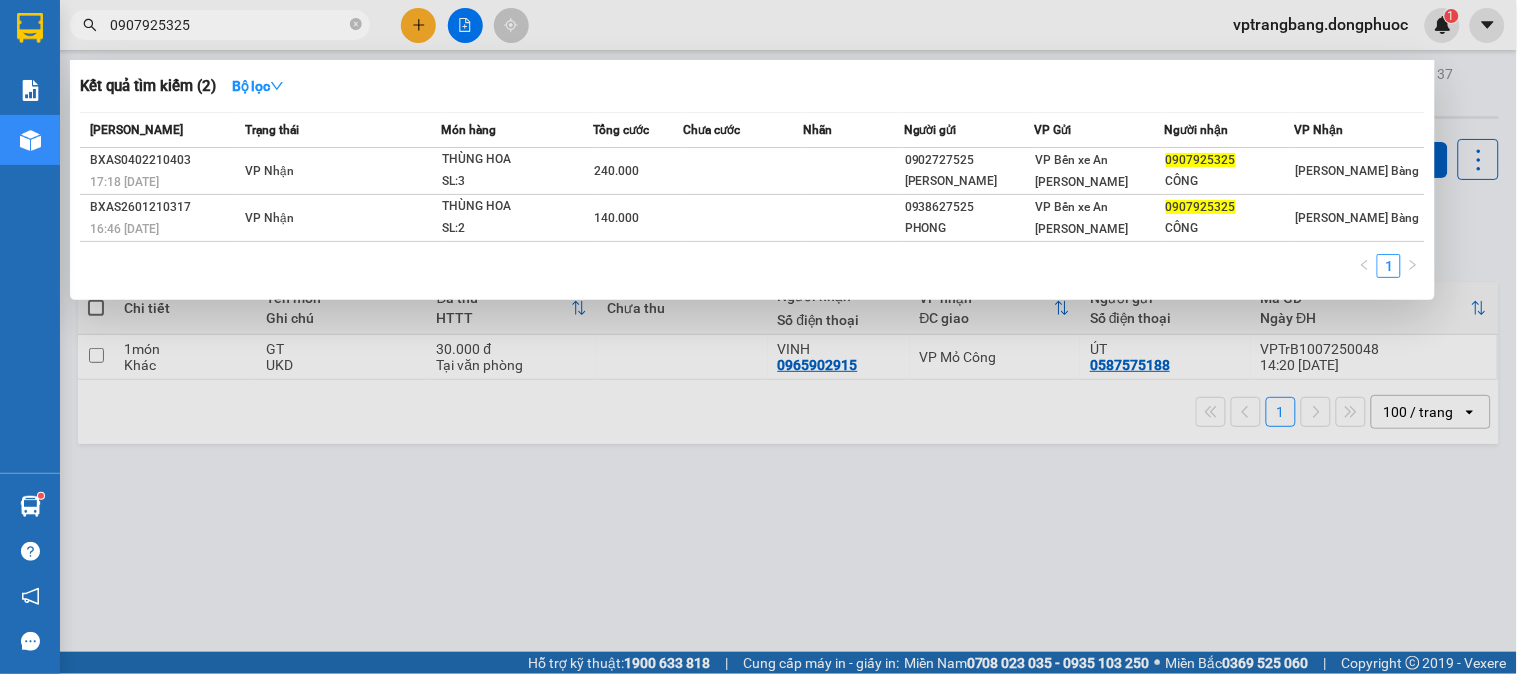 click on "0907925325" at bounding box center (228, 25) 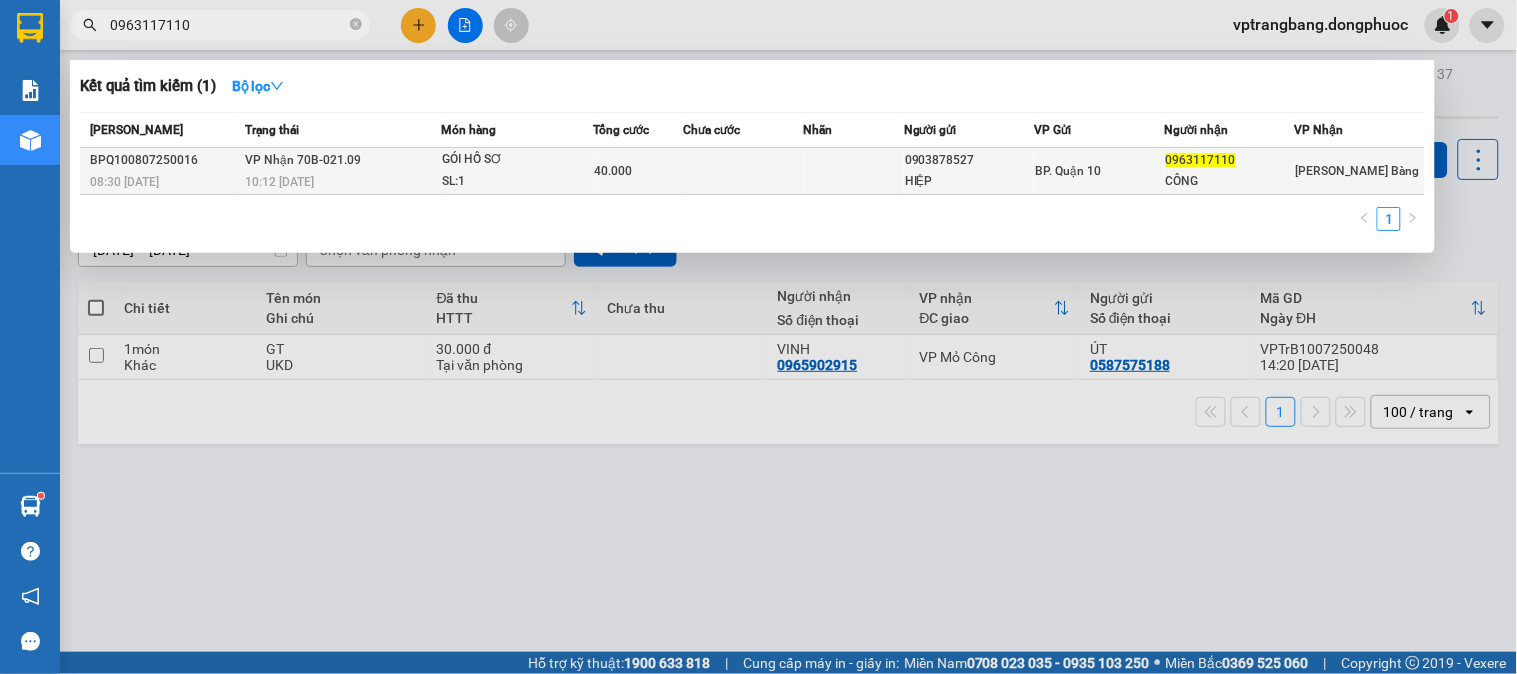 type on "0963117110" 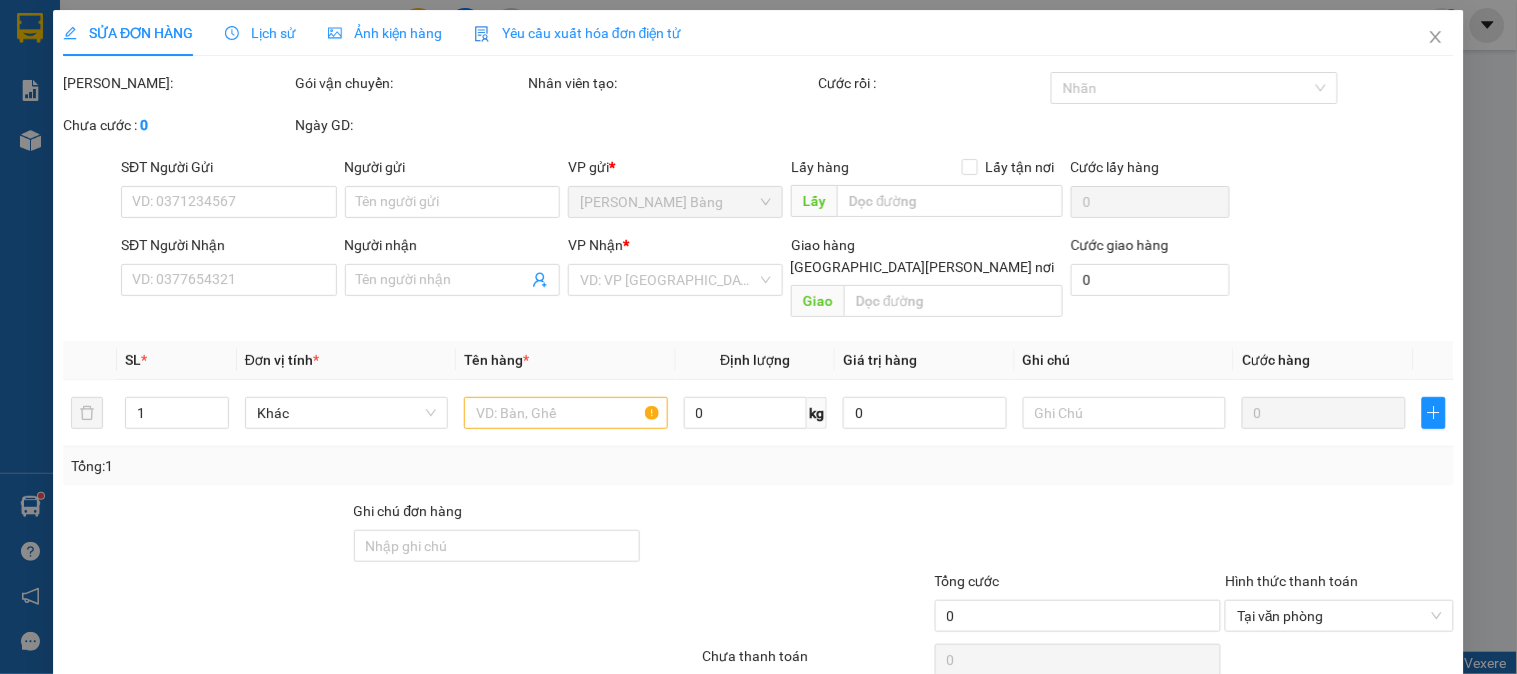 type on "0903878527" 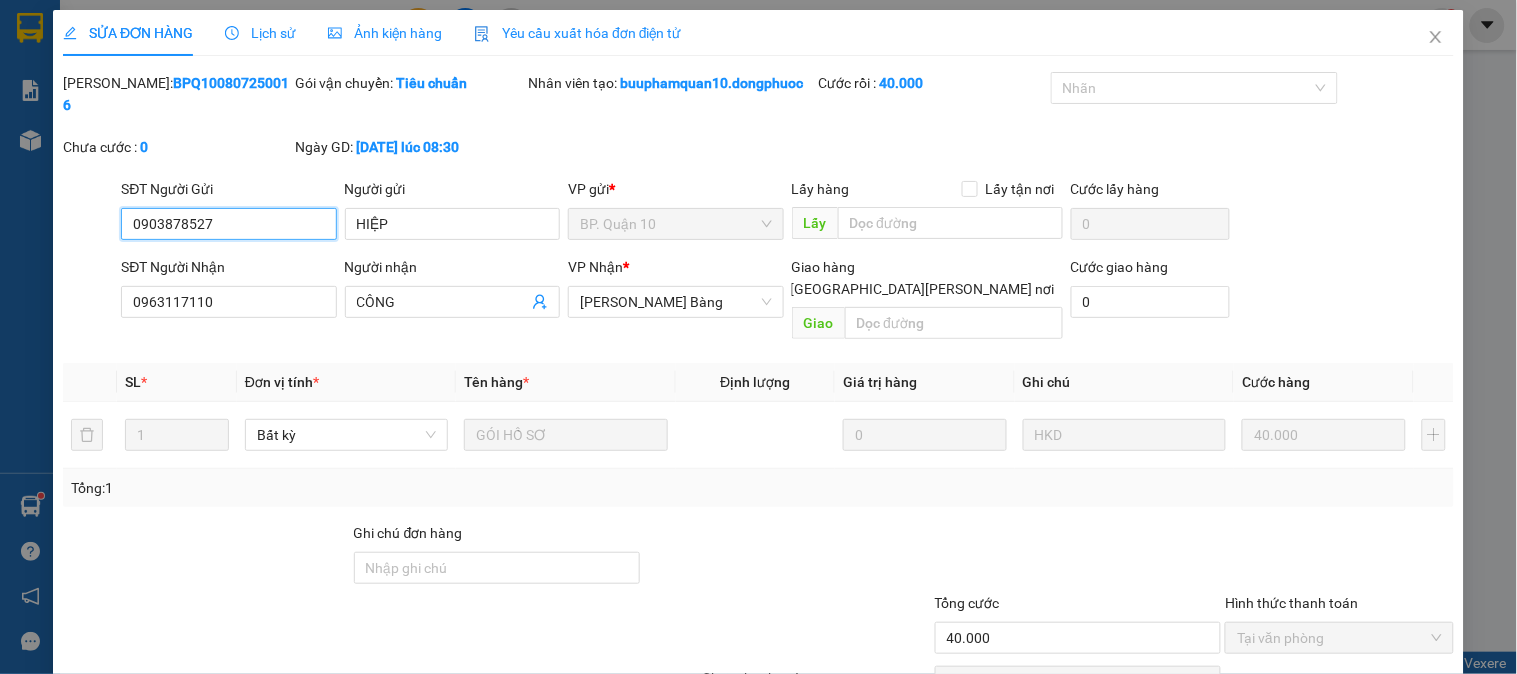 scroll, scrollTop: 91, scrollLeft: 0, axis: vertical 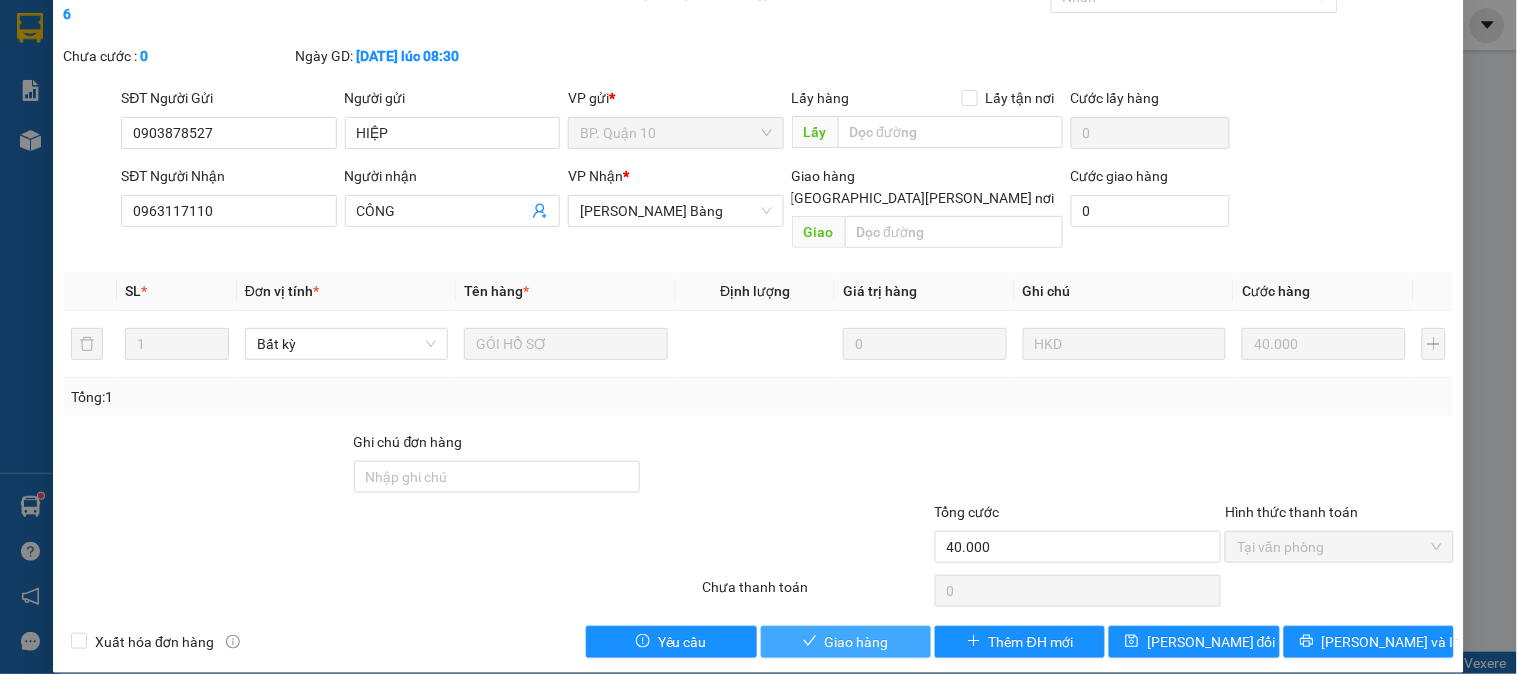 click on "Giao hàng" at bounding box center [846, 642] 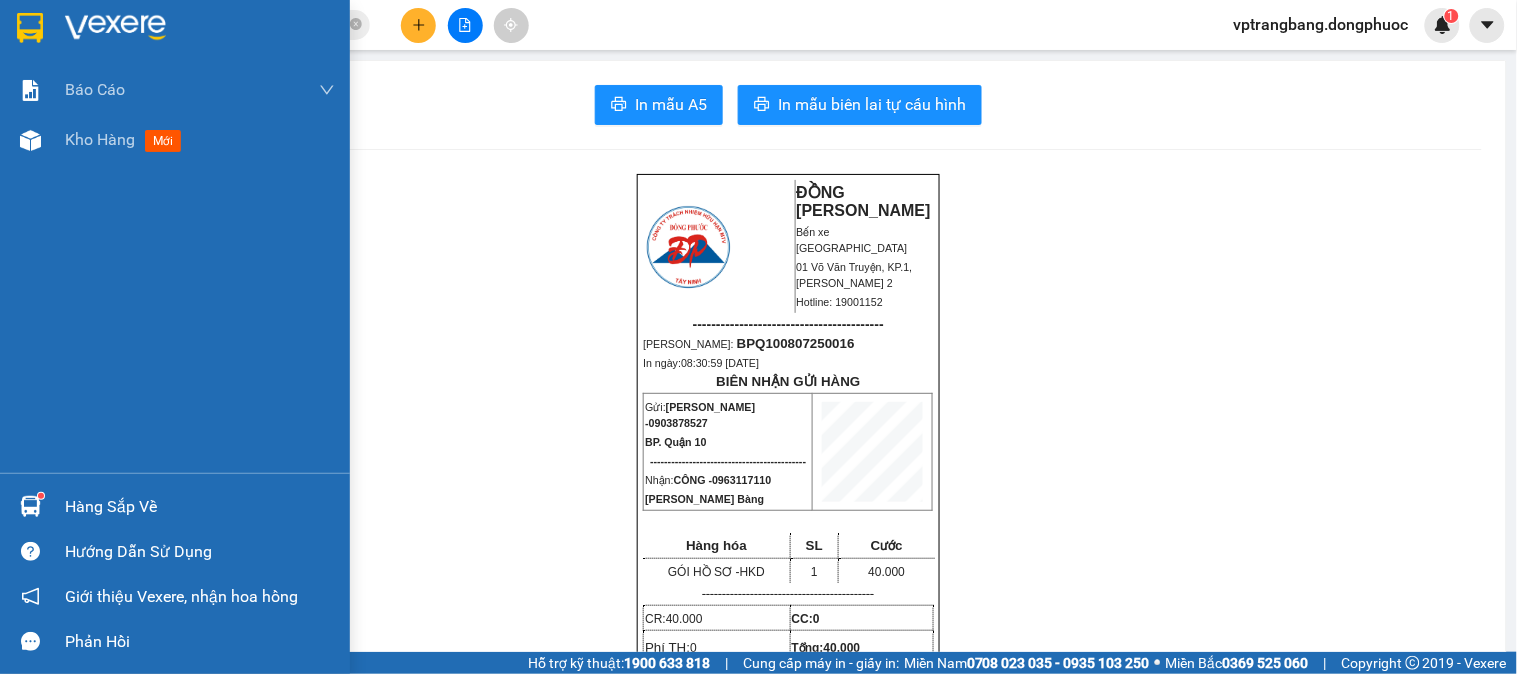 click on "Hàng sắp về" at bounding box center [175, 506] 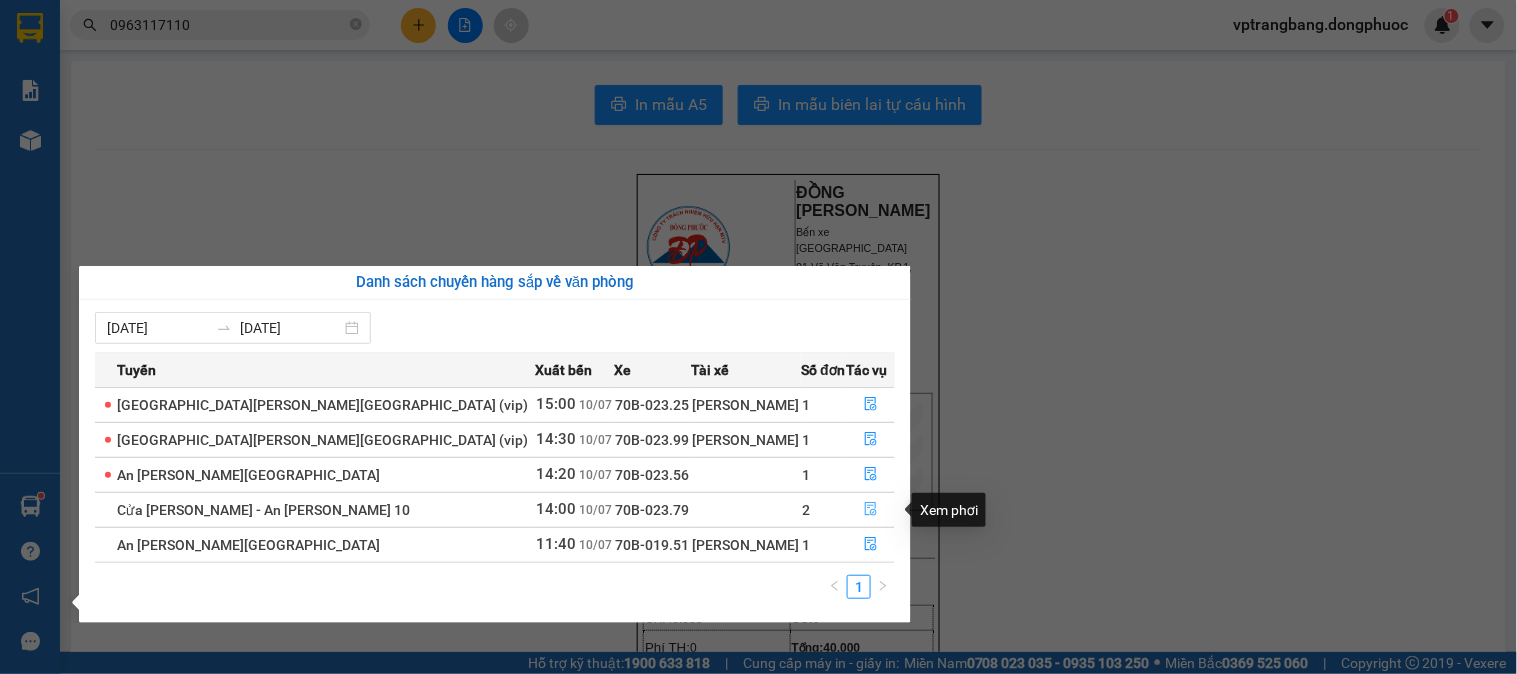 click 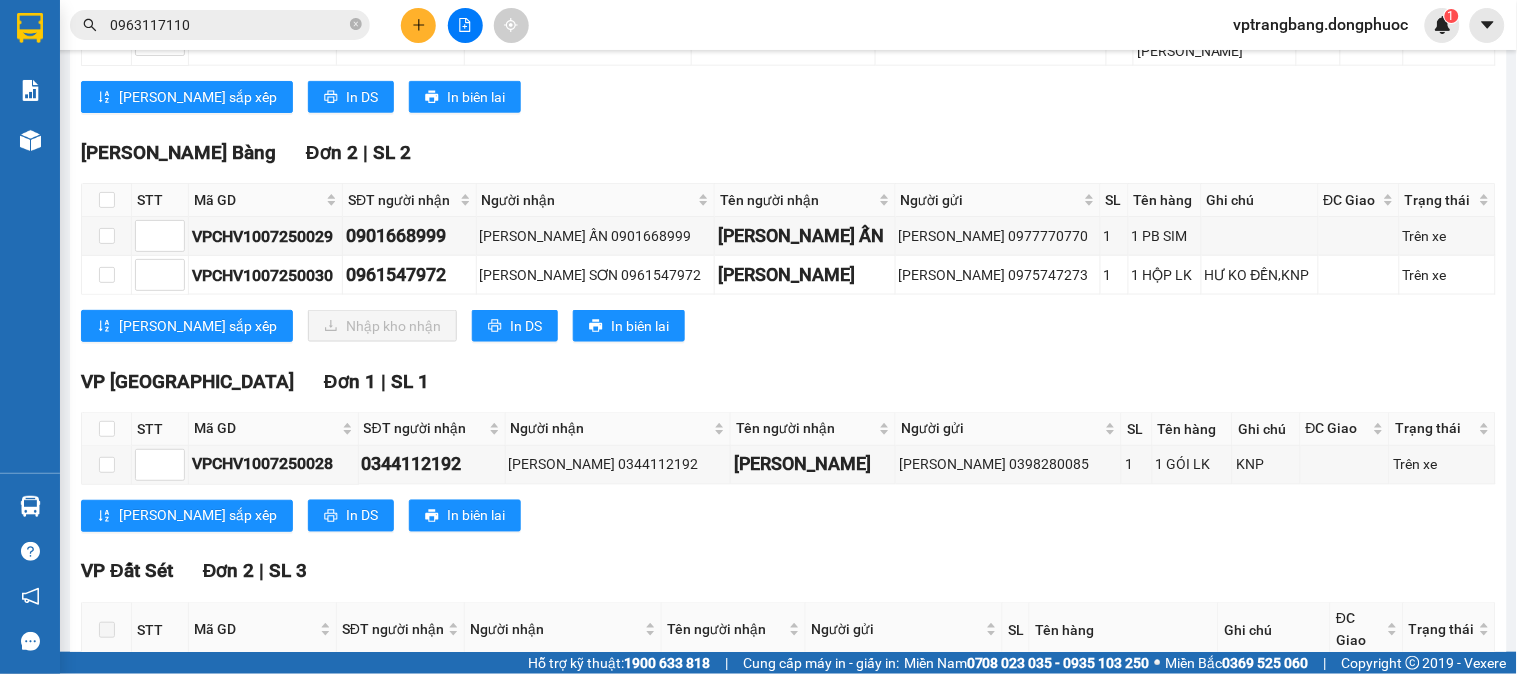 scroll, scrollTop: 618, scrollLeft: 0, axis: vertical 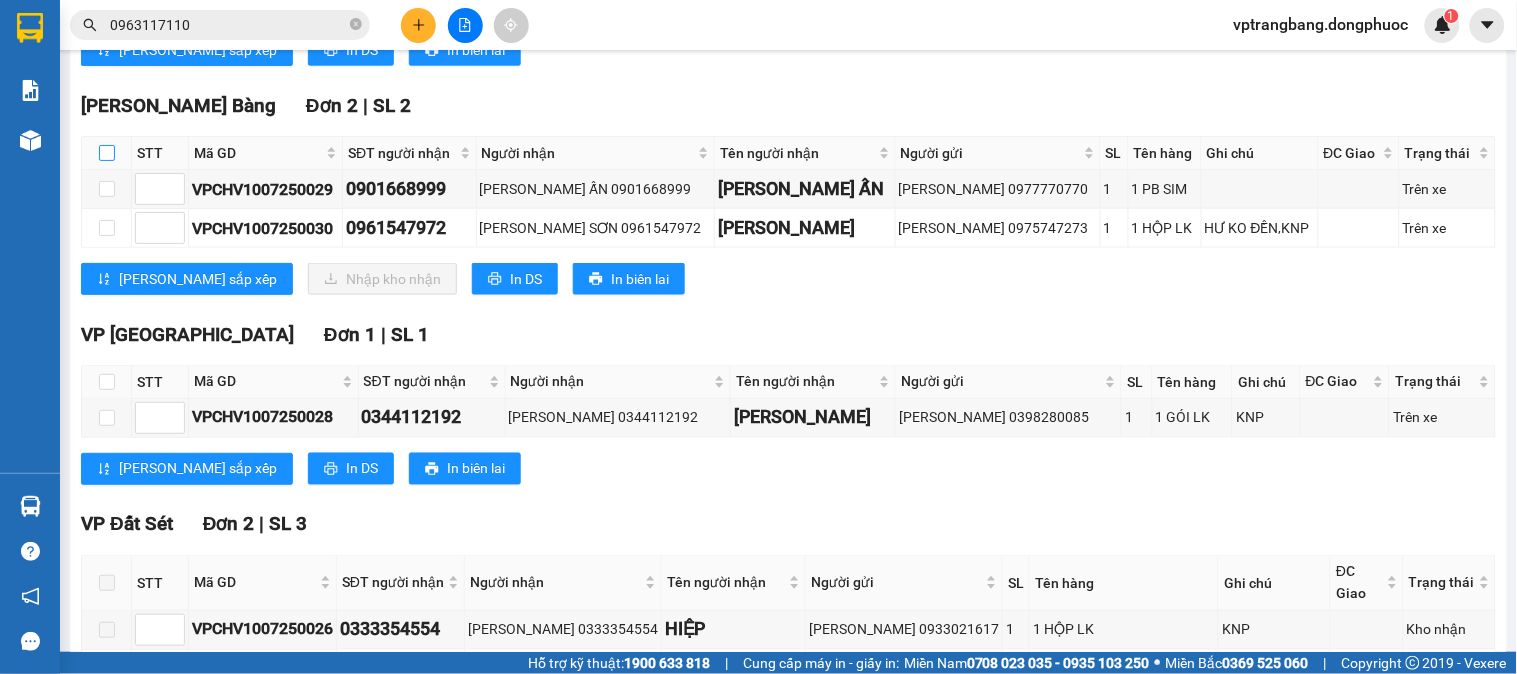 click at bounding box center [107, 153] 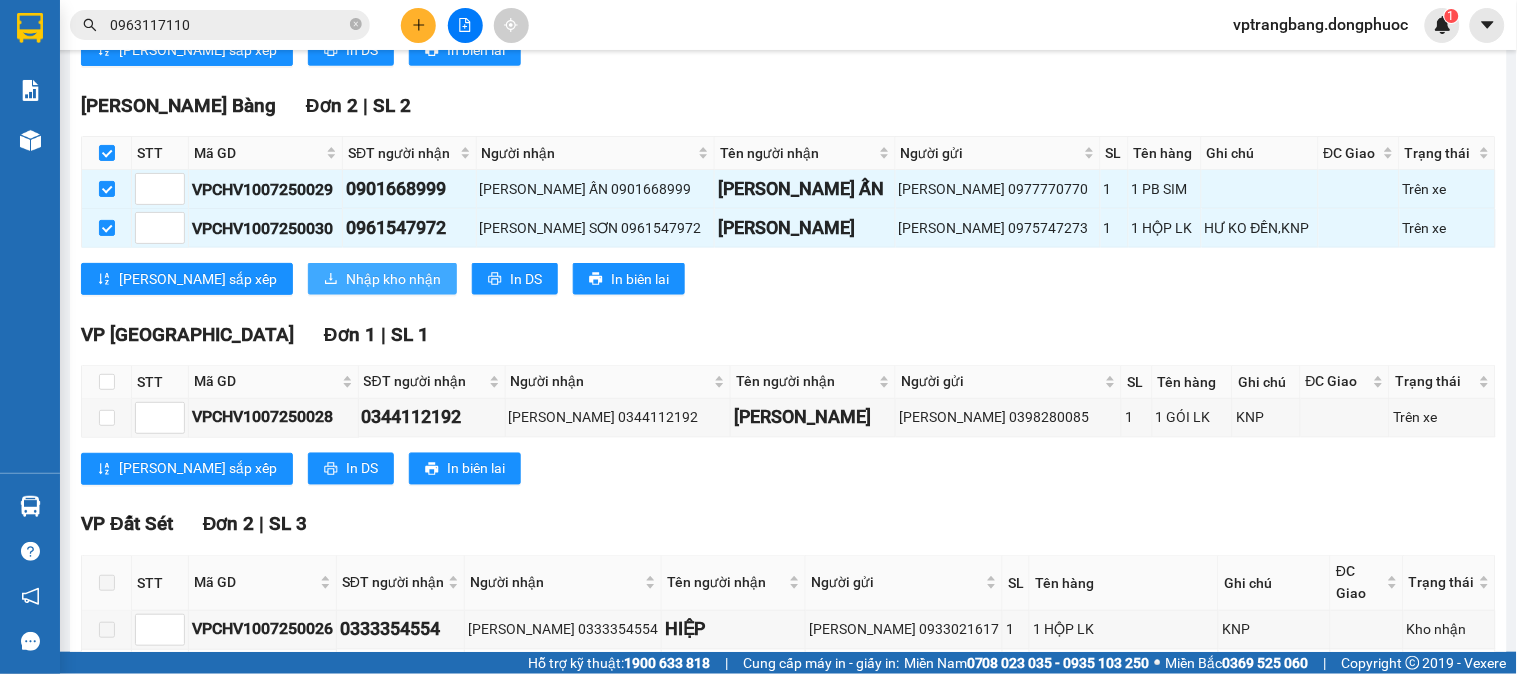 click on "Nhập kho nhận" at bounding box center [393, 279] 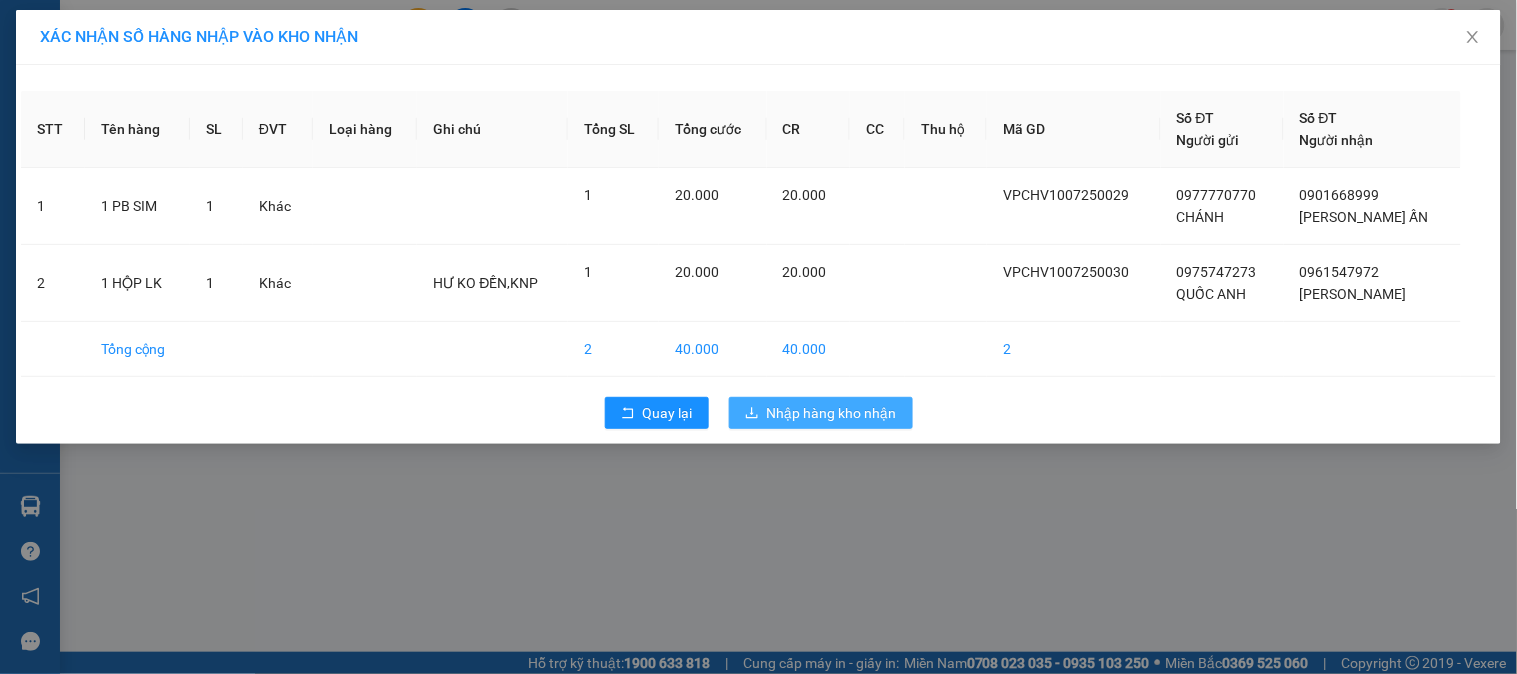 click on "Nhập hàng kho nhận" at bounding box center [832, 413] 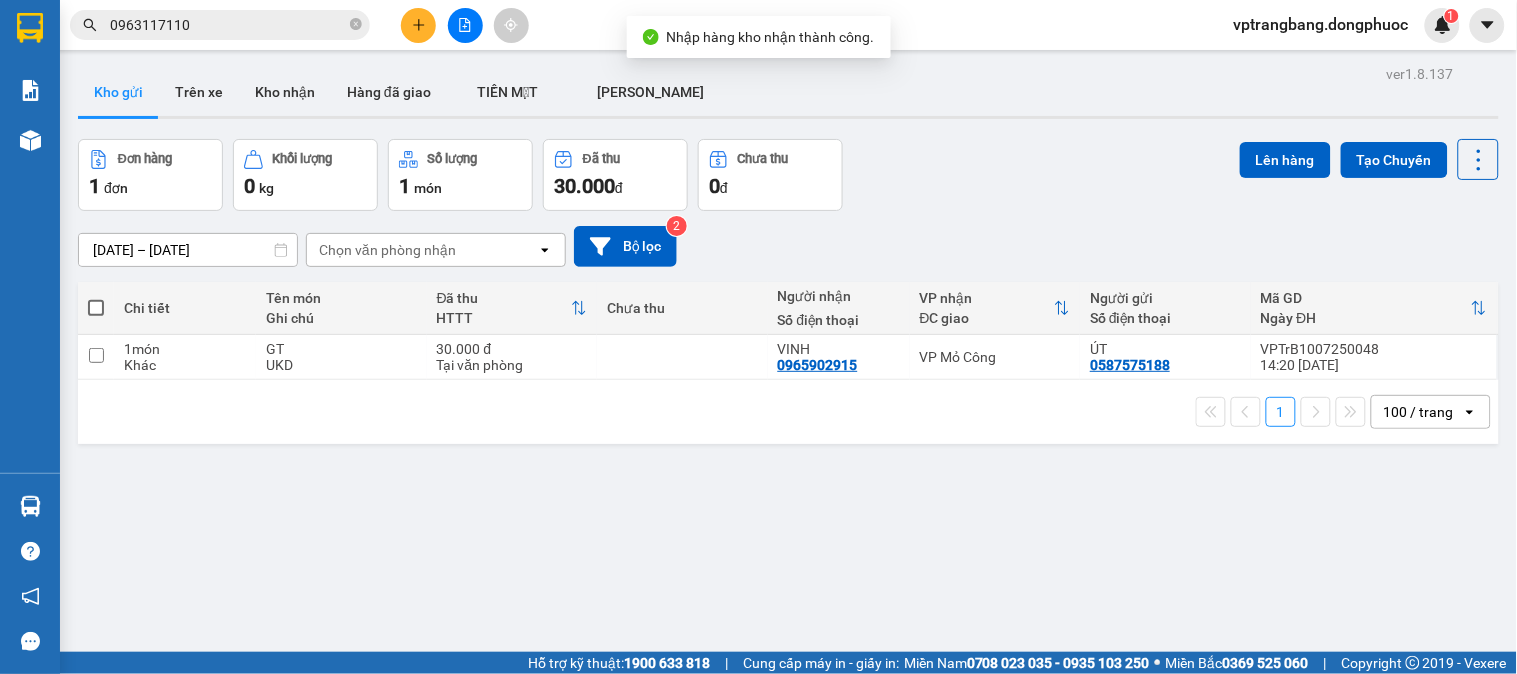 click on "Đơn hàng 1 đơn Khối lượng 0 kg Số lượng 1 món Đã thu 30.000  đ Chưa thu 0  đ Lên hàng Tạo Chuyến" at bounding box center [788, 175] 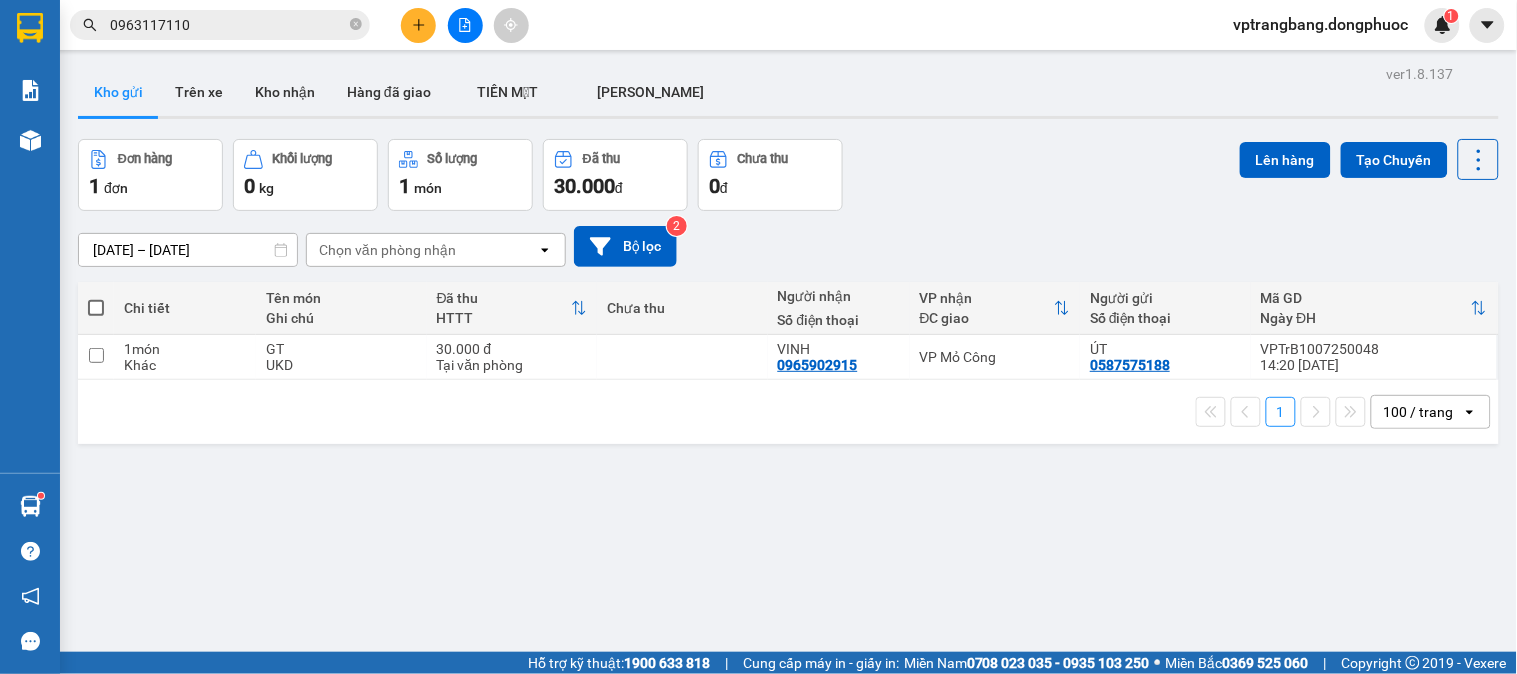 click on "ver  1.8.137 Kho gửi Trên xe Kho nhận Hàng đã giao TIỀN MẶT  ĐƠN HỦY Đơn hàng 1 đơn Khối lượng 0 kg Số lượng 1 món Đã thu 30.000  đ Chưa thu 0  đ Lên hàng Tạo Chuyến 08/07/2025 – 10/07/2025 Press the down arrow key to interact with the calendar and select a date. Press the escape button to close the calendar. Selected date range is from 08/07/2025 to 10/07/2025. Chọn văn phòng nhận open Bộ lọc 2 Chi tiết Tên món Ghi chú Đã thu HTTT Chưa thu Người nhận Số điện thoại VP nhận ĐC giao Người gửi Số điện thoại Mã GD Ngày ĐH 1  món Khác GT UKD 30.000 đ Tại văn phòng VINH  0965902915 VP Mỏ Công ÚT  0587575188 VPTrB1007250048 14:20 10/07 1 100 / trang open Đang tải dữ liệu" at bounding box center [788, 397] 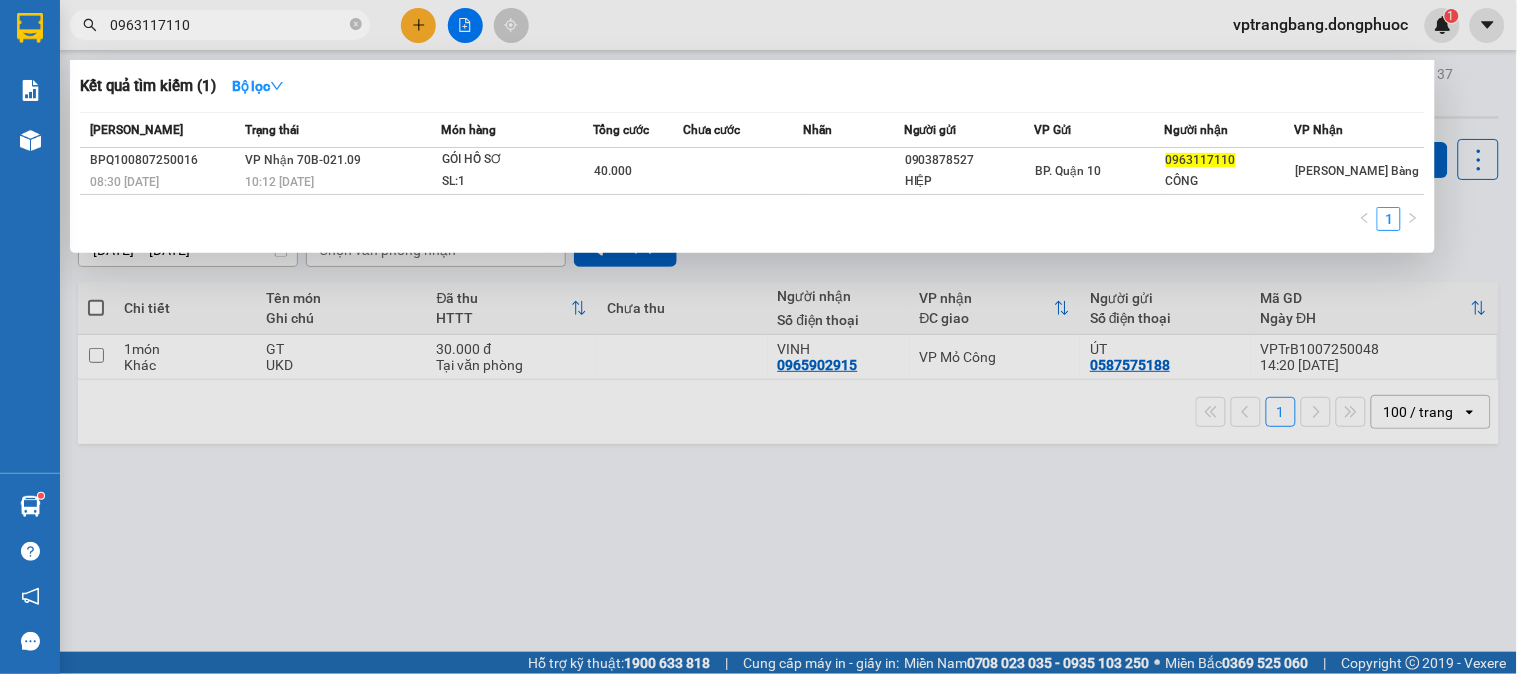 click on "0963117110" at bounding box center [228, 25] 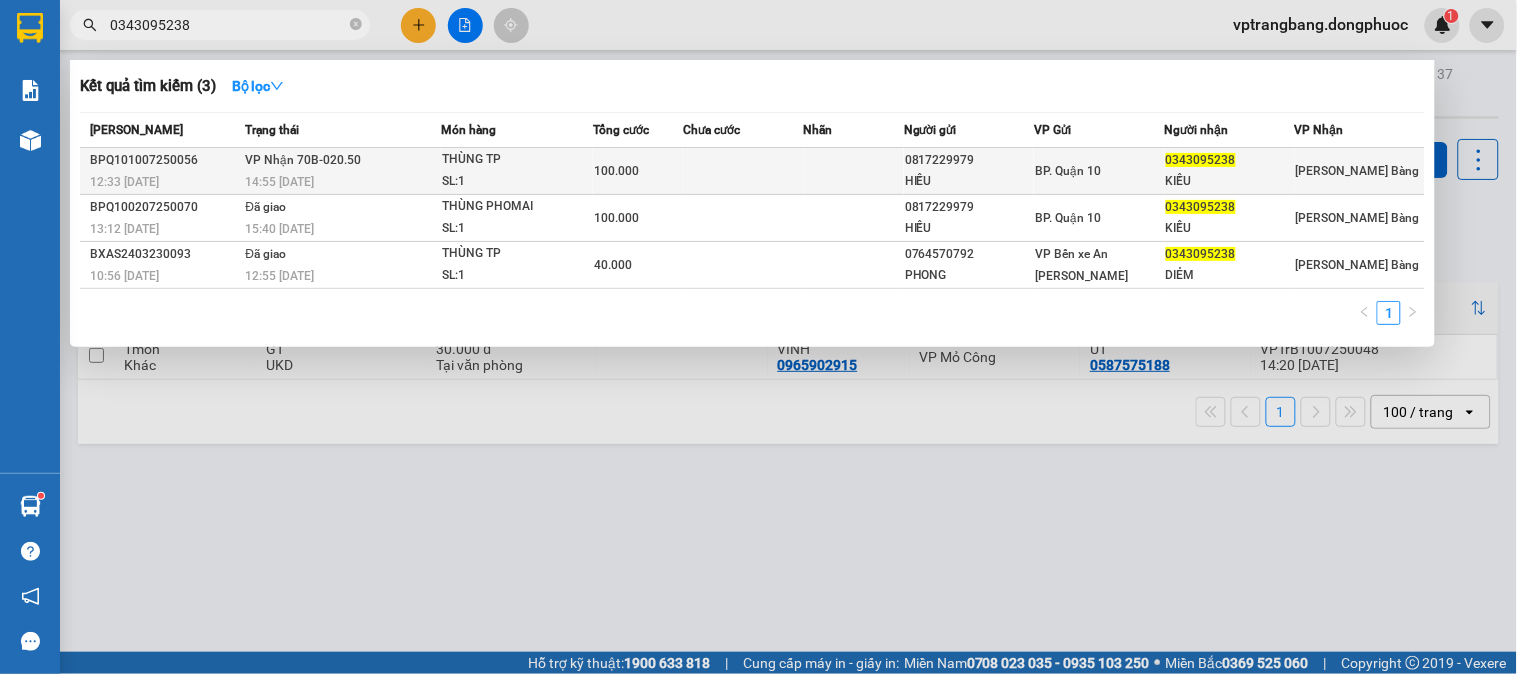 type on "0343095238" 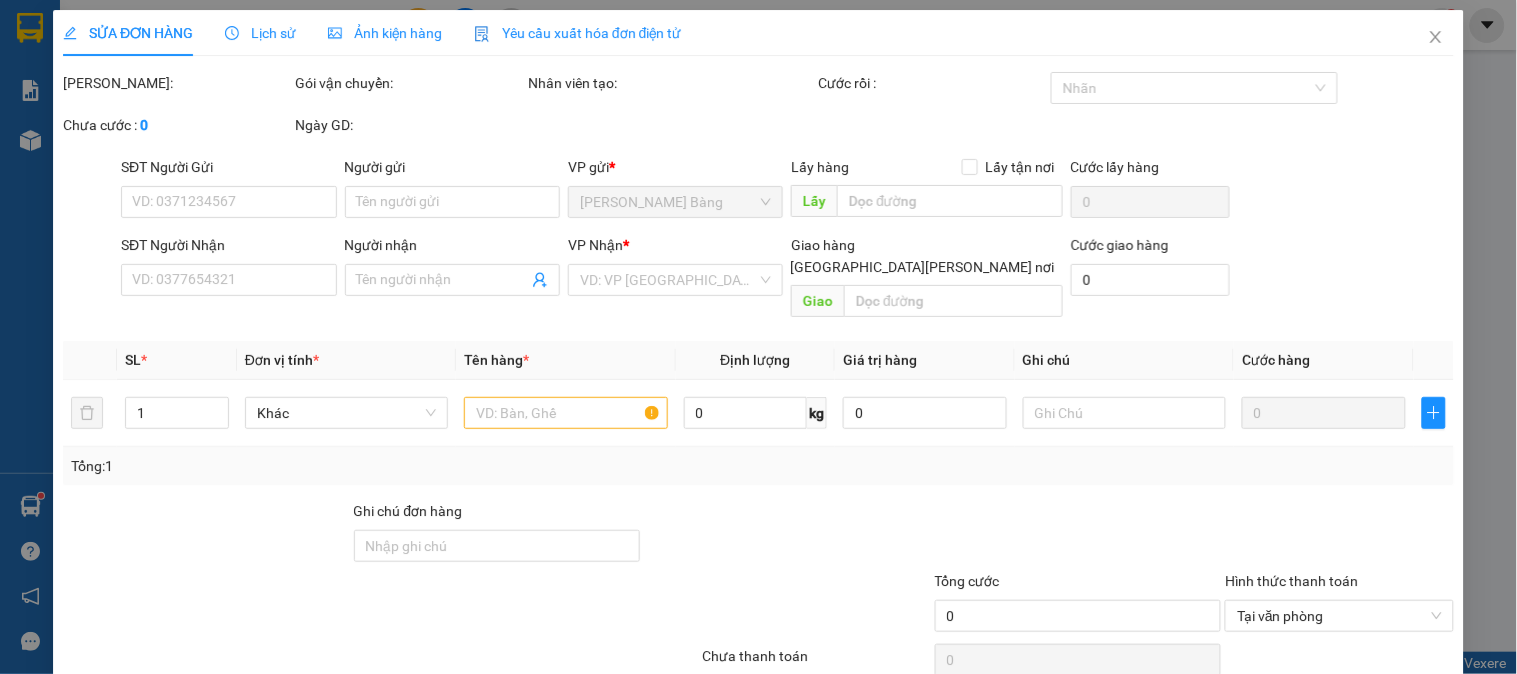 type on "0817229979" 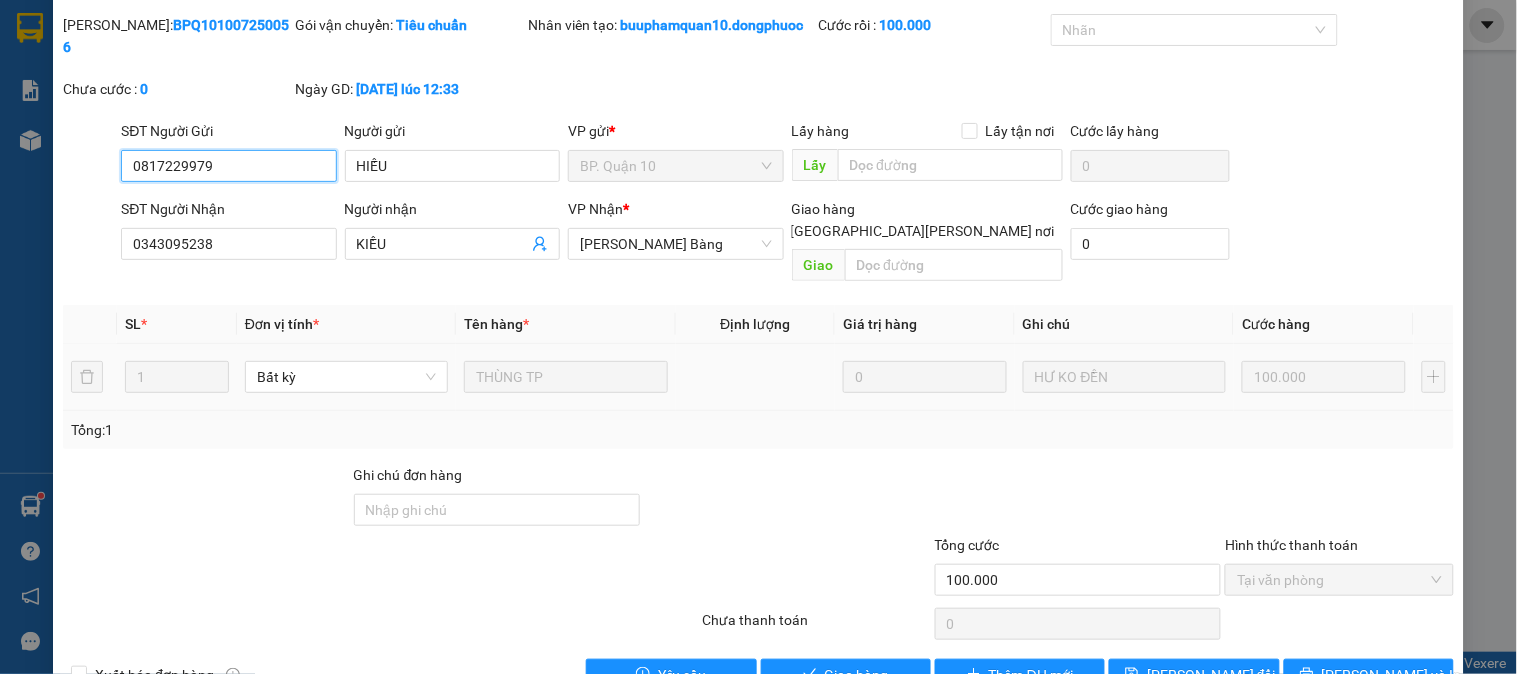 scroll, scrollTop: 91, scrollLeft: 0, axis: vertical 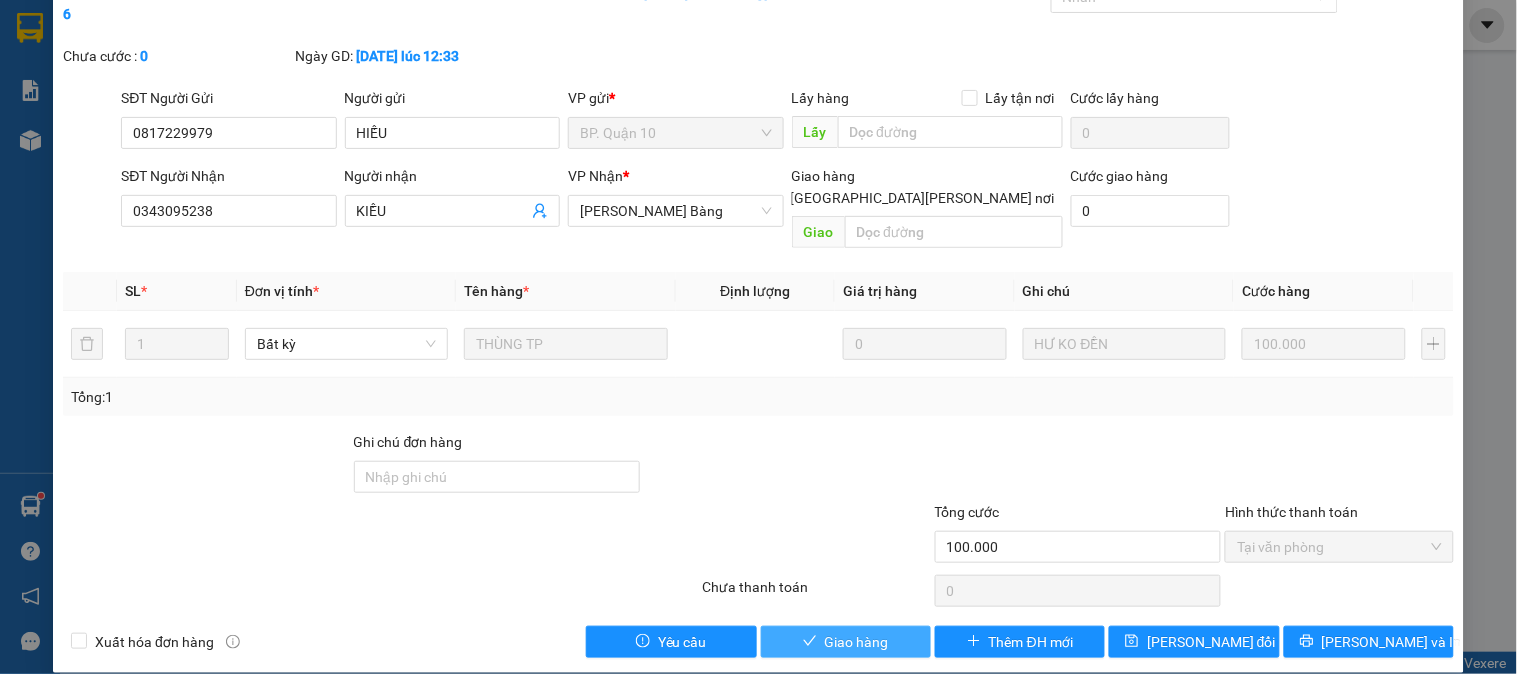 click on "Giao hàng" at bounding box center (846, 642) 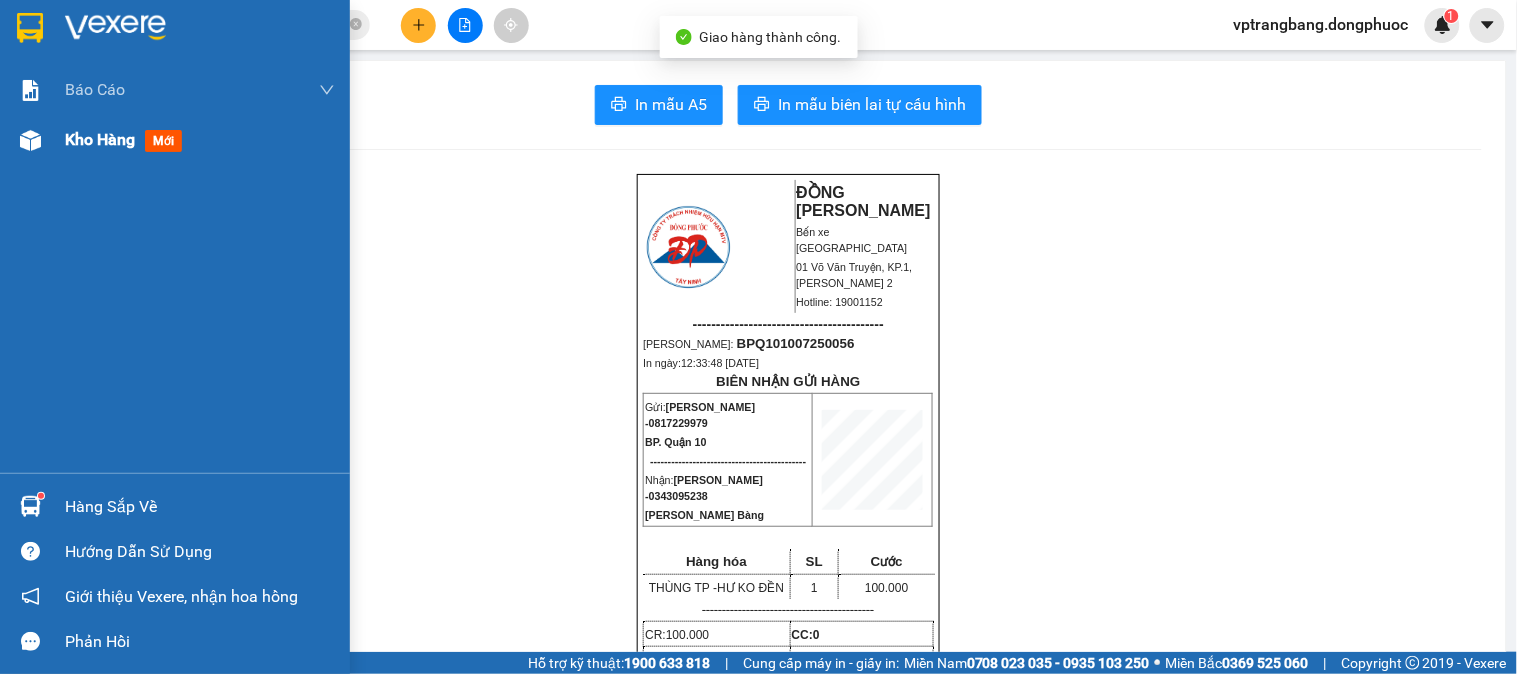 click on "Kho hàng mới" at bounding box center (175, 140) 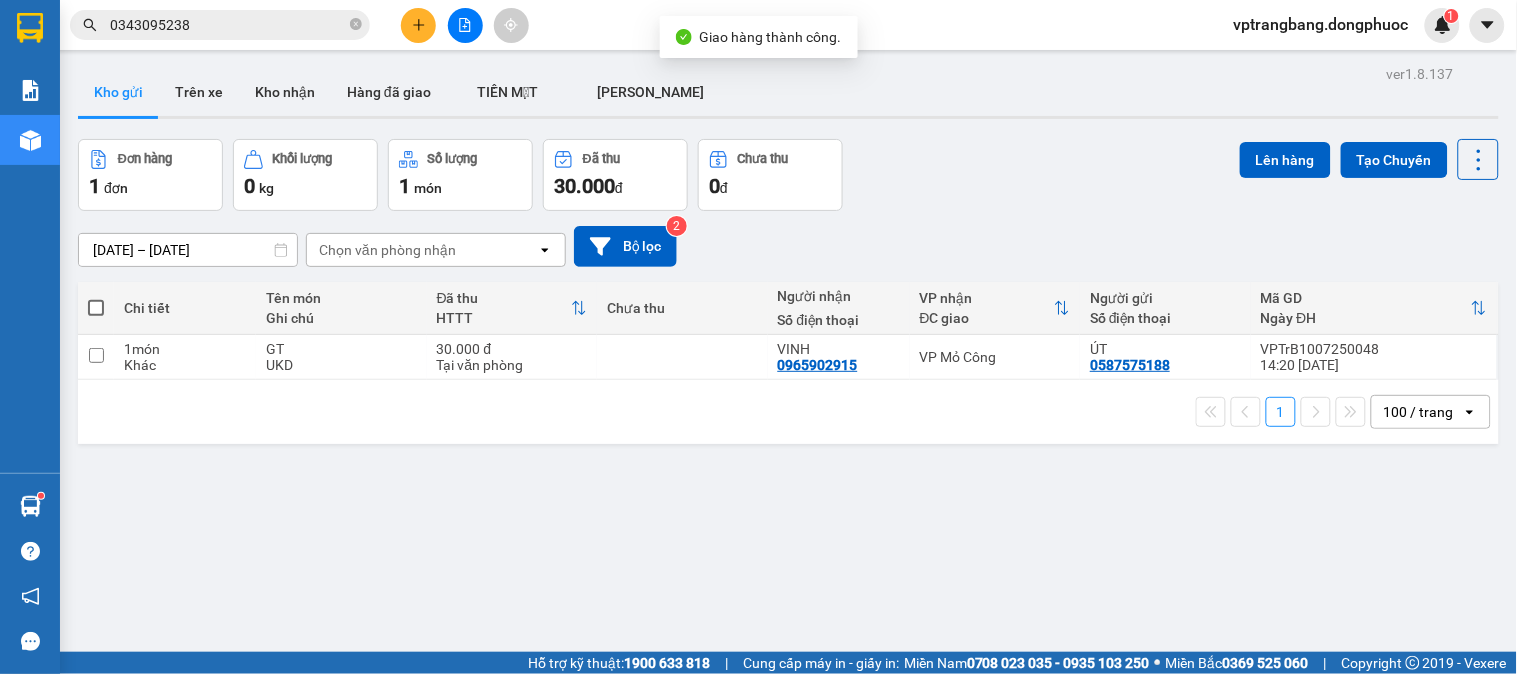 click on "Đơn hàng 1 đơn Khối lượng 0 kg Số lượng 1 món Đã thu 30.000  đ Chưa thu 0  đ Lên hàng Tạo Chuyến" at bounding box center (788, 175) 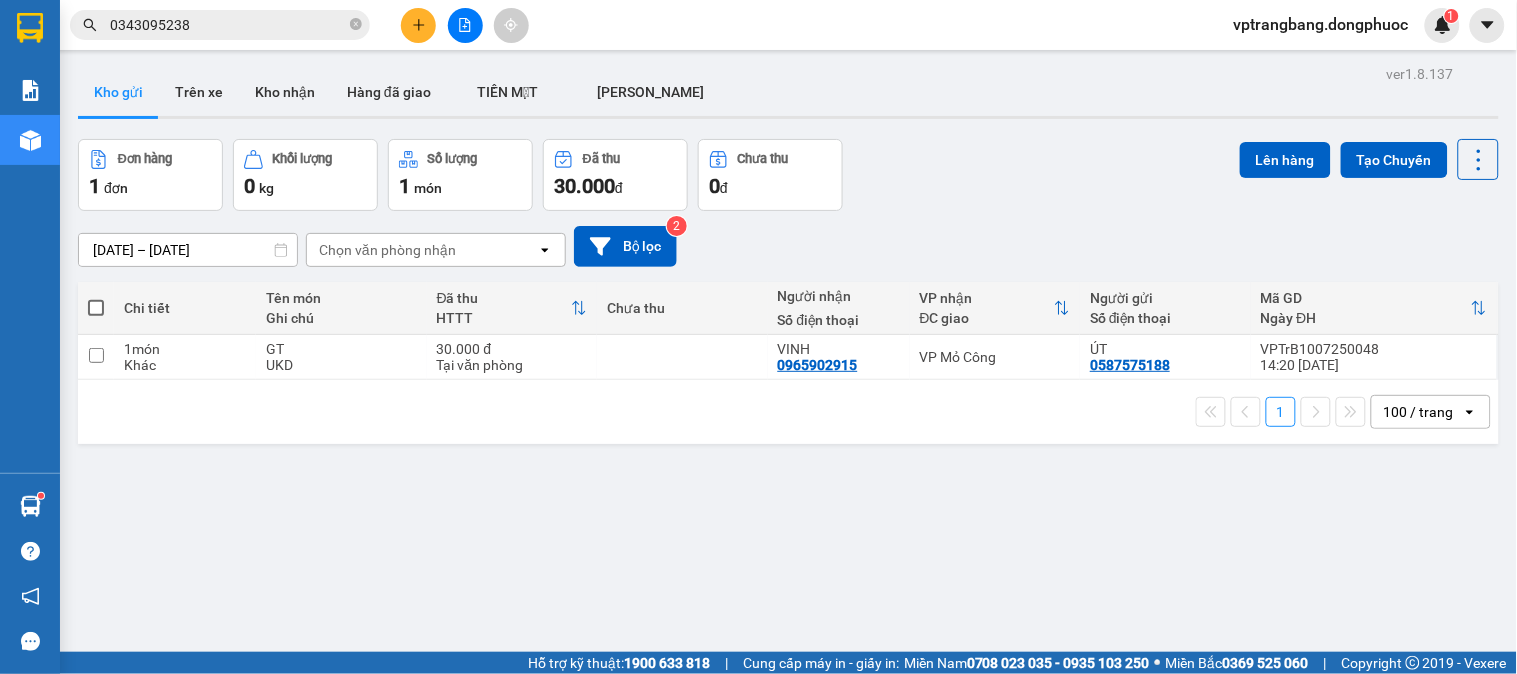click on "0343095238" at bounding box center (228, 25) 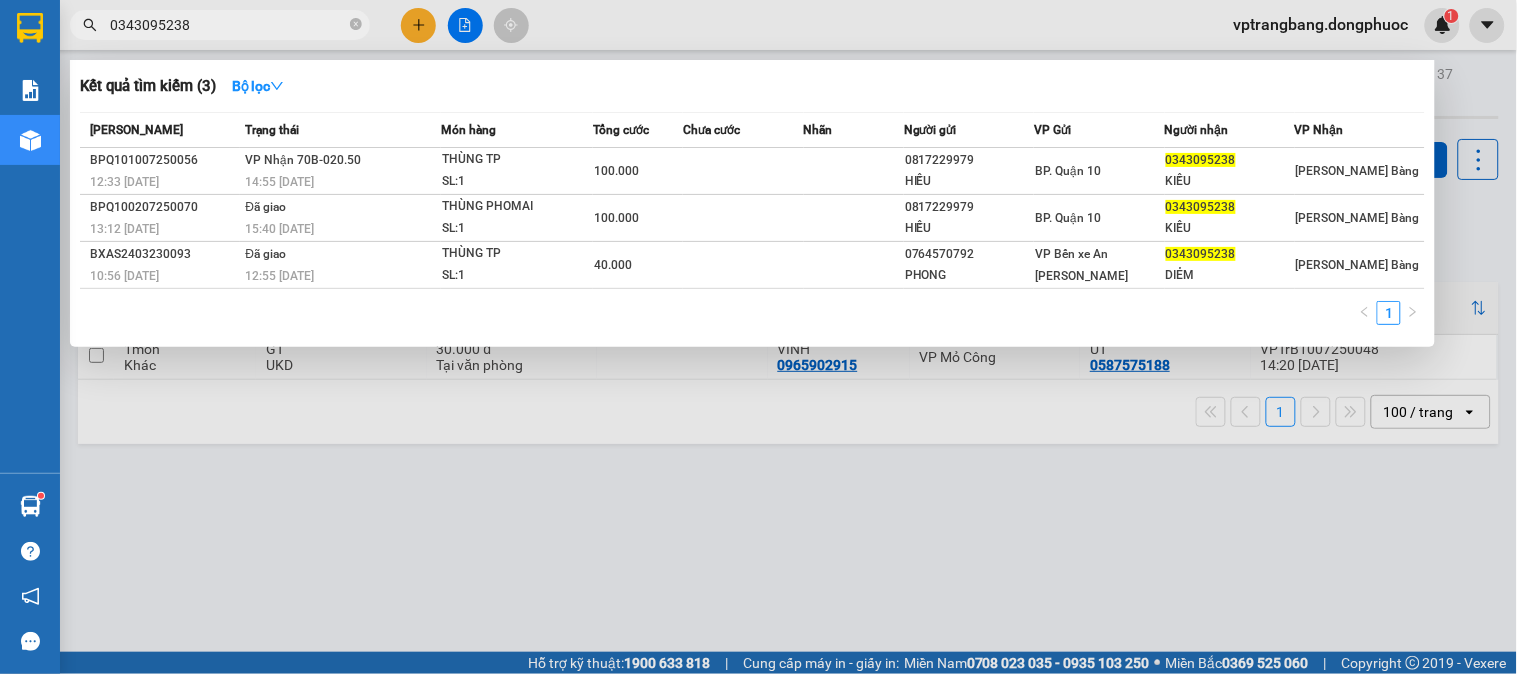 click on "0343095238" at bounding box center [228, 25] 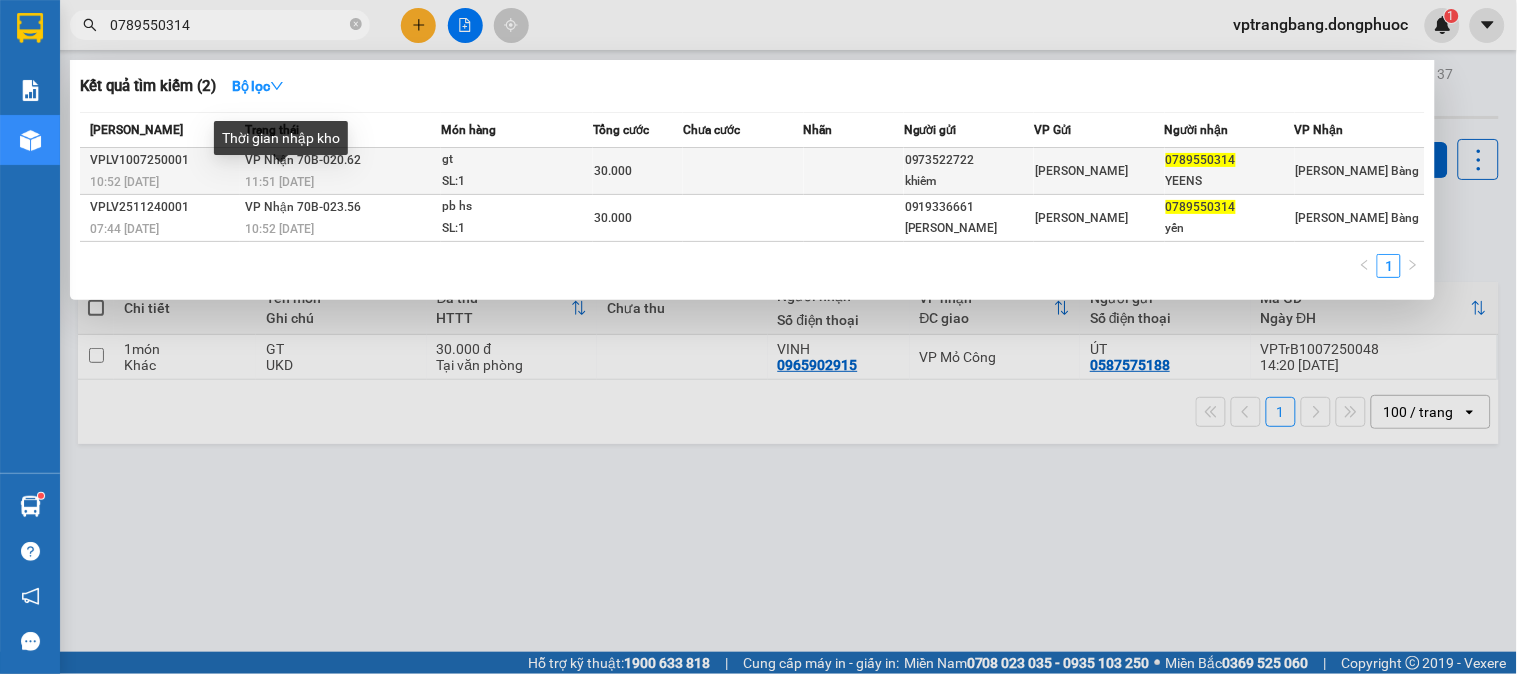 type on "0789550314" 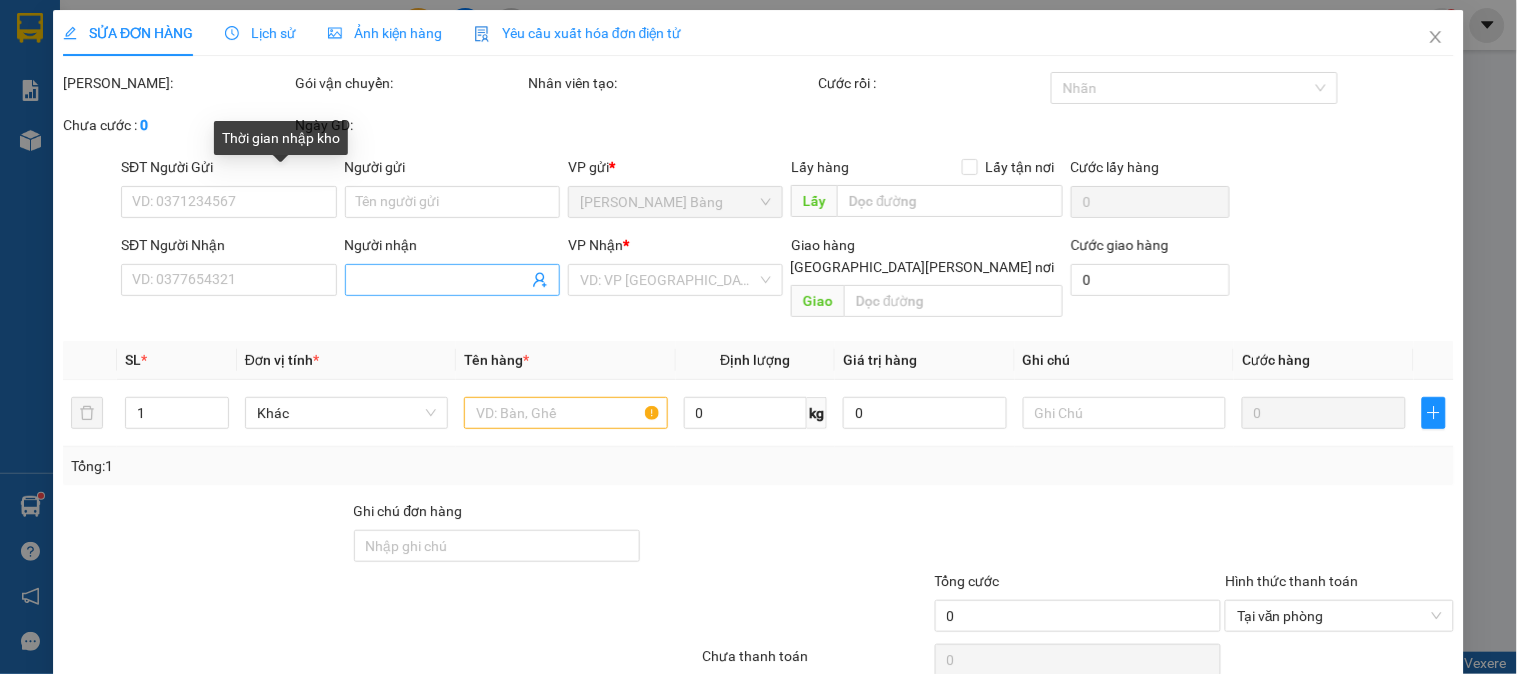 type on "0973522722" 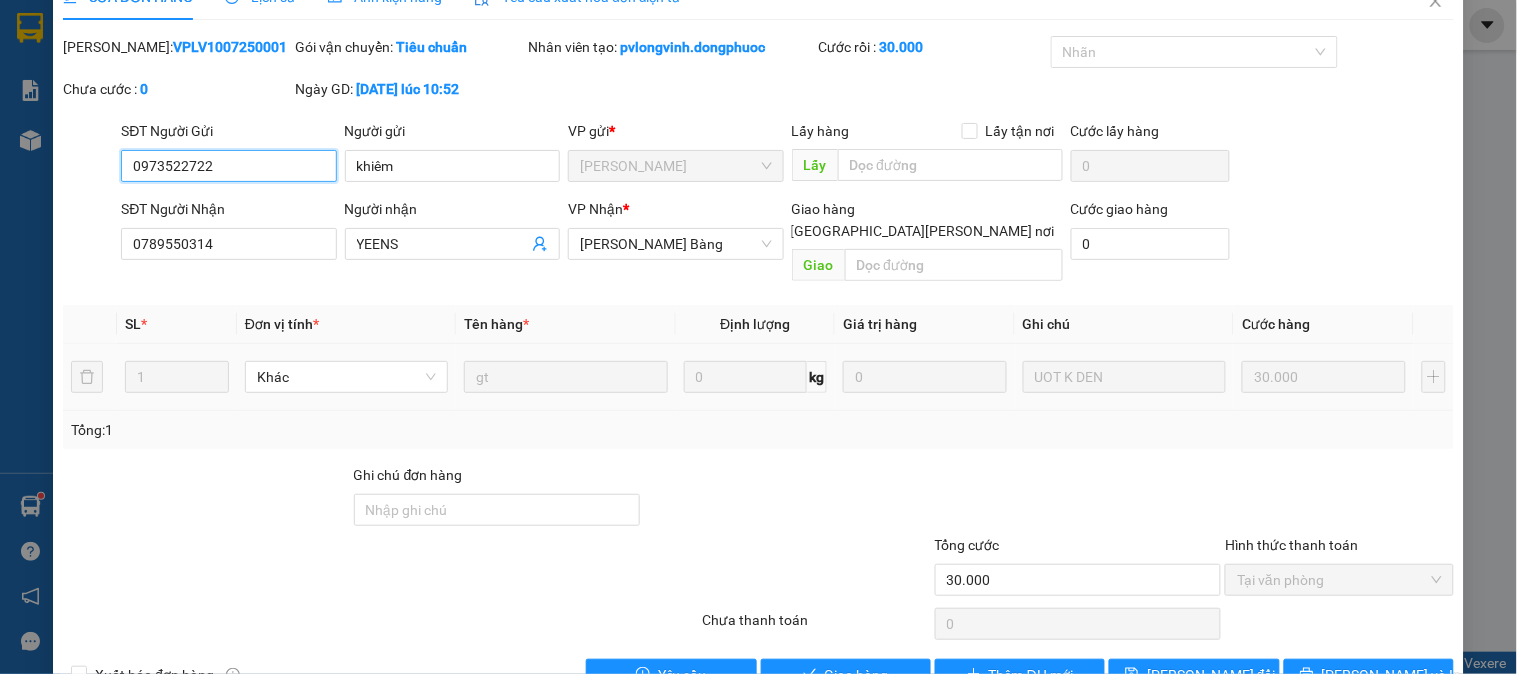scroll, scrollTop: 70, scrollLeft: 0, axis: vertical 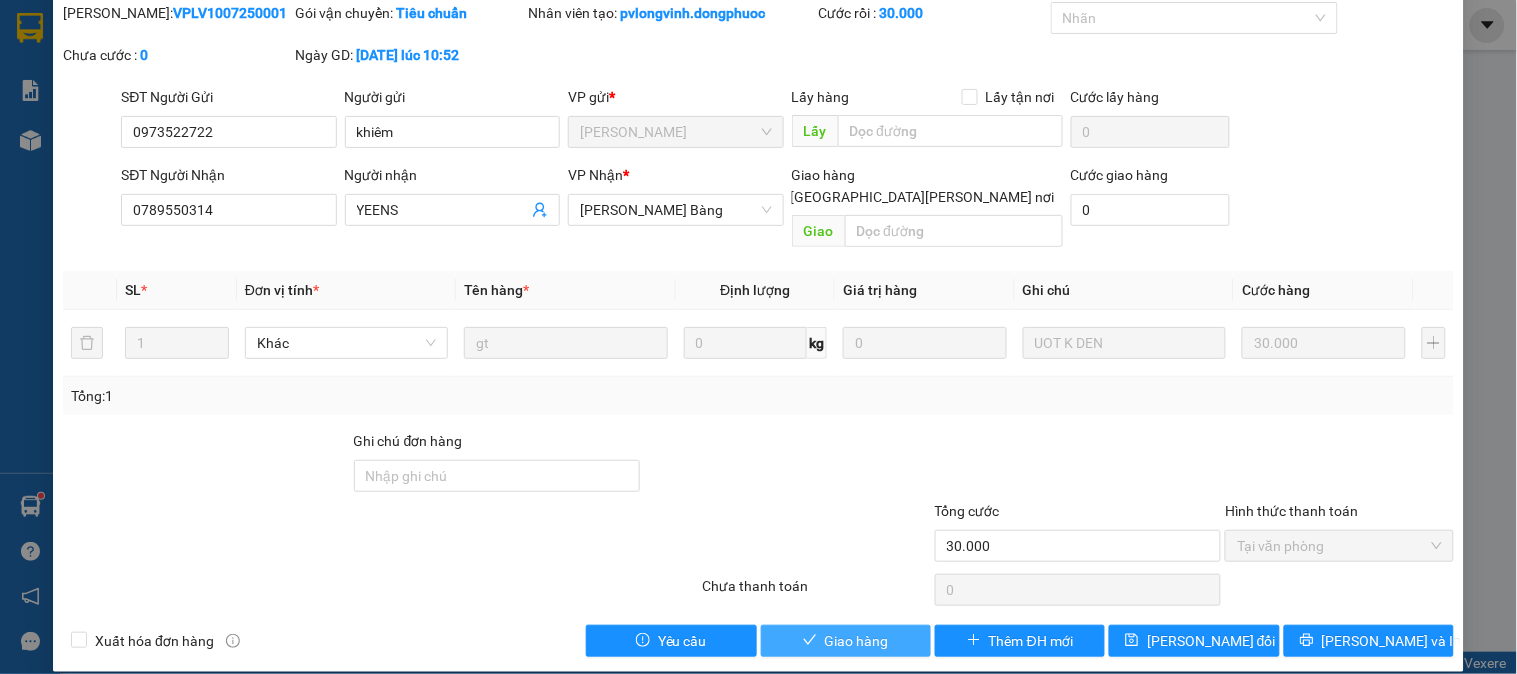 click on "Giao hàng" at bounding box center (857, 641) 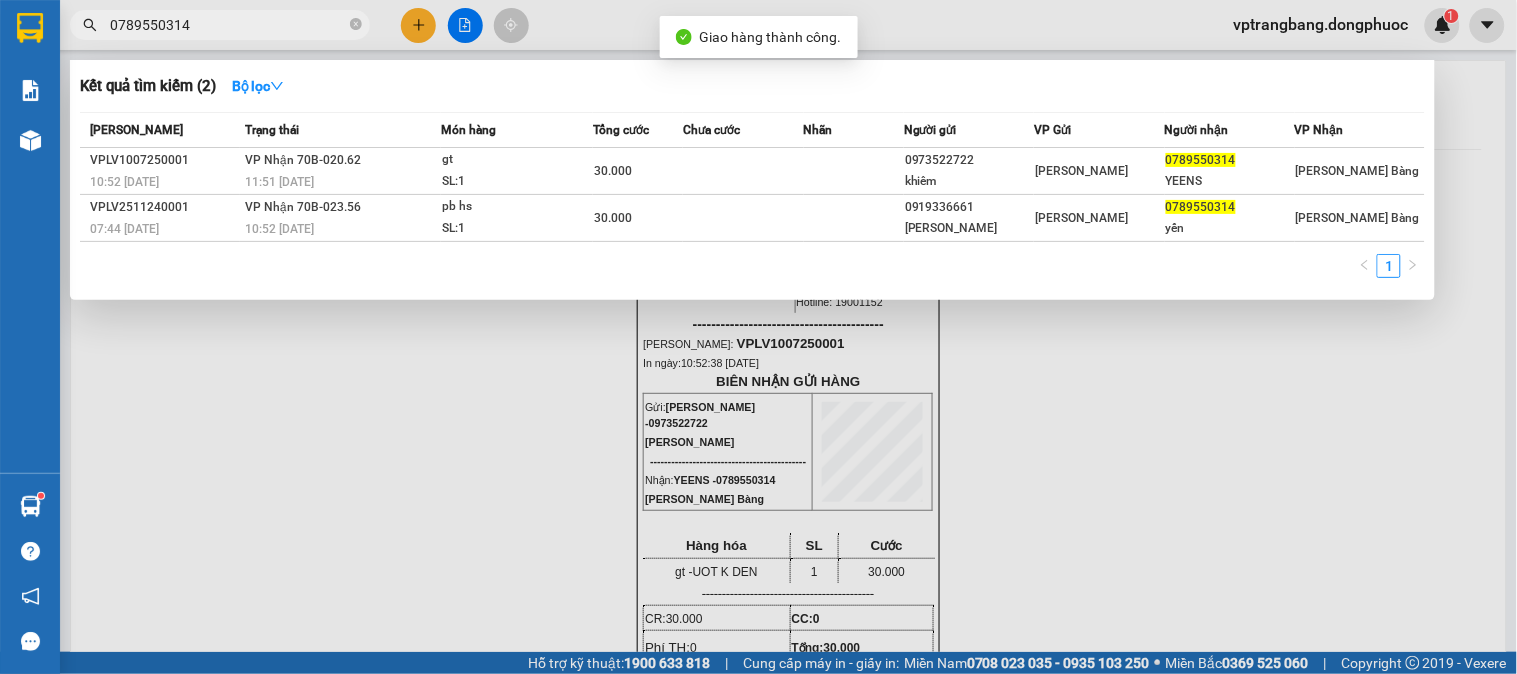 click on "0789550314" at bounding box center (228, 25) 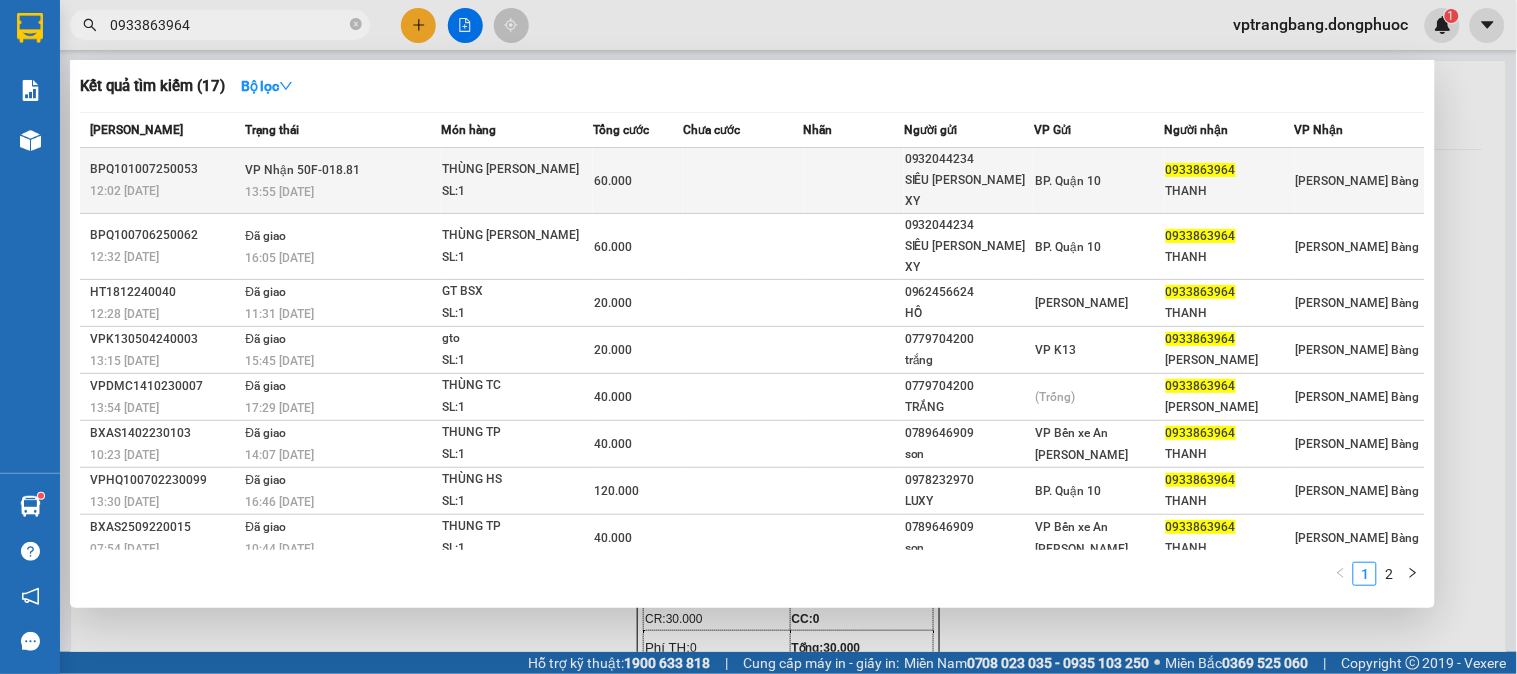 click on "13:55 - 10/07" at bounding box center [342, 192] 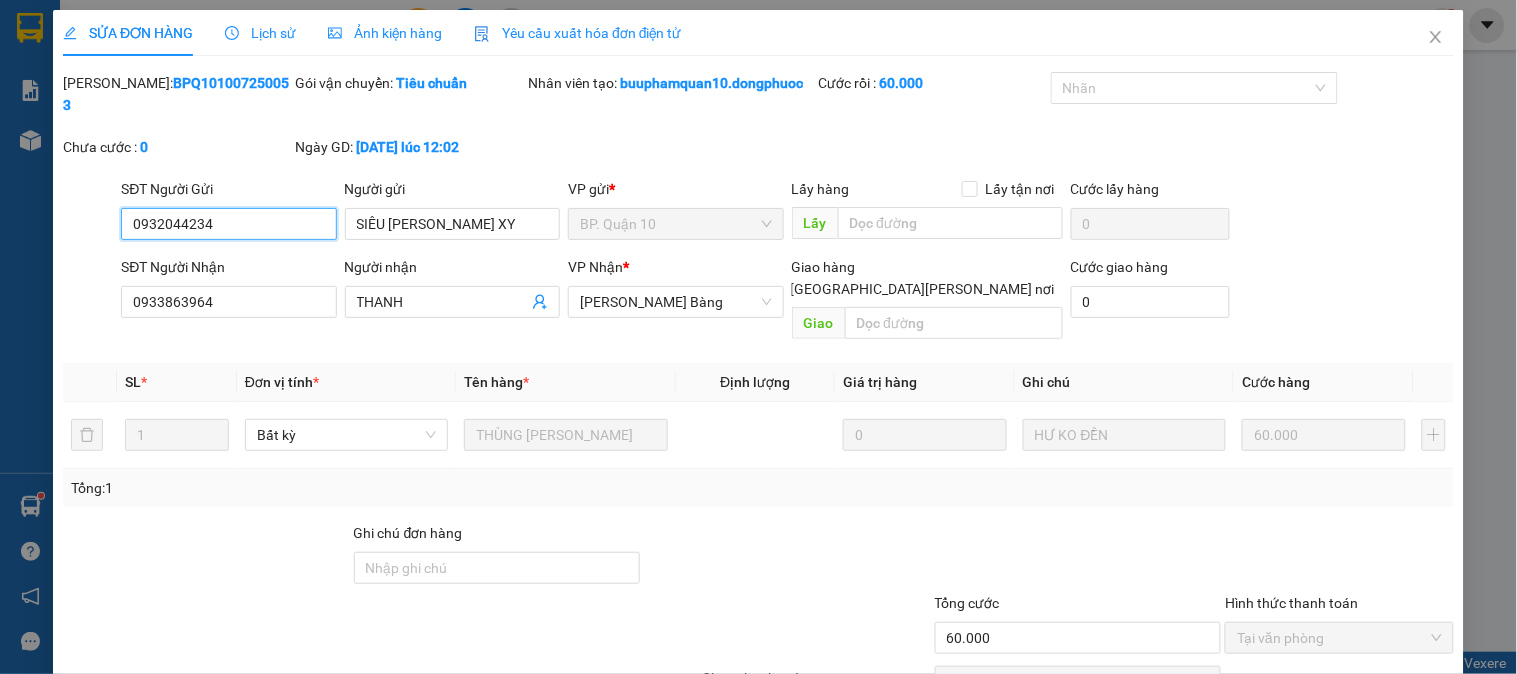 scroll, scrollTop: 91, scrollLeft: 0, axis: vertical 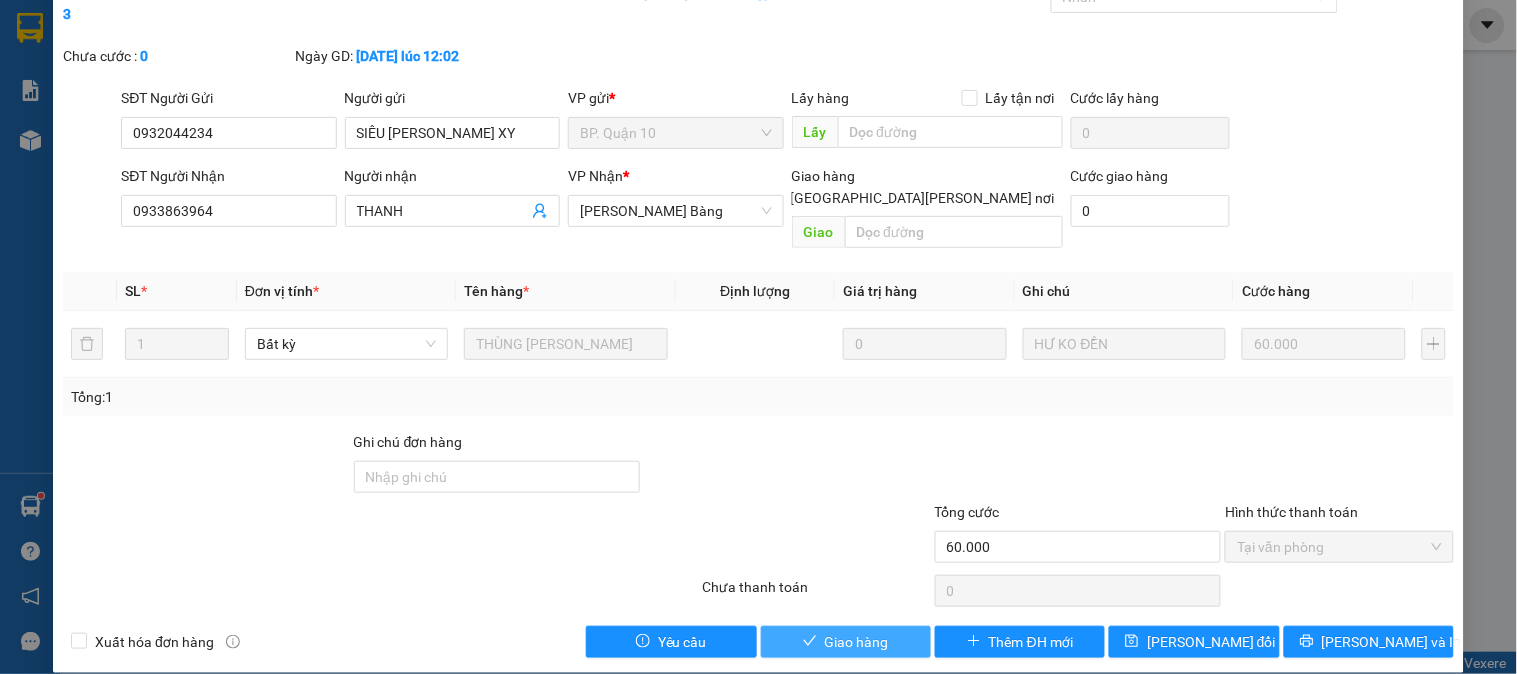 click on "Giao hàng" at bounding box center [846, 642] 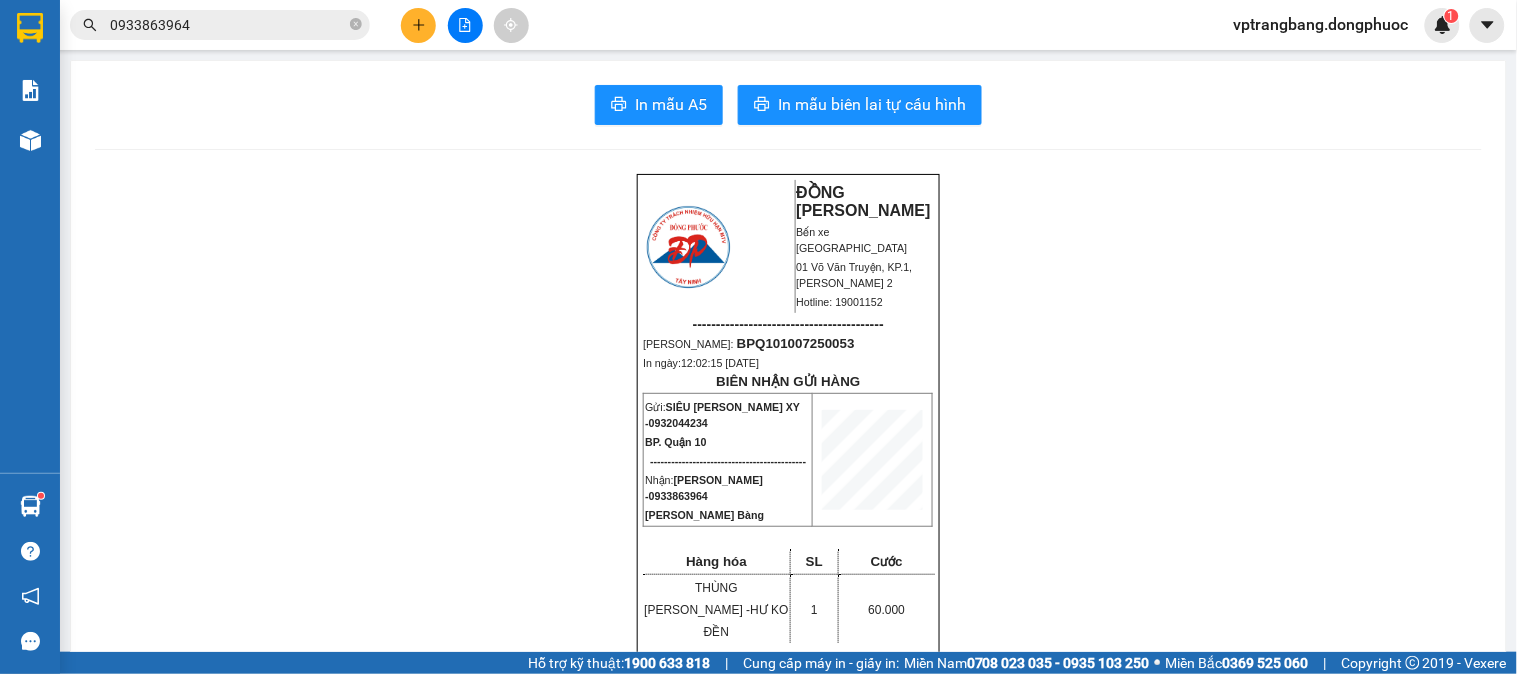 click on "0933863964" at bounding box center [228, 25] 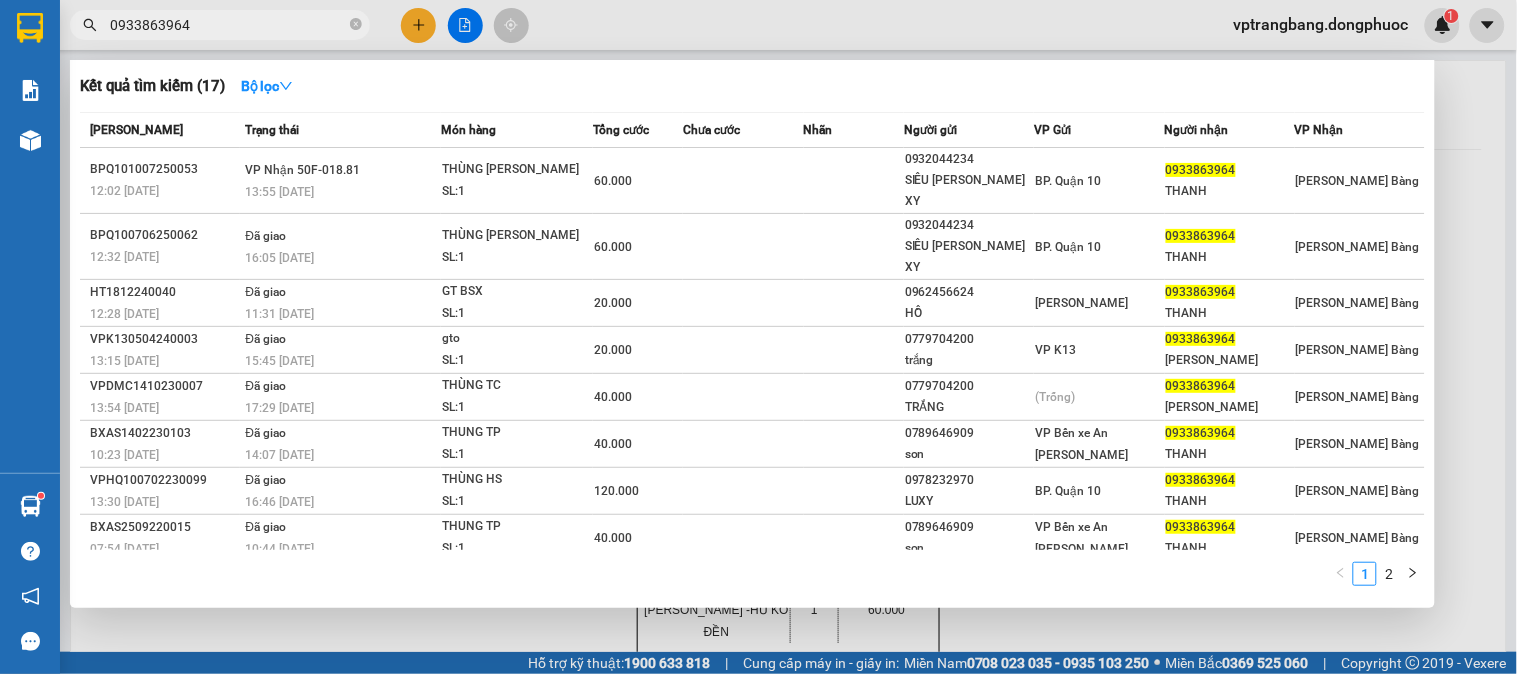 click on "0933863964" at bounding box center (228, 25) 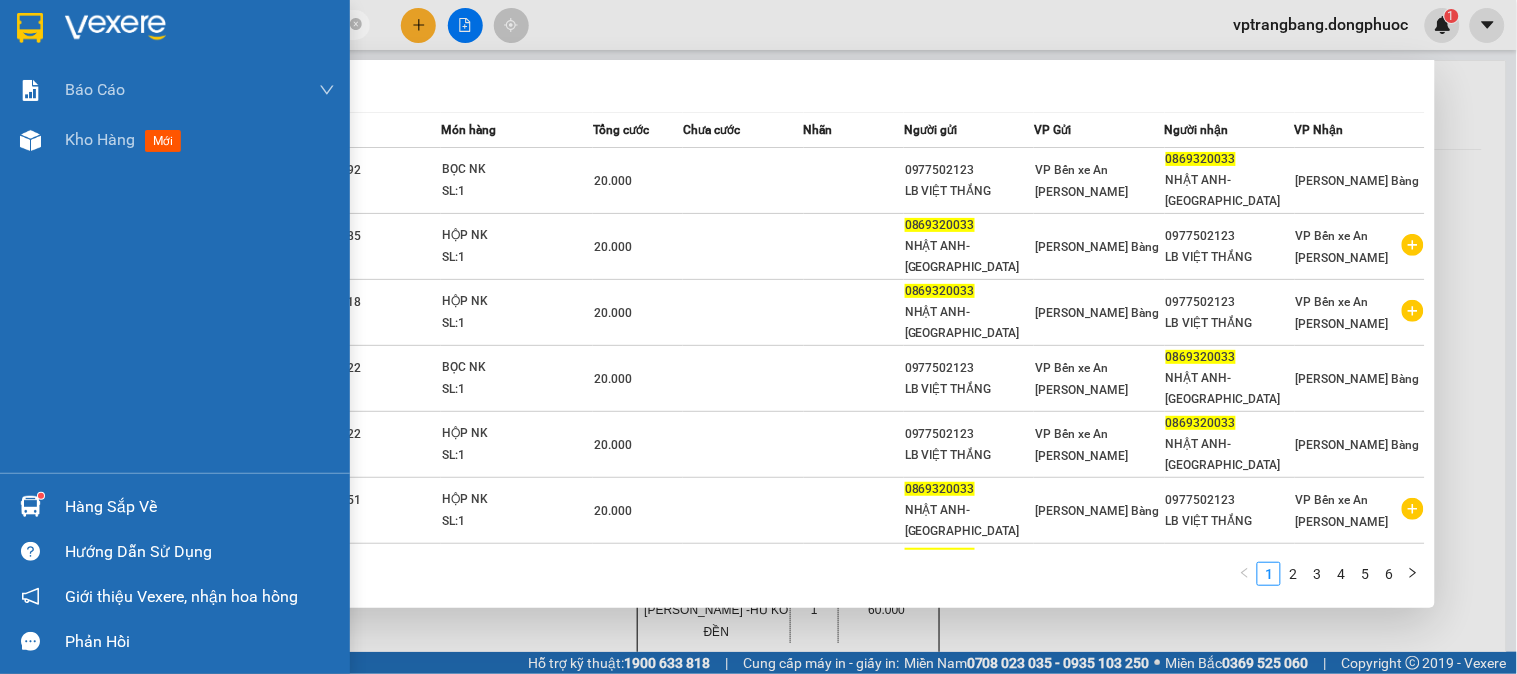 click on "Hàng sắp về" at bounding box center (200, 507) 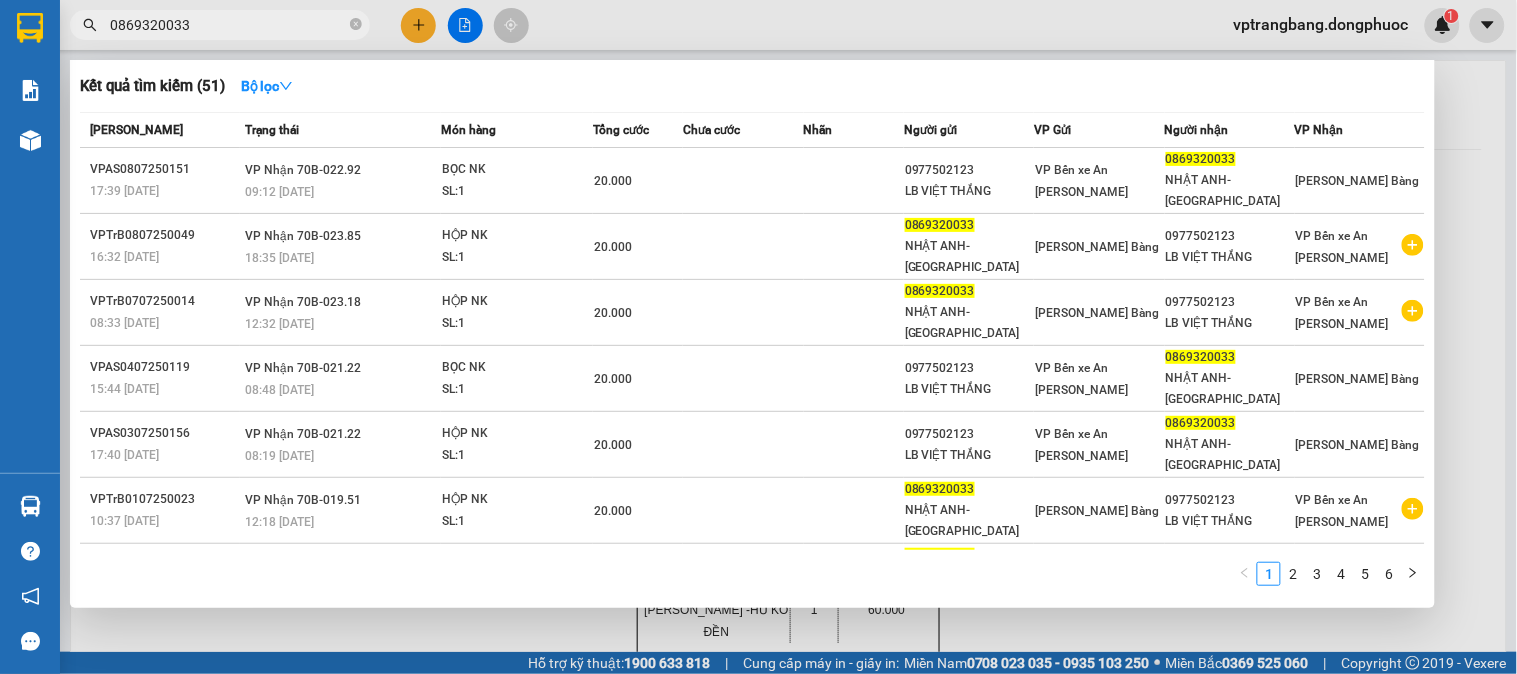 click on "Kết quả tìm kiếm ( 51 )  Bộ lọc  Mã ĐH Trạng thái Món hàng Tổng cước Chưa cước Nhãn Người gửi VP Gửi Người nhận VP Nhận VPAS0807250151 17:39 - 08/07 VP Nhận   70B-022.92 09:12 - 09/07 BỌC NK SL:  1 20.000 0977502123 LB VIỆT THẮNG VP Bến xe An Sương 0869320033 NHẬT ANH-LỘC HƯNG VP Trảng Bàng VPTrB0807250049 16:32 - 08/07 VP Nhận   70B-023.85 18:35 - 08/07 HỘP NK SL:  1 20.000 0869320033 NHẬT ANH-LỘC HƯNG VP Trảng Bàng 0977502123 LB VIỆT THẮNG VP Bến xe An Sương VPTrB0707250014 08:33 - 07/07 VP Nhận   70B-023.18 12:32 - 07/07 HỘP NK SL:  1 20.000 0869320033 NHẬT ANH-LỘC HƯNG VP Trảng Bàng 0977502123 LB VIỆT THẮNG VP Bến xe An Sương VPAS0407250119 15:44 - 04/07 VP Nhận   70B-021.22 08:48 - 05/07 BỌC NK SL:  1 20.000 0977502123 LB VIỆT THẮNG VP Bến xe An Sương 0869320033 NHẬT ANH-LỘC HƯNG VP Trảng Bàng VPAS0307250156 17:40 - 03/07 VP Nhận   70B-021.22 08:19 - 04/07 HỘP NK SL:  1 20.000   1" at bounding box center [758, 337] 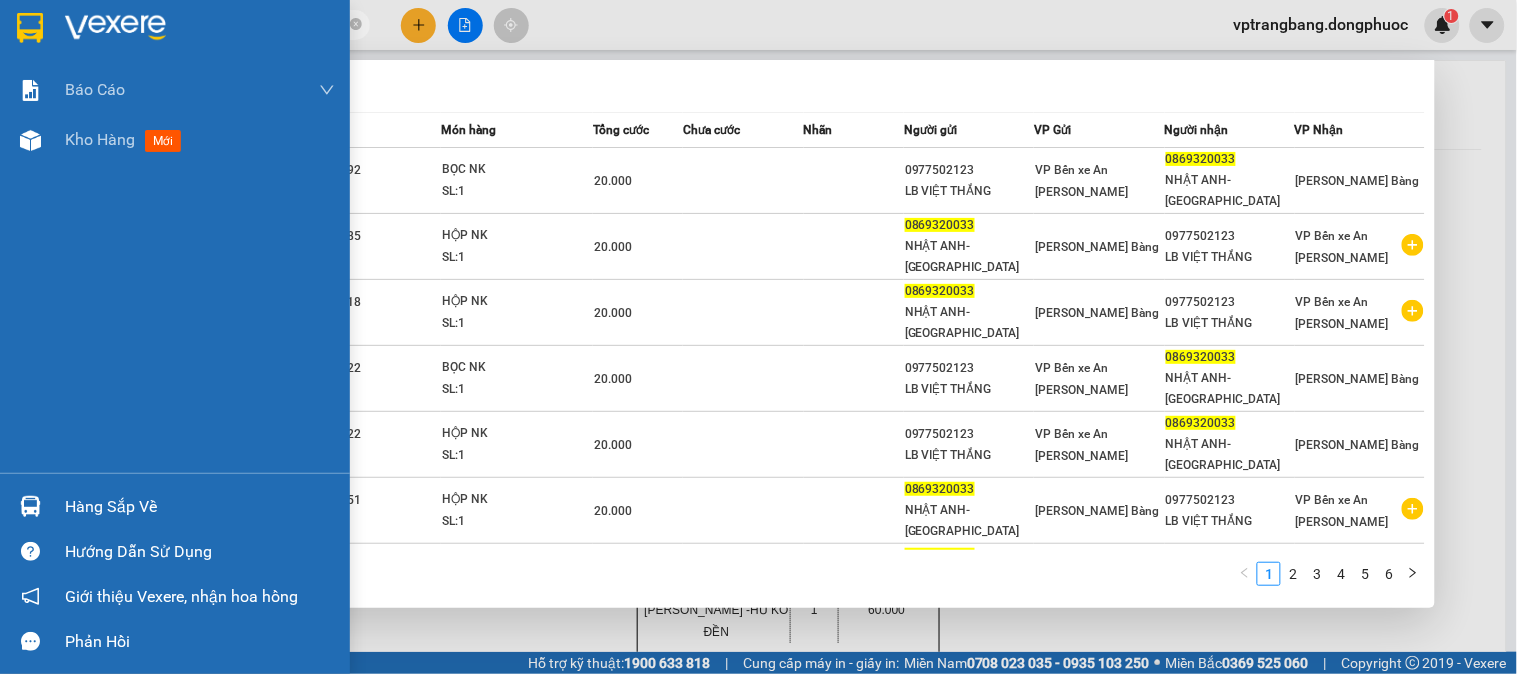 click on "Hàng sắp về" at bounding box center (200, 507) 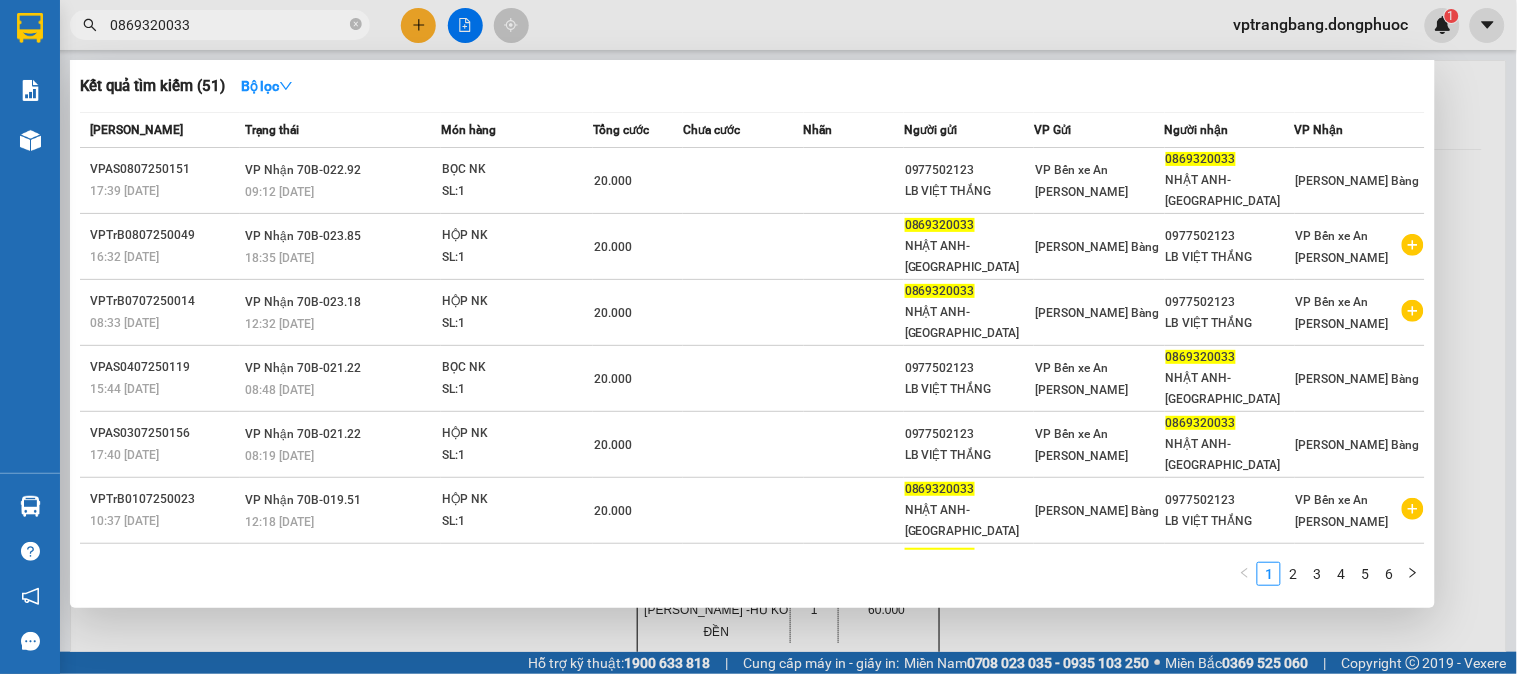 click on "Kết quả tìm kiếm ( 51 )  Bộ lọc  Mã ĐH Trạng thái Món hàng Tổng cước Chưa cước Nhãn Người gửi VP Gửi Người nhận VP Nhận VPAS0807250151 17:39 - 08/07 VP Nhận   70B-022.92 09:12 - 09/07 BỌC NK SL:  1 20.000 0977502123 LB VIỆT THẮNG VP Bến xe An Sương 0869320033 NHẬT ANH-LỘC HƯNG VP Trảng Bàng VPTrB0807250049 16:32 - 08/07 VP Nhận   70B-023.85 18:35 - 08/07 HỘP NK SL:  1 20.000 0869320033 NHẬT ANH-LỘC HƯNG VP Trảng Bàng 0977502123 LB VIỆT THẮNG VP Bến xe An Sương VPTrB0707250014 08:33 - 07/07 VP Nhận   70B-023.18 12:32 - 07/07 HỘP NK SL:  1 20.000 0869320033 NHẬT ANH-LỘC HƯNG VP Trảng Bàng 0977502123 LB VIỆT THẮNG VP Bến xe An Sương VPAS0407250119 15:44 - 04/07 VP Nhận   70B-021.22 08:48 - 05/07 BỌC NK SL:  1 20.000 0977502123 LB VIỆT THẮNG VP Bến xe An Sương 0869320033 NHẬT ANH-LỘC HƯNG VP Trảng Bàng VPAS0307250156 17:40 - 03/07 VP Nhận   70B-021.22 08:19 - 04/07 HỘP NK SL:  1 20.000   1" at bounding box center (758, 337) 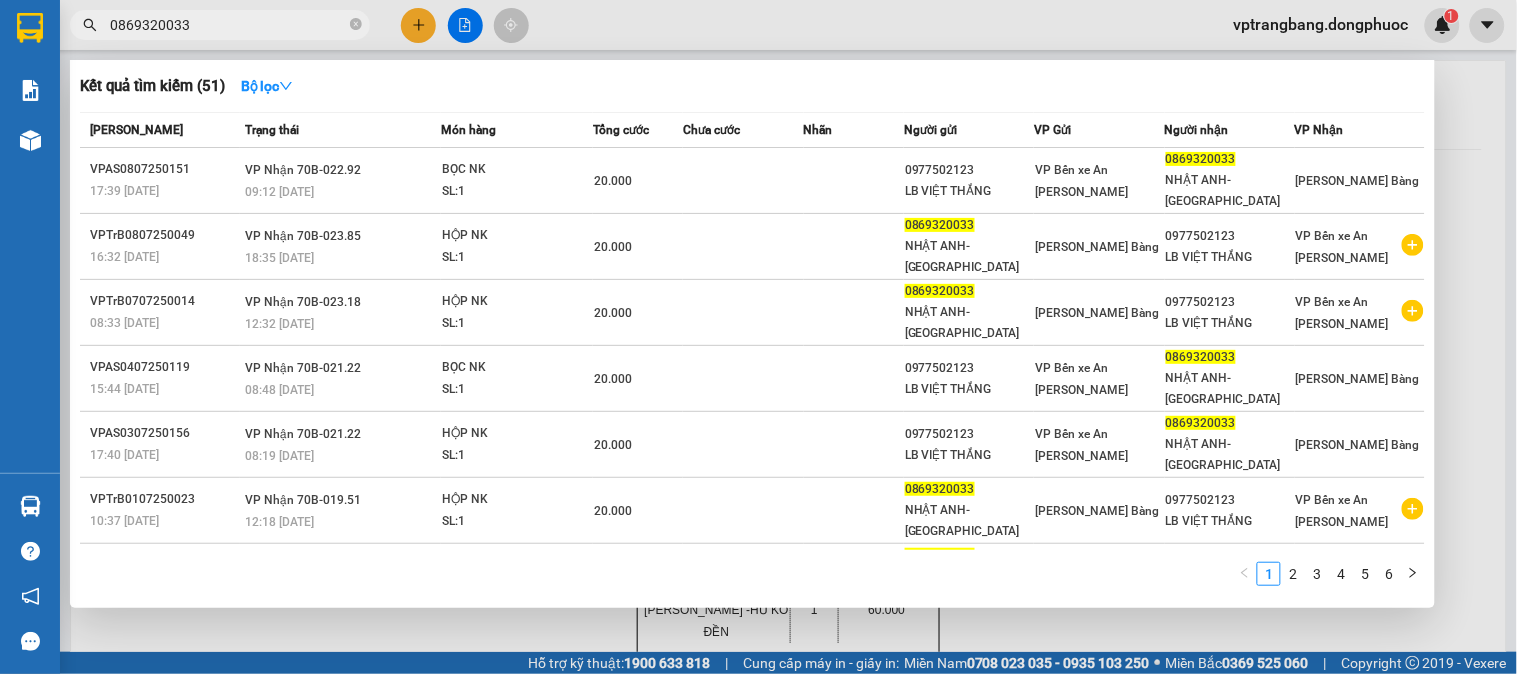 click on "0869320033" at bounding box center [228, 25] 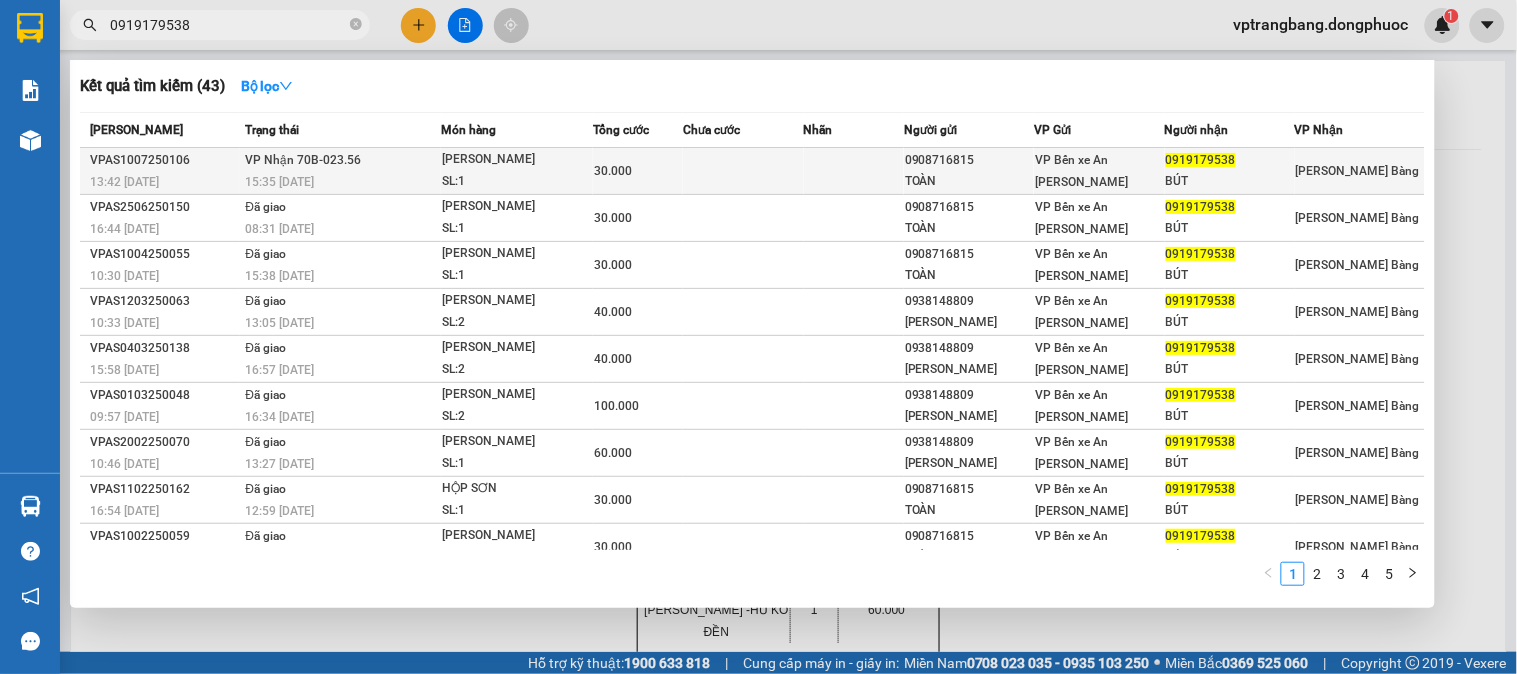 type on "0919179538" 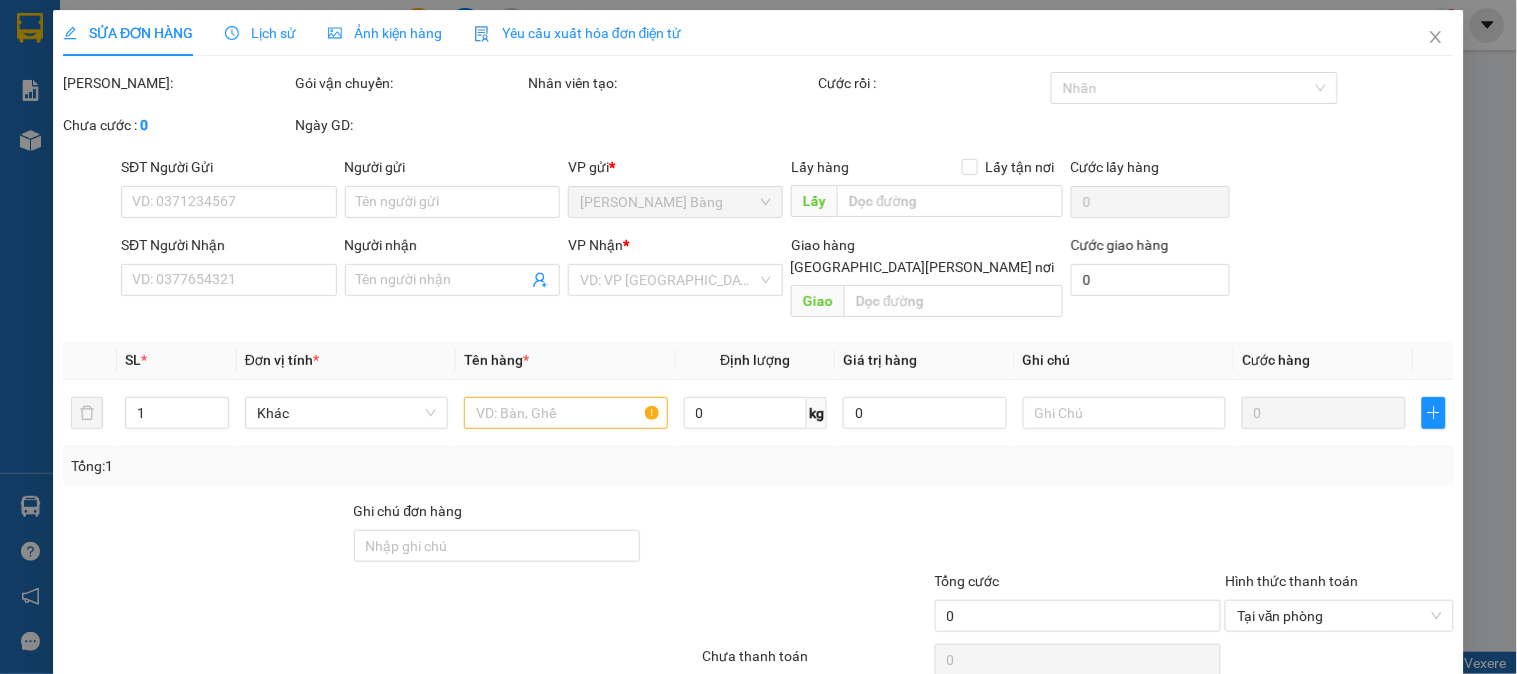 type on "0908716815" 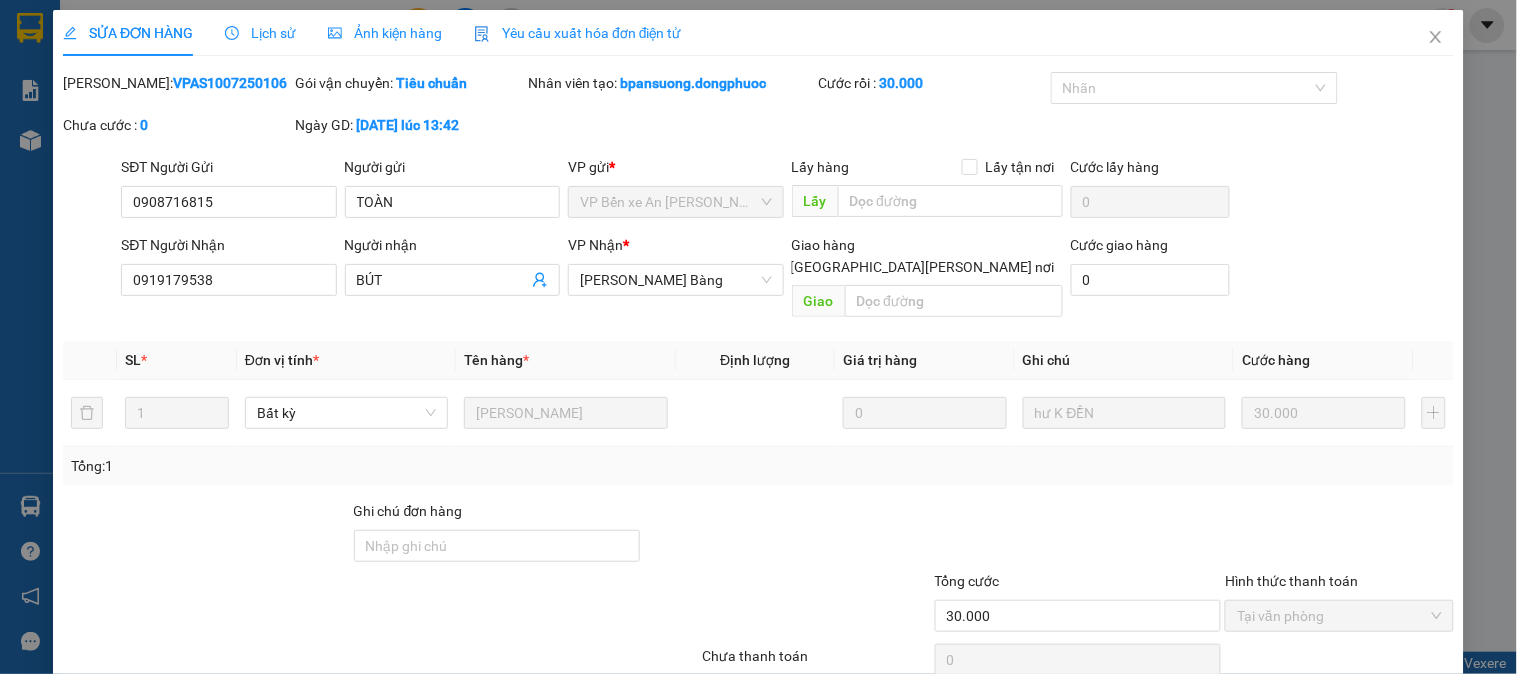 click at bounding box center [787, 535] 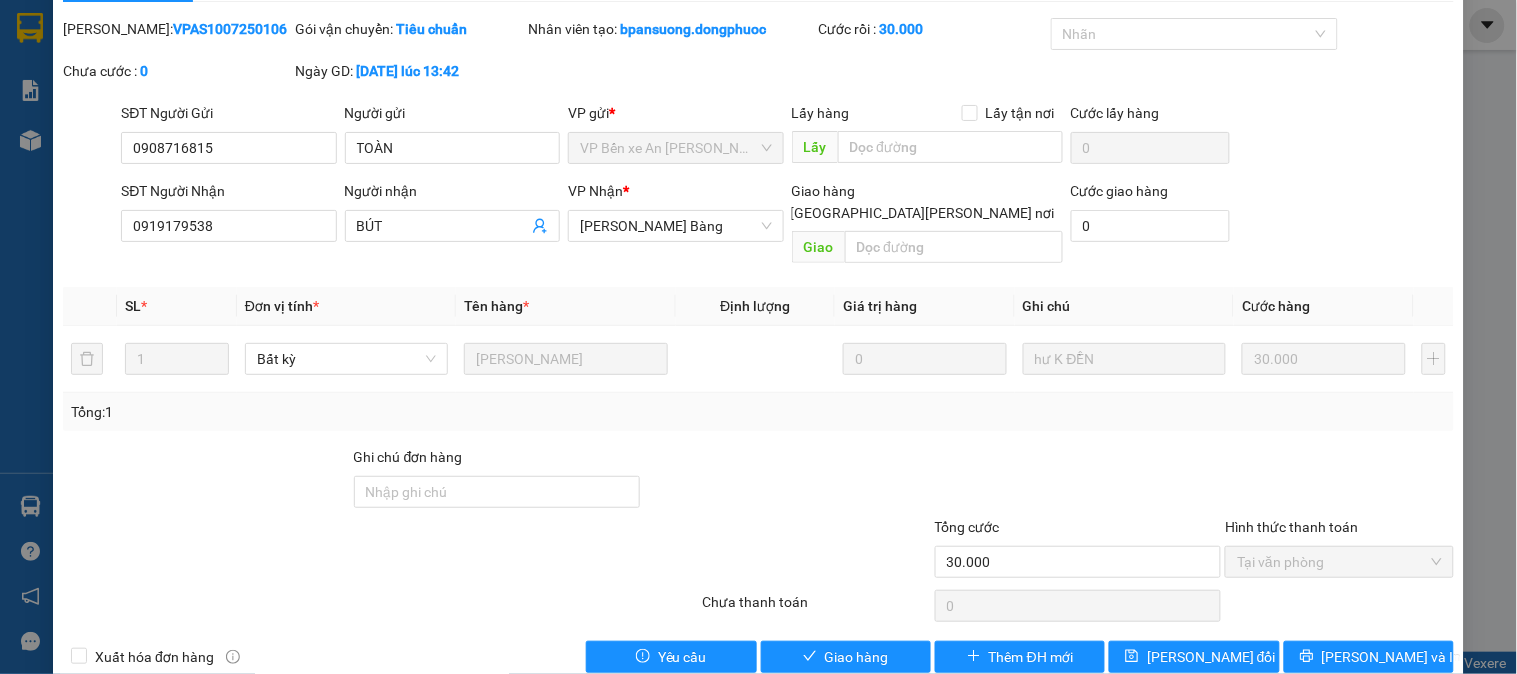 scroll, scrollTop: 70, scrollLeft: 0, axis: vertical 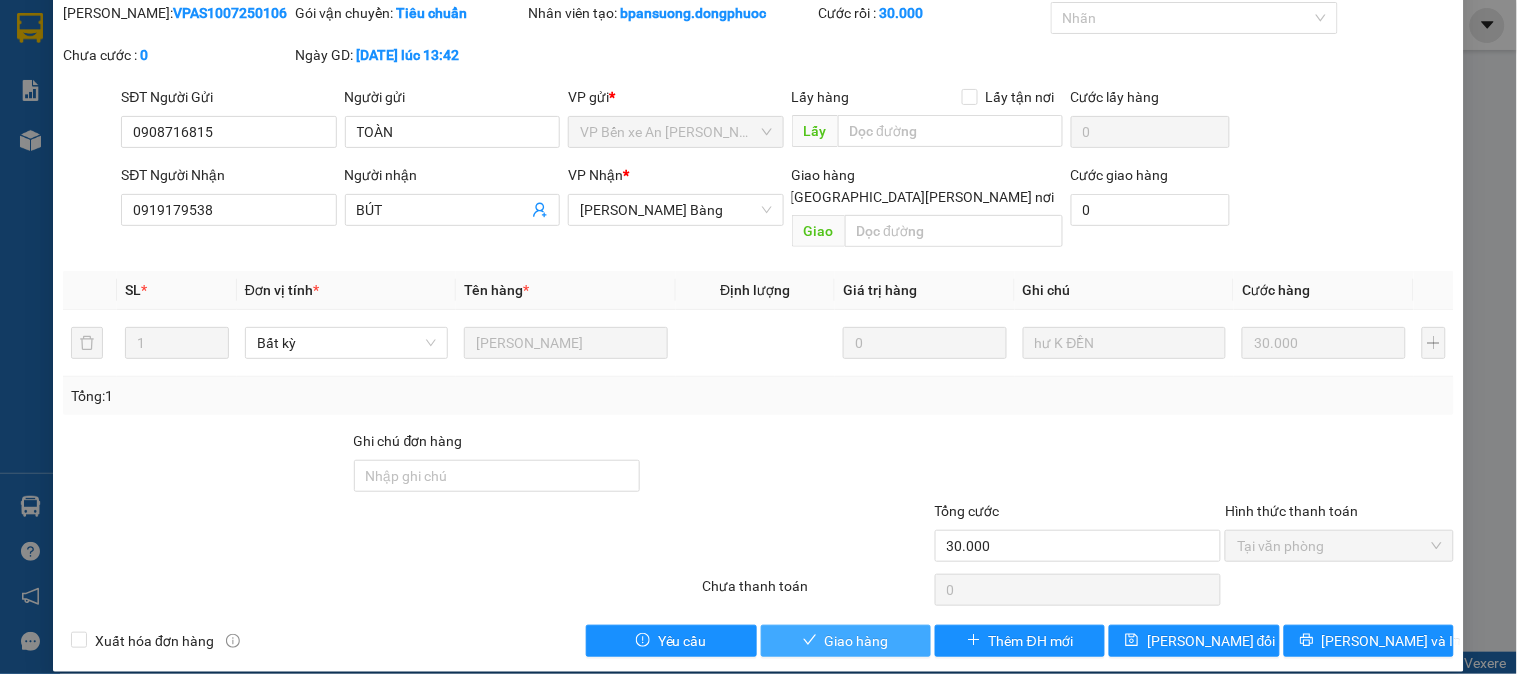 click on "Giao hàng" at bounding box center [846, 641] 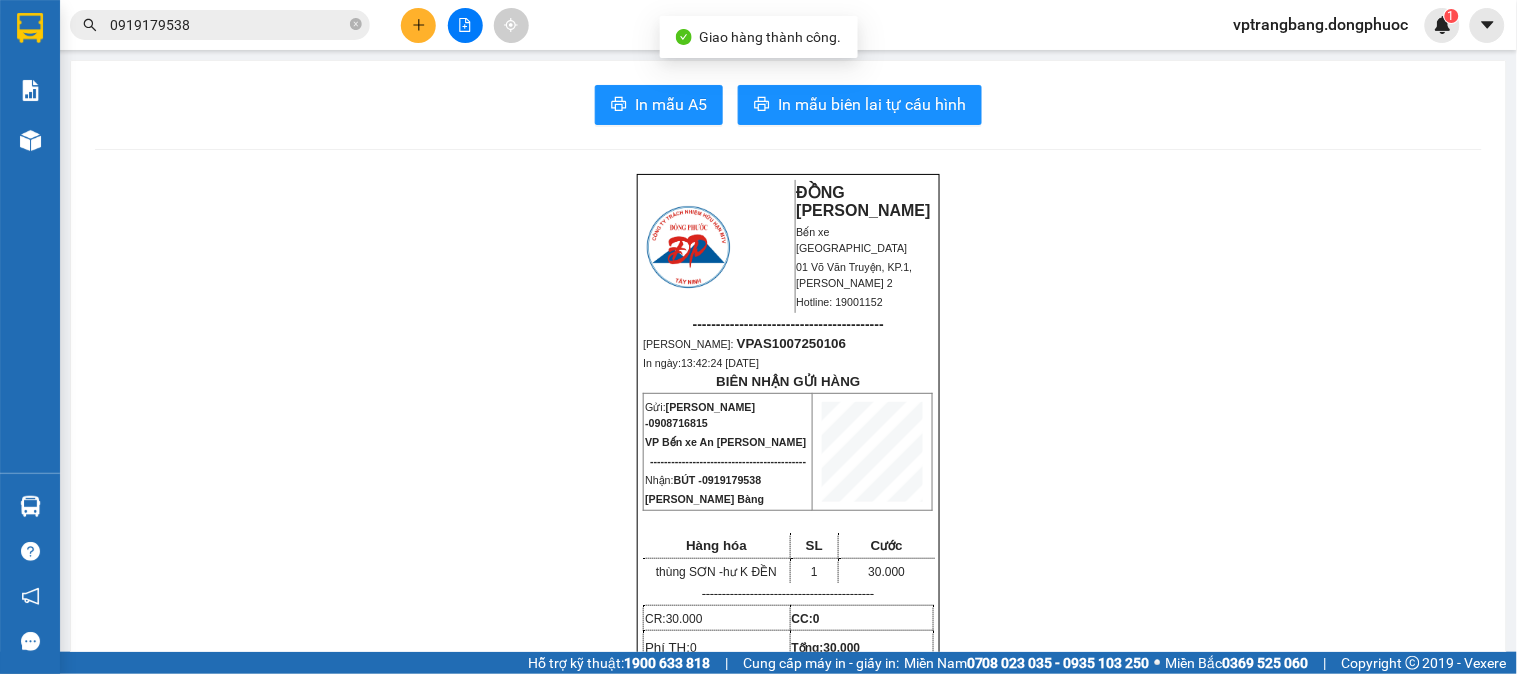 click on "ĐỒNG PHƯỚC
Bến xe Tây Ninh
01 Võ Văn Truyện, KP.1, Phường 2
Hotline: 19001152
-----------------------------------------
Mã ĐH:   VPAS1007250106
In ngày:  13:42:24 - 10/07/2025
BIÊN NHẬN GỬI HÀNG
Gửi:  TOÀN -  0908716815
VP Bến xe An Sương
--------------------------------------------
Nhận:  BÚT -  0919179538
VP Trảng Bàng
Hàng hóa
SL
Cước
thùng SƠN -  hư K ĐỀN
1
30.000
-------------------------------------------
CR:  30.000
CC:  0
Phí TH:  0
Tổng:  30.000
-------------------------------------------
Quy định nhận/gửi hàng: - Sau 03 ngày gửi hàng, nếu quý khách không đến nhận hàng hóa thì mọi khiếu nại công ty sẽ không giải quyết.
- Nếu mất hàng: công ty sẽ hoàn bằng giá cước phí x 20 lần.
- QUÝ KHÁCH VUI LÒNG MANG THEO GIẤY CMND/CCCD KHI ĐẾN NHẬN HÀNG HÓA." at bounding box center [788, 1877] 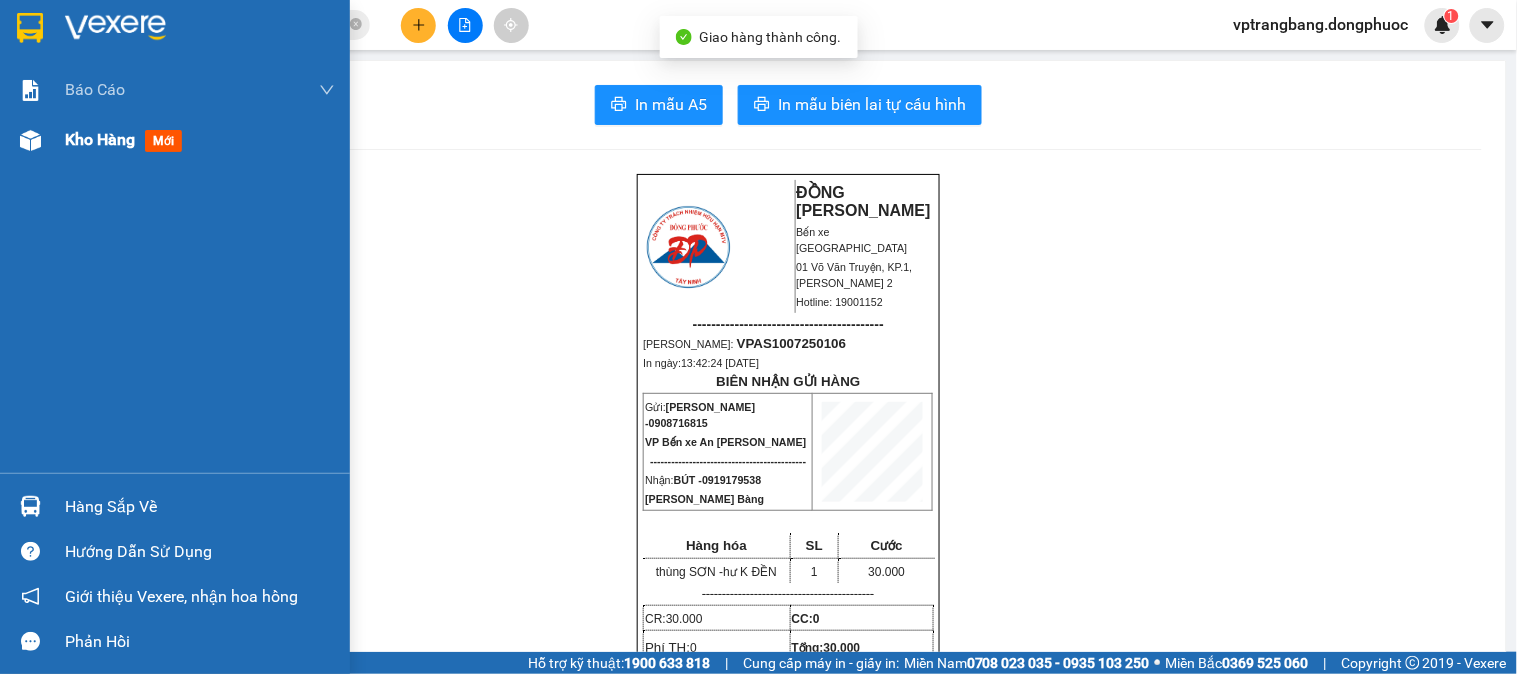 click at bounding box center (30, 140) 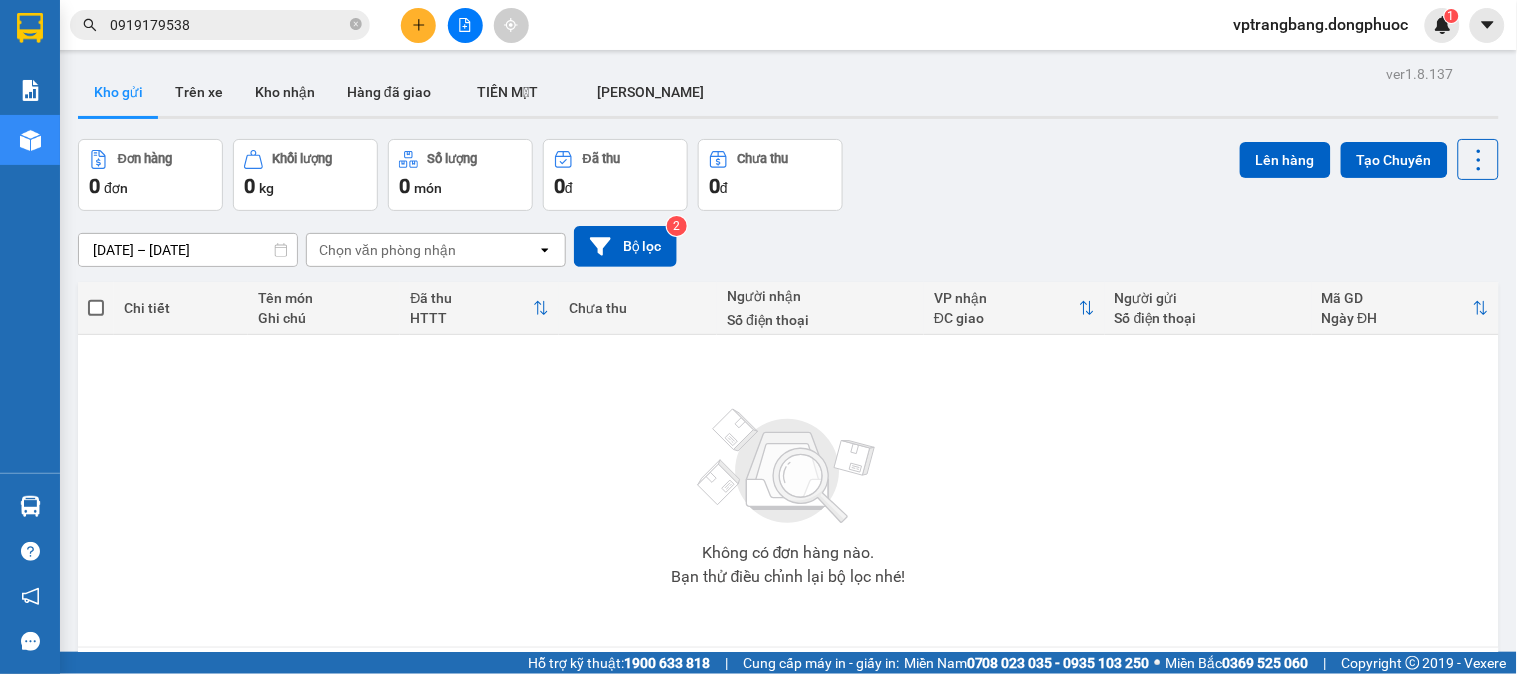 click on "Đơn hàng 0 đơn Khối lượng 0 kg Số lượng 0 món Đã thu 0  đ Chưa thu 0  đ Lên hàng Tạo Chuyến" at bounding box center (788, 175) 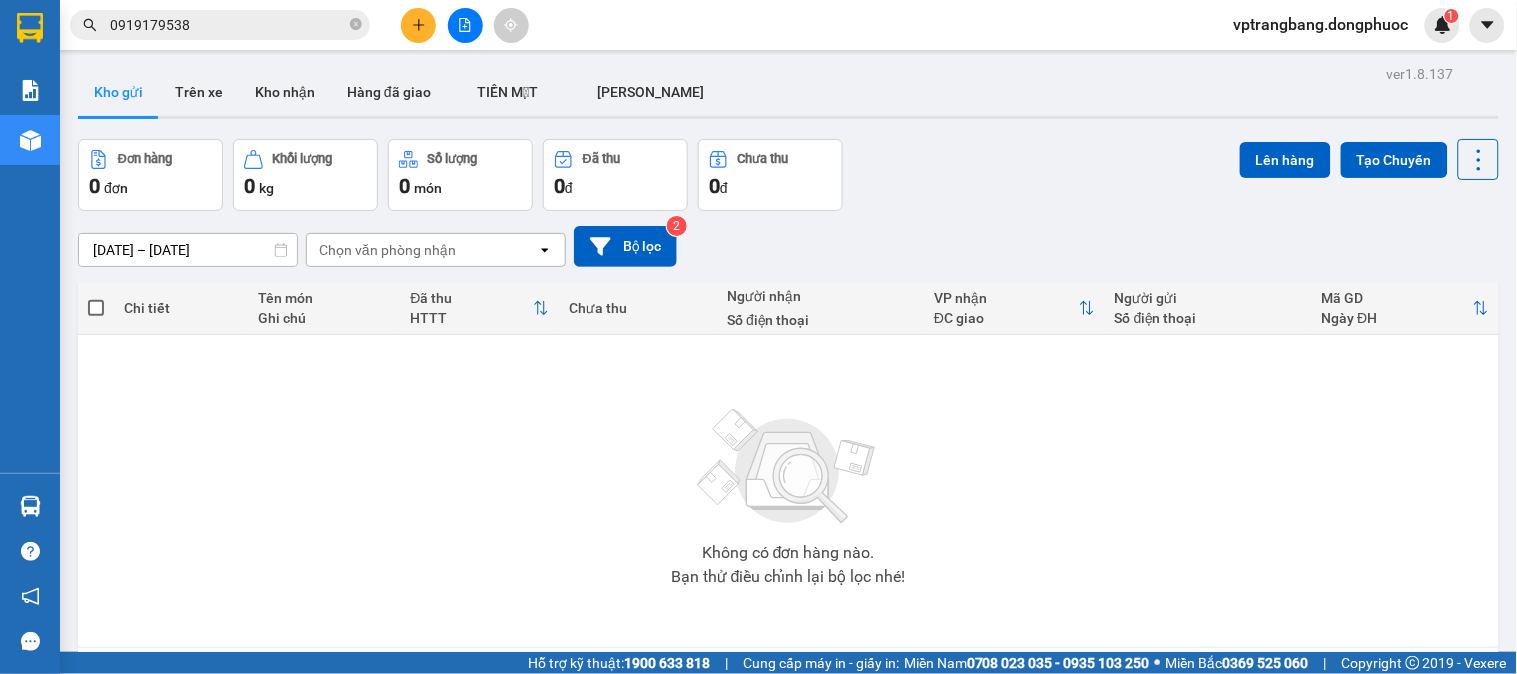 click on "Đơn hàng 0 đơn Khối lượng 0 kg Số lượng 0 món Đã thu 0  đ Chưa thu 0  đ Lên hàng Tạo Chuyến" at bounding box center [788, 175] 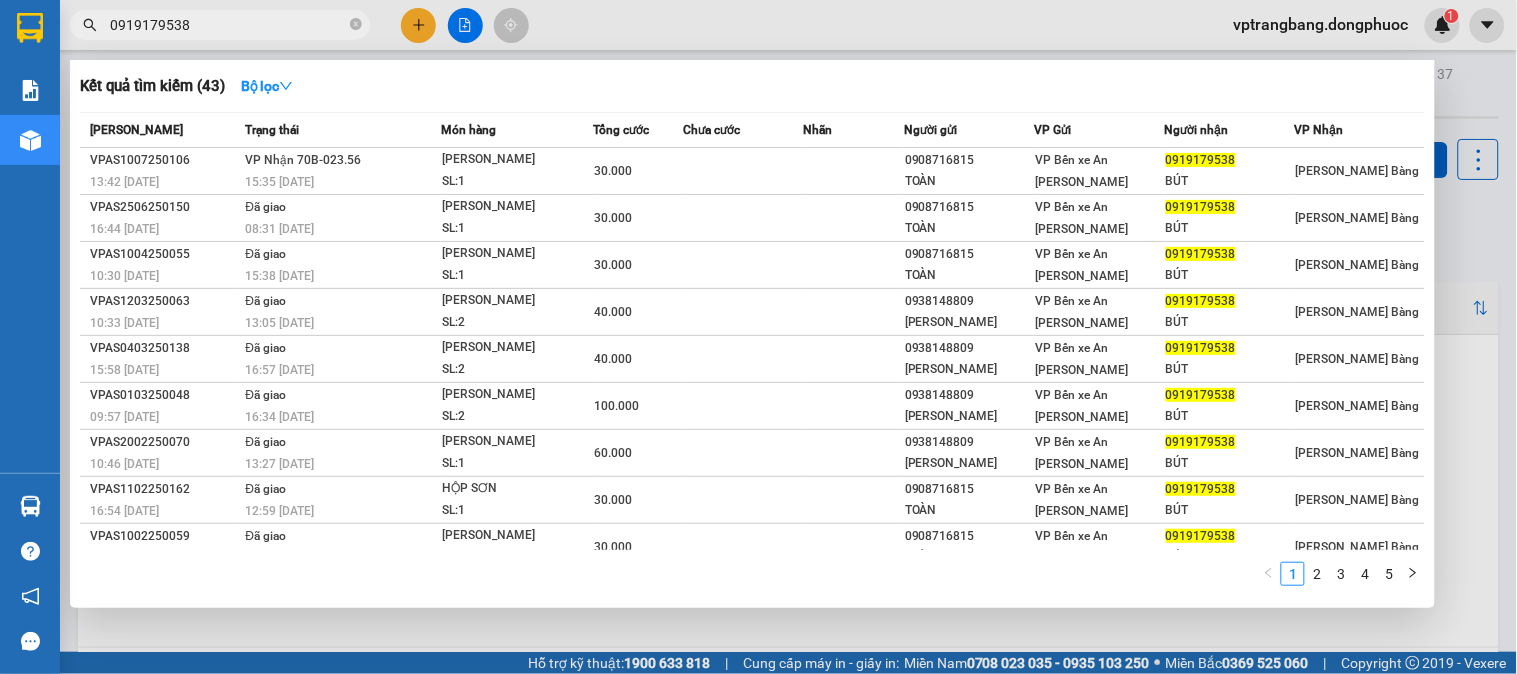 click on "0919179538" at bounding box center (228, 25) 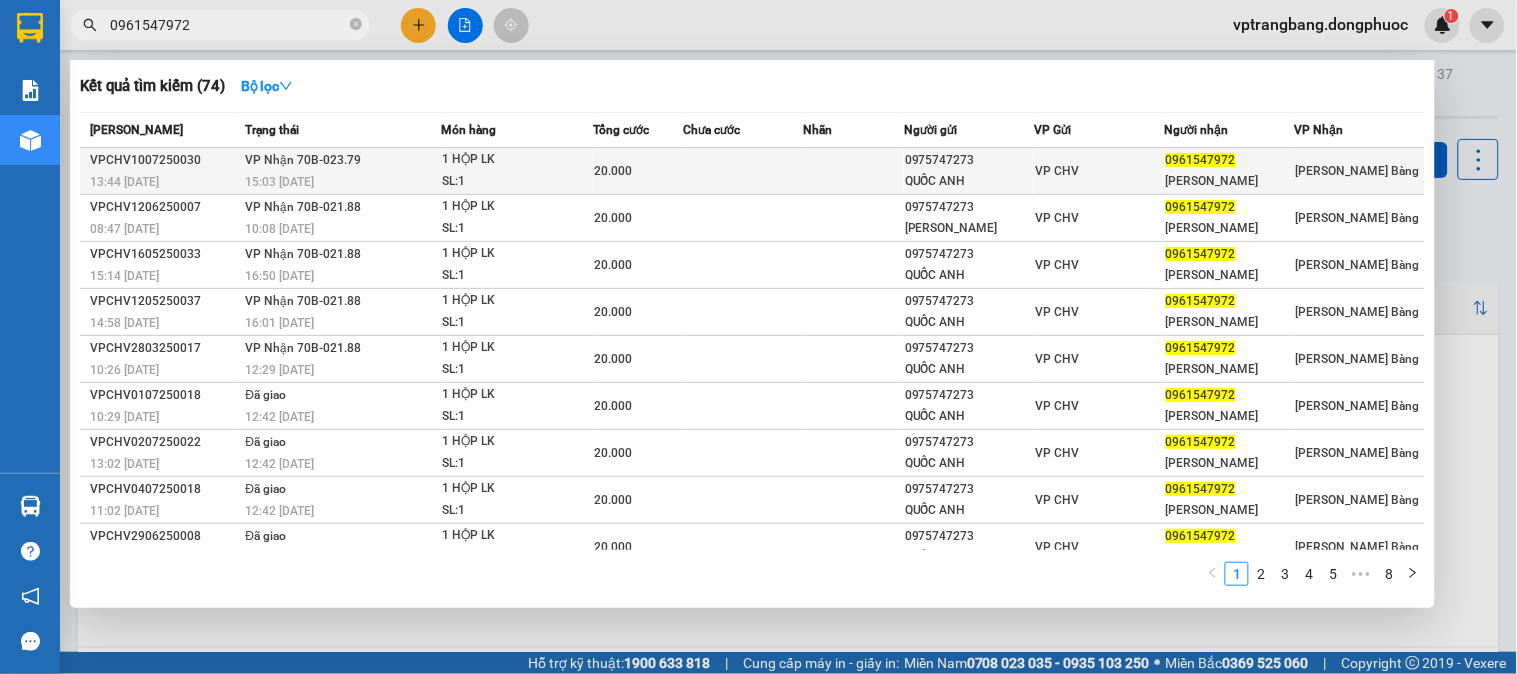 type on "0961547972" 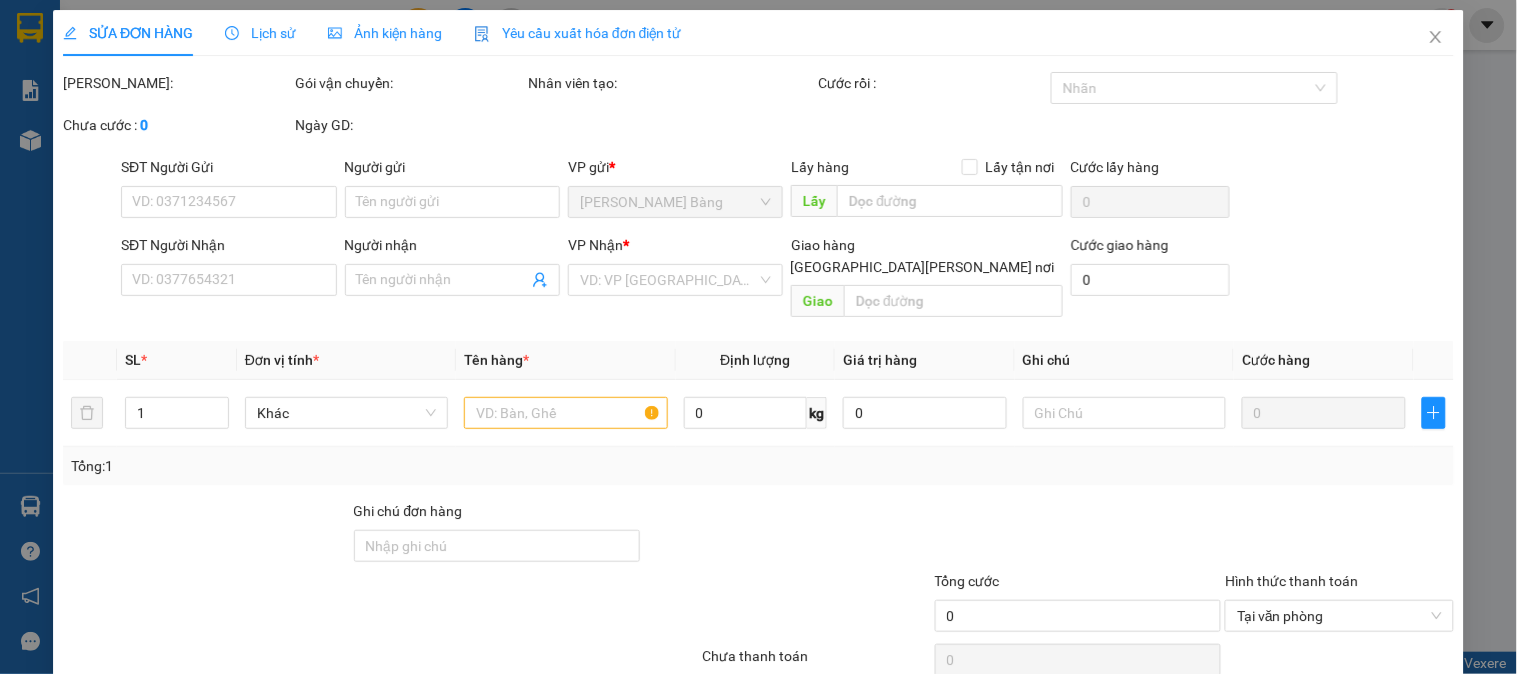 type on "0975747273" 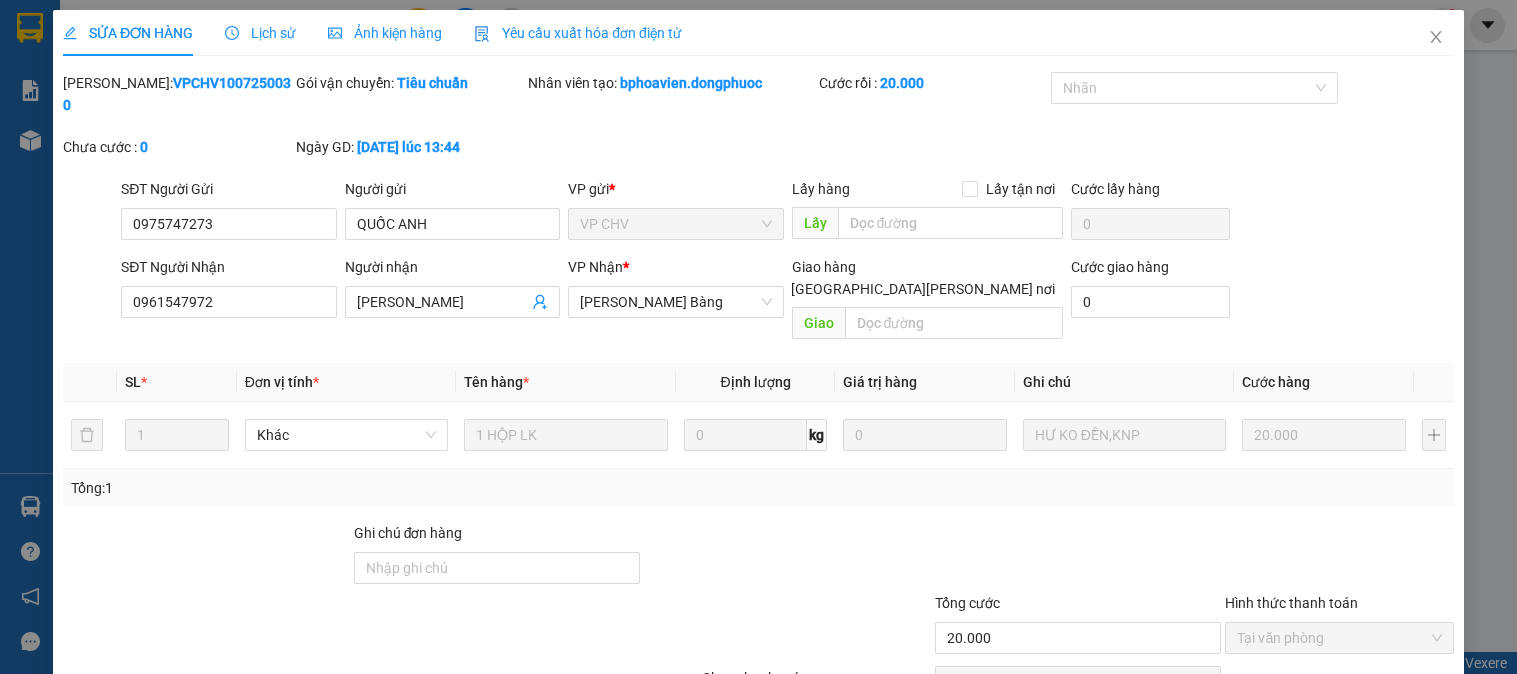 scroll, scrollTop: 0, scrollLeft: 0, axis: both 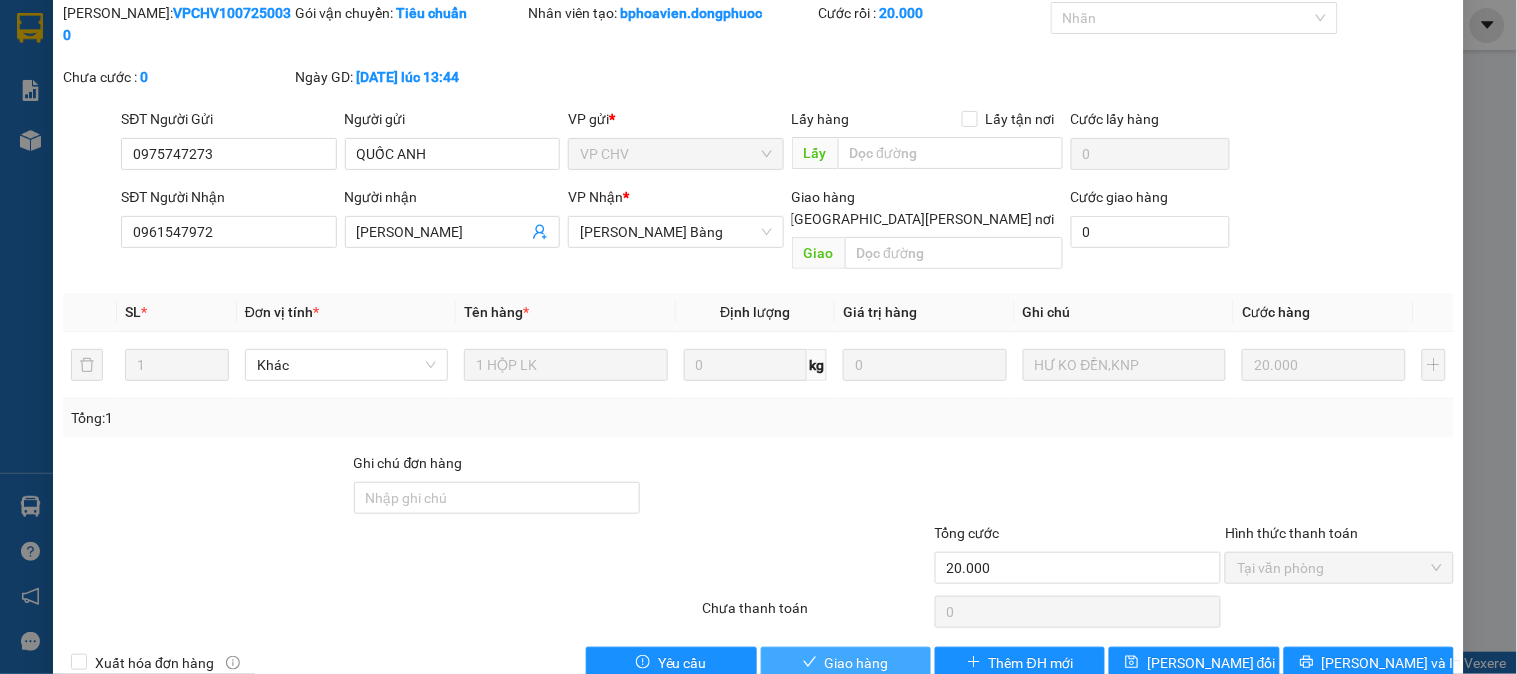 click on "Giao hàng" at bounding box center (857, 663) 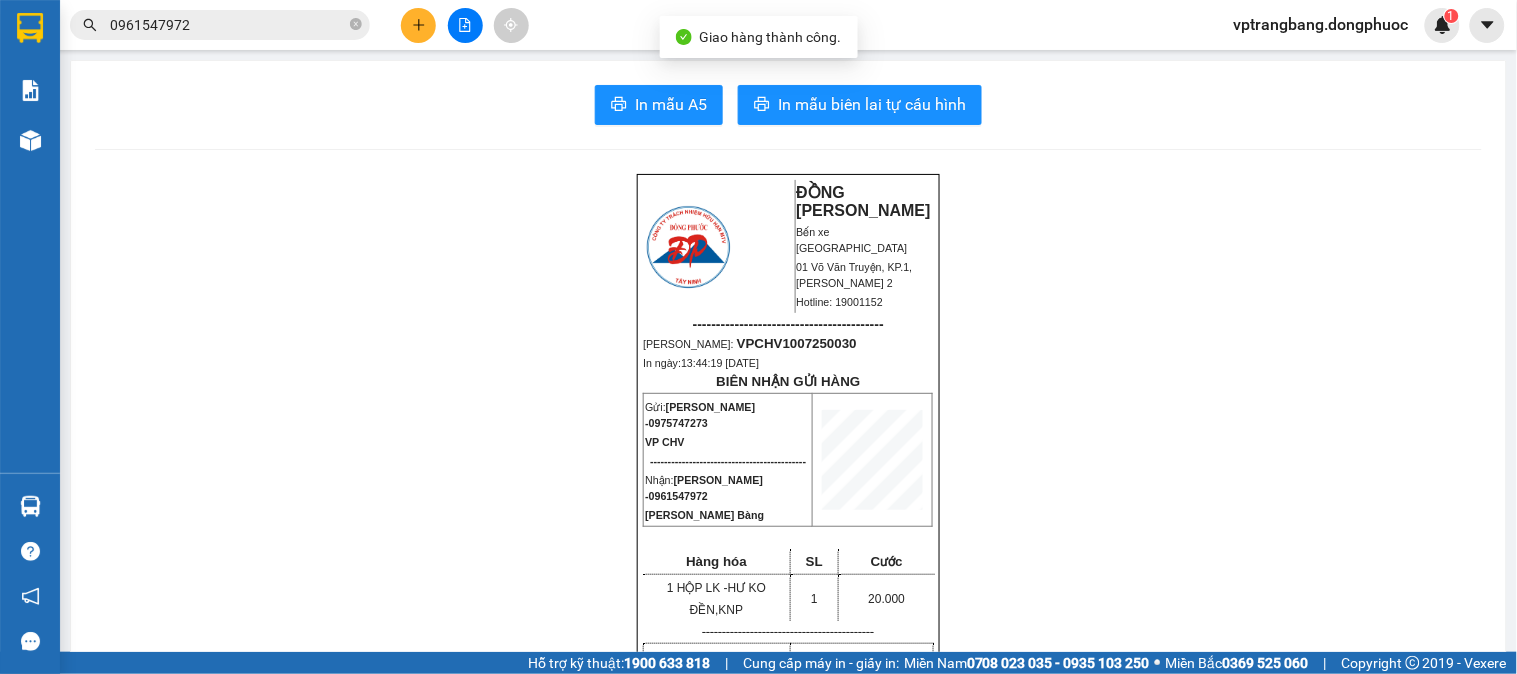 click on "0961547972" at bounding box center [228, 25] 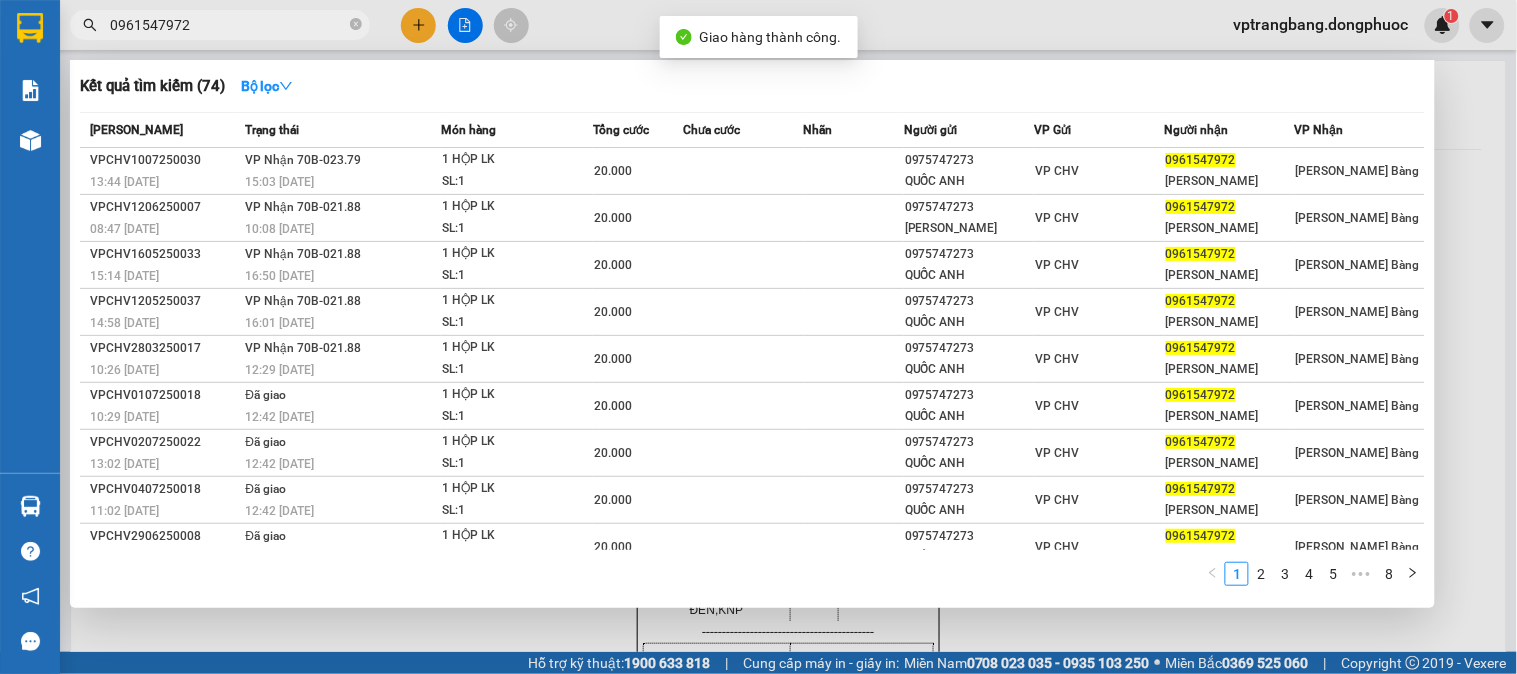 click on "0961547972" at bounding box center [228, 25] 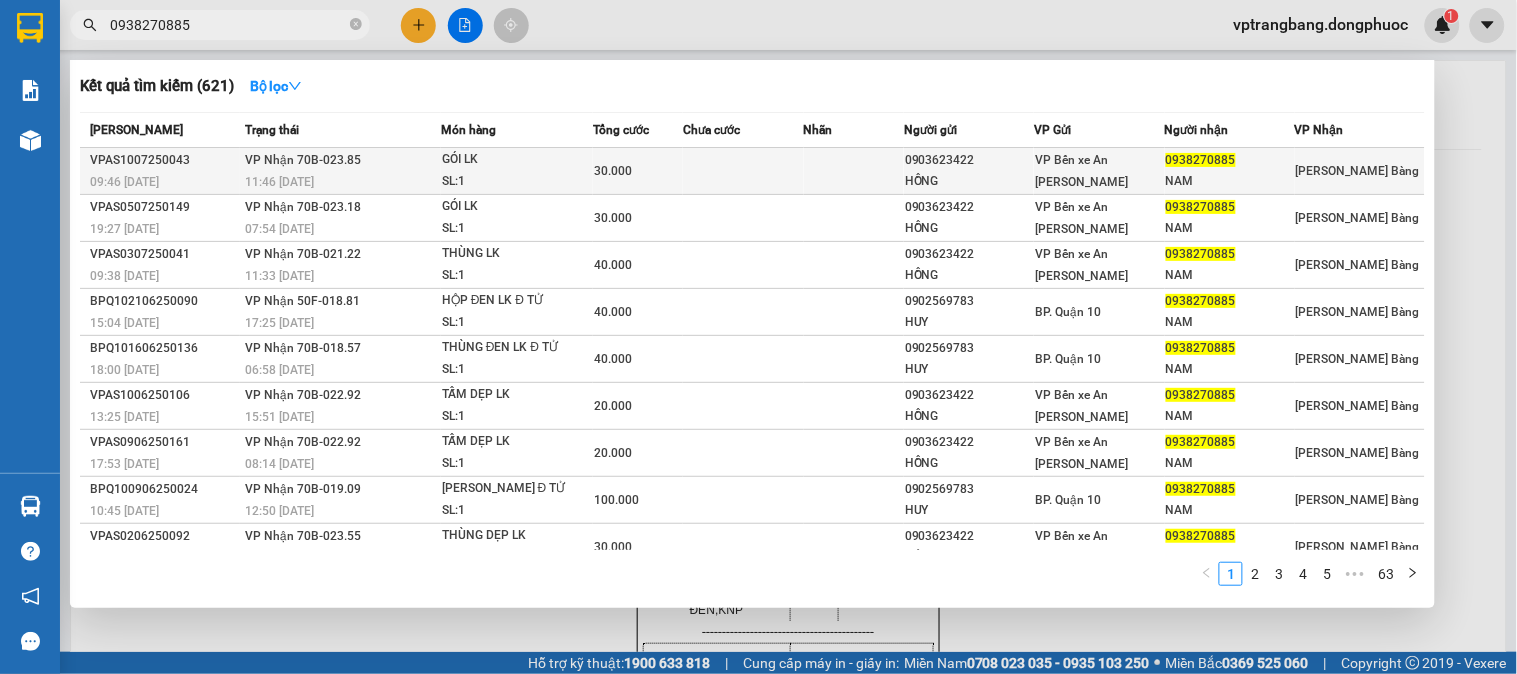 type on "0938270885" 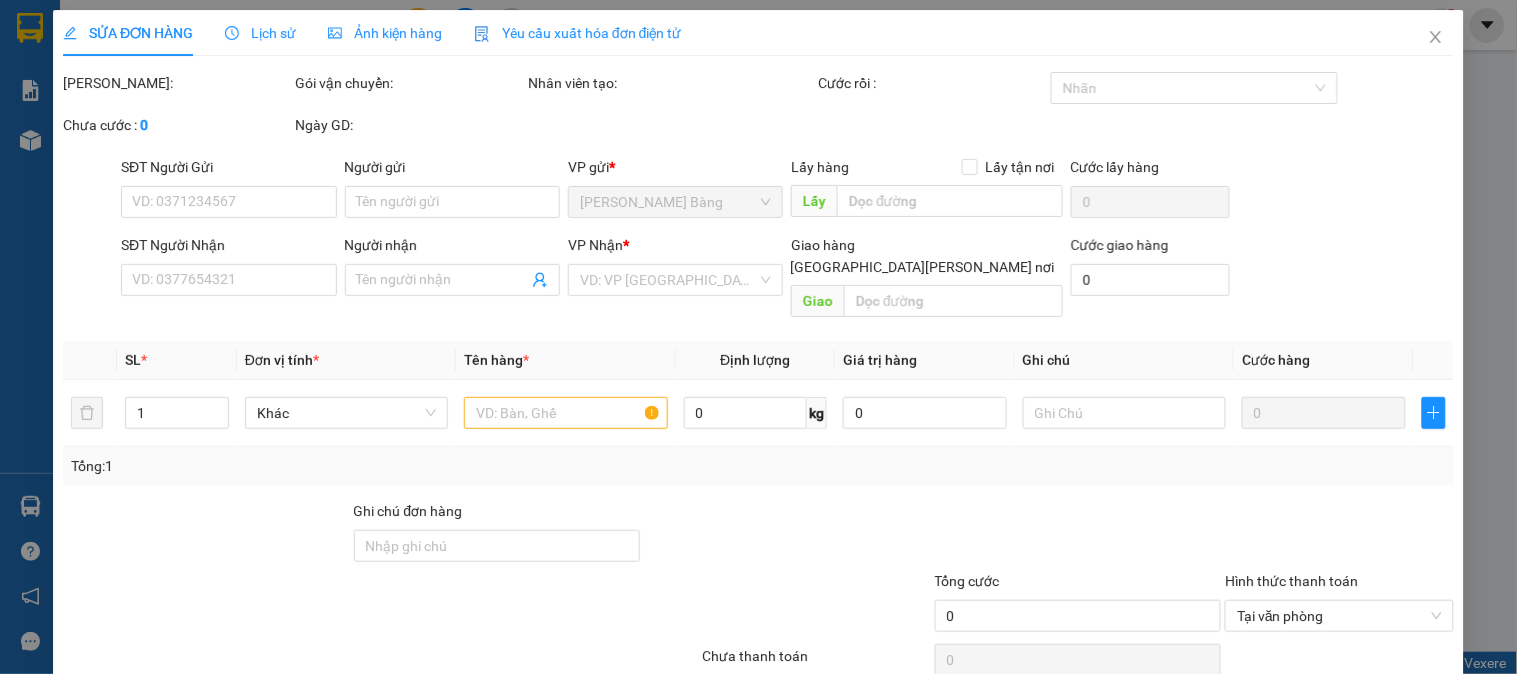type on "0903623422" 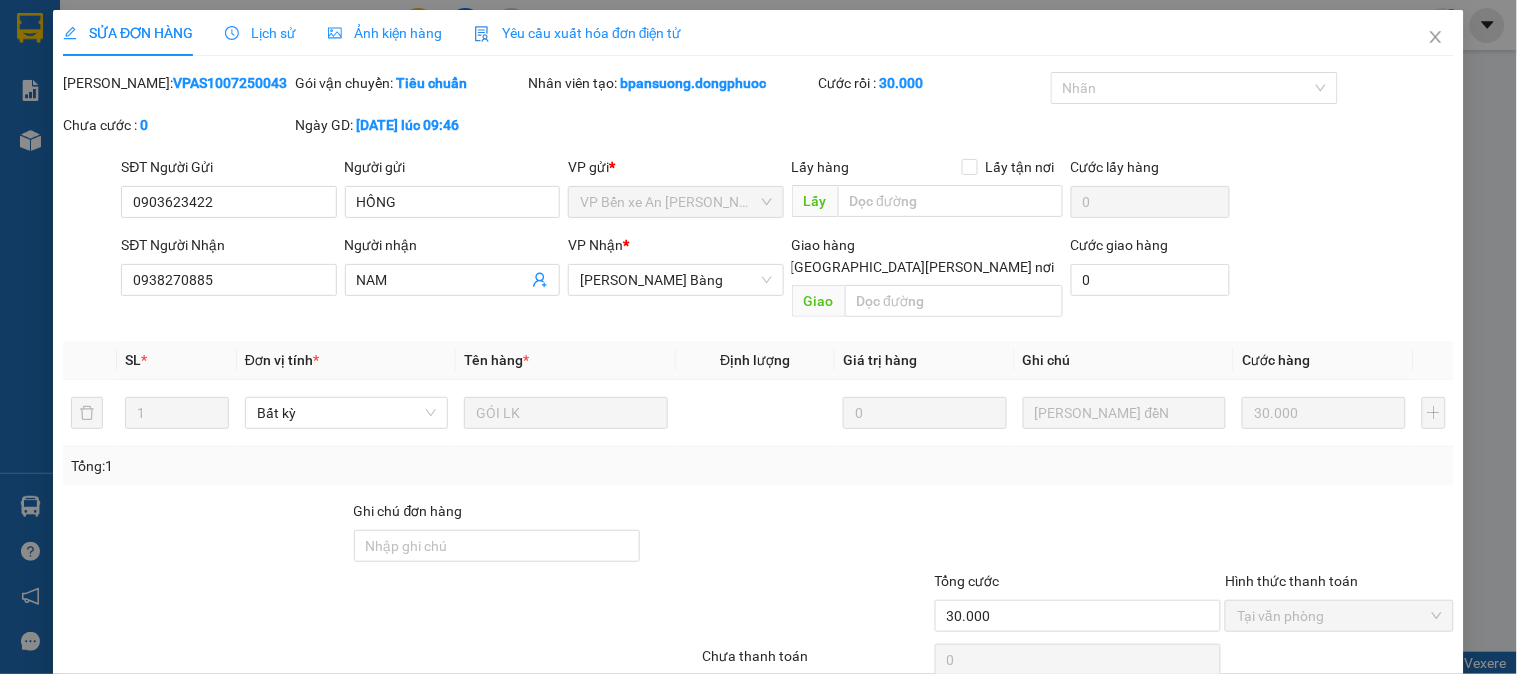 click on "Tổng:  1" at bounding box center [758, 466] 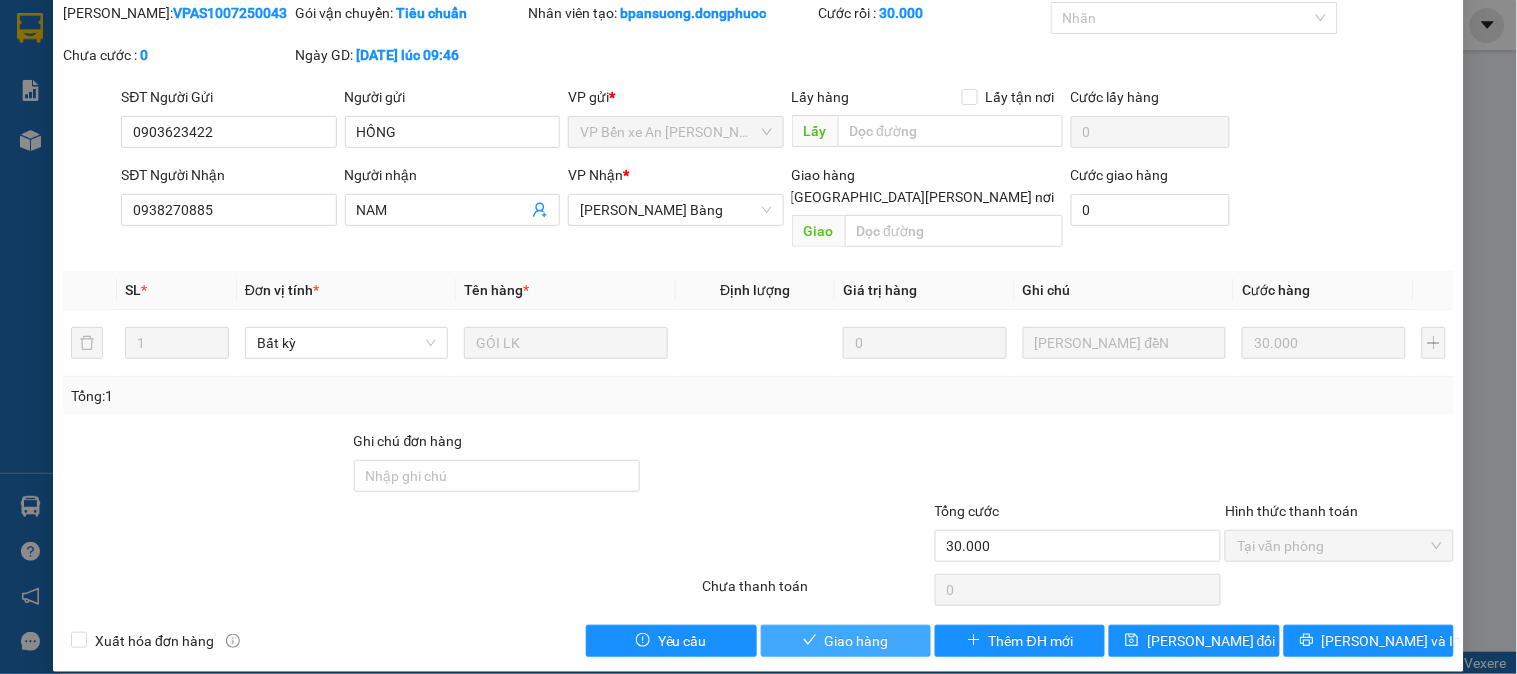 click on "Giao hàng" at bounding box center (846, 641) 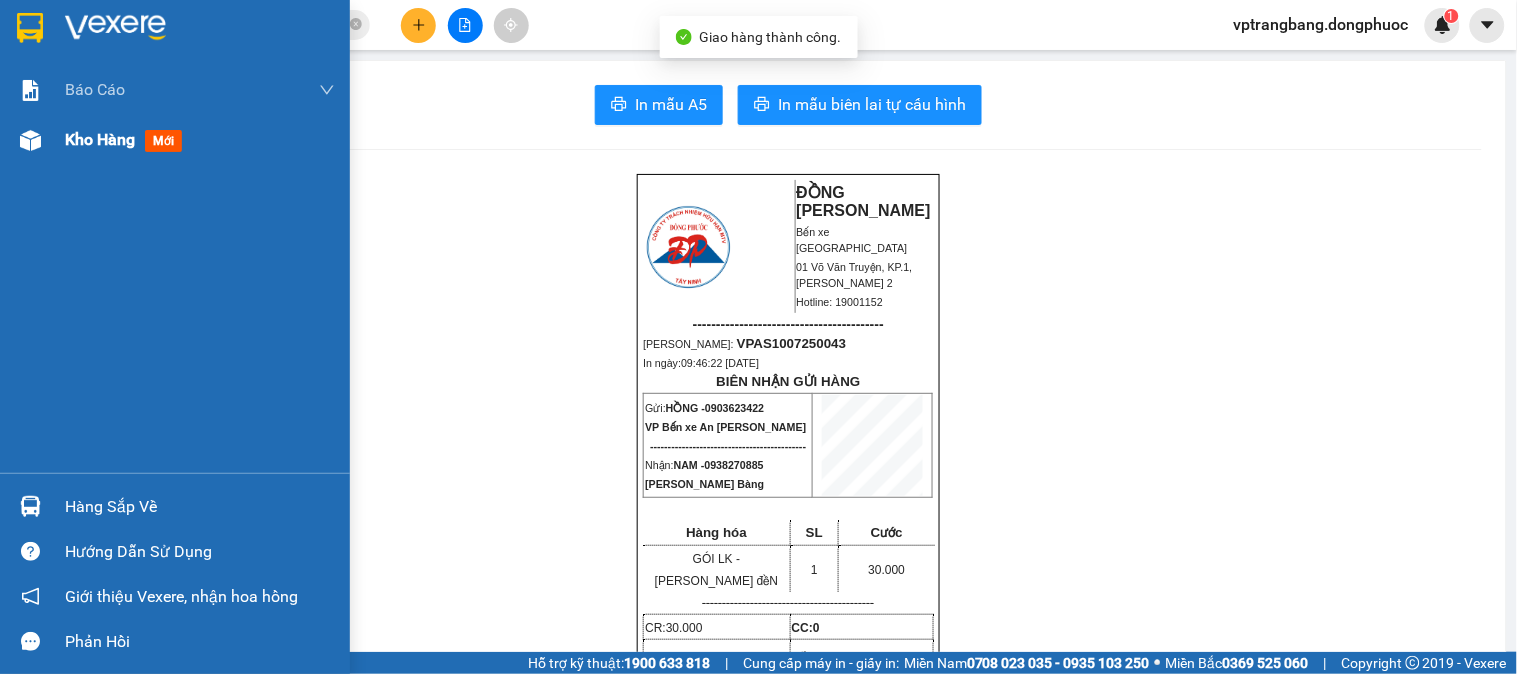 click at bounding box center (30, 140) 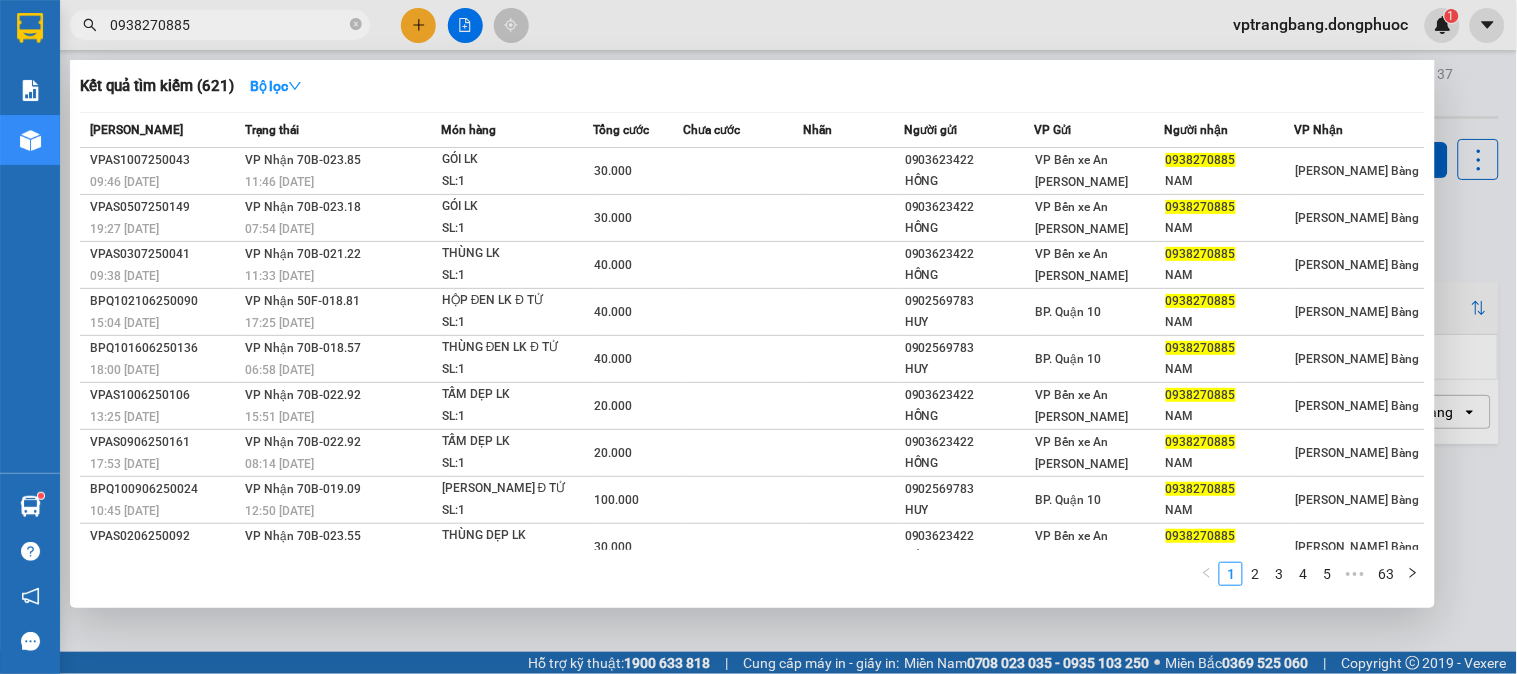 click on "0938270885" at bounding box center [228, 25] 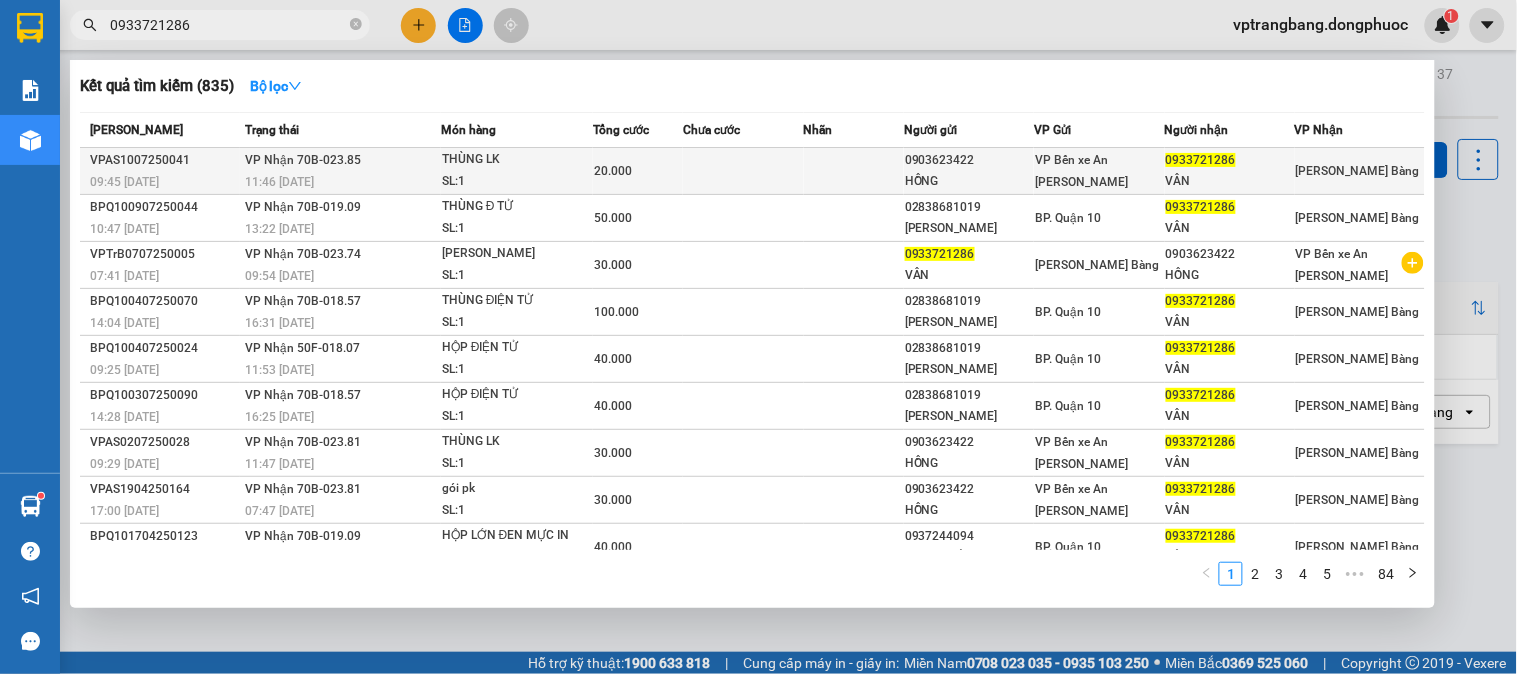 type on "0933721286" 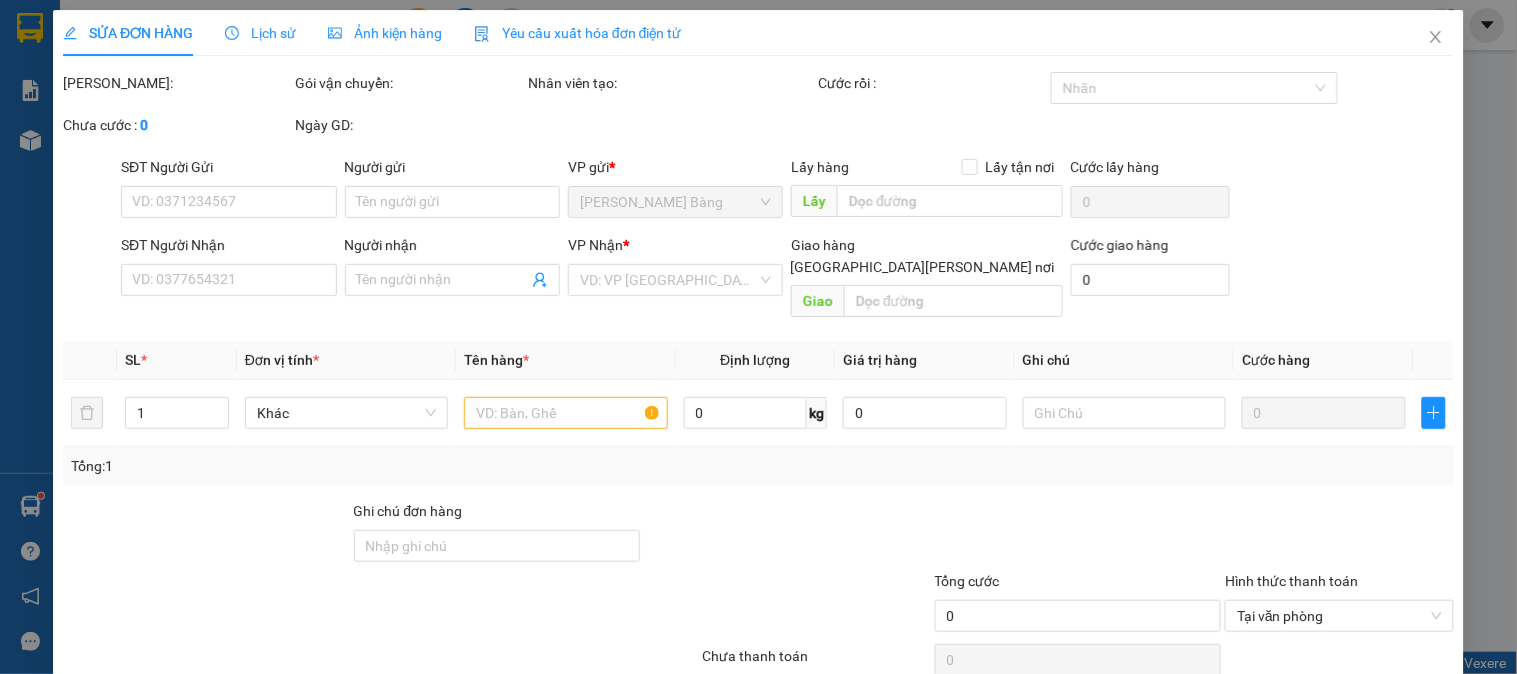 type on "0903623422" 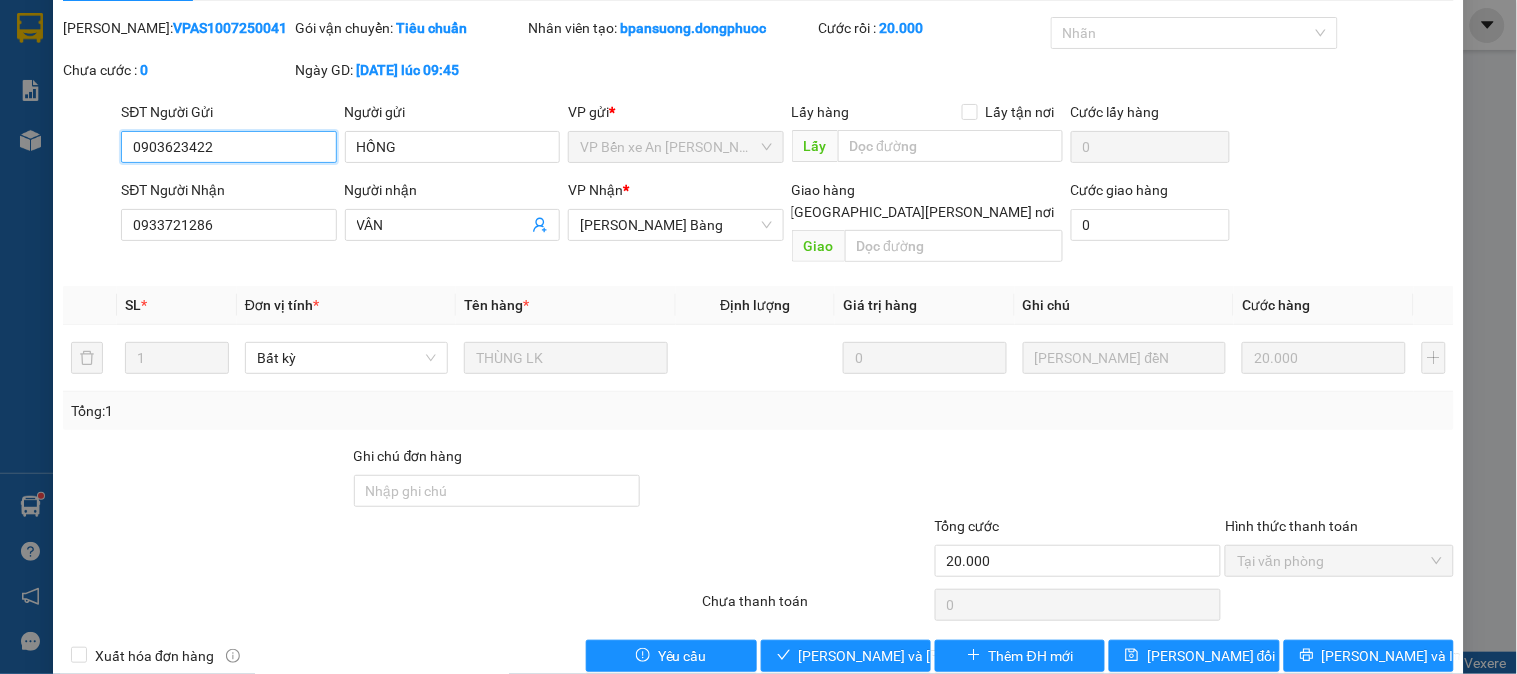 scroll, scrollTop: 70, scrollLeft: 0, axis: vertical 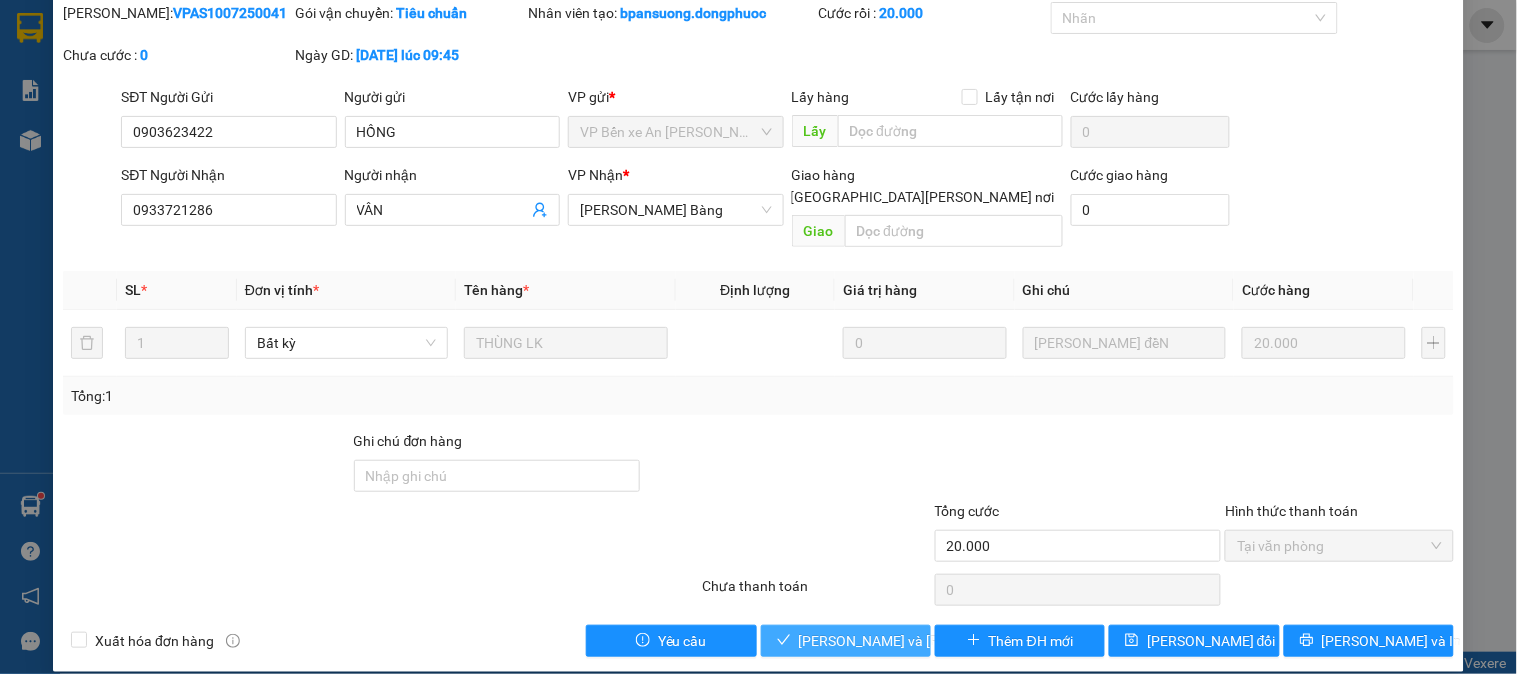click on "[PERSON_NAME] và [PERSON_NAME] hàng" at bounding box center [934, 641] 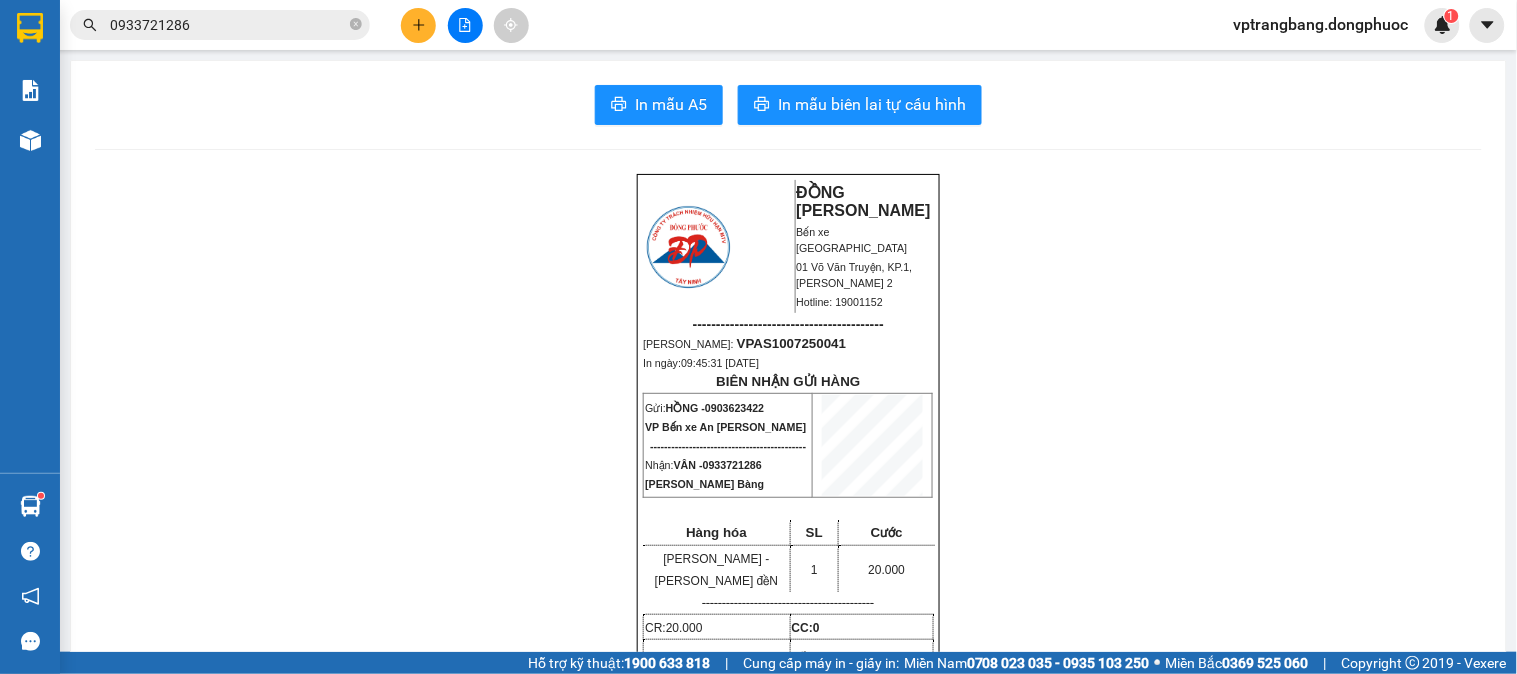 click 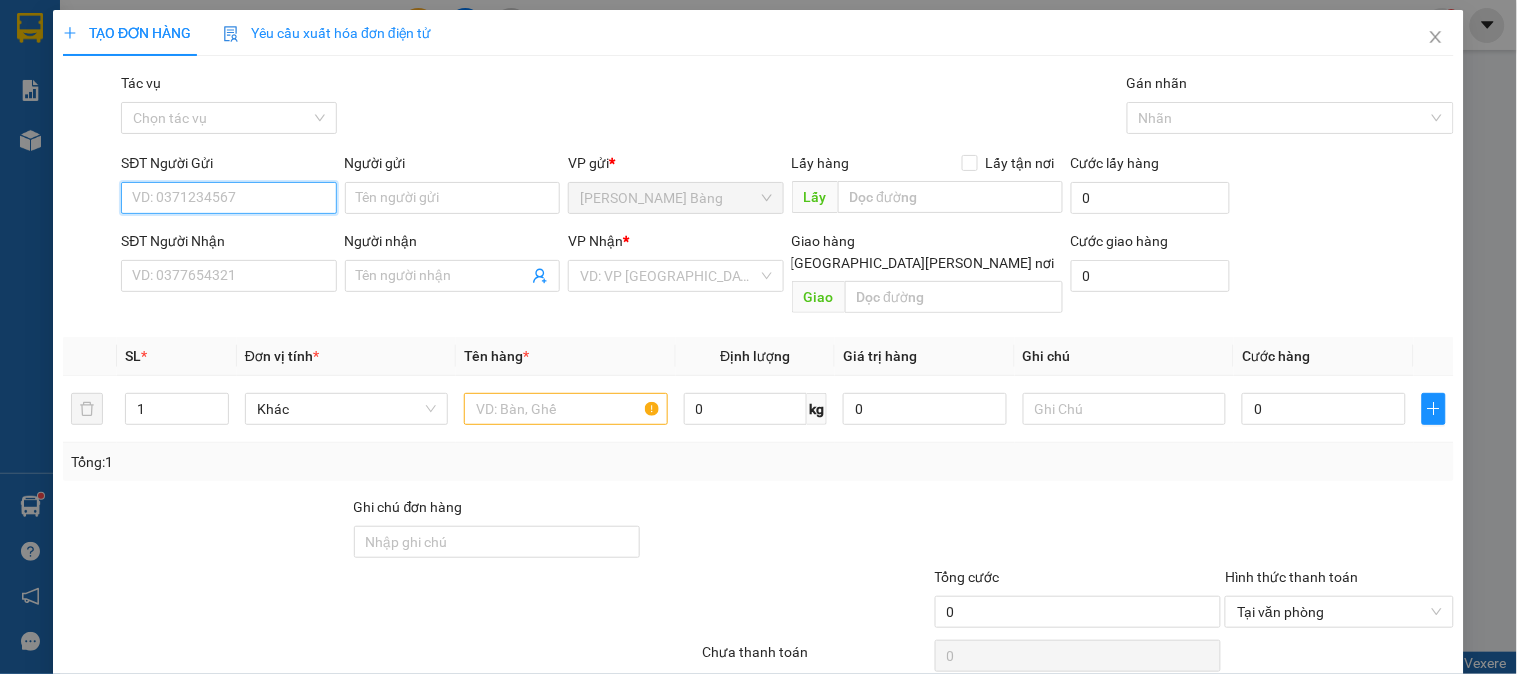 click on "SĐT Người Gửi" at bounding box center [228, 198] 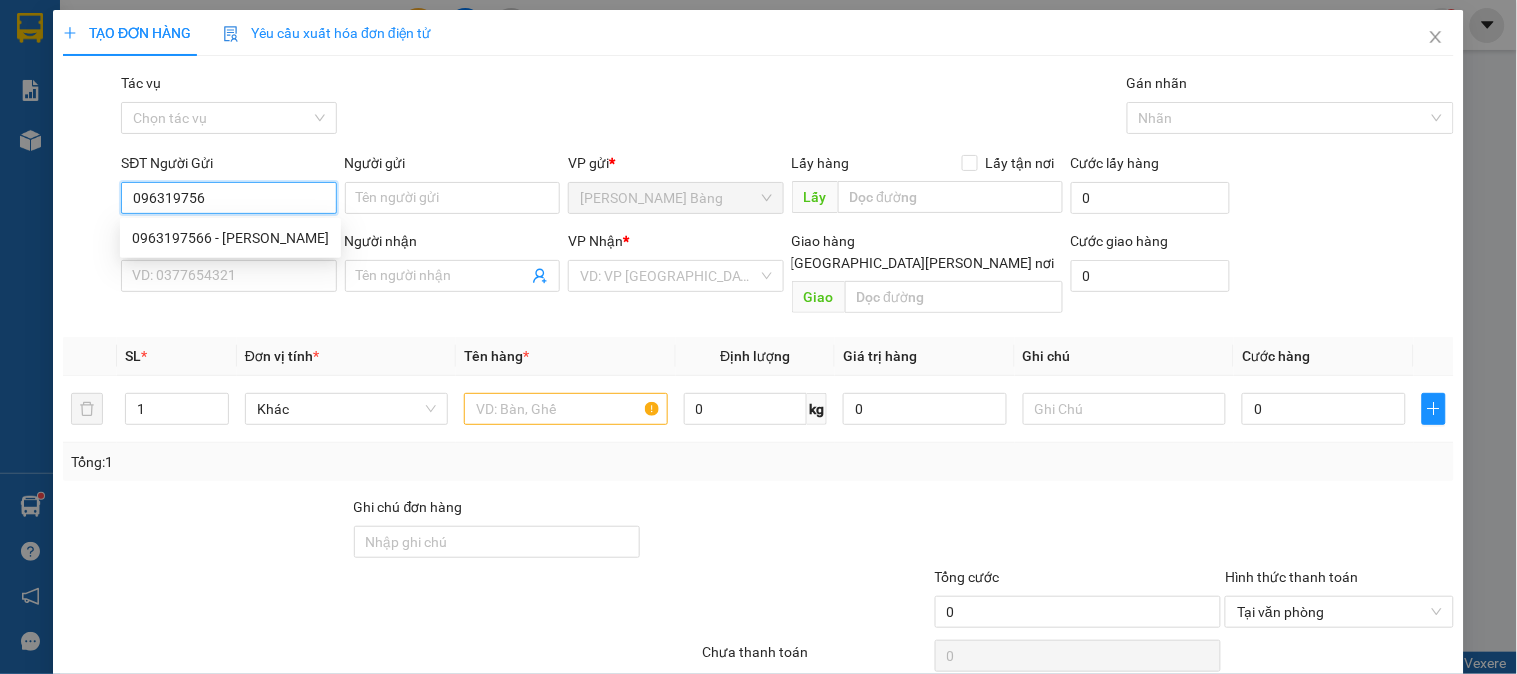 type on "0963197566" 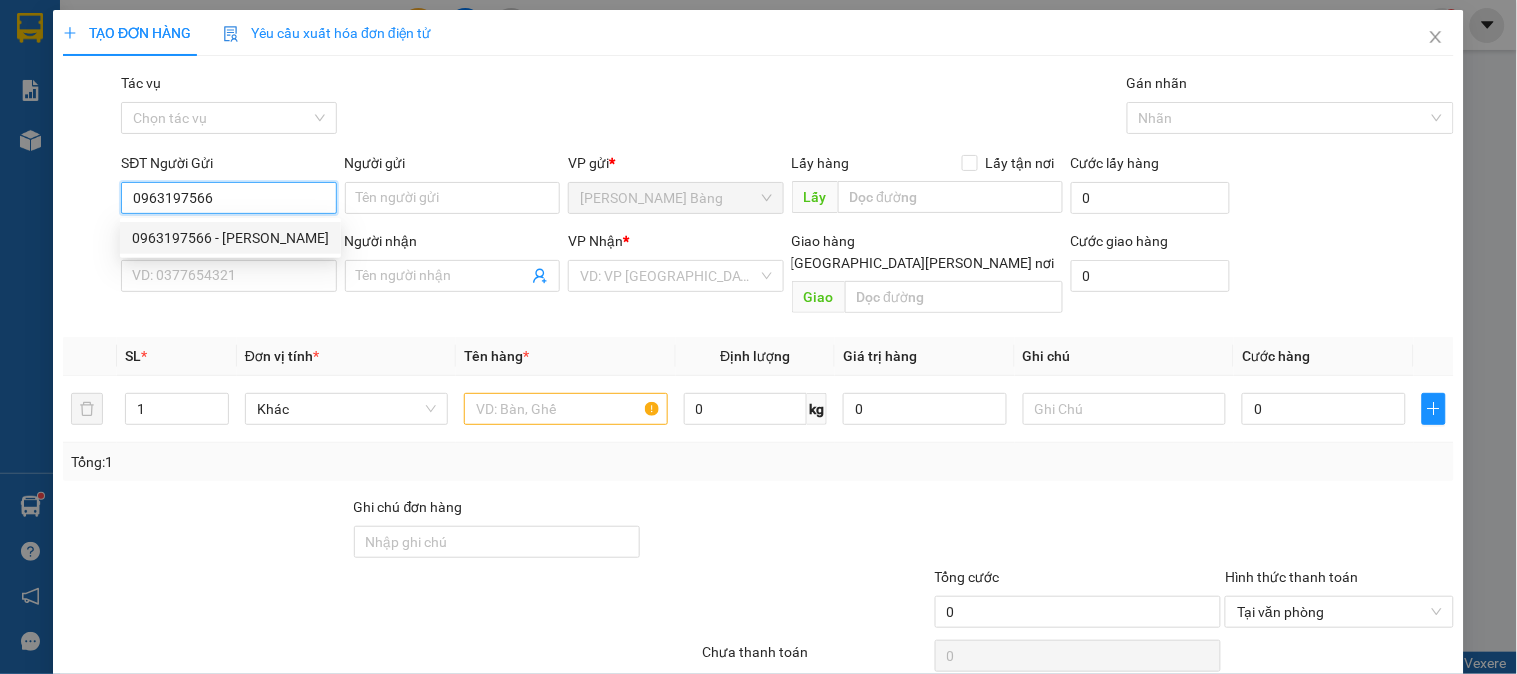 click on "0963197566 - DUY VÂN" at bounding box center (230, 238) 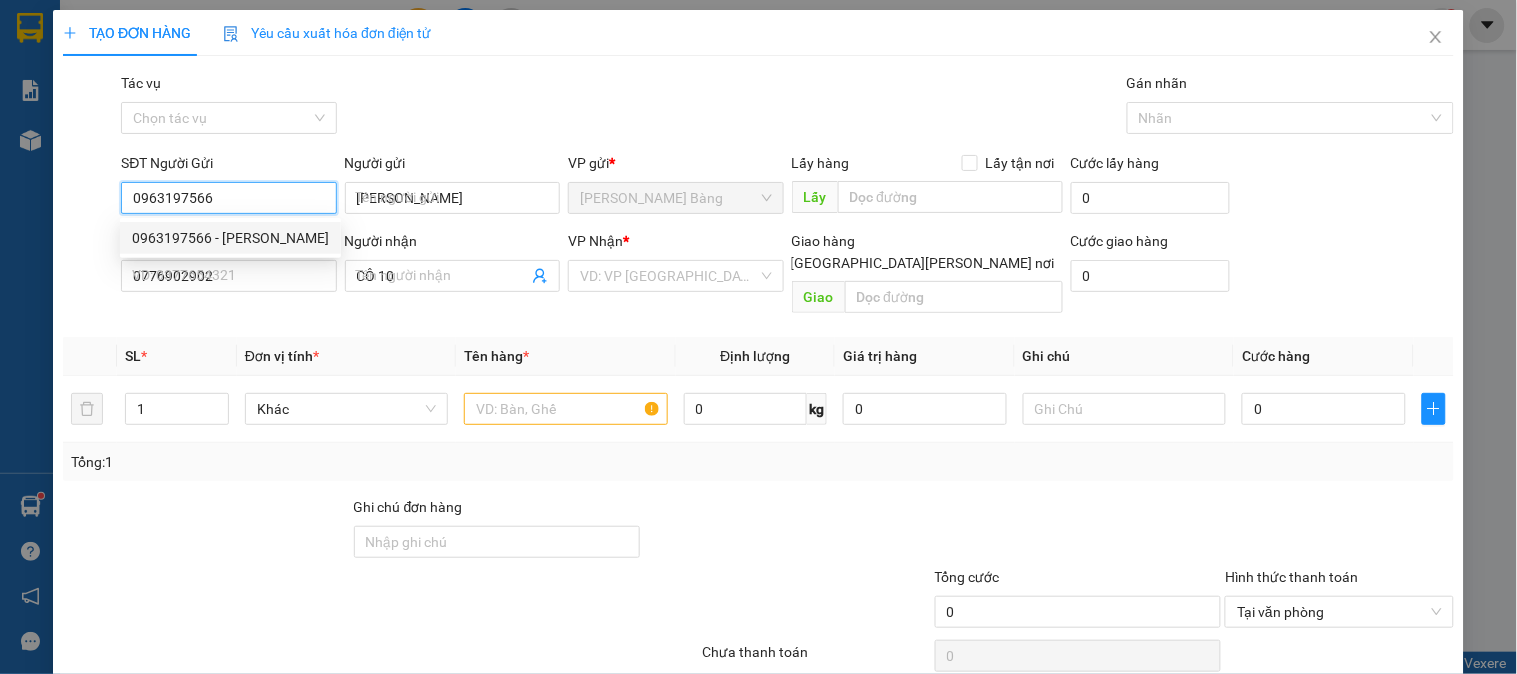 type on "120.000" 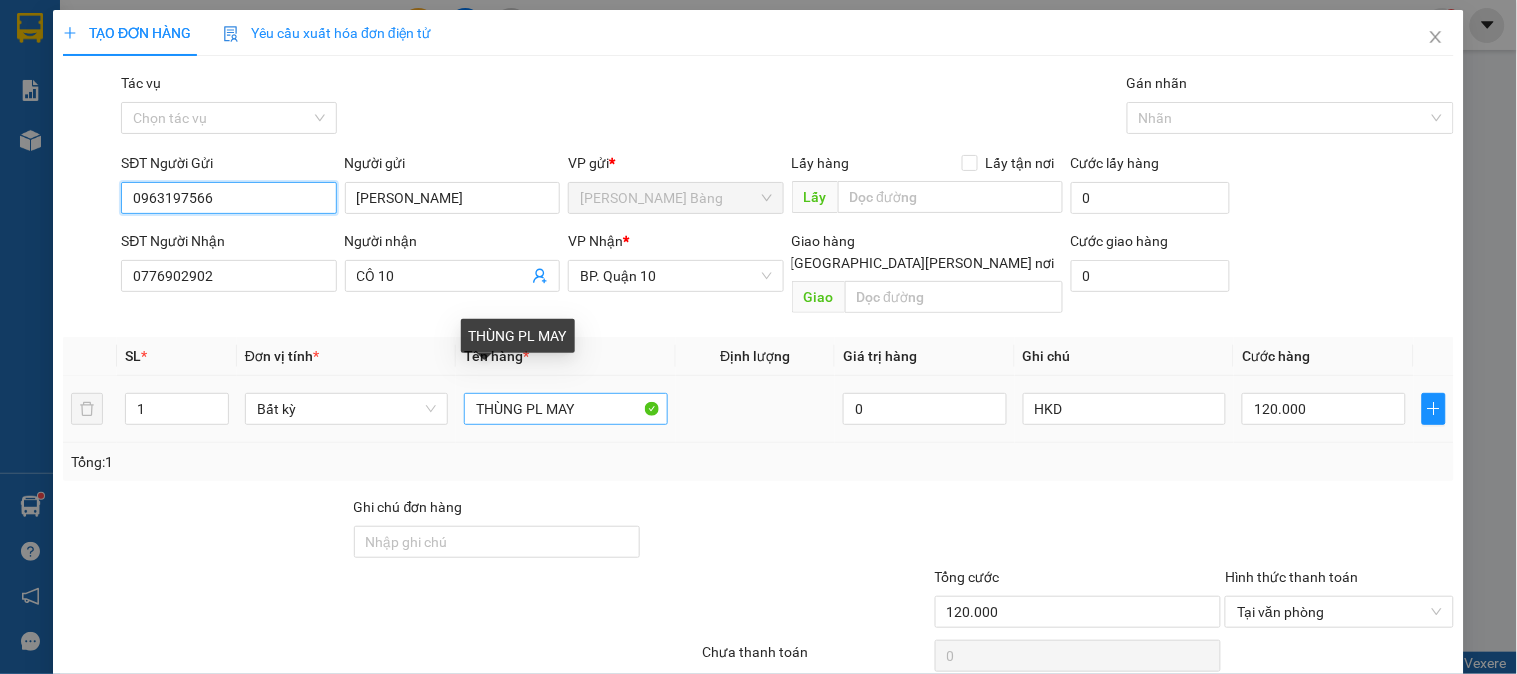type on "0963197566" 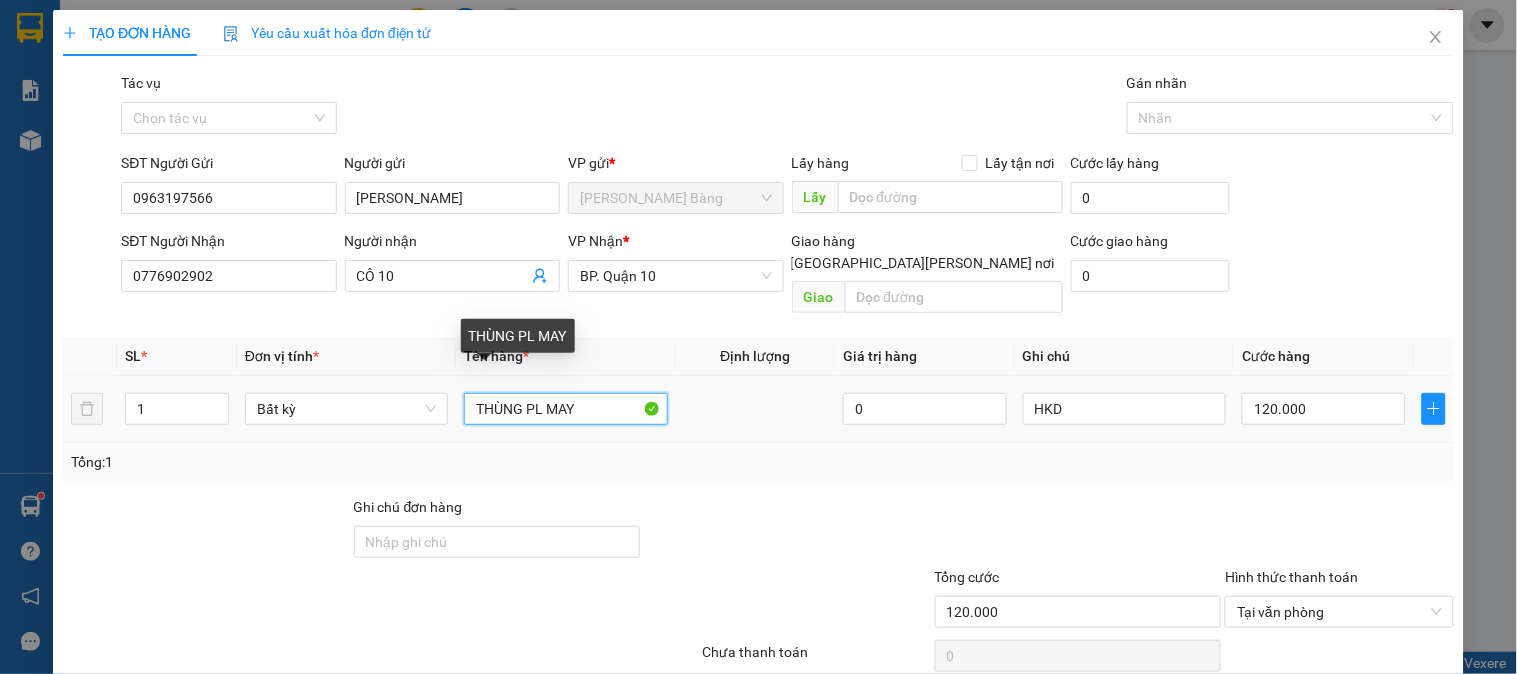 click on "THÙNG PL MAY" at bounding box center [565, 409] 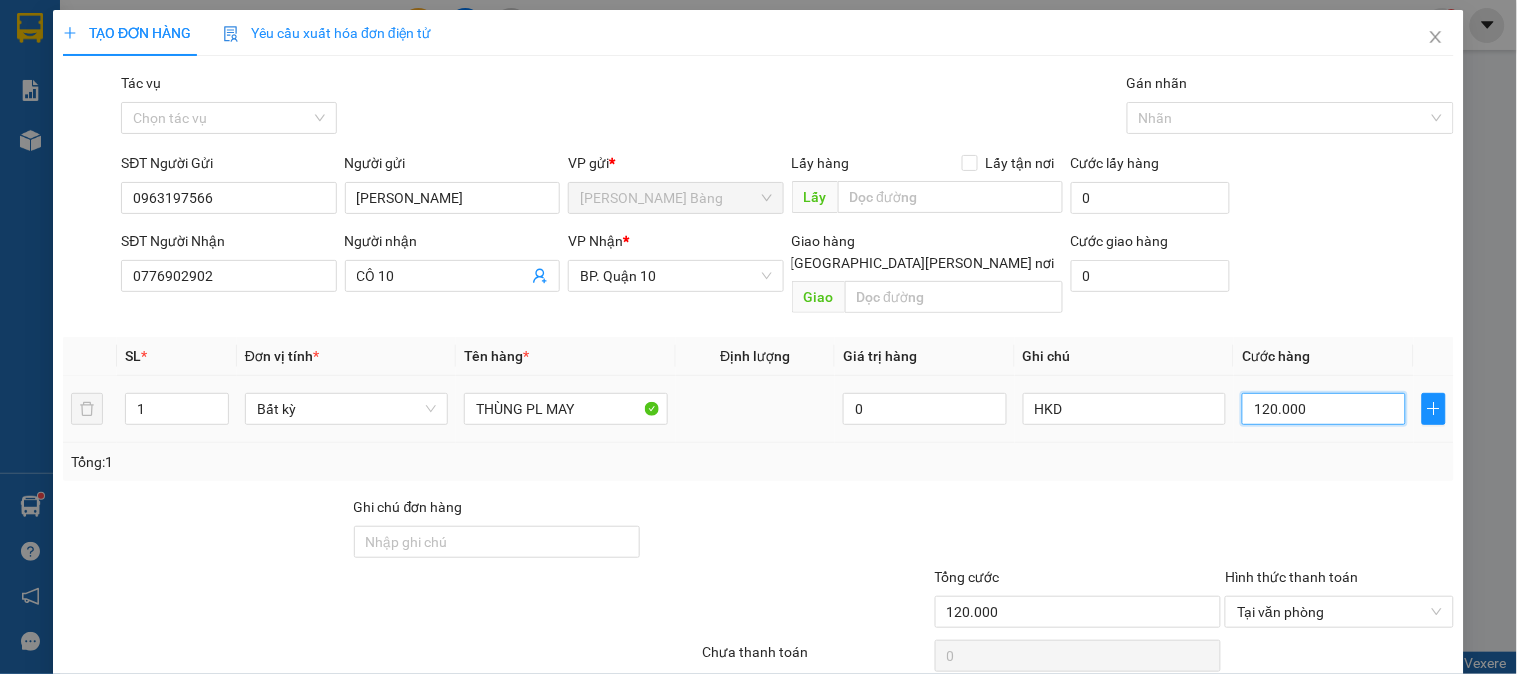 click on "120.000" at bounding box center [1324, 409] 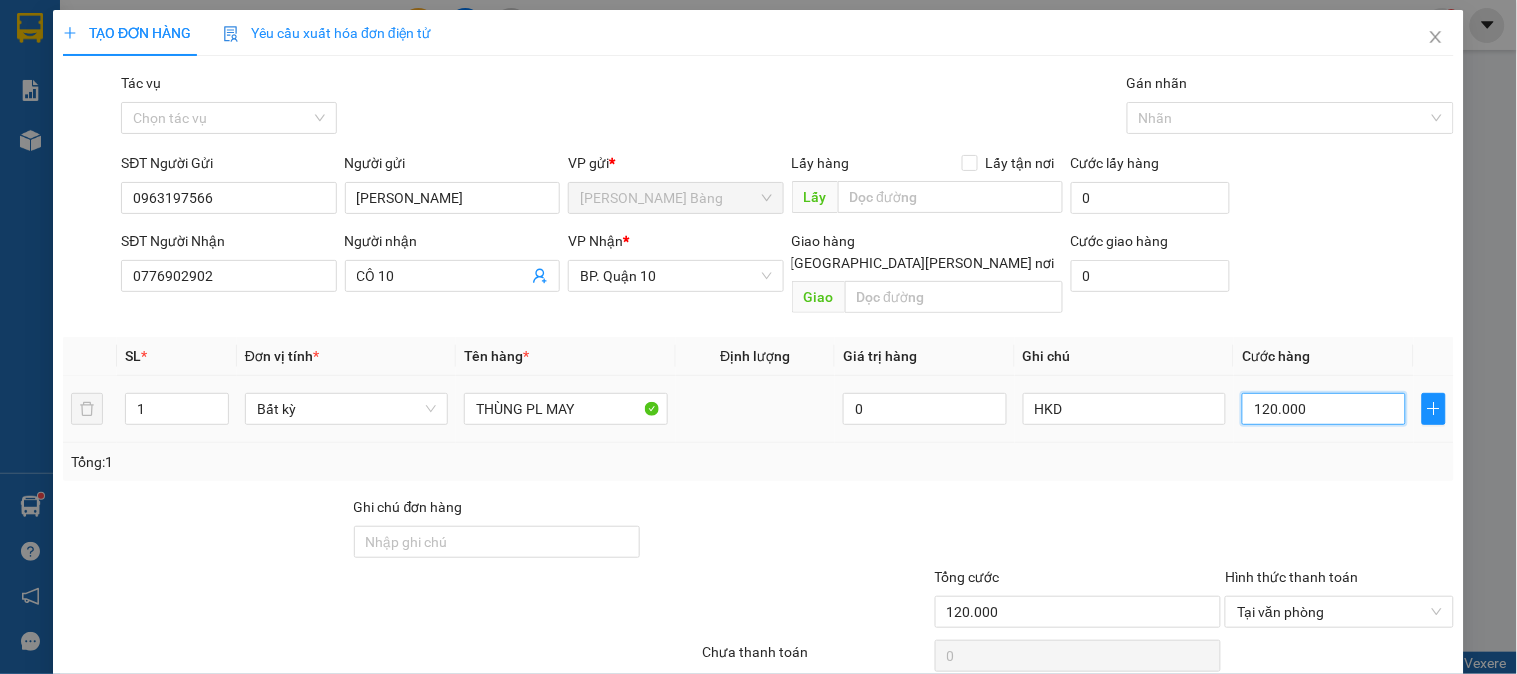 type on "1" 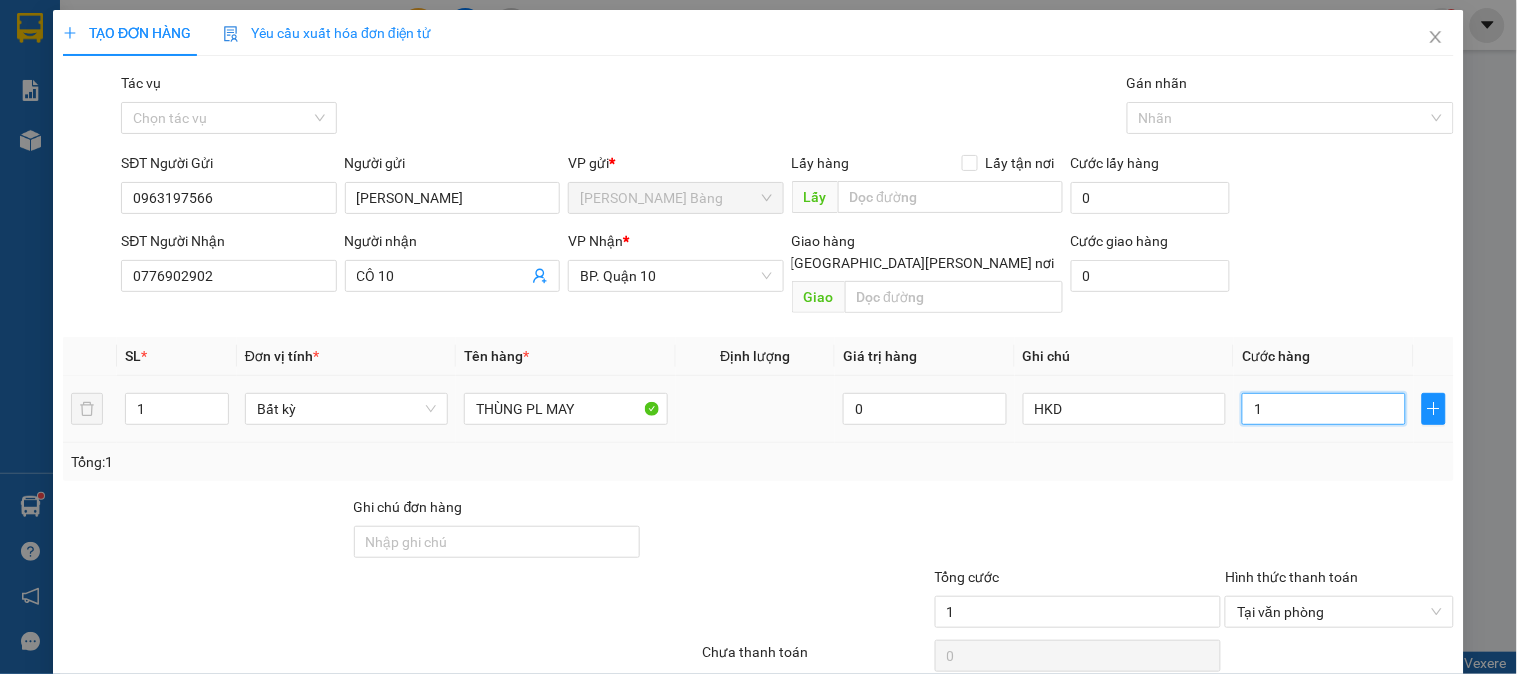 type on "16" 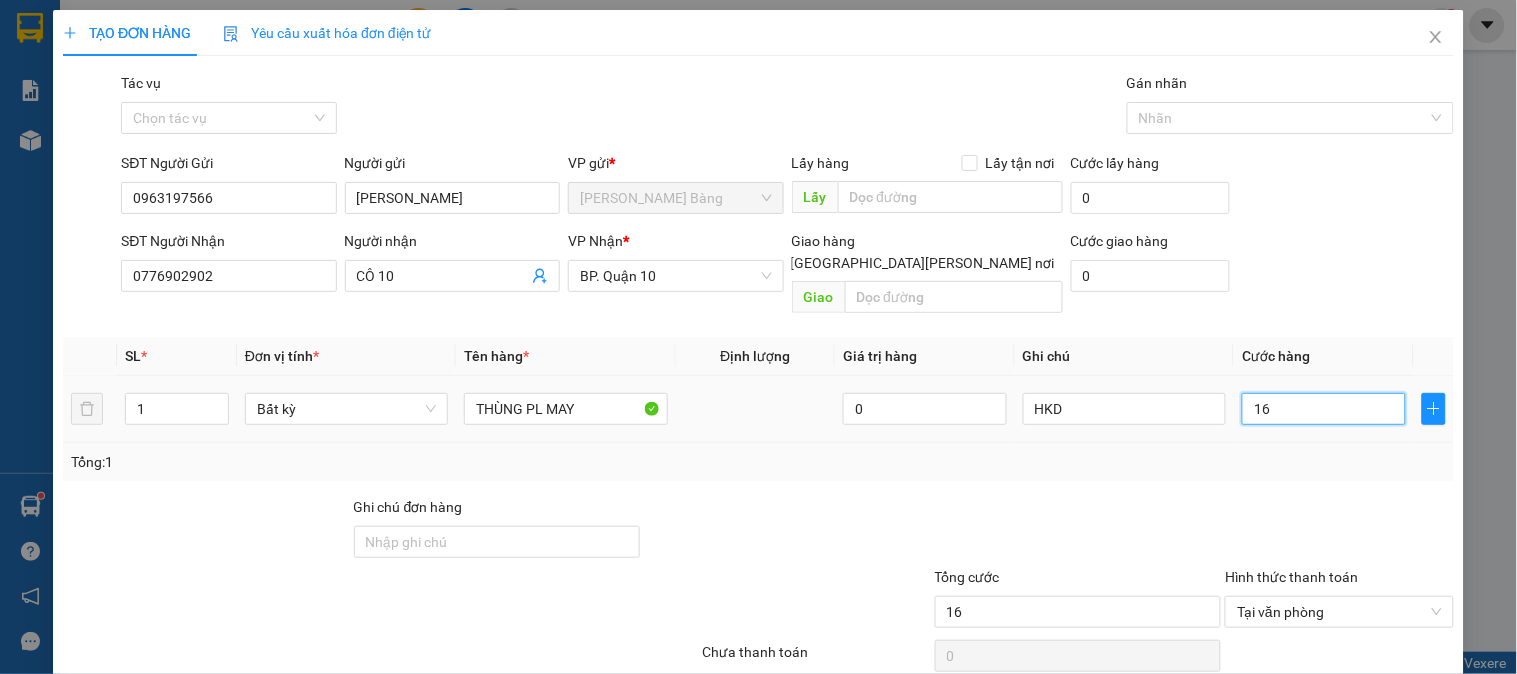 type on "160" 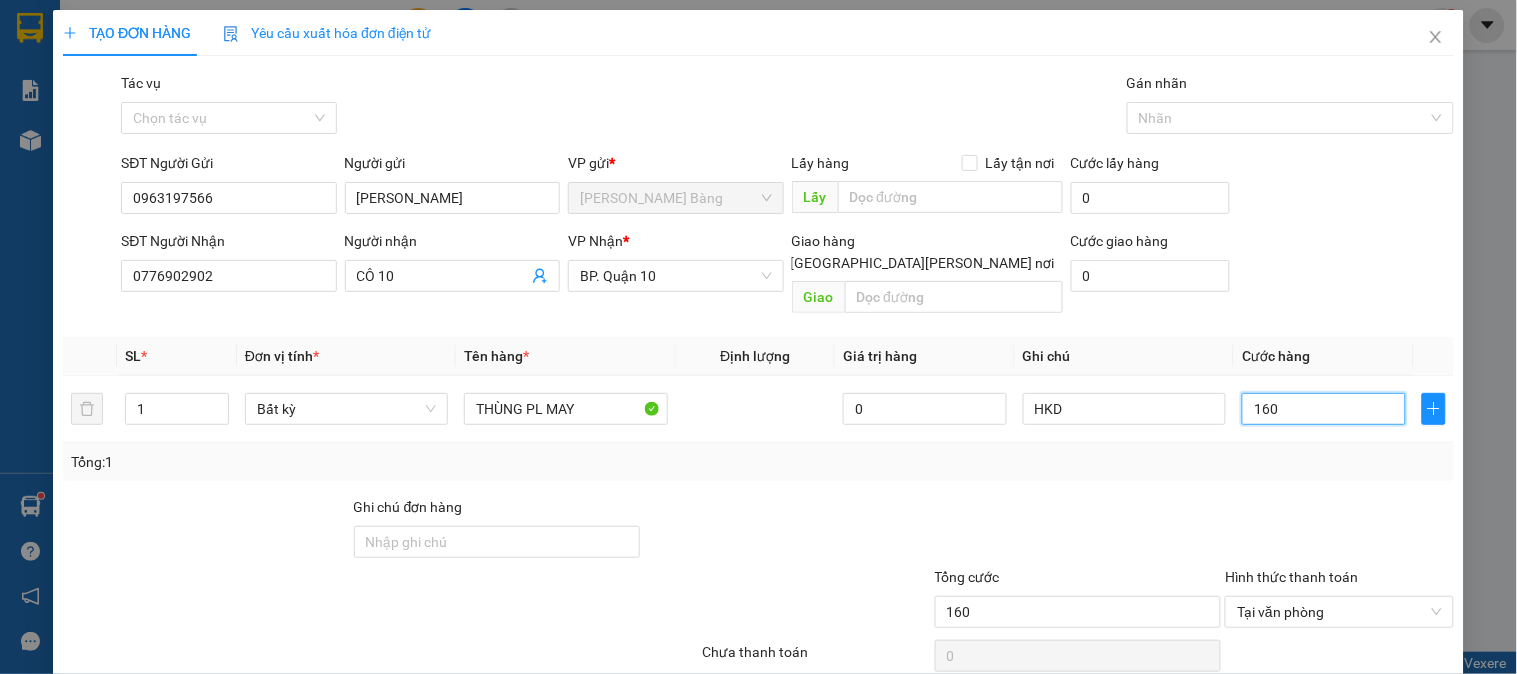 type on "160" 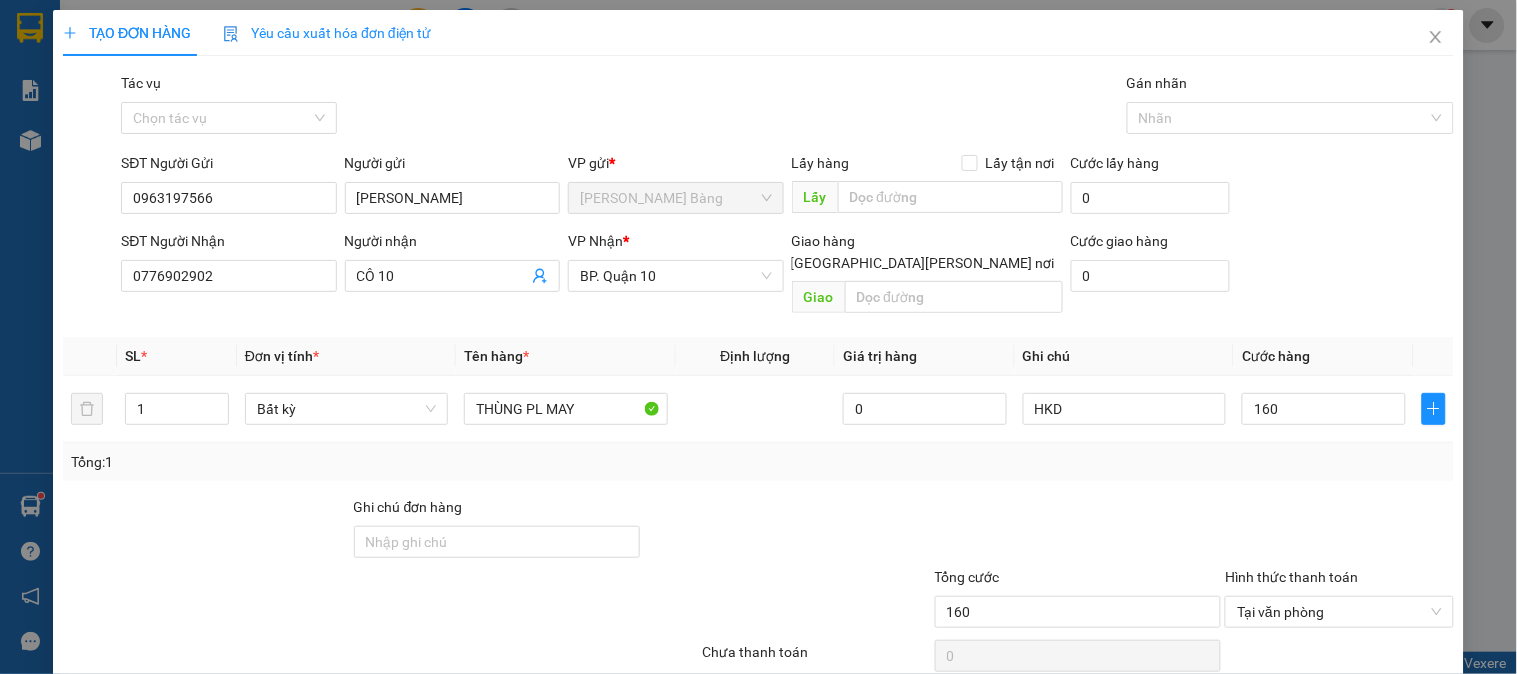 type on "160.000" 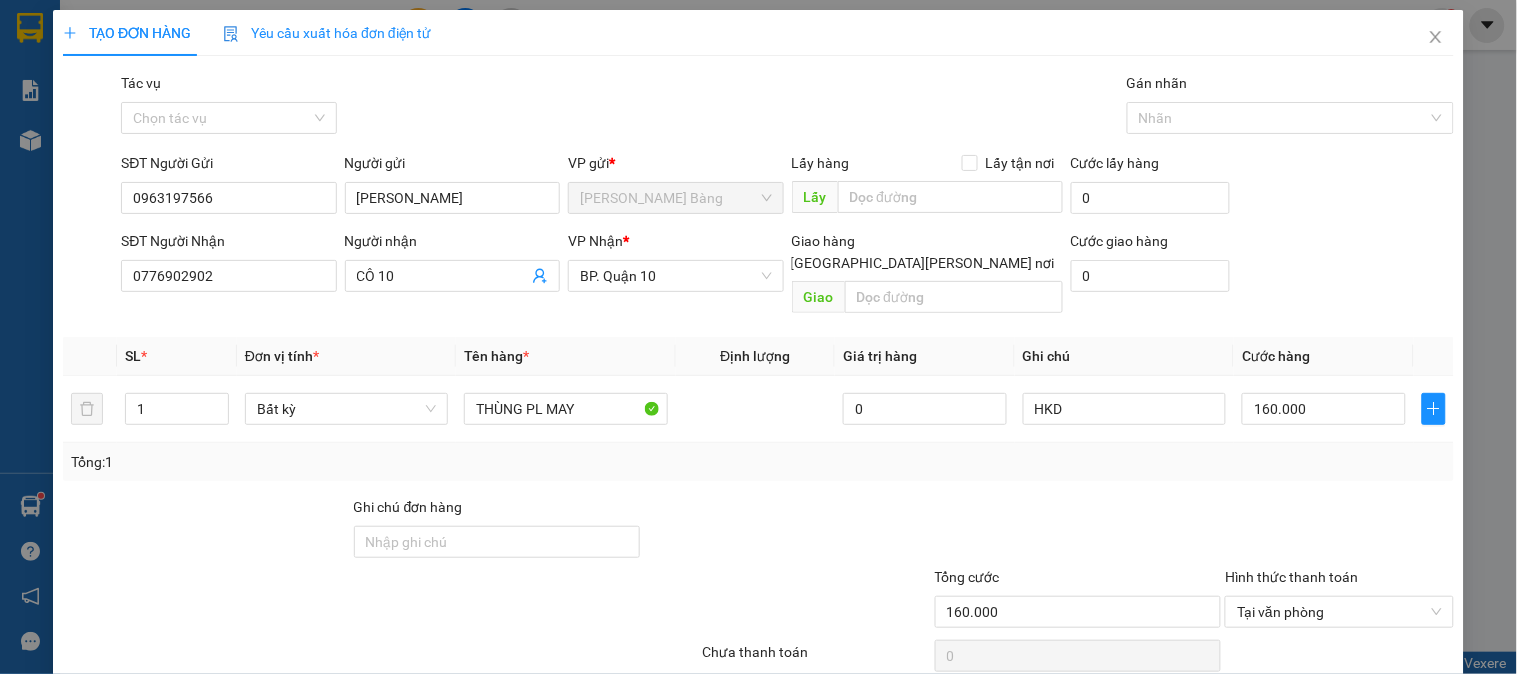 click on "Tổng:  1" at bounding box center [758, 462] 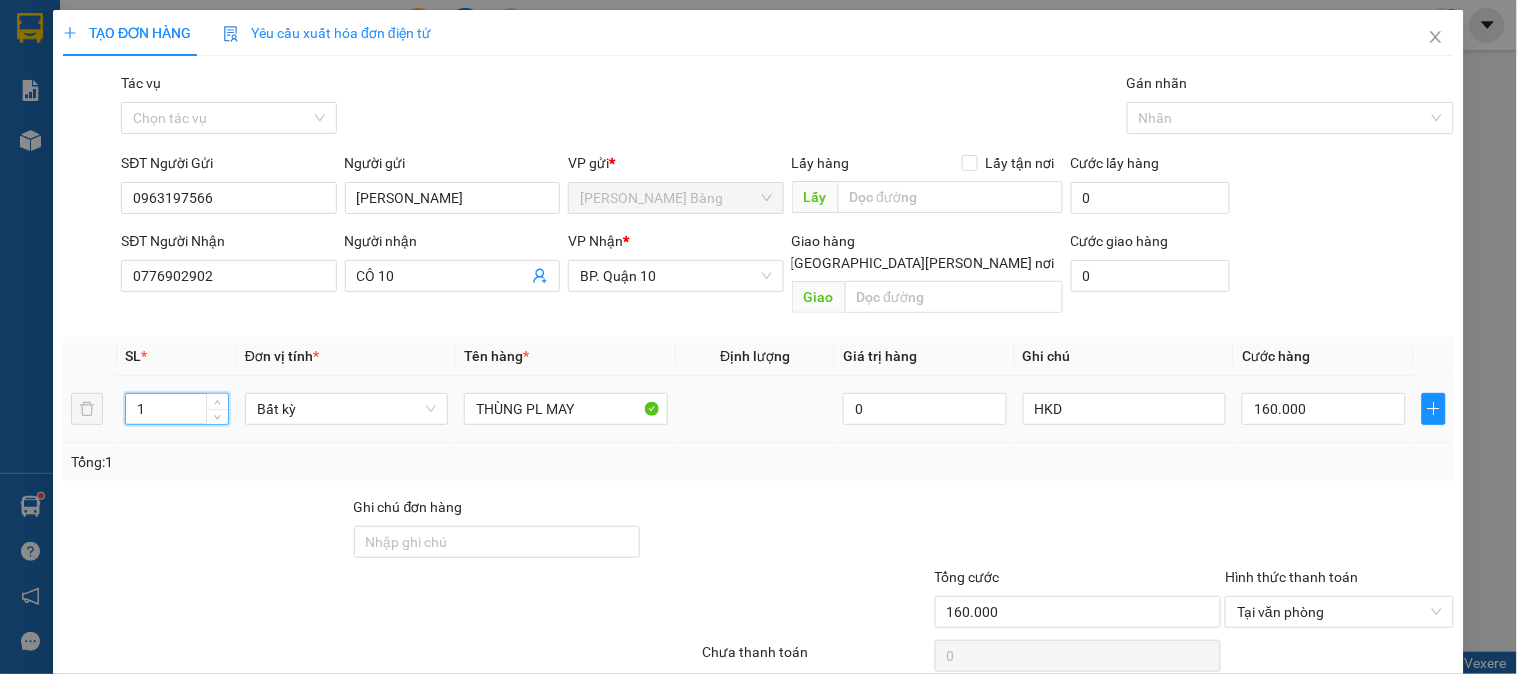 click on "1" at bounding box center [177, 409] 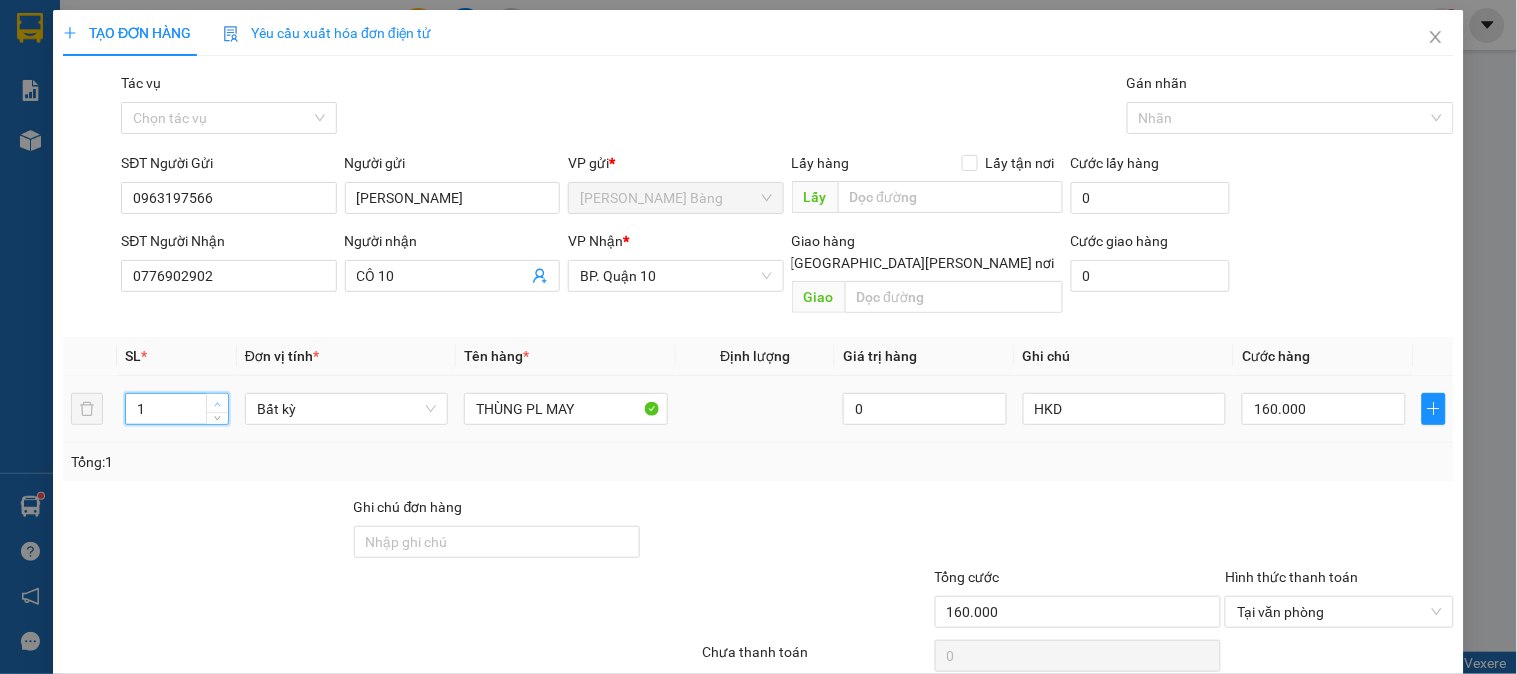 type on "2" 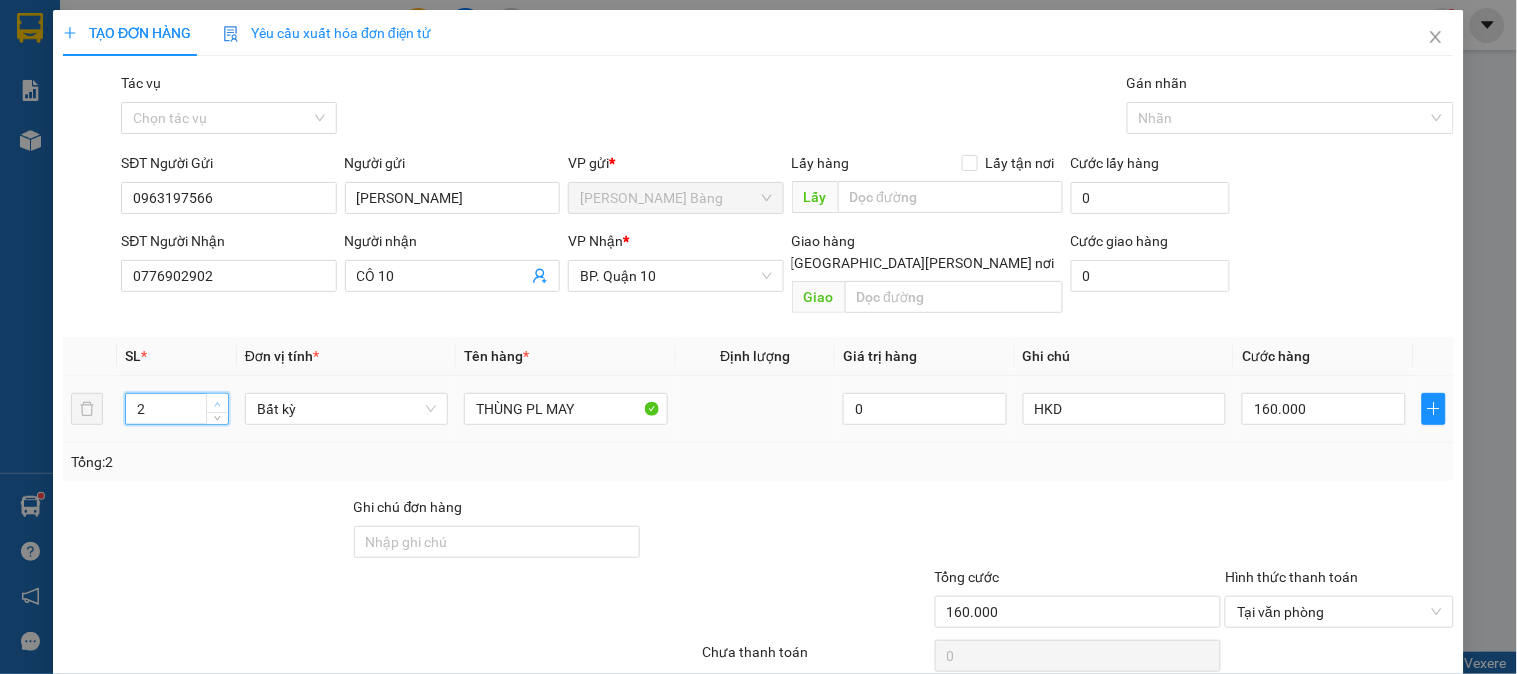 click at bounding box center (217, 403) 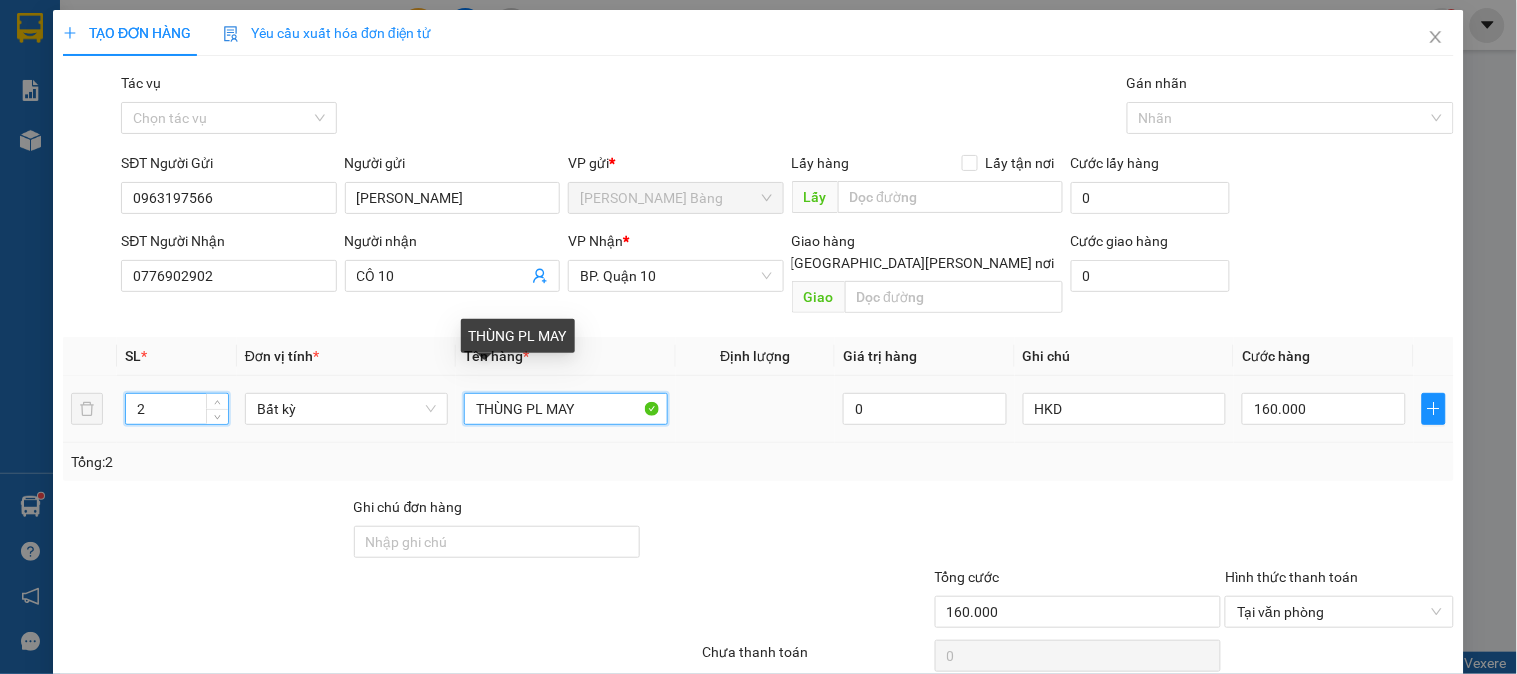 click on "THÙNG PL MAY" at bounding box center [565, 409] 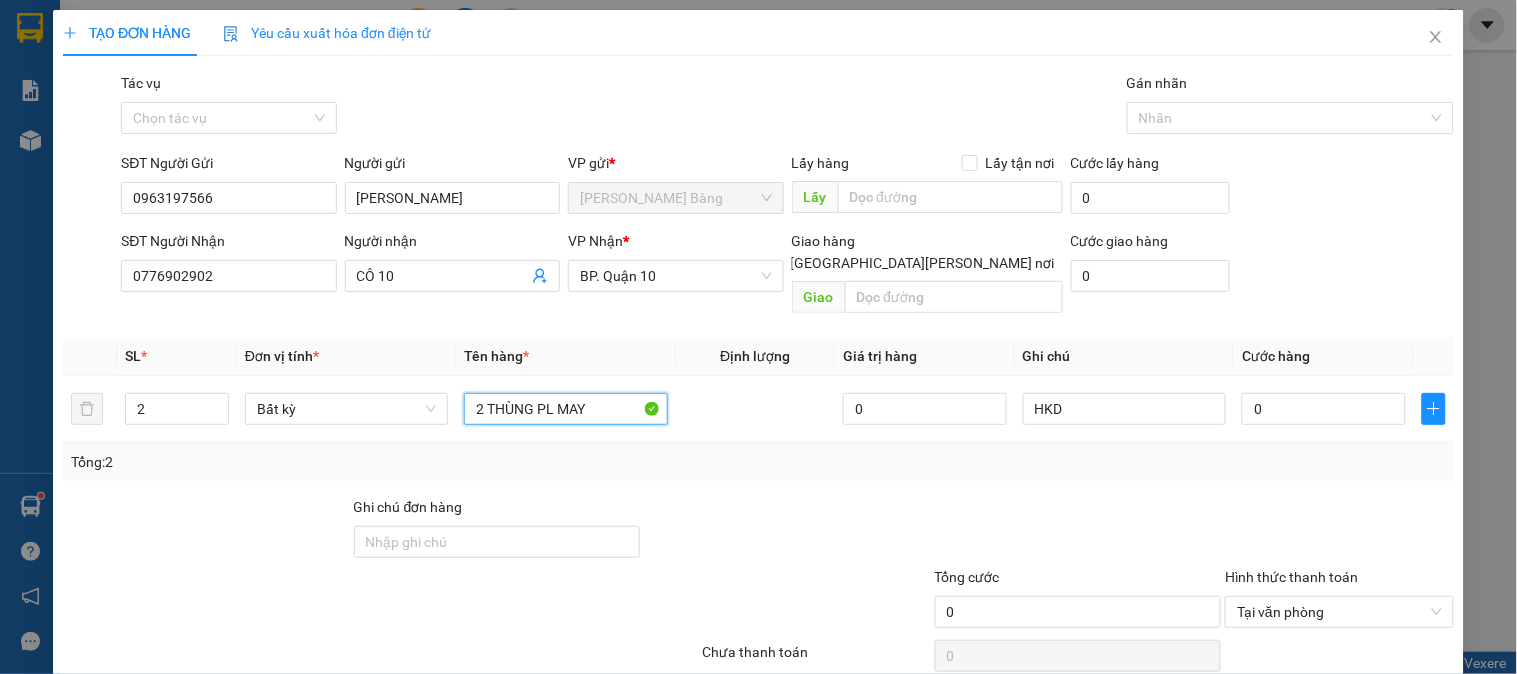type on "2 THÙNG PL MAY" 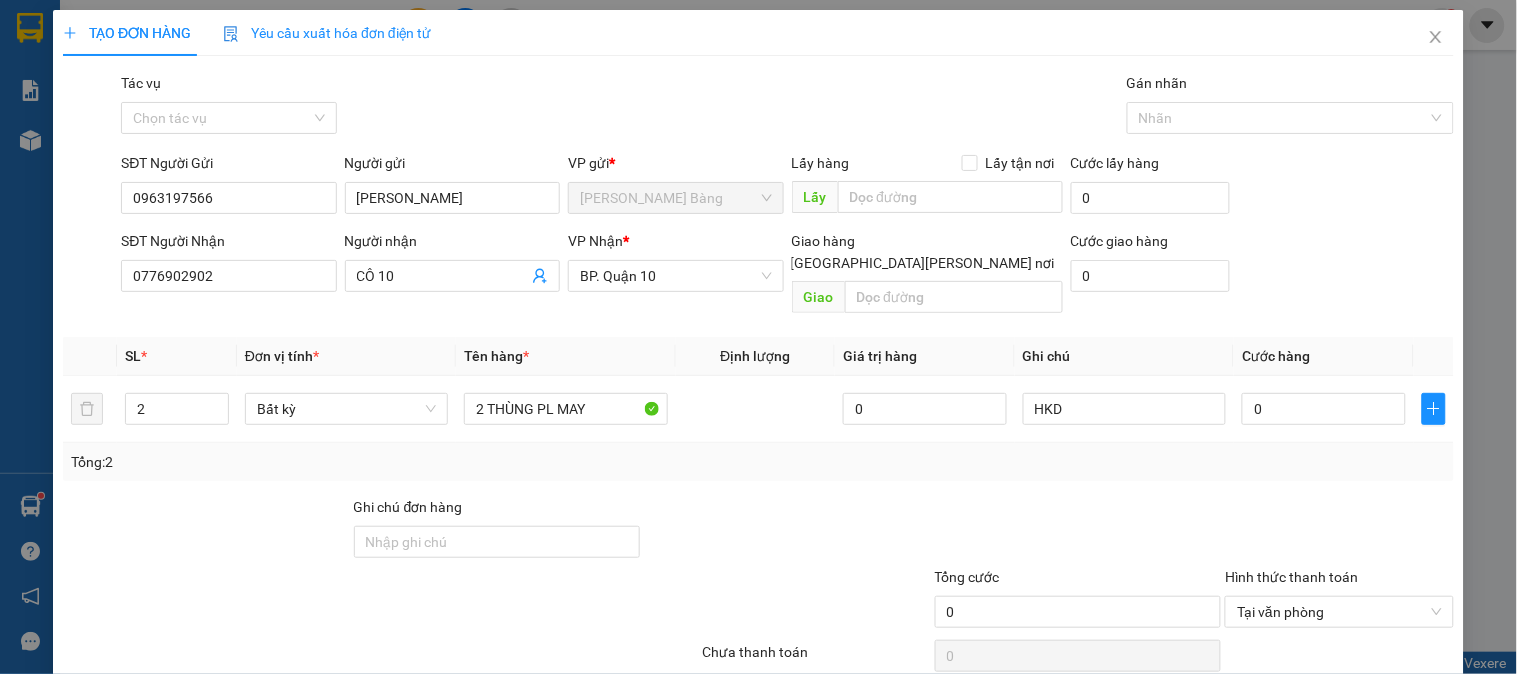 click on "Transit Pickup Surcharge Ids Transit Deliver Surcharge Ids Transit Deliver Surcharge Transit Deliver Surcharge Gói vận chuyển  * Tiêu chuẩn Tác vụ Chọn tác vụ Gán nhãn   Nhãn SĐT Người Gửi 0963197566 Người gửi DUY VÂN VP gửi  * VP Trảng Bàng Lấy hàng Lấy tận nơi Lấy Cước lấy hàng 0 SĐT Người Nhận 0776902902 Người nhận CÔ 10 VP Nhận  * BP. Quận 10 Giao hàng Giao tận nơi Giao Cước giao hàng 0 SL  * Đơn vị tính  * Tên hàng  * Định lượng Giá trị hàng Ghi chú Cước hàng                   2 Bất kỳ 2 THÙNG PL MAY 0 HKD 0 Tổng:  2 Ghi chú đơn hàng Tổng cước 0 Hình thức thanh toán Tại văn phòng Số tiền thu trước 0 Chưa thanh toán 0 Chọn HT Thanh Toán Lưu nháp Xóa Thông tin Lưu Lưu và In 2 THÙNG PL MAY" at bounding box center [758, 397] 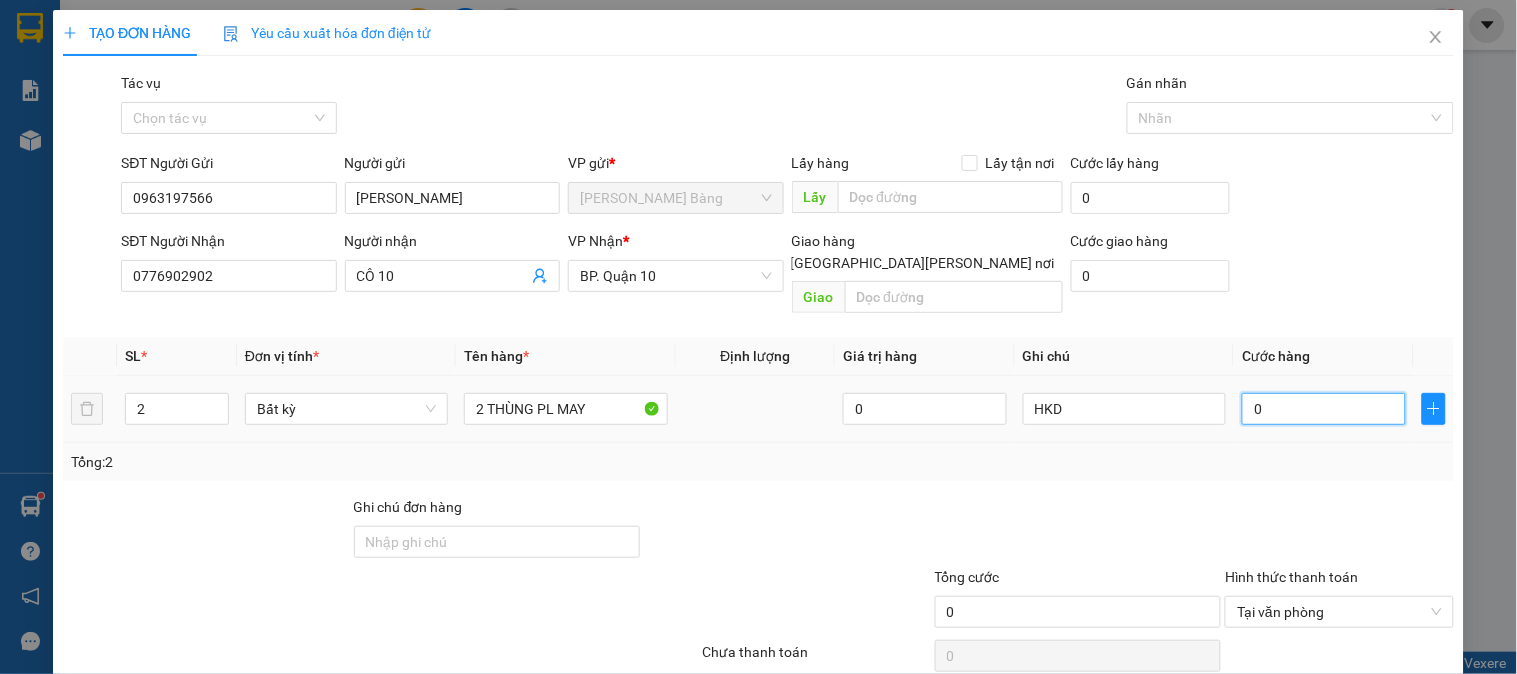 click on "0" at bounding box center [1324, 409] 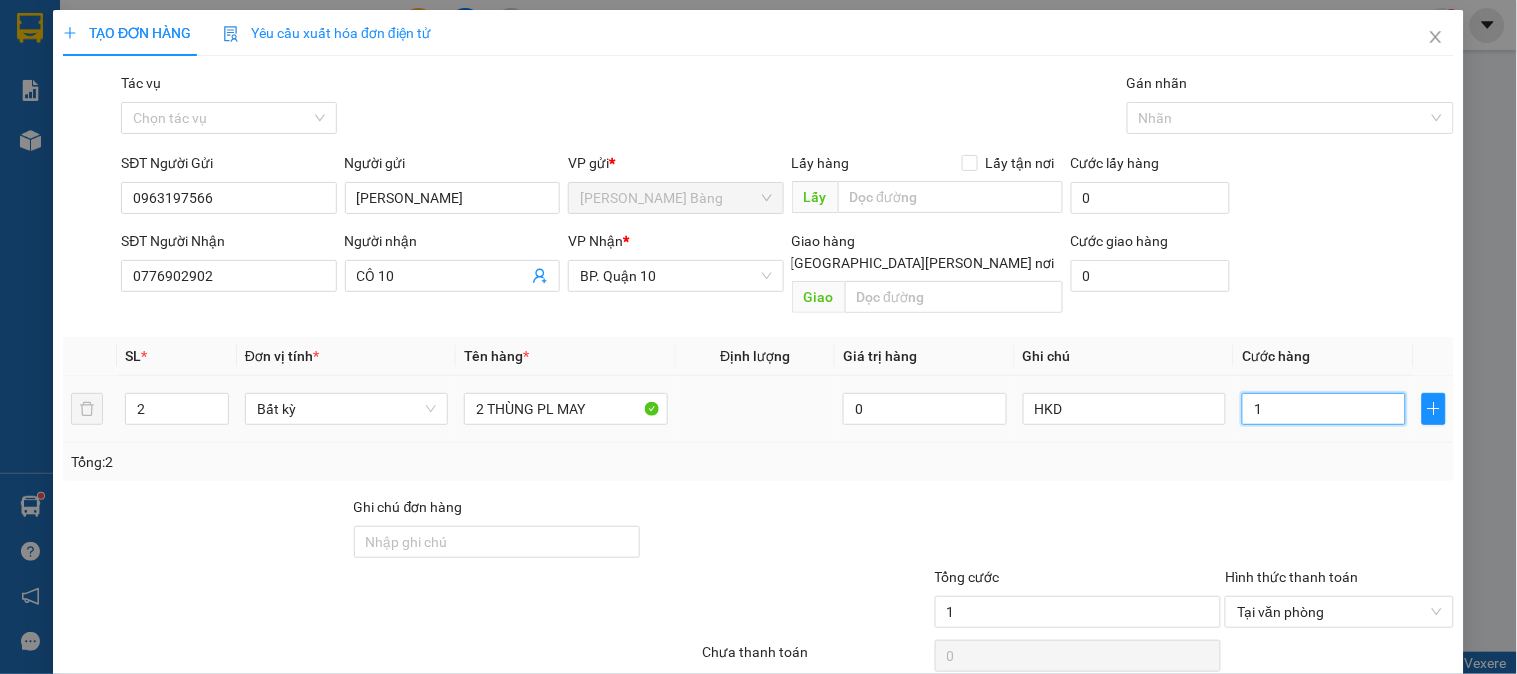 type on "16" 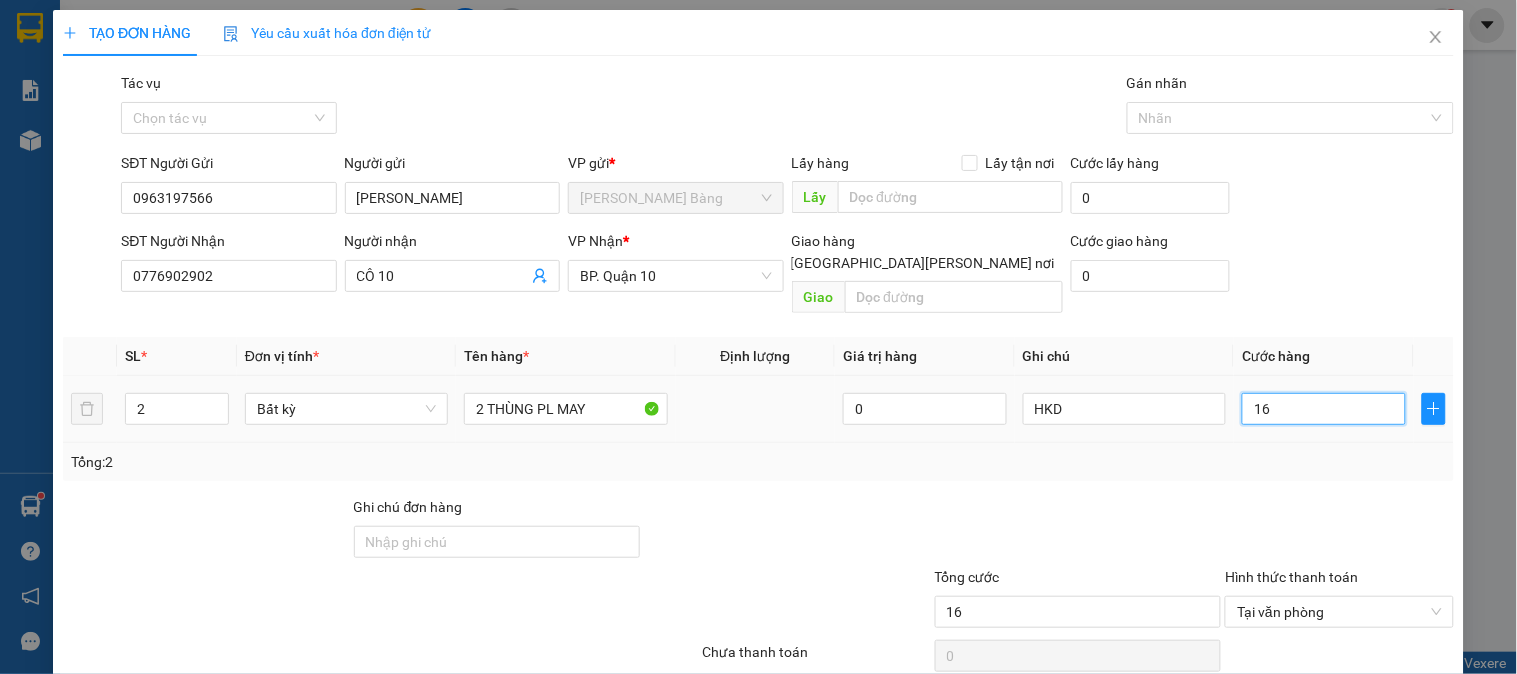 type on "160" 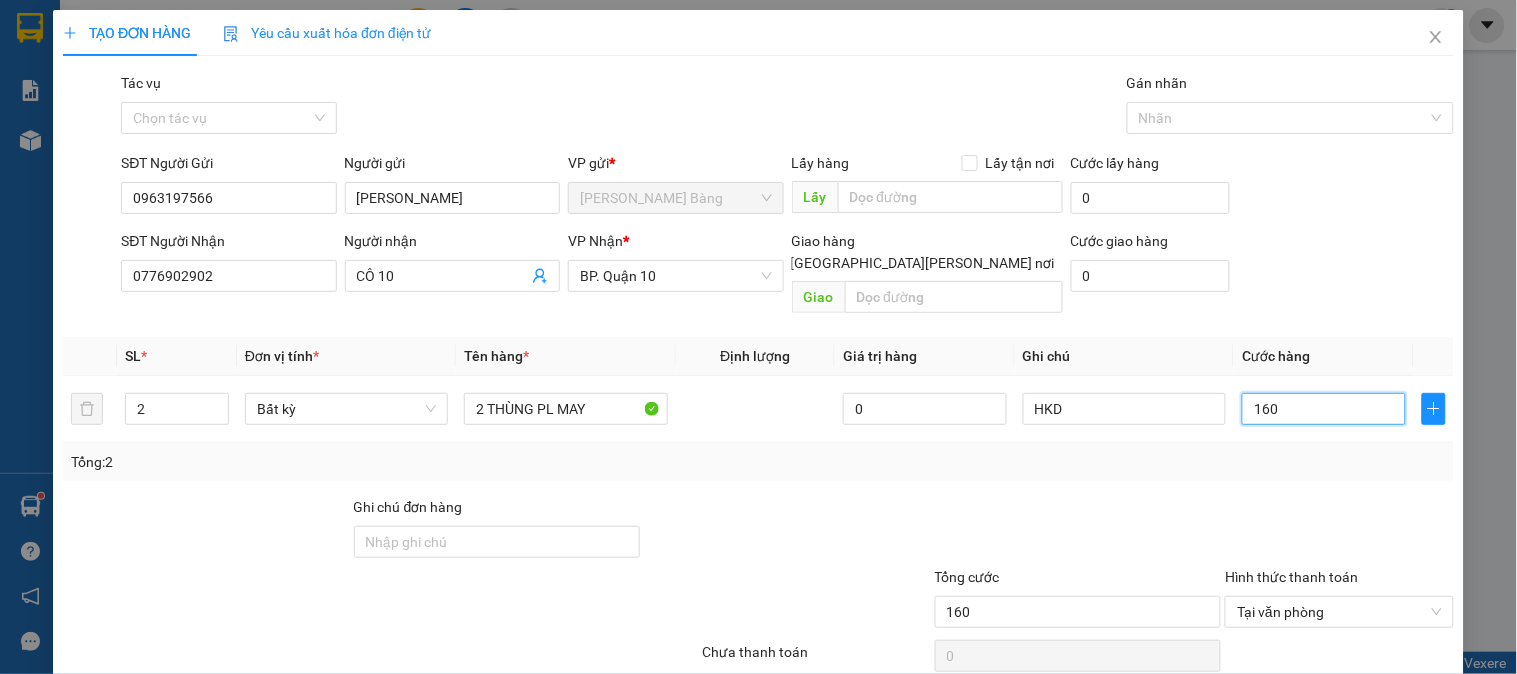 type on "160" 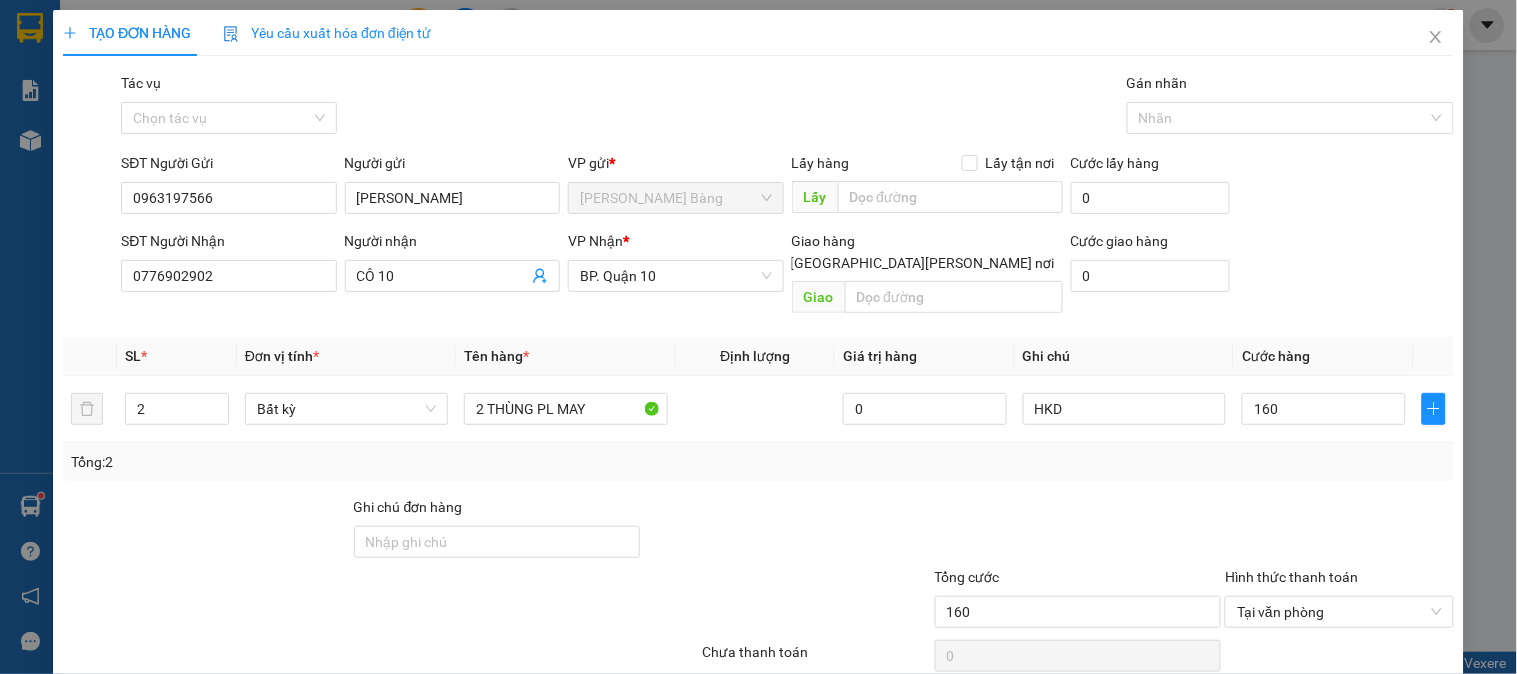type on "160.000" 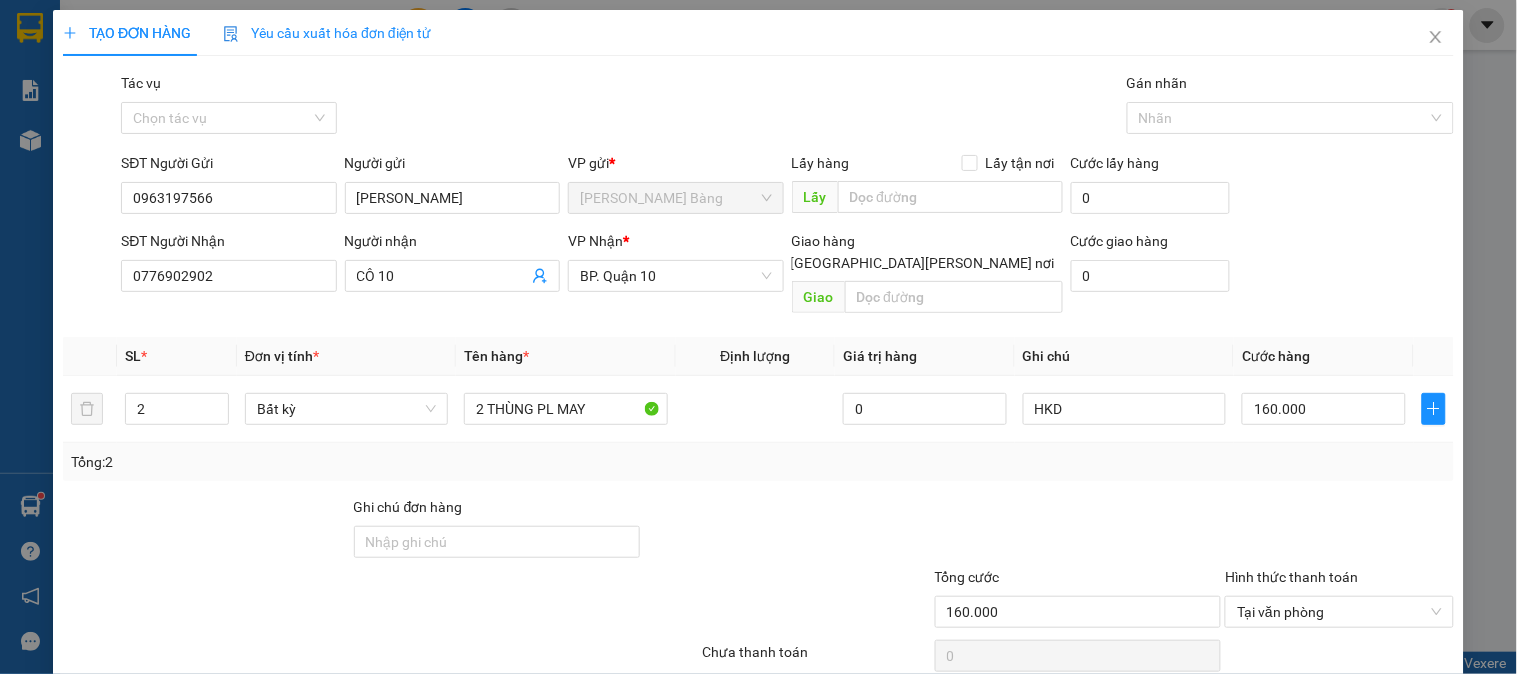 click at bounding box center [1339, 531] 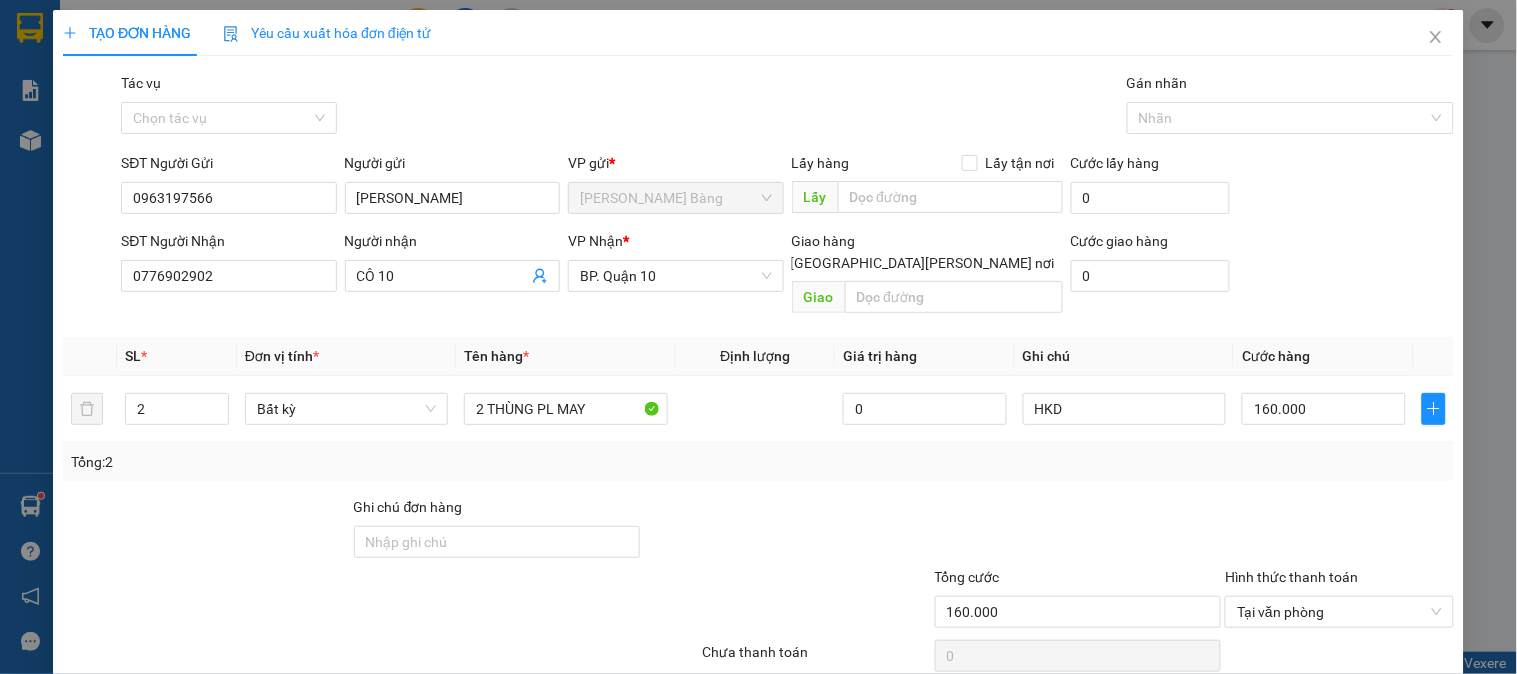 scroll, scrollTop: 65, scrollLeft: 0, axis: vertical 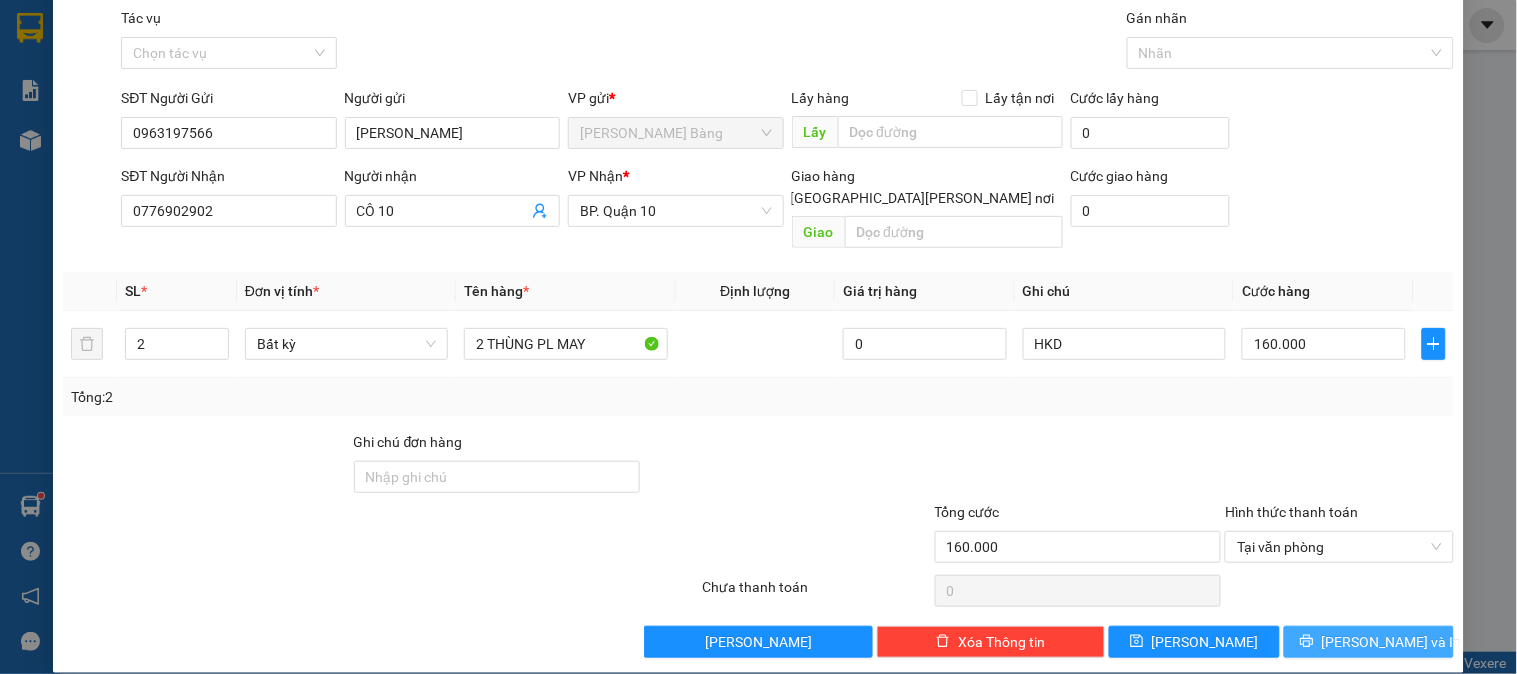 click on "[PERSON_NAME] và In" at bounding box center (1392, 642) 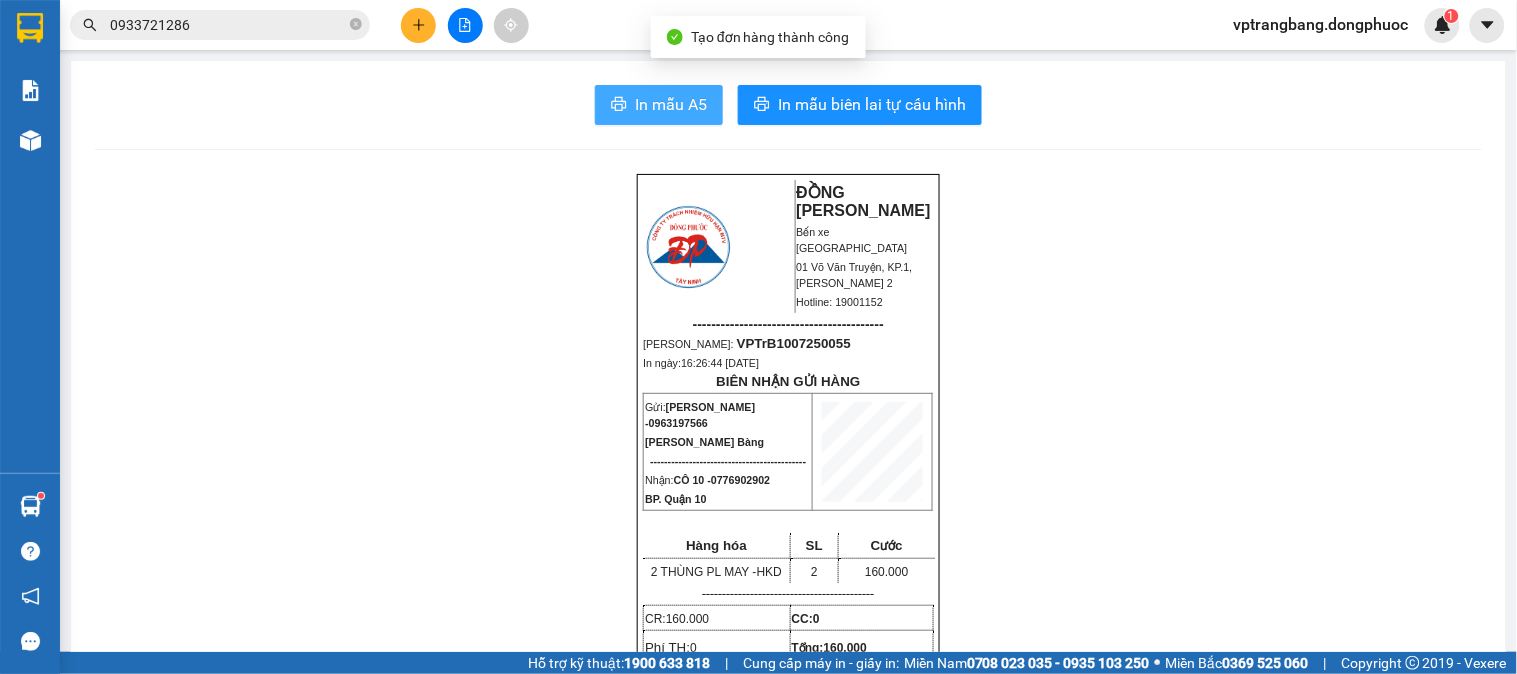 click on "In mẫu A5" at bounding box center (671, 104) 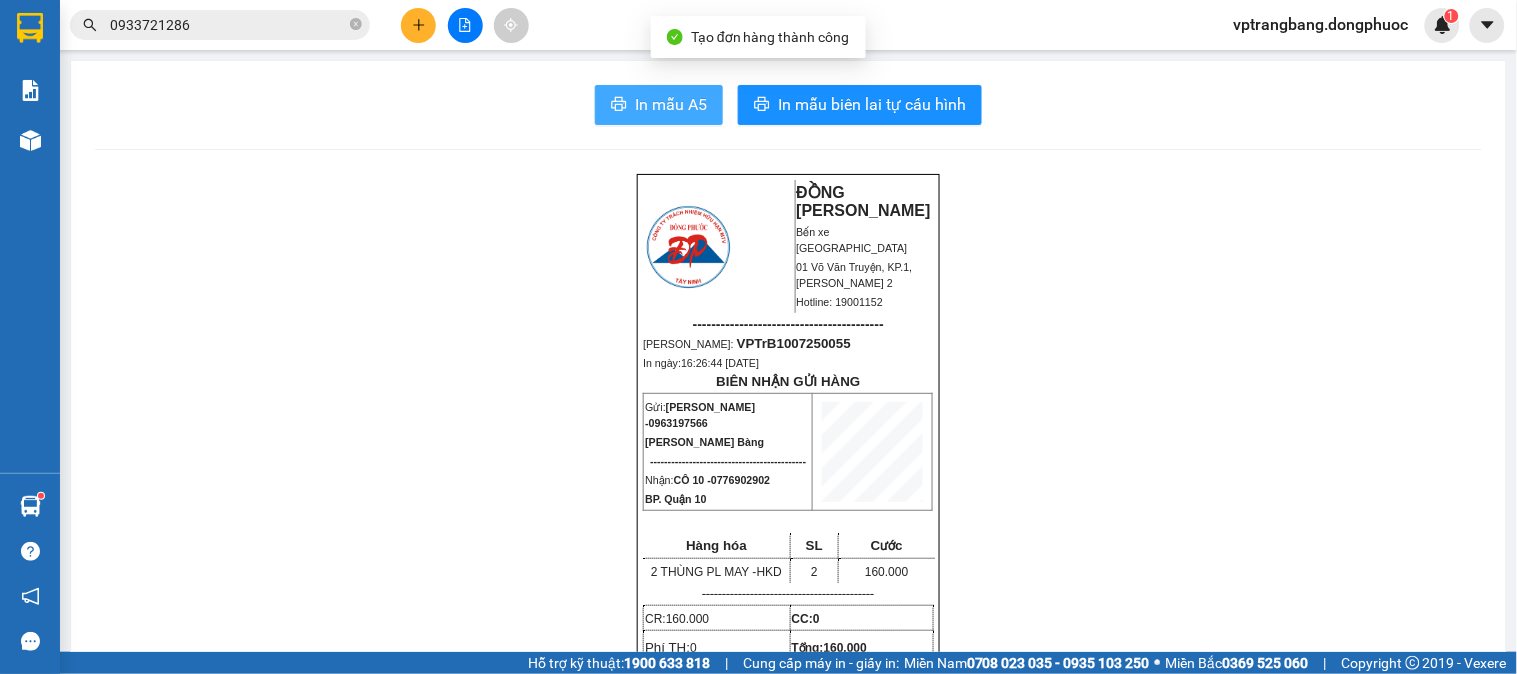 scroll, scrollTop: 0, scrollLeft: 0, axis: both 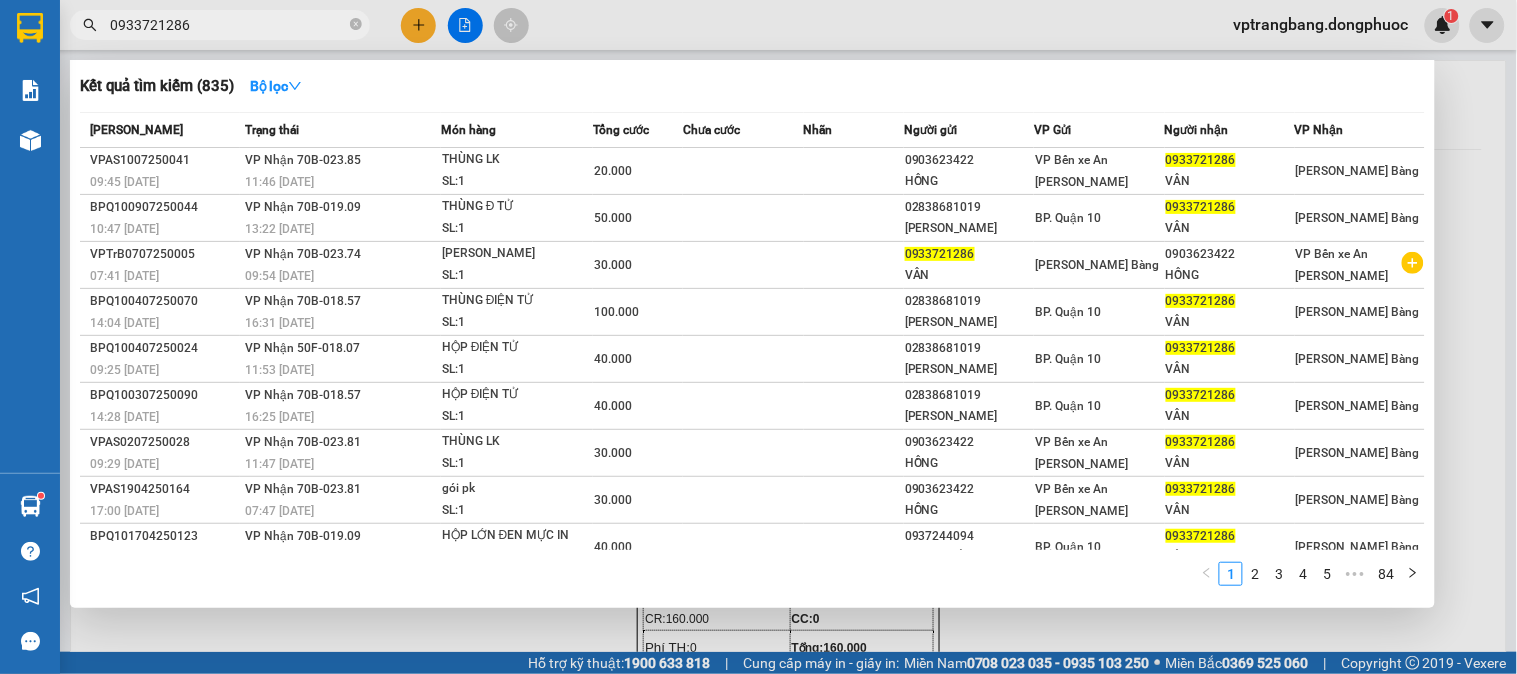 click on "0933721286" at bounding box center [228, 25] 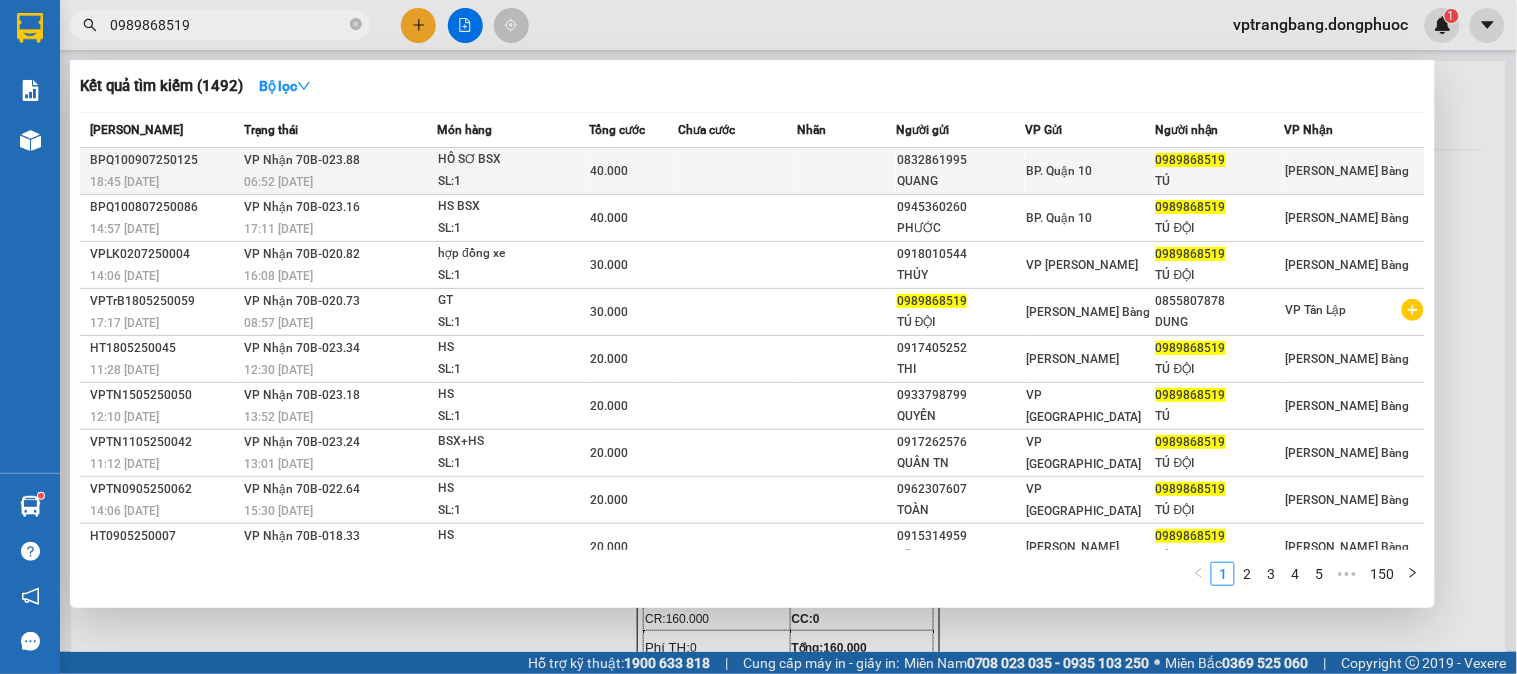 type on "0989868519" 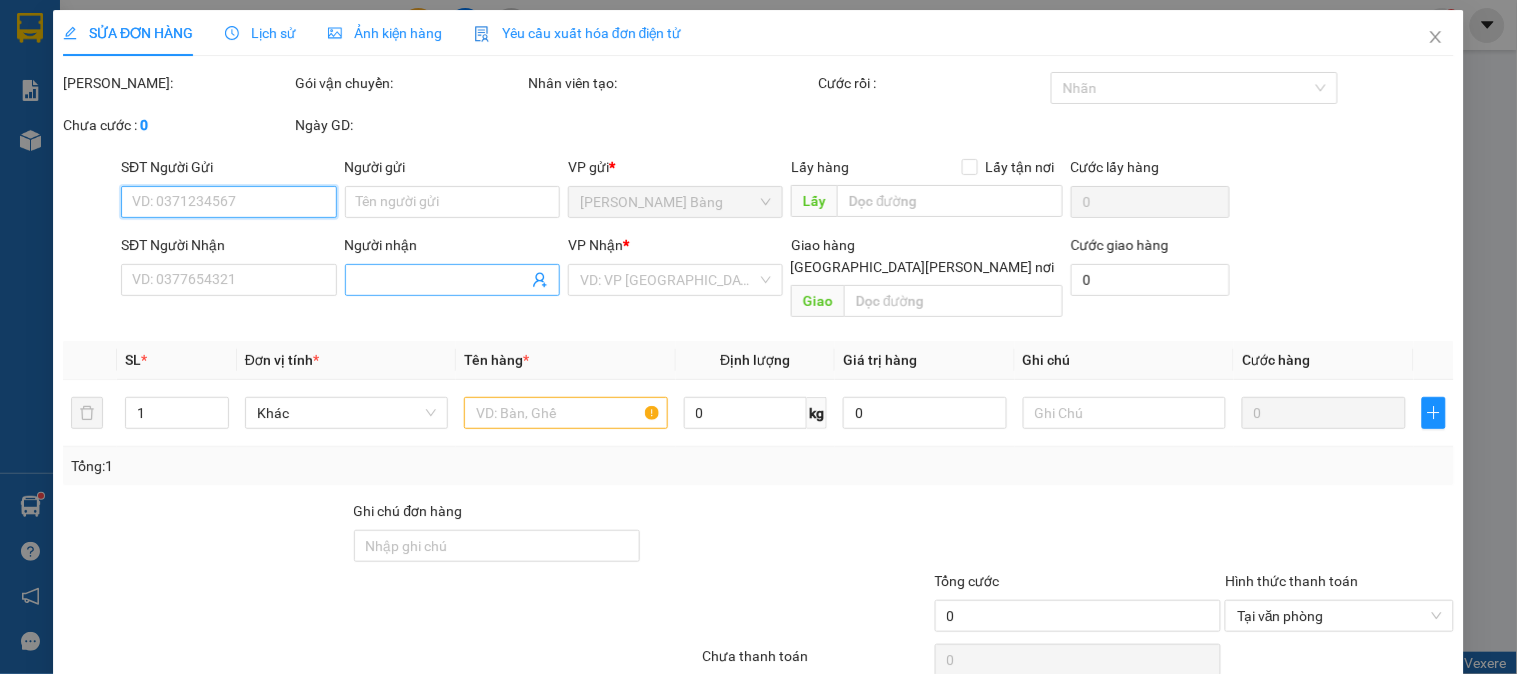 type on "0832861995" 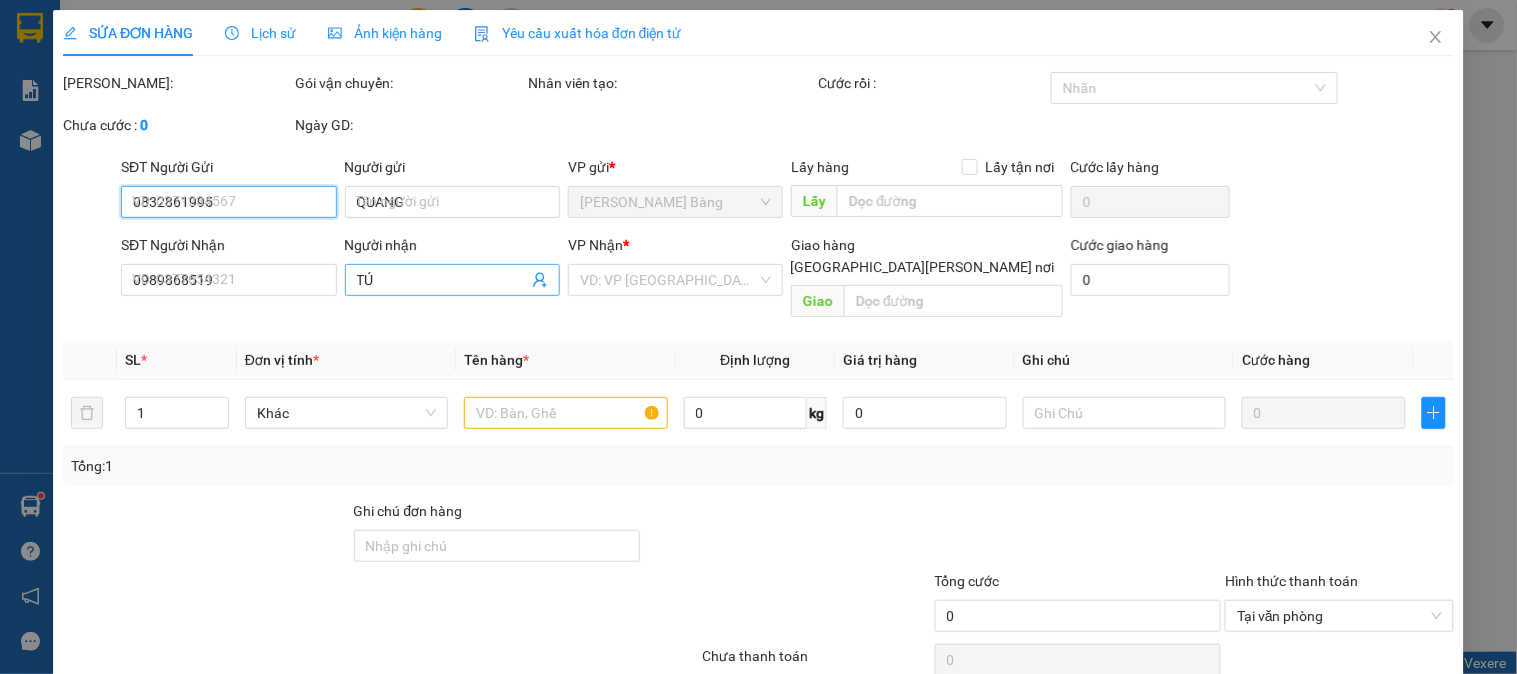 type on "40.000" 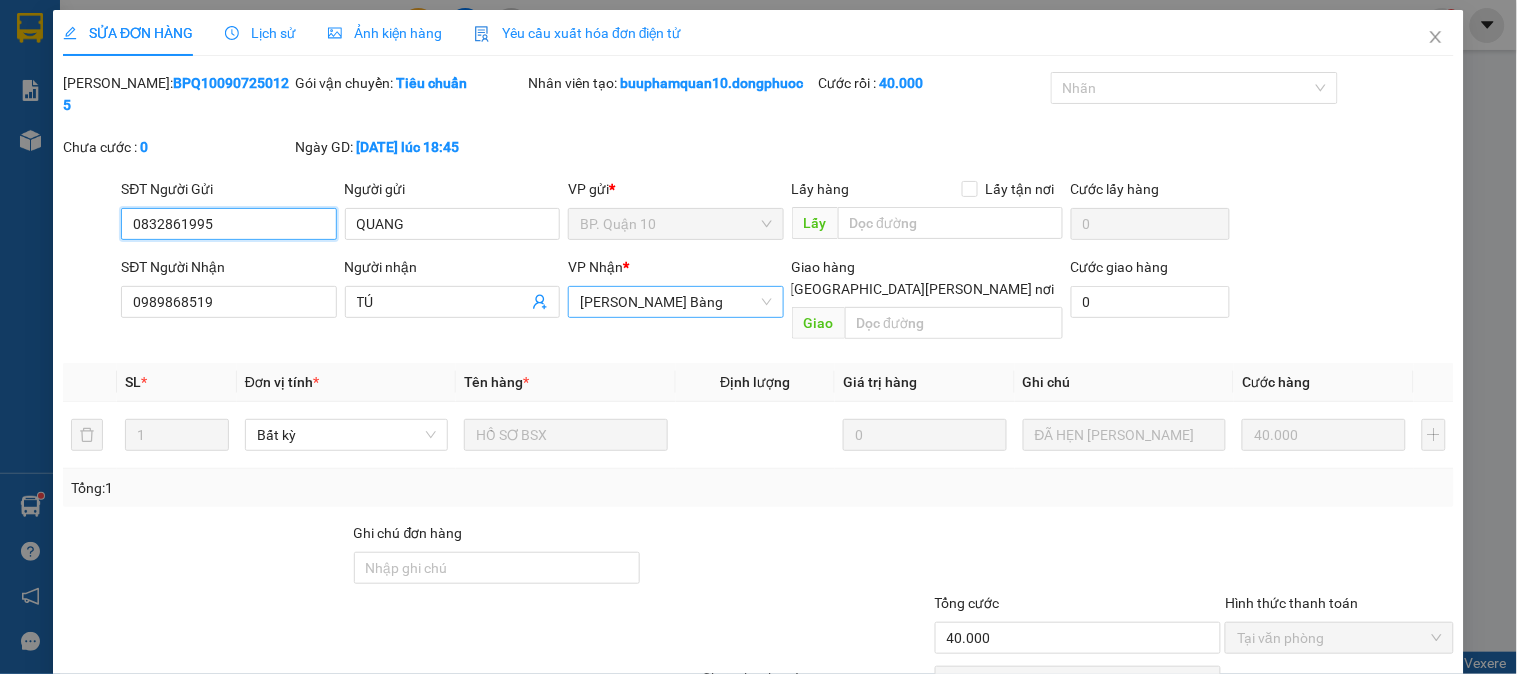 scroll, scrollTop: 91, scrollLeft: 0, axis: vertical 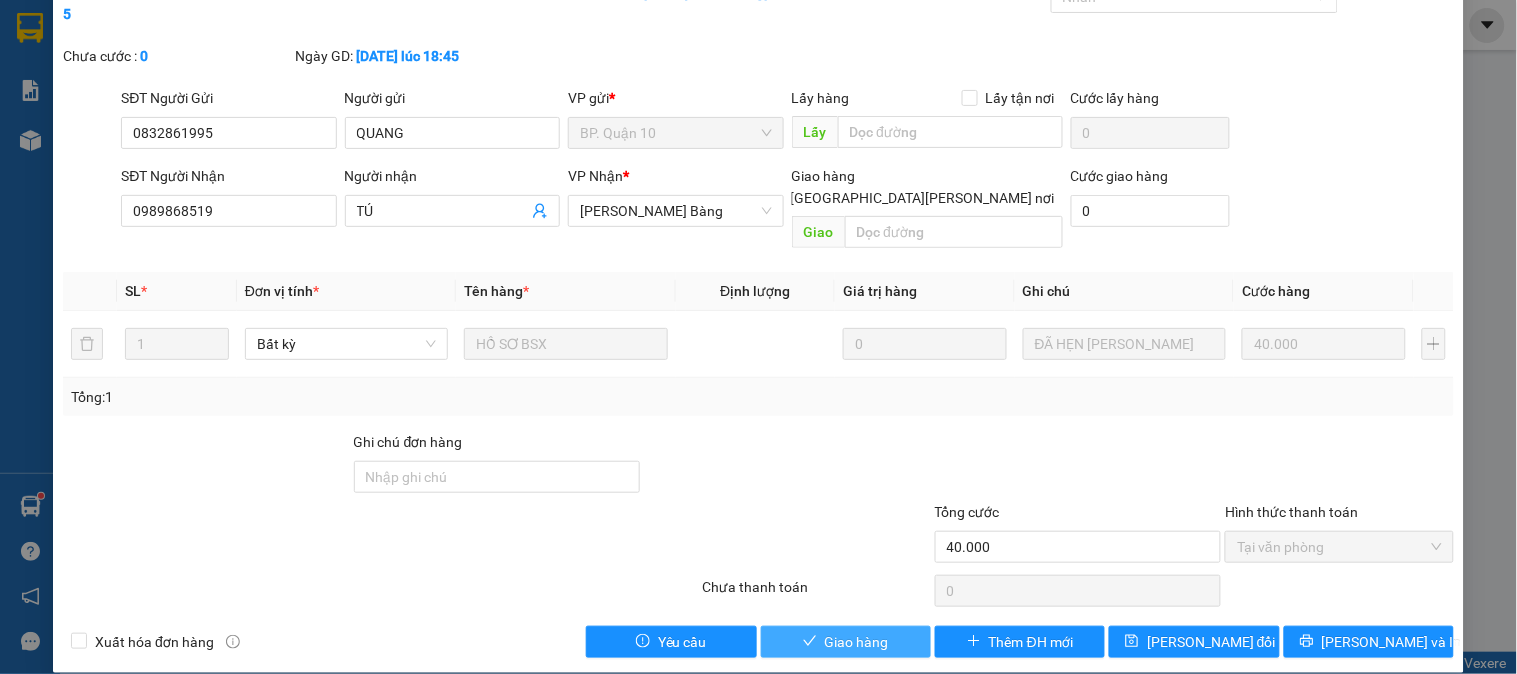 click on "Giao hàng" at bounding box center [846, 642] 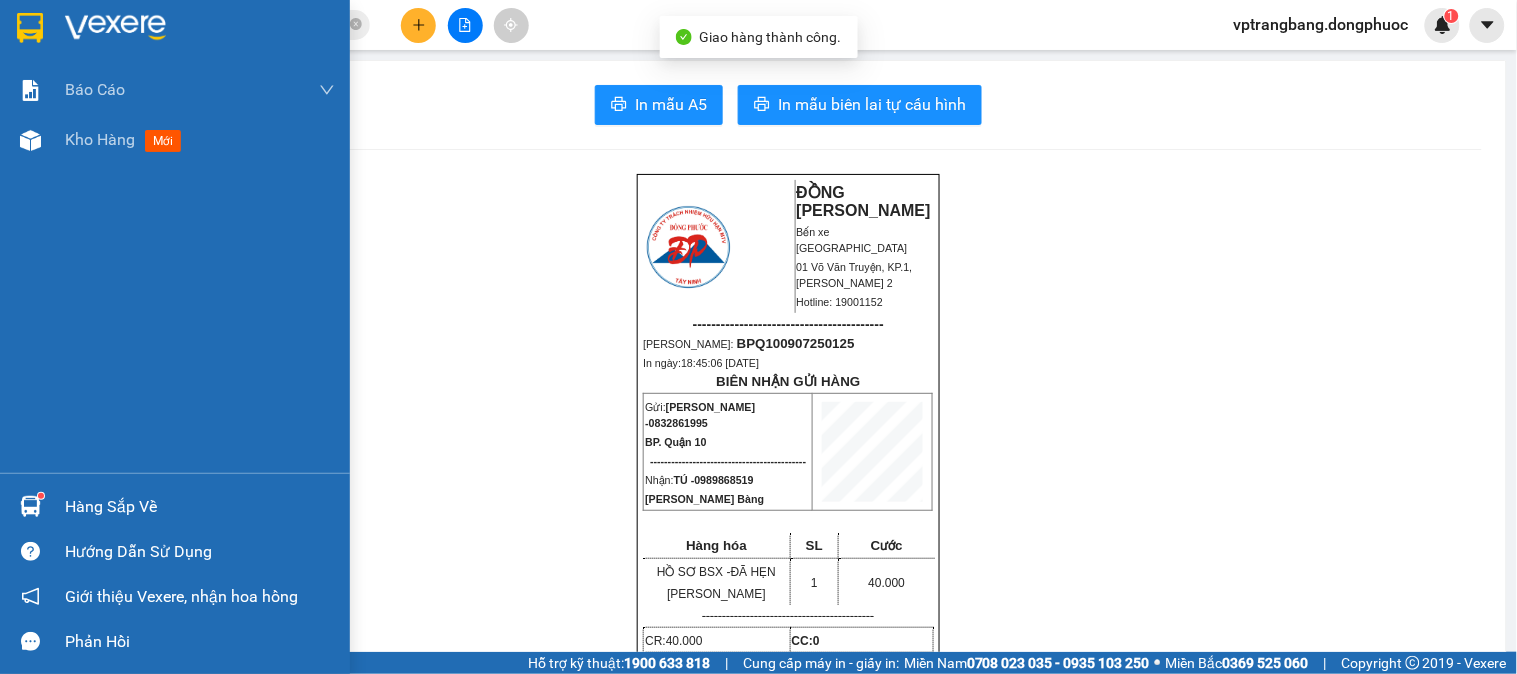 click at bounding box center (30, 140) 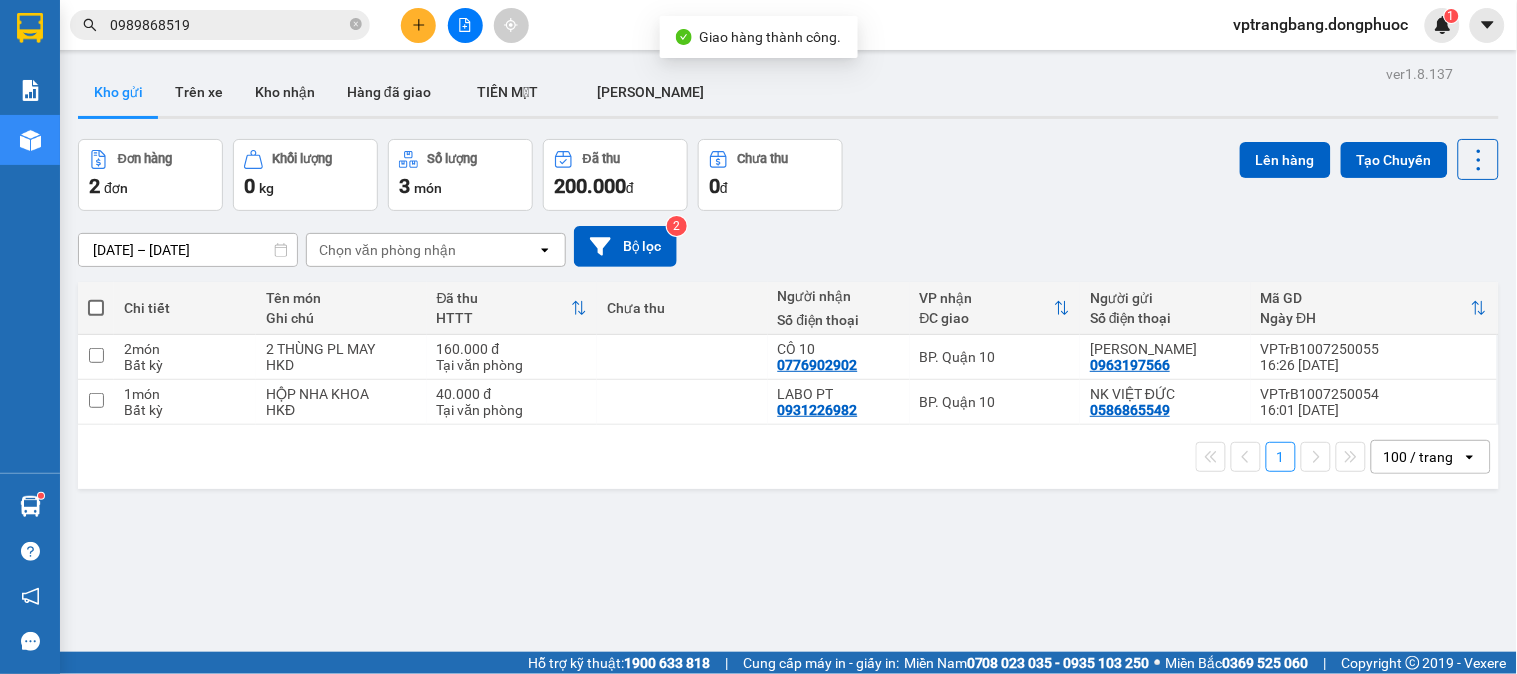 click on "Đơn hàng 2 đơn Khối lượng 0 kg Số lượng 3 món Đã thu 200.000  đ Chưa thu 0  đ Lên hàng Tạo Chuyến" at bounding box center [788, 175] 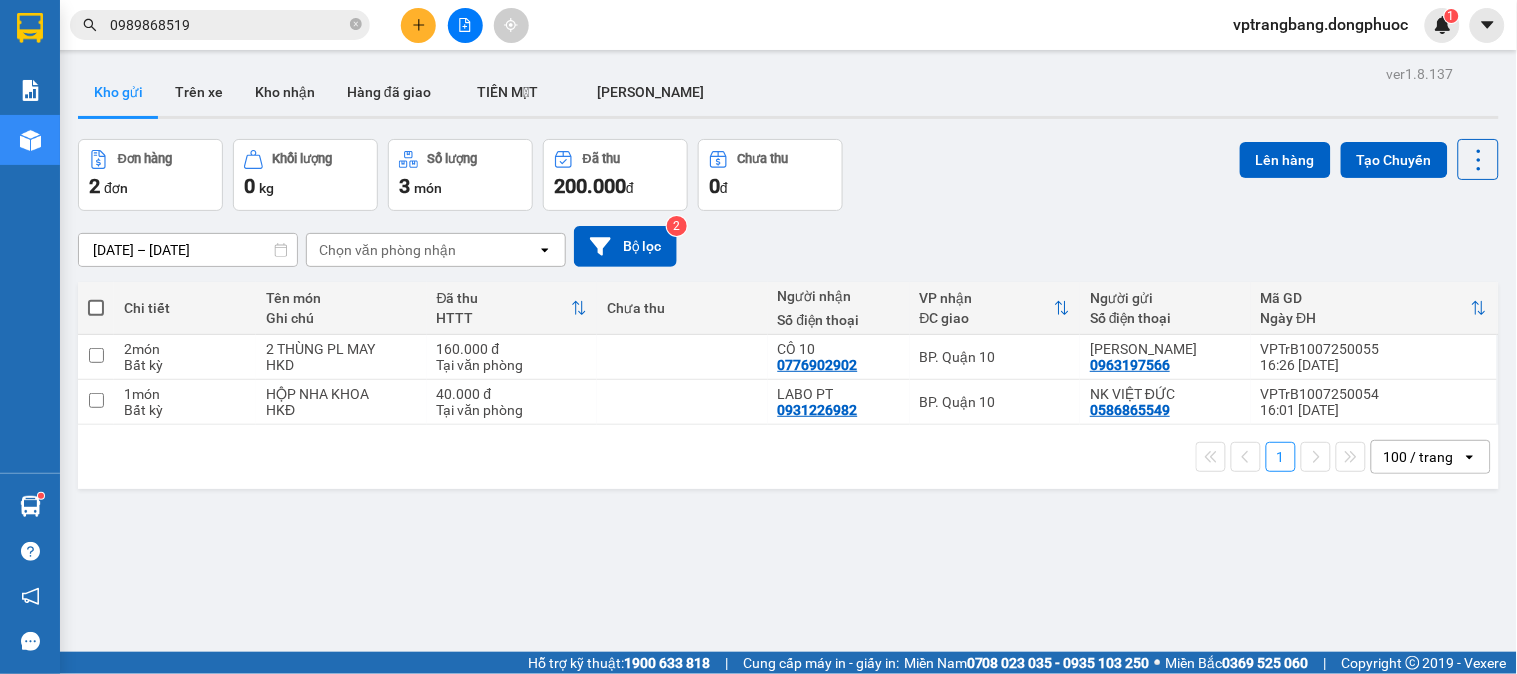click on "Đơn hàng 2 đơn Khối lượng 0 kg Số lượng 3 món Đã thu 200.000  đ Chưa thu 0  đ Lên hàng Tạo Chuyến" at bounding box center [788, 175] 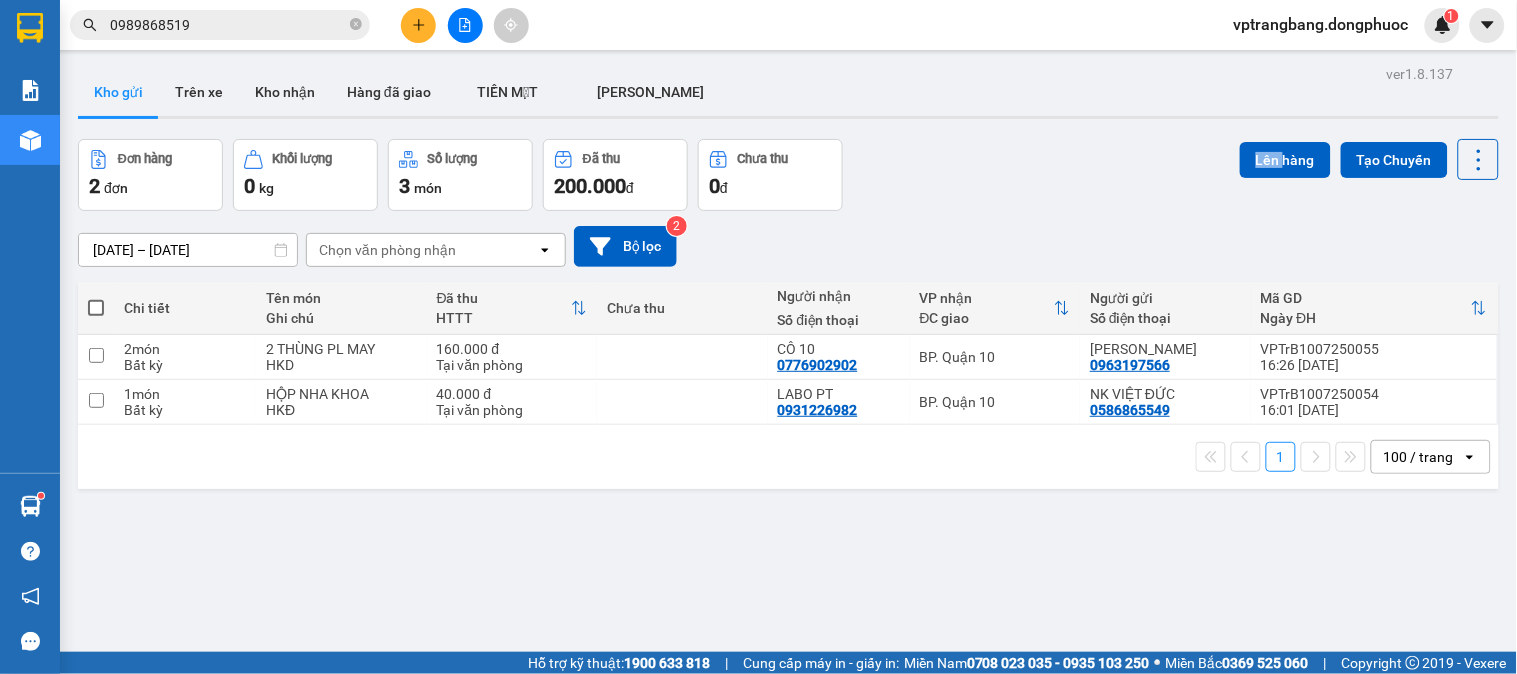 click on "Đơn hàng 2 đơn Khối lượng 0 kg Số lượng 3 món Đã thu 200.000  đ Chưa thu 0  đ Lên hàng Tạo Chuyến" at bounding box center [788, 175] 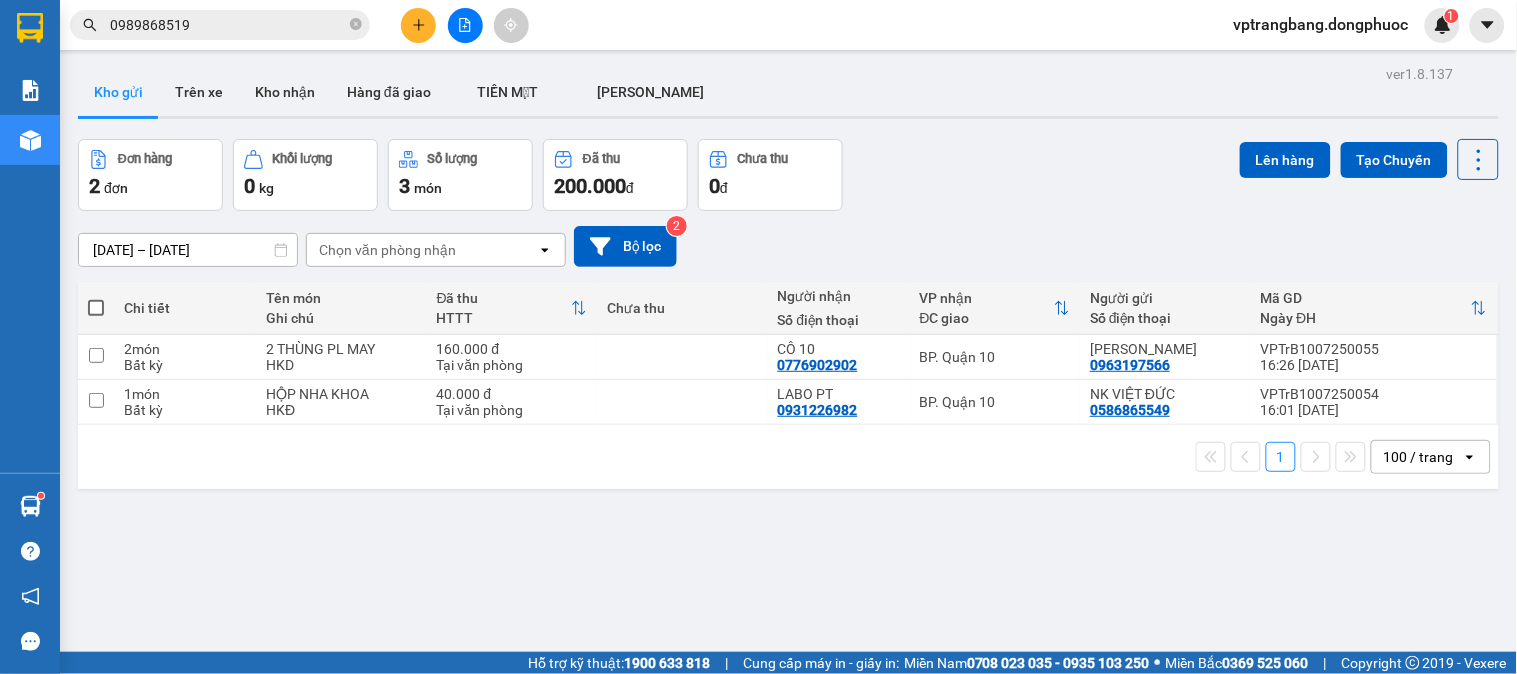 click on "0989868519" at bounding box center (228, 25) 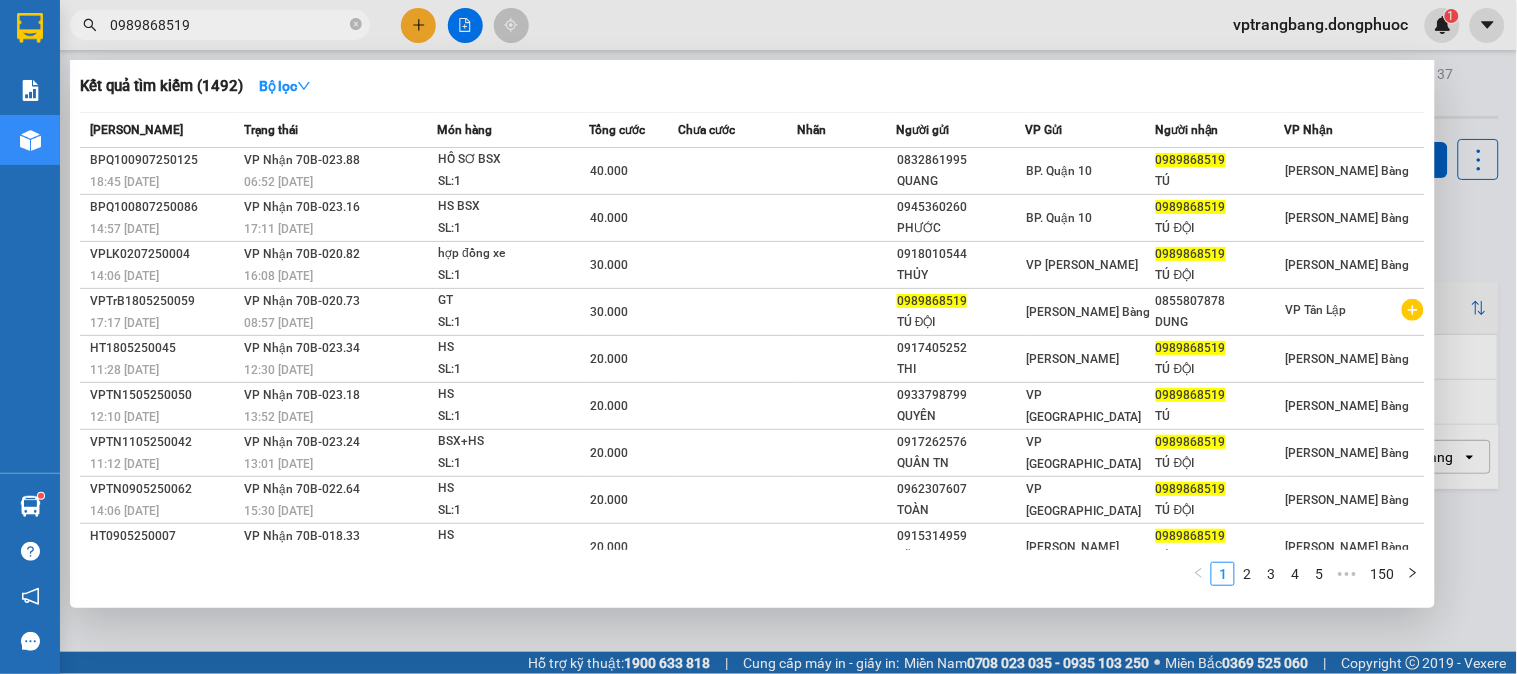 click on "0989868519" at bounding box center (228, 25) 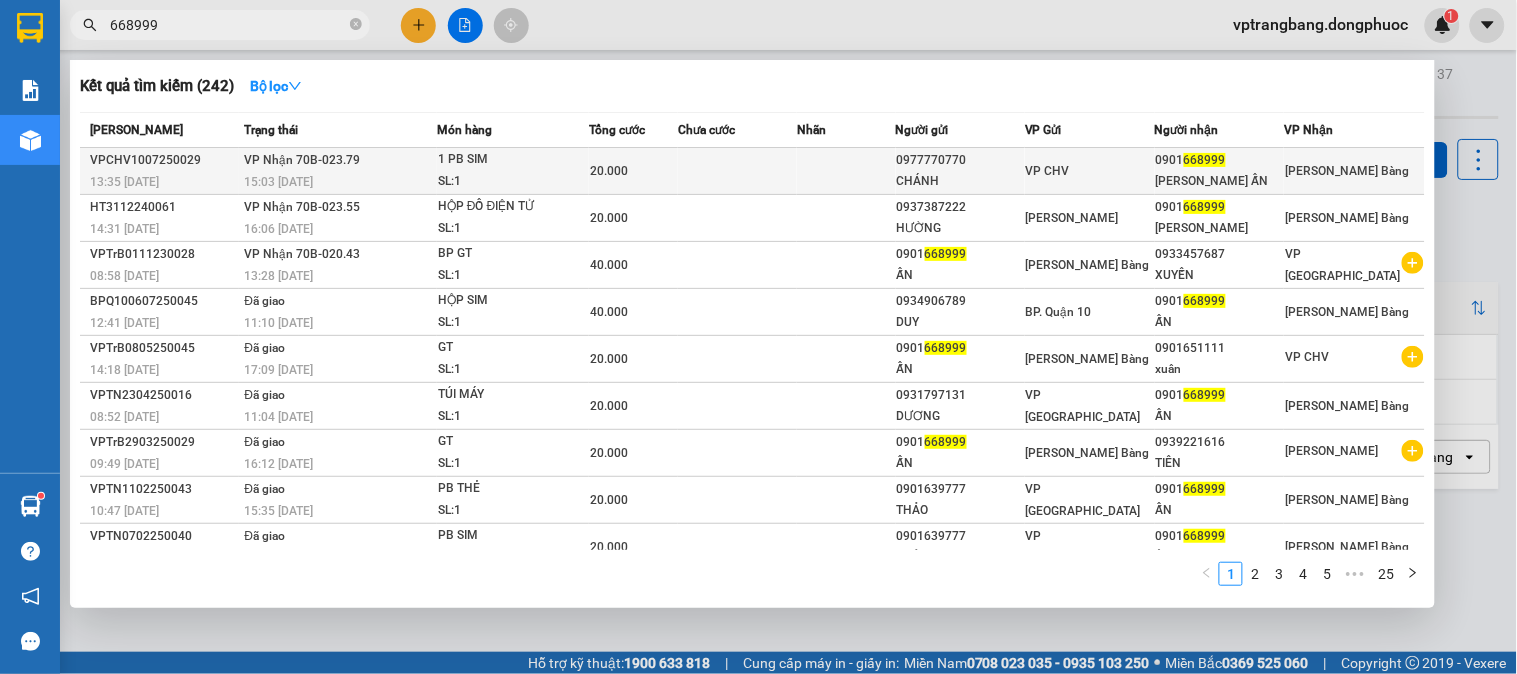 type on "668999" 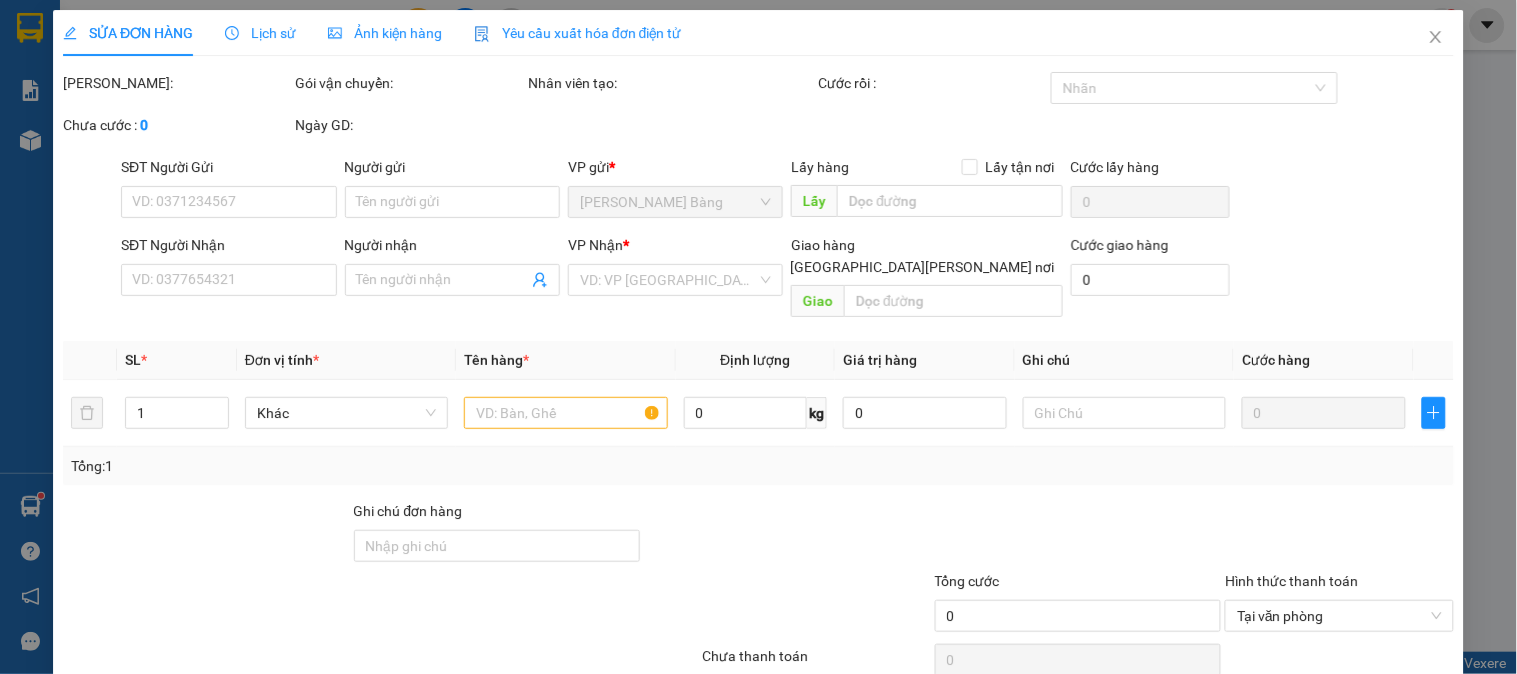 type on "0977770770" 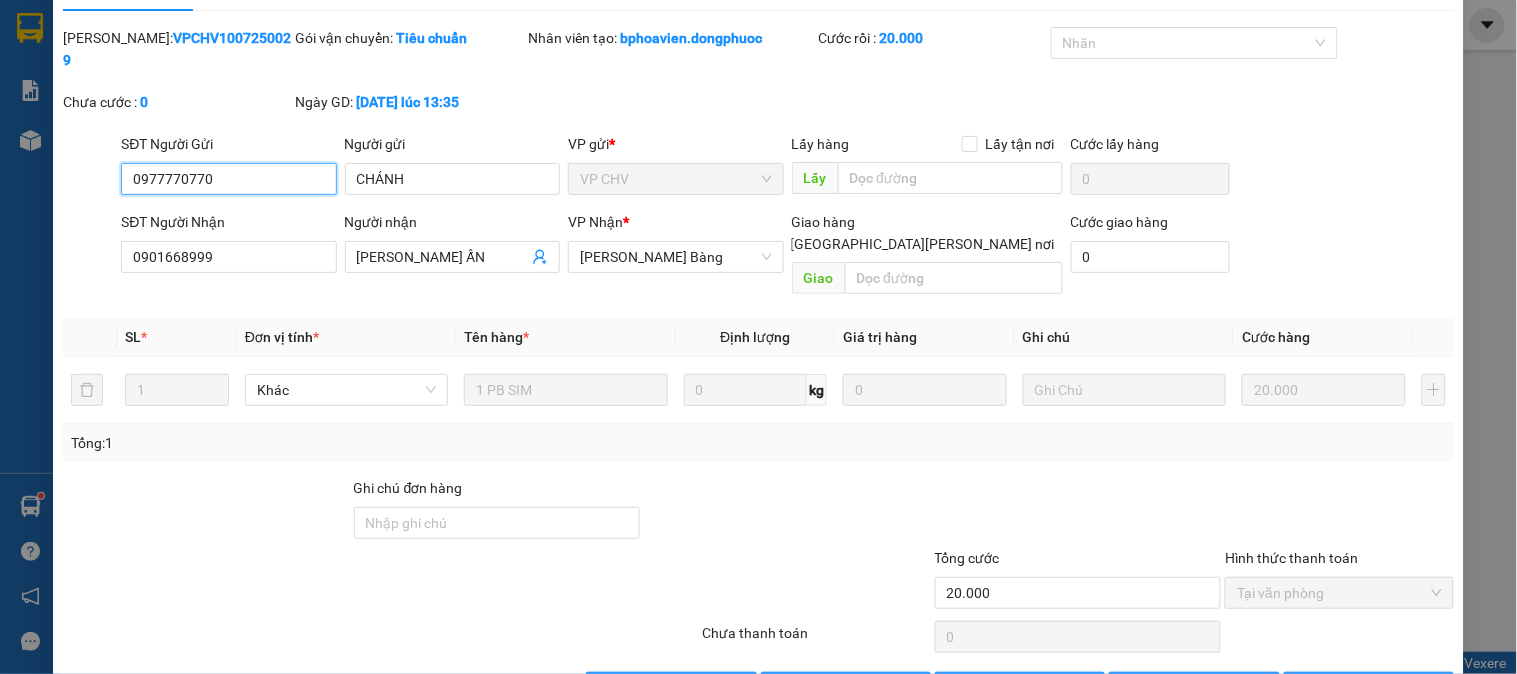 scroll, scrollTop: 70, scrollLeft: 0, axis: vertical 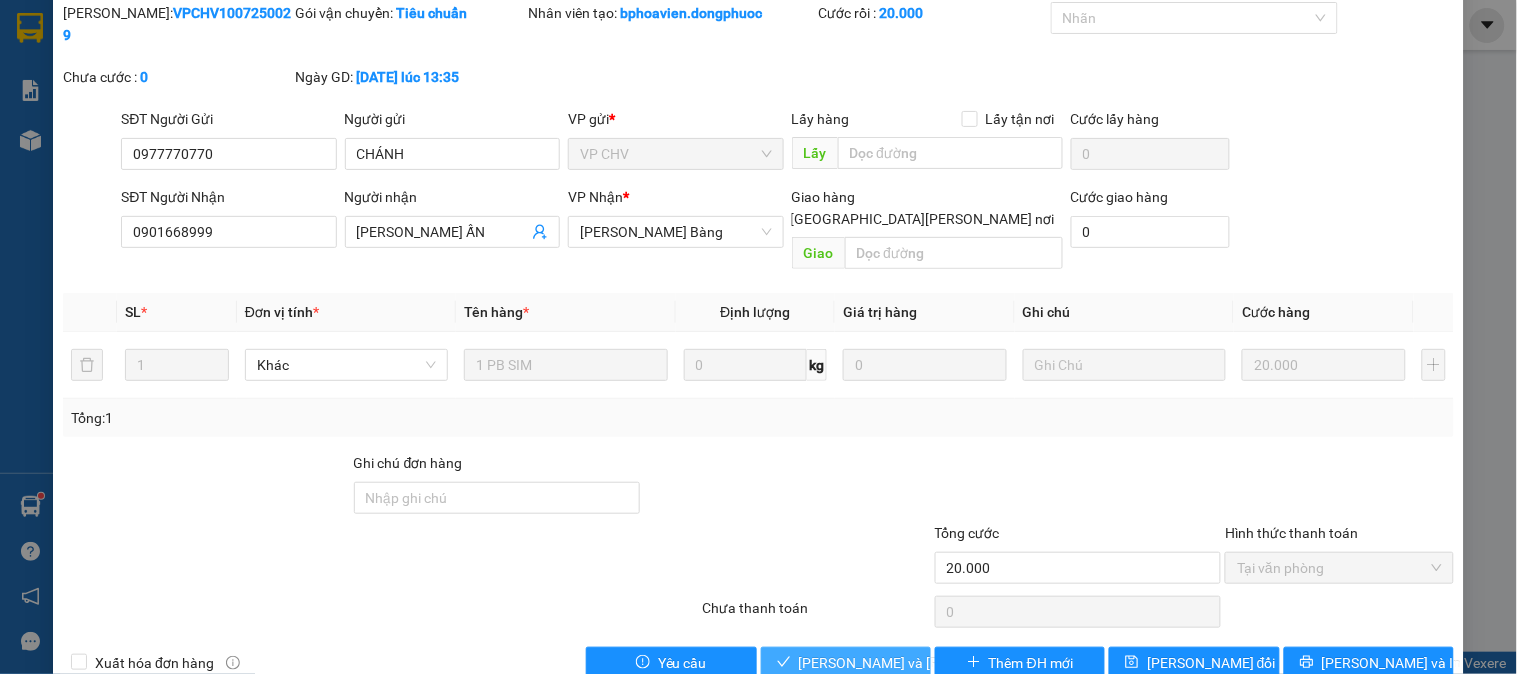 click on "[PERSON_NAME] và [PERSON_NAME] hàng" at bounding box center [934, 663] 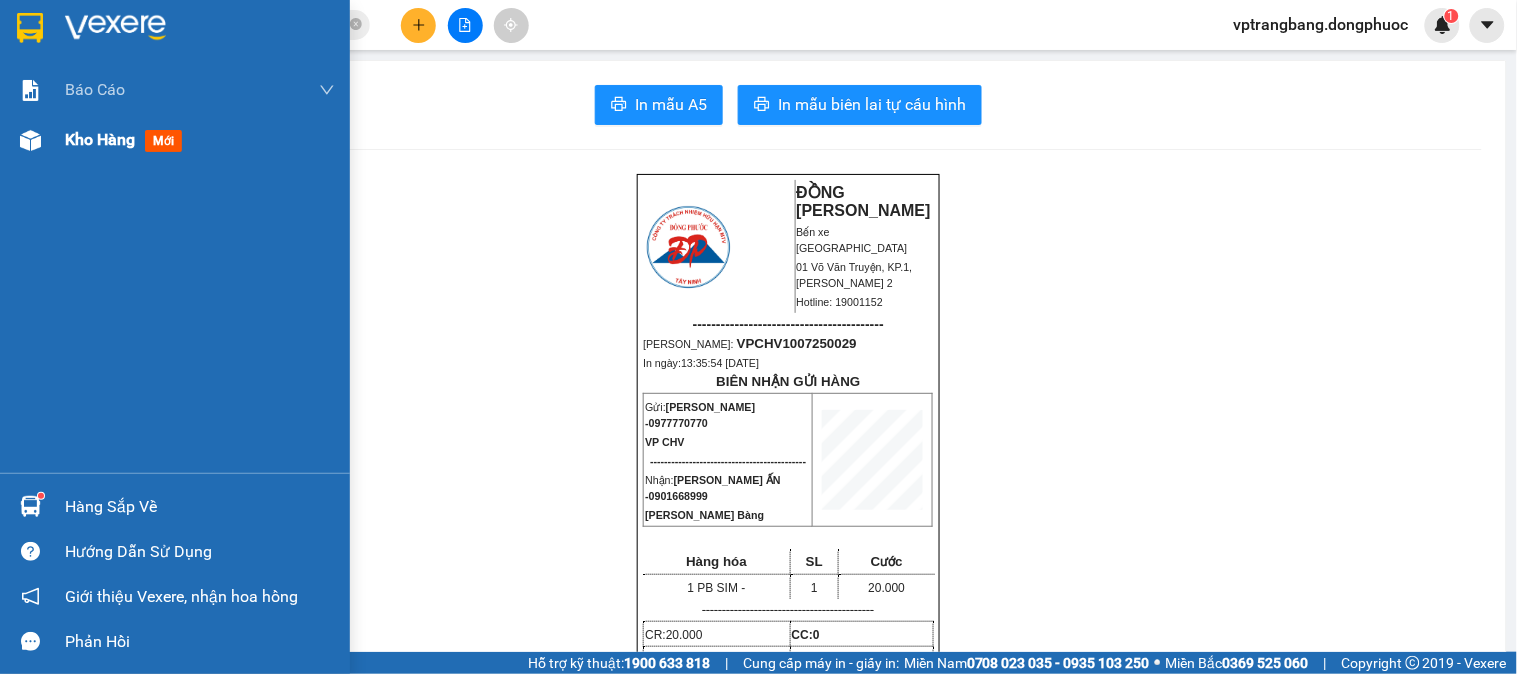 click on "Kho hàng mới" at bounding box center (200, 140) 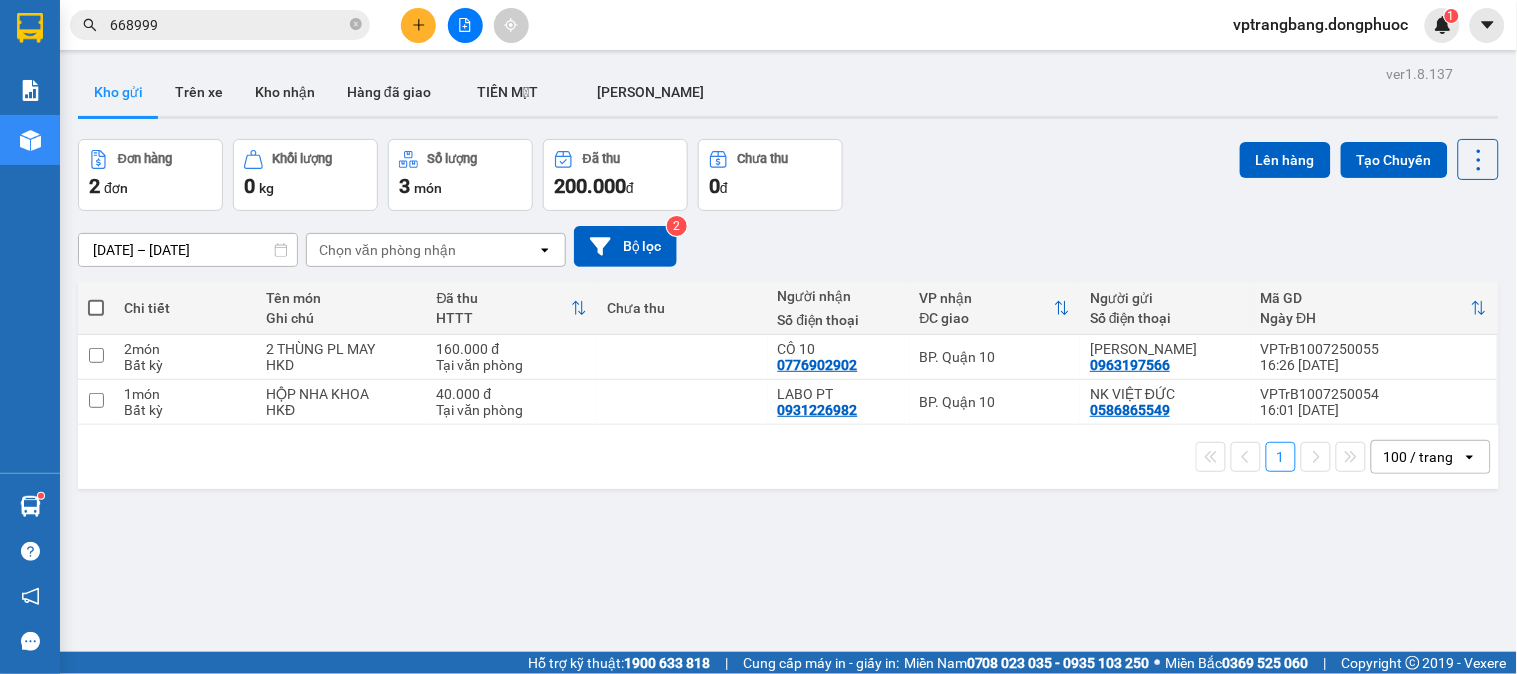 click on "Đơn hàng 2 đơn Khối lượng 0 kg Số lượng 3 món Đã thu 200.000  đ Chưa thu 0  đ Lên hàng Tạo Chuyến" at bounding box center (788, 175) 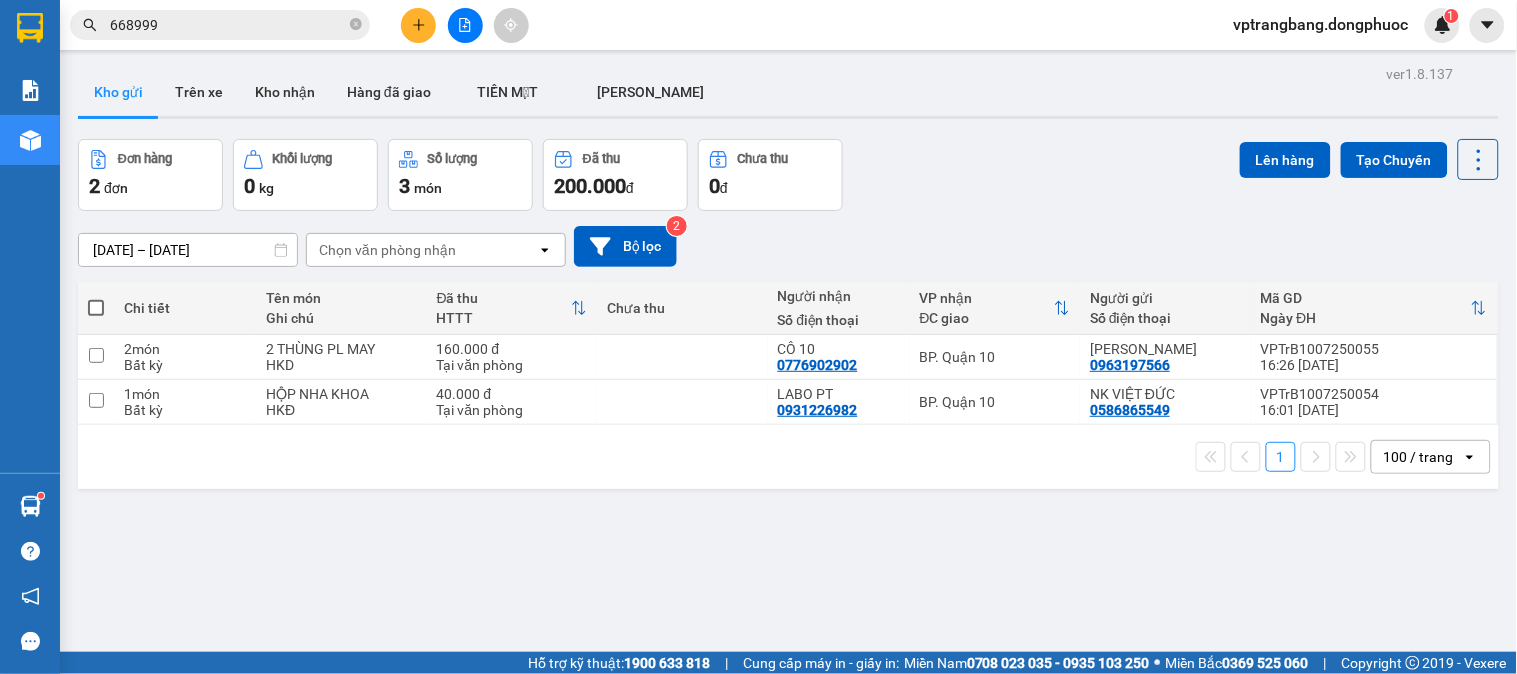 click on "668999" at bounding box center (228, 25) 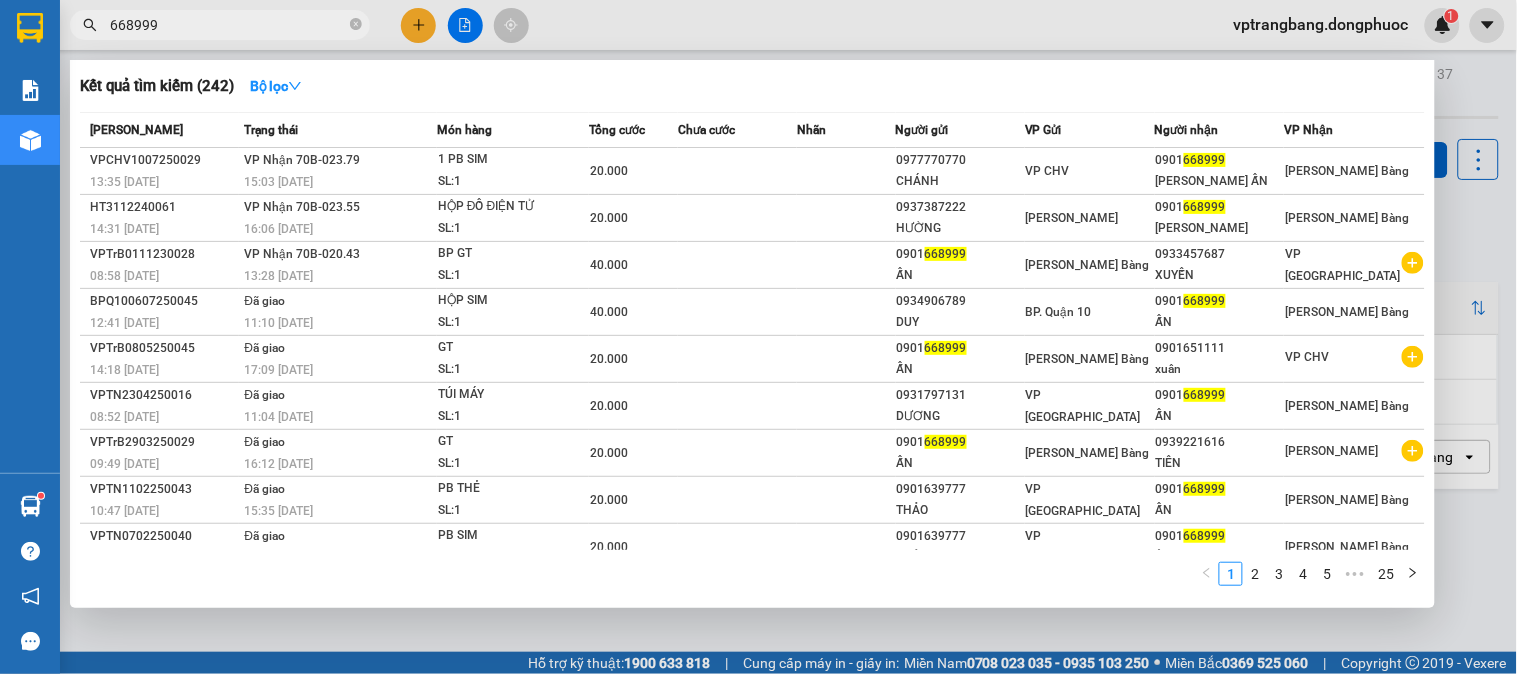 click on "668999" at bounding box center [228, 25] 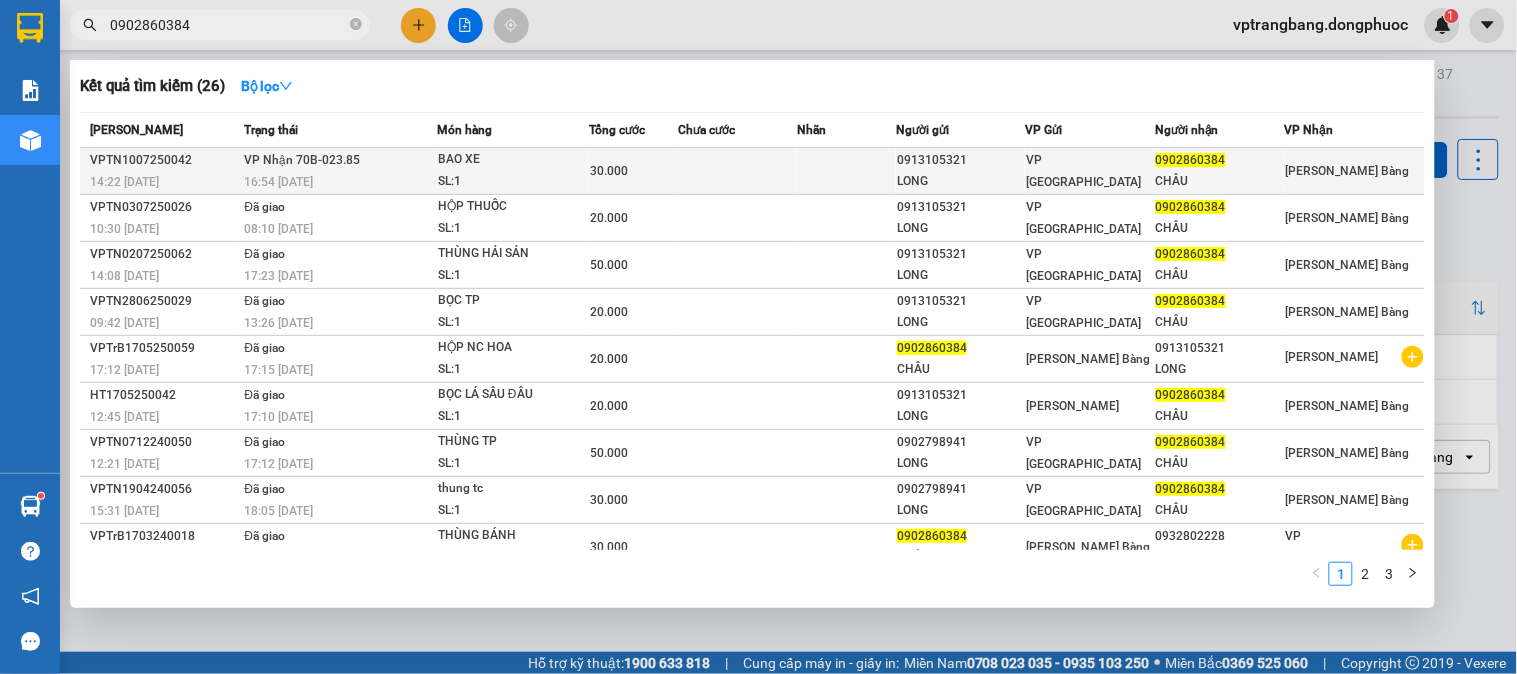 type on "0902860384" 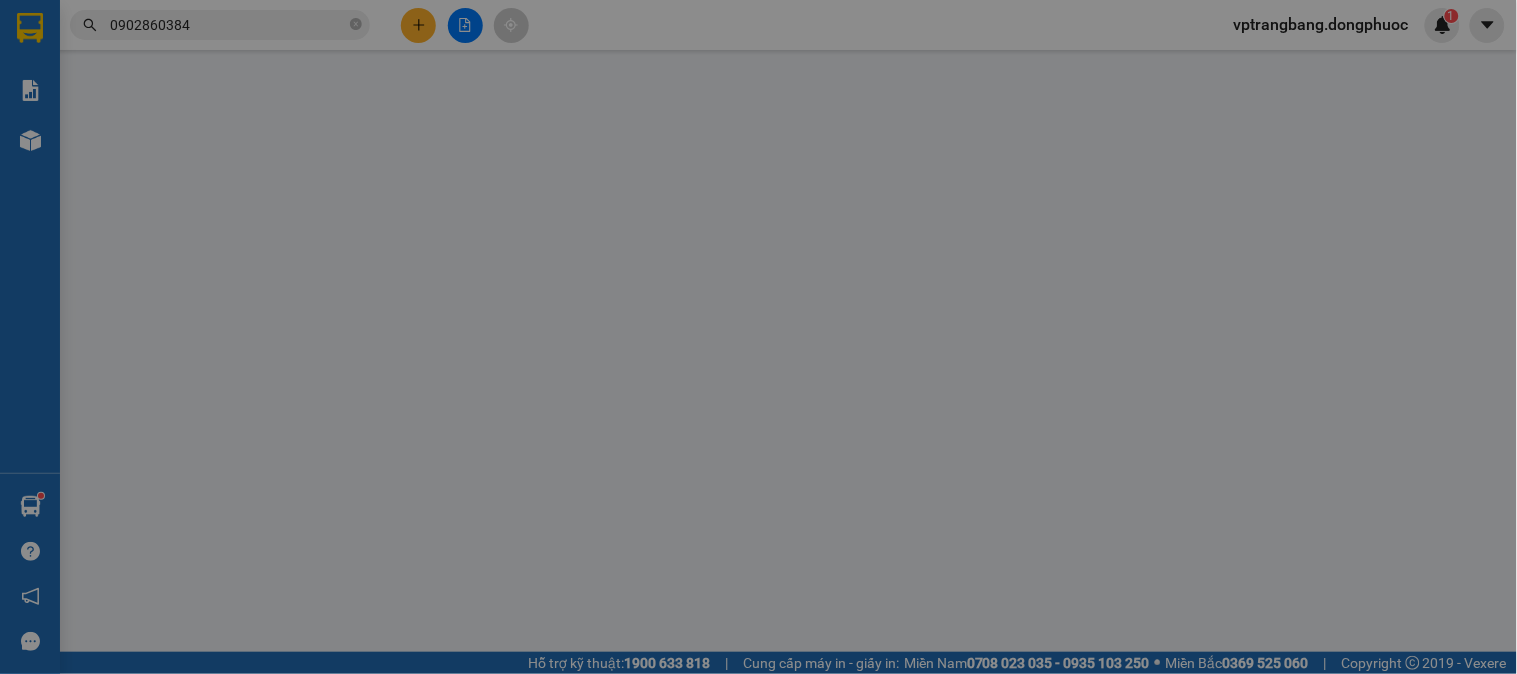 type on "0913105321" 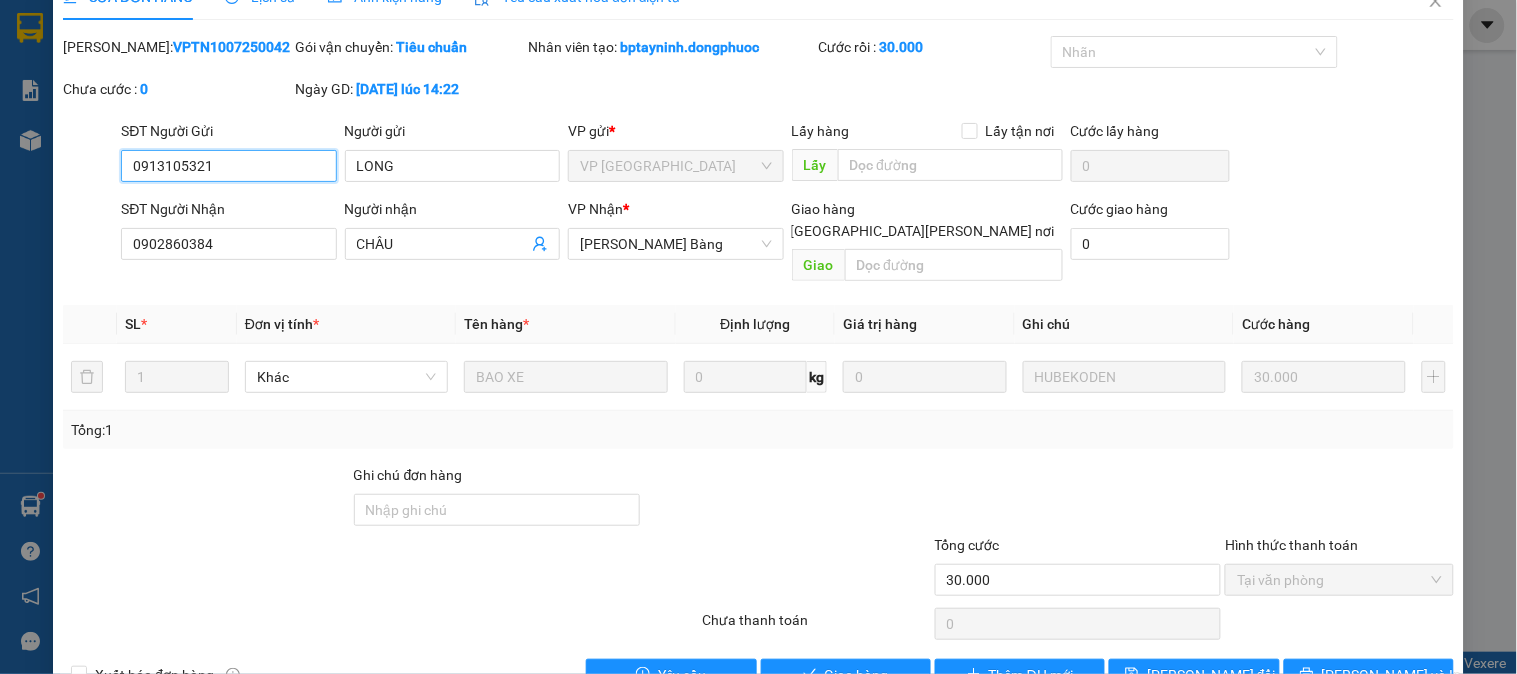 scroll, scrollTop: 70, scrollLeft: 0, axis: vertical 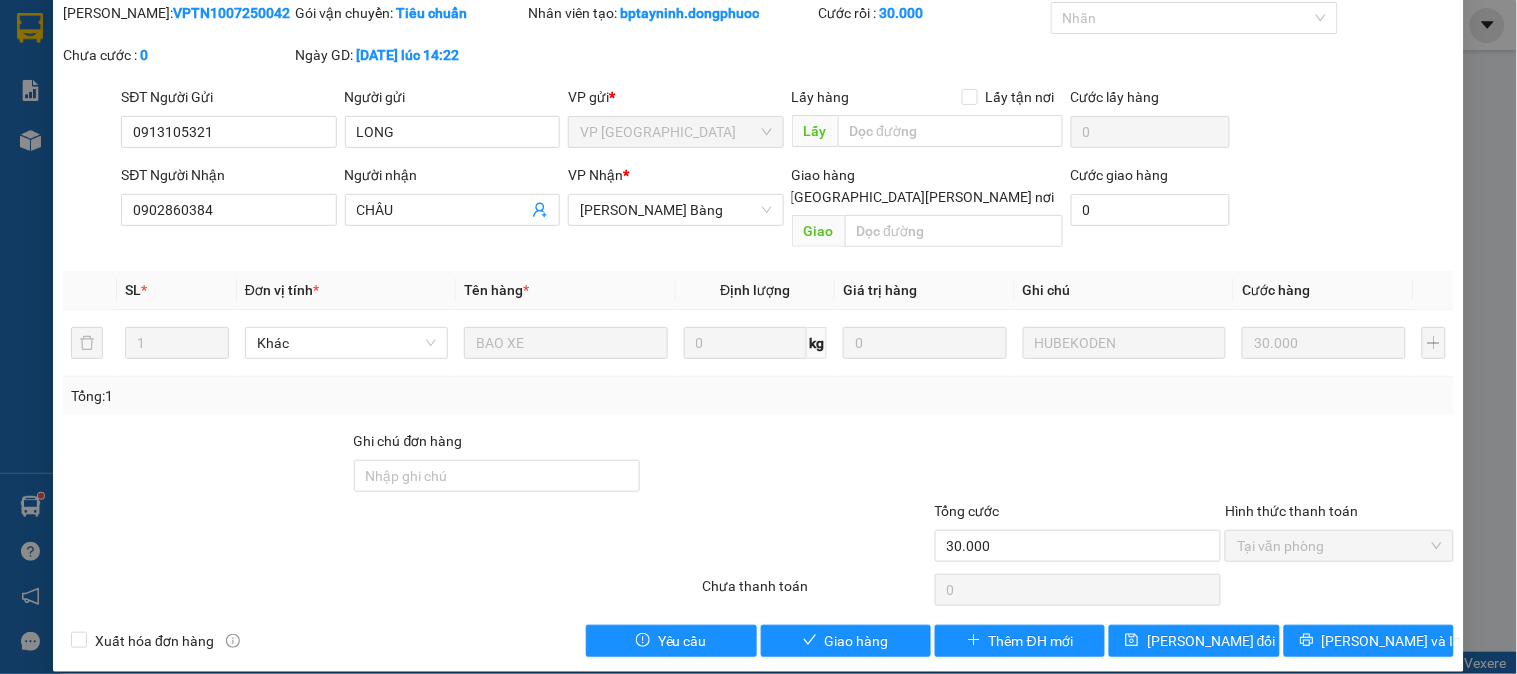 click on "Total Paid Fee 30.000 Total UnPaid Fee 0 Cash Collection Total Fee Mã ĐH:  VPTN1007250042 Gói vận chuyển:   Tiêu chuẩn Nhân viên tạo:   bptayninh.dongphuoc Cước rồi :   30.000   Nhãn Chưa cước :   0 Ngày GD:   10-07-2025 lúc 14:22 SĐT Người Gửi 0913105321 0913105321 Người gửi LONG VP gửi  * VP Tây Ninh Lấy hàng Lấy tận nơi Lấy Cước lấy hàng 0 SĐT Người Nhận 0902860384 Người nhận CHÂU VP Nhận  * VP Trảng Bàng Giao hàng Giao tận nơi Giao Cước giao hàng 0 SL  * Đơn vị tính  * Tên hàng  * Định lượng Giá trị hàng Ghi chú Cước hàng                   1 Khác BAO XE 0 kg 0 HUBEKODEN 30.000 Tổng:  1 Ghi chú đơn hàng Tổng cước 30.000 Hình thức thanh toán Tại văn phòng Số tiền thu trước 30.000 Chọn HT Thanh Toán Chưa thanh toán 0 Chọn HT Thanh Toán Xuất hóa đơn hàng Yêu cầu Giao hàng Thêm ĐH mới Lưu thay đổi Lưu và In" at bounding box center [758, 329] 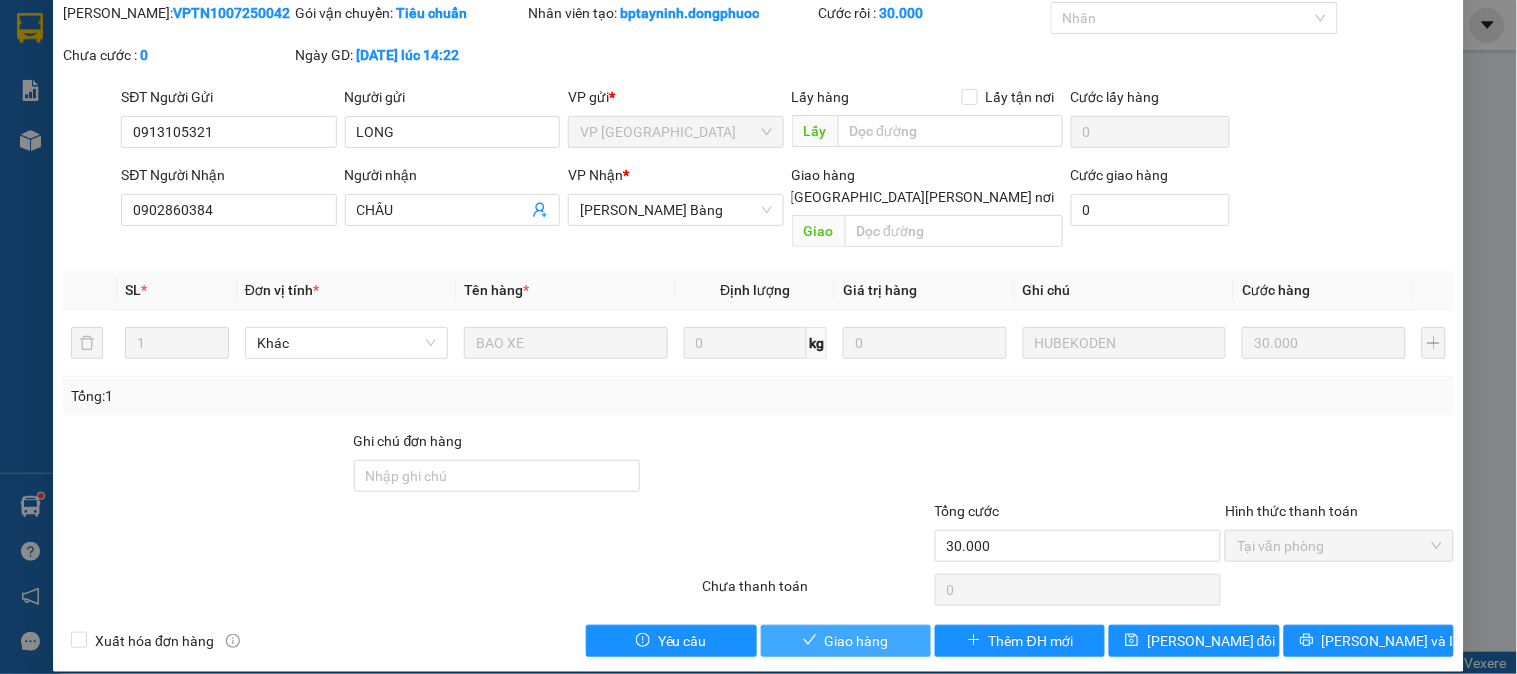 click 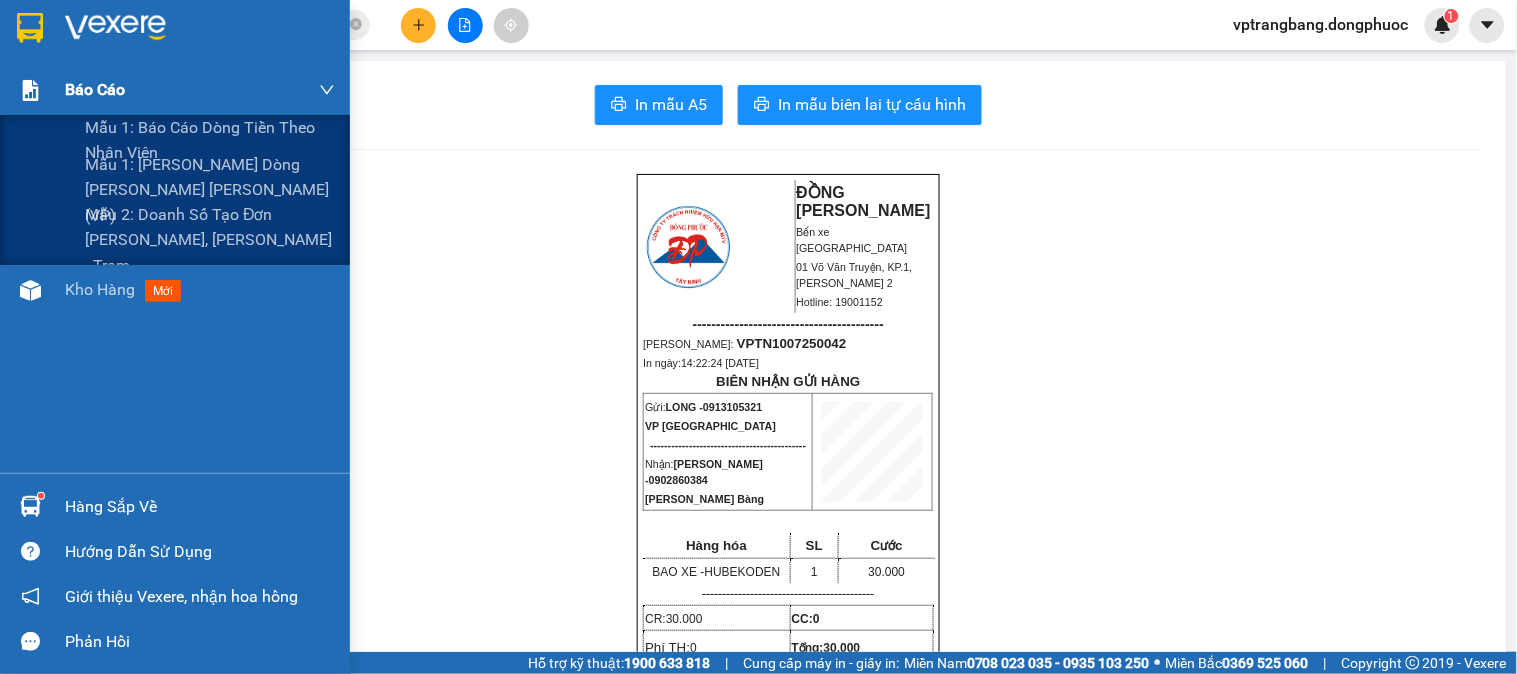 click at bounding box center [30, 90] 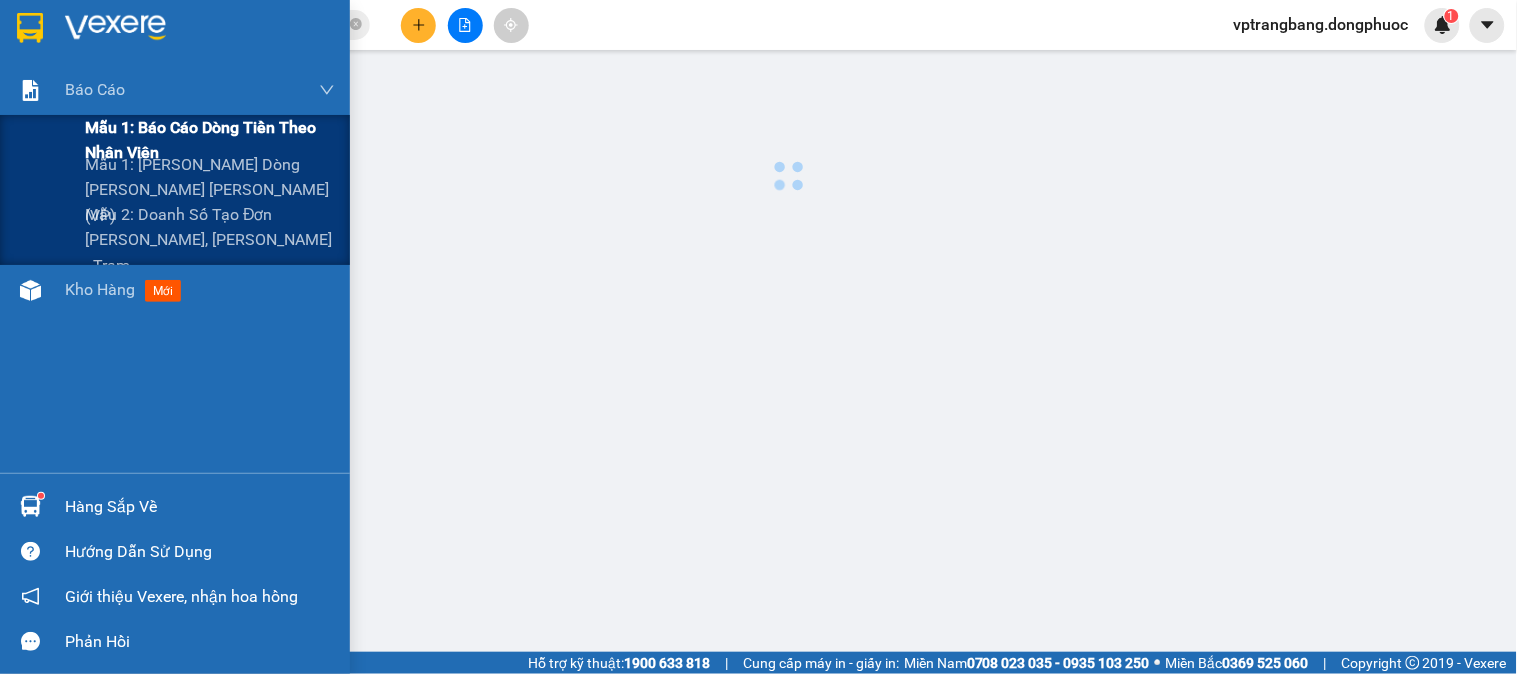 click on "Mẫu 1: Báo cáo dòng tiền theo nhân viên" at bounding box center [210, 140] 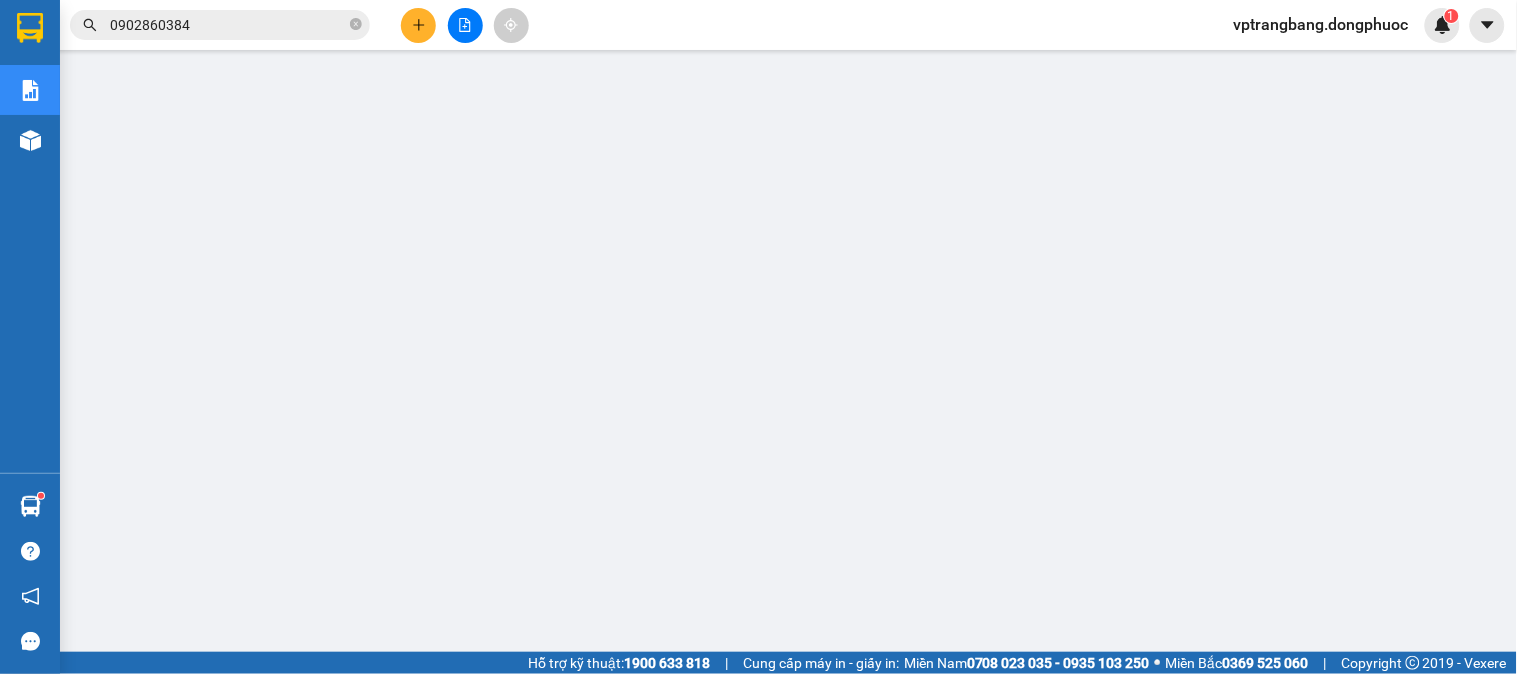 scroll, scrollTop: 135, scrollLeft: 0, axis: vertical 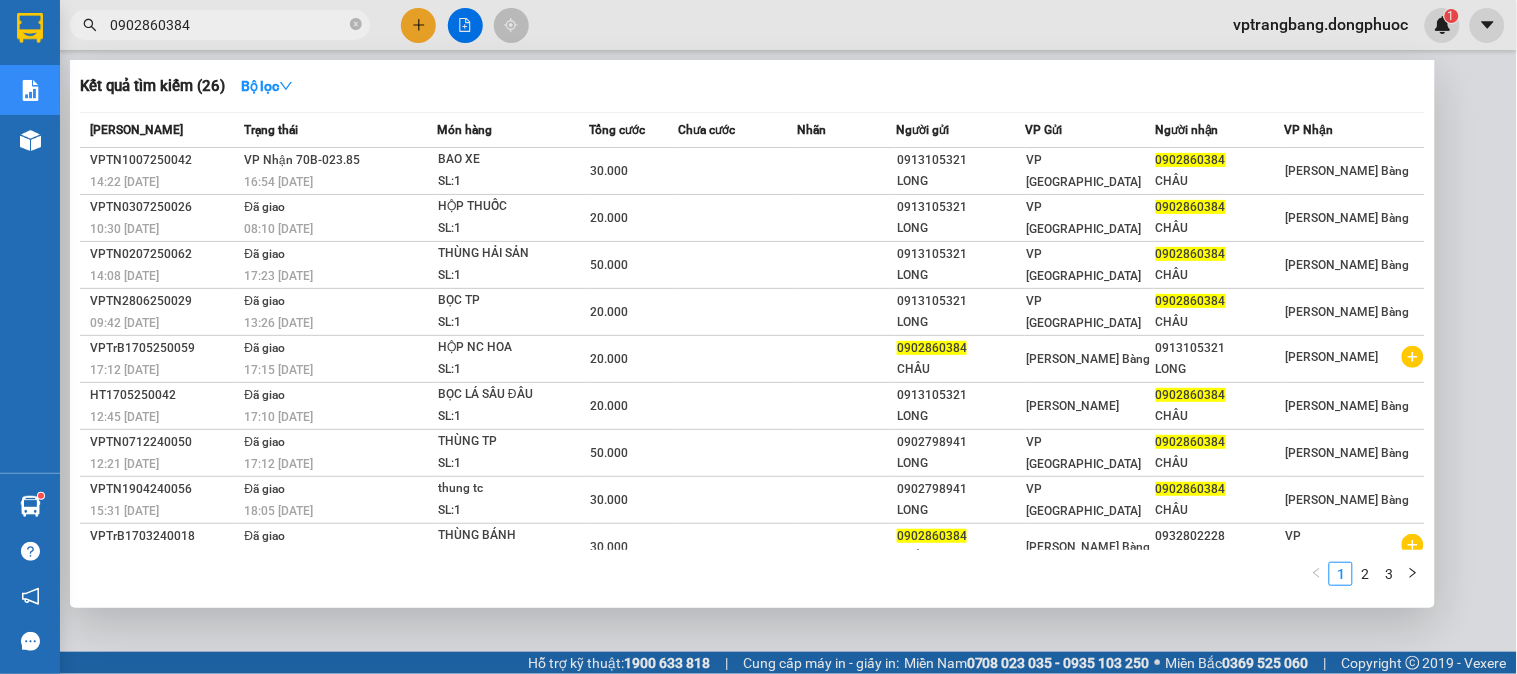 click on "0902860384" at bounding box center [228, 25] 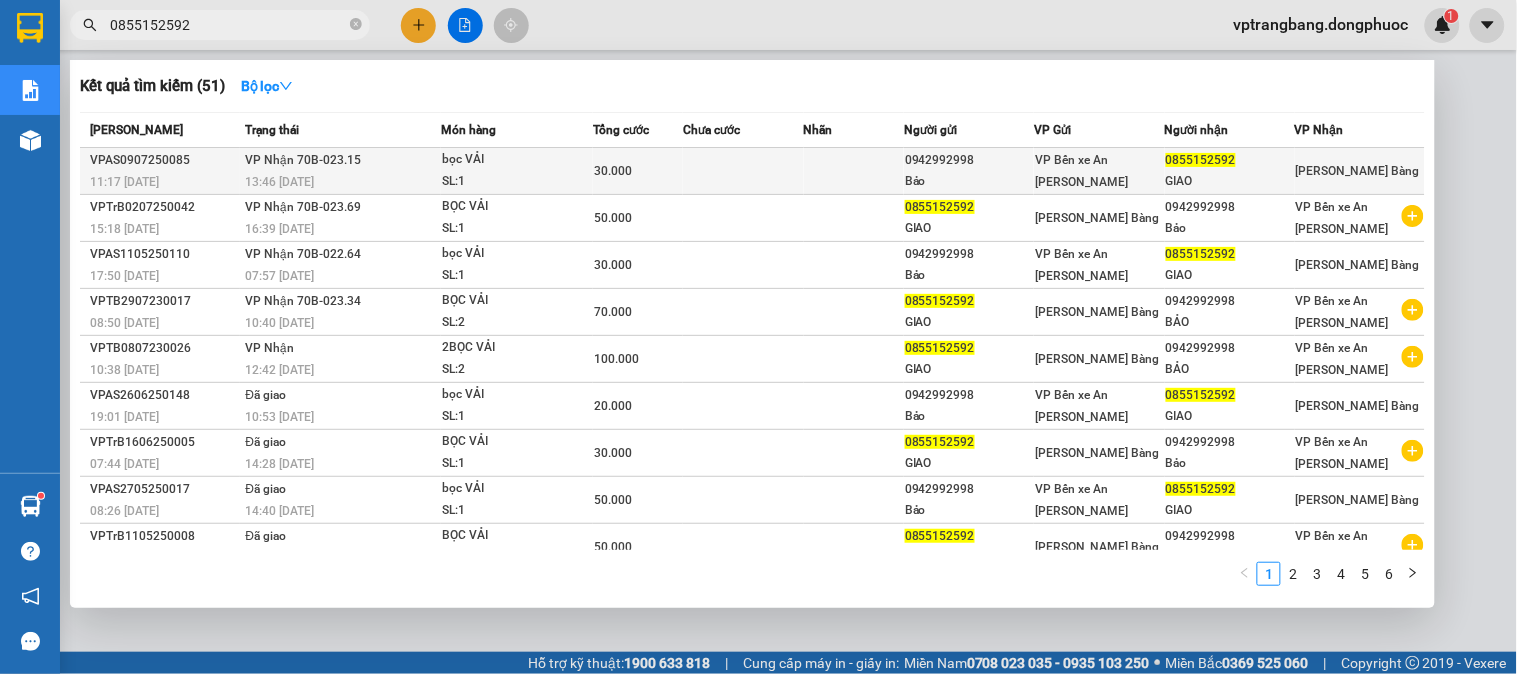 type on "0855152592" 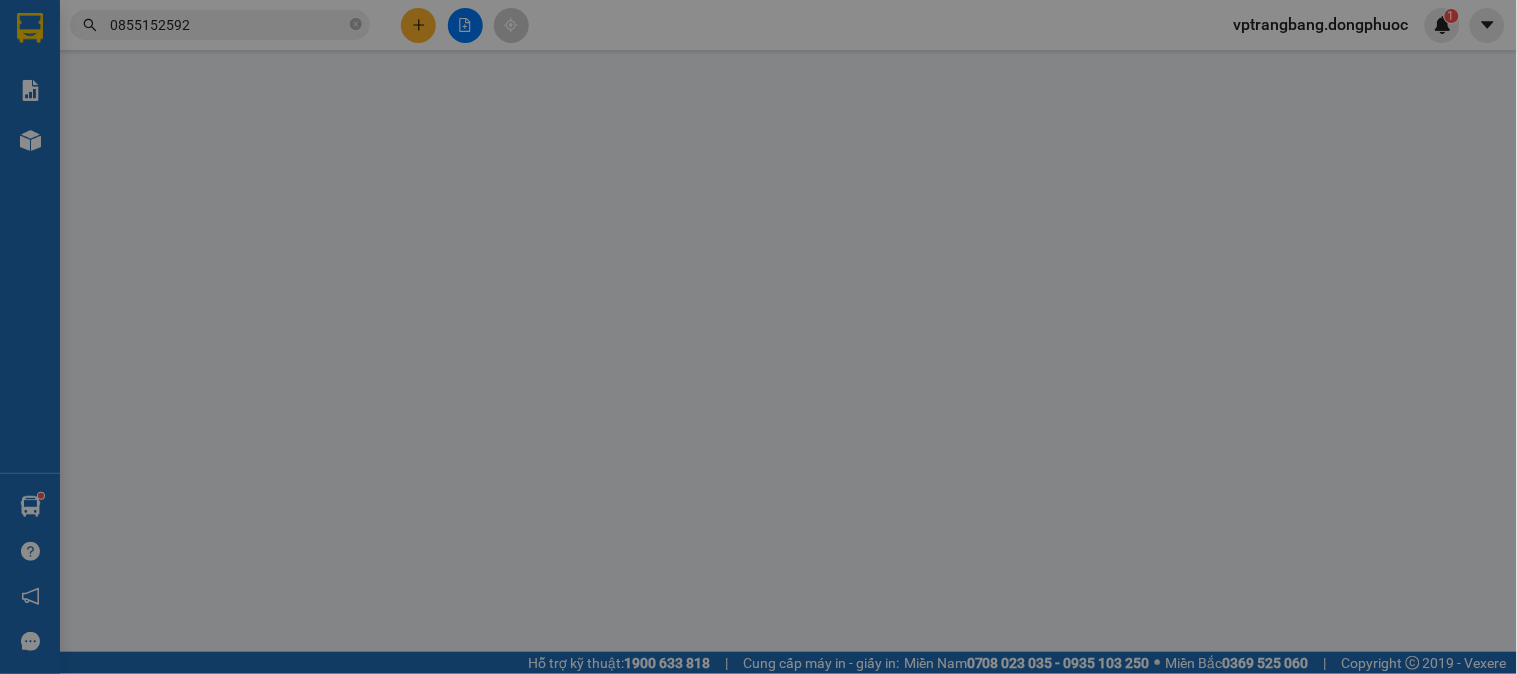 scroll, scrollTop: 0, scrollLeft: 0, axis: both 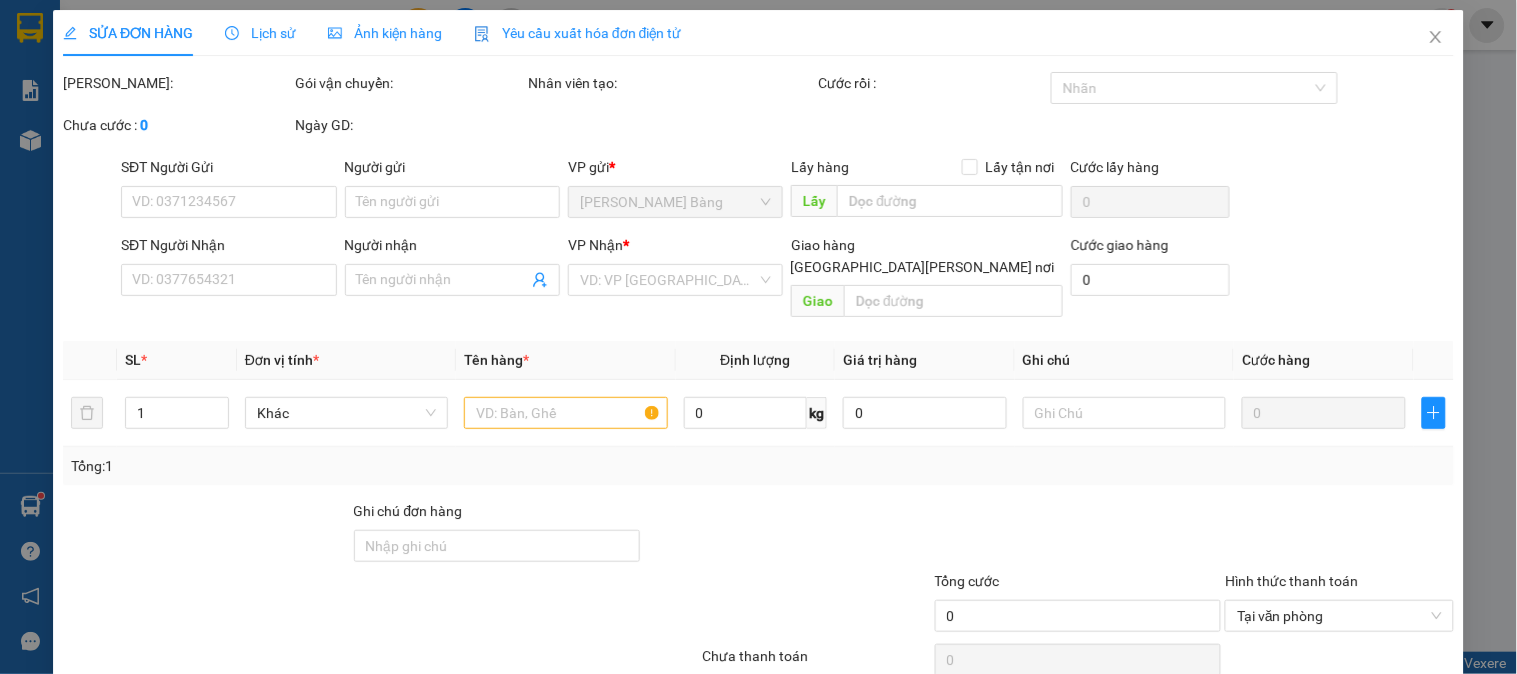 type on "0942992998" 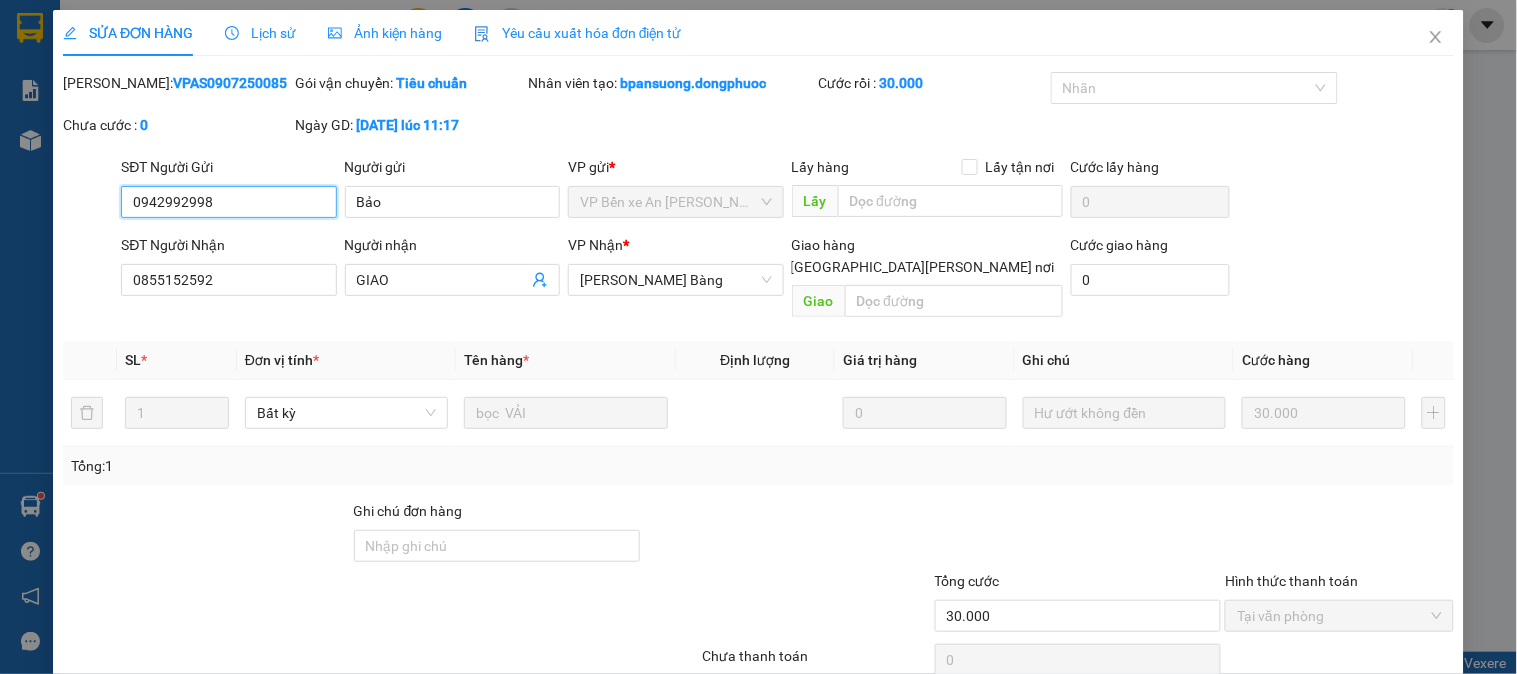 scroll, scrollTop: 70, scrollLeft: 0, axis: vertical 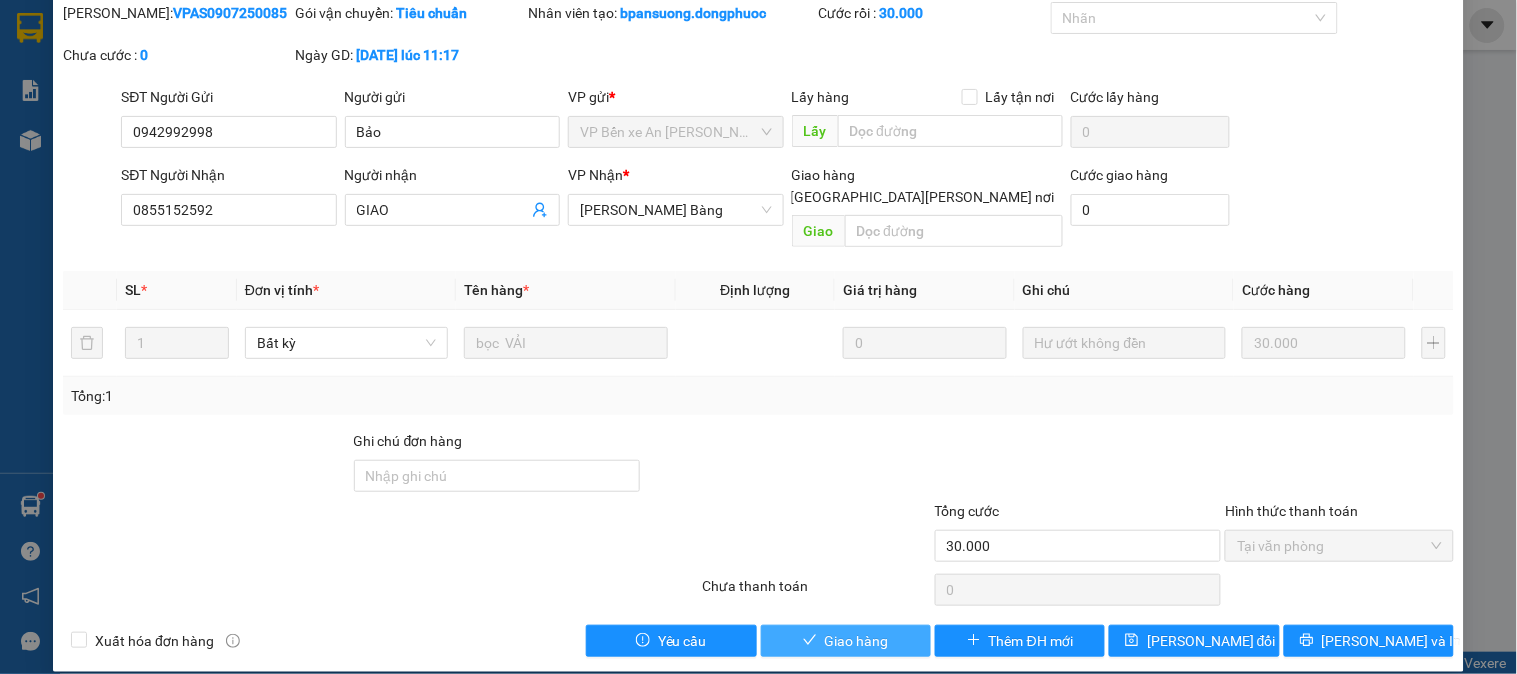 click at bounding box center [810, 641] 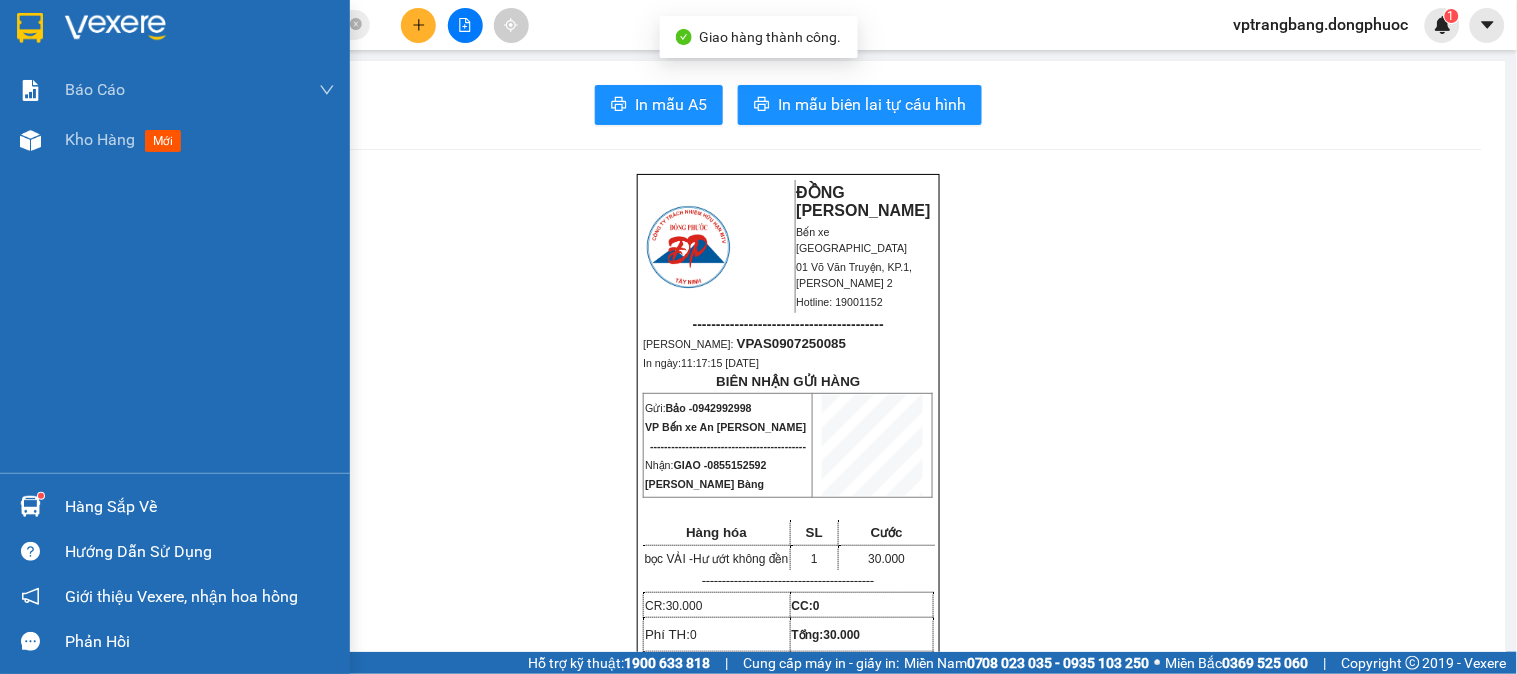 click at bounding box center [30, 506] 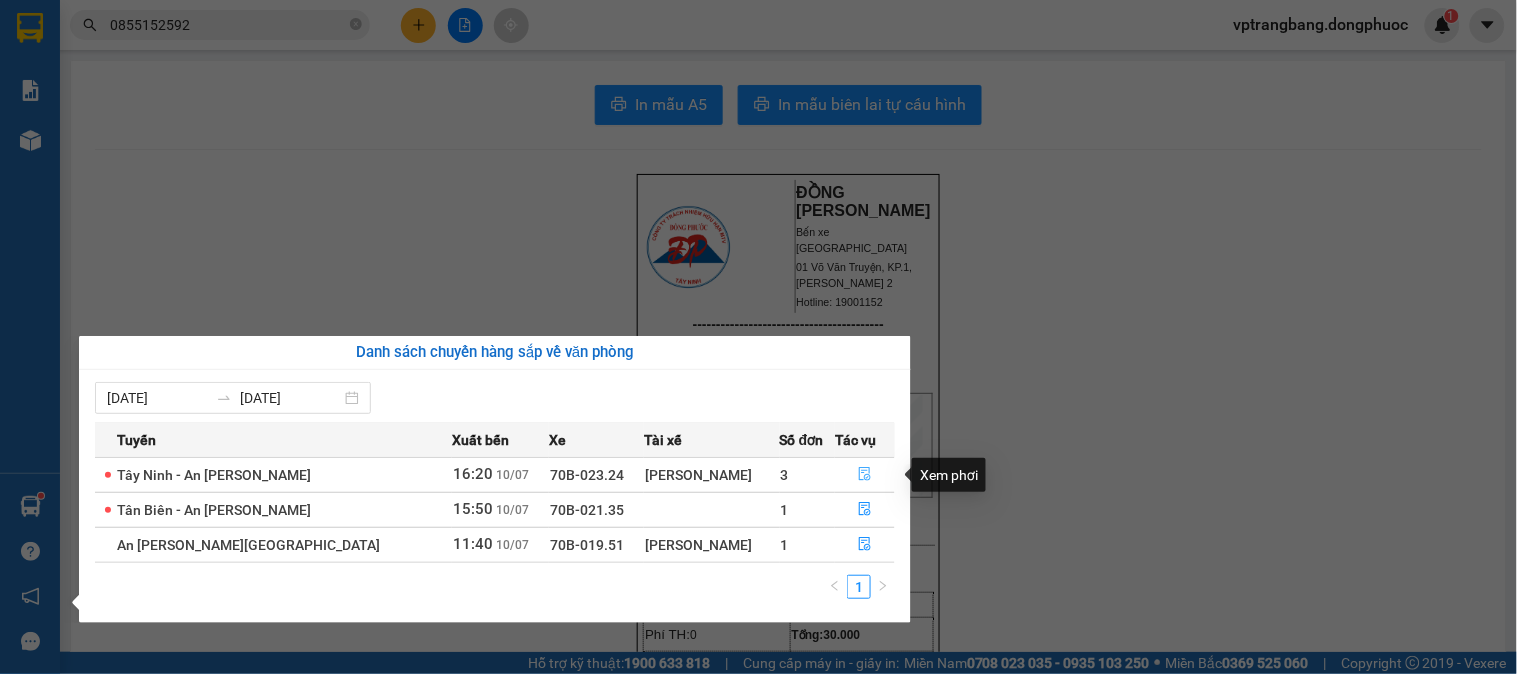 click 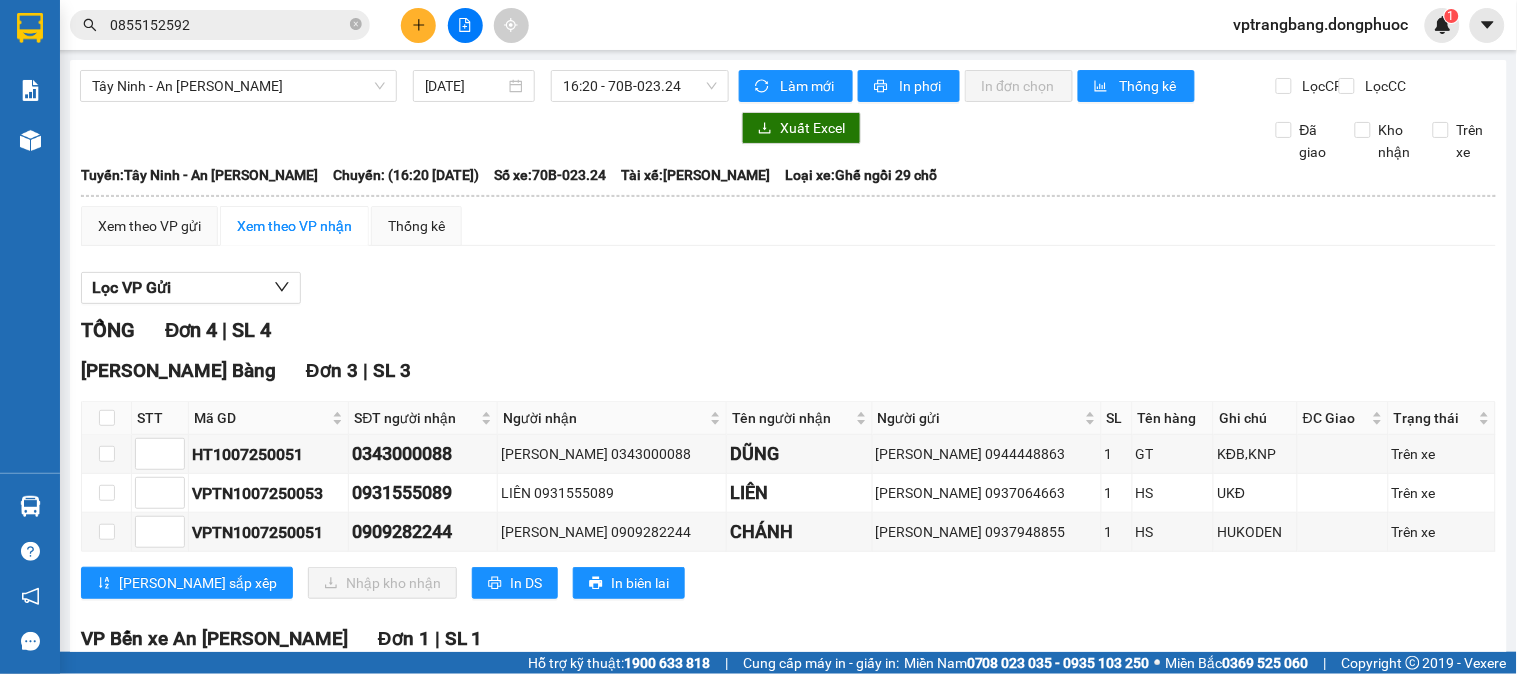 click on "TỔNG Đơn   4 | SL   4" at bounding box center [788, 330] 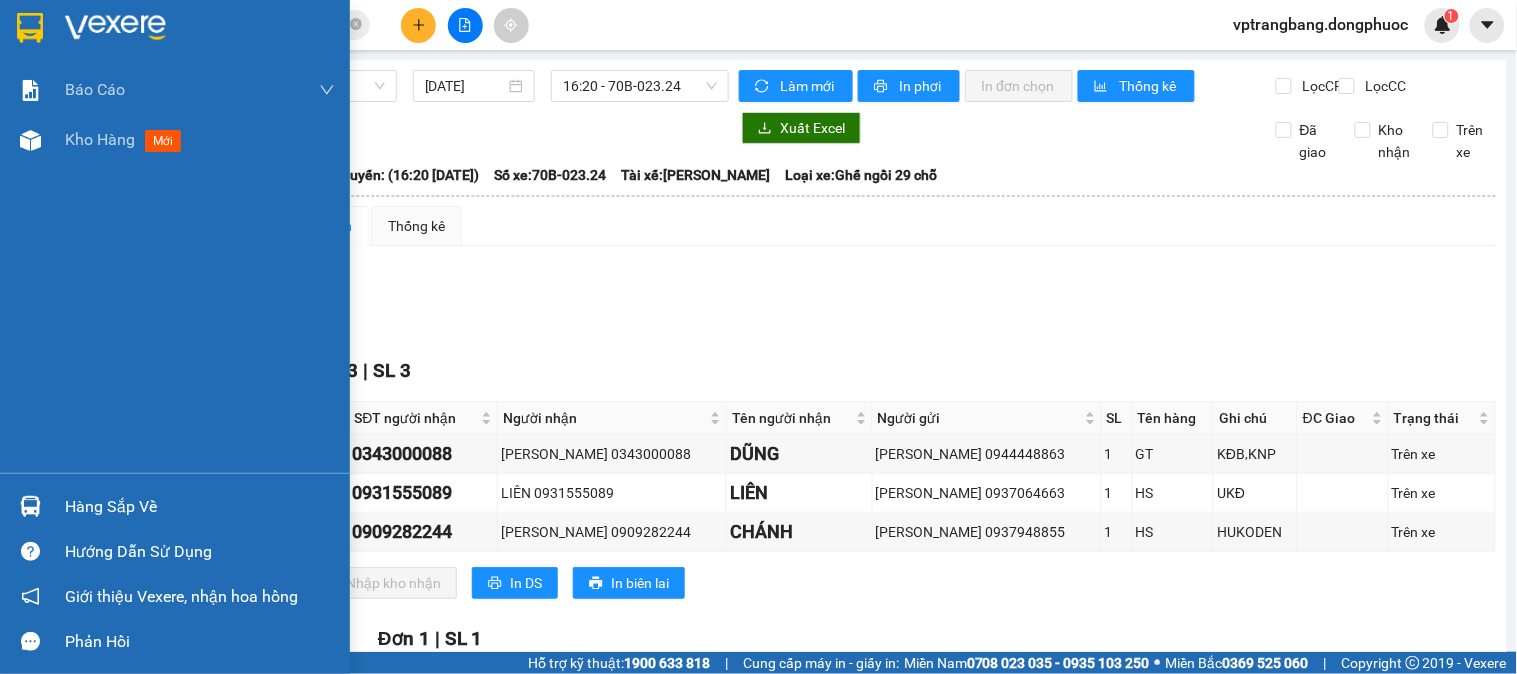 click on "Hàng sắp về" at bounding box center [175, 506] 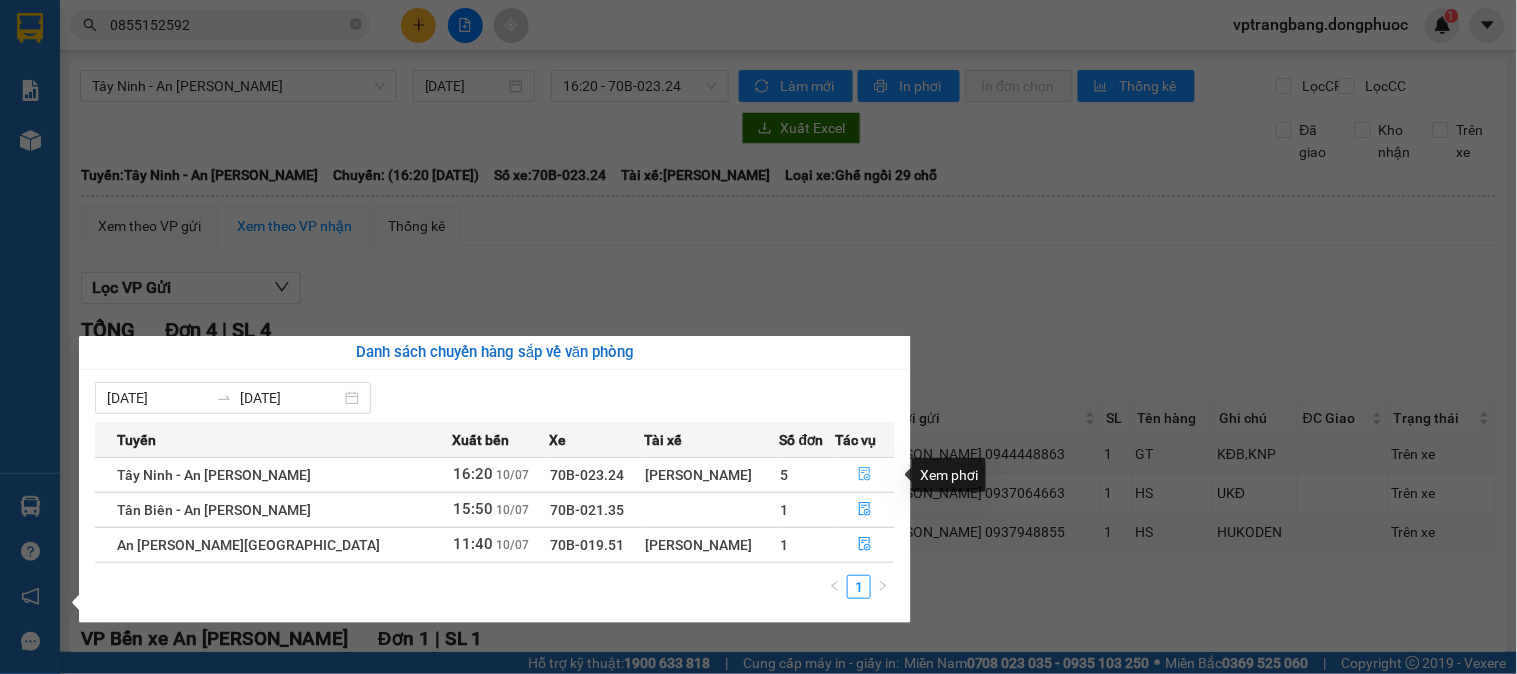 click 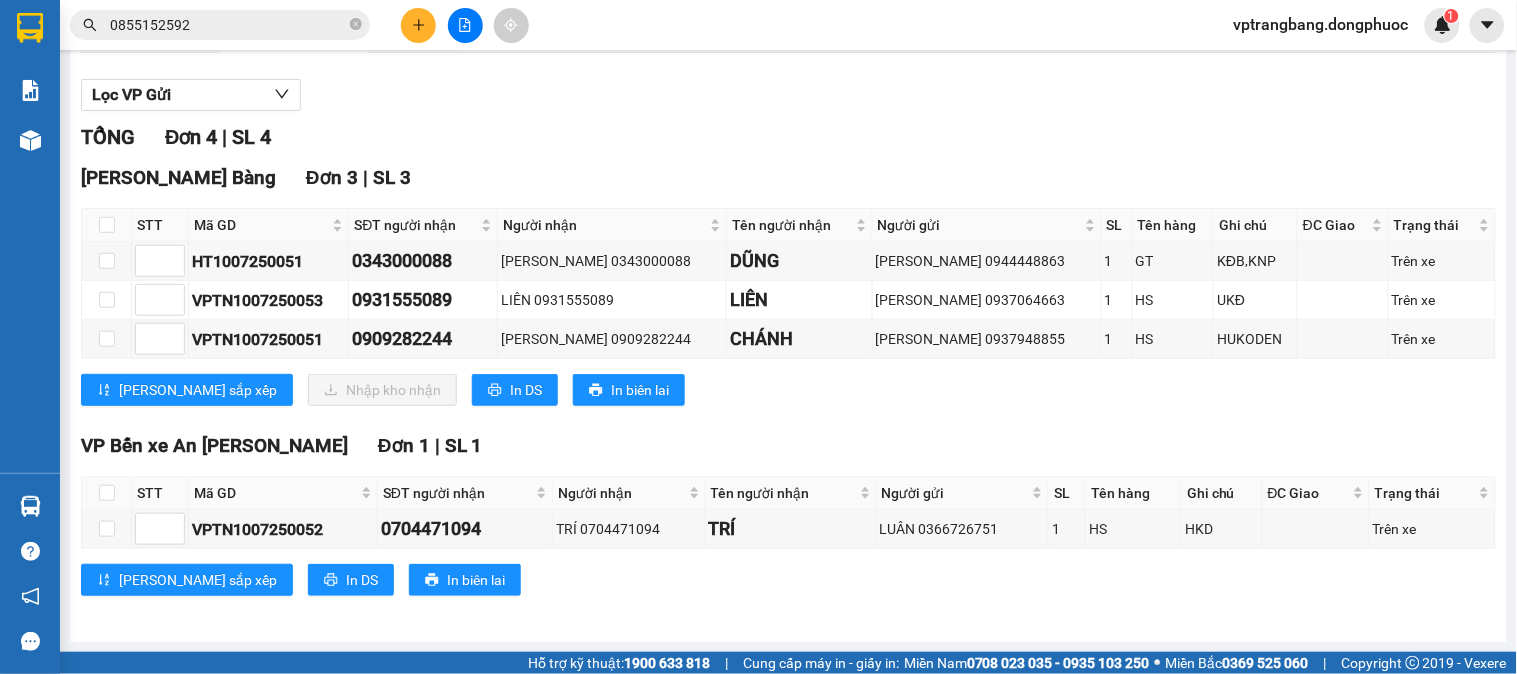 scroll, scrollTop: 170, scrollLeft: 0, axis: vertical 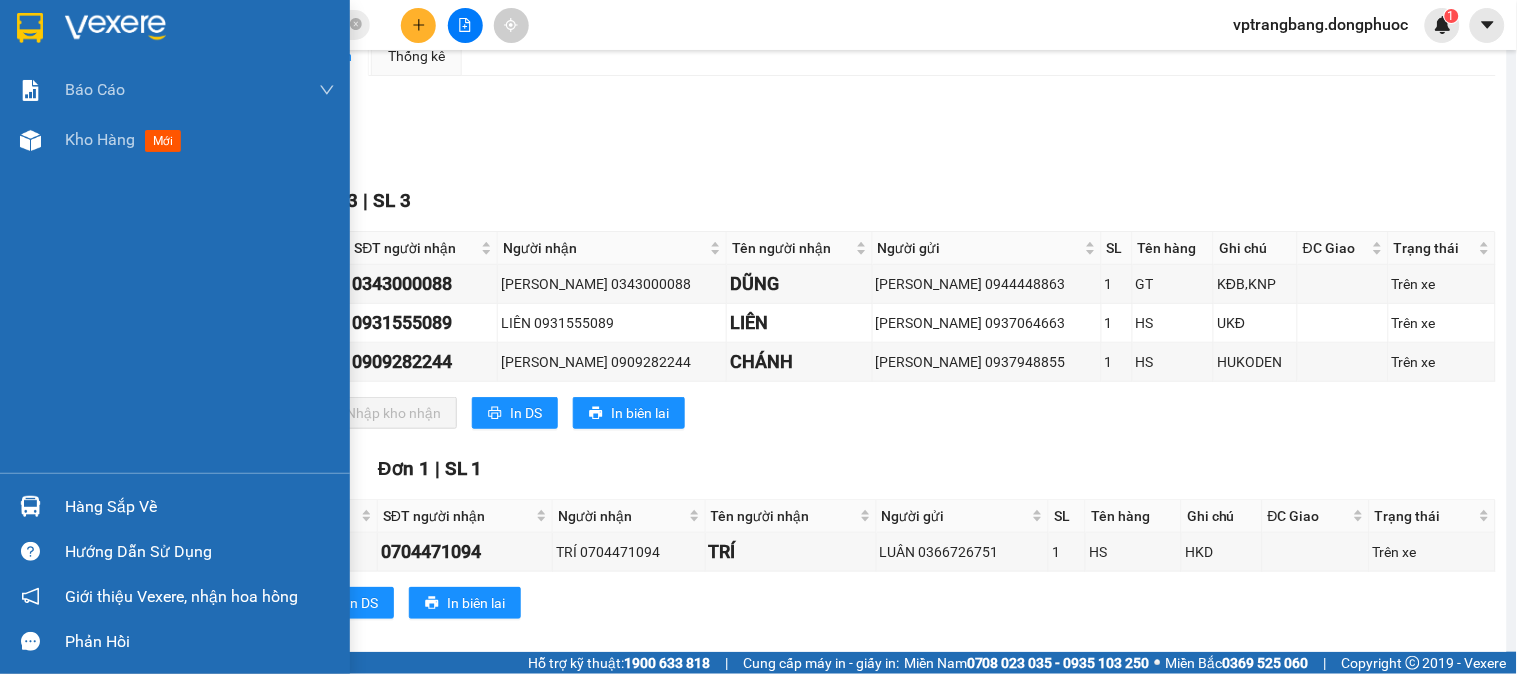 click at bounding box center (30, 506) 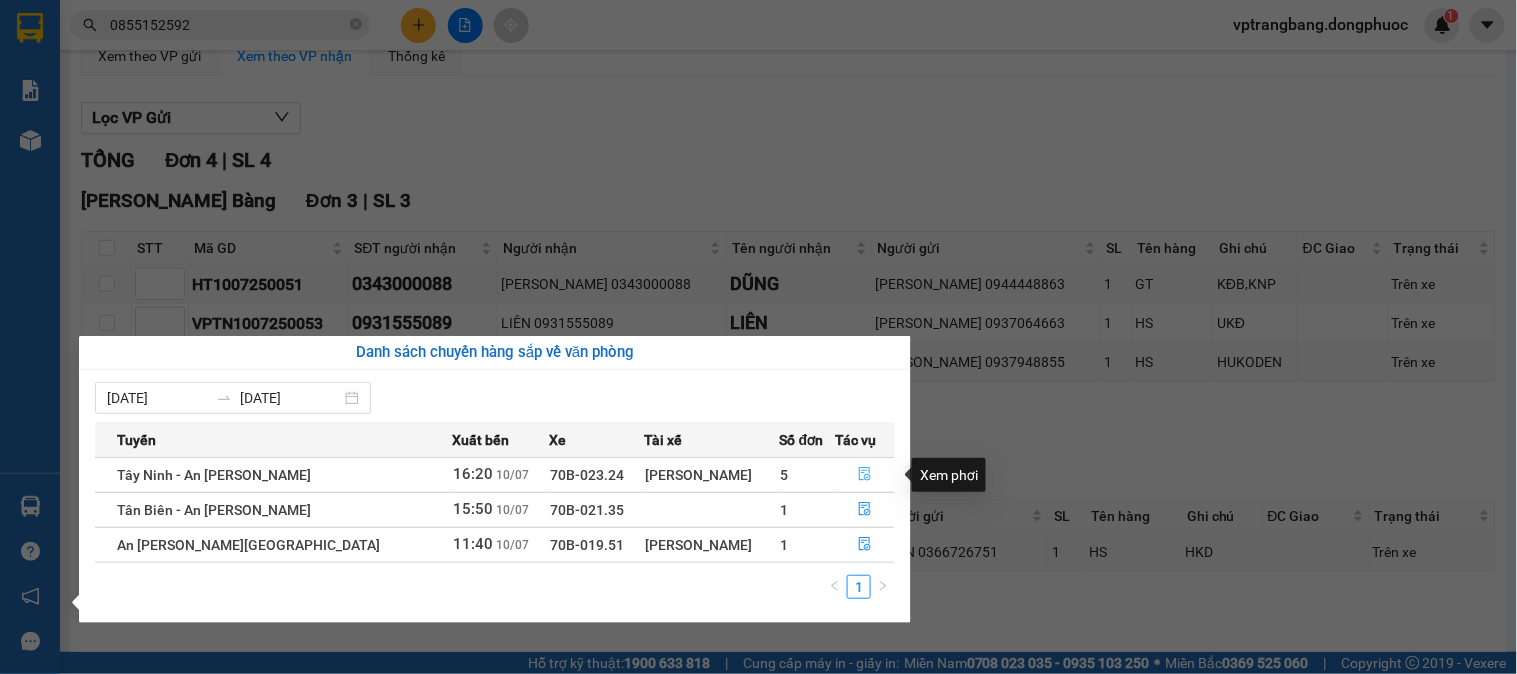 click 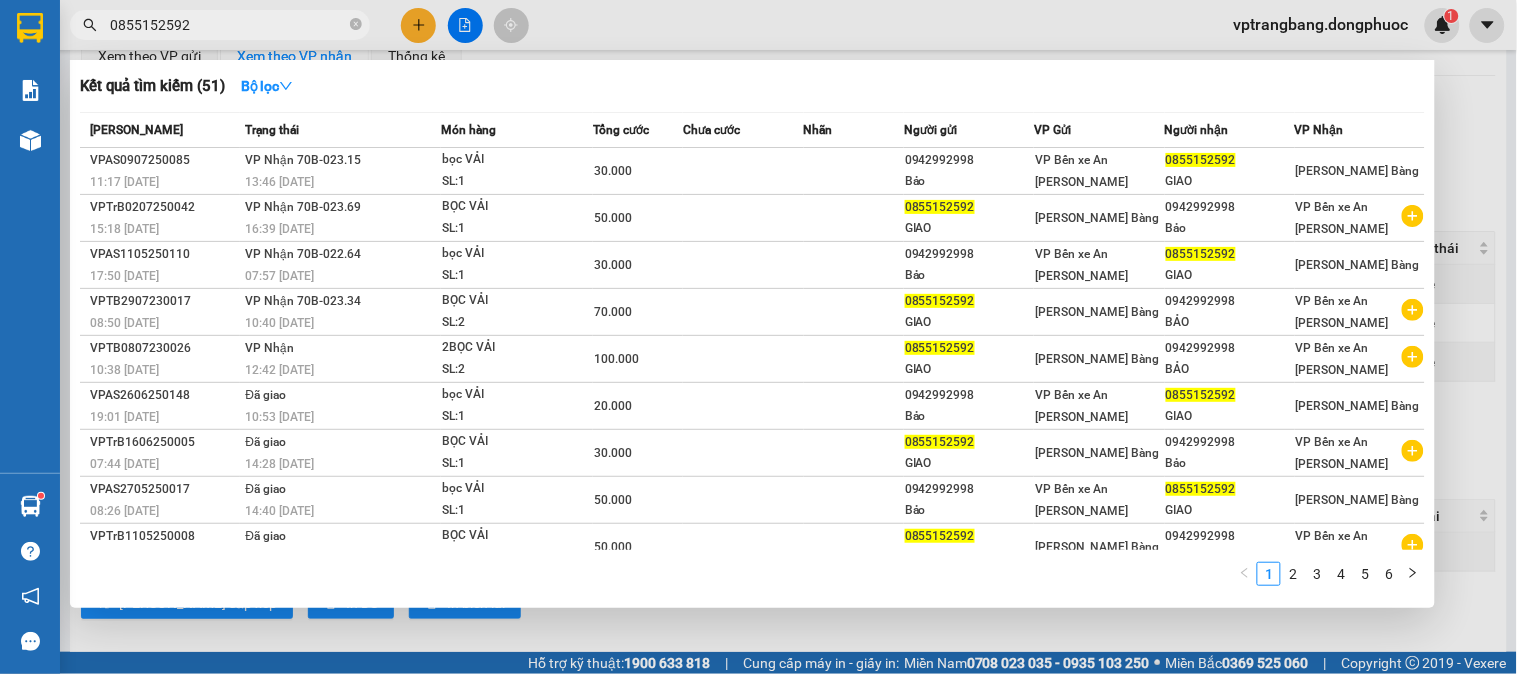 click on "0855152592" at bounding box center (228, 25) 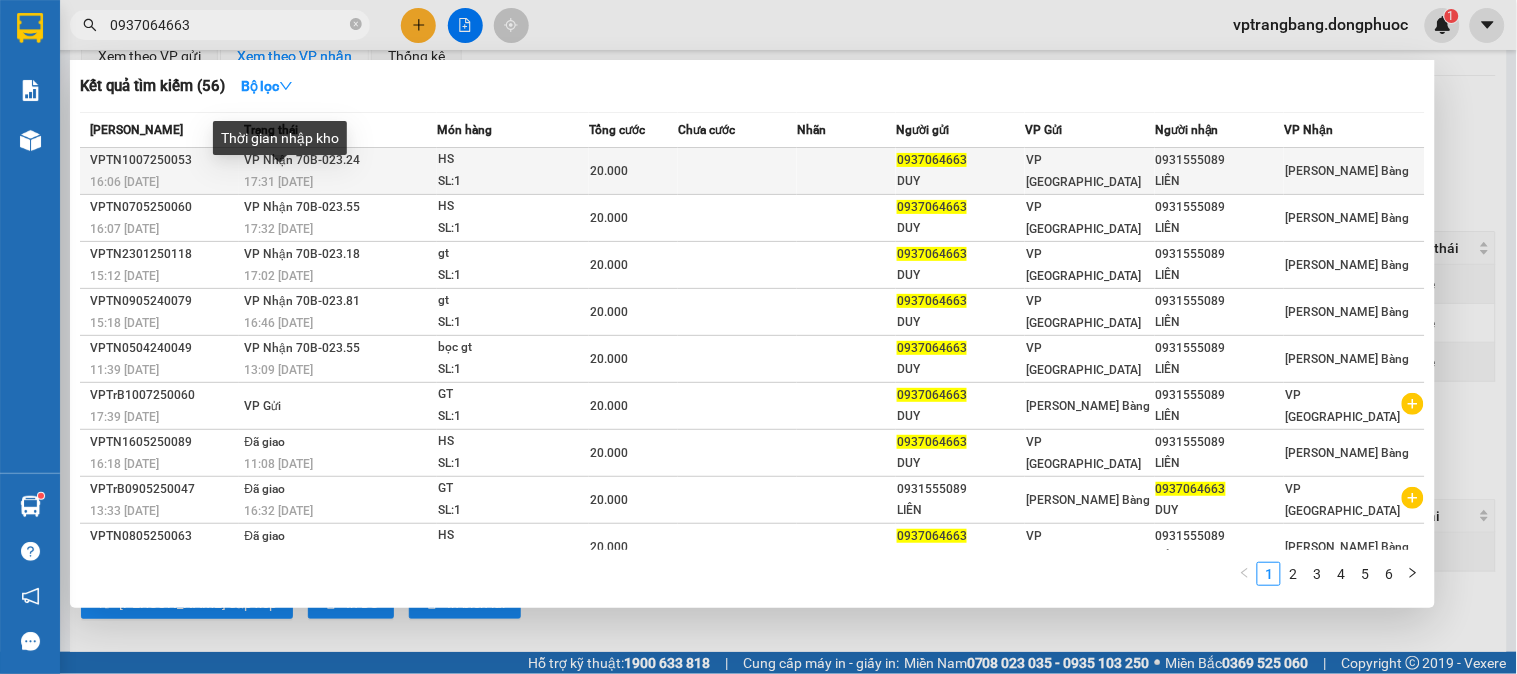 type on "0937064663" 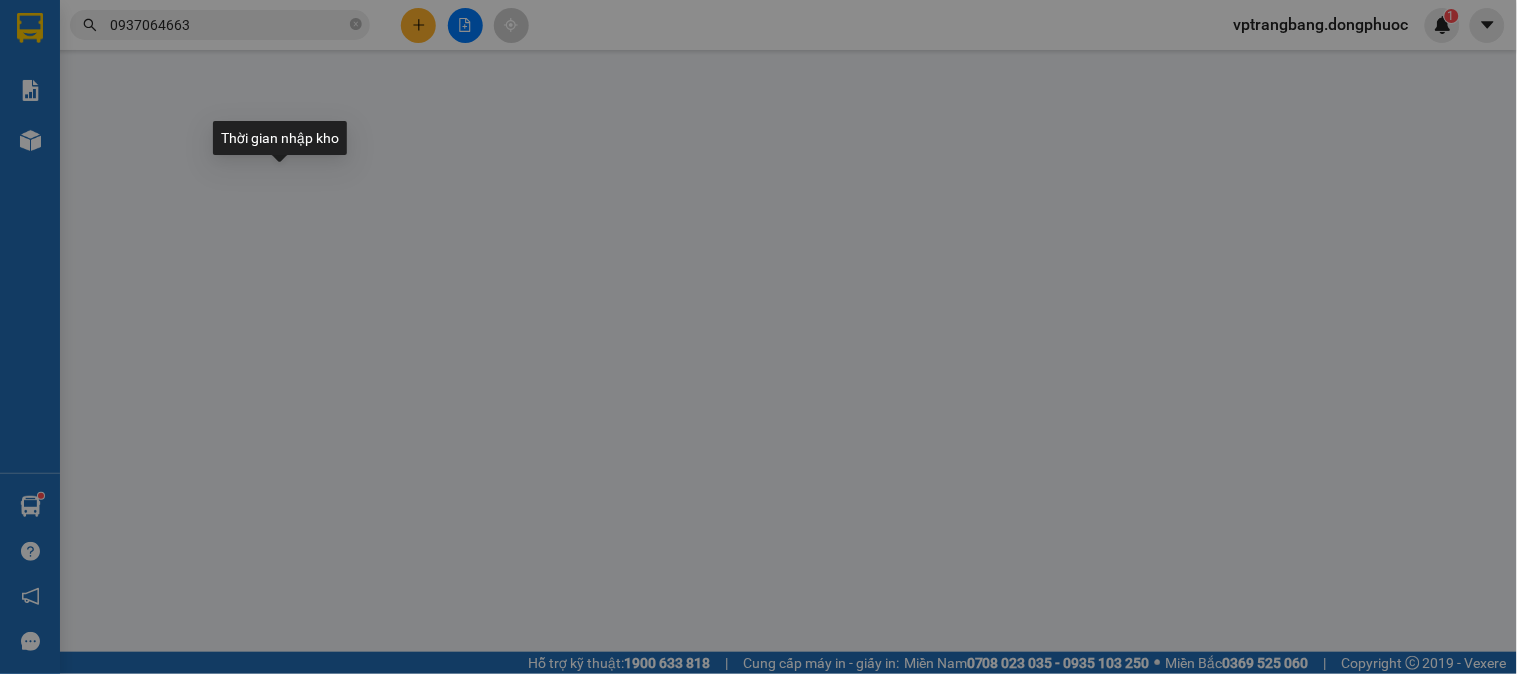 type on "0937064663" 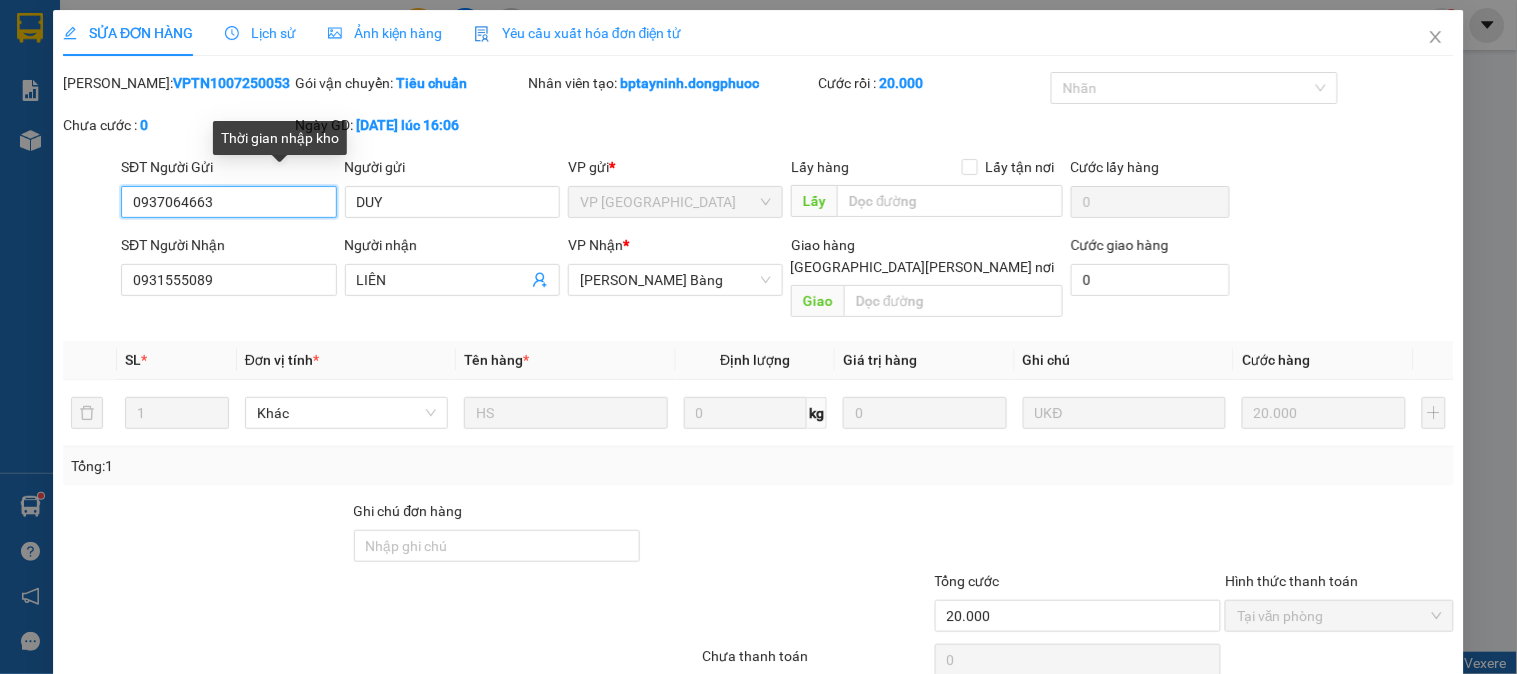 scroll, scrollTop: 0, scrollLeft: 0, axis: both 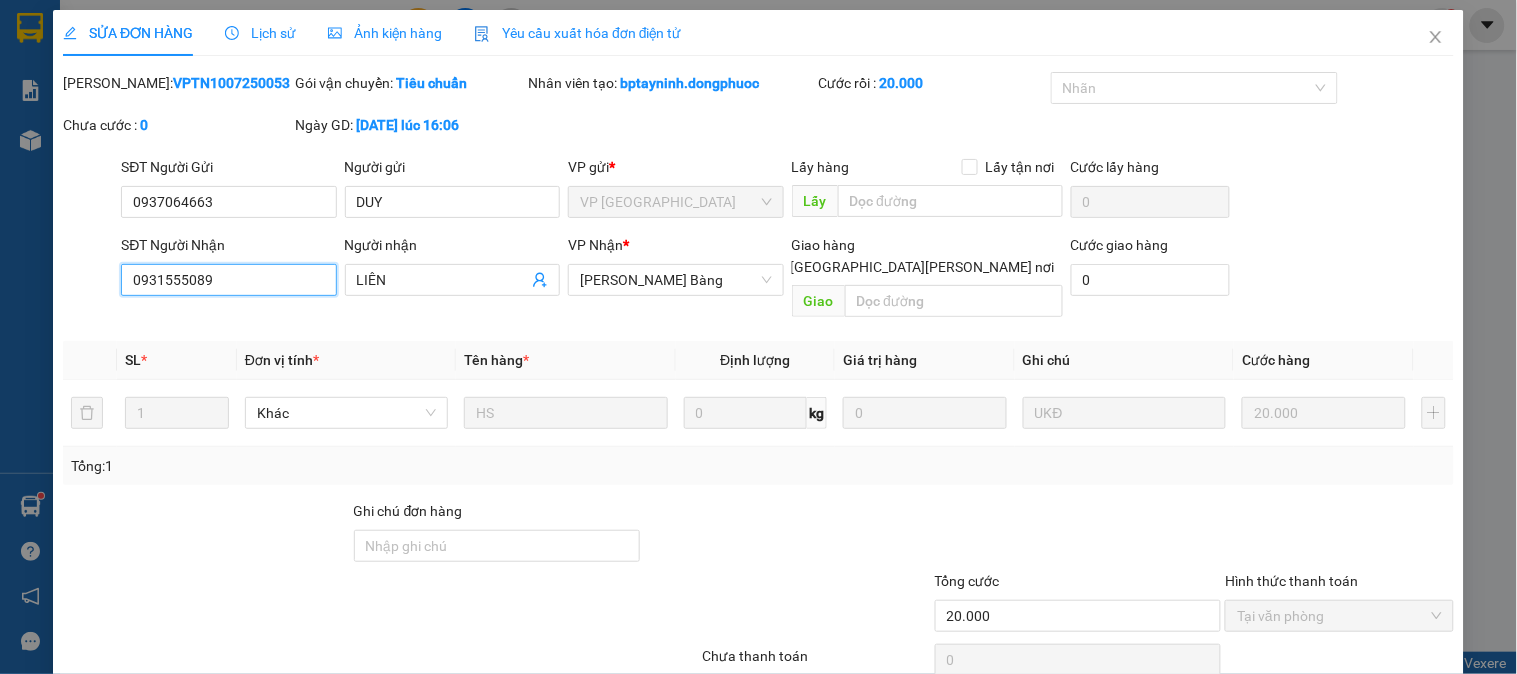 drag, startPoint x: 275, startPoint y: 276, endPoint x: 75, endPoint y: 287, distance: 200.30228 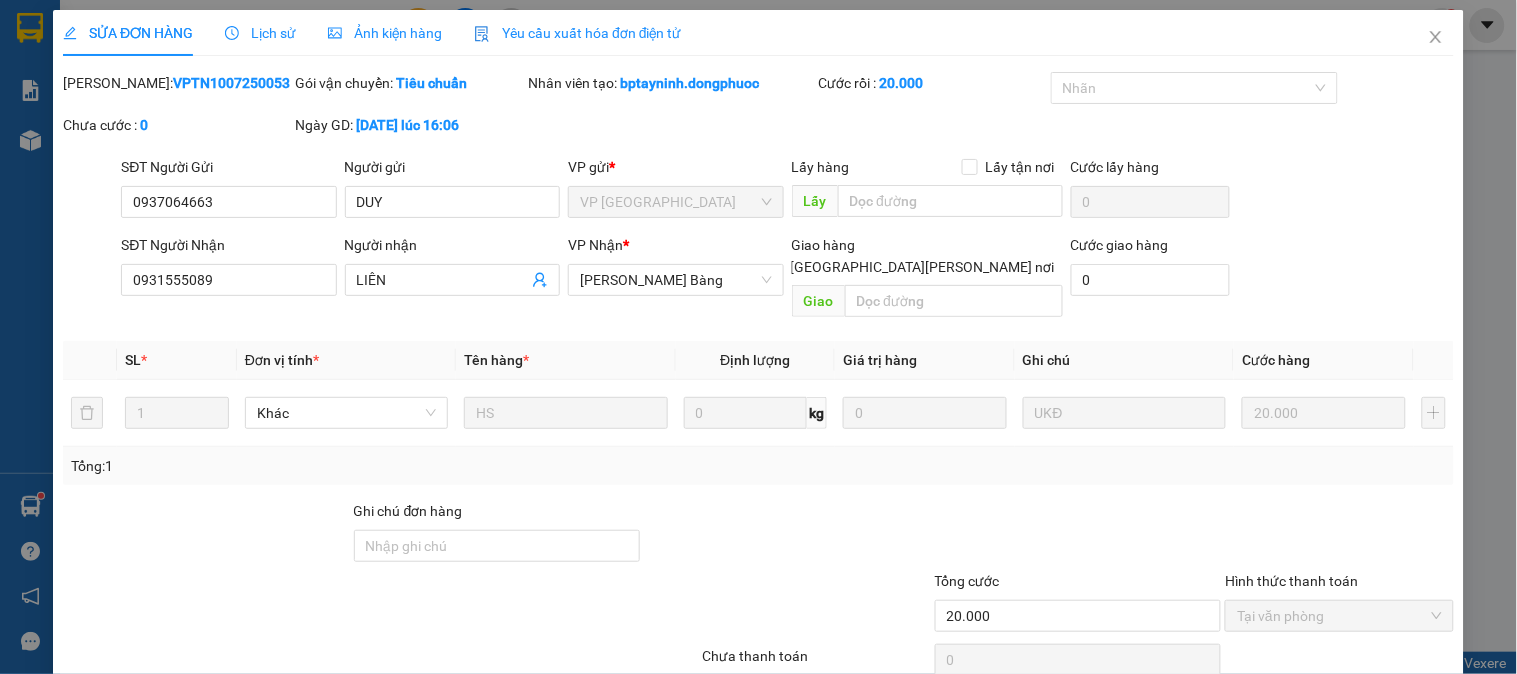 scroll, scrollTop: 70, scrollLeft: 0, axis: vertical 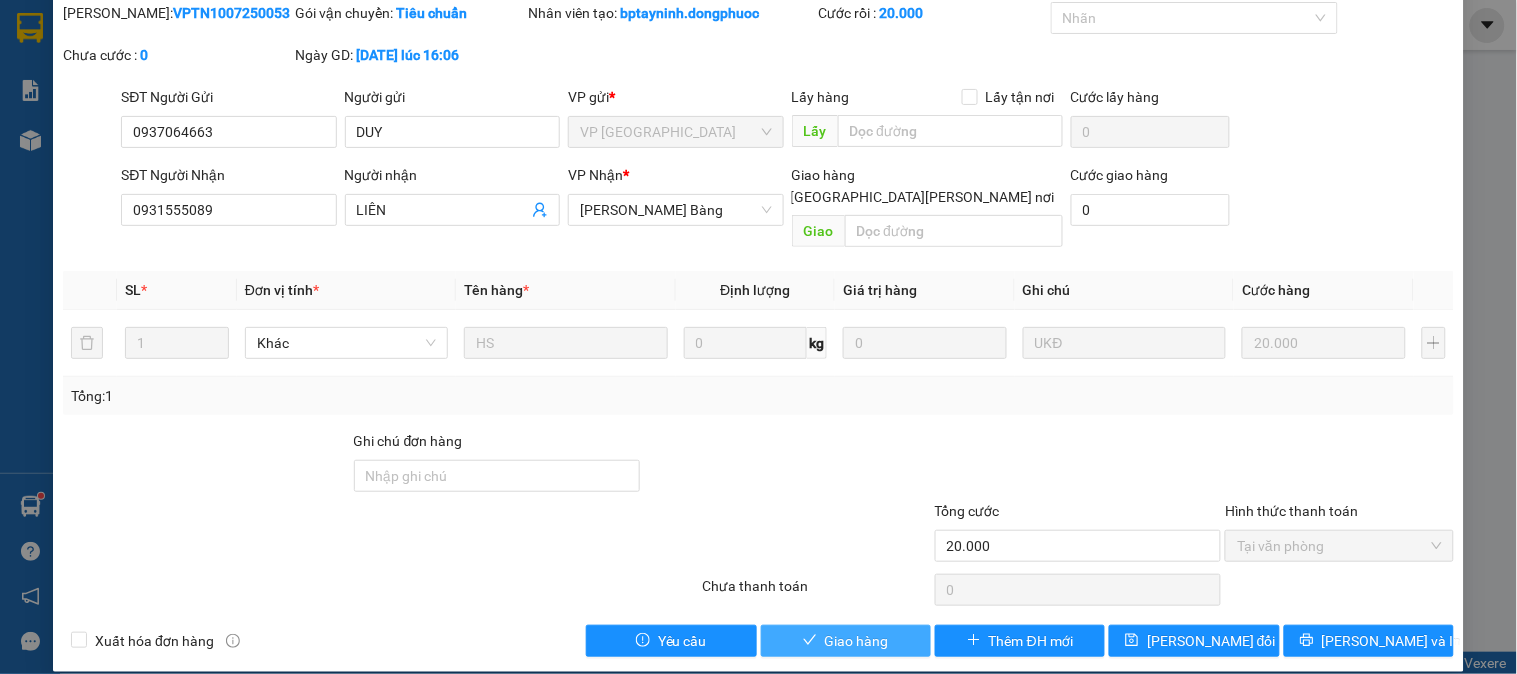 click on "Giao hàng" at bounding box center (857, 641) 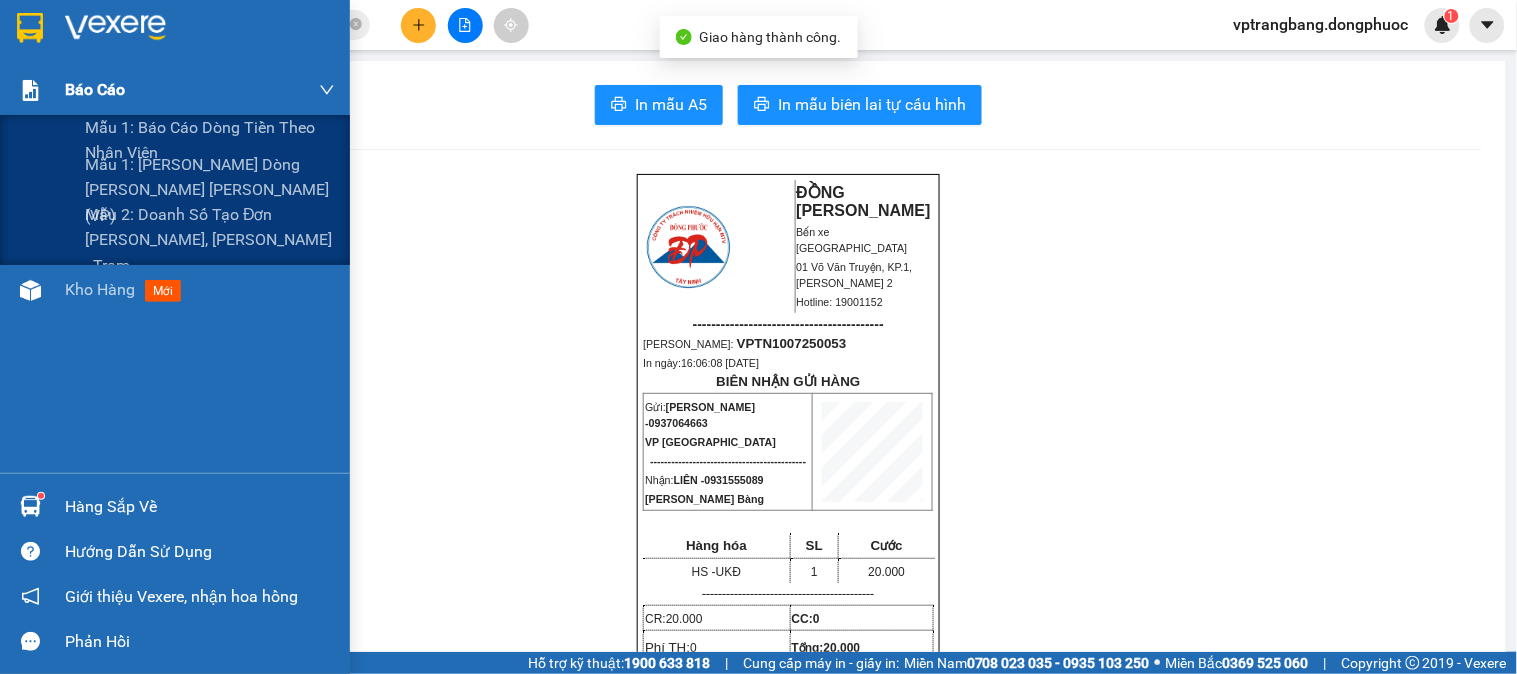click on "Báo cáo" at bounding box center (175, 90) 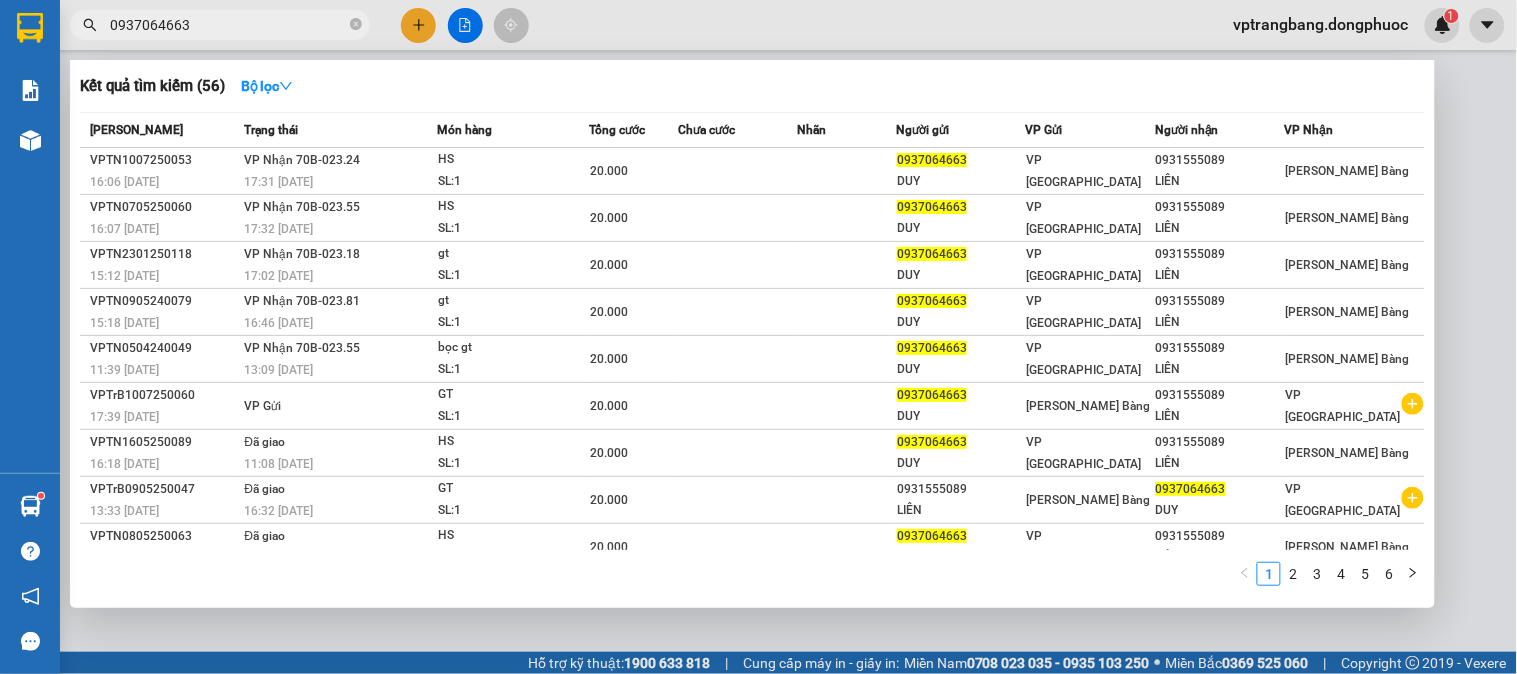 click on "0937064663" at bounding box center (220, 25) 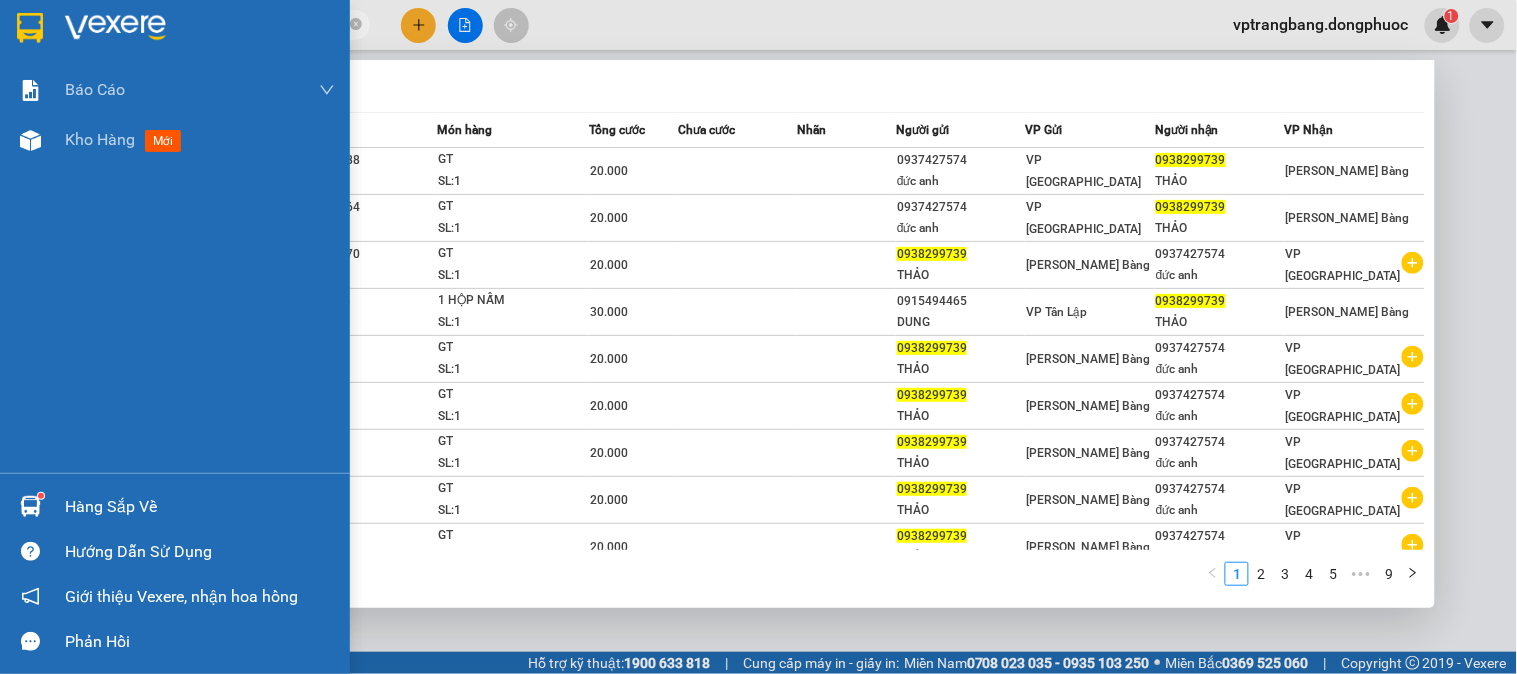 click on "Hàng sắp về" at bounding box center (175, 506) 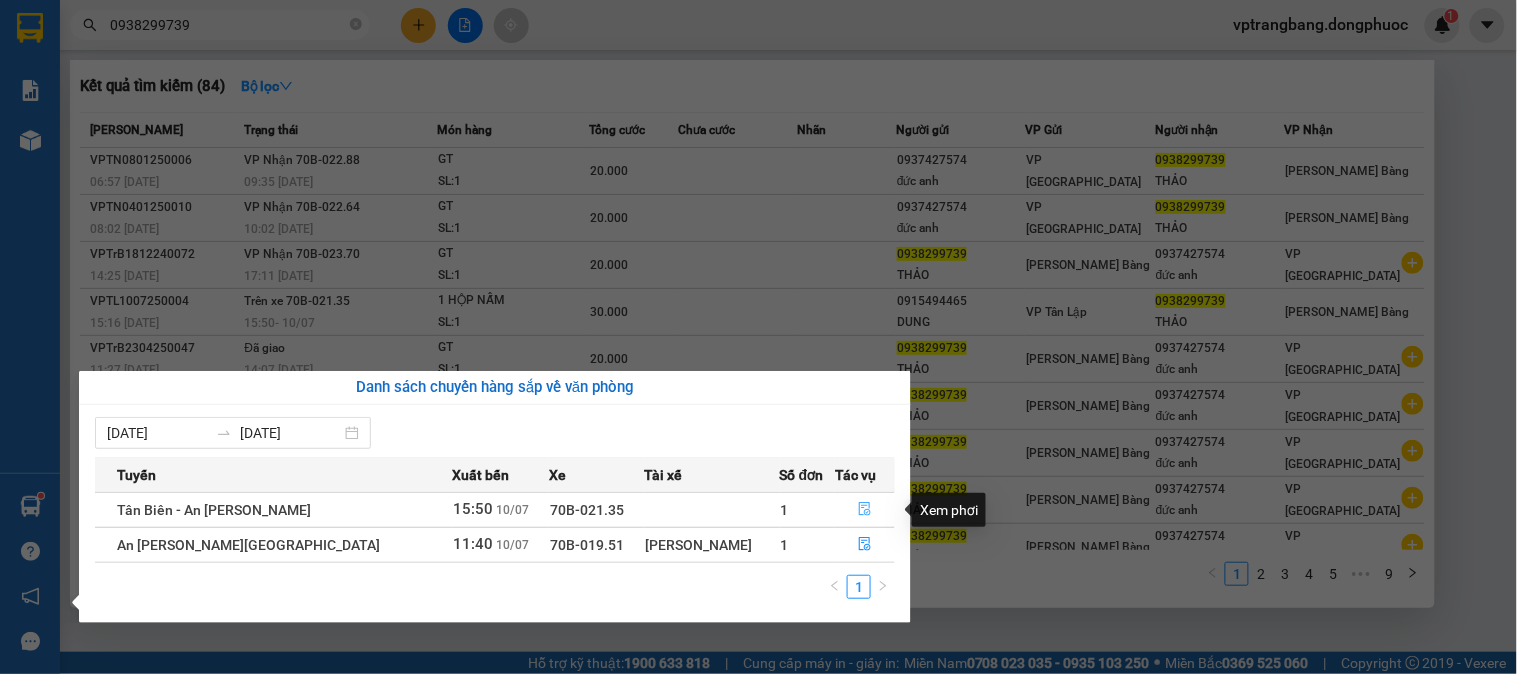 click 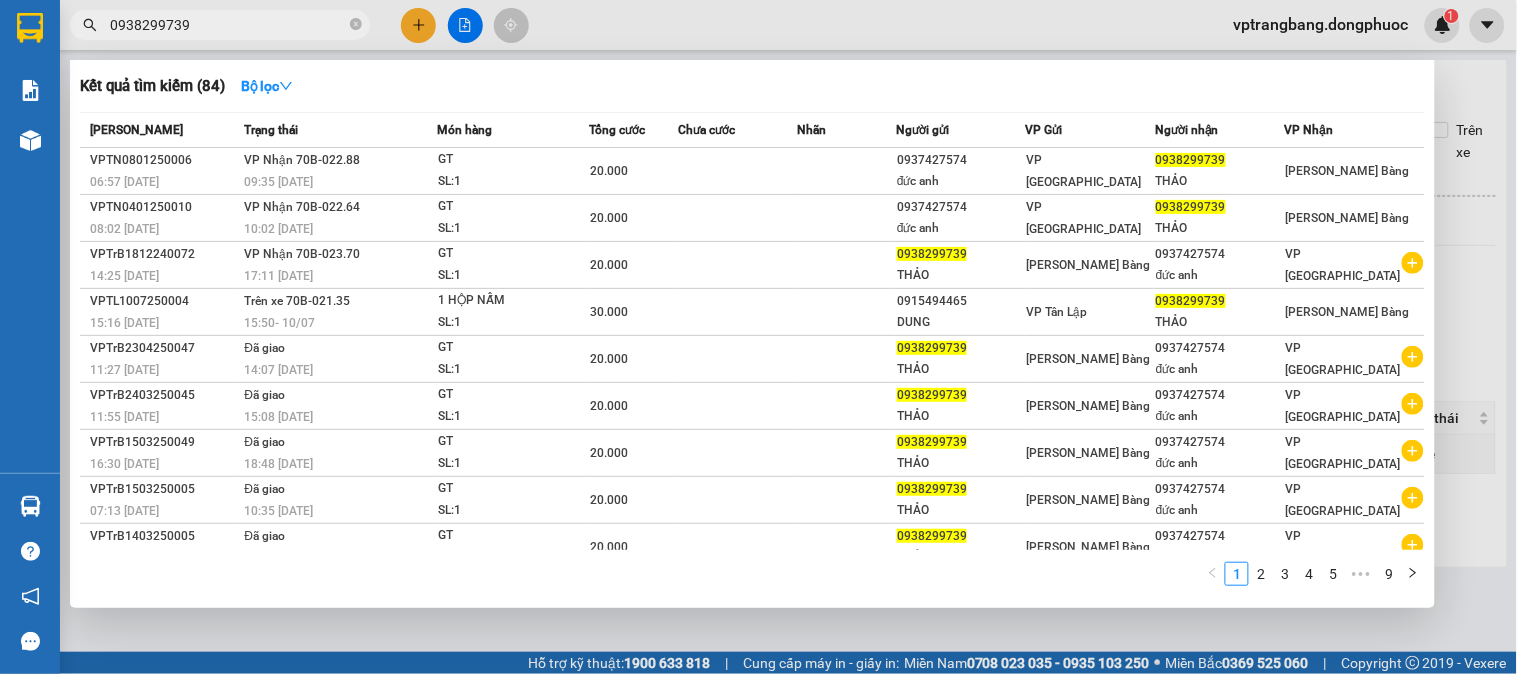 click at bounding box center (758, 337) 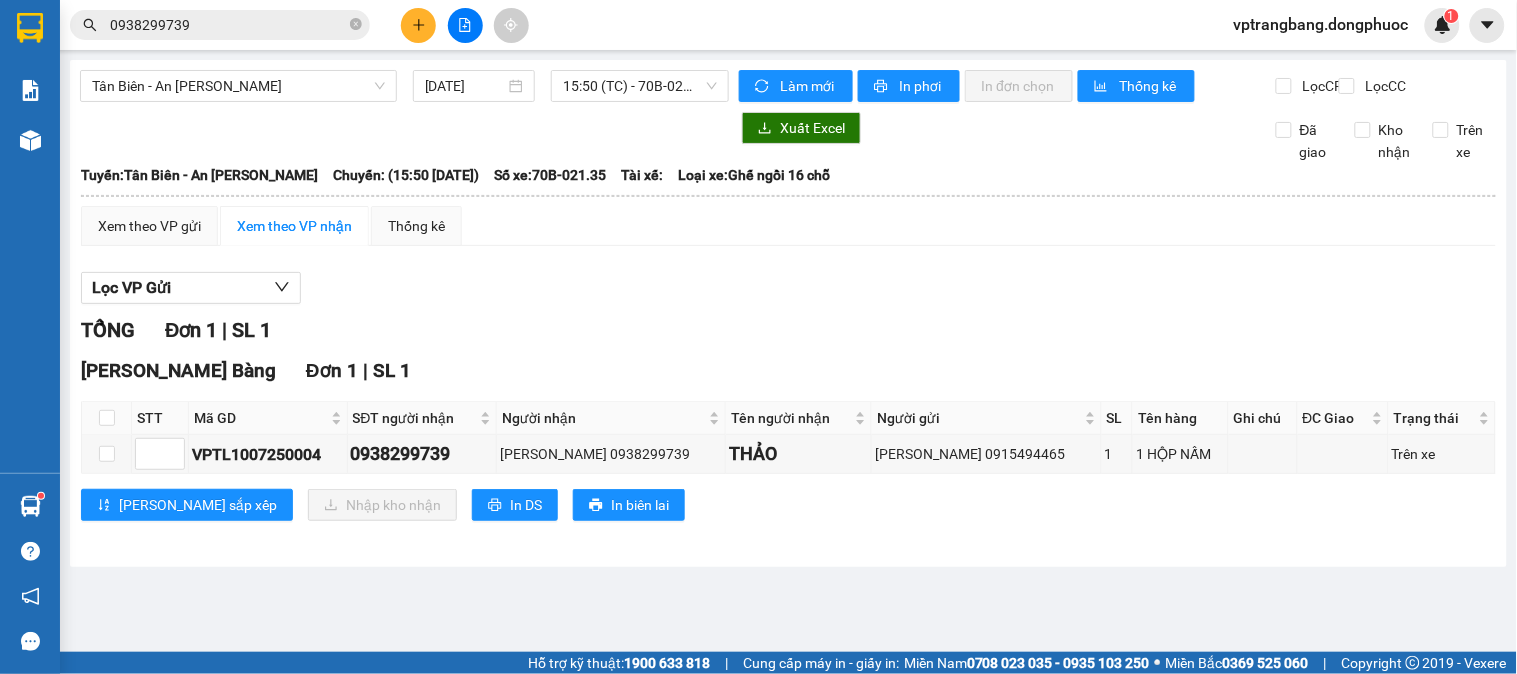 click on "TỔNG Đơn   1 | SL   1" at bounding box center [788, 330] 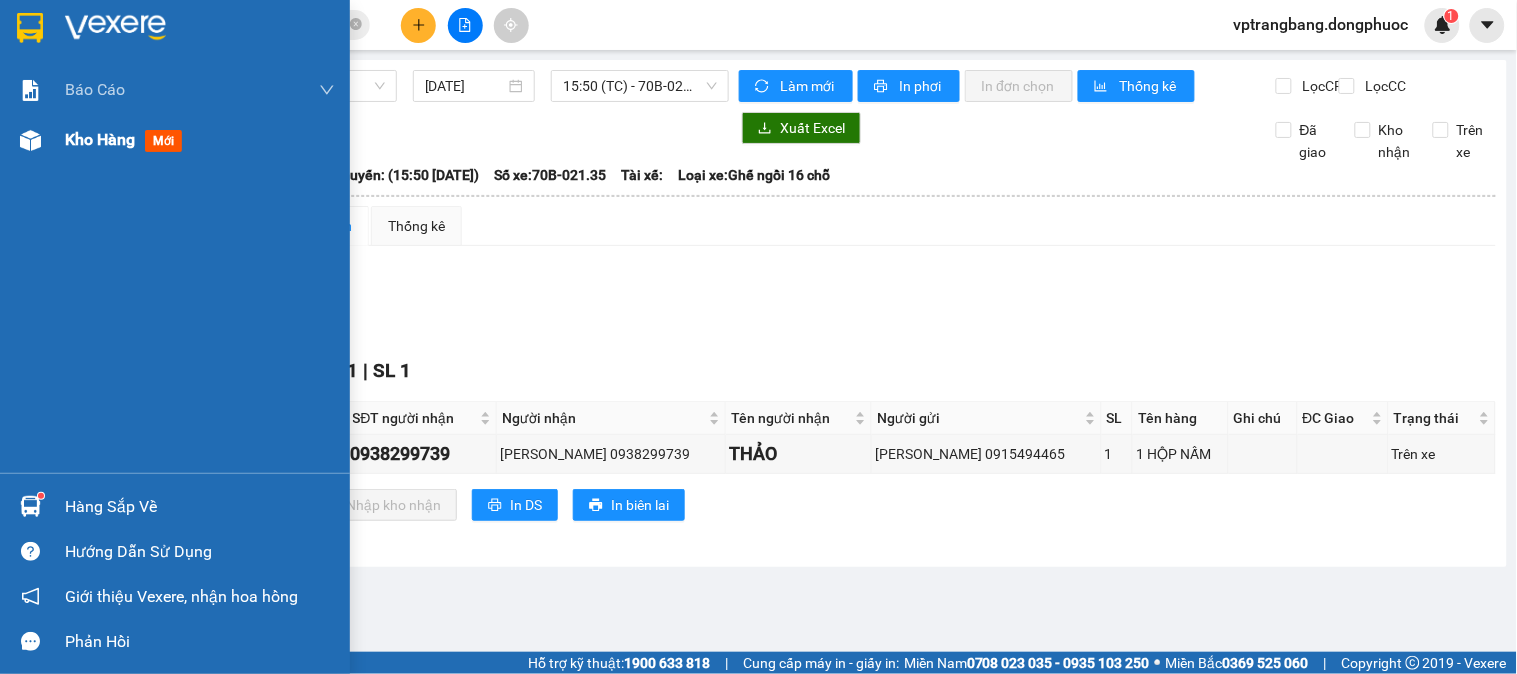 click on "Kho hàng mới" at bounding box center (175, 140) 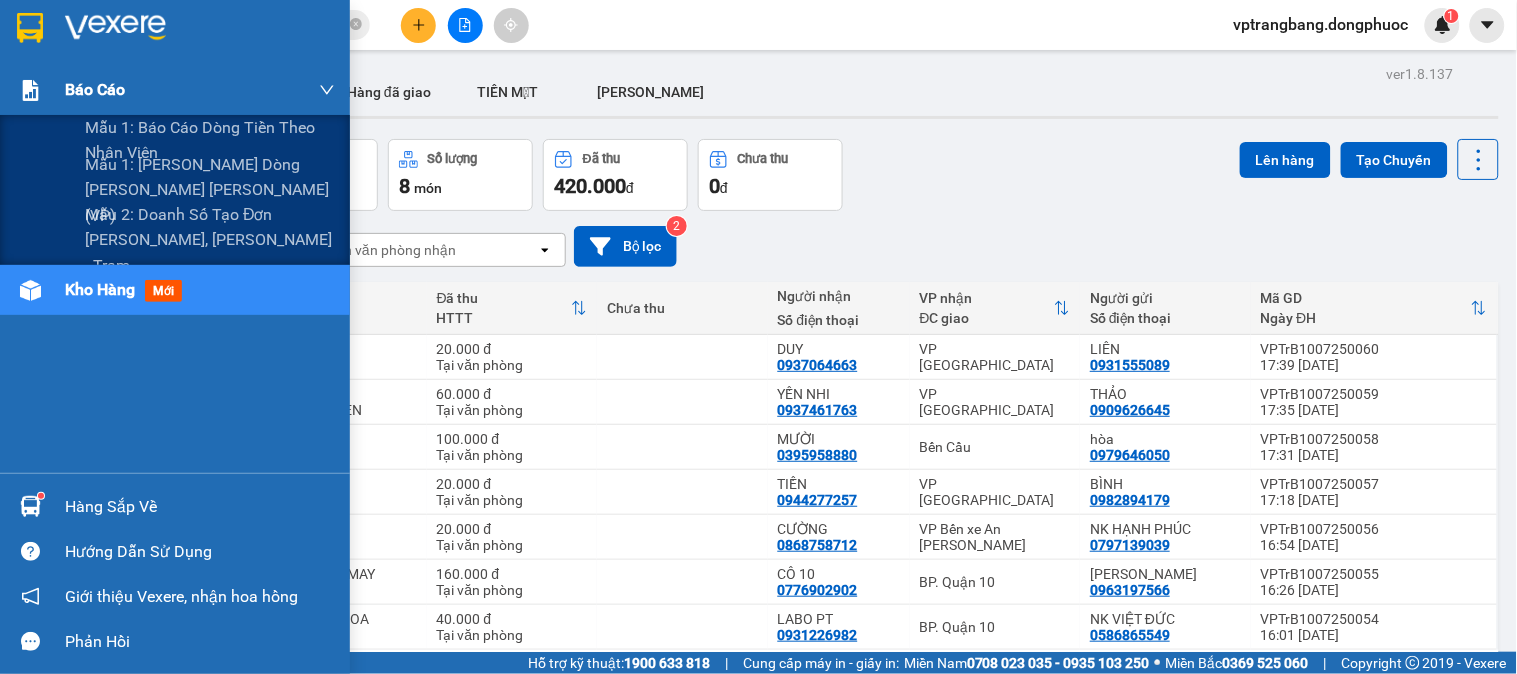 click on "Báo cáo" at bounding box center (175, 90) 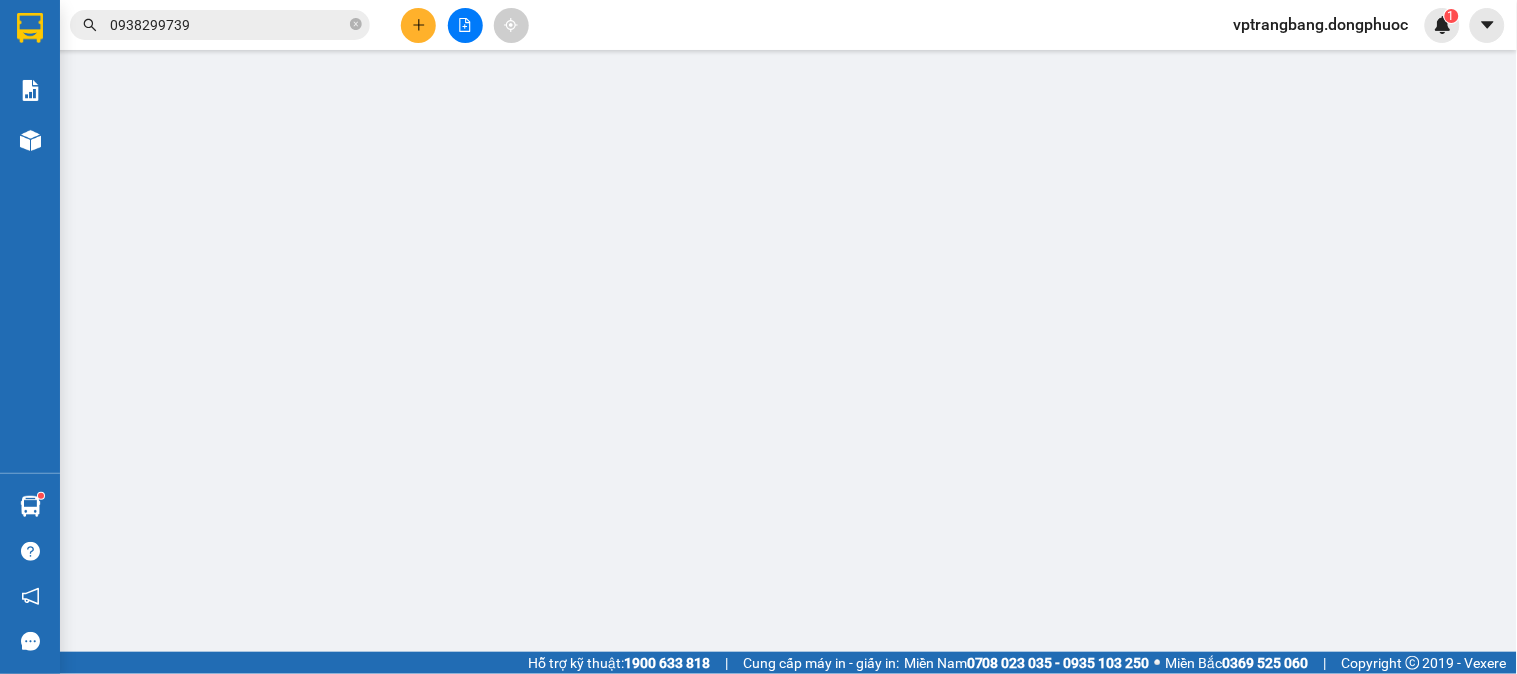 scroll, scrollTop: 138, scrollLeft: 0, axis: vertical 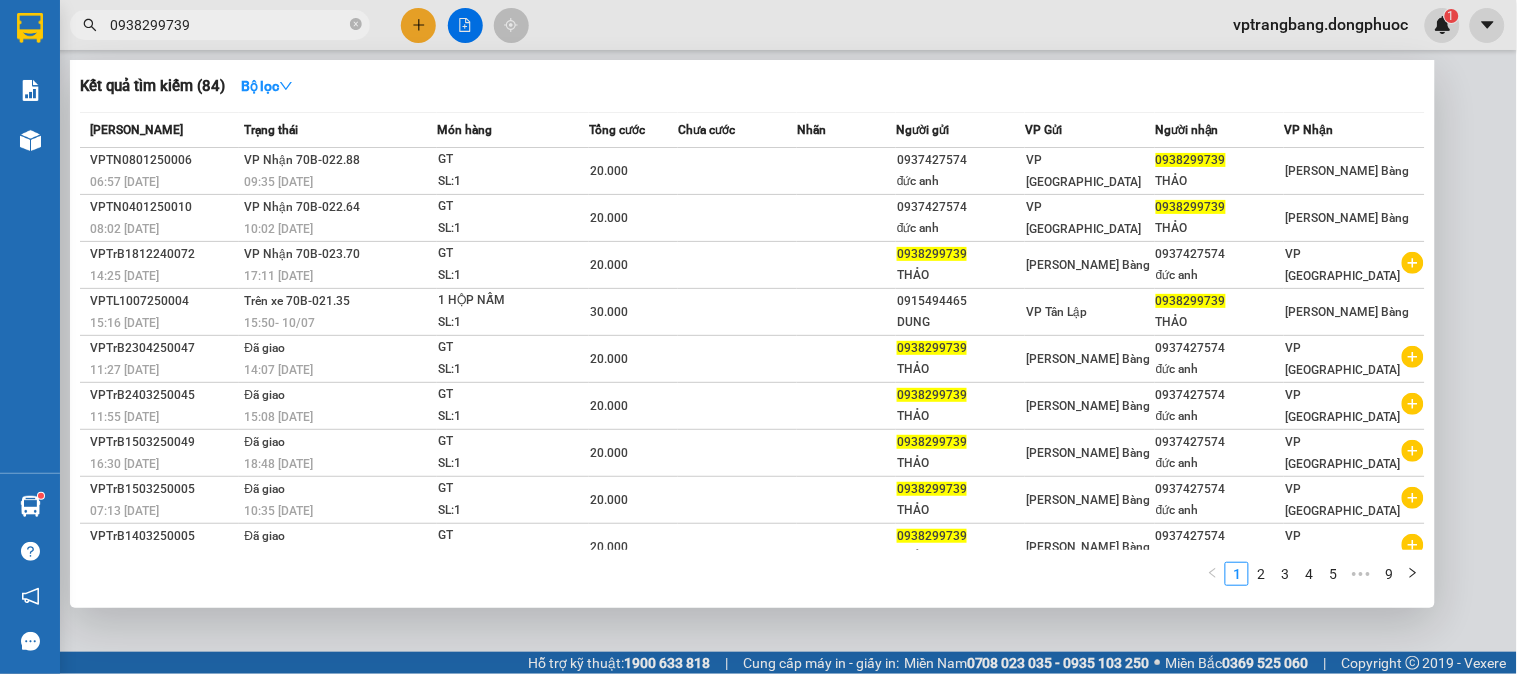 click on "0938299739" at bounding box center (228, 25) 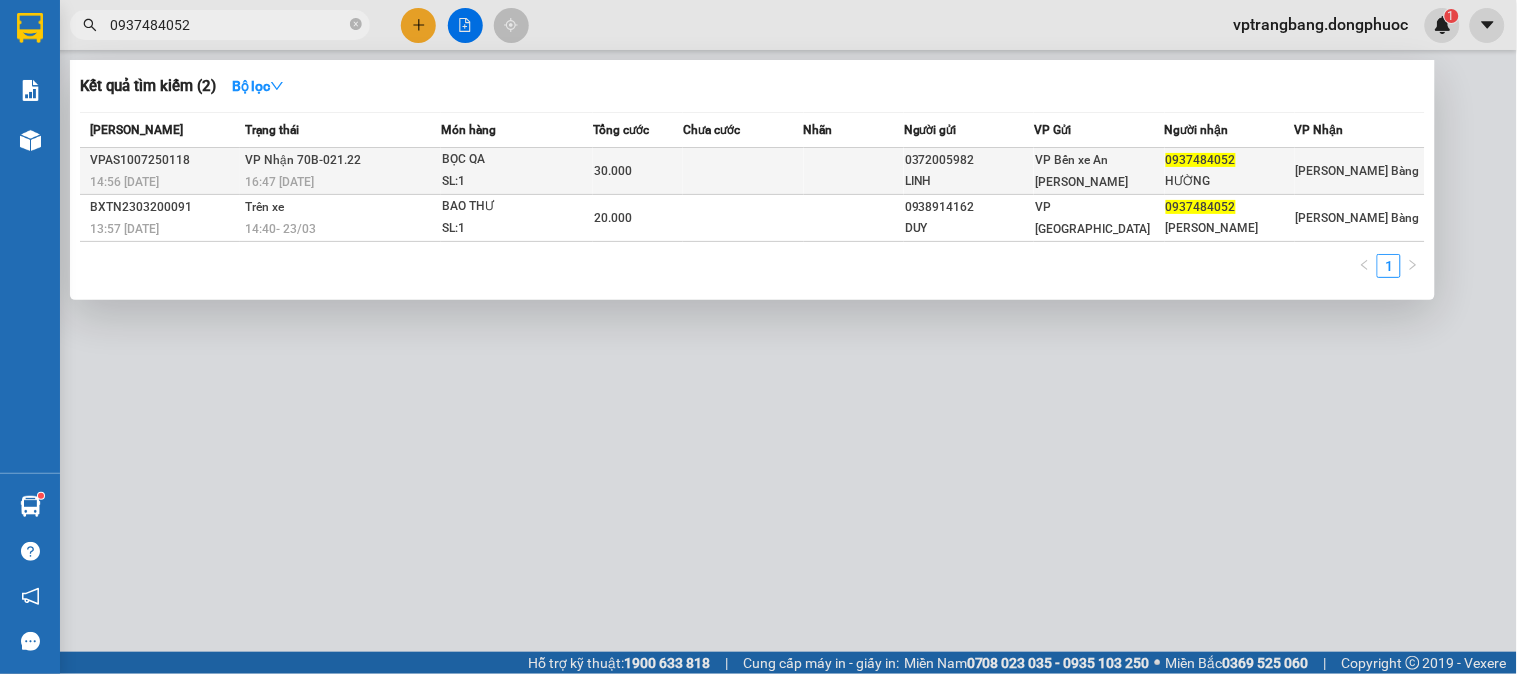 type on "0937484052" 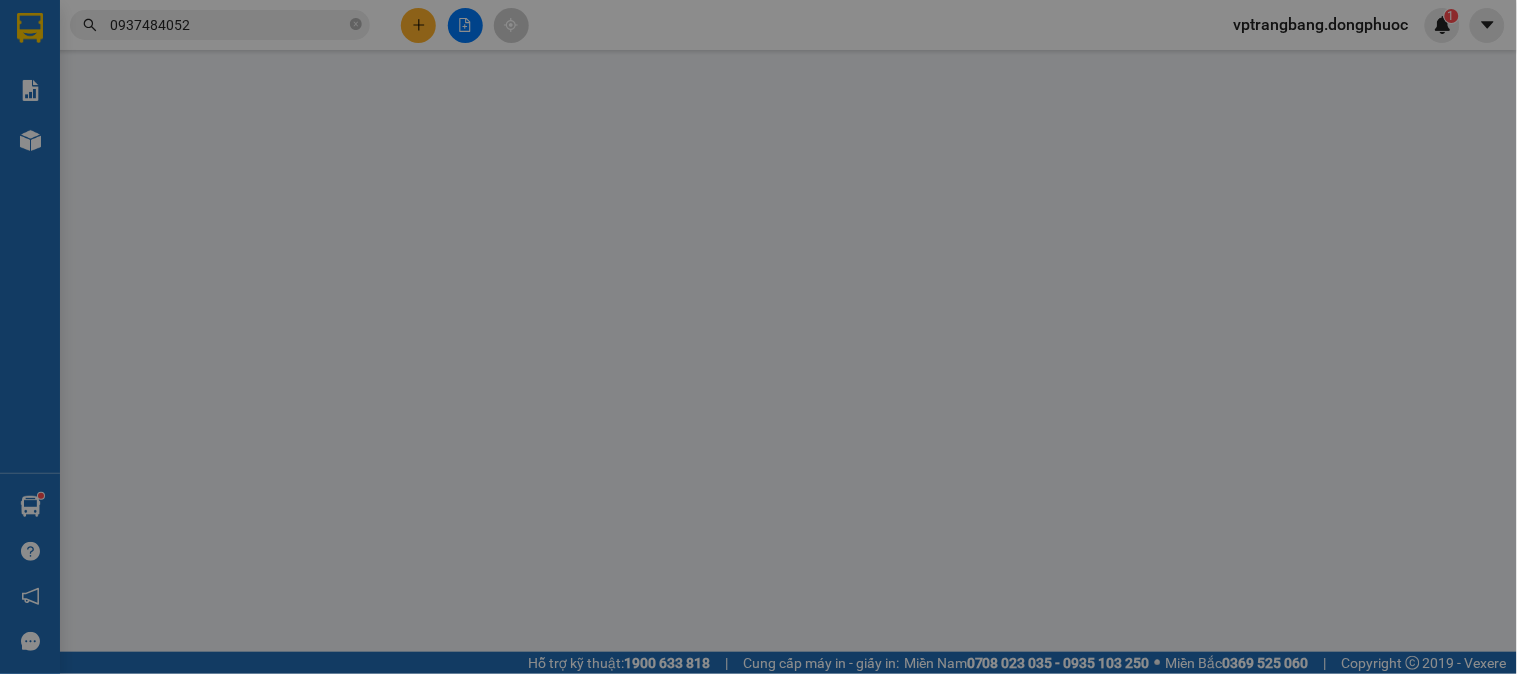scroll, scrollTop: 0, scrollLeft: 0, axis: both 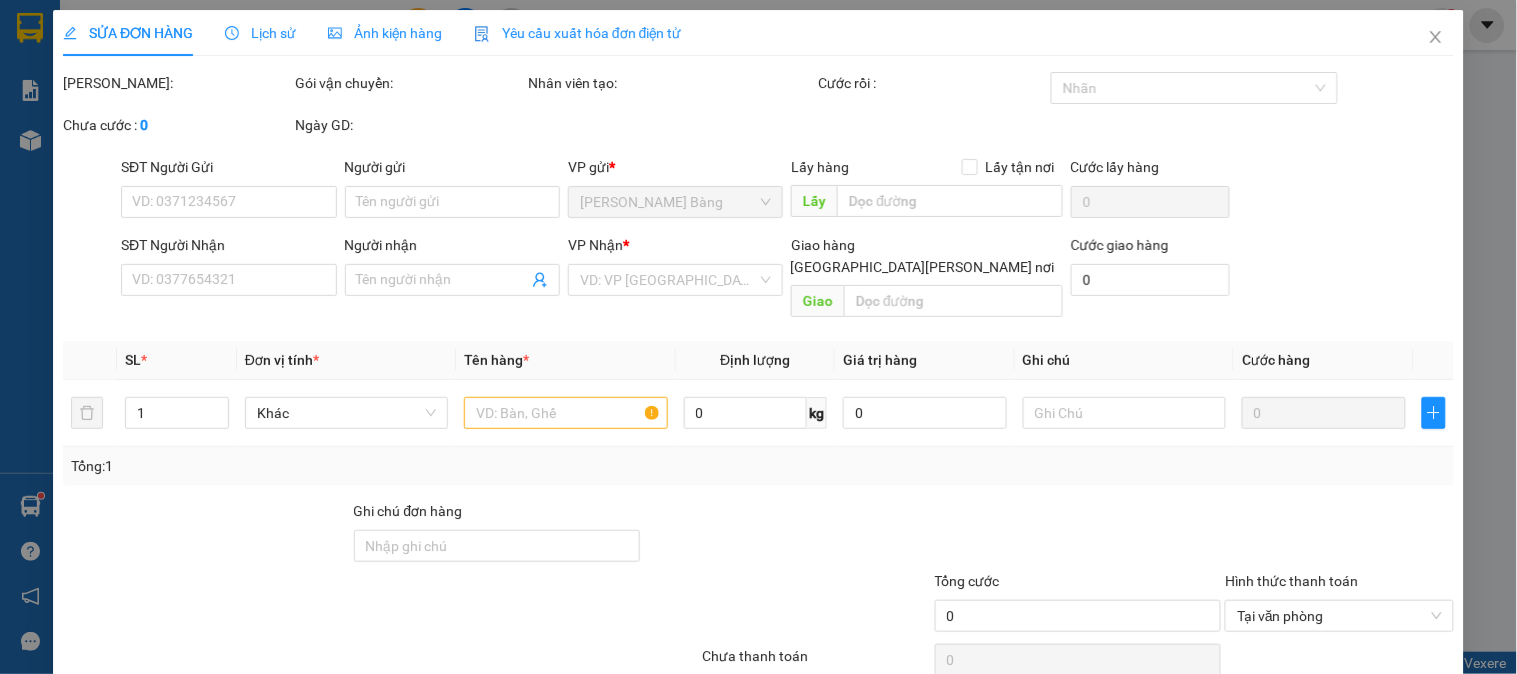 type on "0372005982" 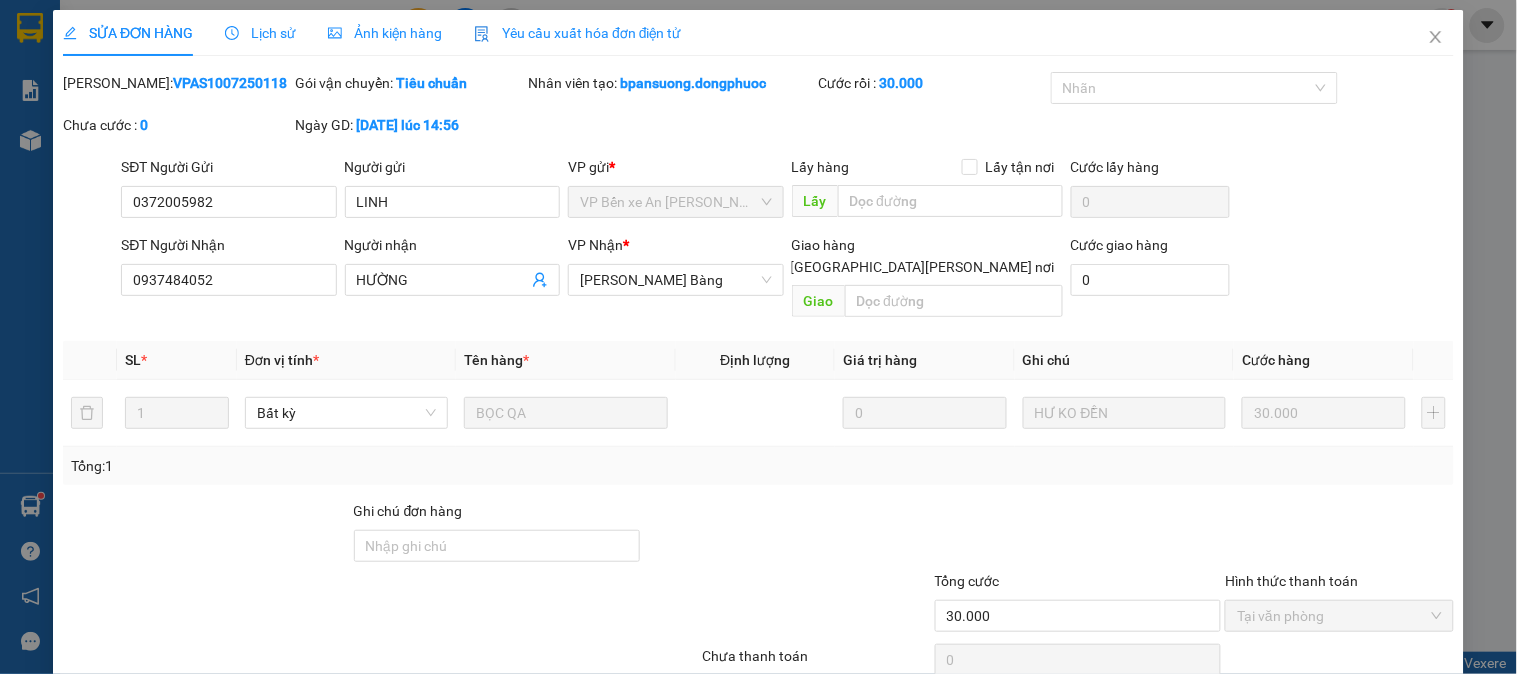 click at bounding box center (787, 535) 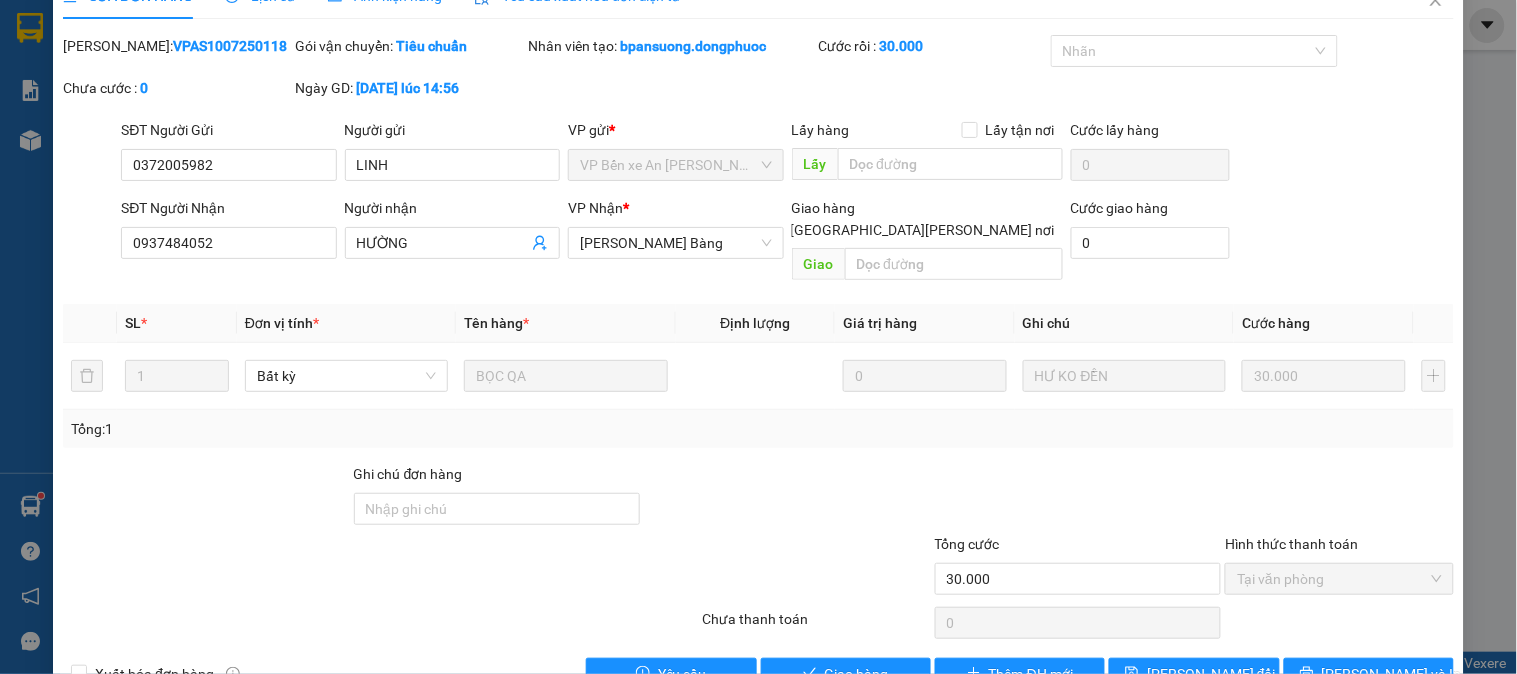 scroll, scrollTop: 70, scrollLeft: 0, axis: vertical 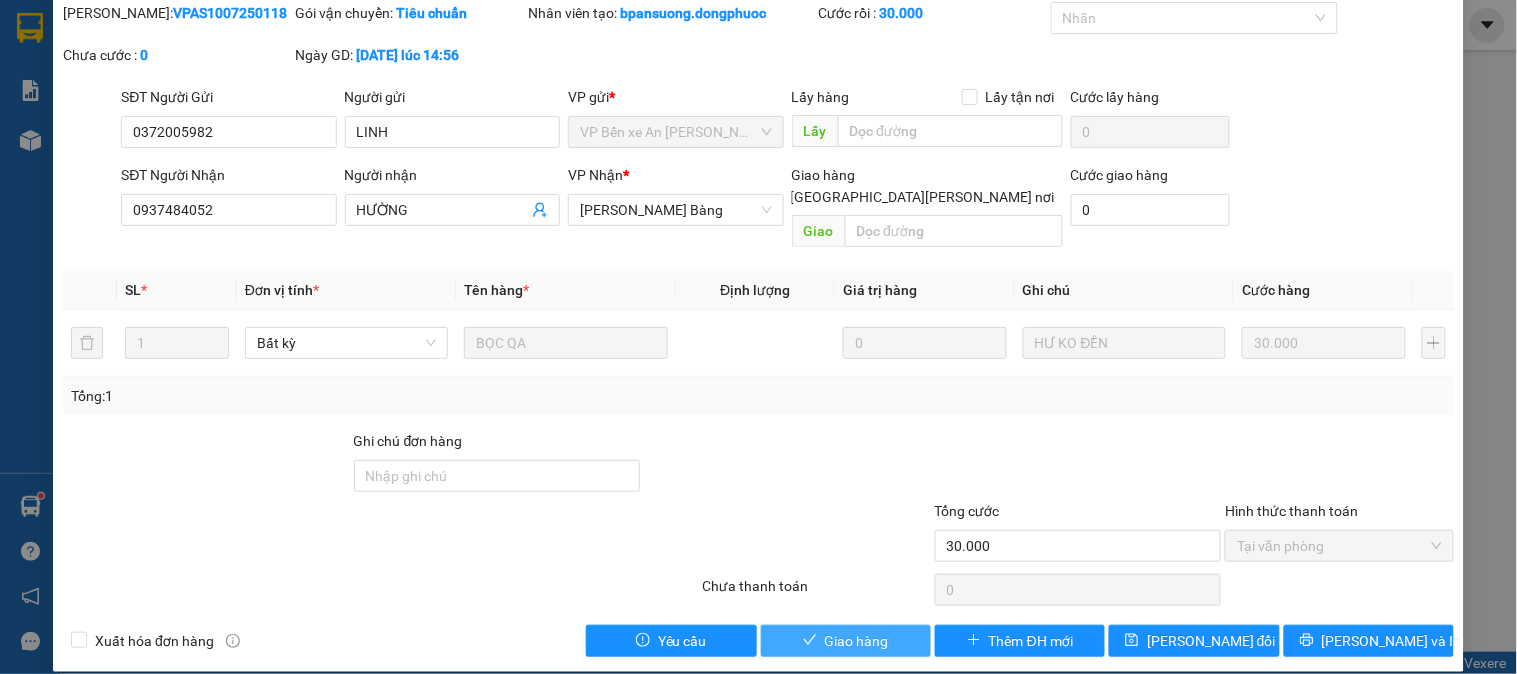 click on "Giao hàng" at bounding box center [846, 641] 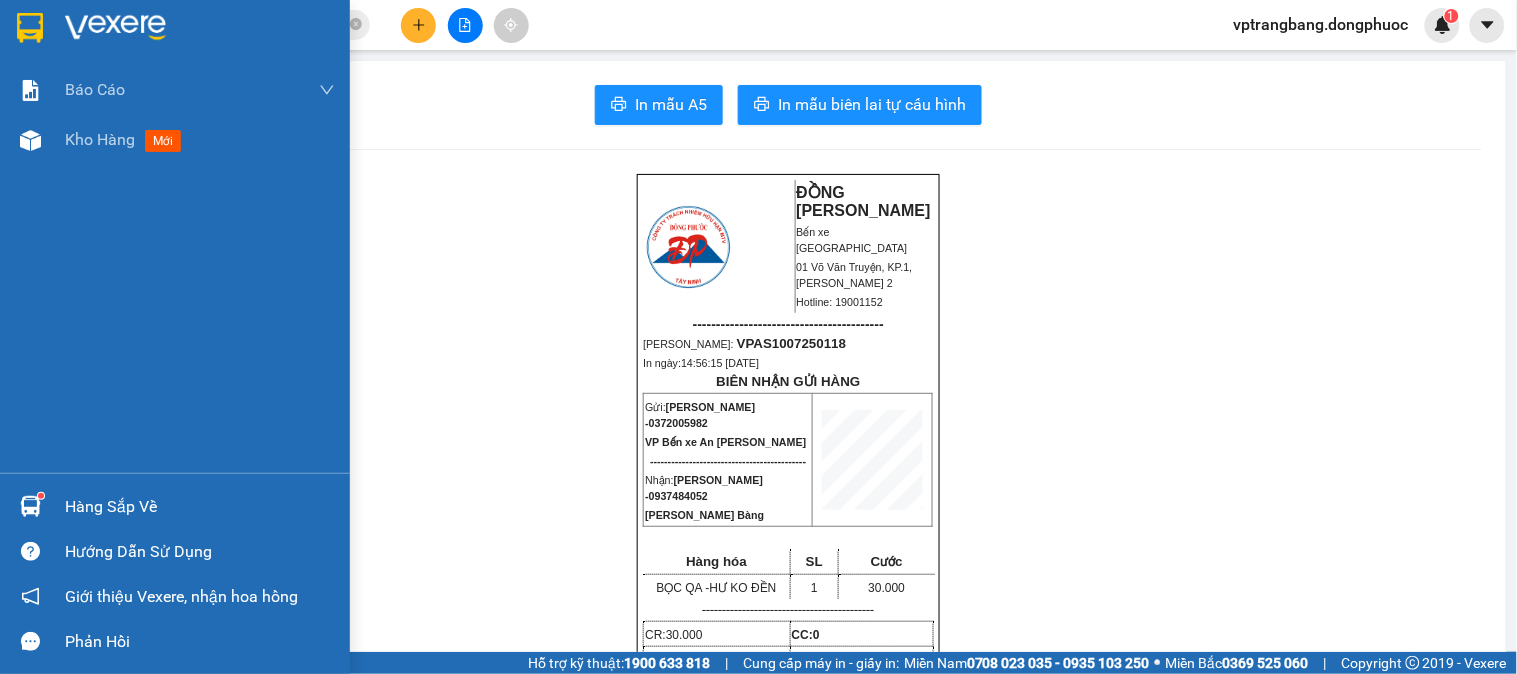 click at bounding box center (30, 506) 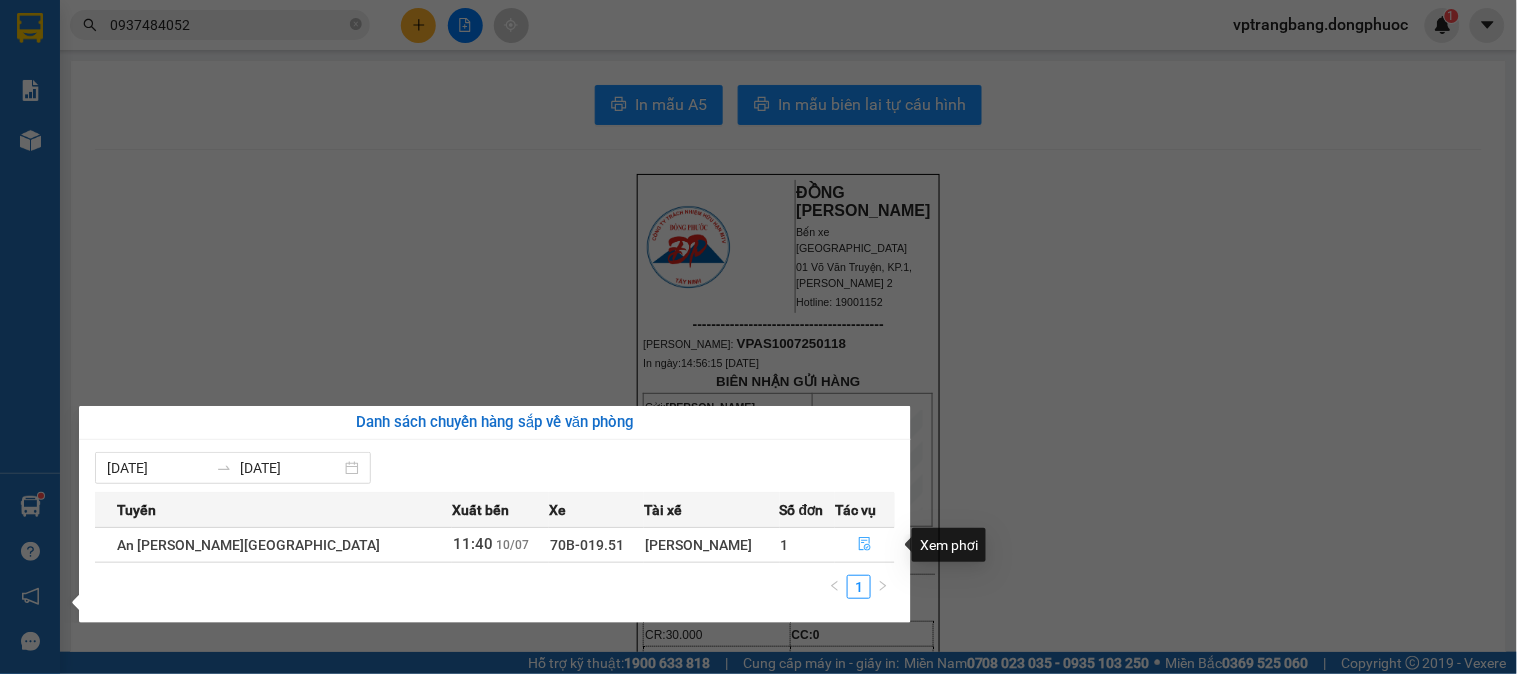 click at bounding box center [865, 545] 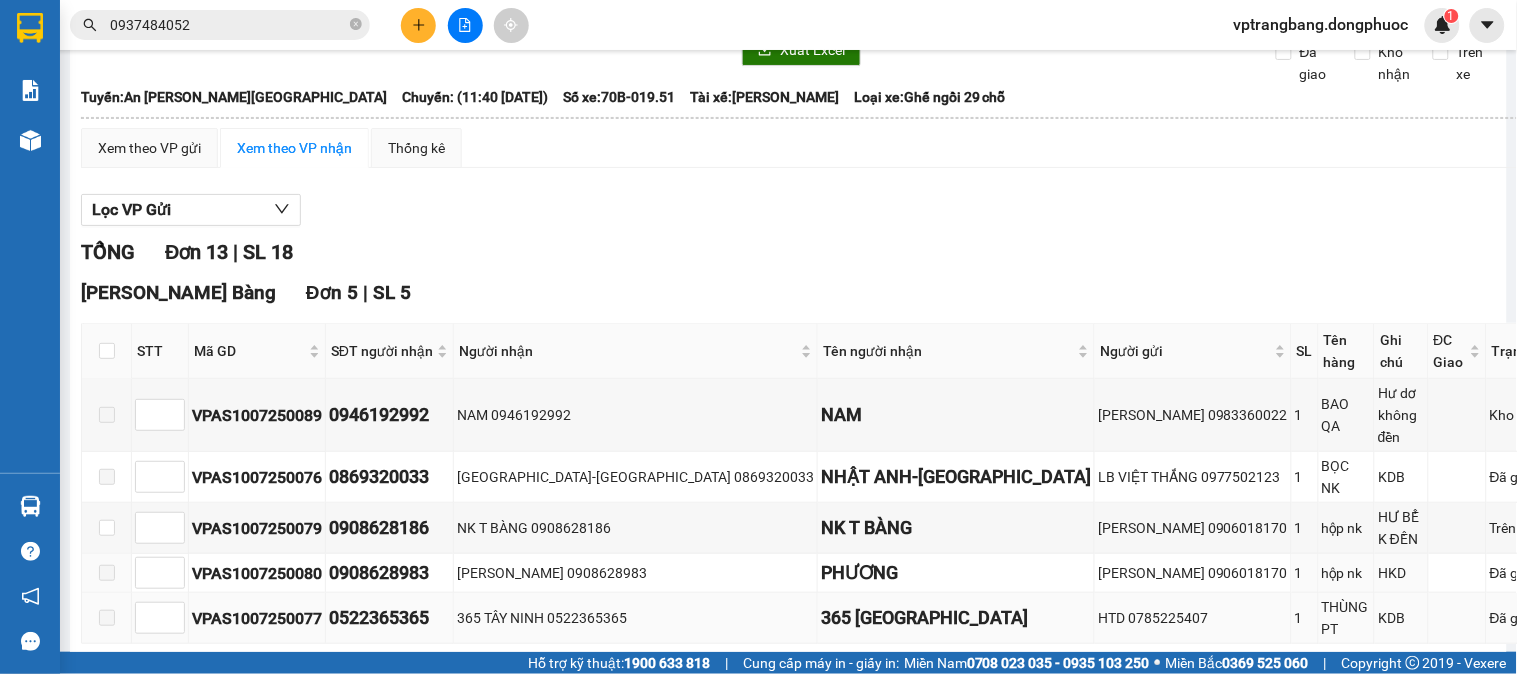 scroll, scrollTop: 111, scrollLeft: 0, axis: vertical 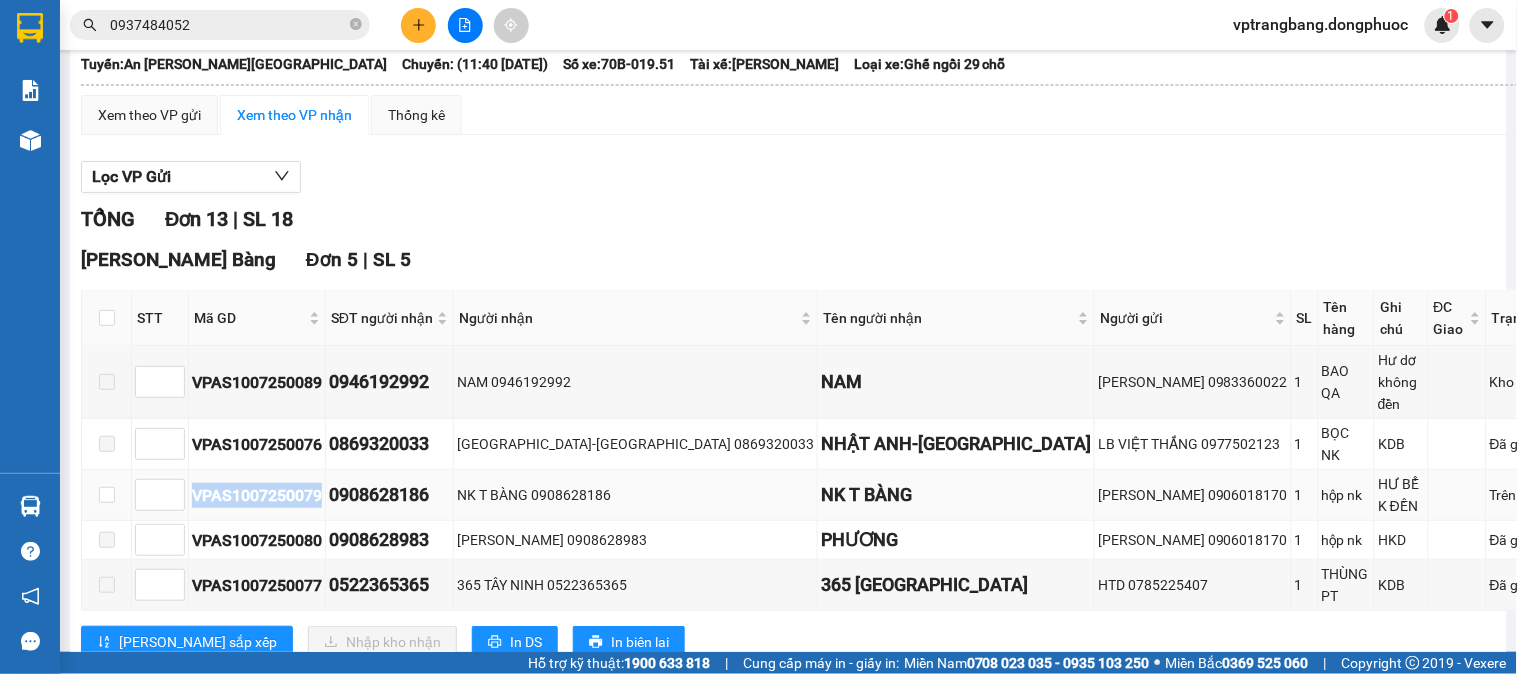 drag, startPoint x: 325, startPoint y: 442, endPoint x: 186, endPoint y: 443, distance: 139.0036 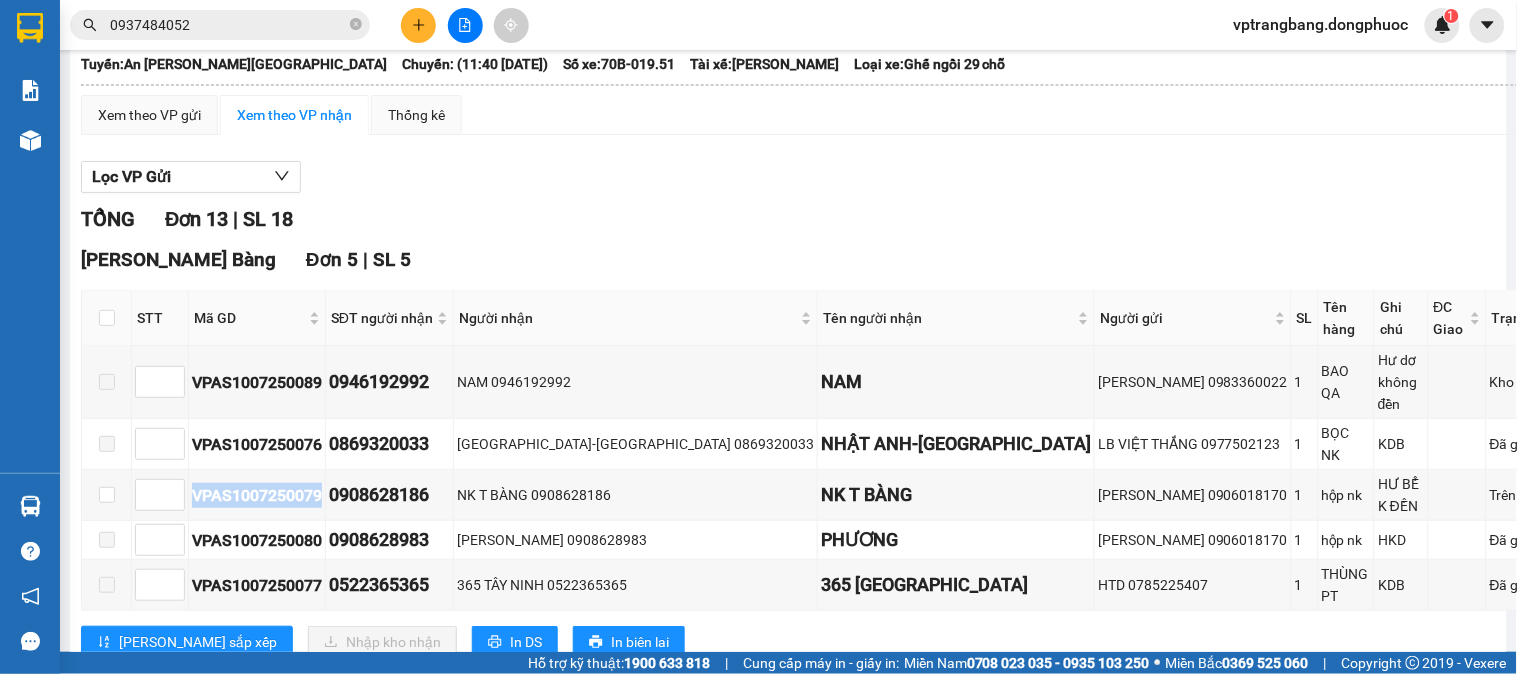 copy on "VPAS1007250079" 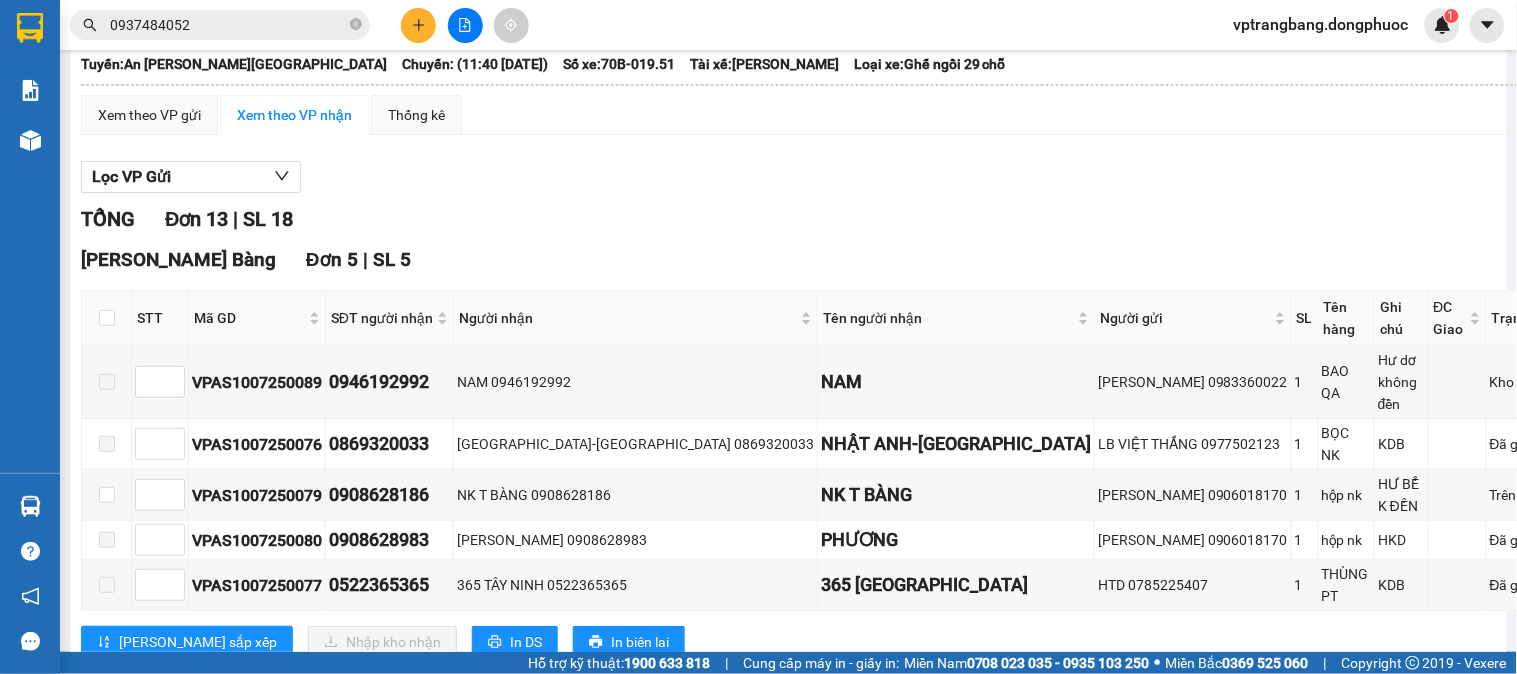 click on "0937484052" at bounding box center (228, 25) 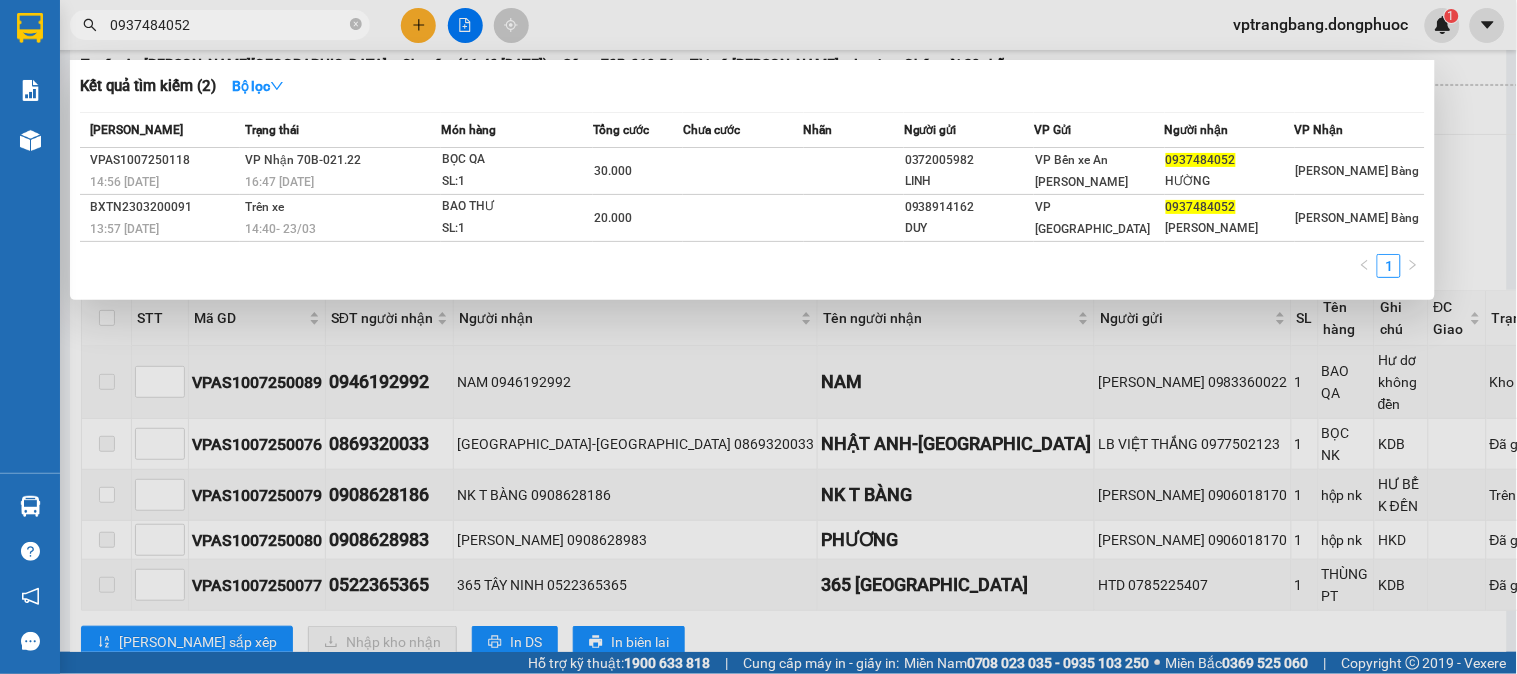 click on "0937484052" at bounding box center (228, 25) 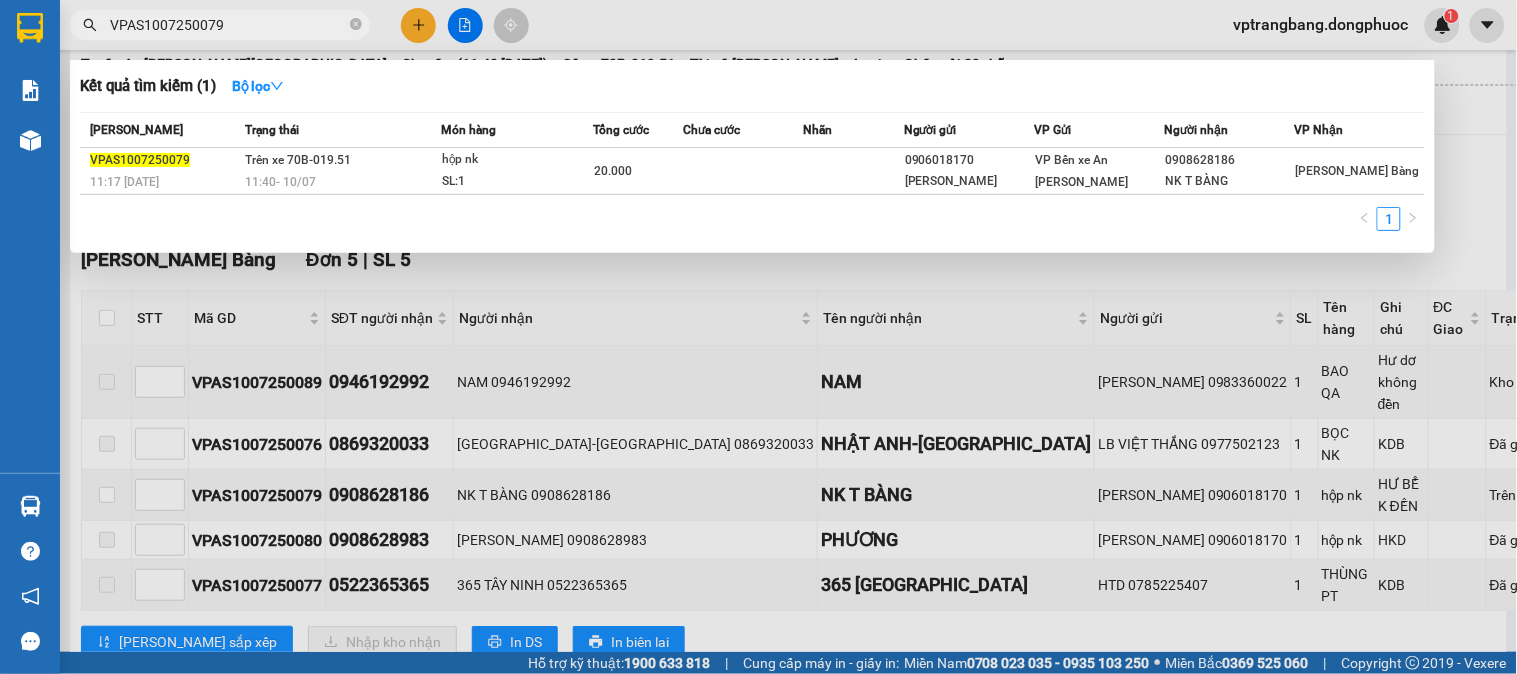 type on "VPAS1007250079" 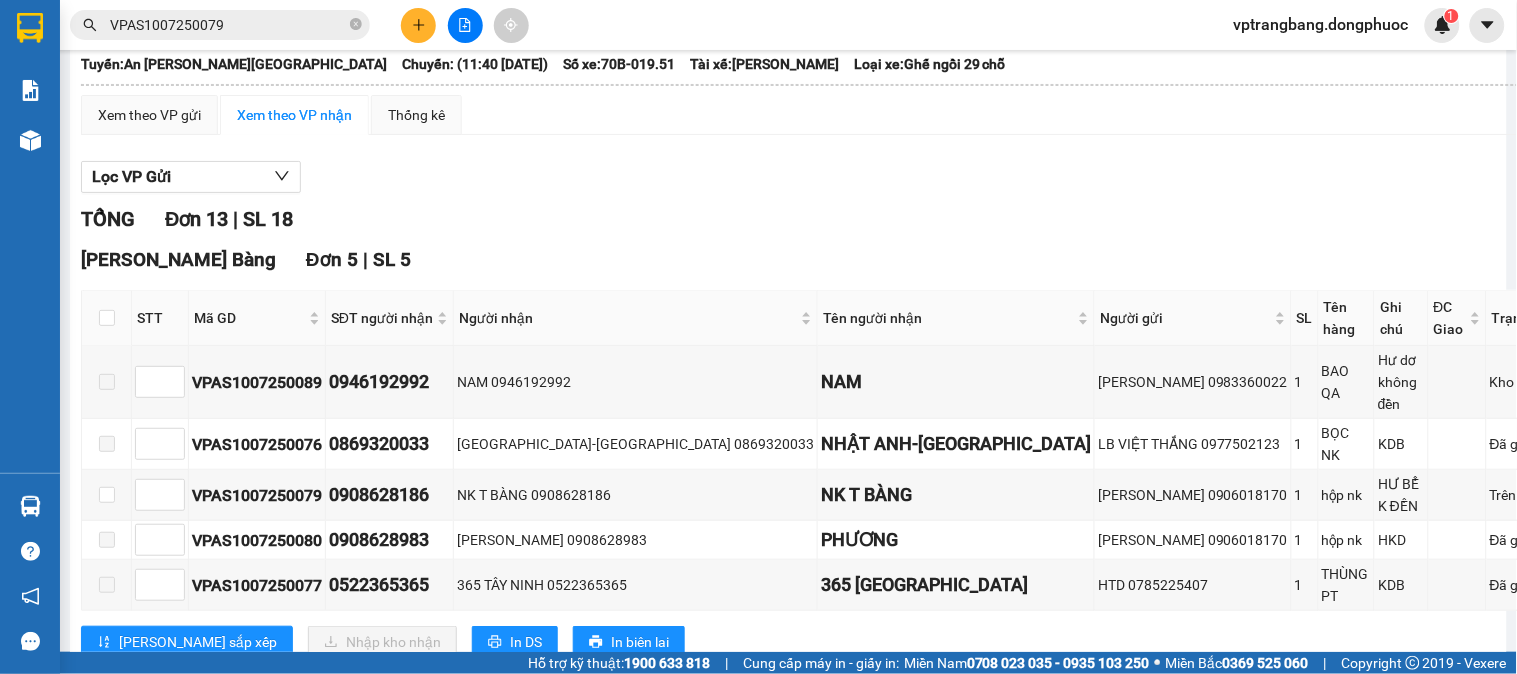 click on "Lọc VP Gửi" at bounding box center (830, 177) 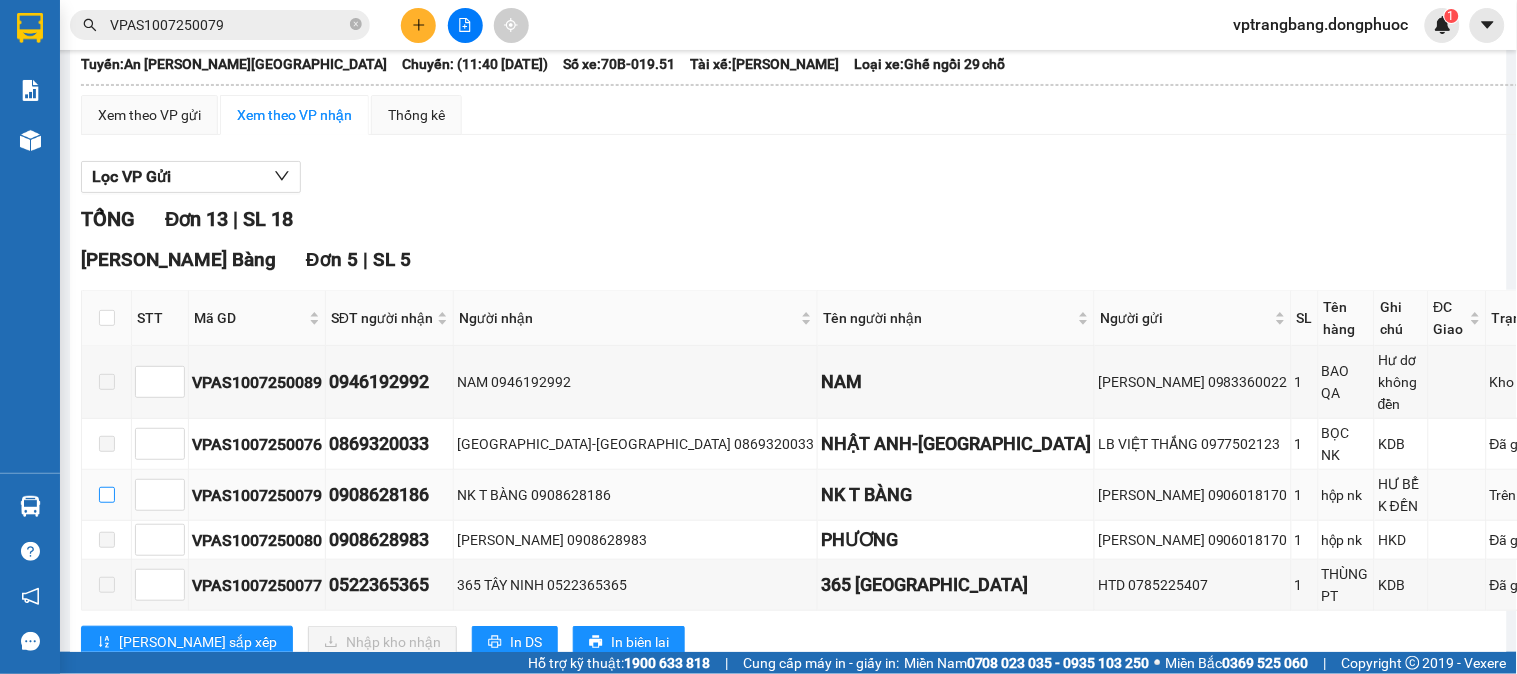 click at bounding box center (107, 495) 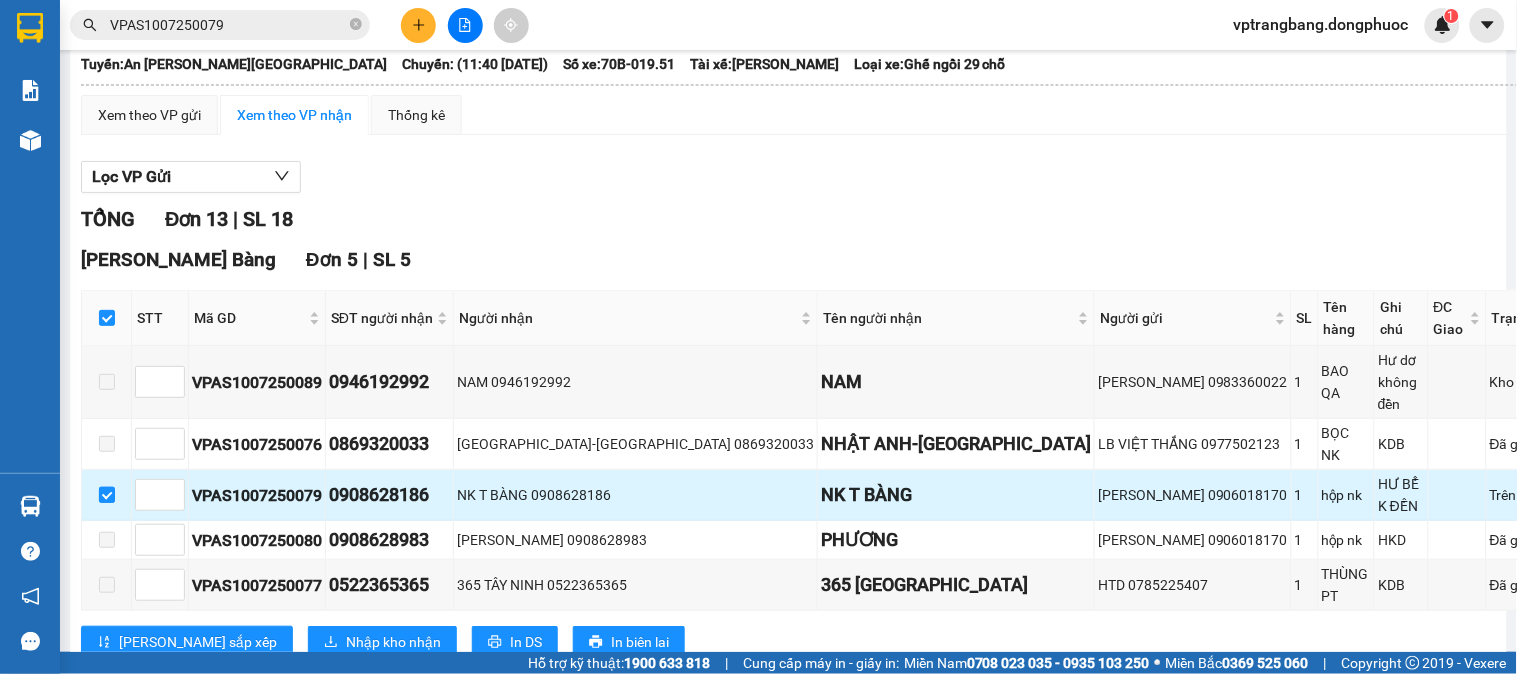 click at bounding box center (107, 495) 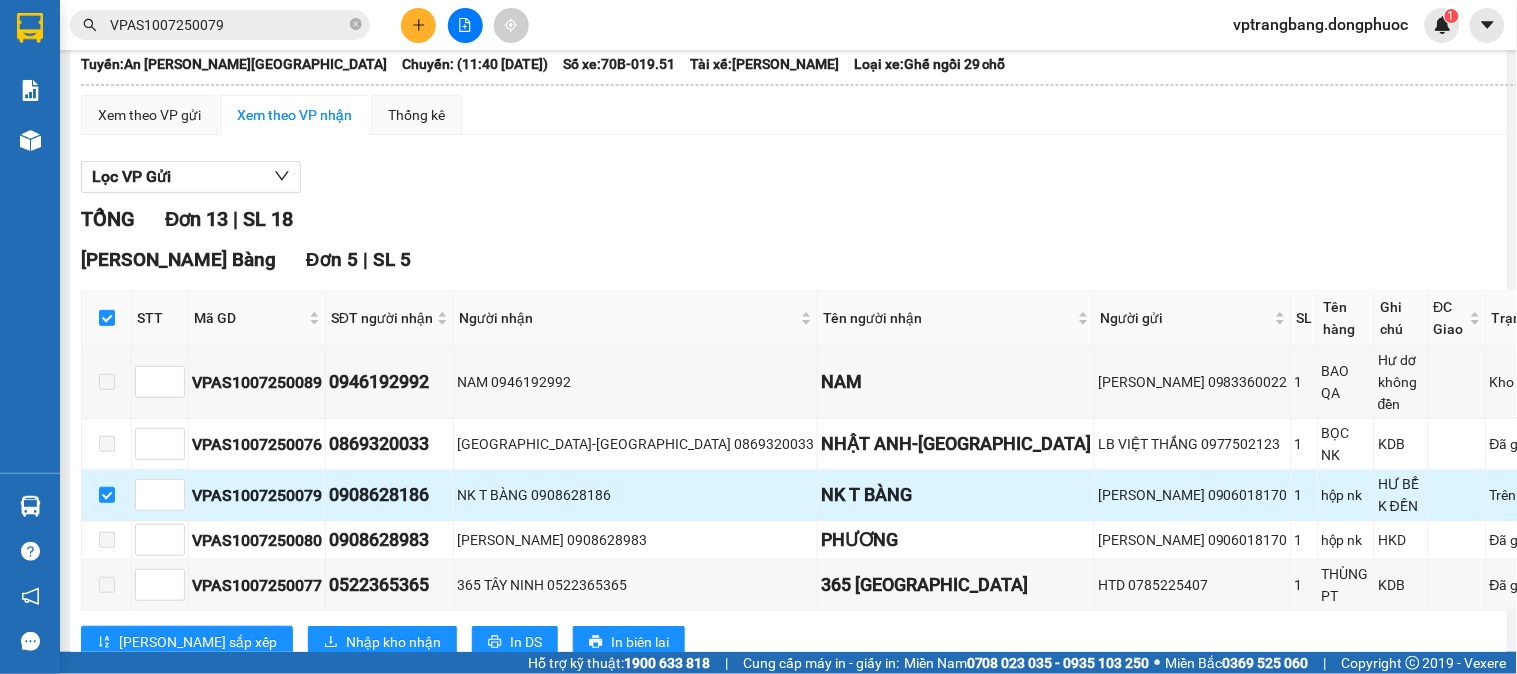 checkbox on "false" 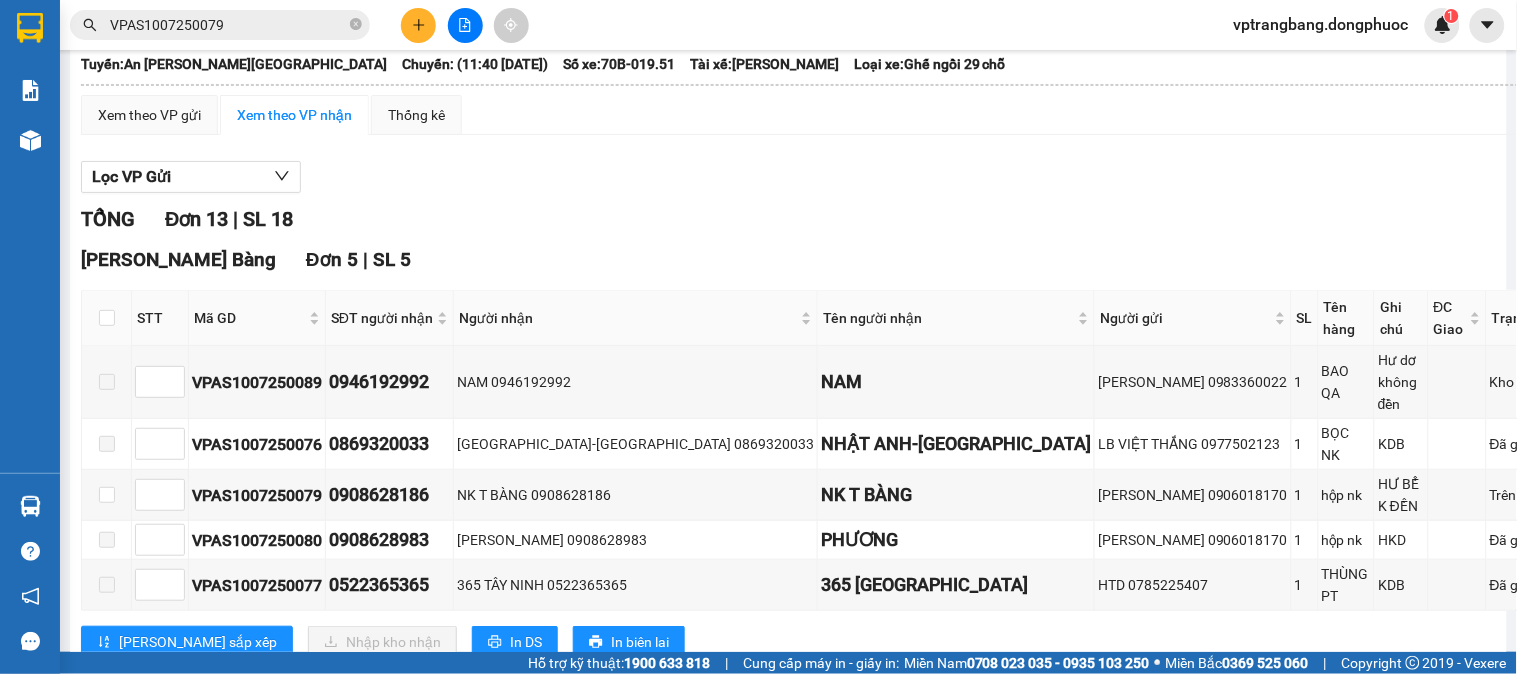 click on "TỔNG Đơn   13 | SL   18" at bounding box center (830, 219) 